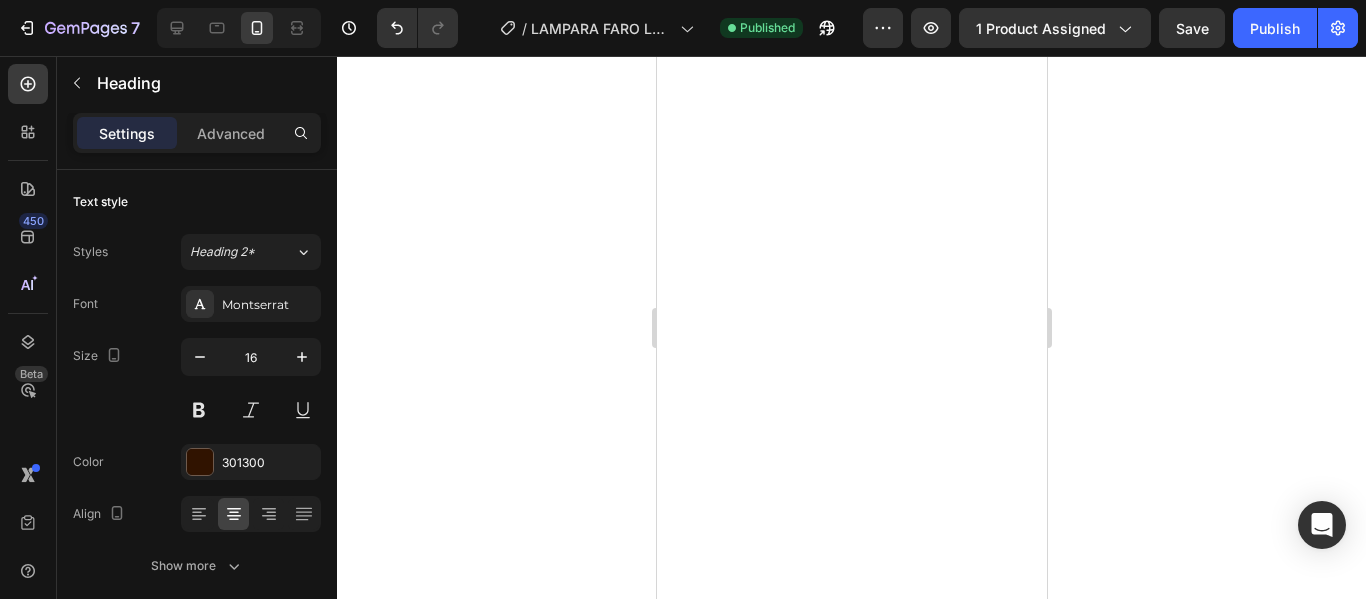 scroll, scrollTop: 0, scrollLeft: 0, axis: both 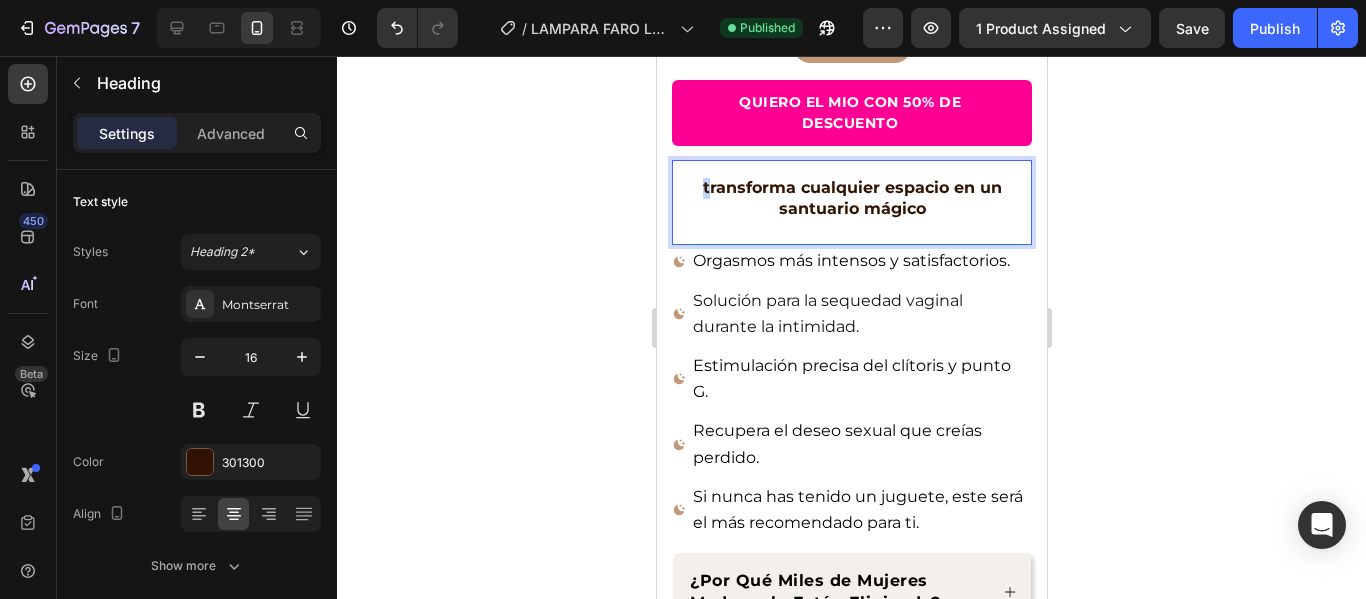 drag, startPoint x: 703, startPoint y: 172, endPoint x: 691, endPoint y: 172, distance: 12 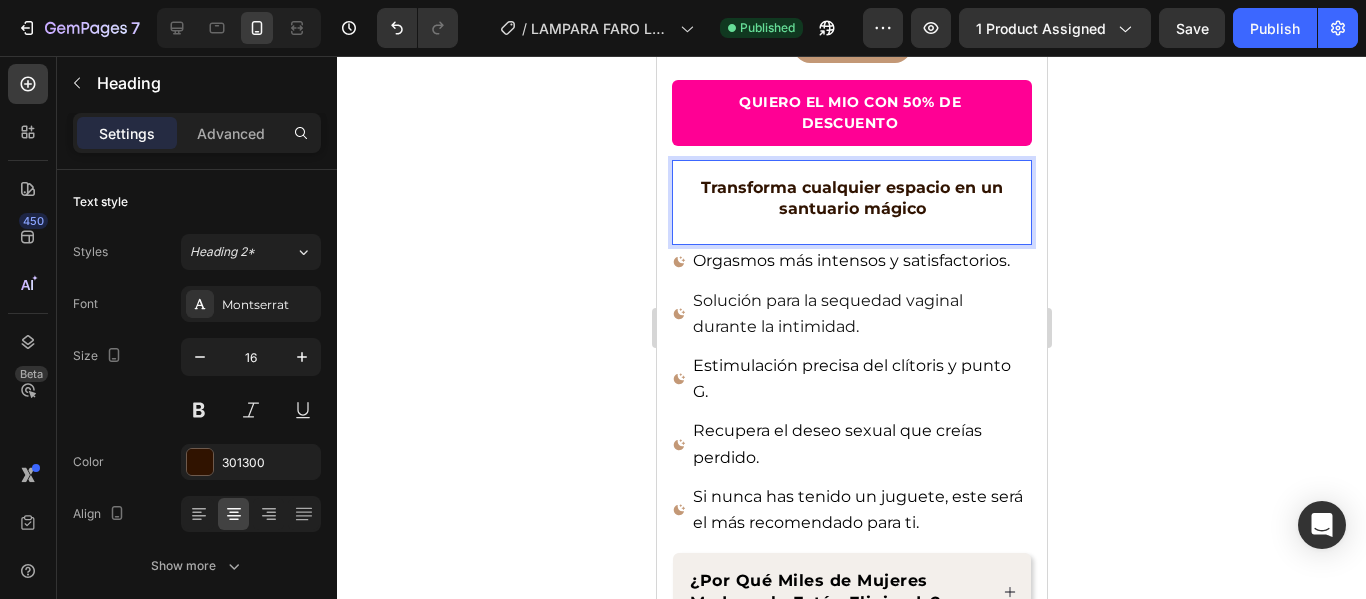 click 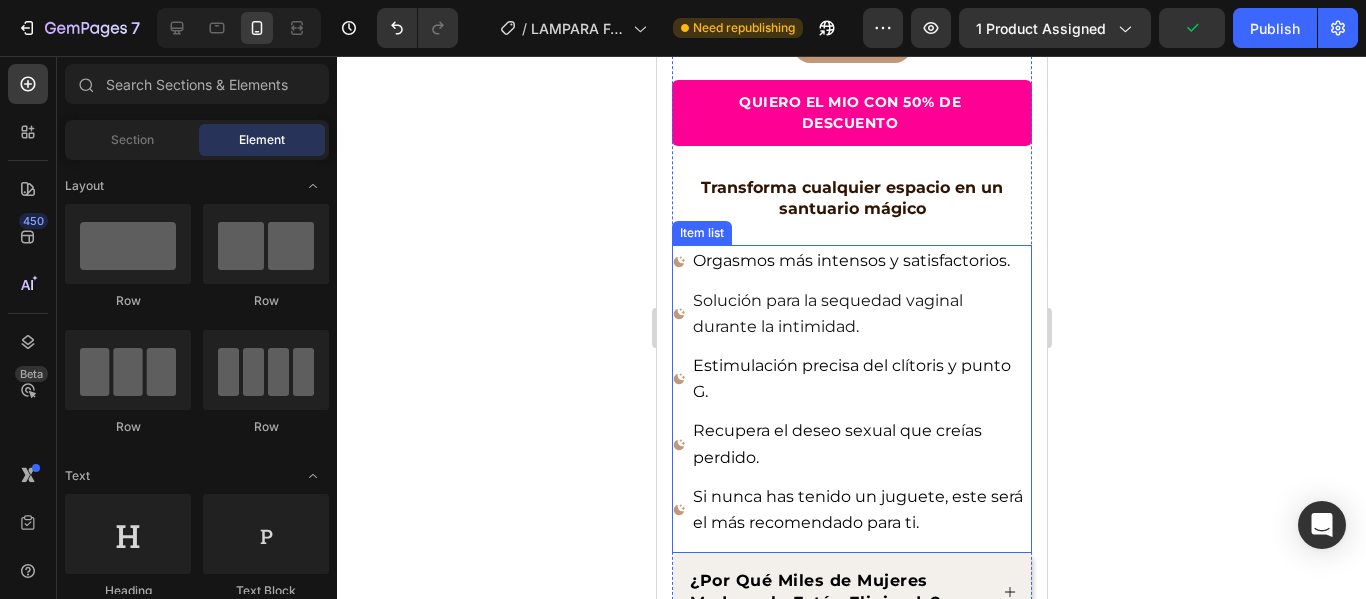 click on "Orgasmos más intensos y satisfactorios." at bounding box center [850, 260] 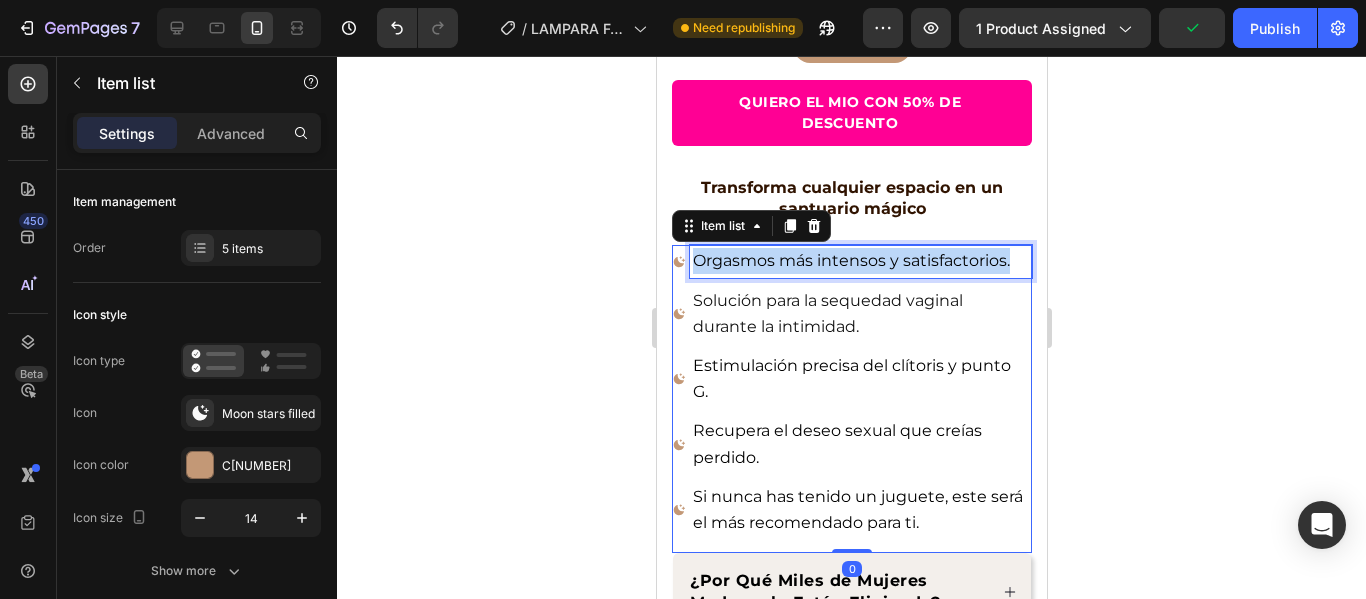 click on "Orgasmos más intensos y satisfactorios." at bounding box center [850, 260] 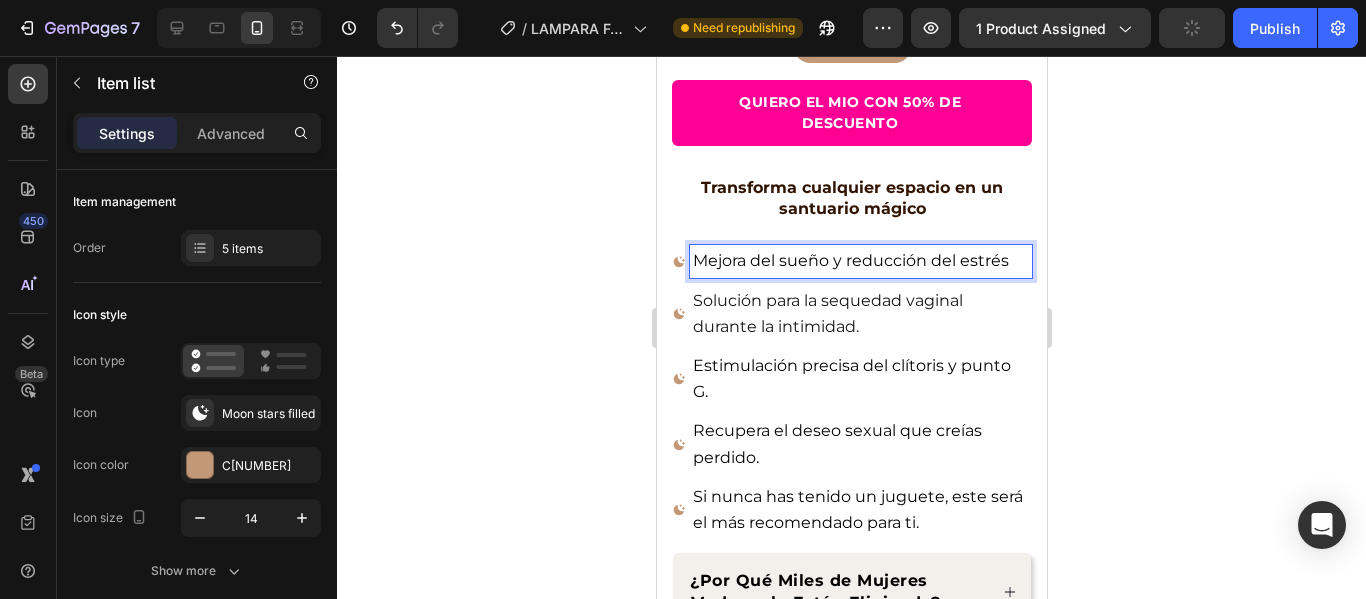 click on "Solución para la sequedad vaginal durante la intimidad." at bounding box center (827, 313) 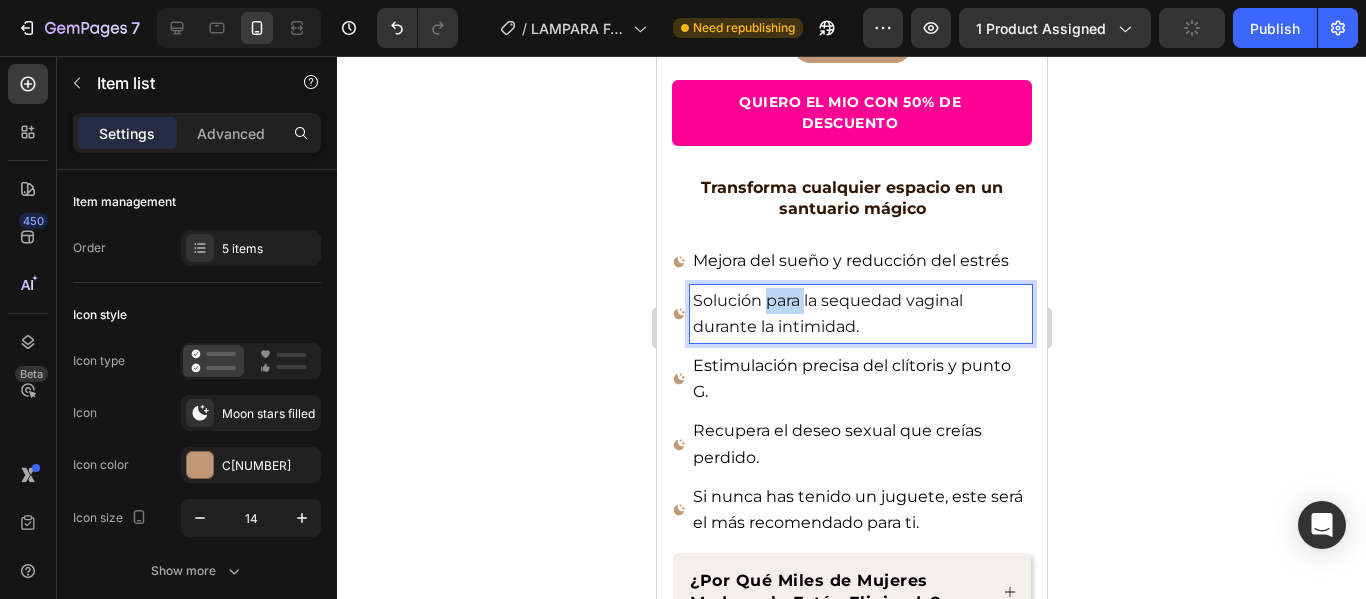 click on "Solución para la sequedad vaginal durante la intimidad." at bounding box center (827, 313) 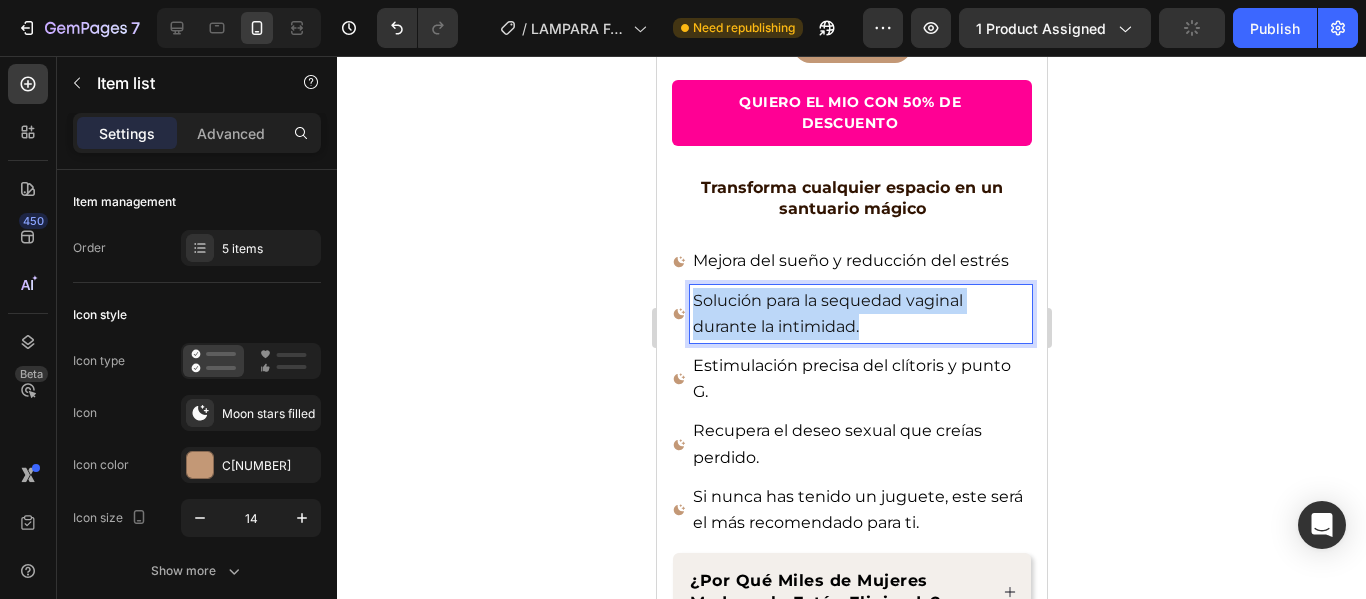 click on "Solución para la sequedad vaginal durante la intimidad." at bounding box center (827, 313) 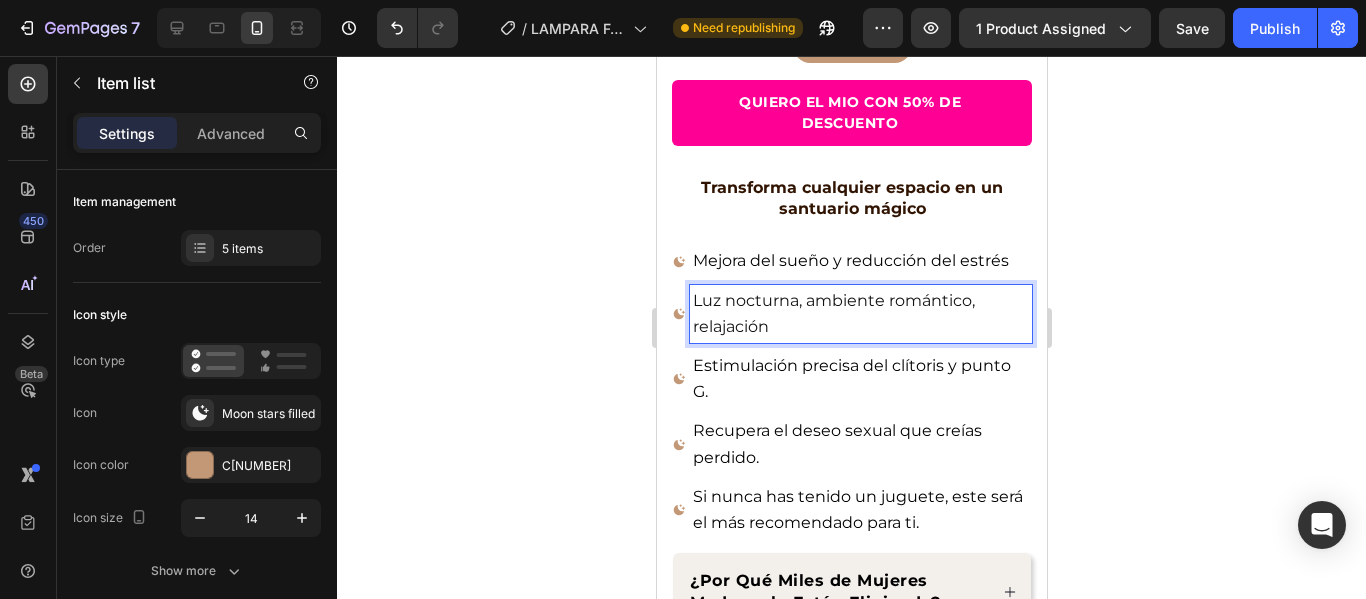 click on "Estimulación precisa del clítoris y punto G." at bounding box center [851, 378] 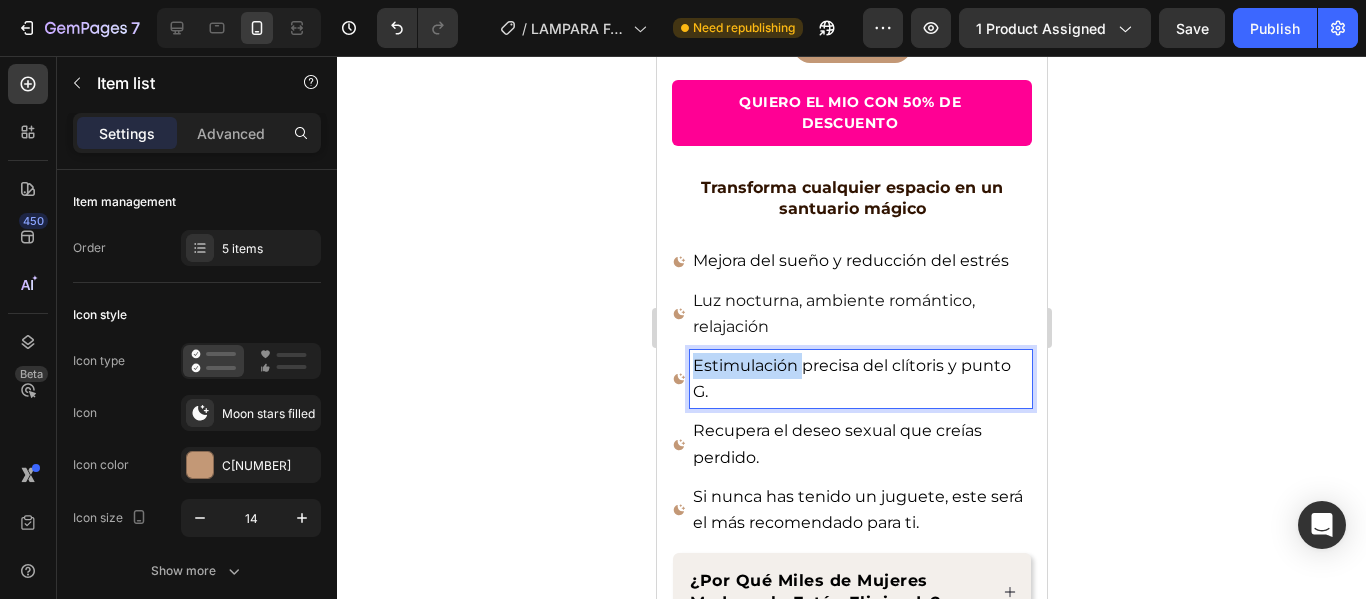 click on "Estimulación precisa del clítoris y punto G." at bounding box center (851, 378) 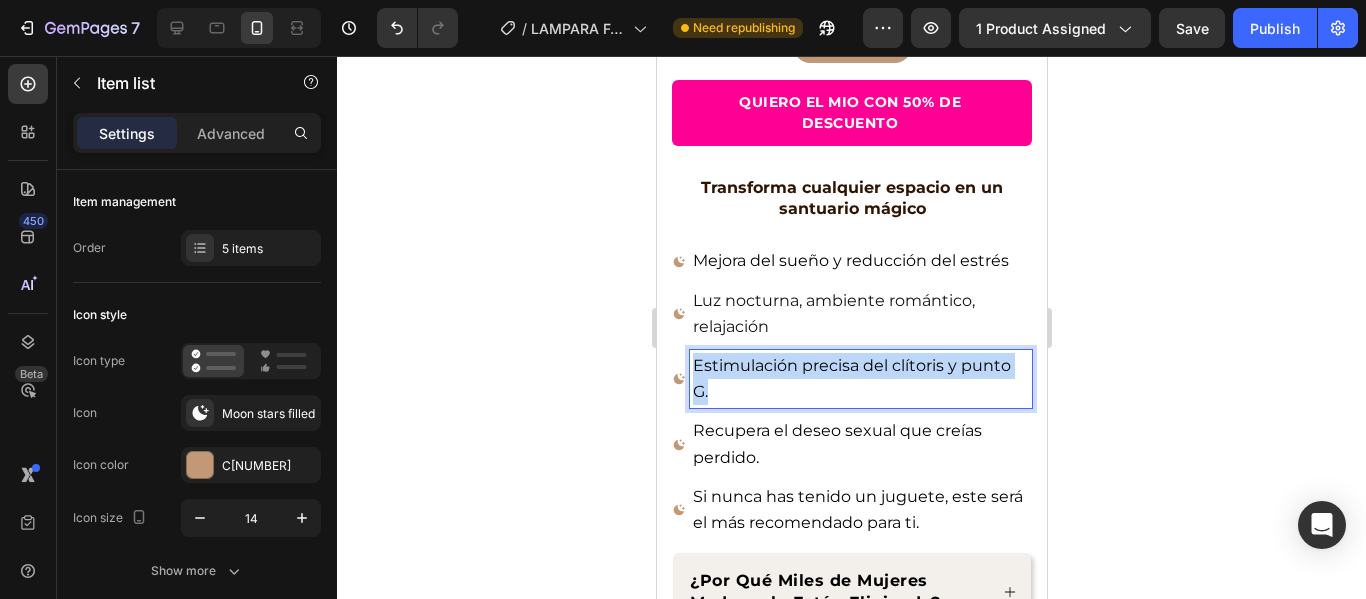click on "Estimulación precisa del clítoris y punto G." at bounding box center [851, 378] 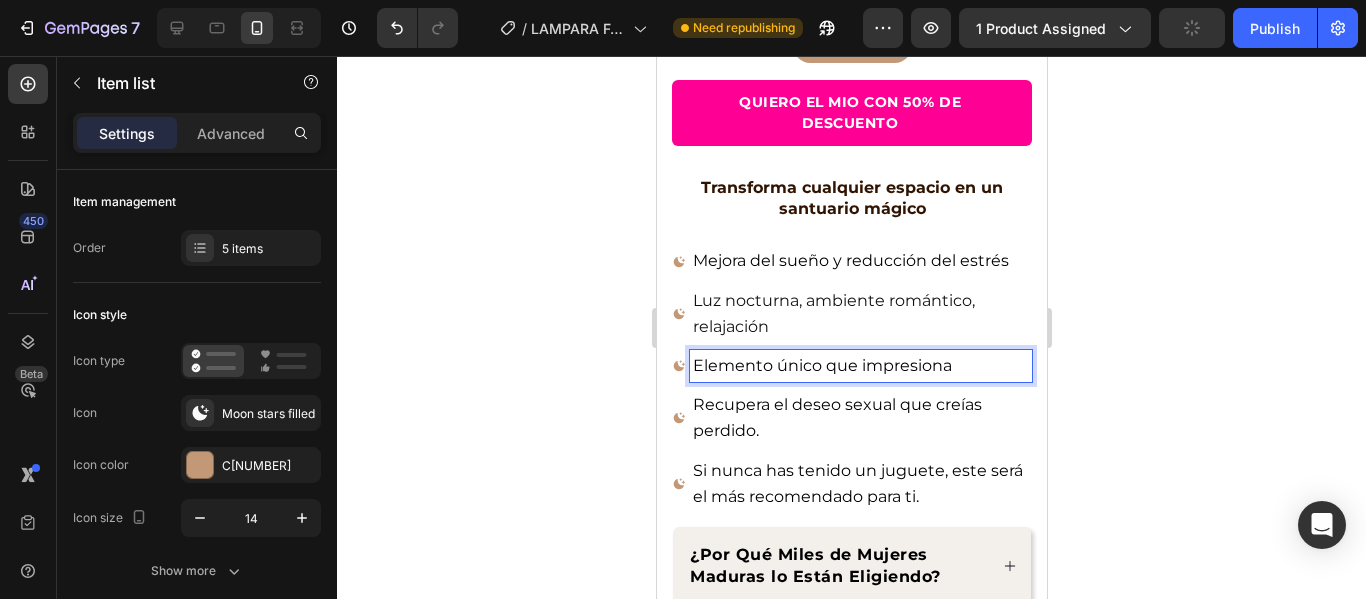 click on "Recupera el deseo sexual que creías perdido." at bounding box center [836, 417] 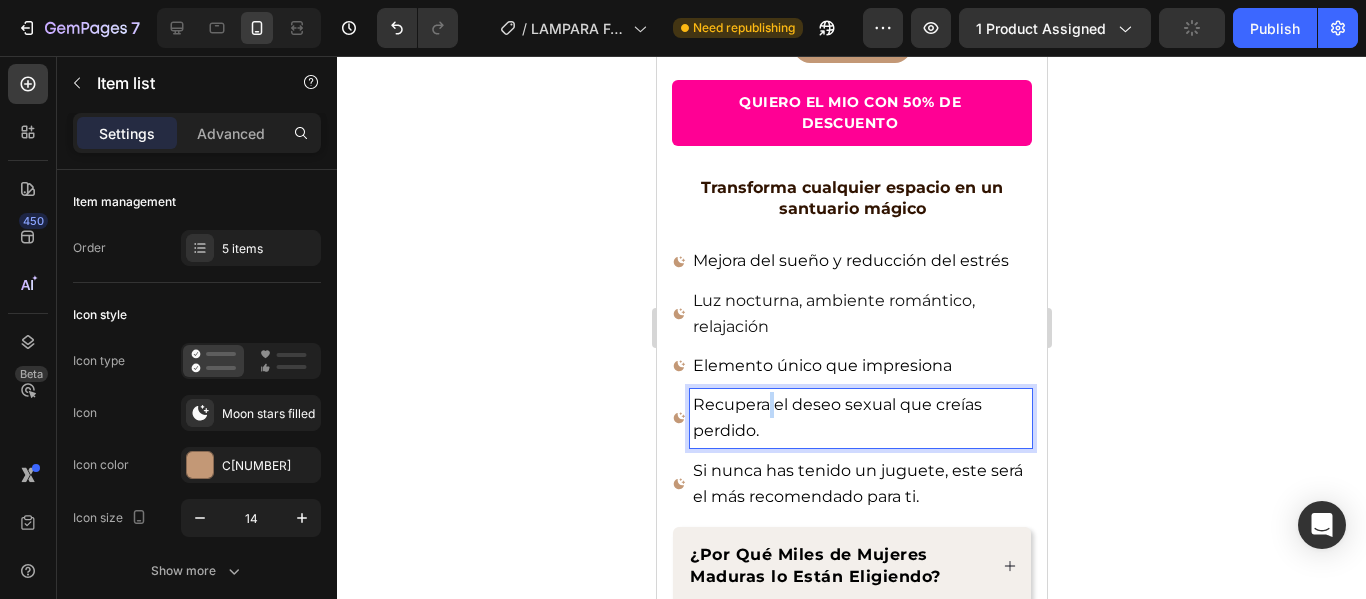 click on "Recupera el deseo sexual que creías perdido." at bounding box center [836, 417] 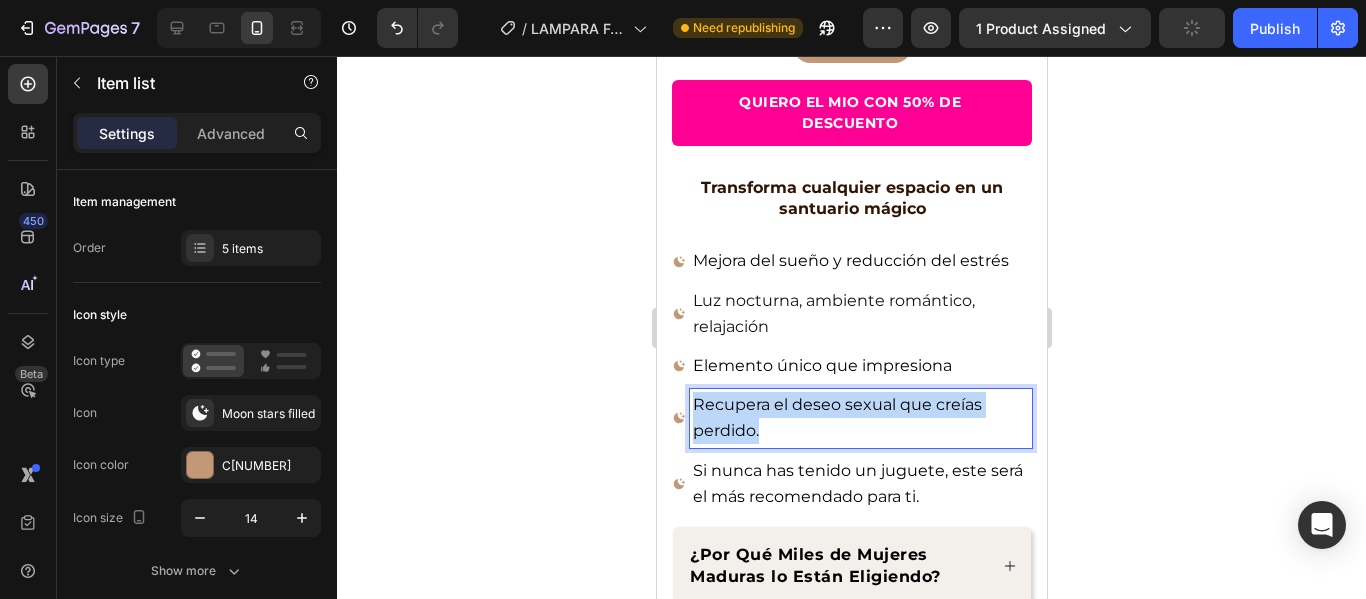 click on "Recupera el deseo sexual que creías perdido." at bounding box center (836, 417) 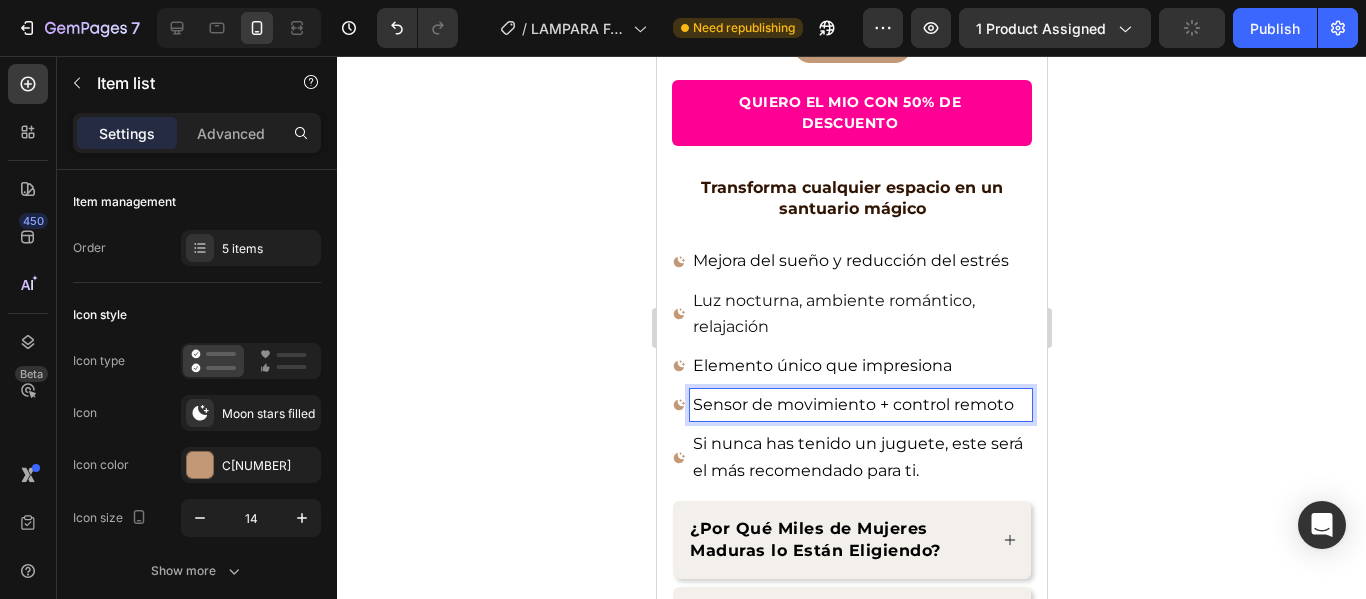 click 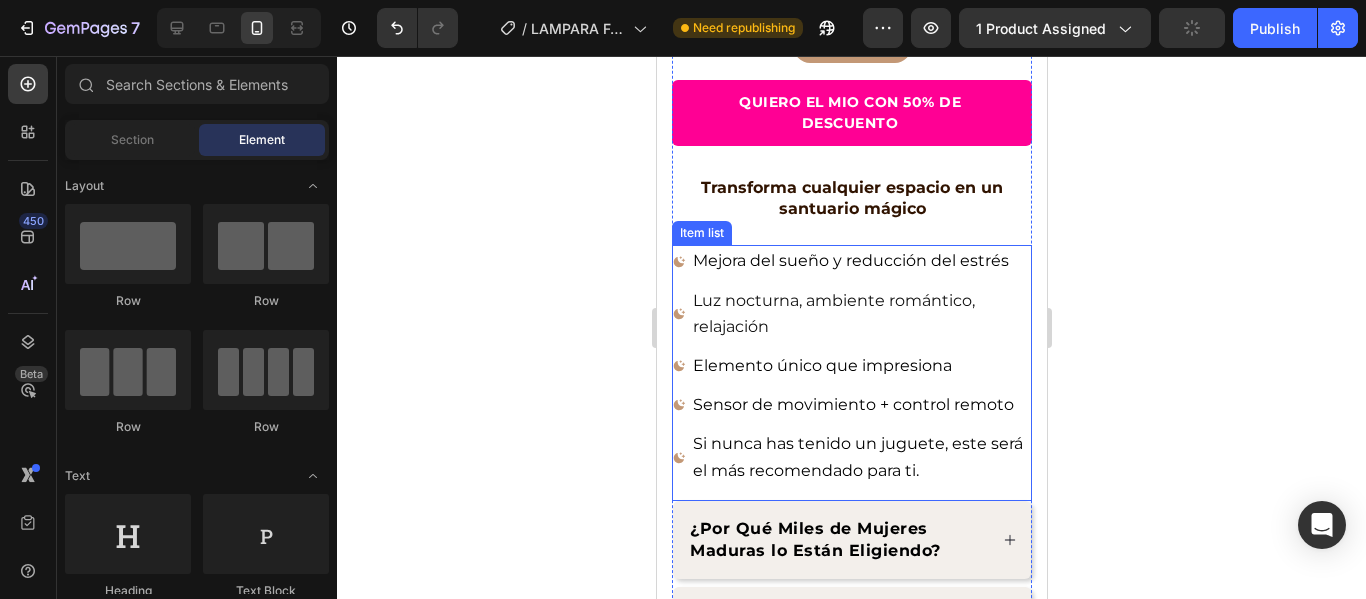 click on "Si nunca has tenido un juguete, este será el más recomendado para ti." at bounding box center [857, 456] 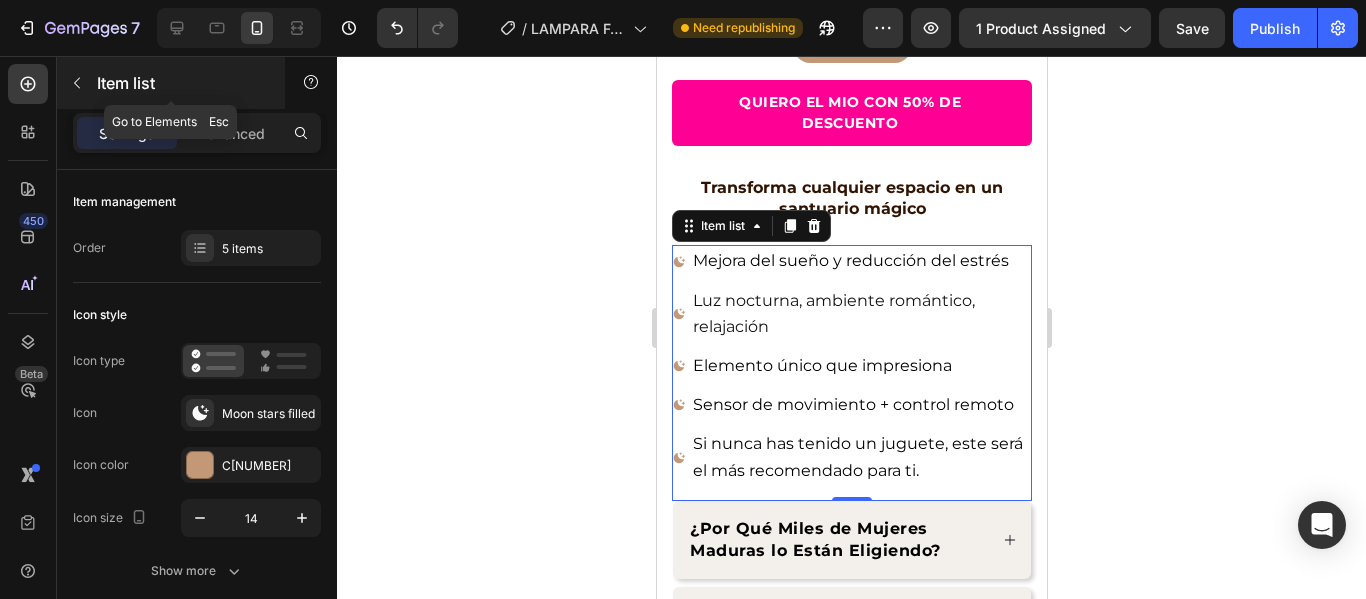 click 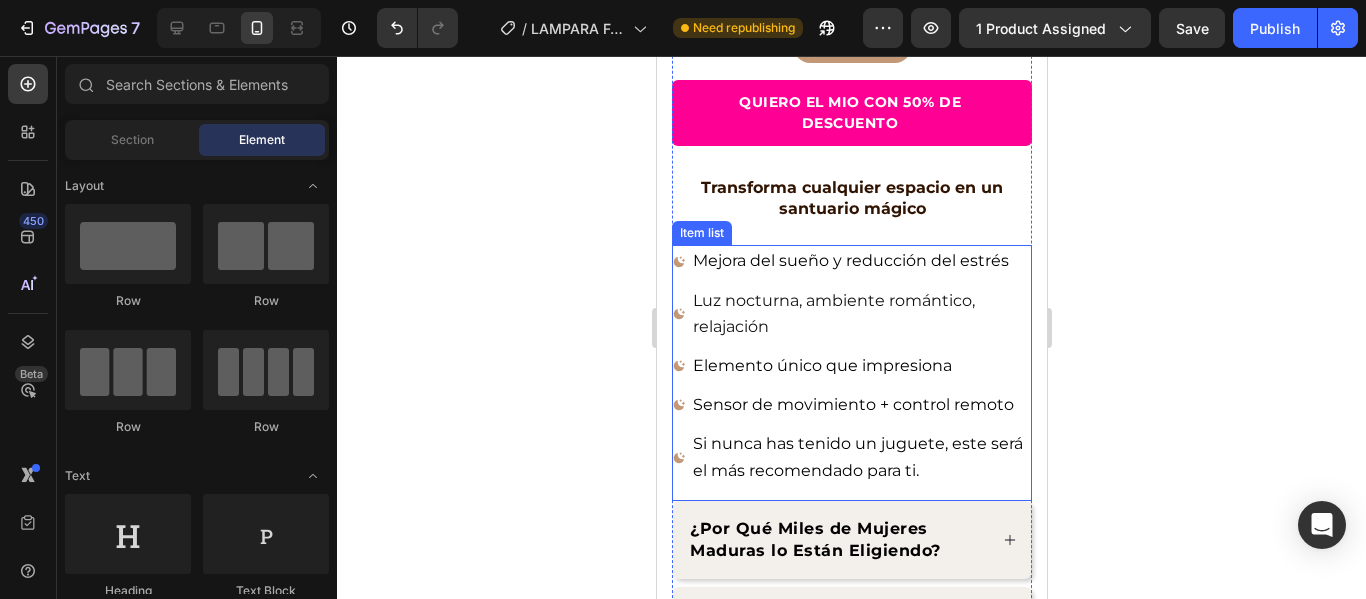 click on "Si nunca has tenido un juguete, este será el más recomendado para ti." at bounding box center (860, 457) 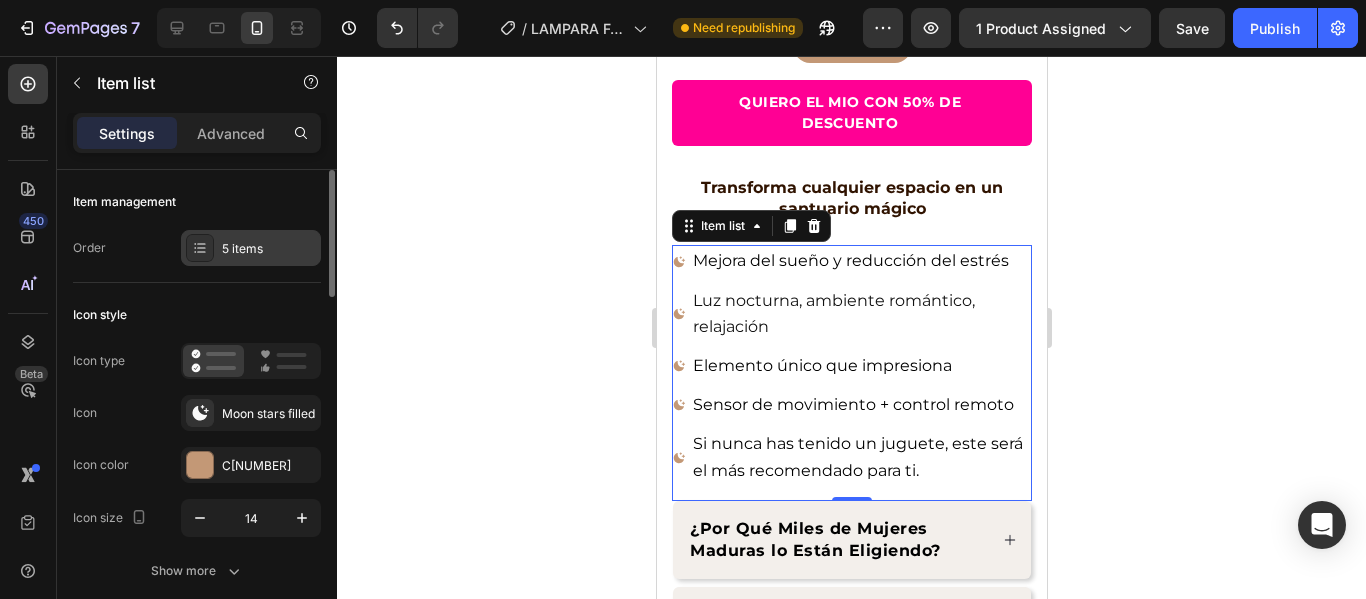 click on "5 items" at bounding box center [269, 249] 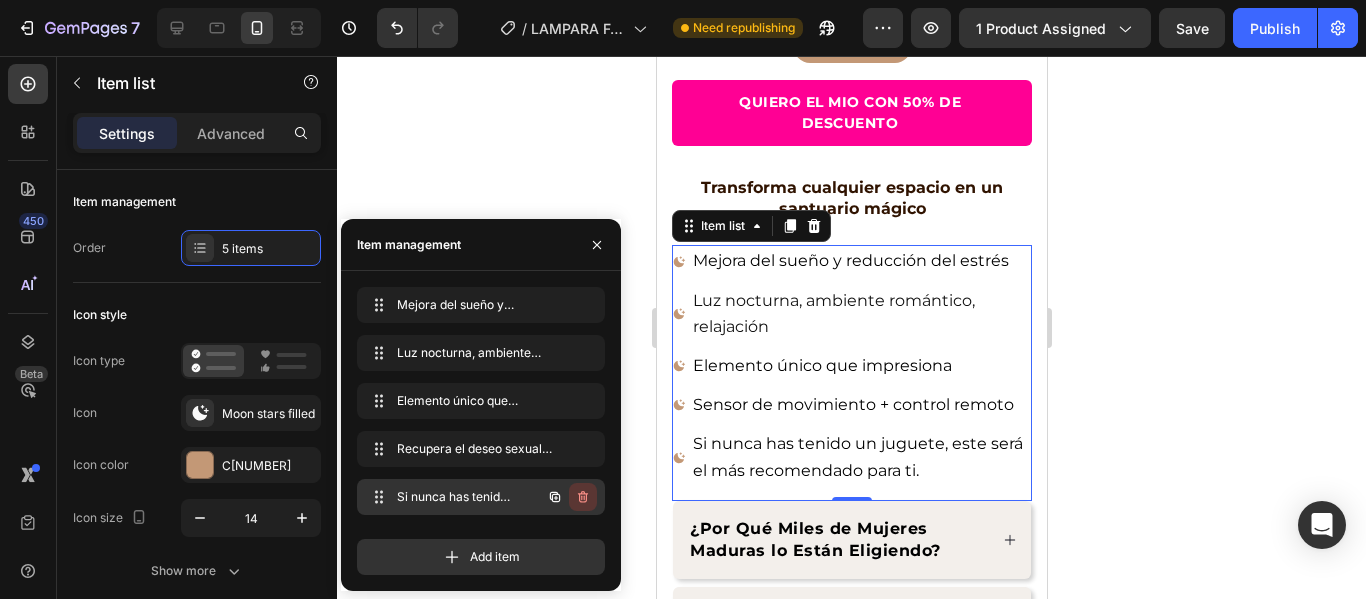 click 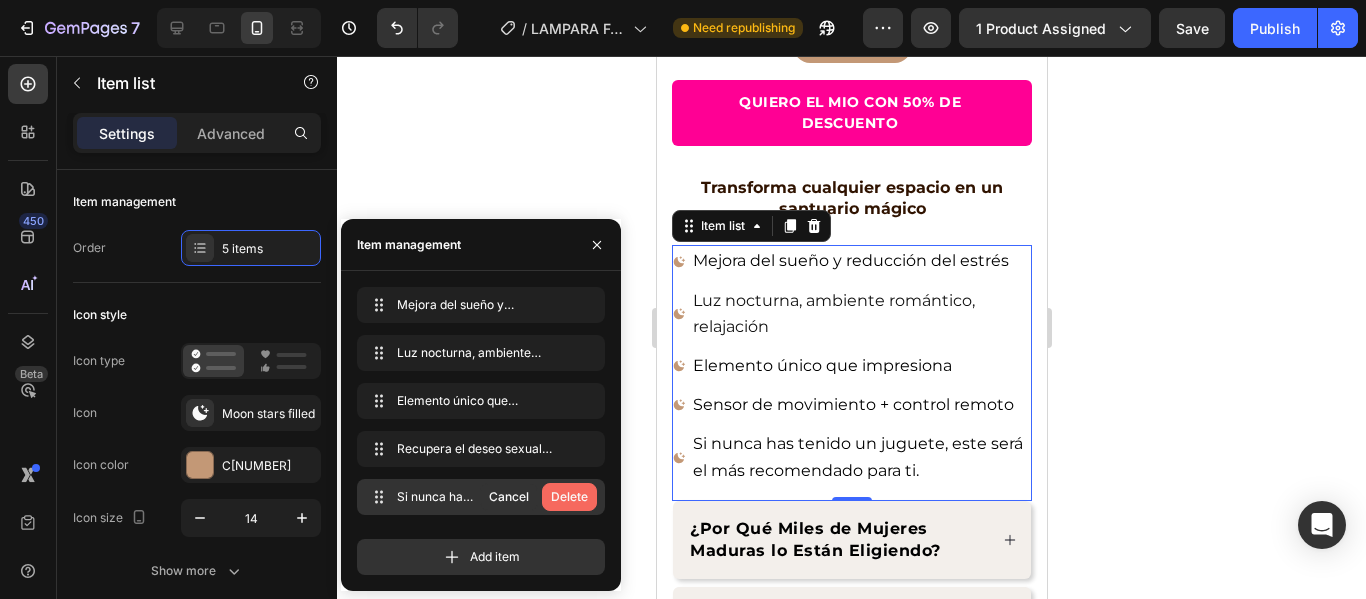 click on "Delete" at bounding box center (569, 497) 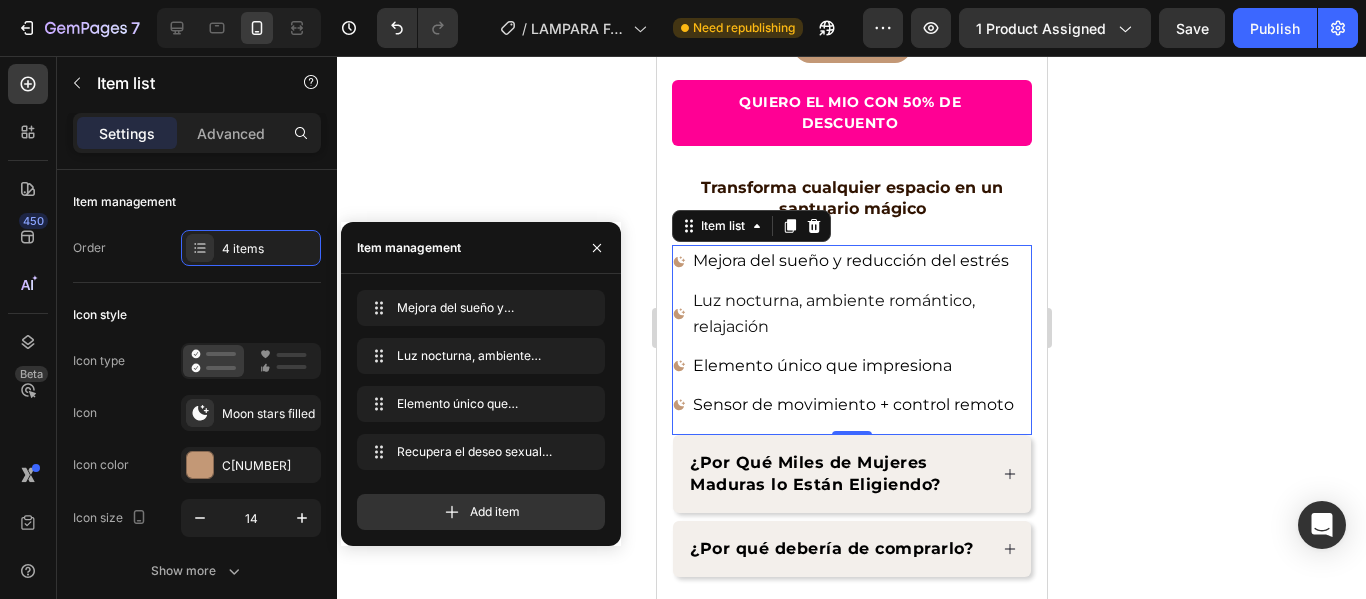click 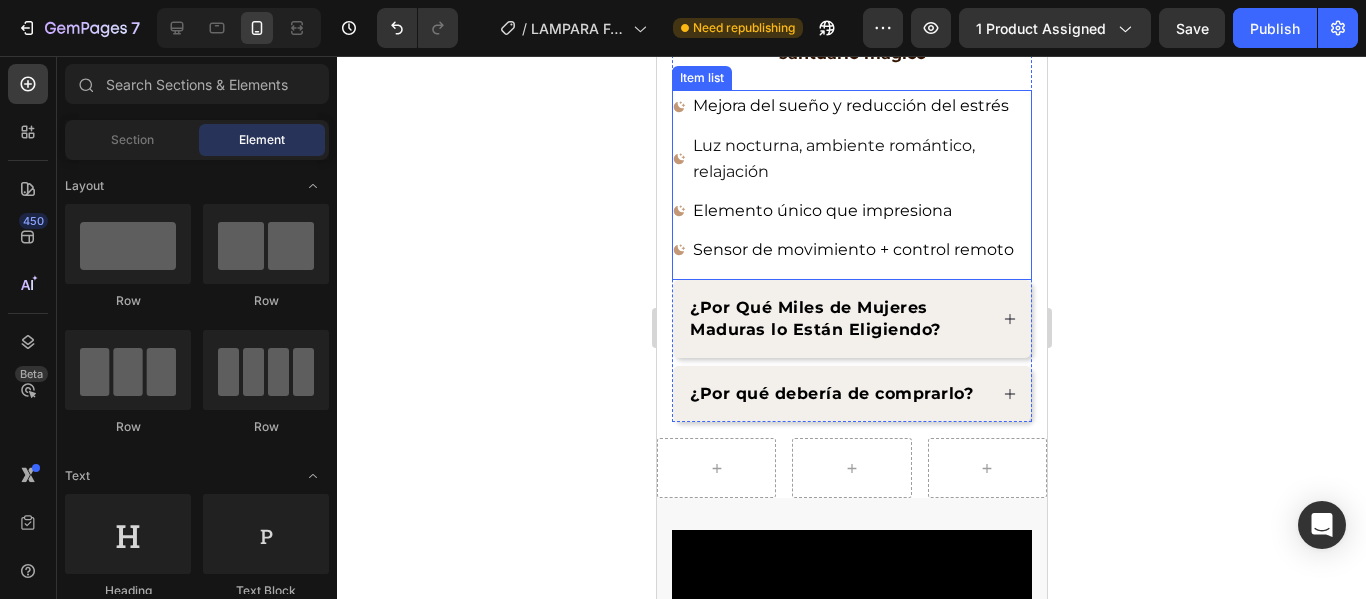 scroll, scrollTop: 900, scrollLeft: 0, axis: vertical 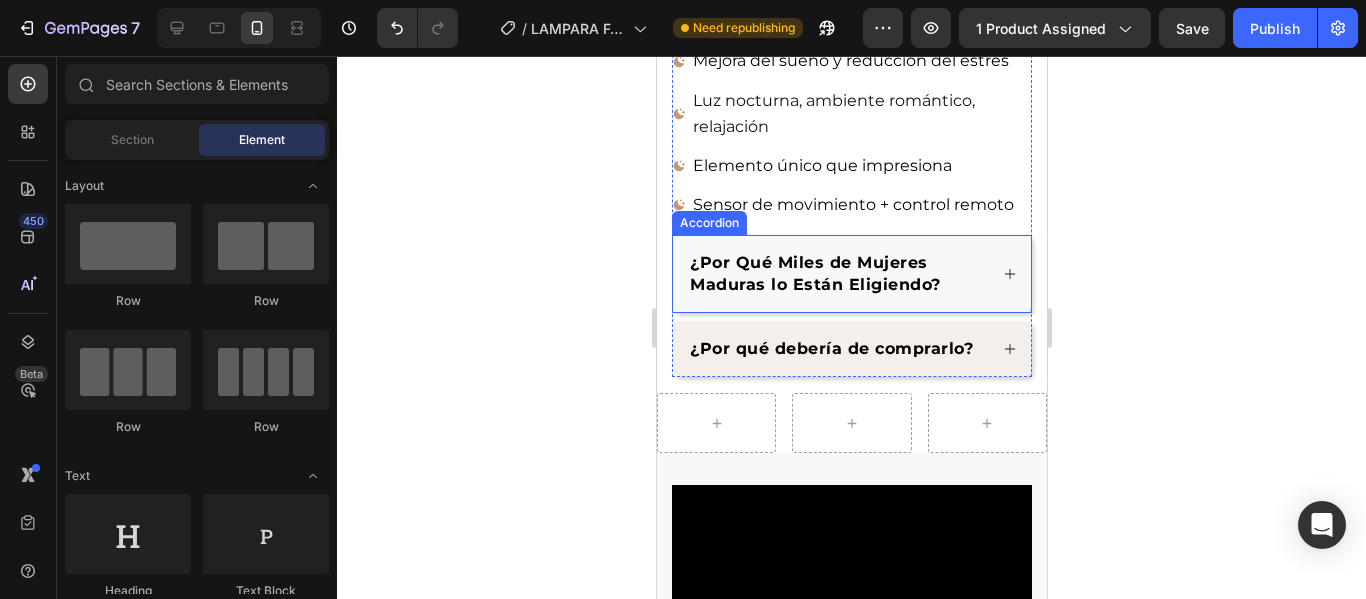 click 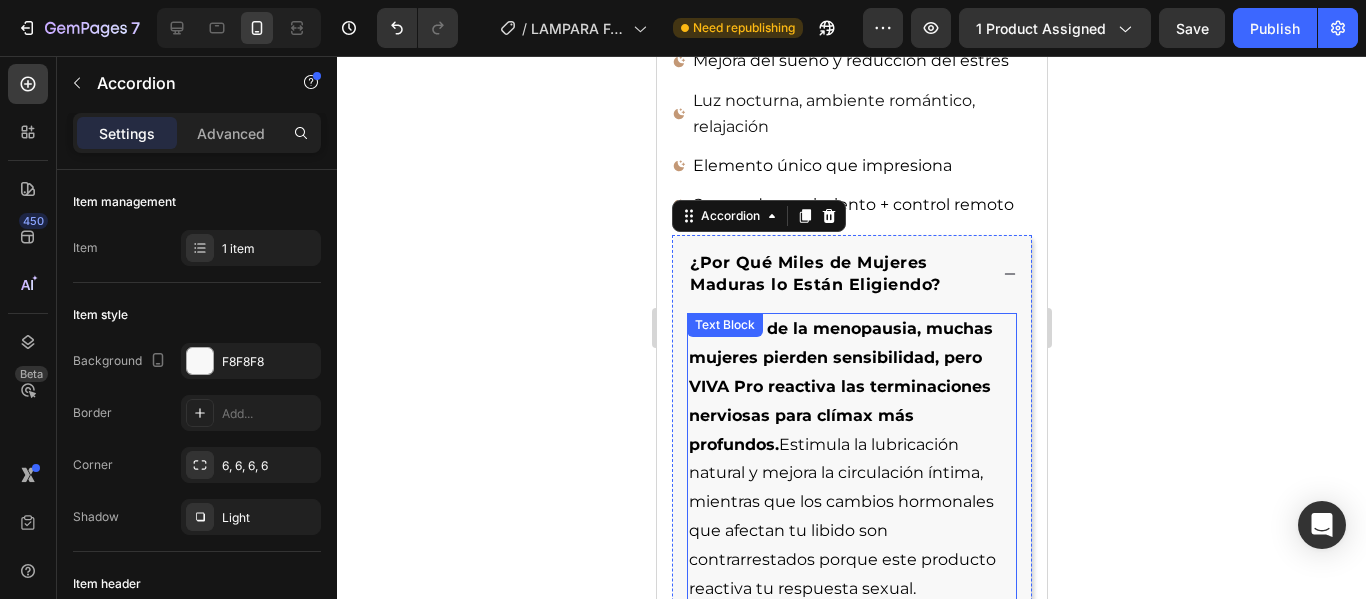 click on "Después de la menopausia, muchas mujeres pierden sensibilidad, pero VIVA Pro reactiva las terminaciones nerviosas para clímax más profundos.  Estimula la lubricación natural y mejora la circulación íntima, mientras que los cambios hormonales que afectan tu libido son contrarrestados porque este producto reactiva tu respuesta sexual. VIVA Pro no solo es un estimulador, es tu aliado para recuperar el placer que creías perdido para siempre. Text Block" at bounding box center [851, 502] 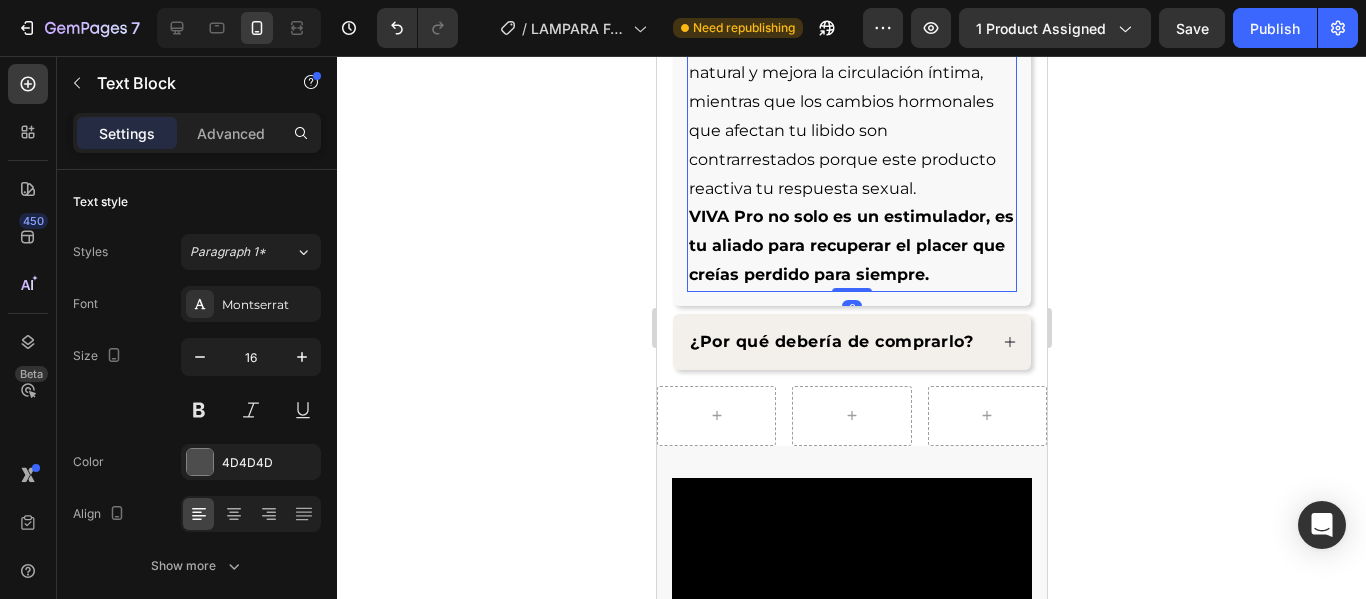 click on "VIVA Pro no solo es un estimulador, es tu aliado para recuperar el placer que creías perdido para siempre." at bounding box center [851, 246] 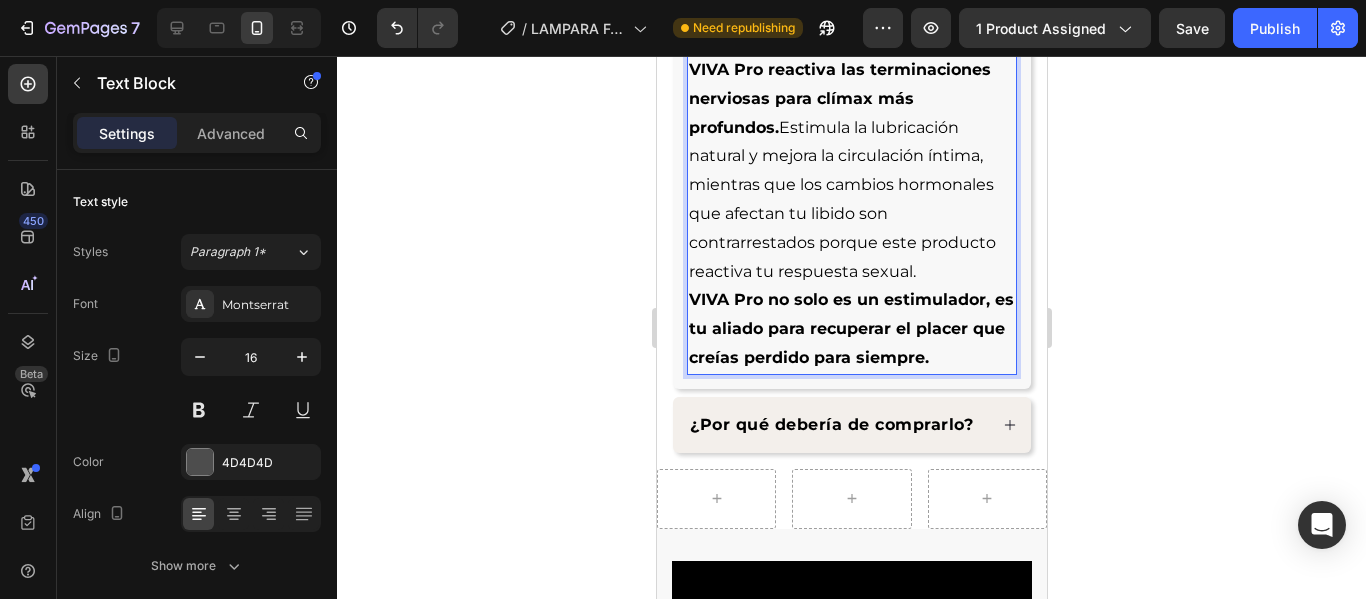 scroll, scrollTop: 1200, scrollLeft: 0, axis: vertical 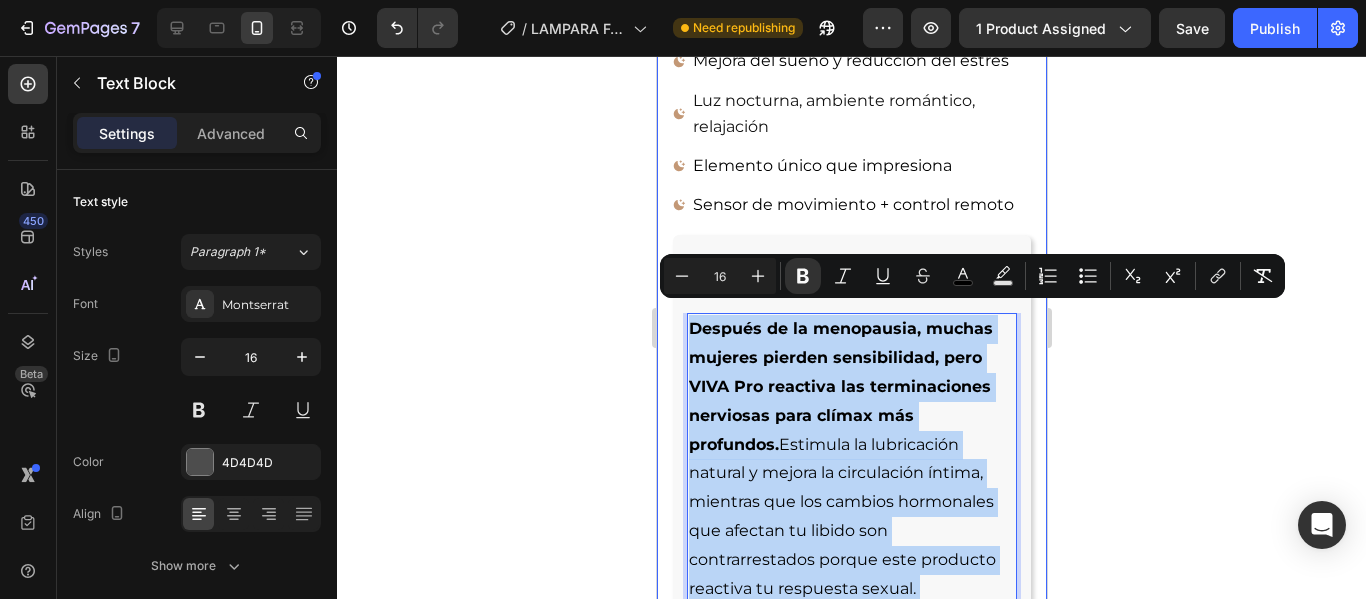 drag, startPoint x: 964, startPoint y: 360, endPoint x: 662, endPoint y: 308, distance: 306.44412 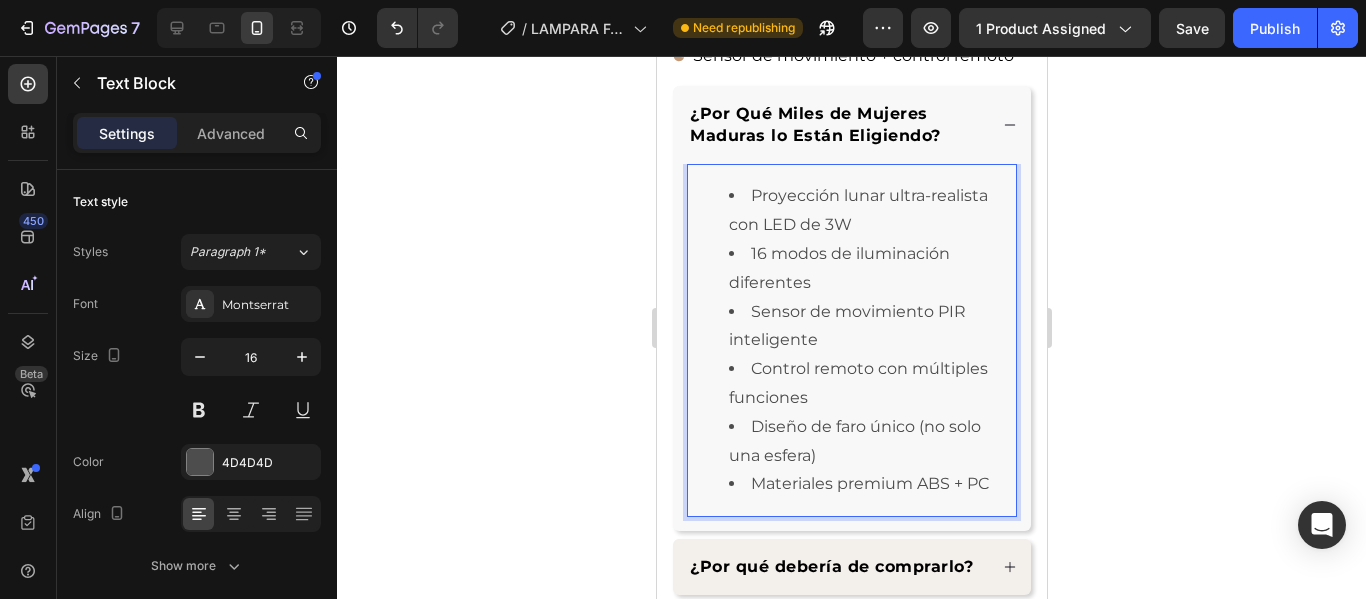 scroll, scrollTop: 1050, scrollLeft: 0, axis: vertical 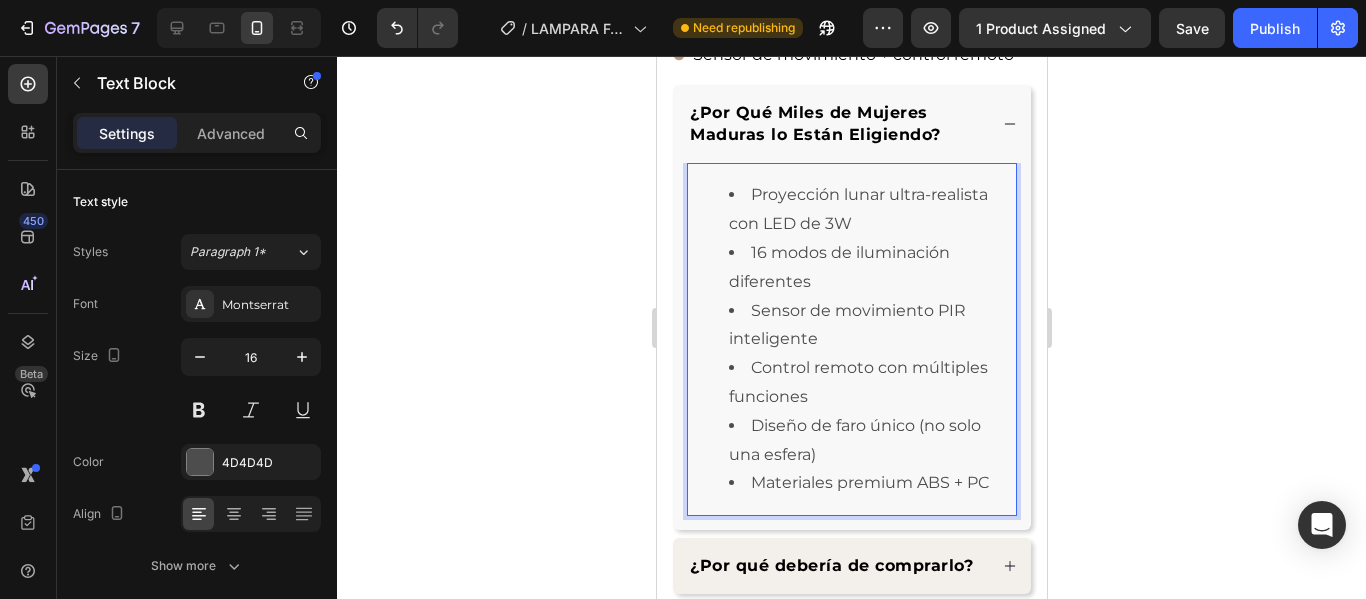 click on "Proyección lunar ultra-realista con LED de 3W" at bounding box center (871, 210) 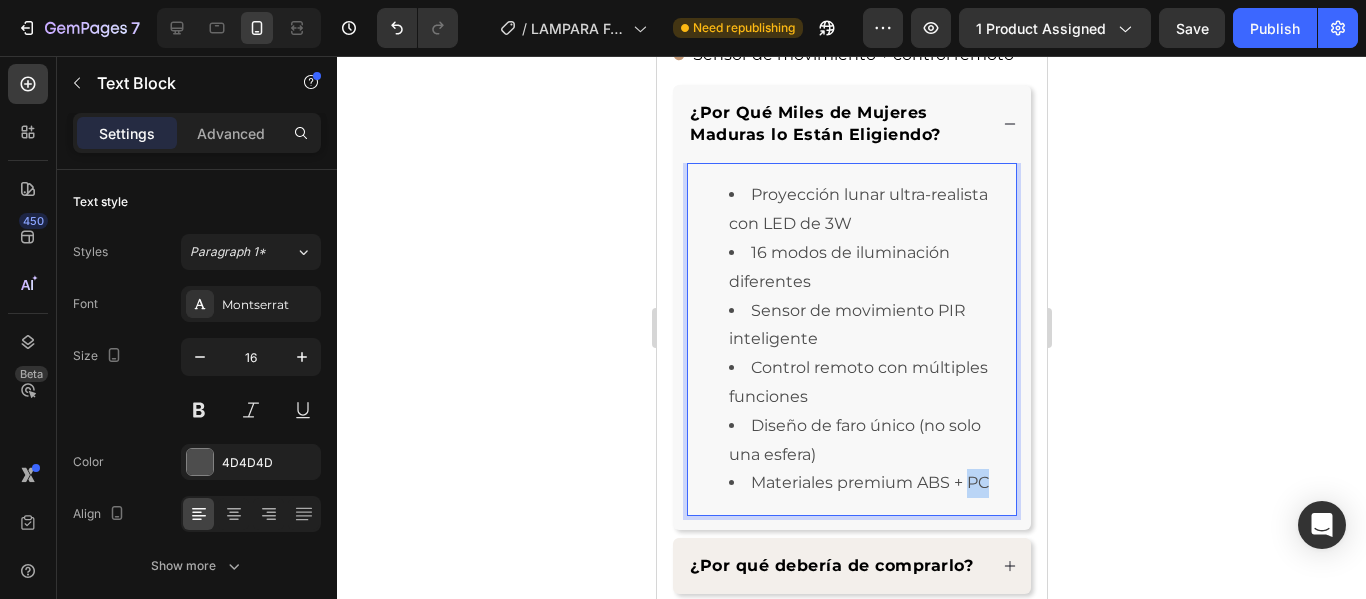 click on "Materiales premium ABS + PC" at bounding box center [871, 483] 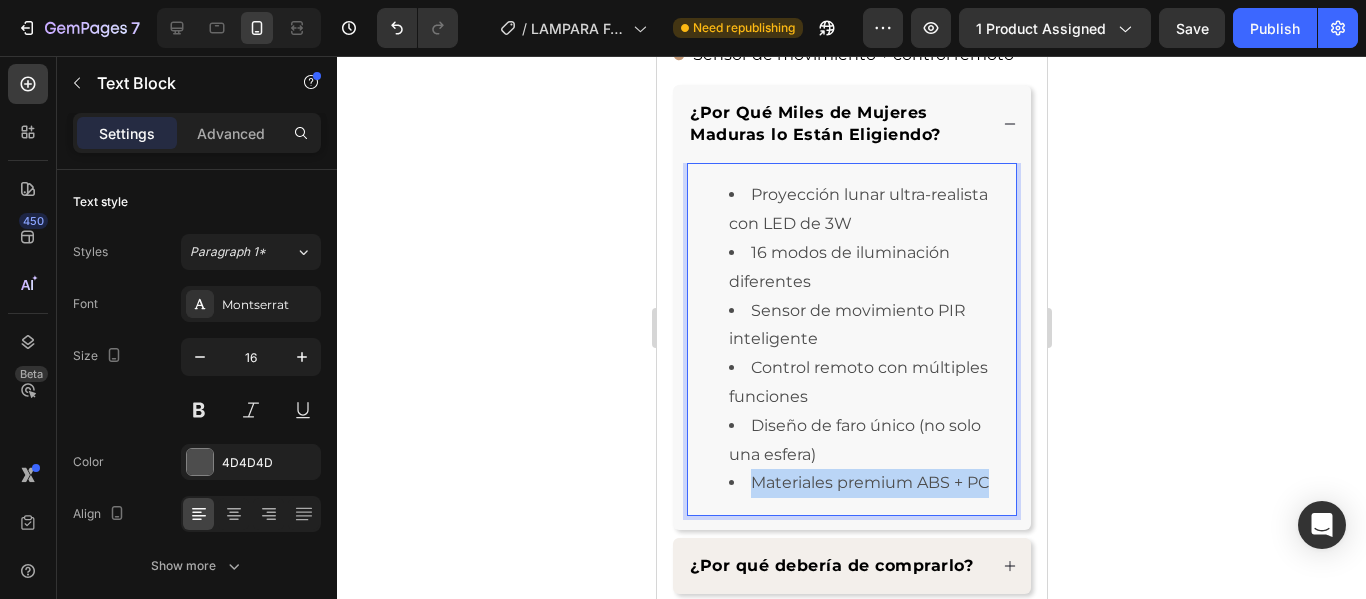 click on "Materiales premium ABS + PC" at bounding box center (871, 483) 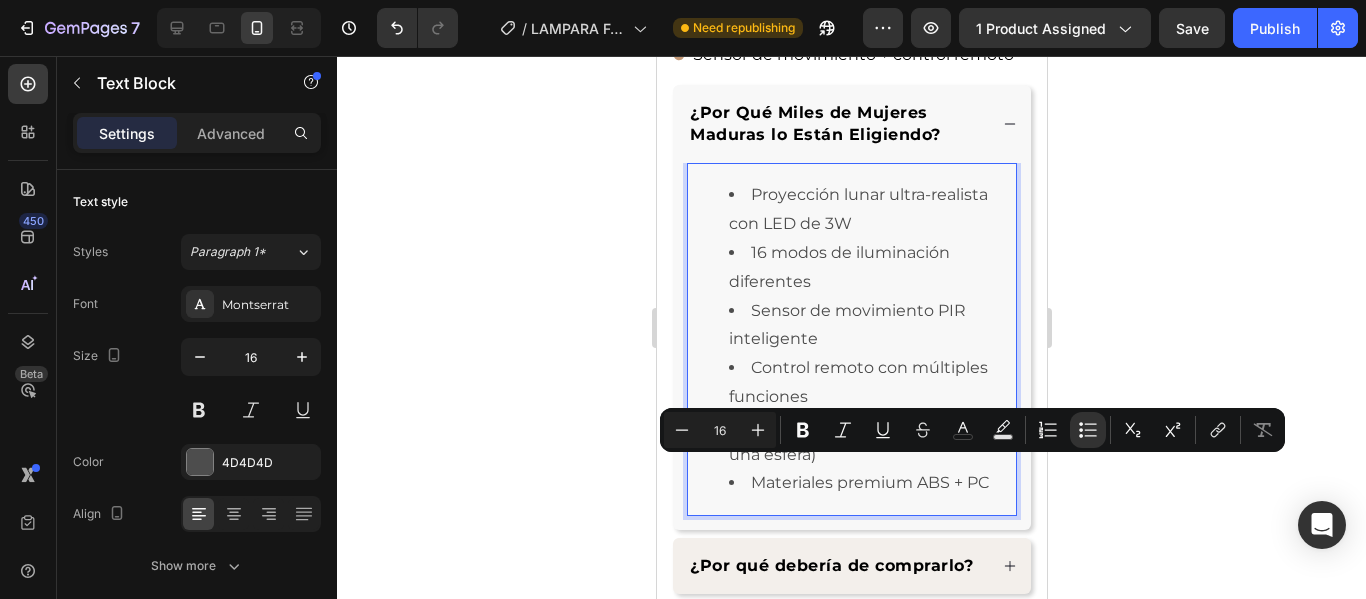 click on "Proyección lunar ultra-realista con LED de 3W" at bounding box center (871, 210) 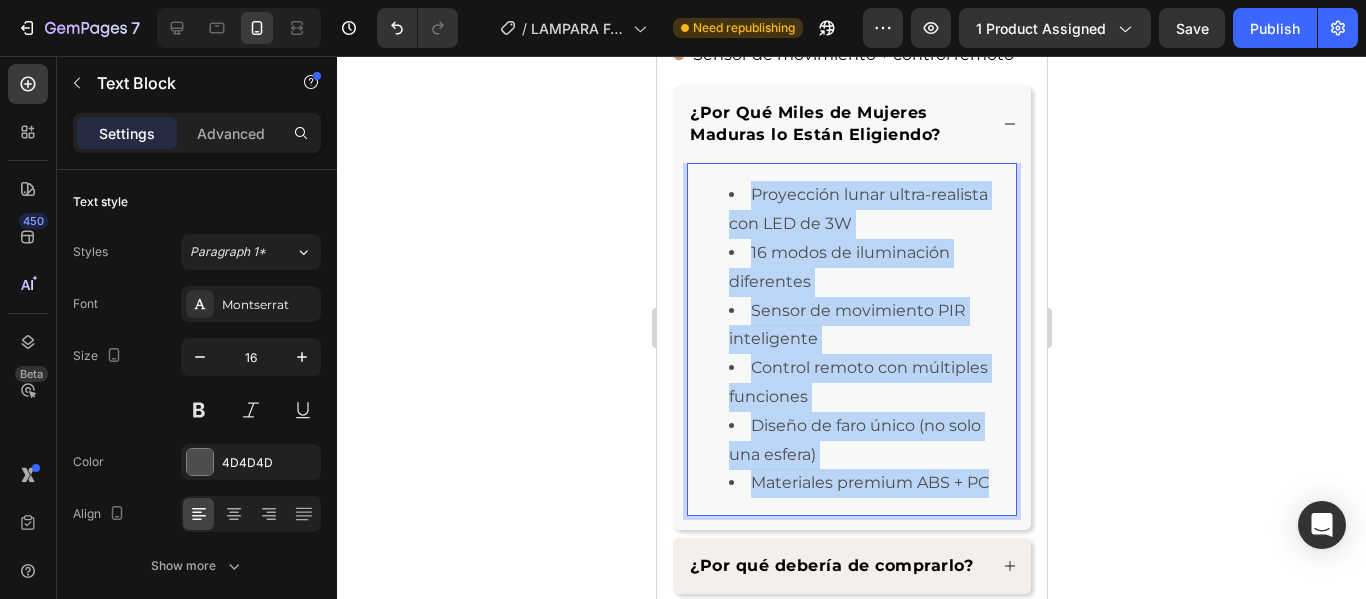 drag, startPoint x: 729, startPoint y: 177, endPoint x: 1000, endPoint y: 489, distance: 413.2614 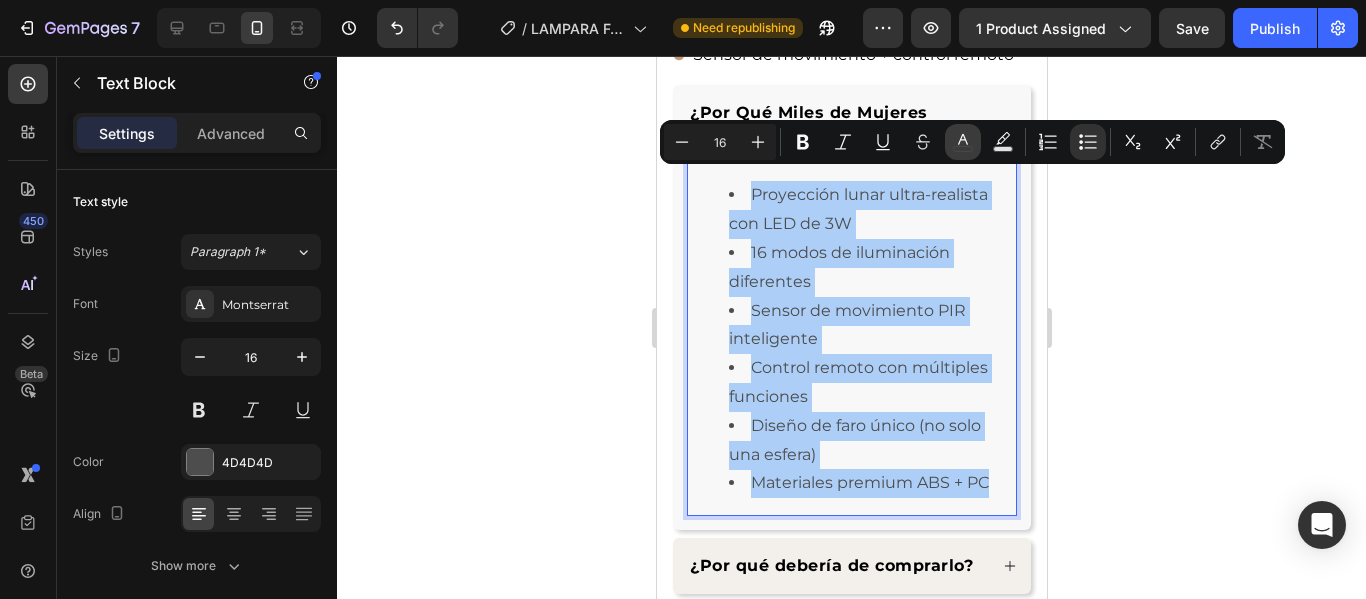 click 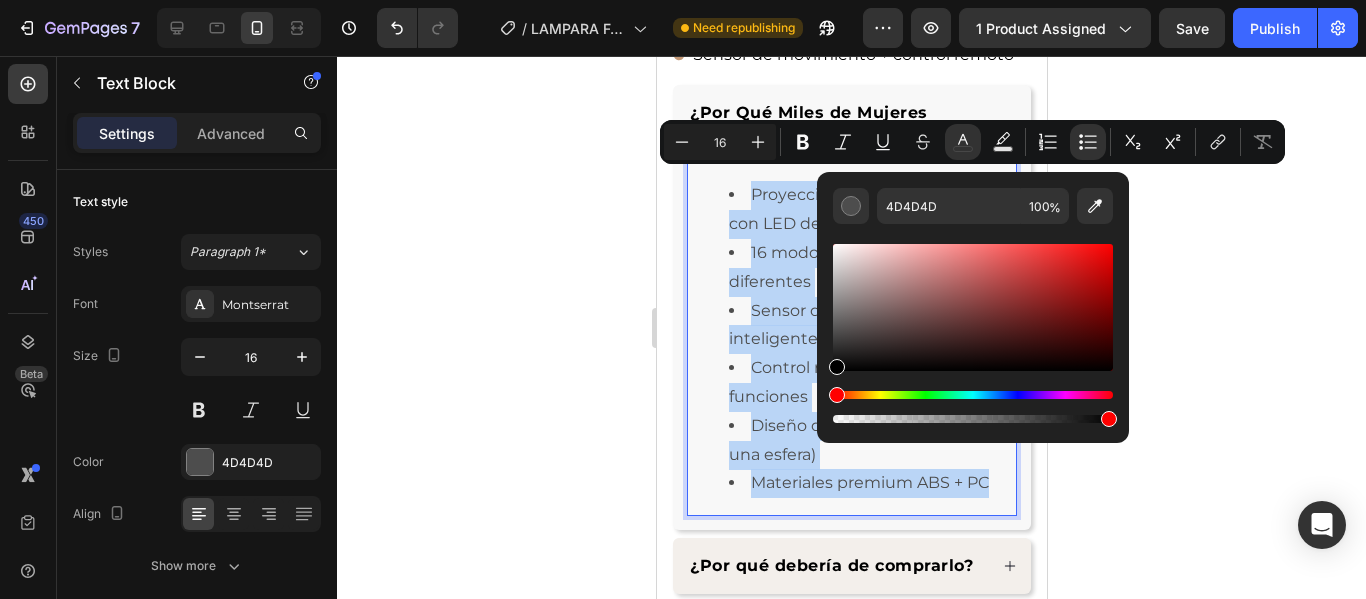 type on "000000" 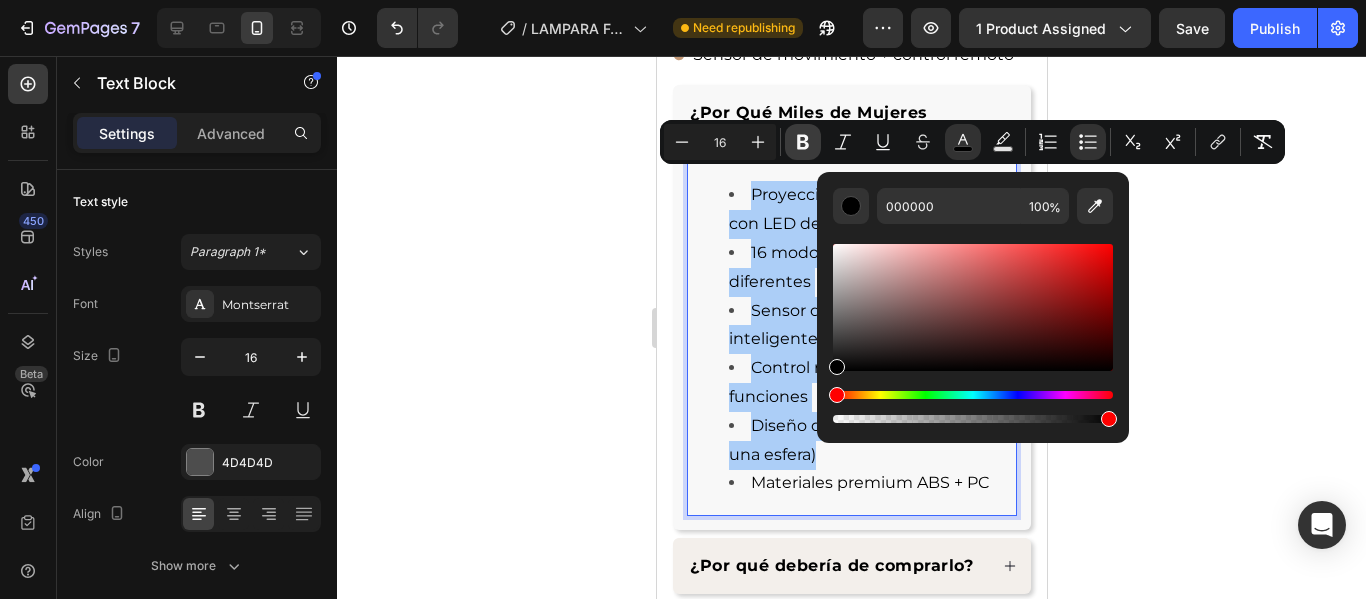 click on "Bold" at bounding box center (803, 142) 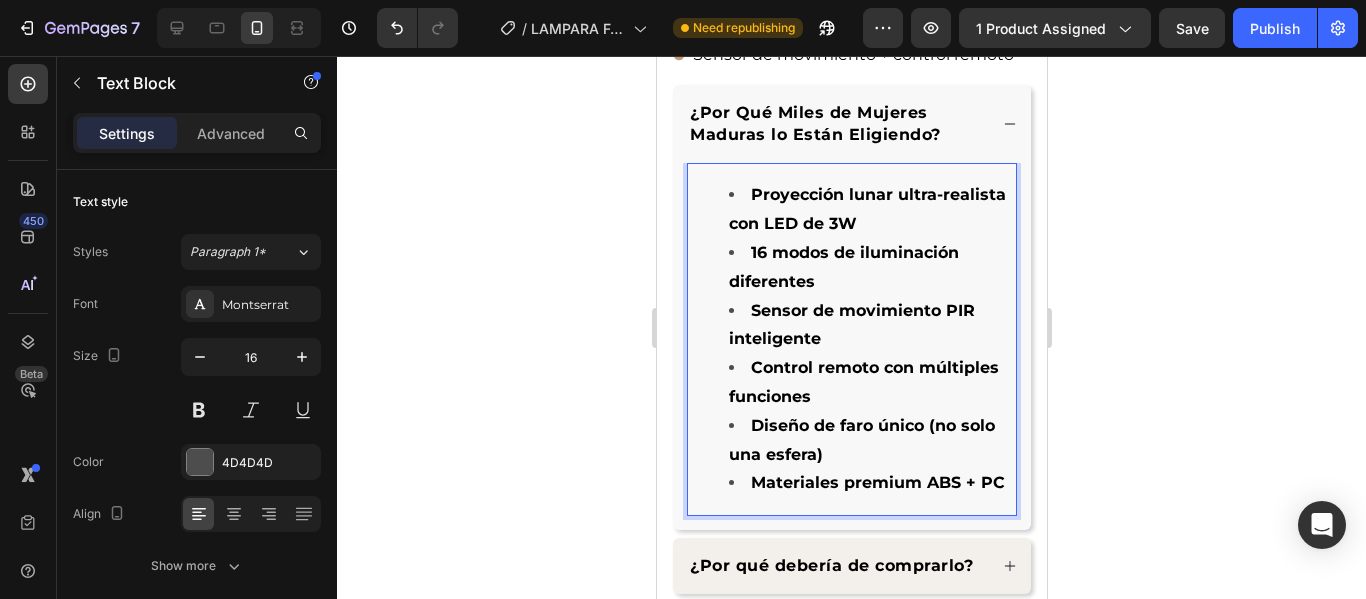 click on "Proyección lunar ultra-realista con LED de 3W" at bounding box center (871, 210) 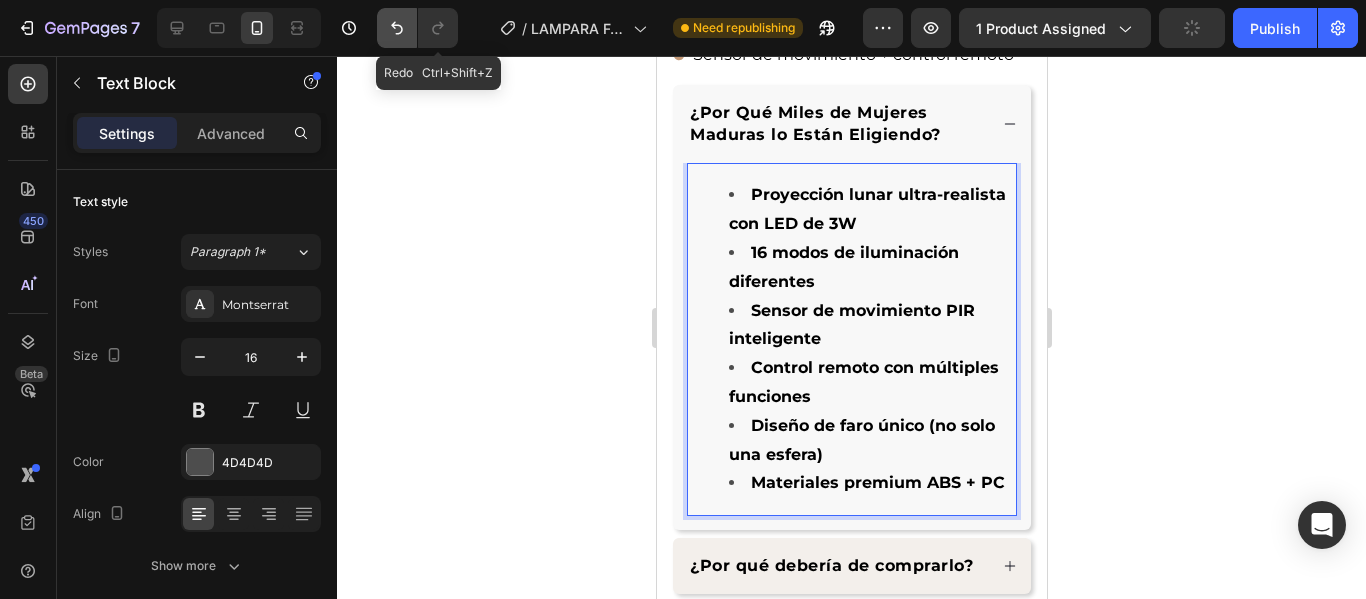 click 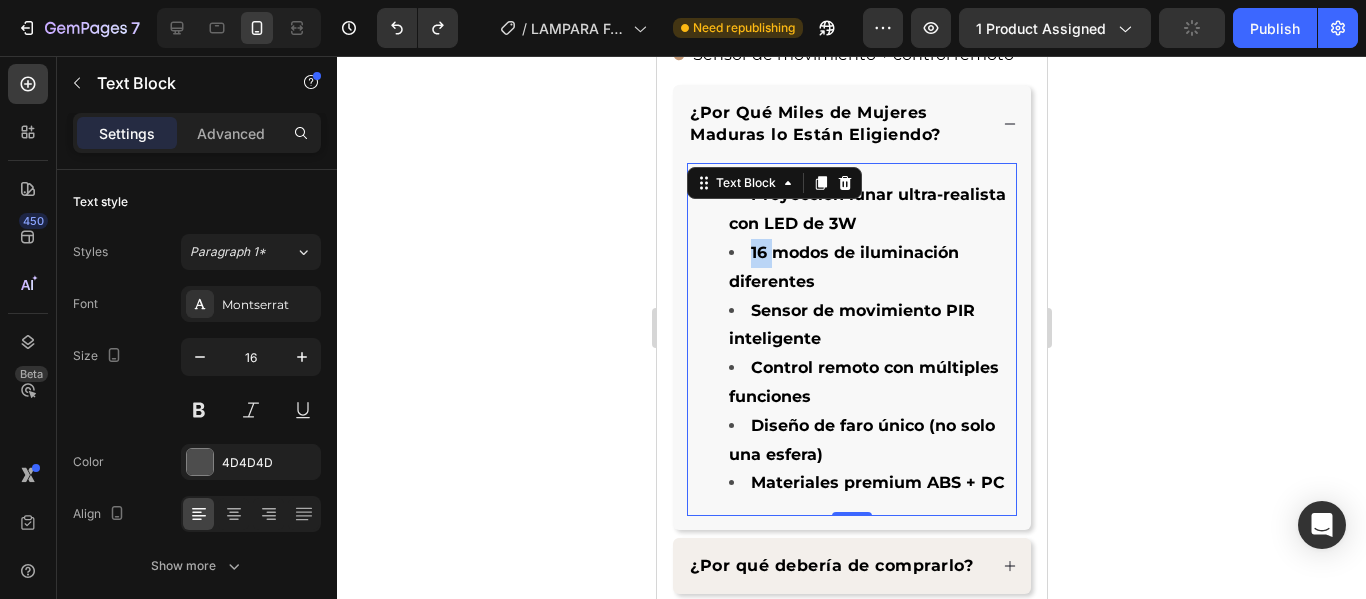 click on "16 modos de iluminación diferentes" at bounding box center (871, 268) 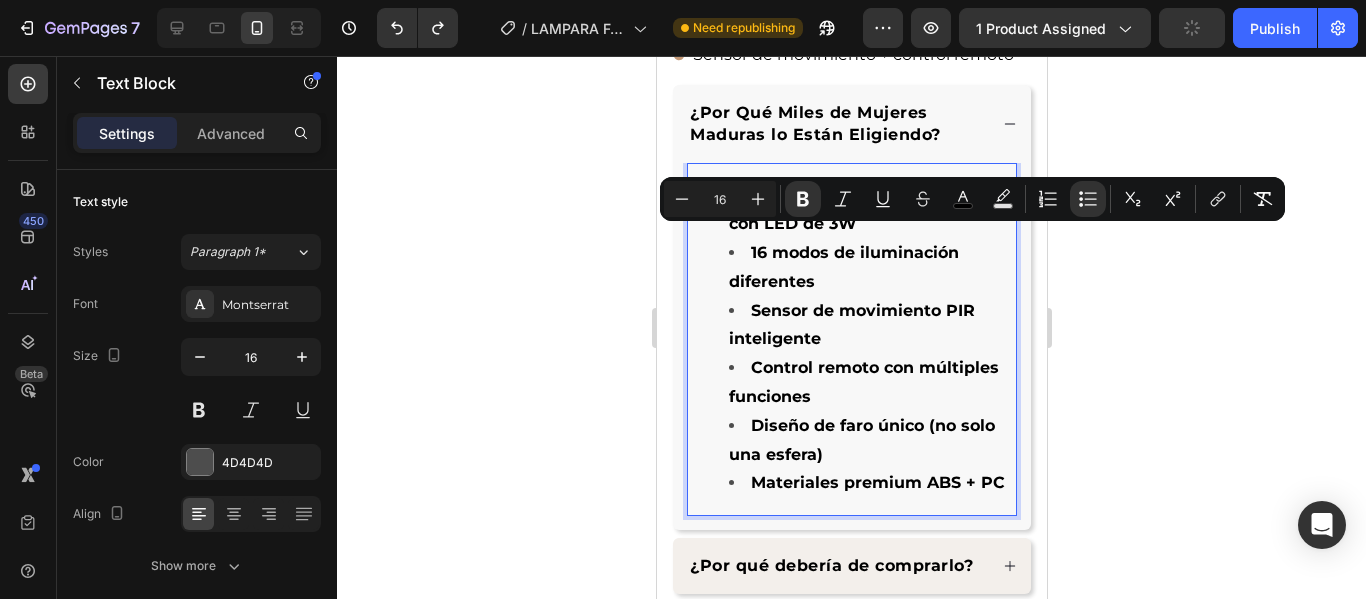 click on "Materiales premium ABS + PC" at bounding box center (871, 483) 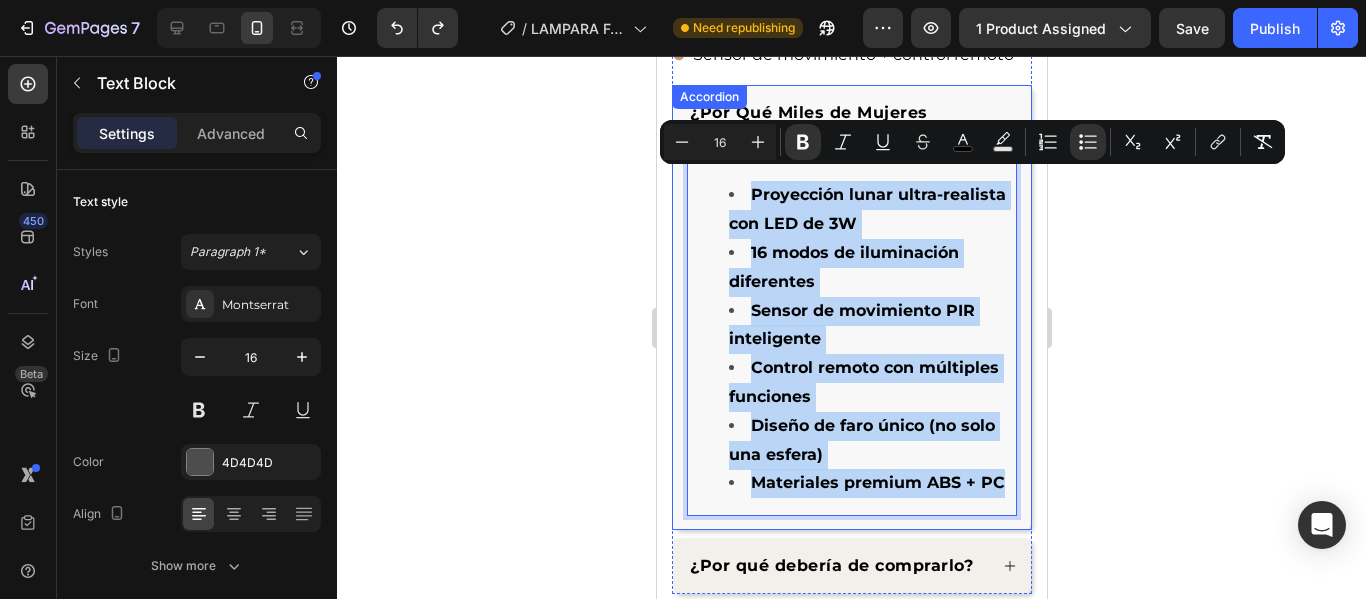 drag, startPoint x: 797, startPoint y: 498, endPoint x: 675, endPoint y: 186, distance: 335.0045 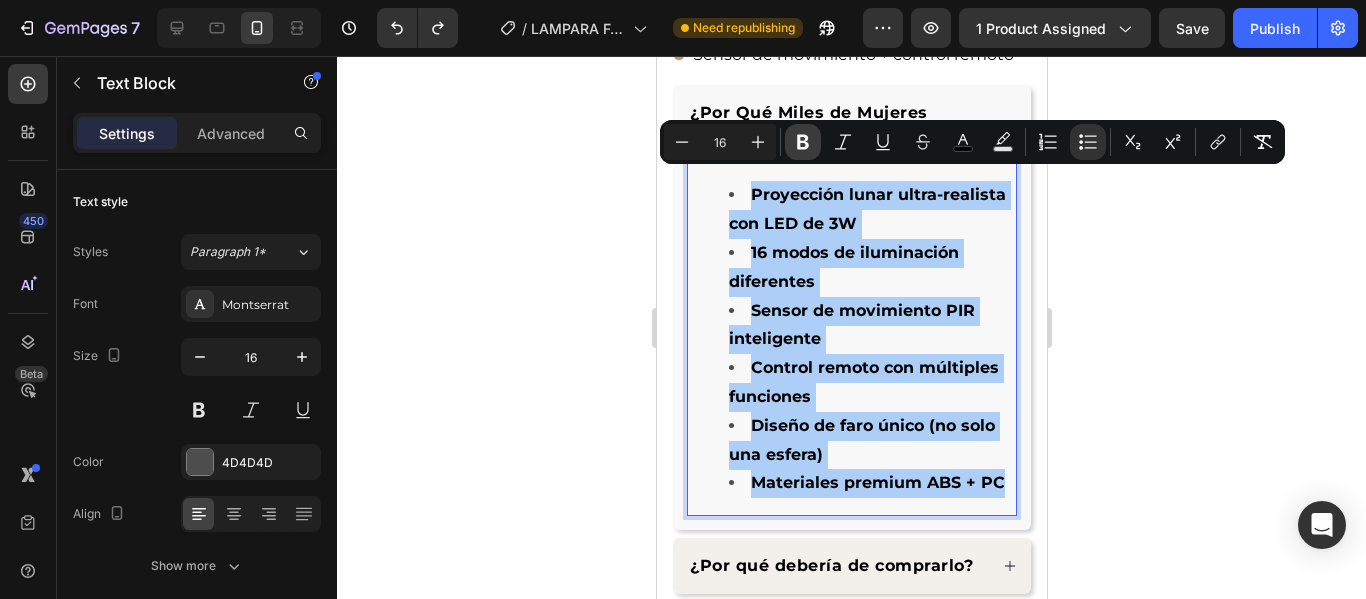 click 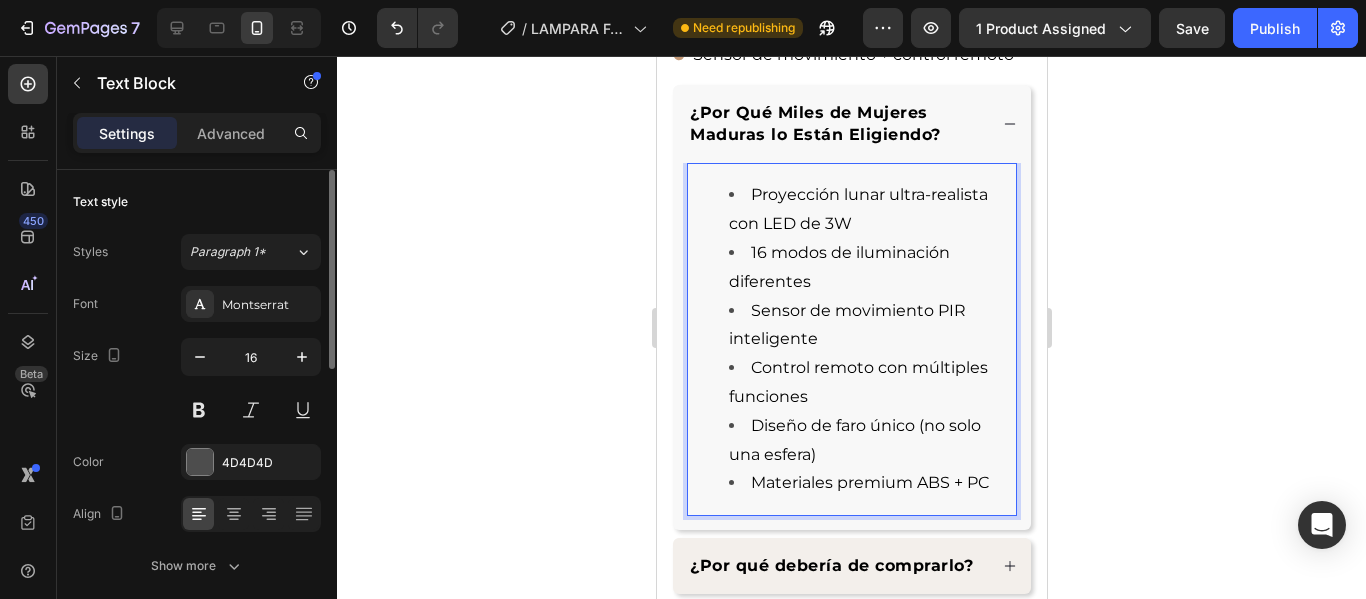 scroll, scrollTop: 100, scrollLeft: 0, axis: vertical 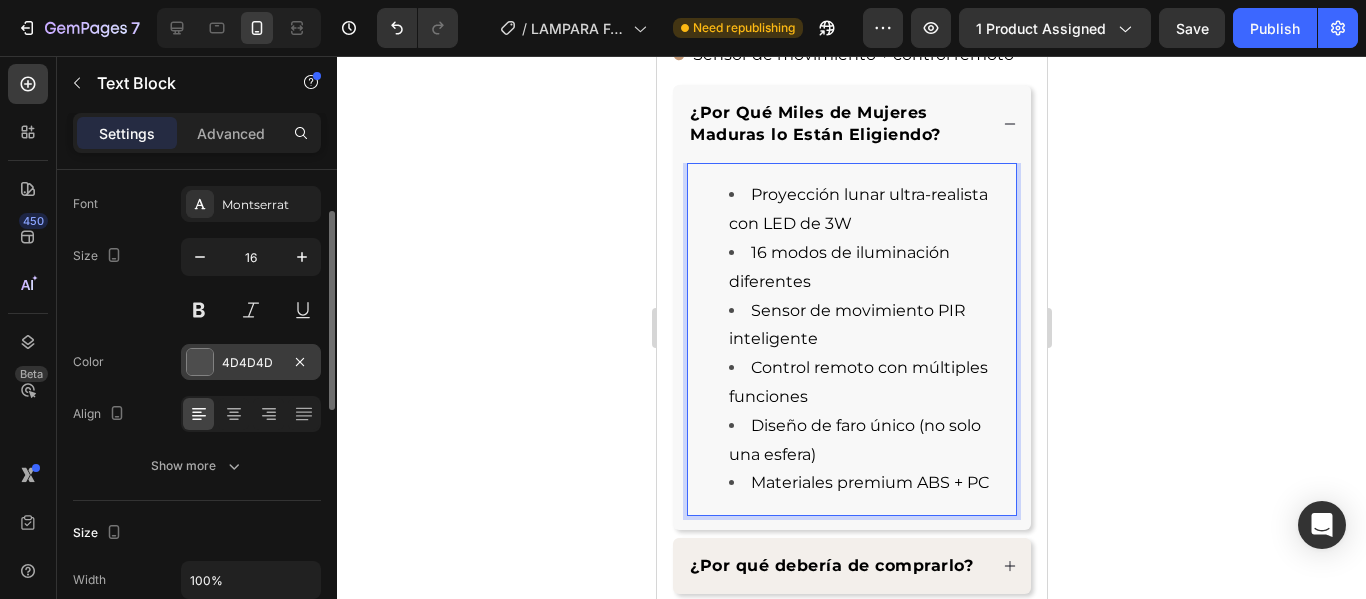 click at bounding box center (200, 362) 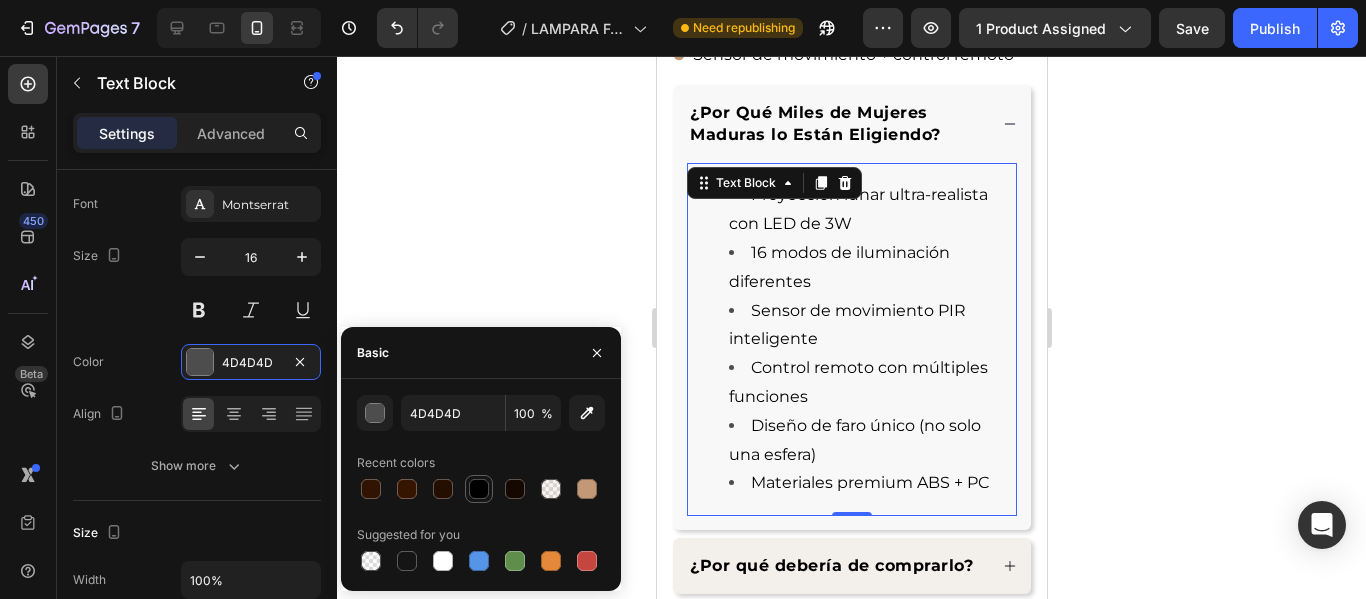 click at bounding box center [479, 489] 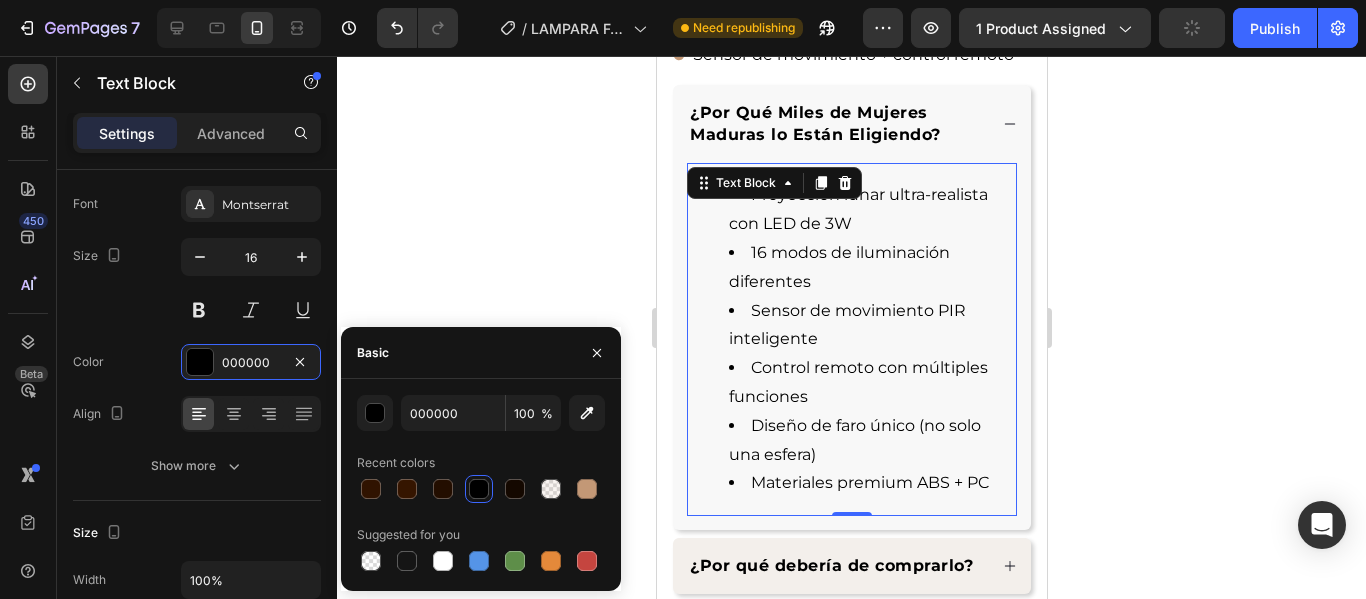 click 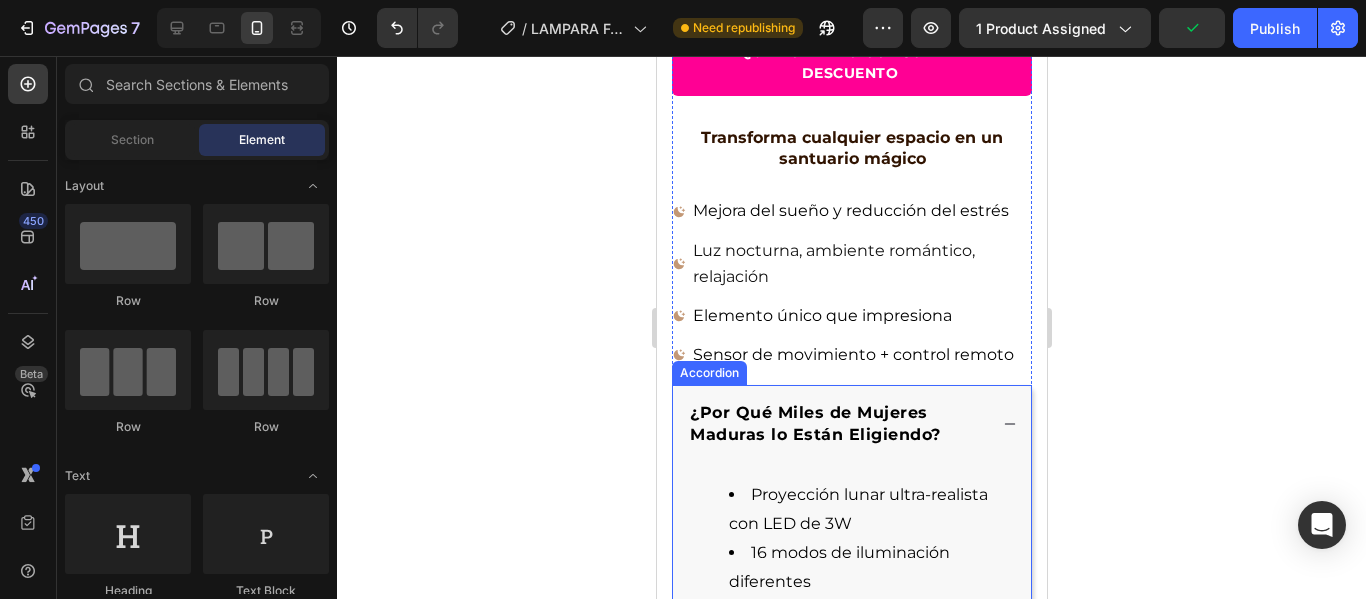 scroll, scrollTop: 950, scrollLeft: 0, axis: vertical 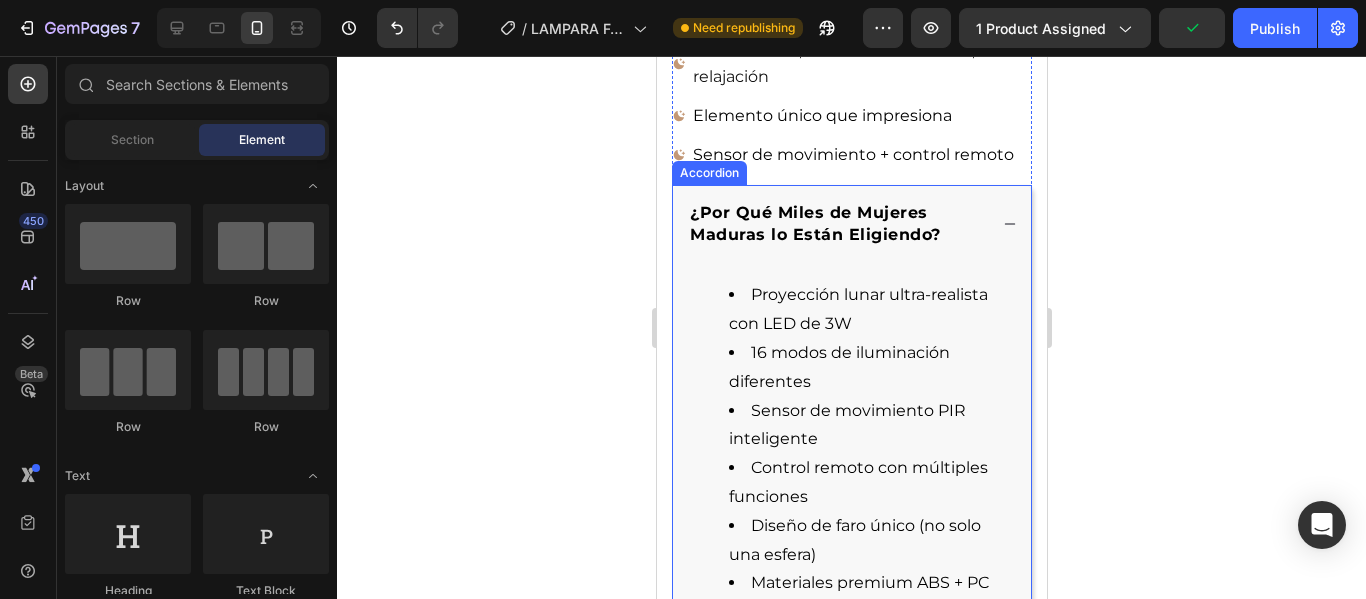 click 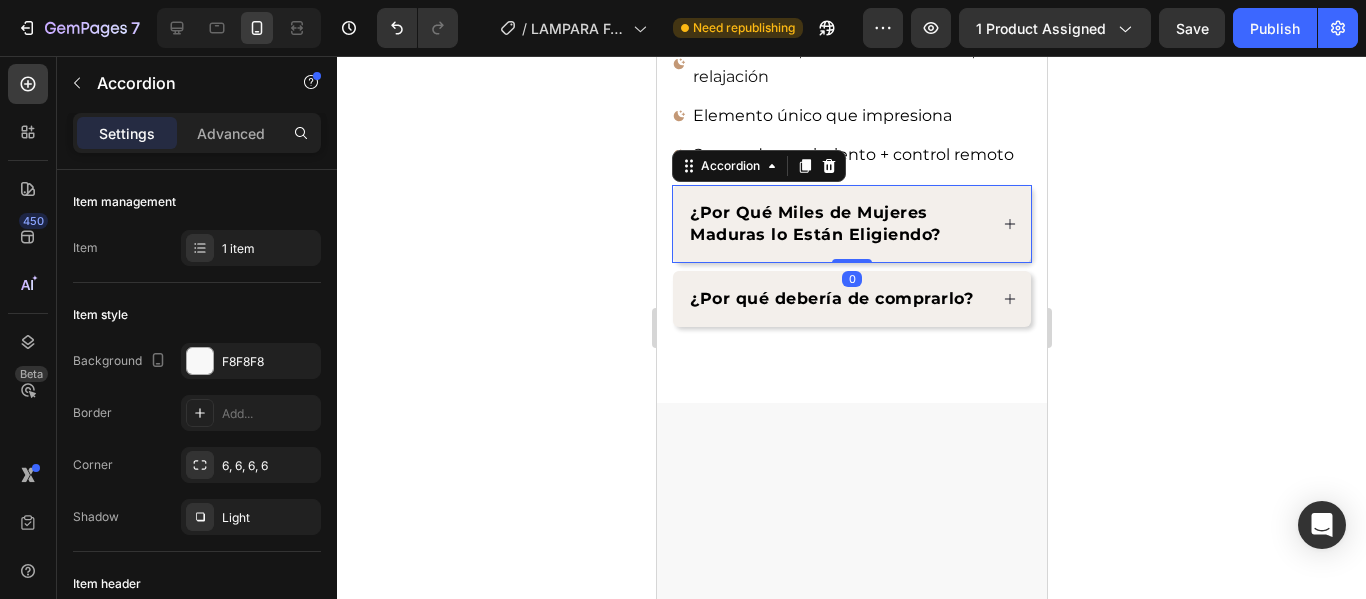 click 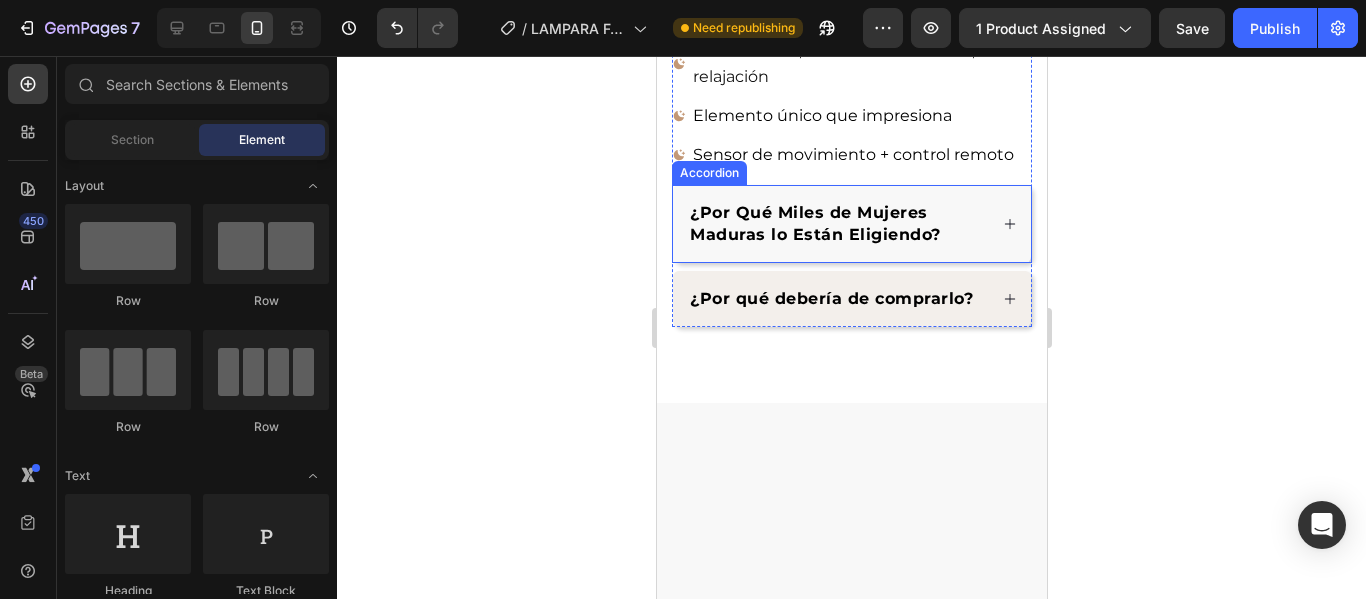 click on "¿Por Qué Miles de Mujeres Maduras lo Están Eligiendo?" at bounding box center [814, 223] 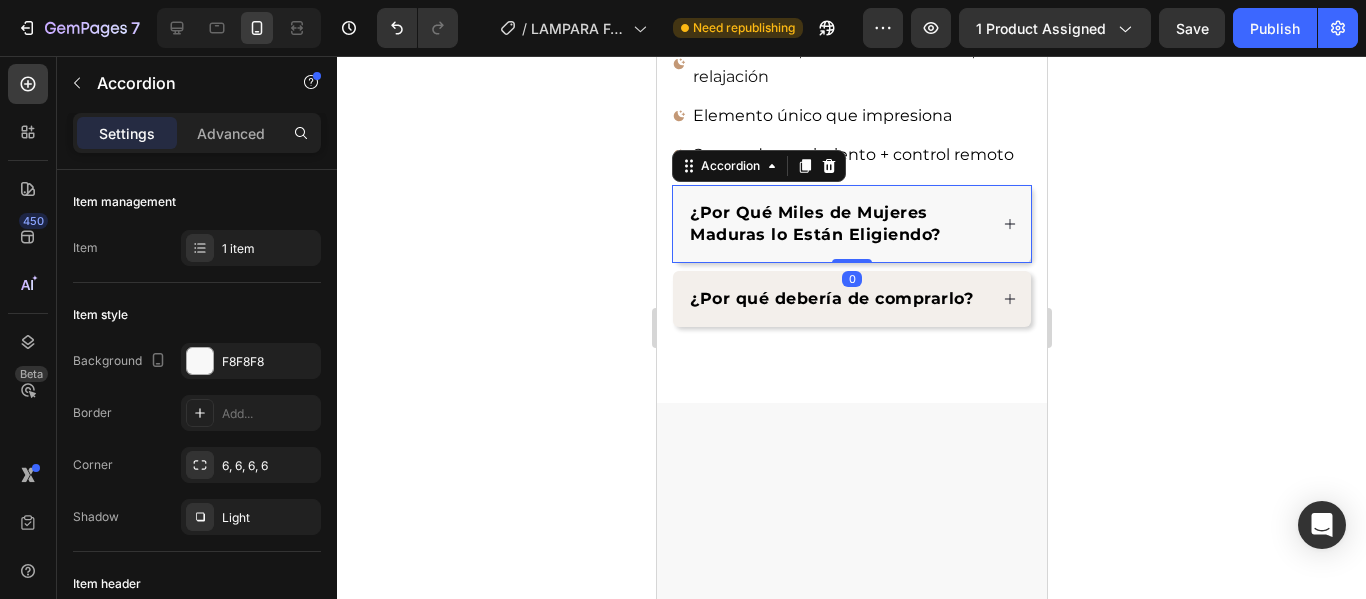 click on "¿Por Qué Miles de Mujeres Maduras lo Están Eligiendo?" at bounding box center (814, 223) 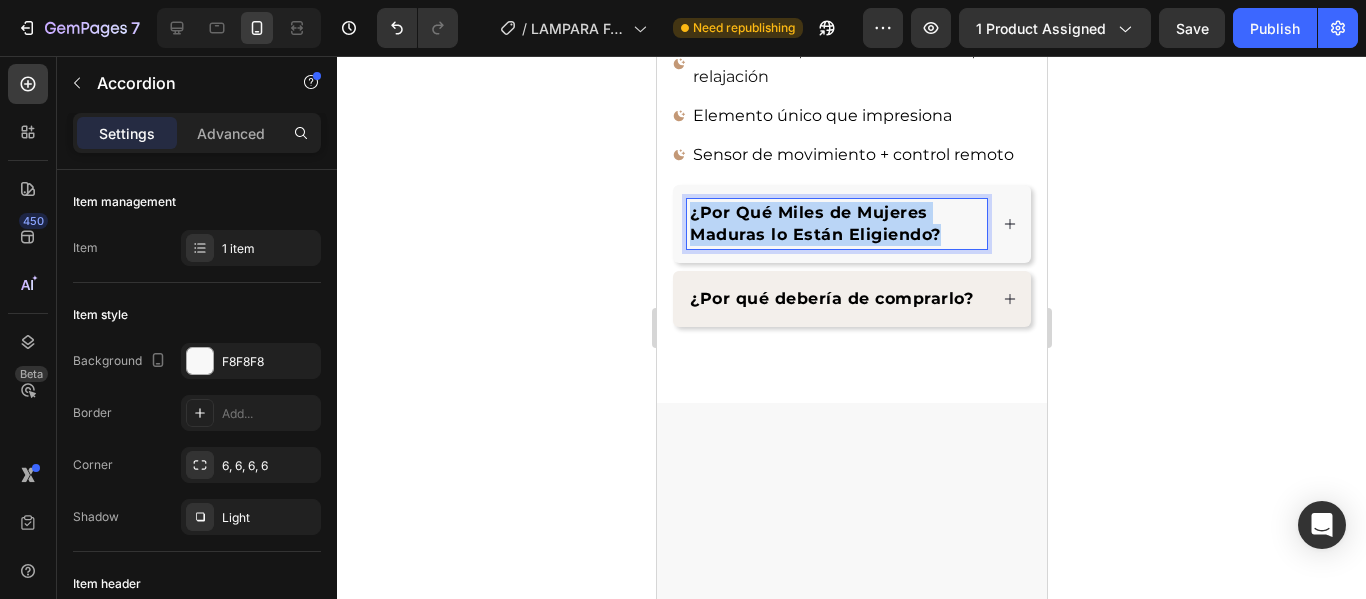 click on "¿Por Qué Miles de Mujeres Maduras lo Están Eligiendo?" at bounding box center [814, 223] 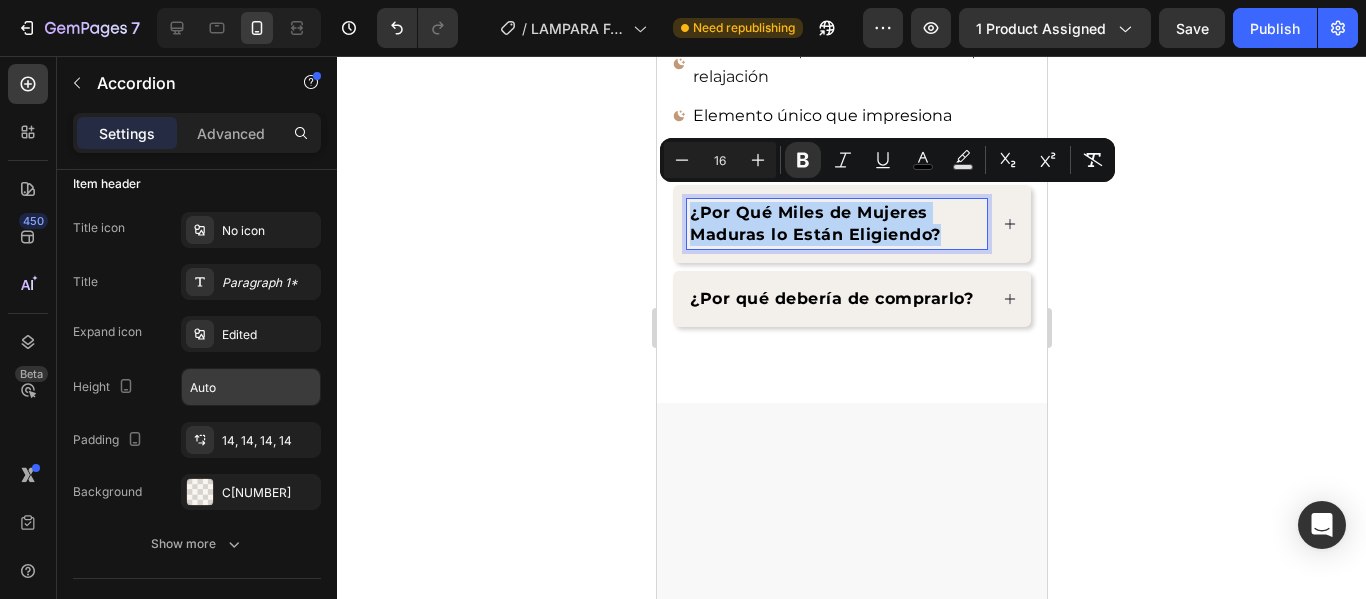 scroll, scrollTop: 0, scrollLeft: 0, axis: both 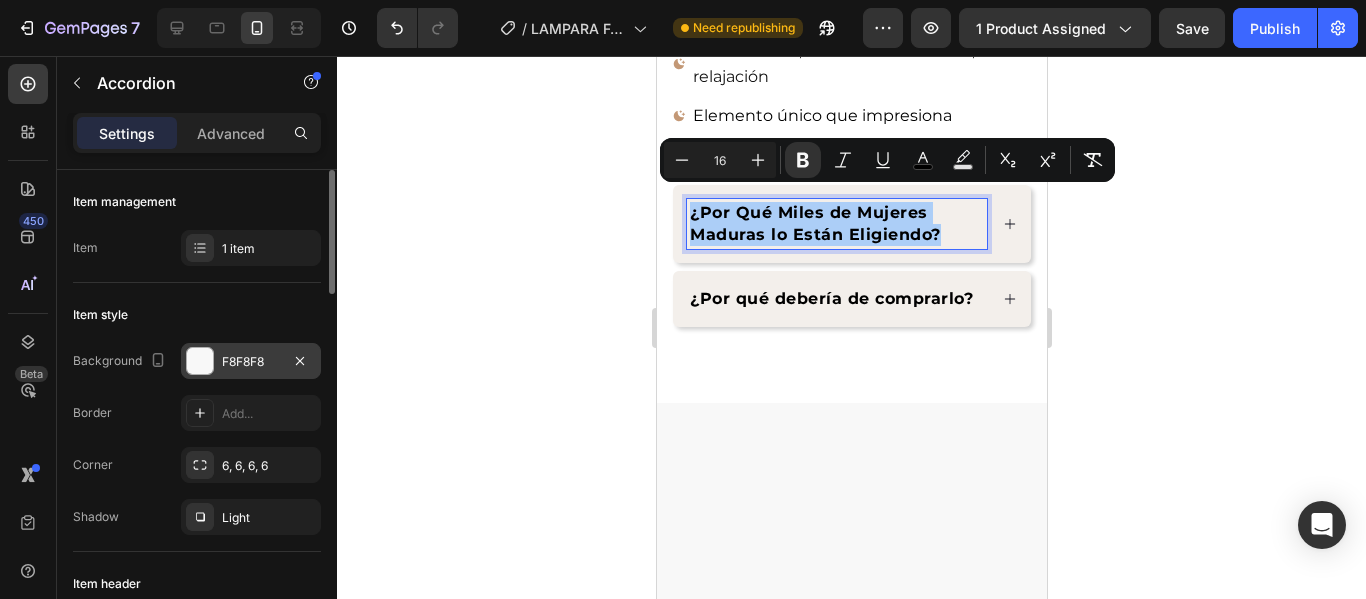 click on "F8F8F8" at bounding box center (251, 361) 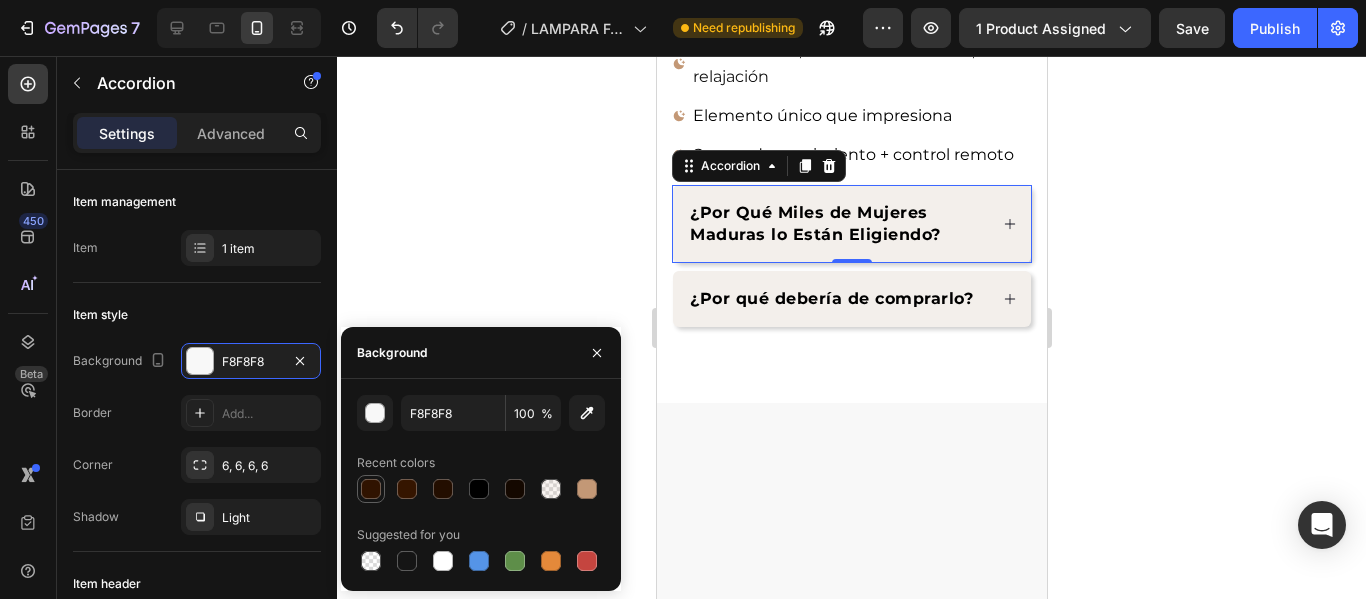 click at bounding box center [371, 489] 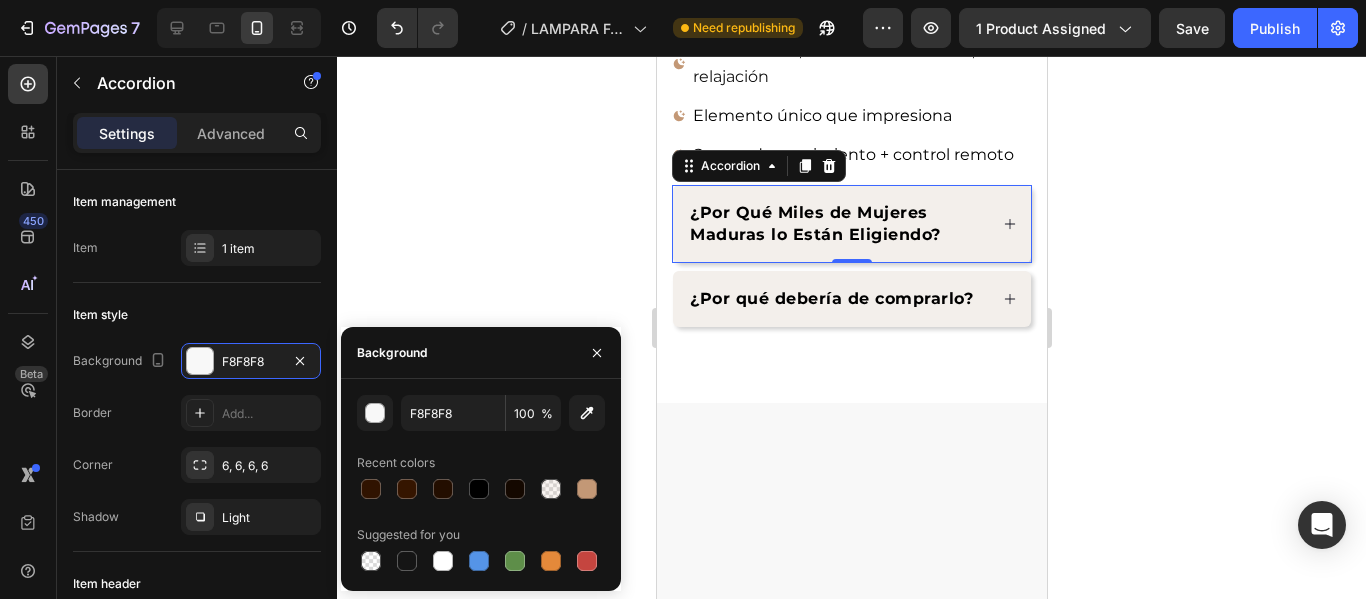type on "301300" 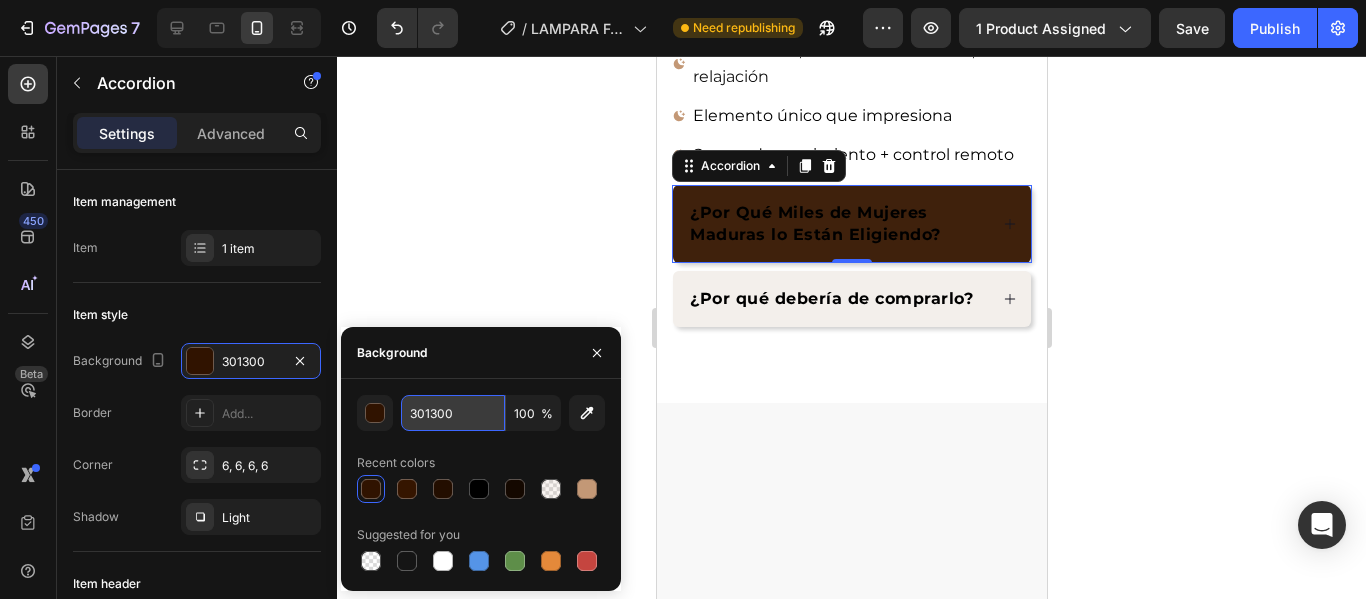 click on "301300" at bounding box center (453, 413) 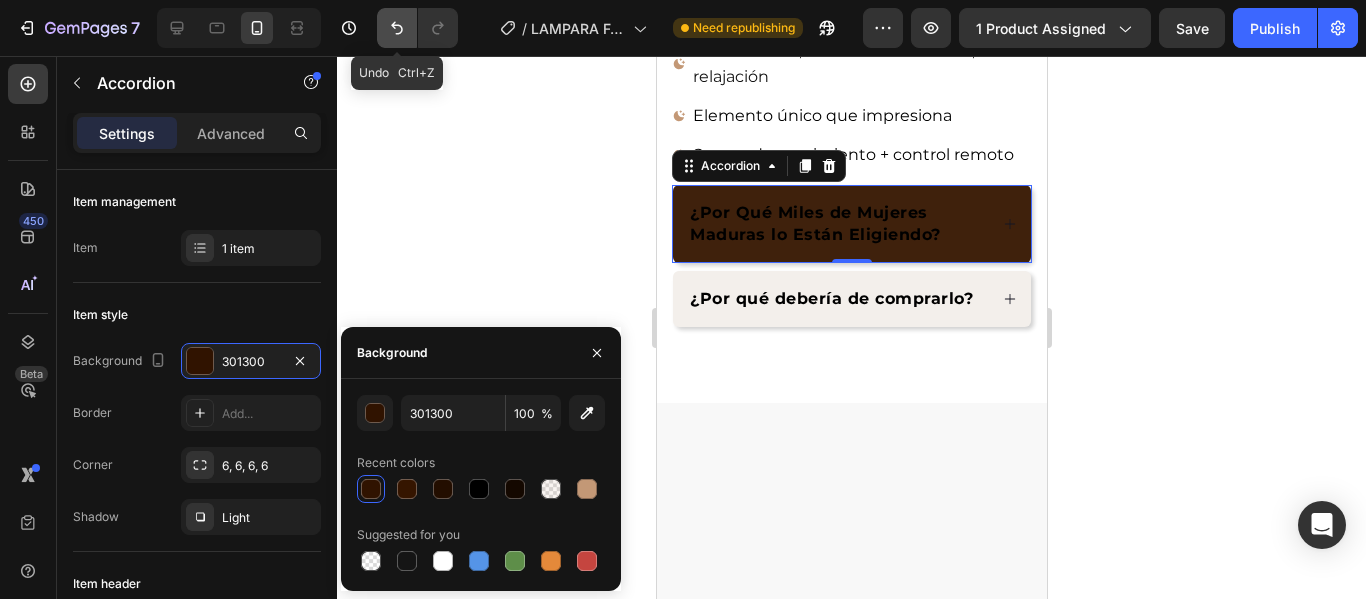 click 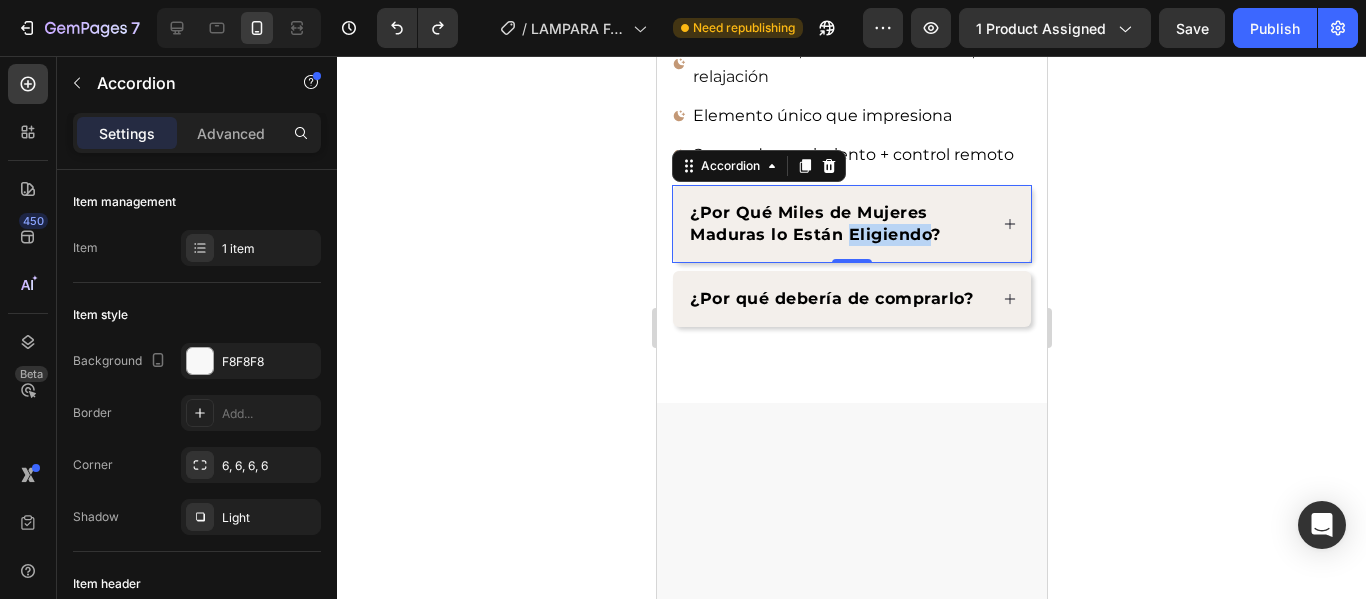click on "¿Por Qué Miles de Mujeres Maduras lo Están Eligiendo?" at bounding box center (814, 223) 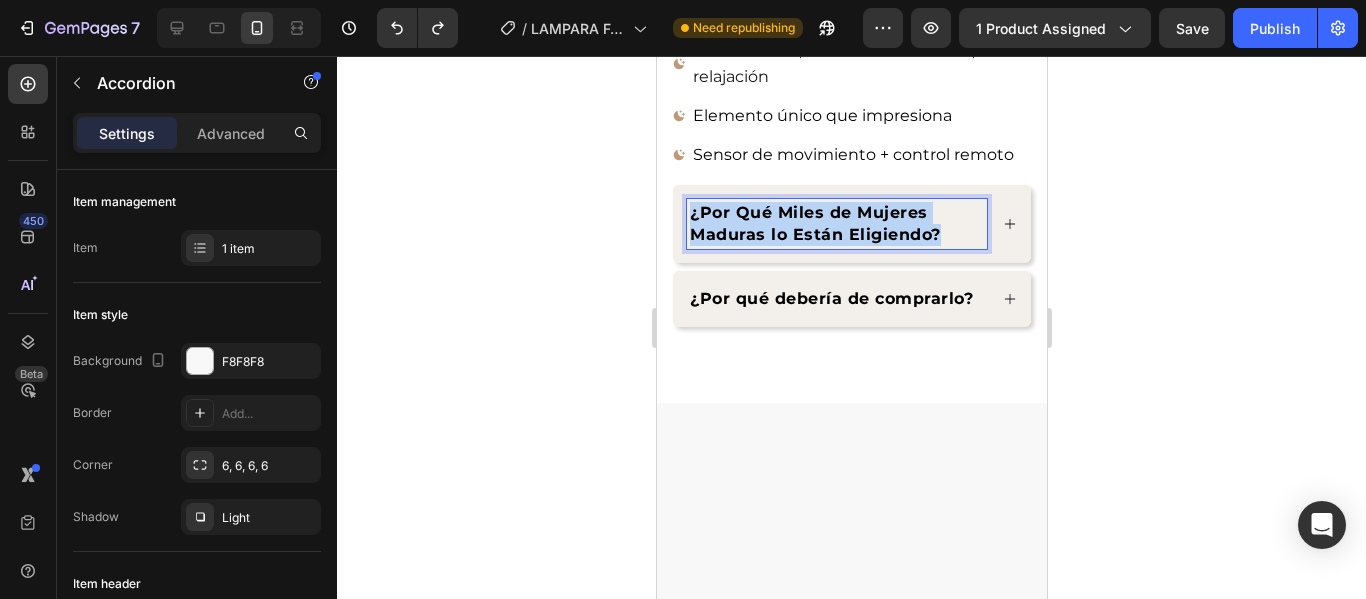 click on "¿Por Qué Miles de Mujeres Maduras lo Están Eligiendo?" at bounding box center (814, 223) 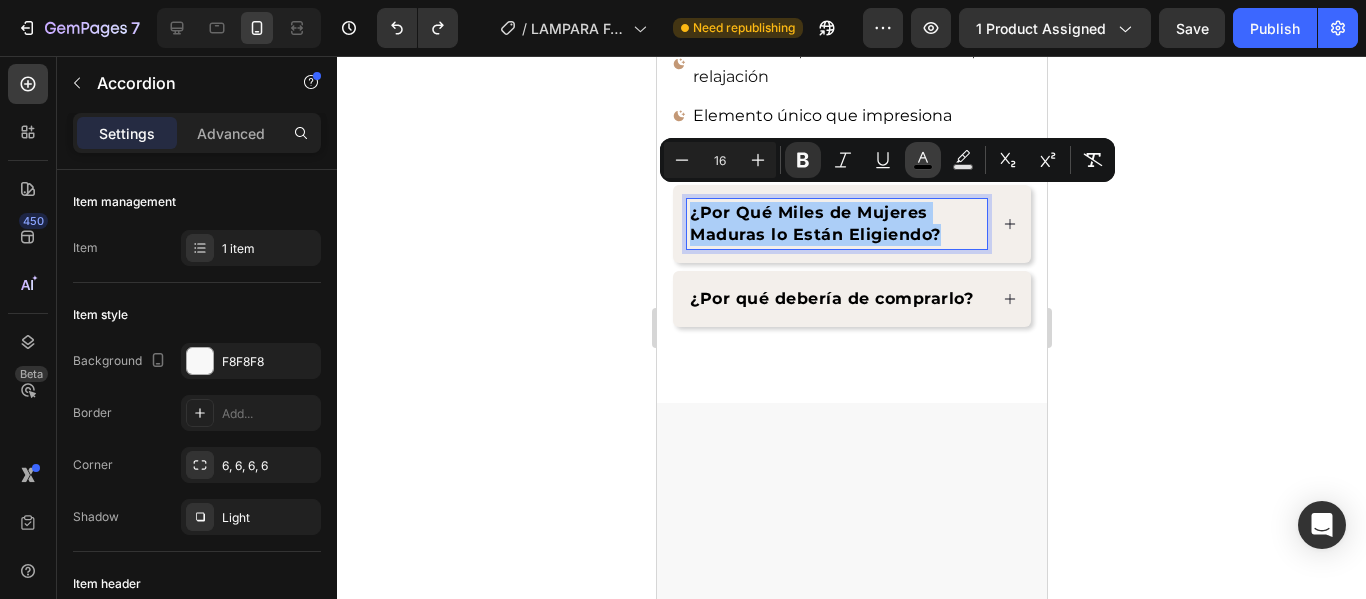 click 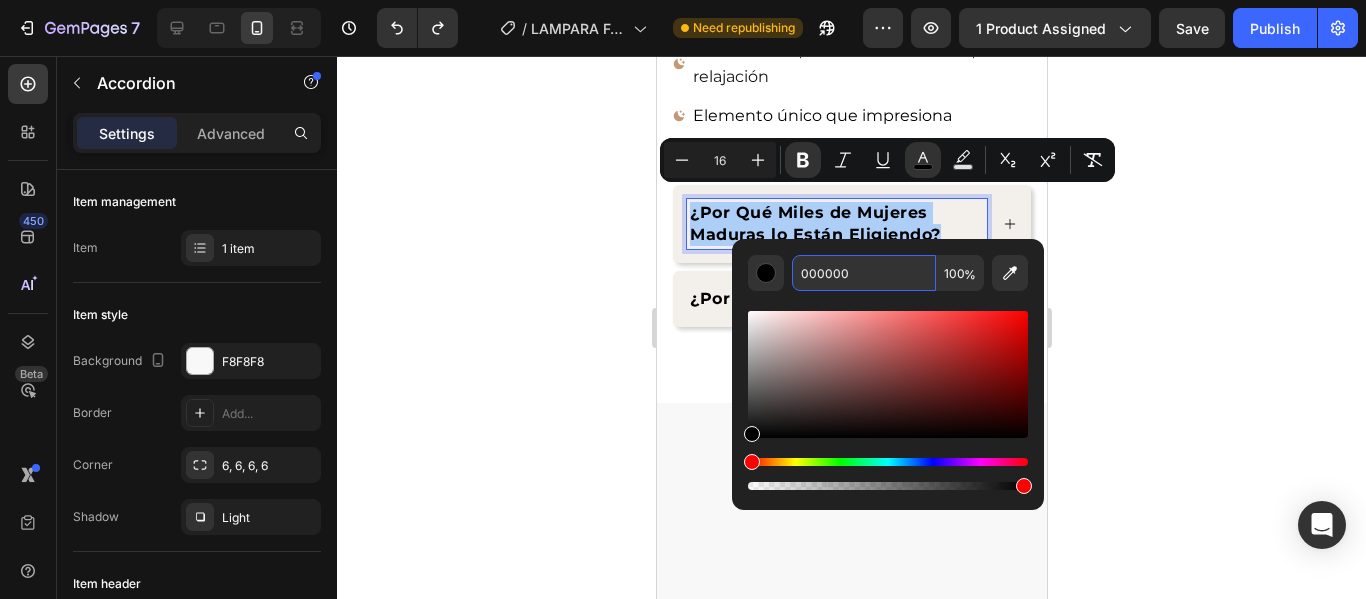 click on "000000" at bounding box center [864, 273] 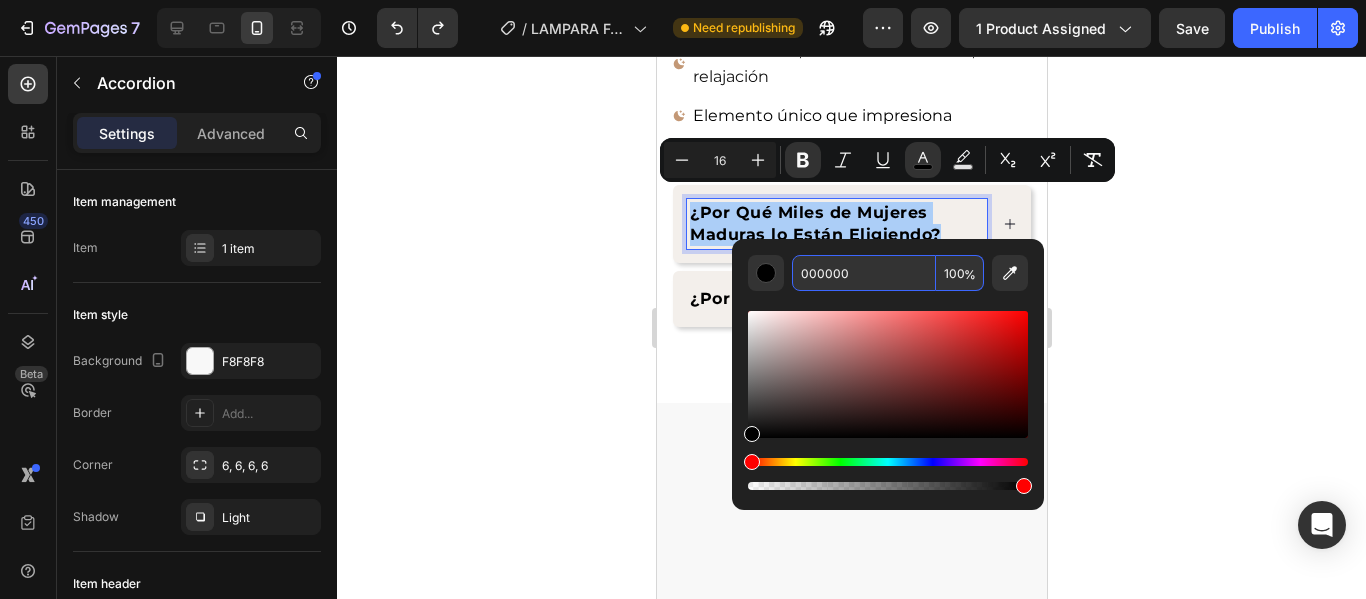 paste on "3013" 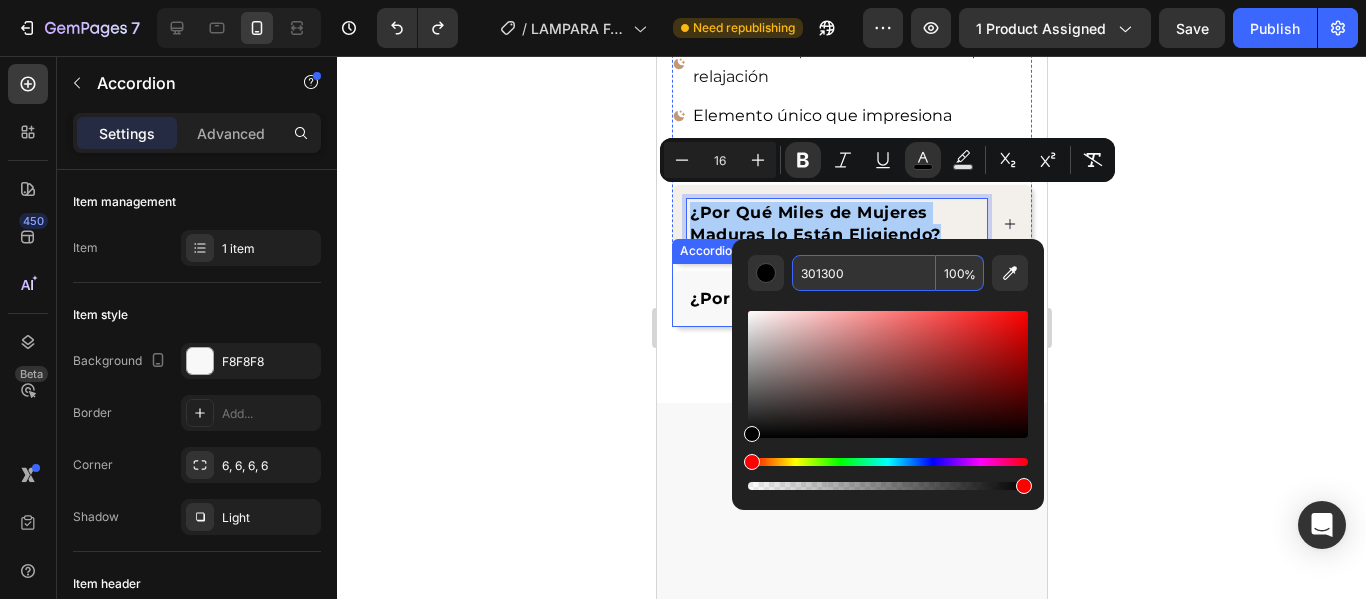 type on "301300" 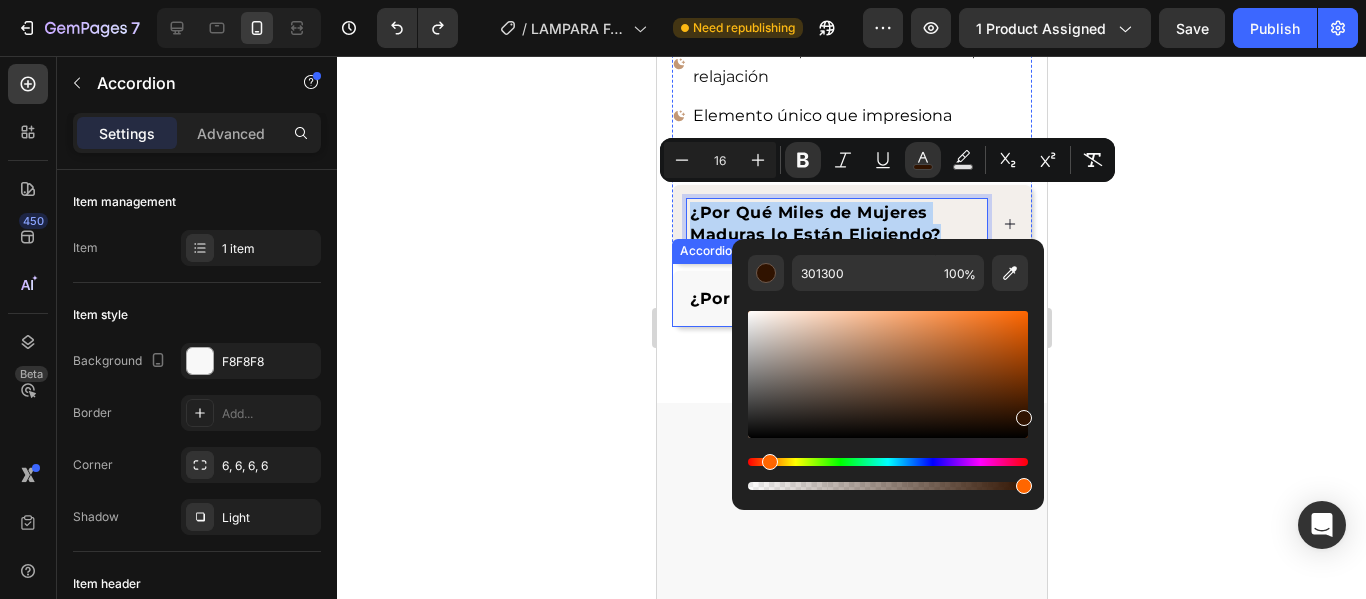 click on "¿Por qué debería de comprarlo?" at bounding box center [830, 298] 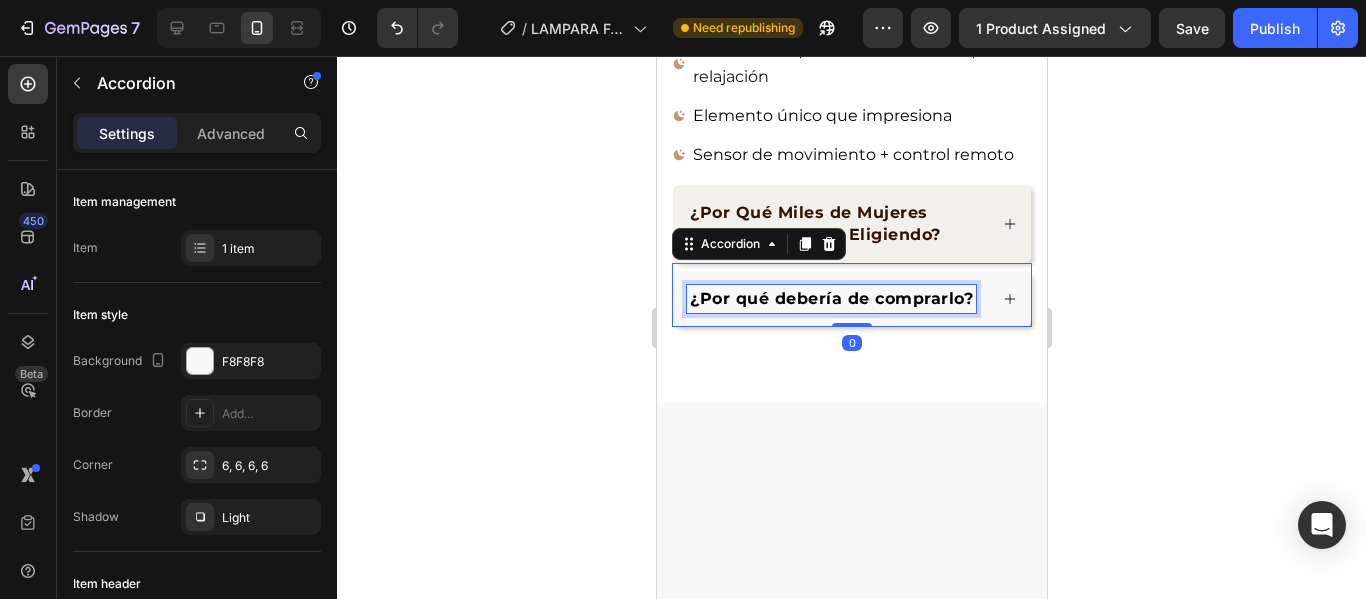 click on "¿Por qué debería de comprarlo?" at bounding box center (830, 298) 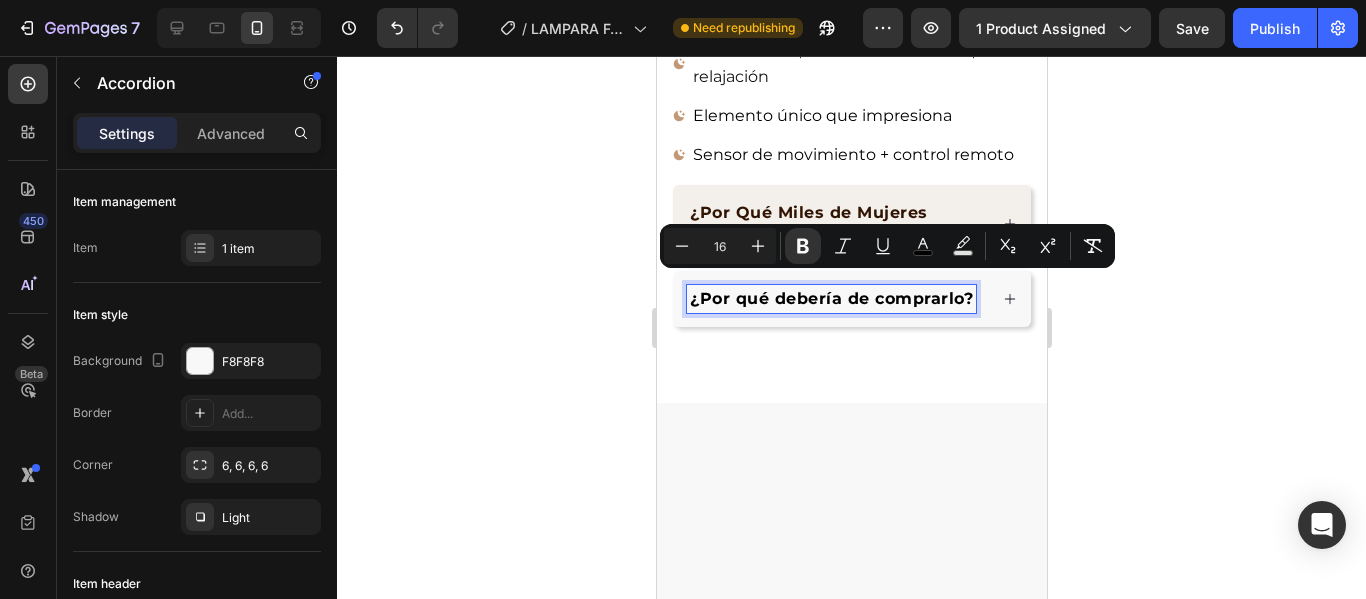 click on "color" at bounding box center (923, 246) 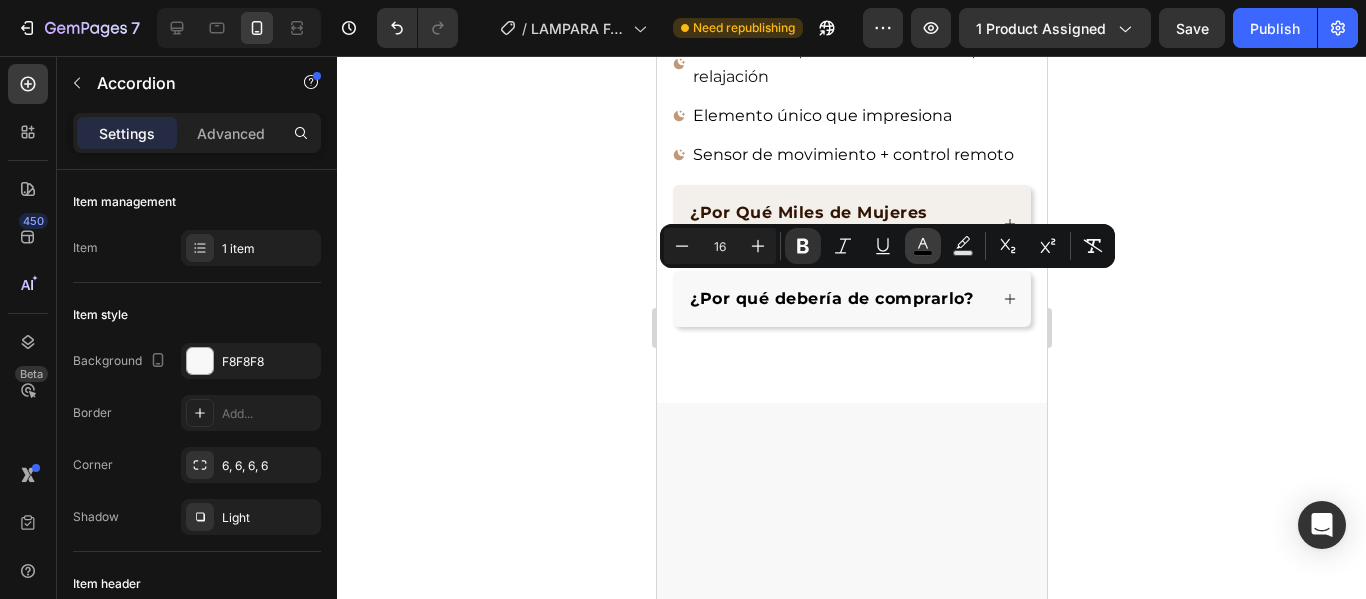 click on "color" at bounding box center [923, 246] 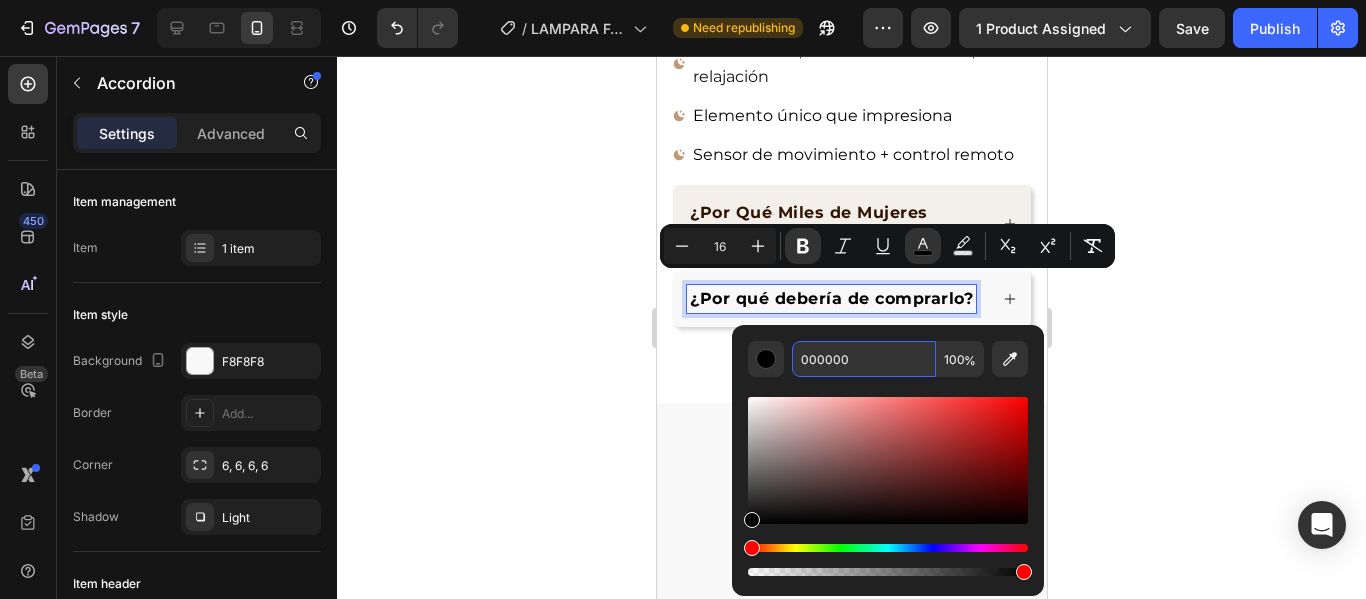 click on "000000" at bounding box center (864, 359) 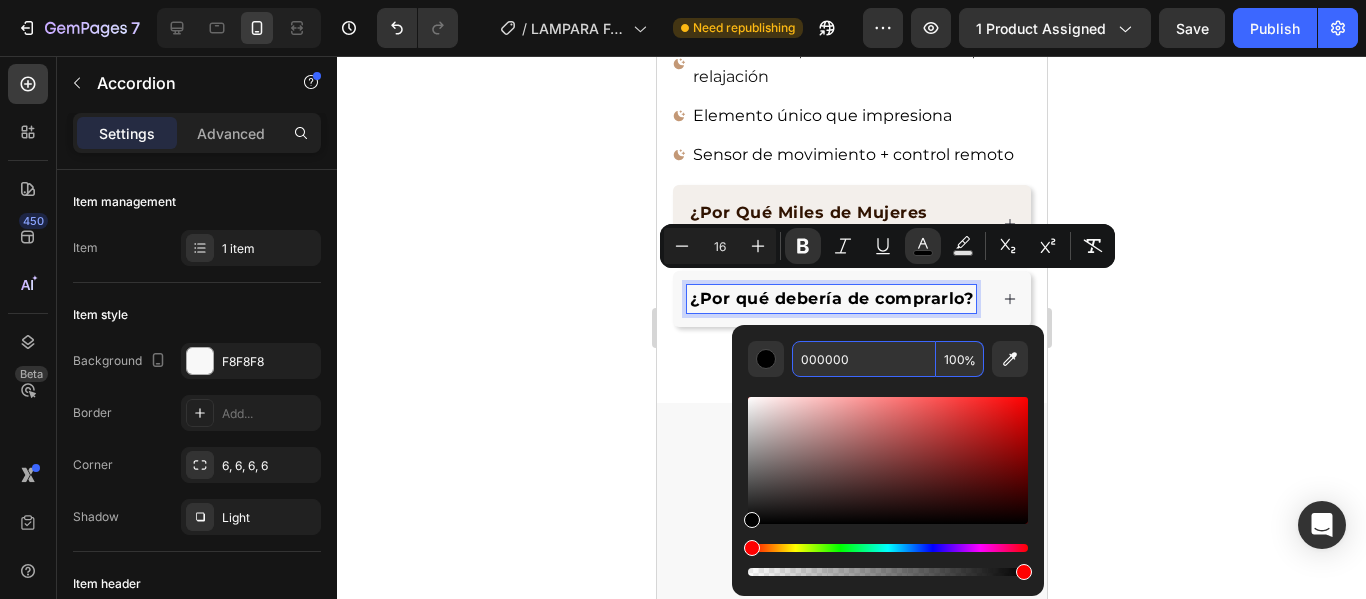 paste on "3013" 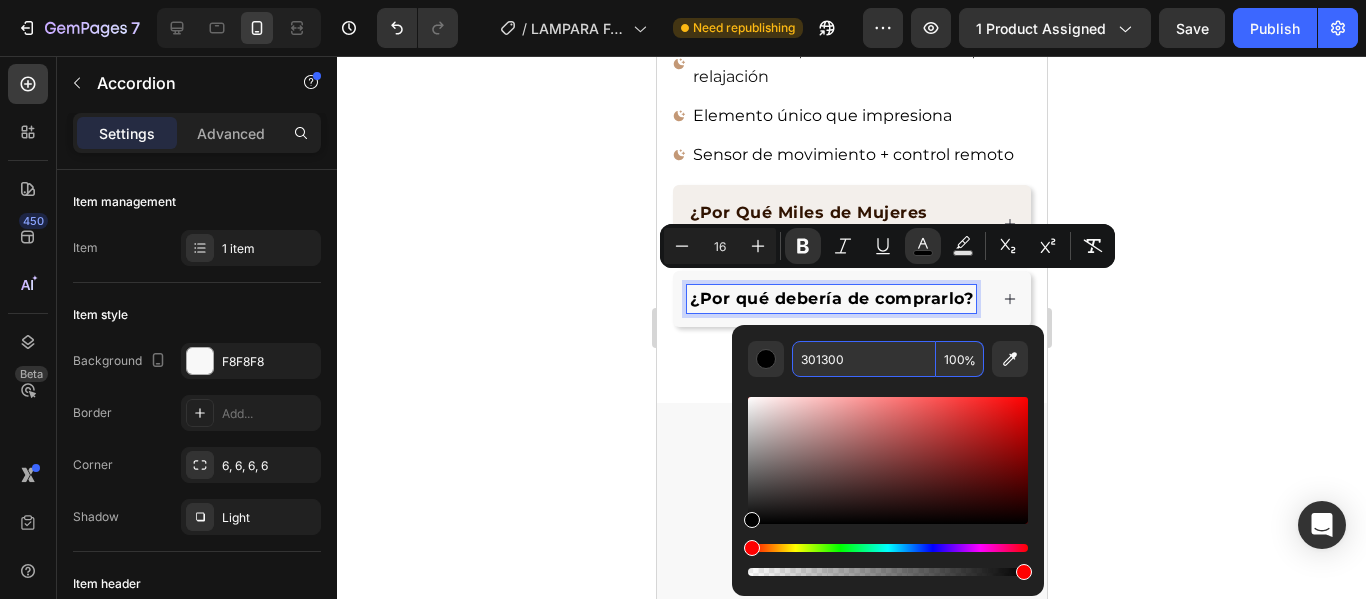 click 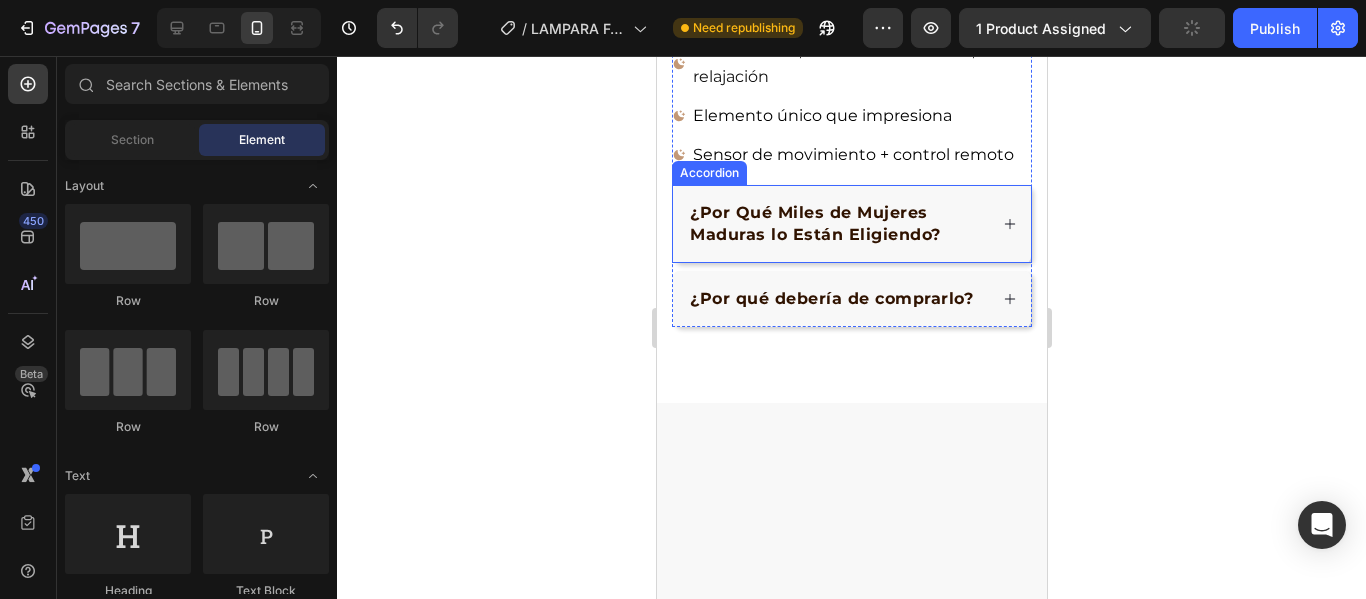 click on "¿Por Qué Miles de Mujeres Maduras lo Están Eligiendo?" at bounding box center (814, 223) 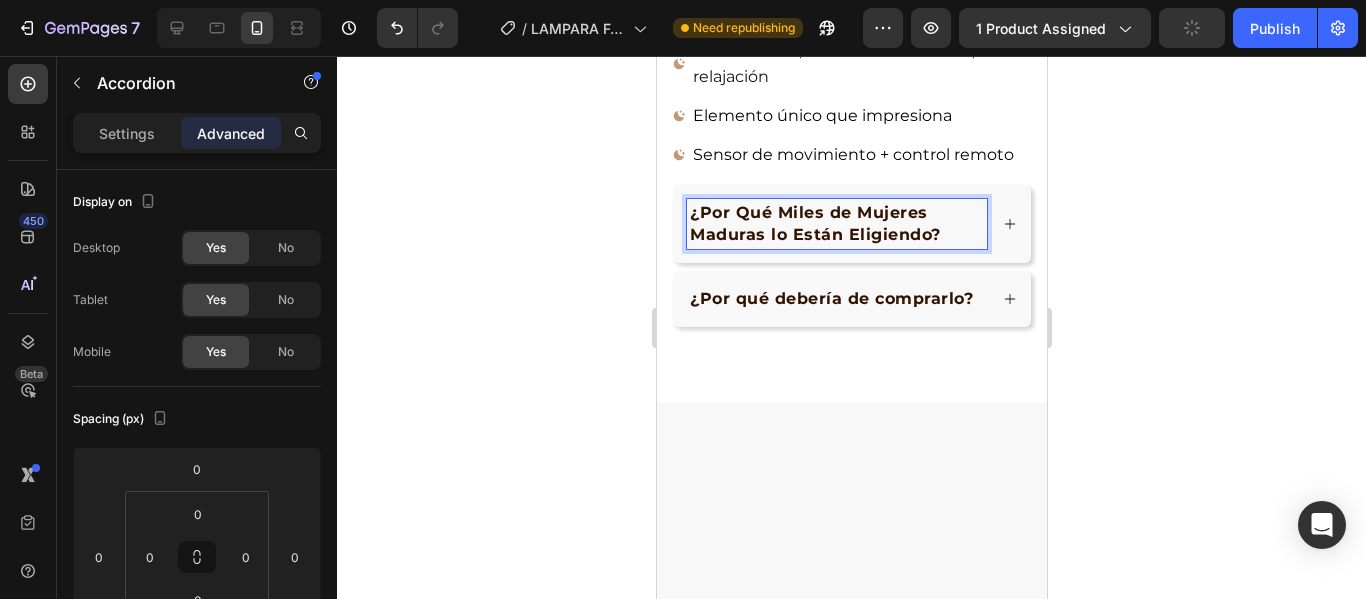 click on "¿Por Qué Miles de Mujeres Maduras lo Están Eligiendo?" at bounding box center [814, 223] 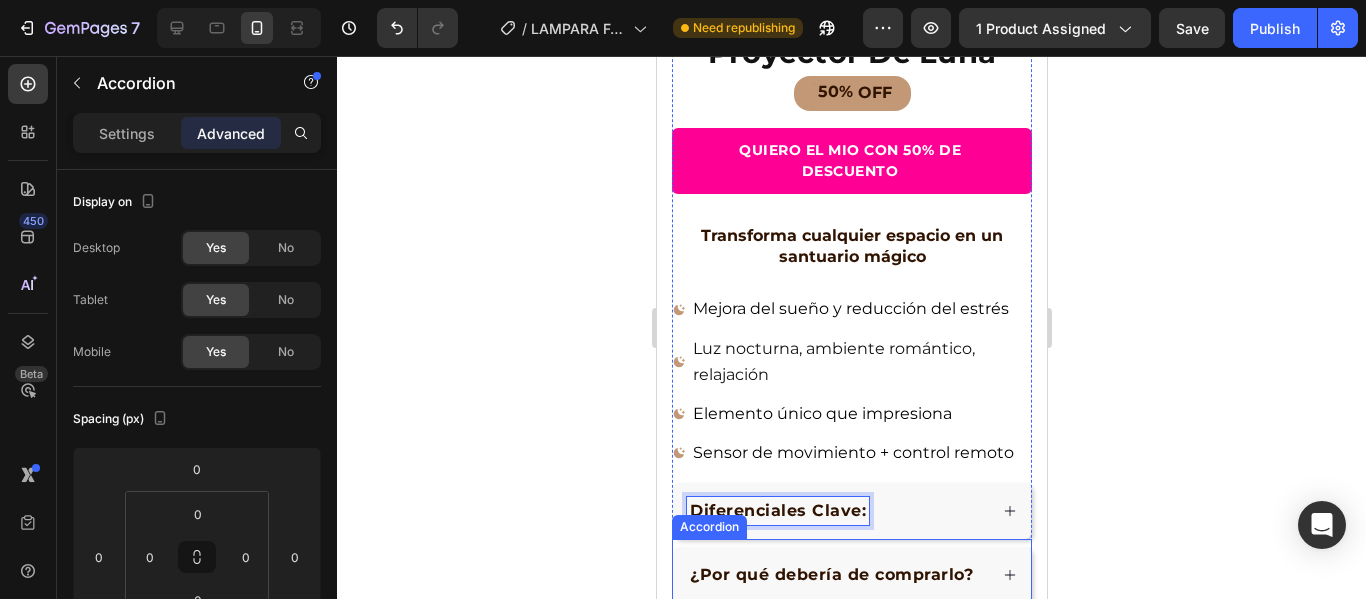 scroll, scrollTop: 650, scrollLeft: 0, axis: vertical 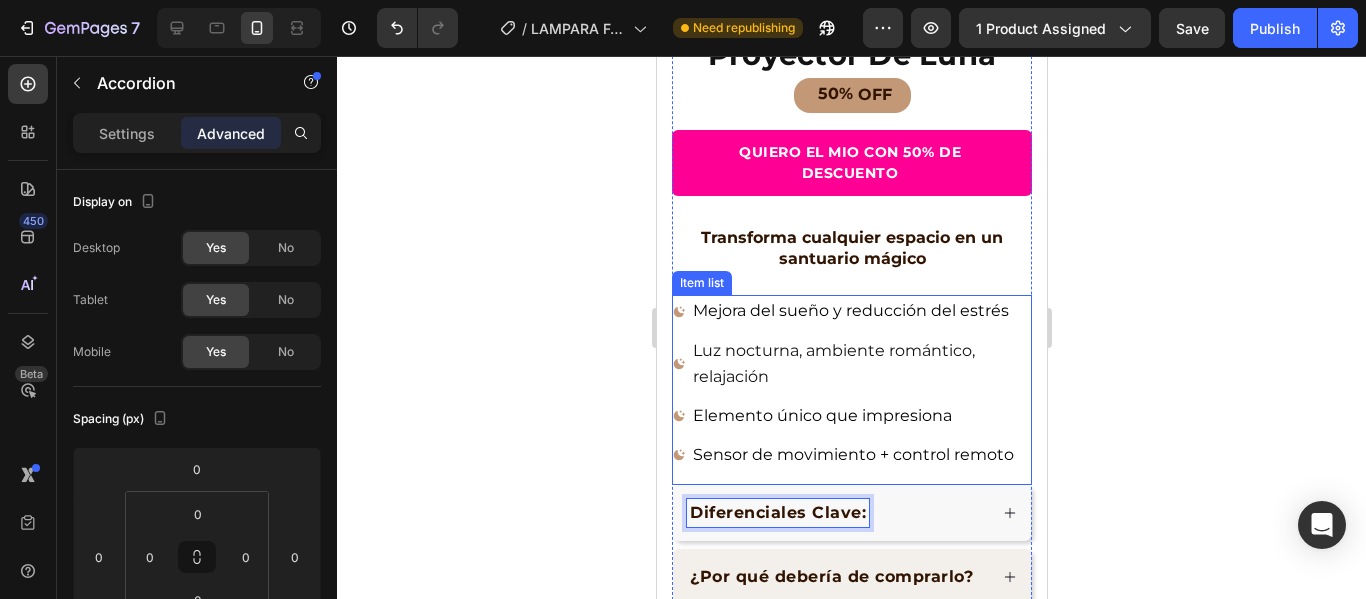 click on "Sensor de movimiento + control remoto" at bounding box center [852, 454] 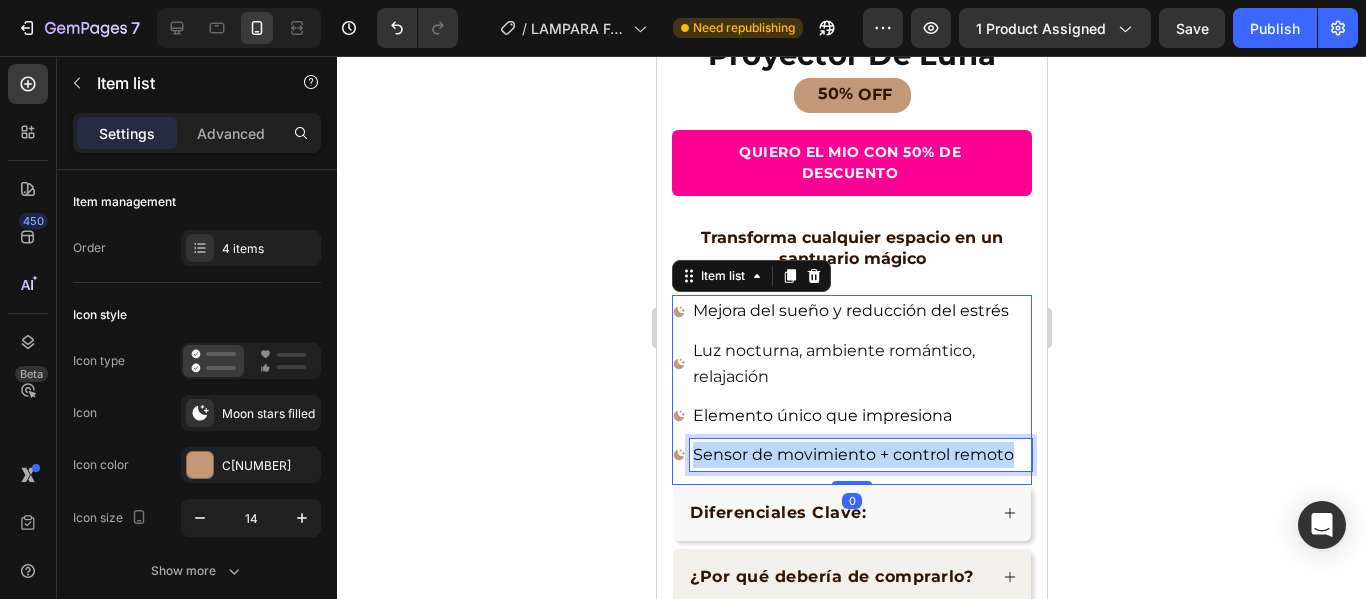 click on "Sensor de movimiento + control remoto" at bounding box center [852, 454] 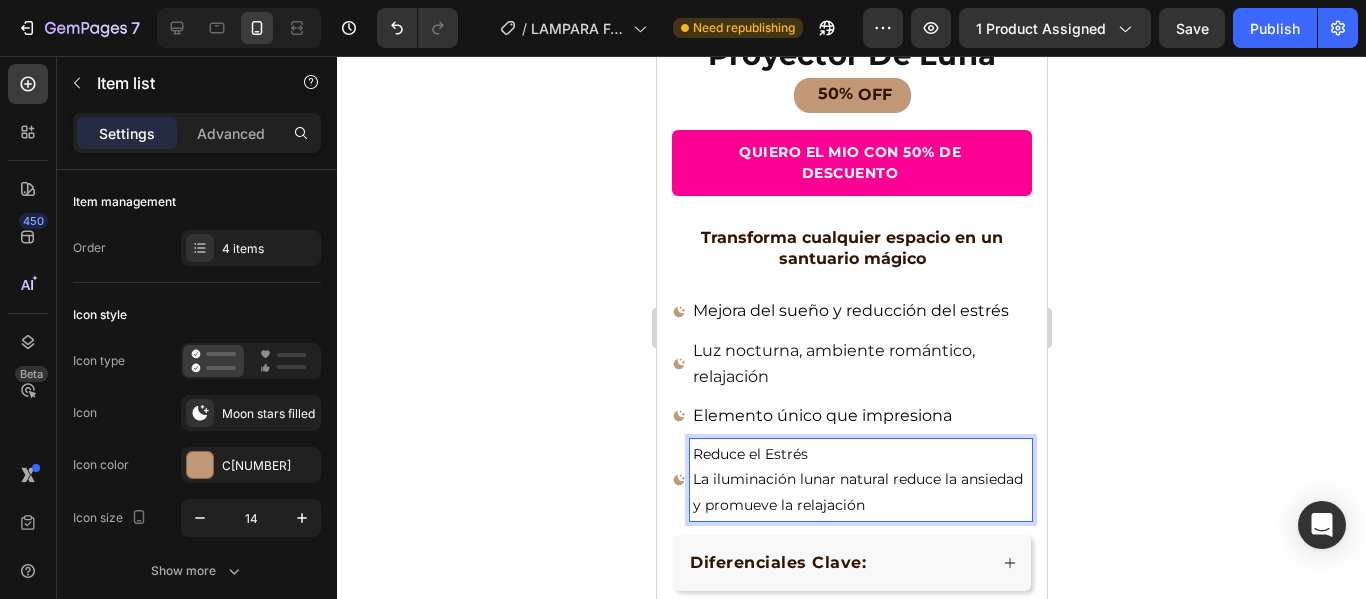 click on "Reduce el Estrés" at bounding box center (860, 454) 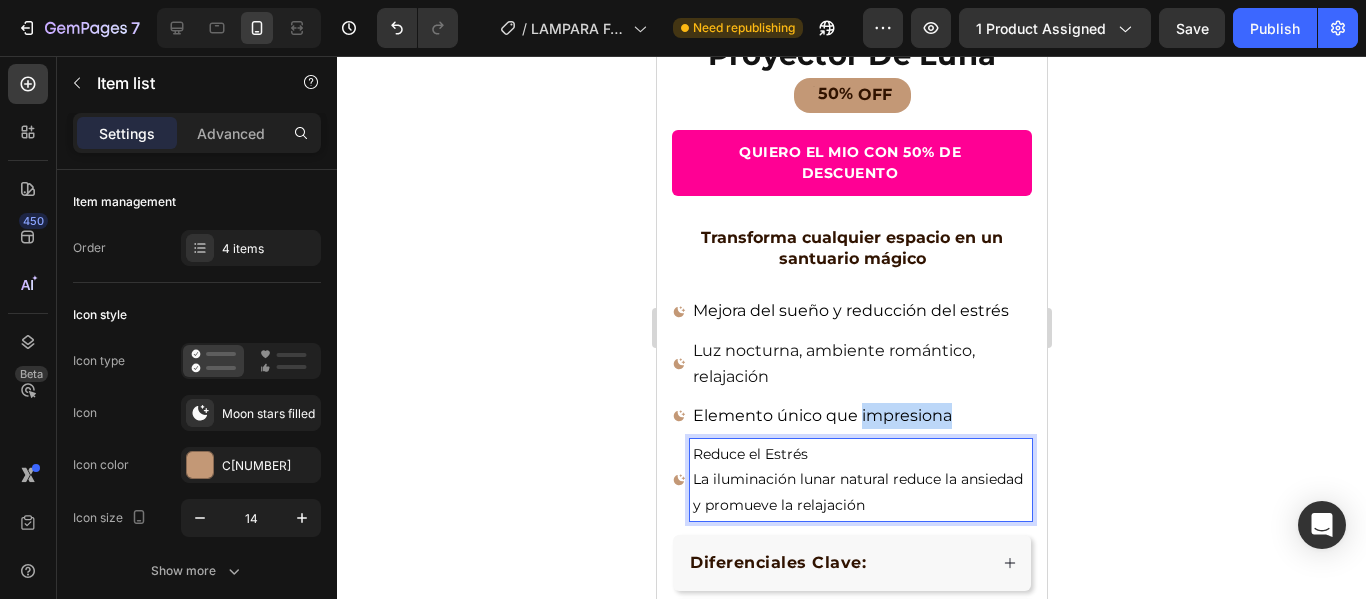 click on "Elemento único que impresiona" at bounding box center (821, 415) 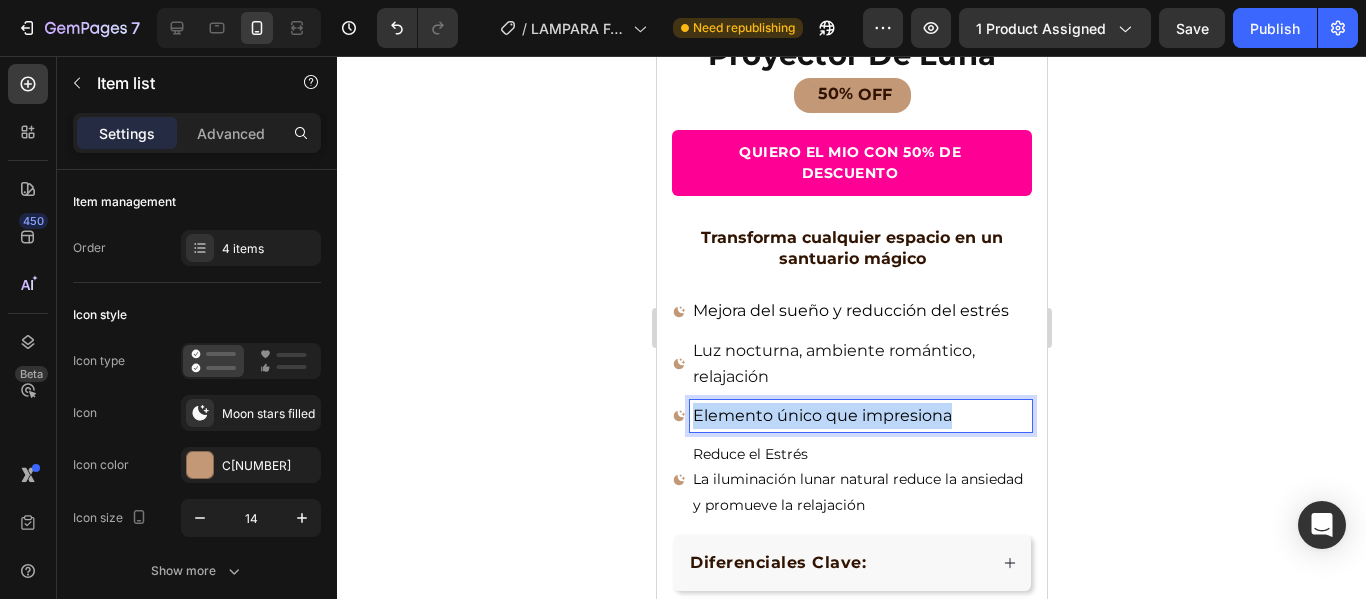 click on "Elemento único que impresiona" at bounding box center (821, 415) 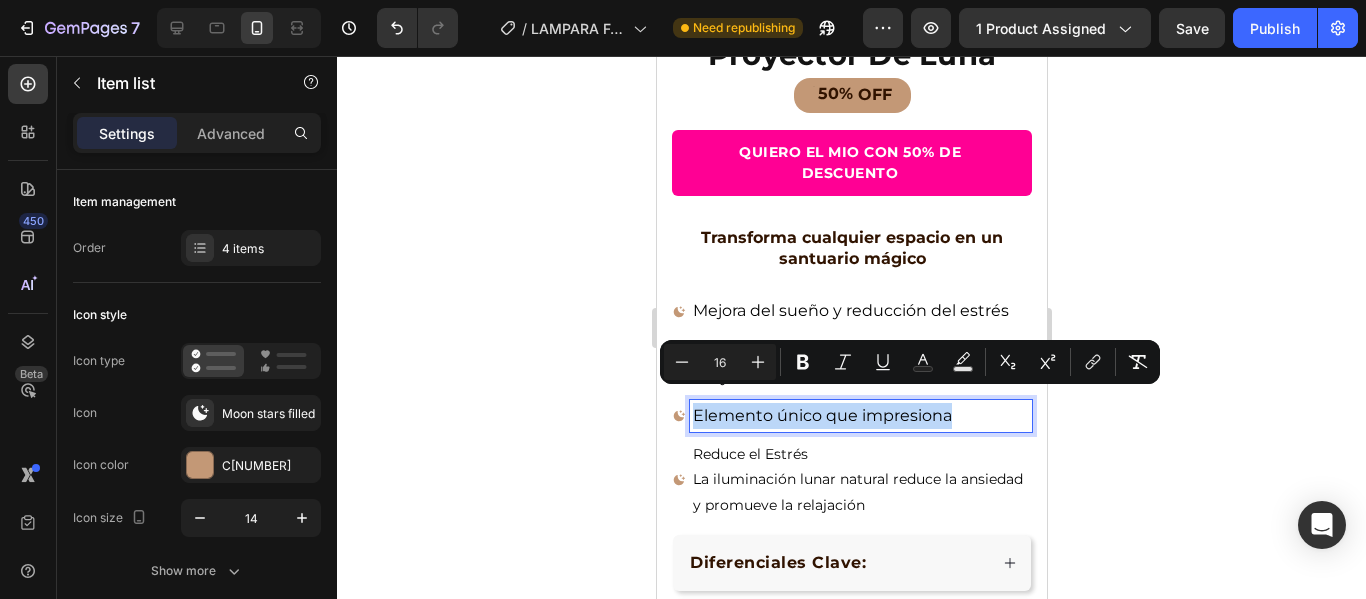click on "Elemento único que impresiona" at bounding box center [821, 415] 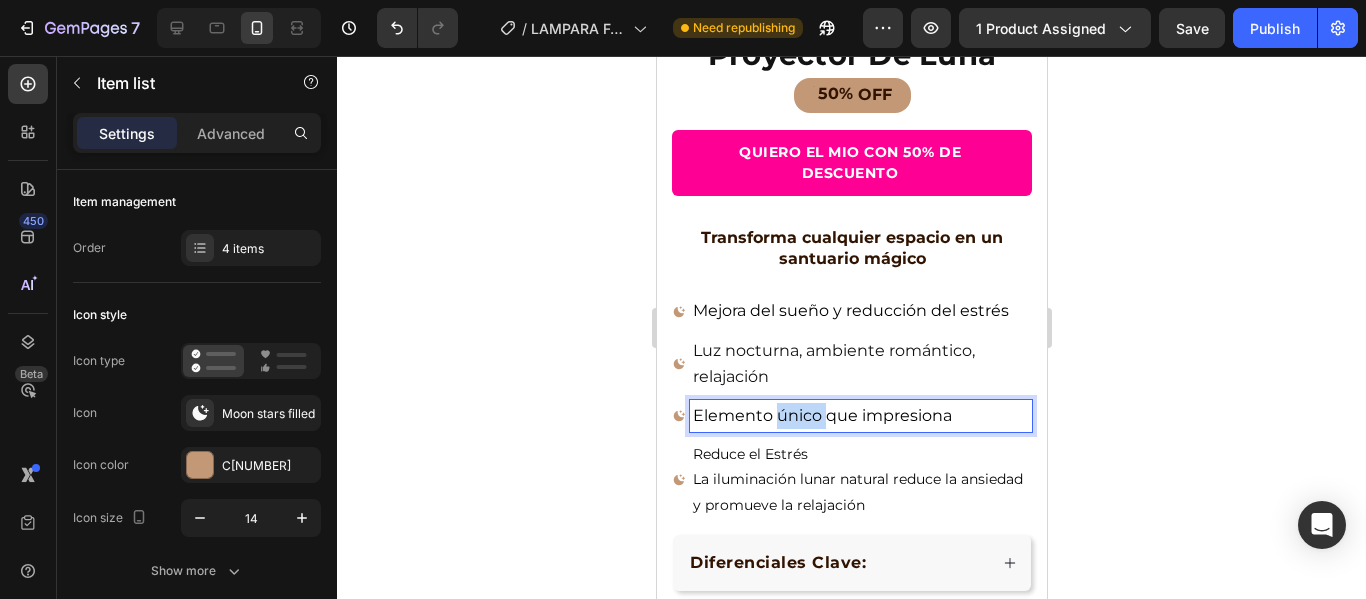 click on "Elemento único que impresiona" at bounding box center [821, 415] 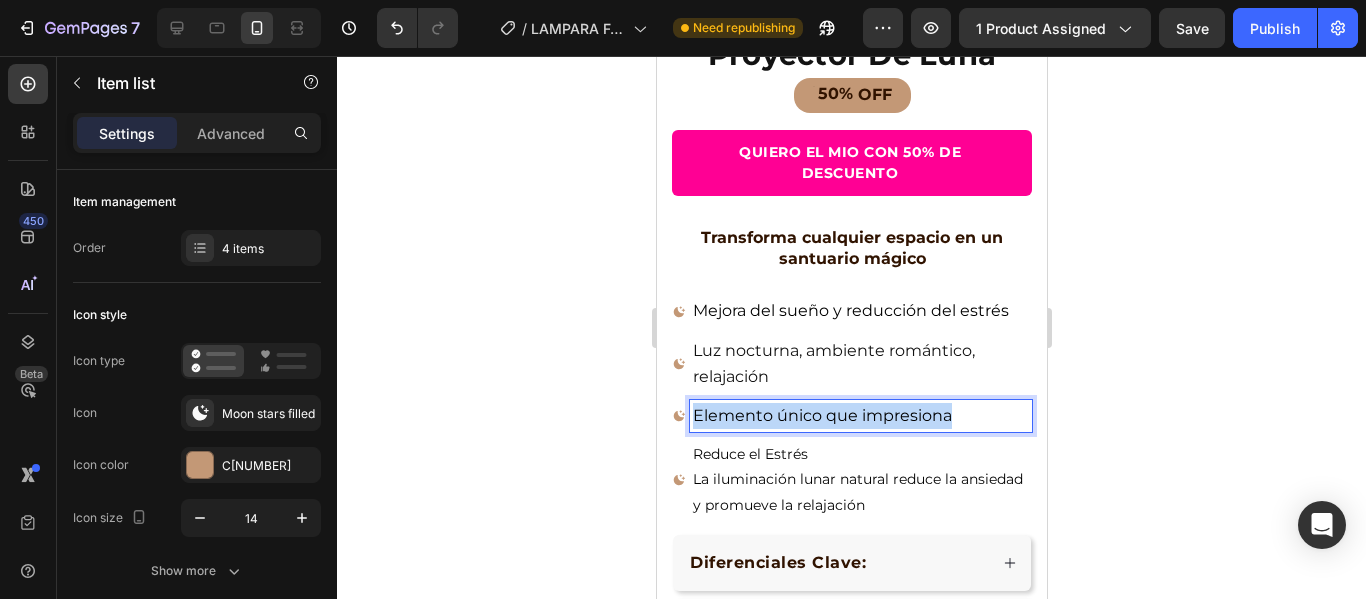 click on "Elemento único que impresiona" at bounding box center [821, 415] 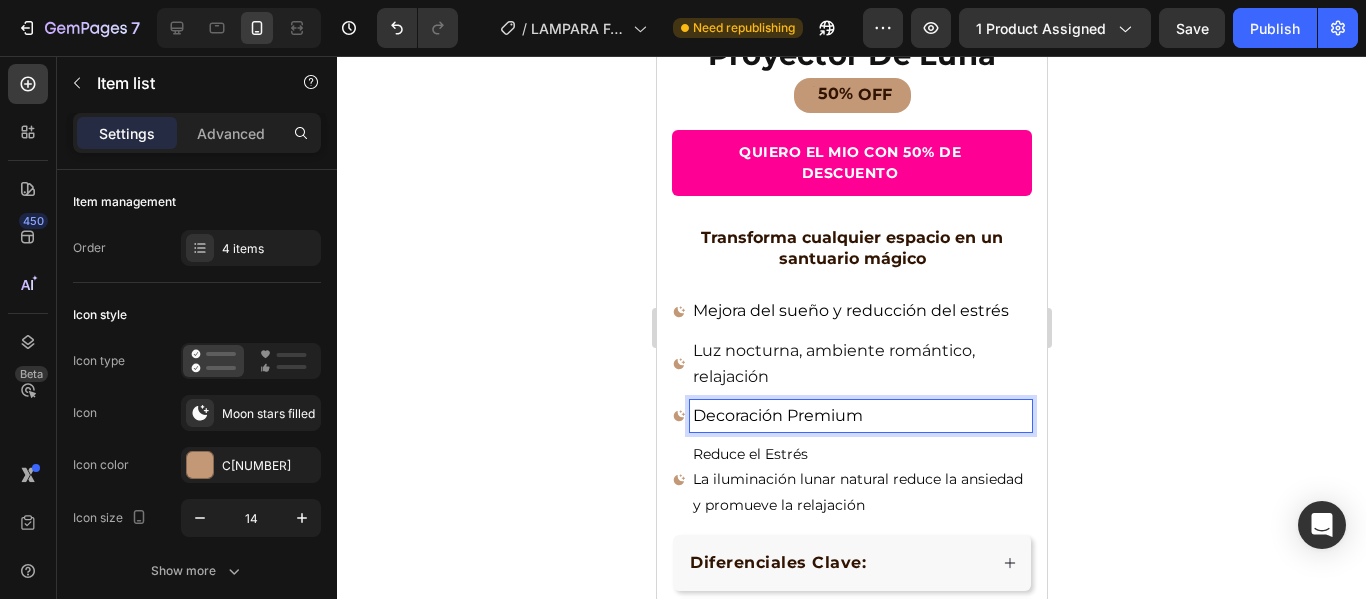 click on "Decoración Premium" at bounding box center [777, 415] 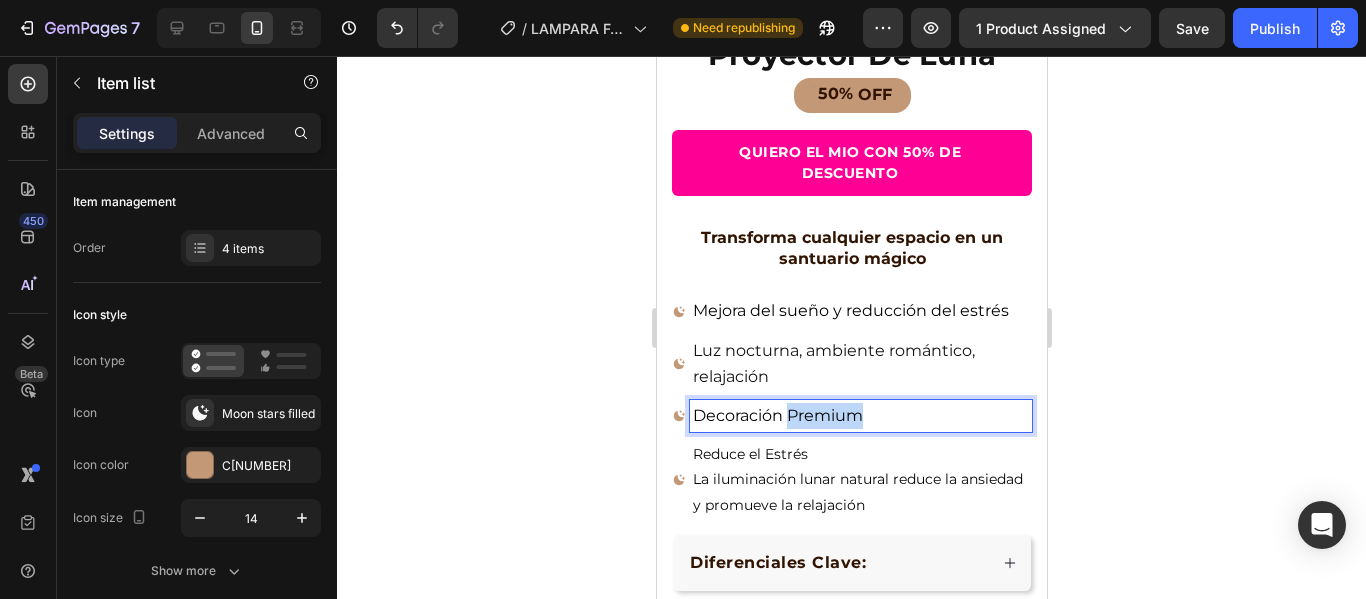 click on "Decoración Premium" at bounding box center (777, 415) 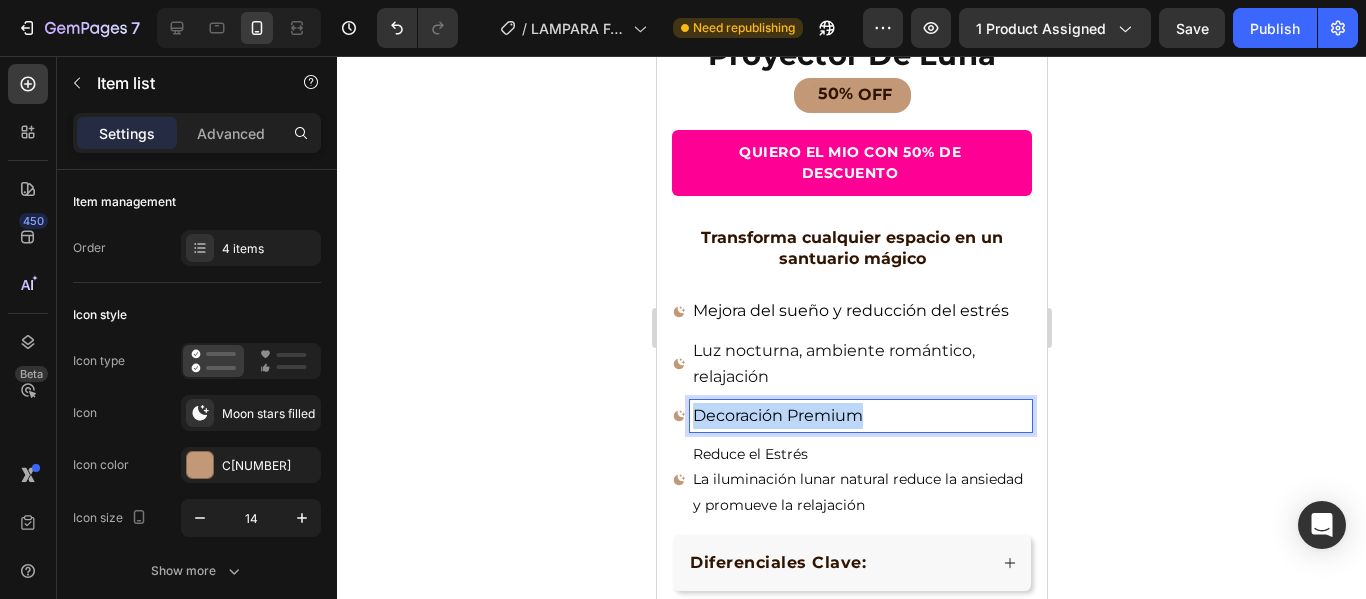 click on "Decoración Premium" at bounding box center (777, 415) 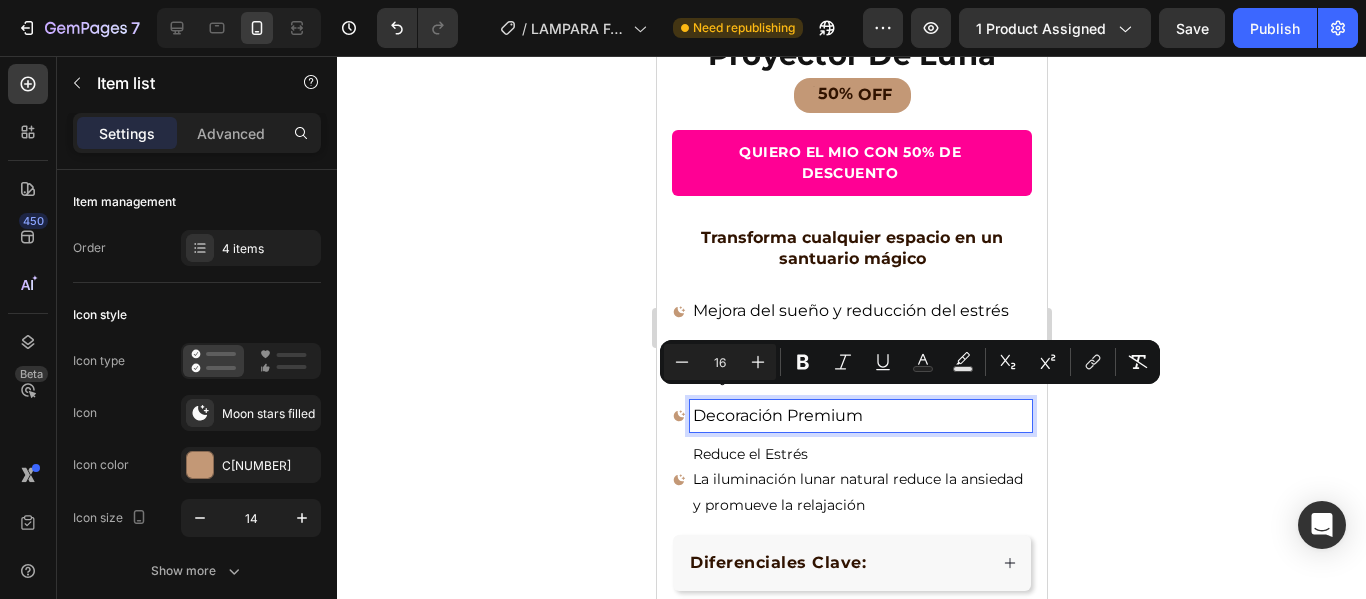click on "La iluminación lunar natural reduce la ansiedad y promueve la relajación" at bounding box center [860, 492] 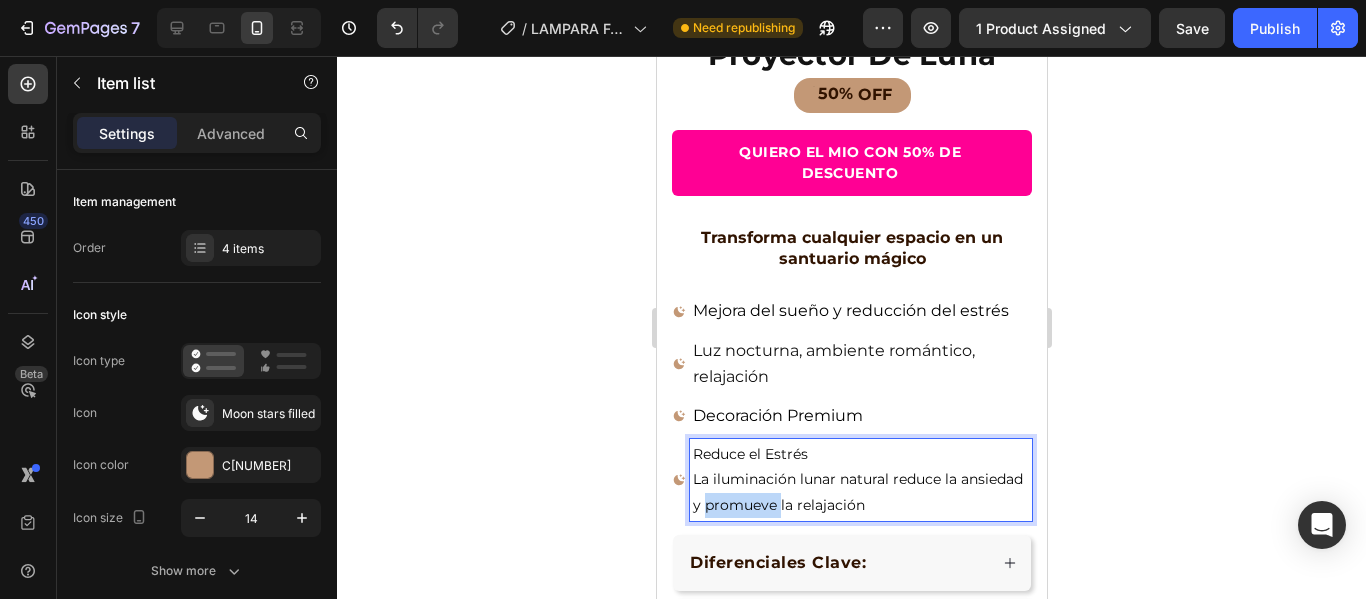 click on "La iluminación lunar natural reduce la ansiedad y promueve la relajación" at bounding box center (860, 492) 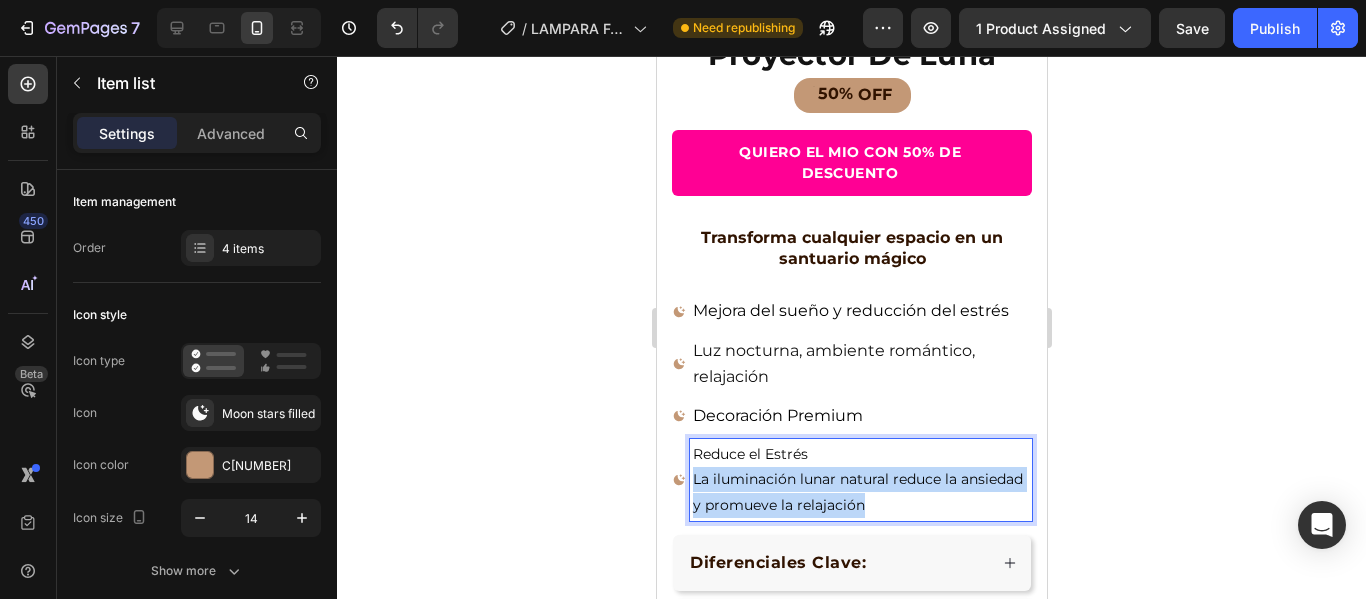 click on "La iluminación lunar natural reduce la ansiedad y promueve la relajación" at bounding box center (860, 492) 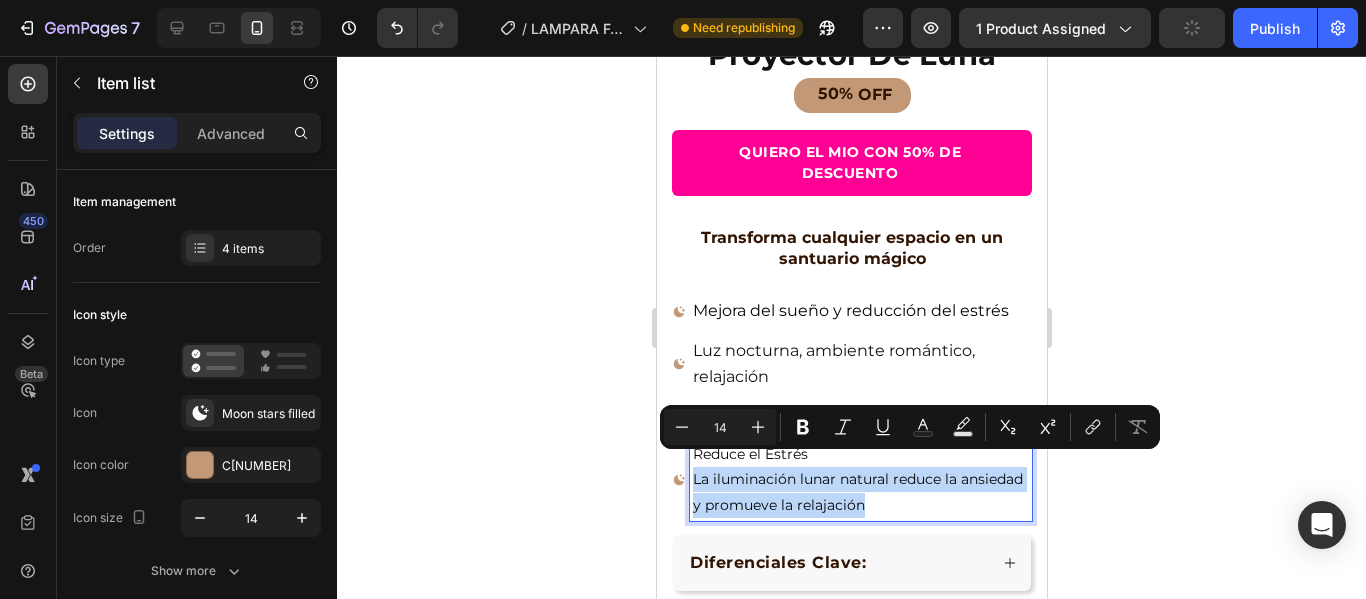 click on "La iluminación lunar natural reduce la ansiedad y promueve la relajación" at bounding box center (860, 492) 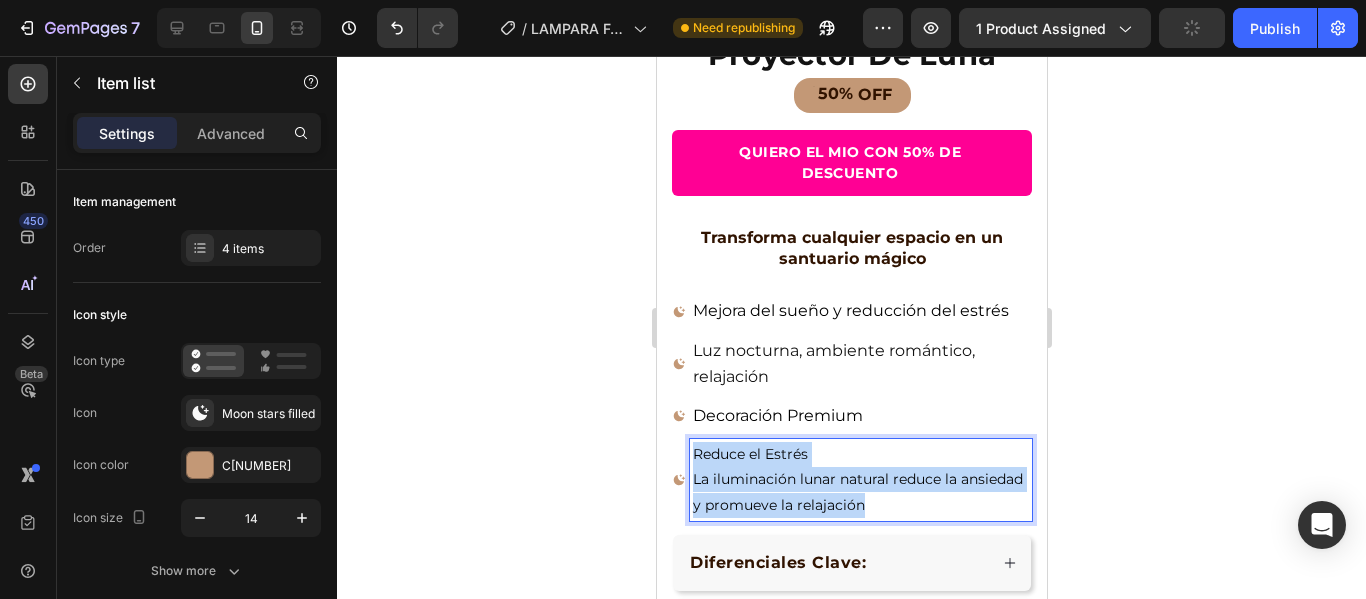 drag, startPoint x: 932, startPoint y: 488, endPoint x: 678, endPoint y: 443, distance: 257.9554 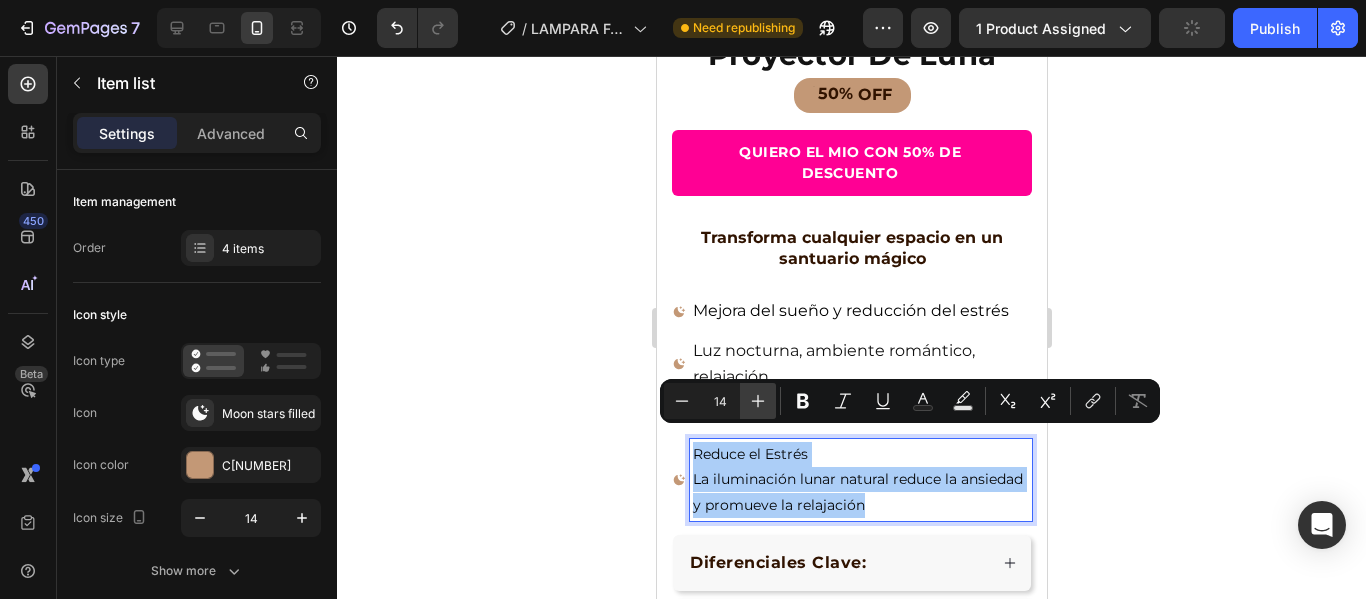 drag, startPoint x: 776, startPoint y: 407, endPoint x: 761, endPoint y: 406, distance: 15.033297 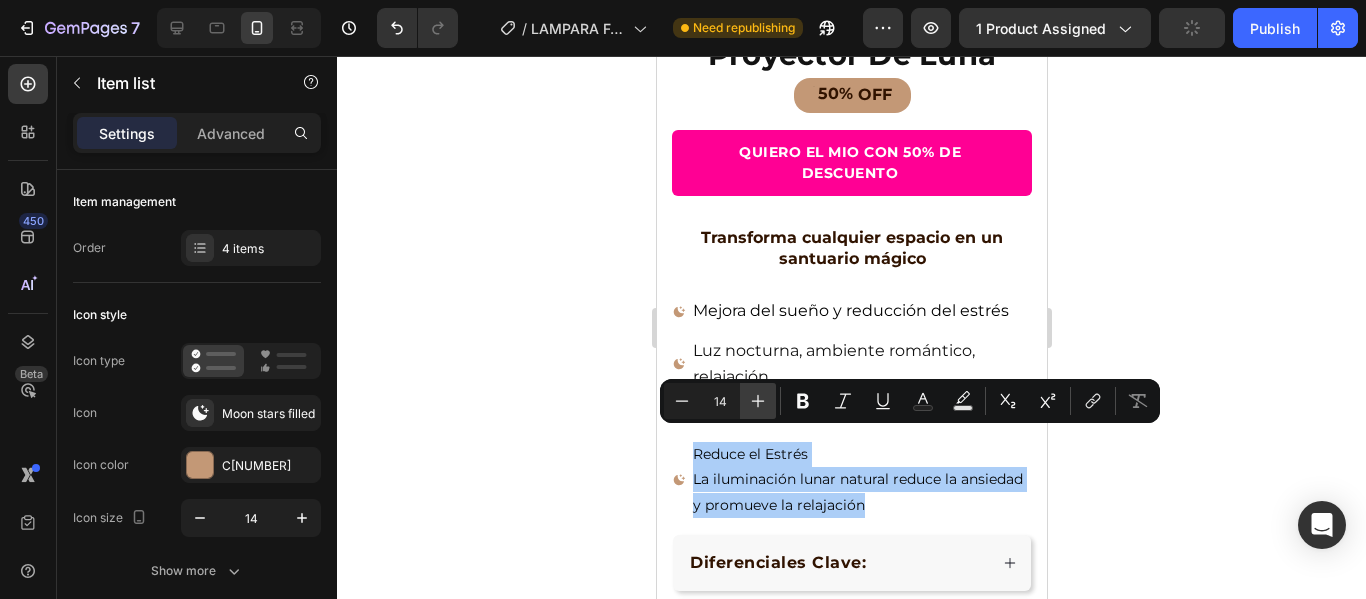 click 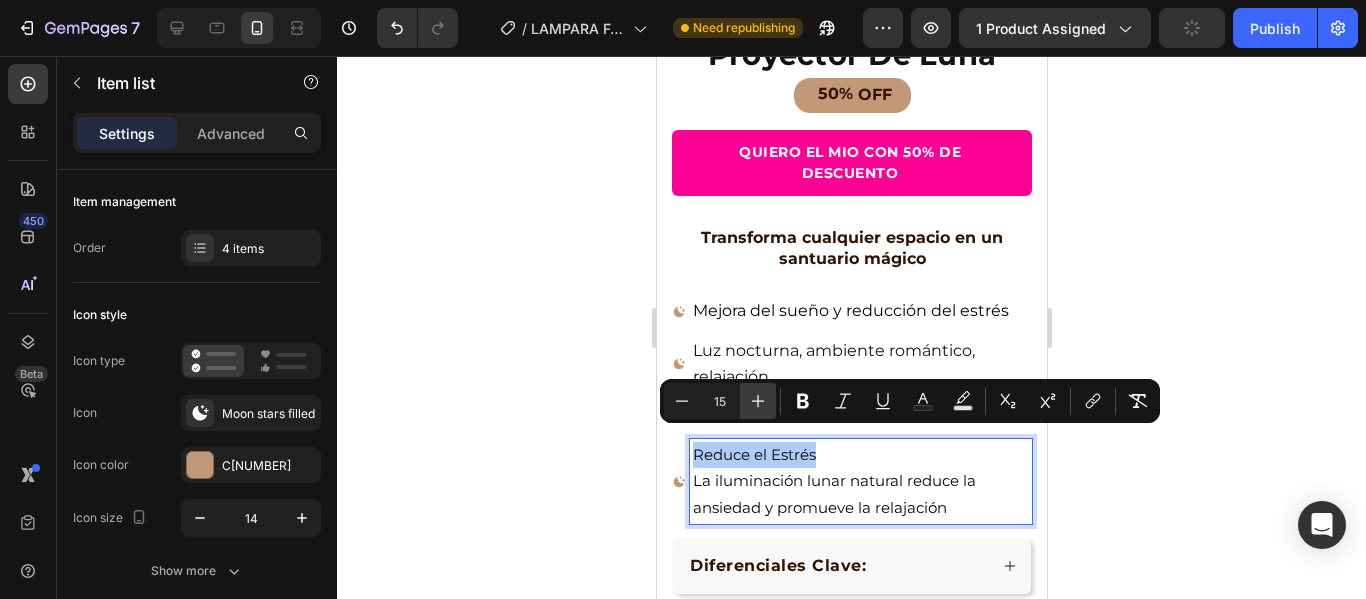 click 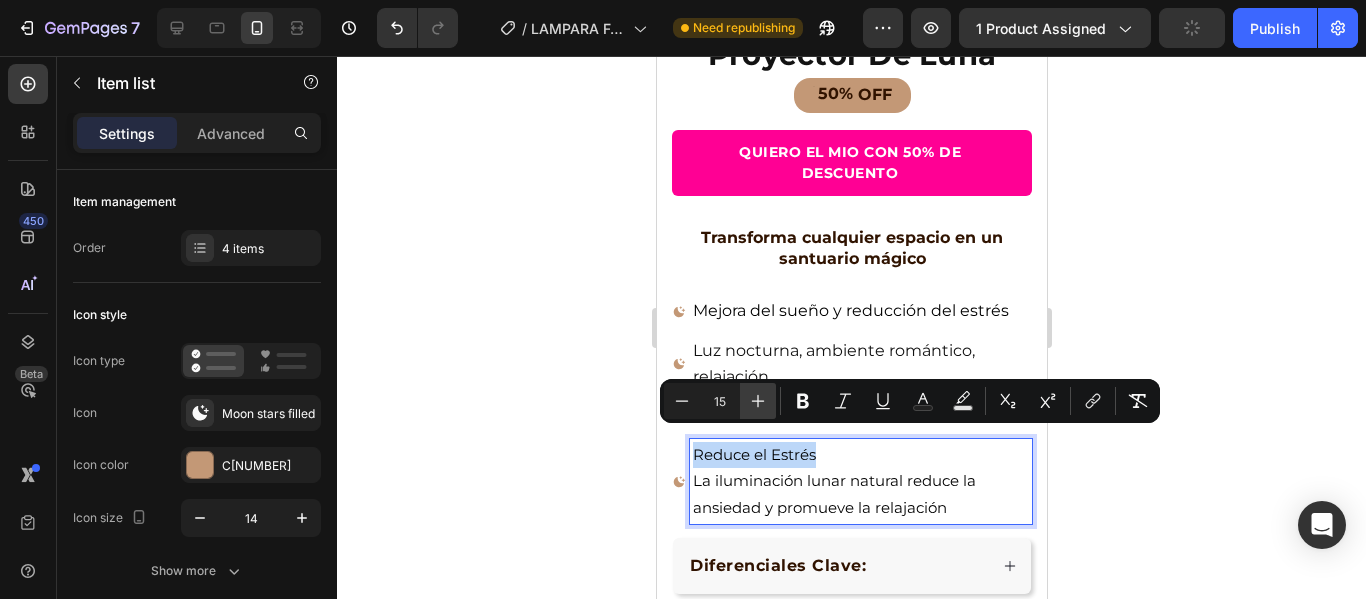 type on "16" 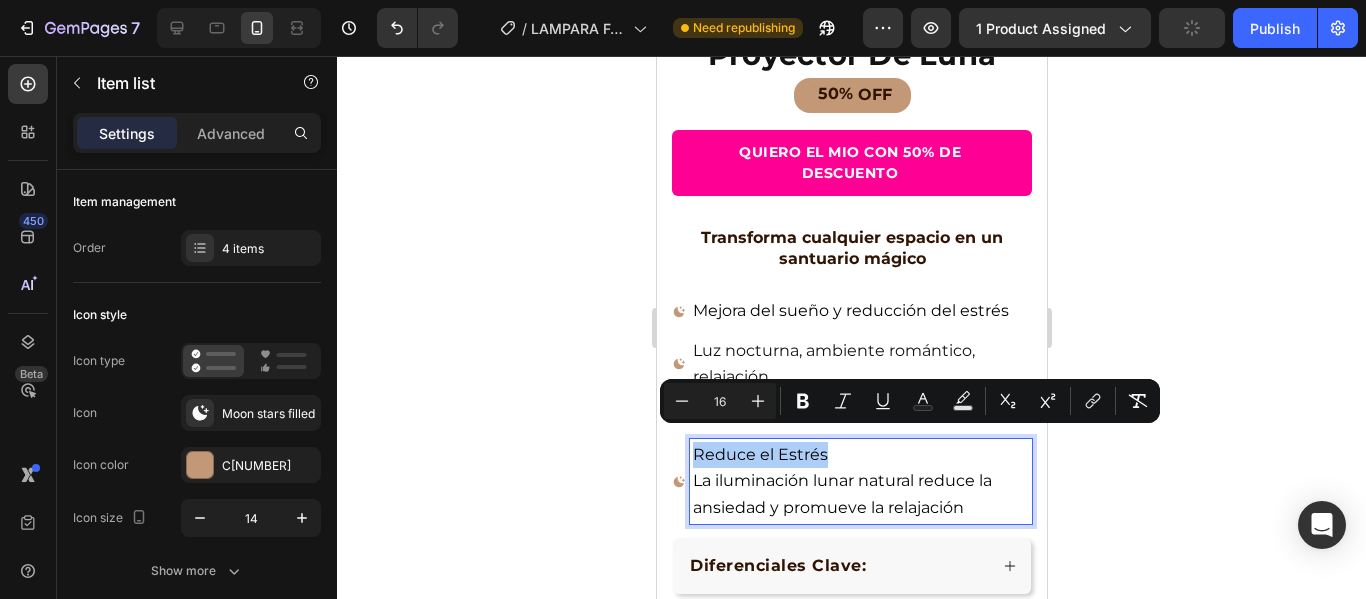 click 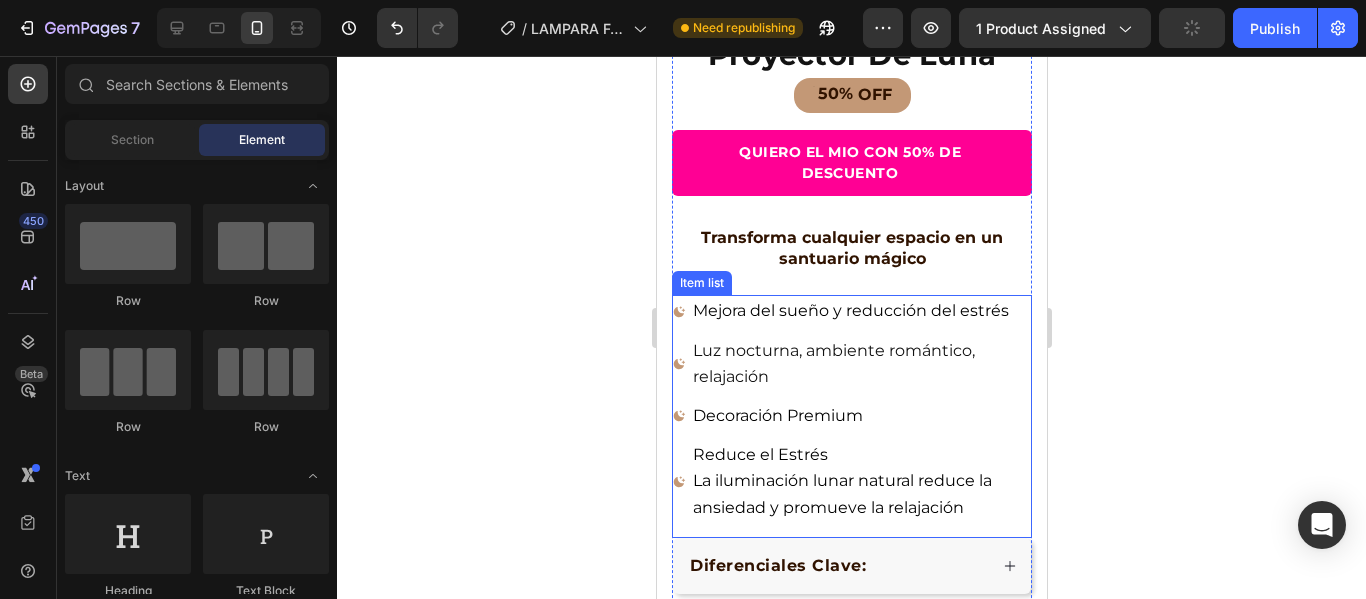 click on "Reduce el Estrés" at bounding box center (759, 454) 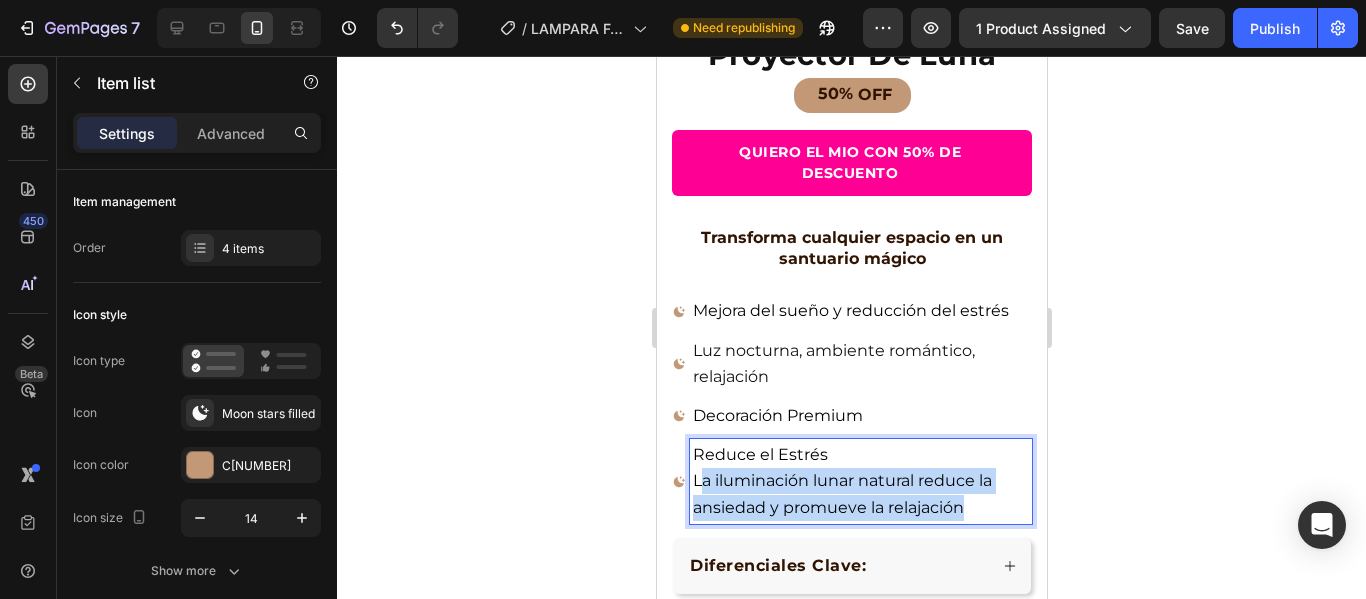 drag, startPoint x: 696, startPoint y: 464, endPoint x: 1000, endPoint y: 499, distance: 306.00818 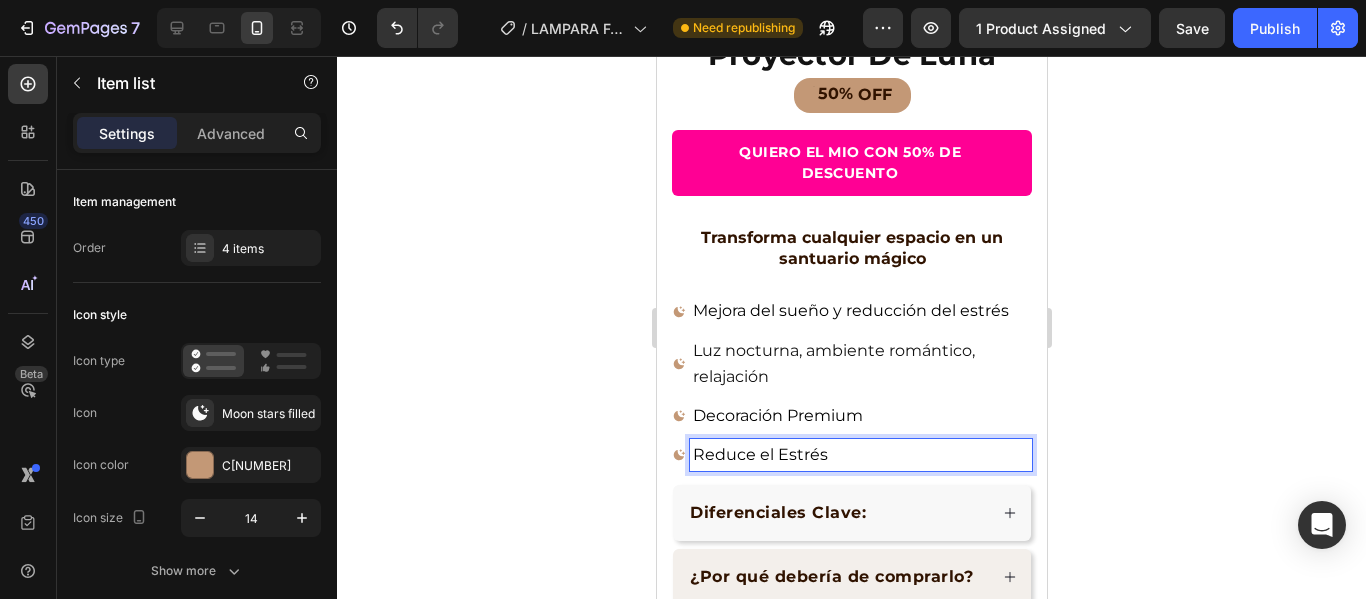 click on "Mejora del sueño y reducción del estrés" at bounding box center [850, 310] 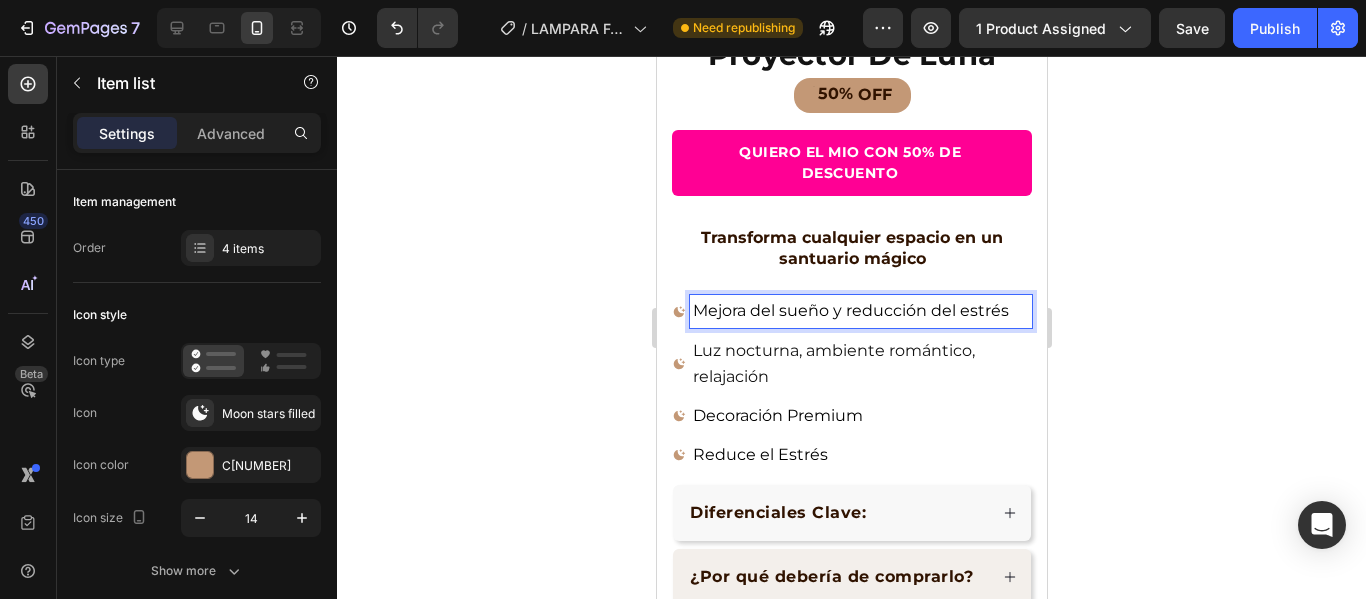 click on "Mejora del sueño y reducción del estrés" at bounding box center [850, 310] 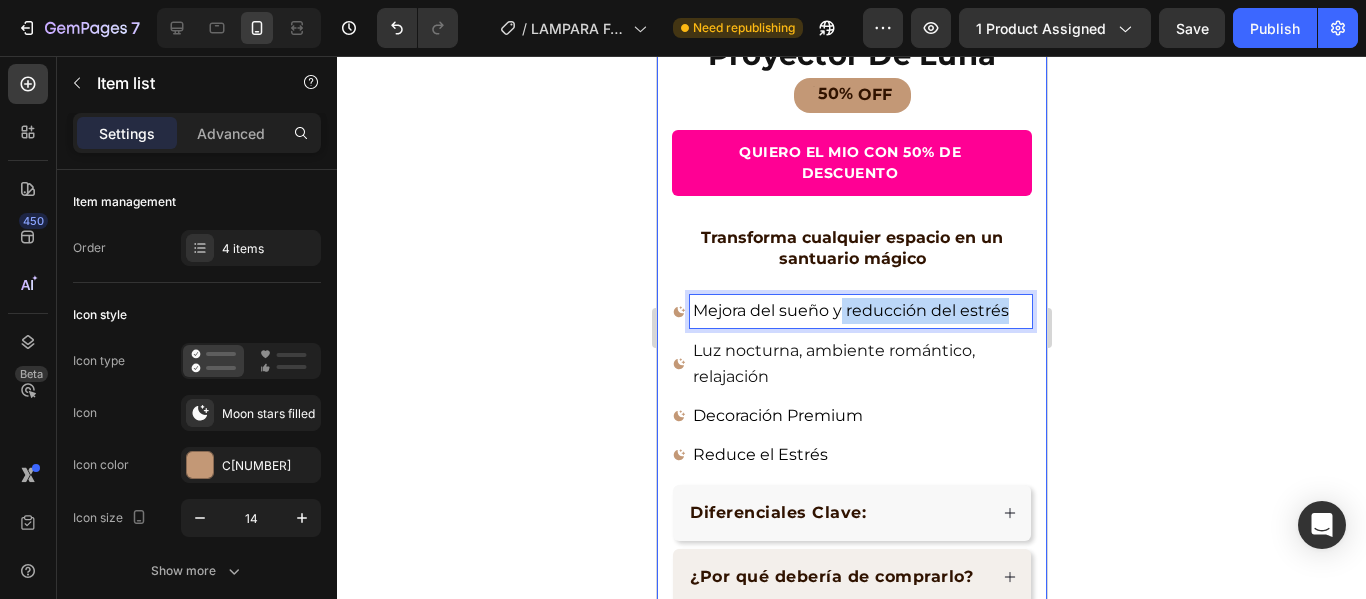 drag, startPoint x: 837, startPoint y: 293, endPoint x: 1016, endPoint y: 301, distance: 179.17868 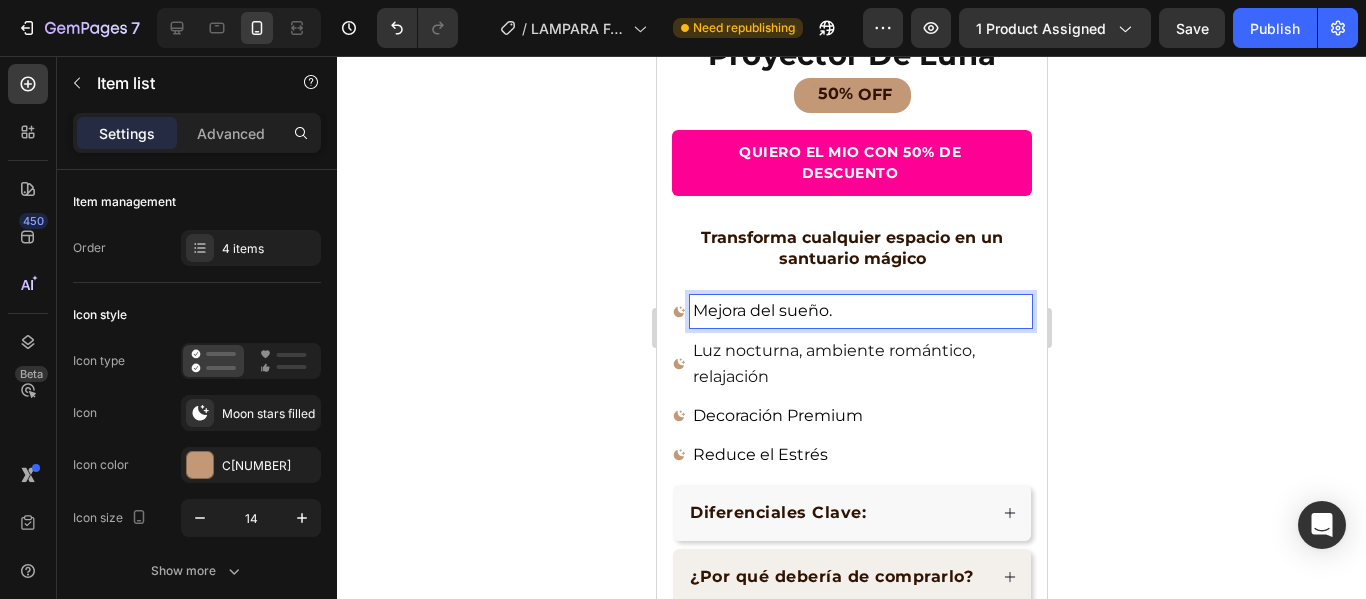 click 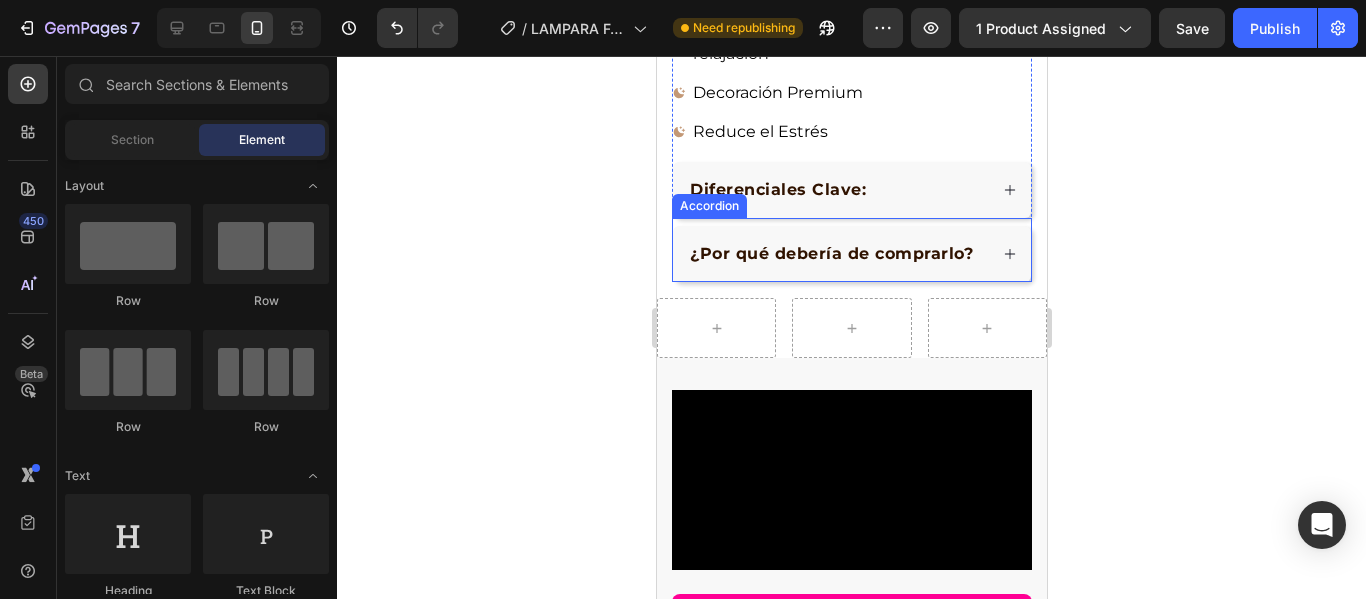 scroll, scrollTop: 950, scrollLeft: 0, axis: vertical 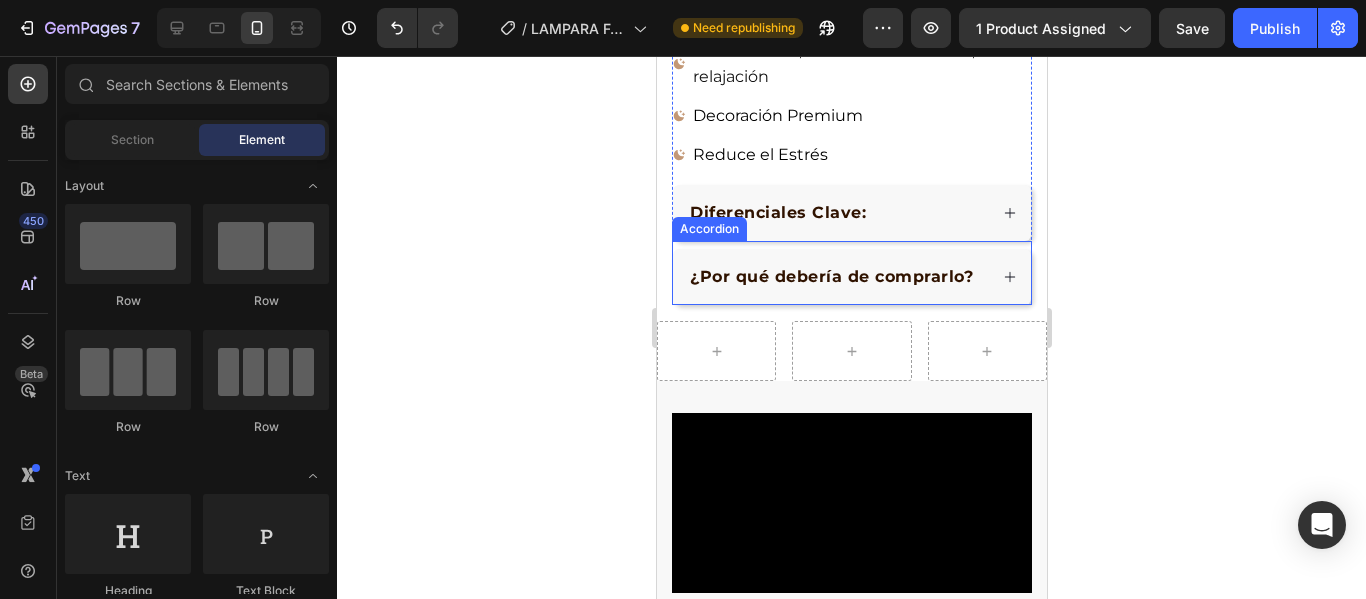 click on "¿Por qué debería de comprarlo?" at bounding box center [830, 276] 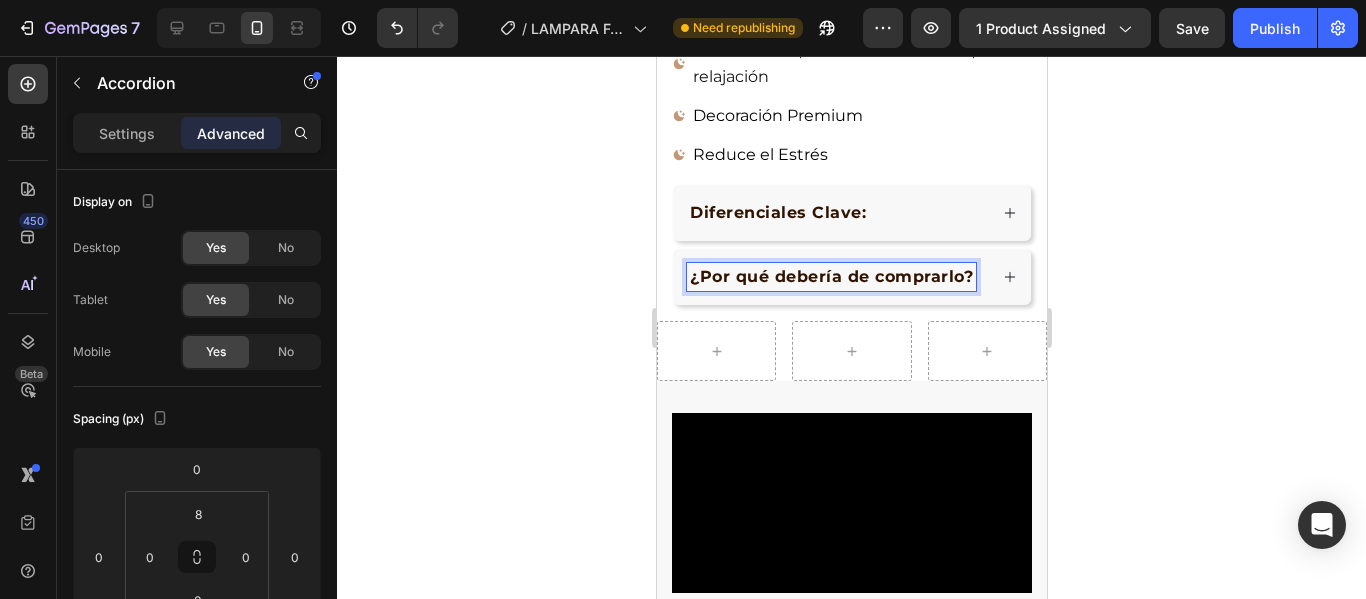 click on "¿Por qué debería de comprarlo?" at bounding box center (830, 276) 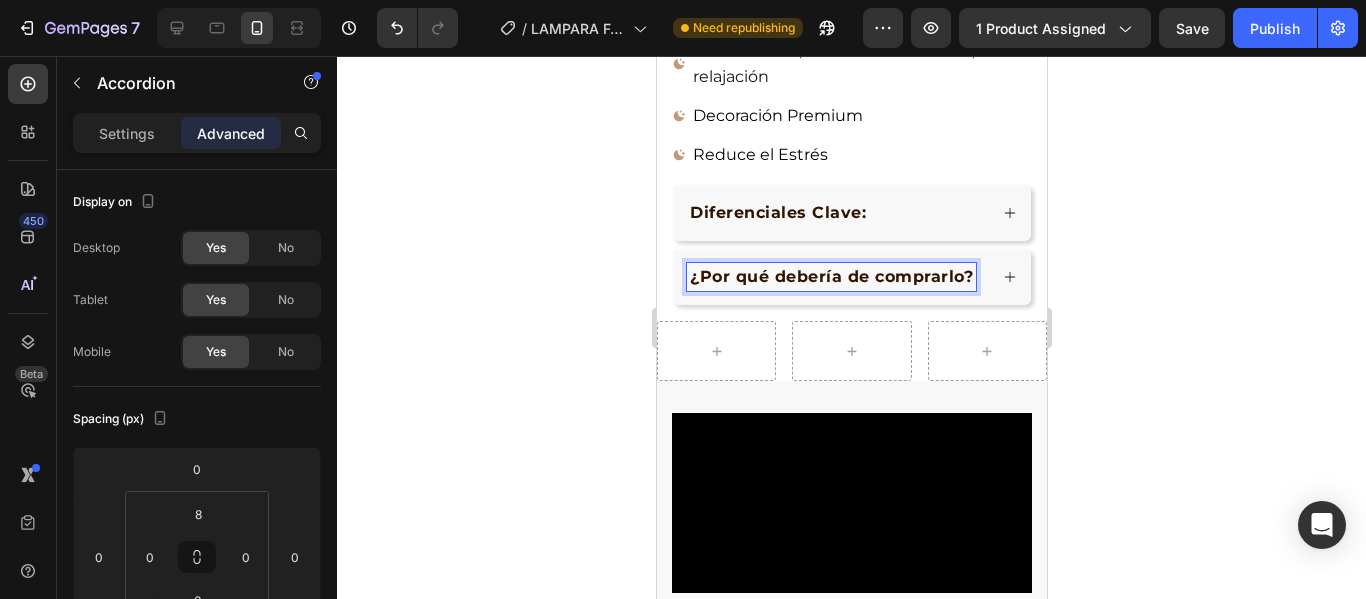 click on "¿Por qué debería de comprarlo?" at bounding box center [830, 276] 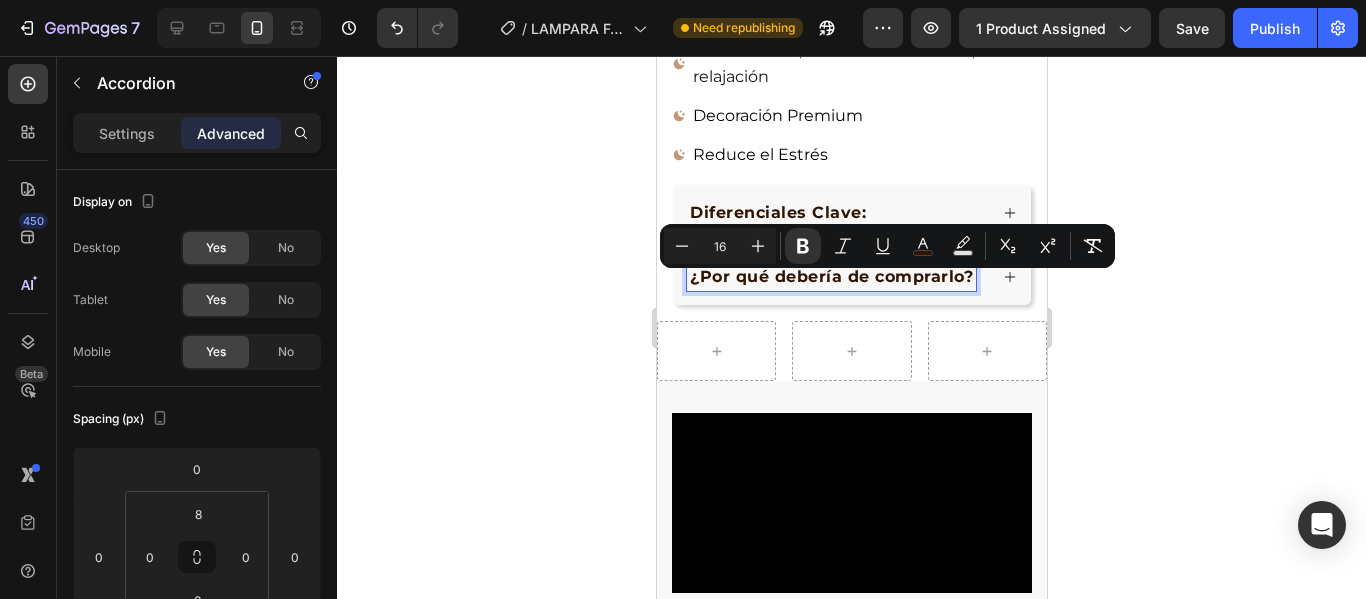 click on "¿Por qué debería de comprarlo?" at bounding box center [830, 276] 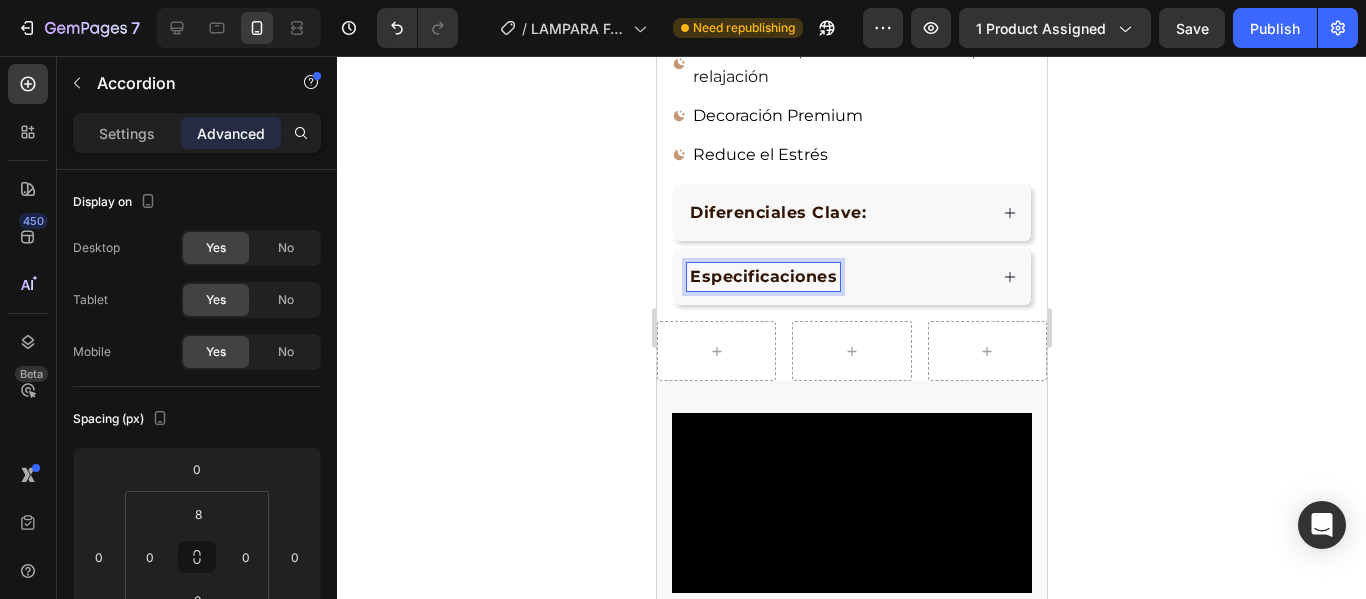 click on "Especificaciones" at bounding box center (836, 277) 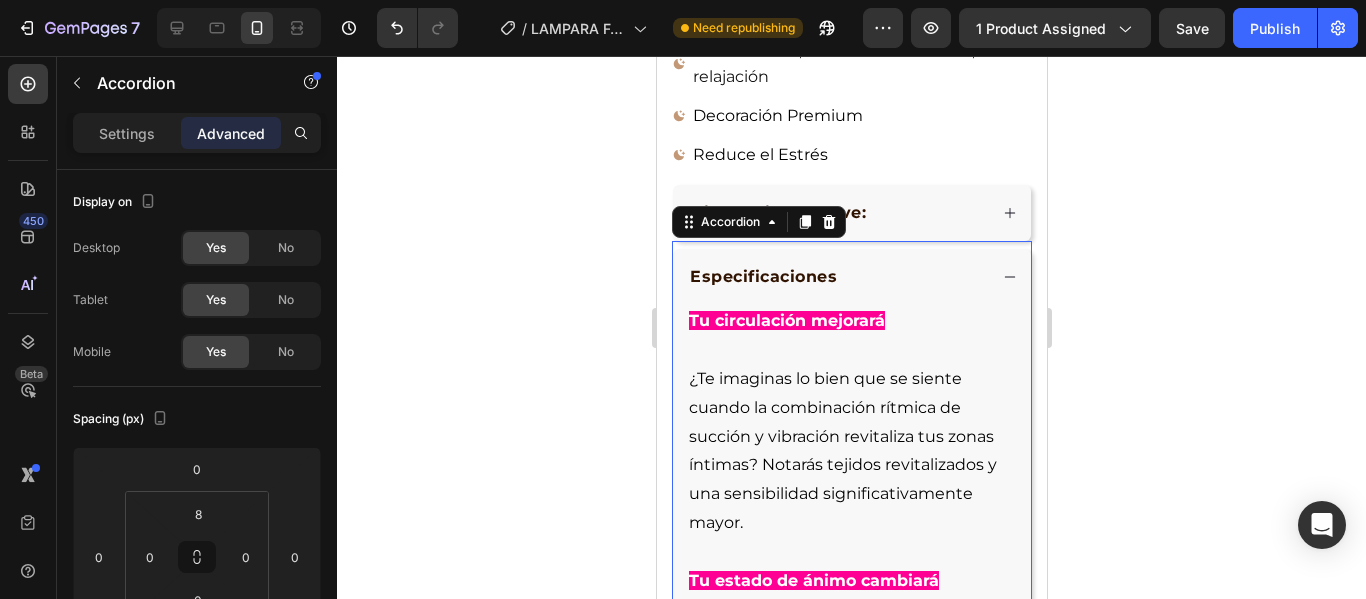 click on "¿Te imaginas lo bien que se siente cuando la combinación rítmica de succión y vibración revitaliza tus zonas íntimas? Notarás tejidos revitalizados y una sensibilidad significativamente mayor." at bounding box center (851, 437) 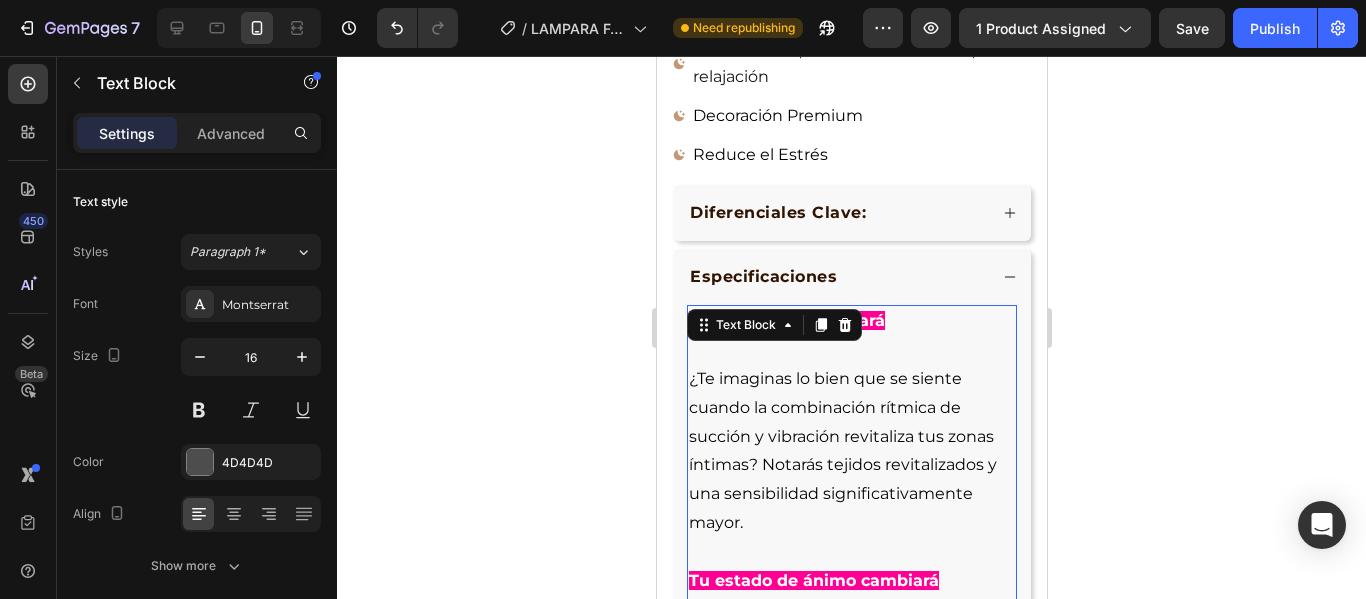 click on "¿Te imaginas lo bien que se siente cuando la combinación rítmica de succión y vibración revitaliza tus zonas íntimas? Notarás tejidos revitalizados y una sensibilidad significativamente mayor." at bounding box center [851, 437] 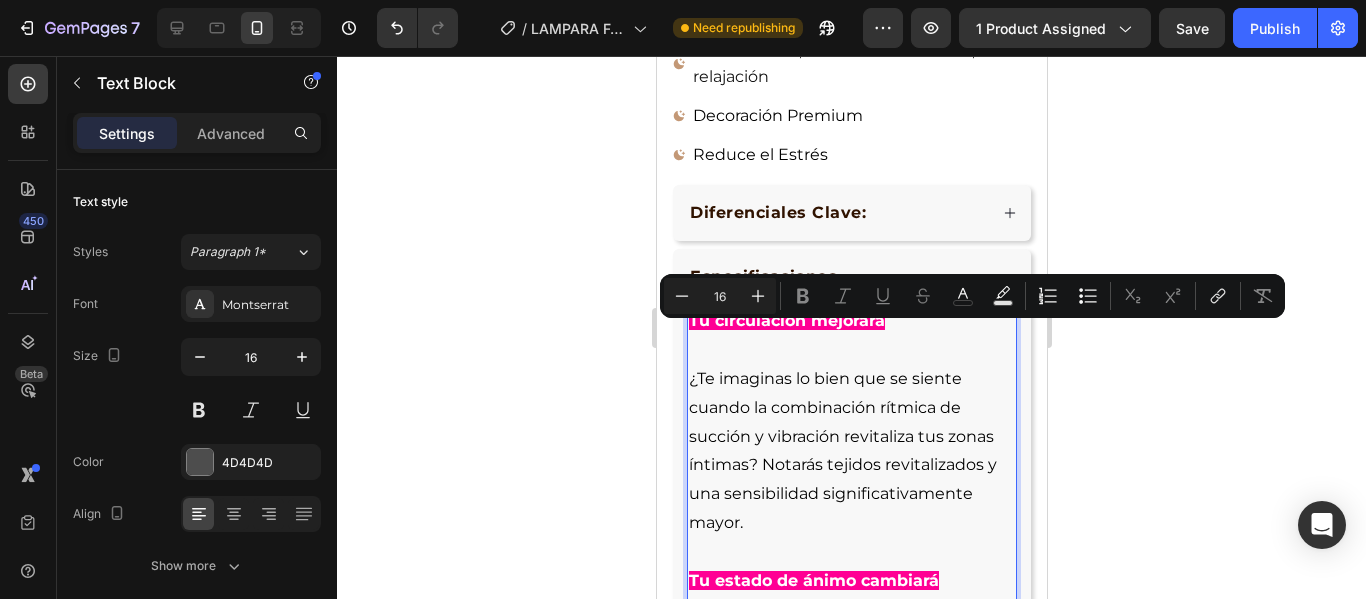click on "¿Te imaginas lo bien que se siente cuando la combinación rítmica de succión y vibración revitaliza tus zonas íntimas? Notarás tejidos revitalizados y una sensibilidad significativamente mayor." at bounding box center (851, 437) 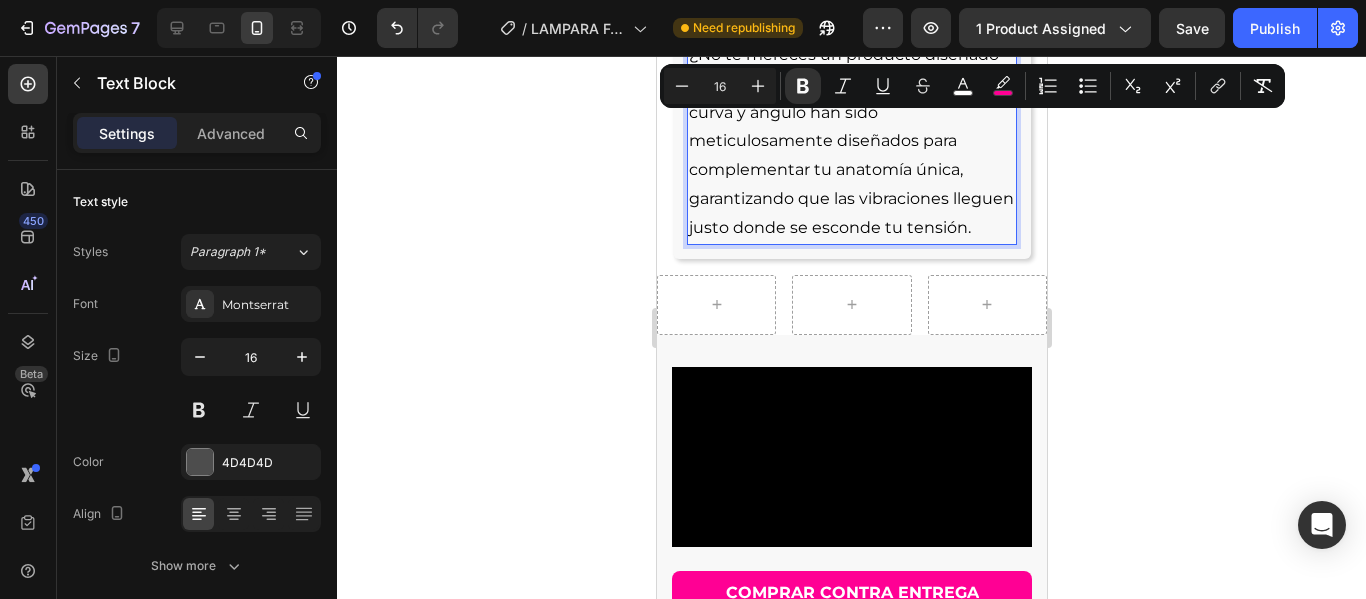drag, startPoint x: 691, startPoint y: 308, endPoint x: 777, endPoint y: 254, distance: 101.54802 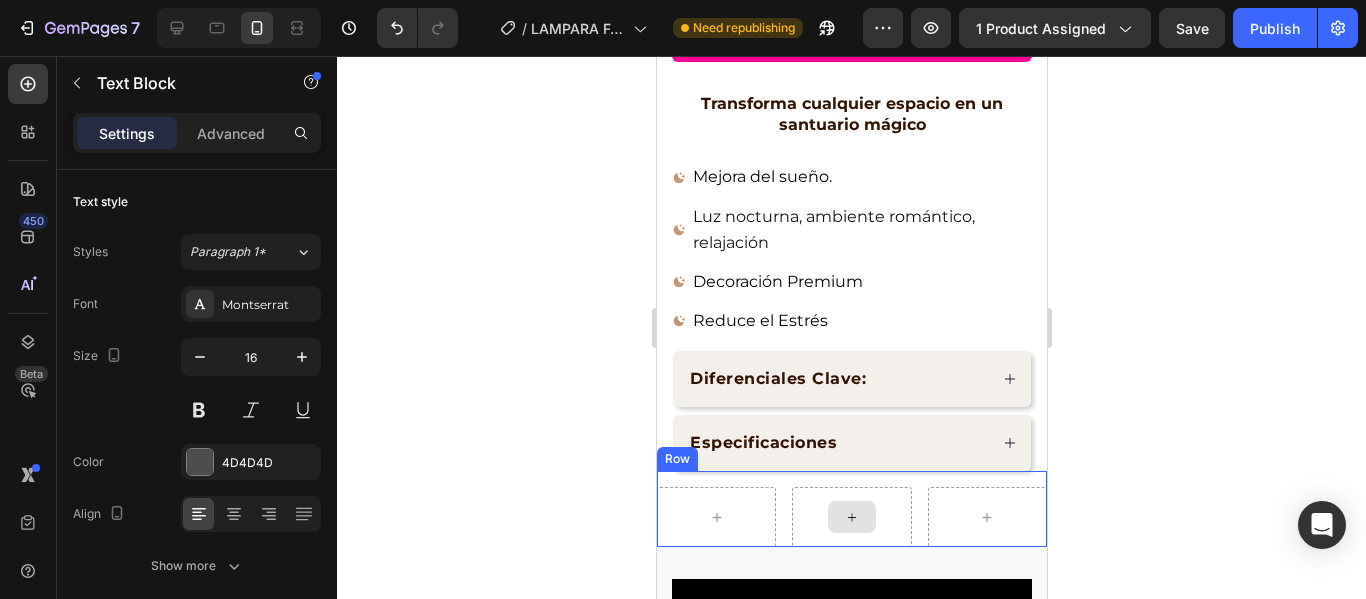 scroll, scrollTop: 930, scrollLeft: 0, axis: vertical 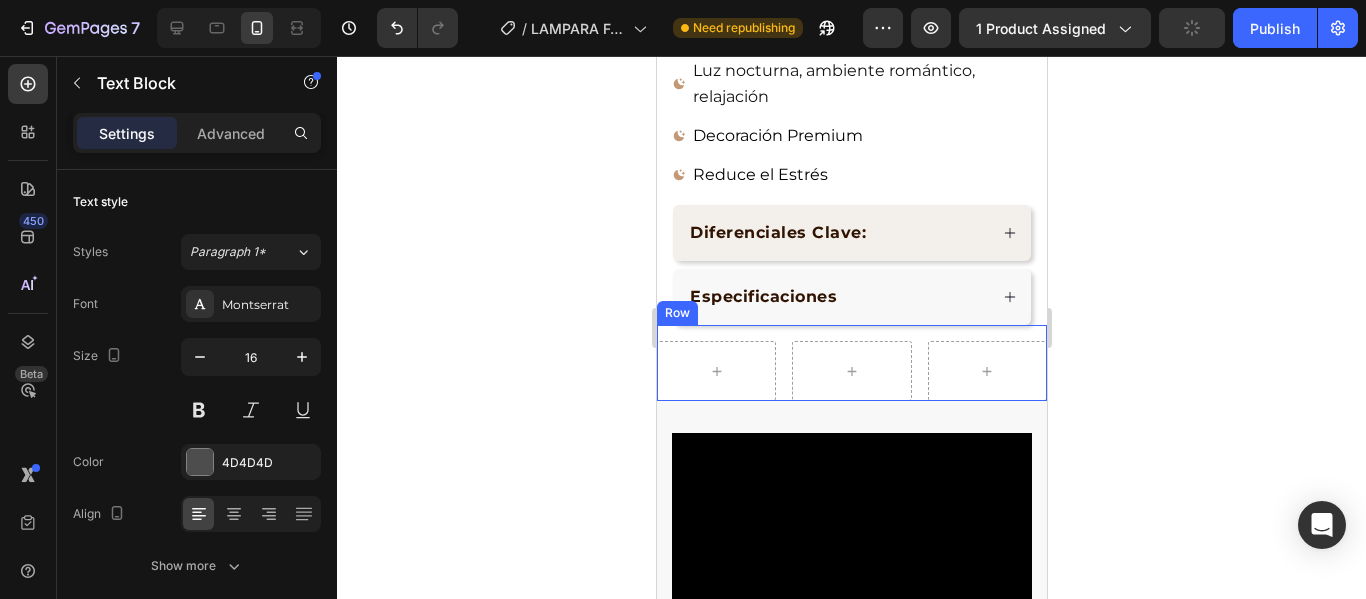 click on "Especificaciones" at bounding box center (836, 297) 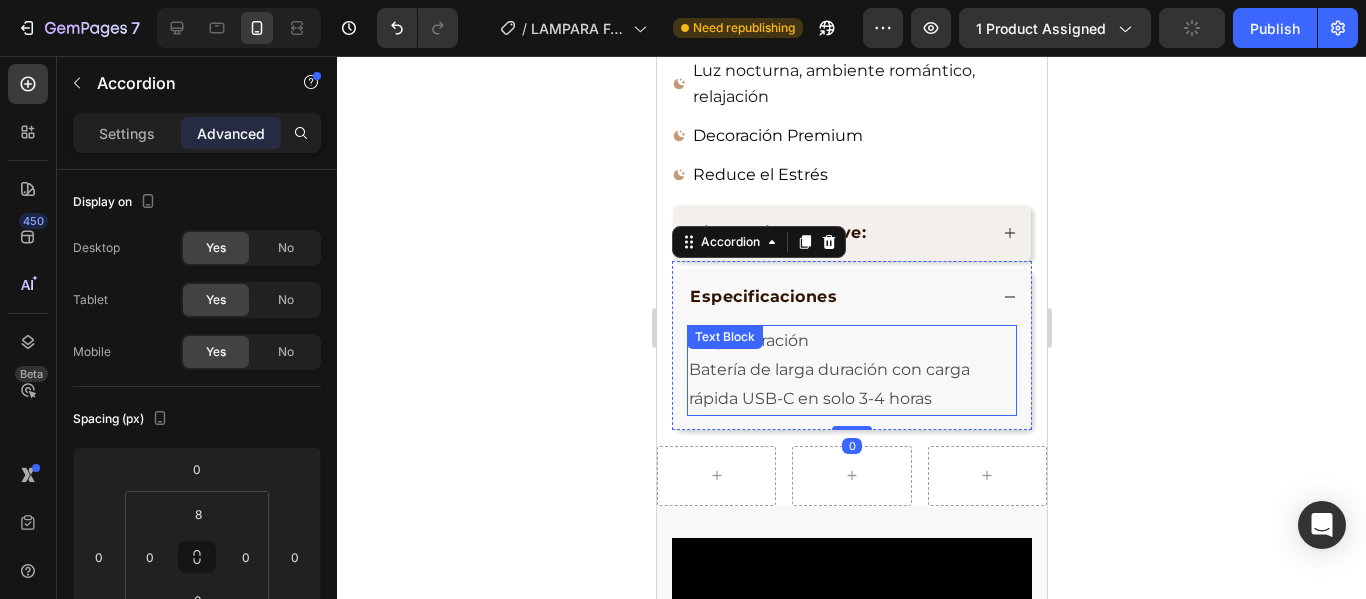 click on "Batería de larga duración con carga rápida USB-C en solo 3-4 horas" at bounding box center (851, 385) 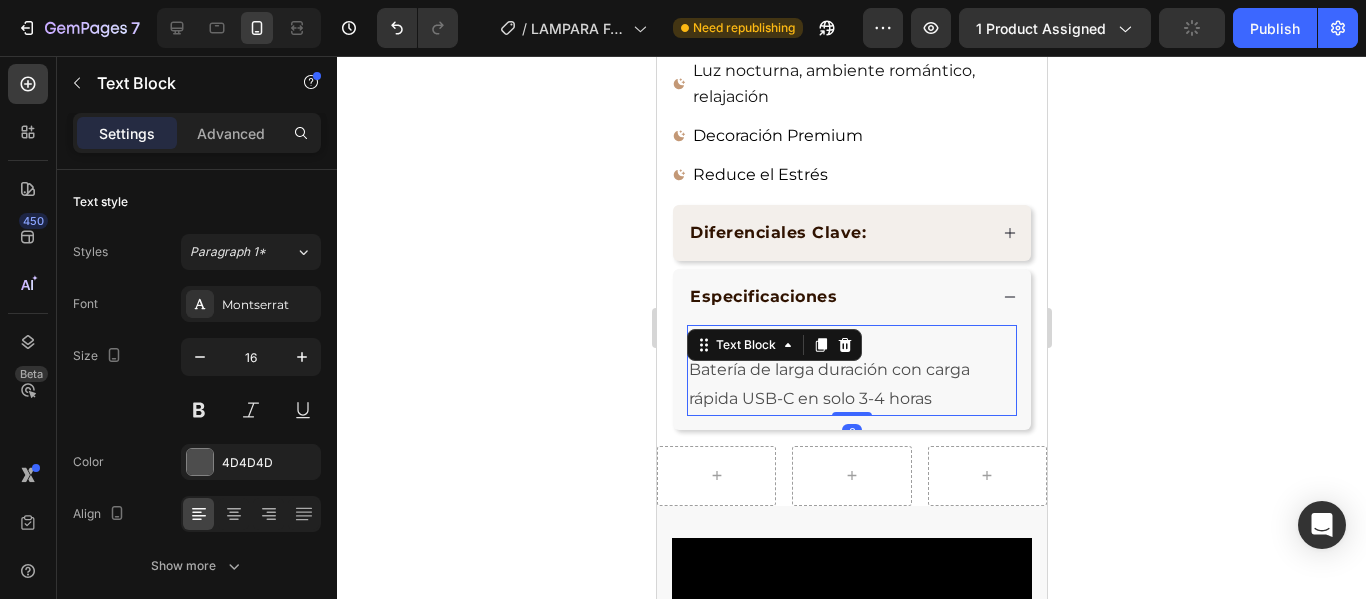 click on "Batería de larga duración con carga rápida USB-C en solo 3-4 horas" at bounding box center (851, 385) 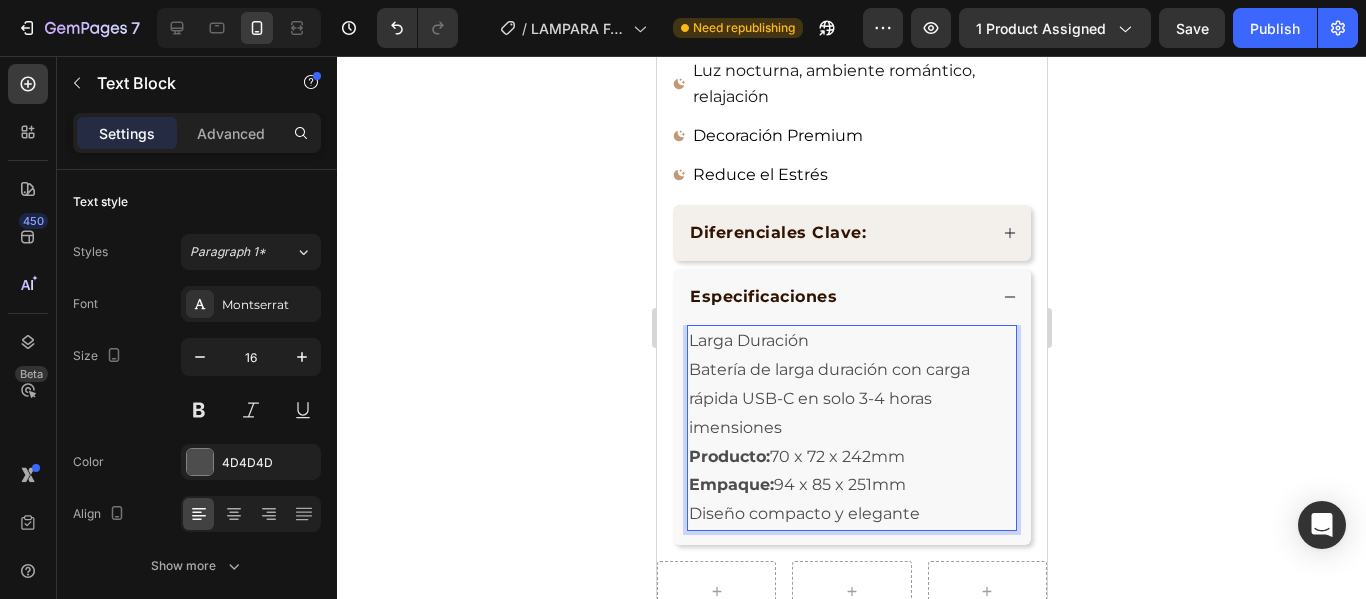 click on "Producto:  70 x 72 x 242mm Empaque:  94 x 85 x 251mm Diseño compacto y elegante" at bounding box center (851, 486) 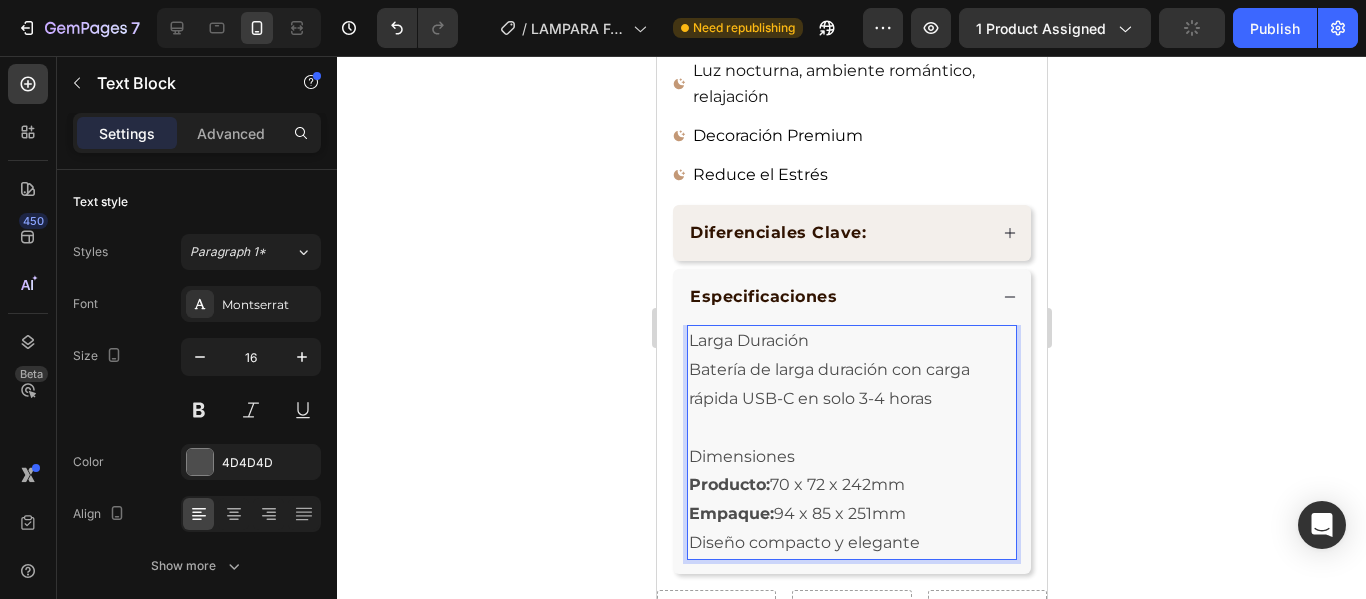 click on "Producto:  70 x 72 x 242mm Empaque:  94 x 85 x 251mm Diseño compacto y elegante" at bounding box center [851, 514] 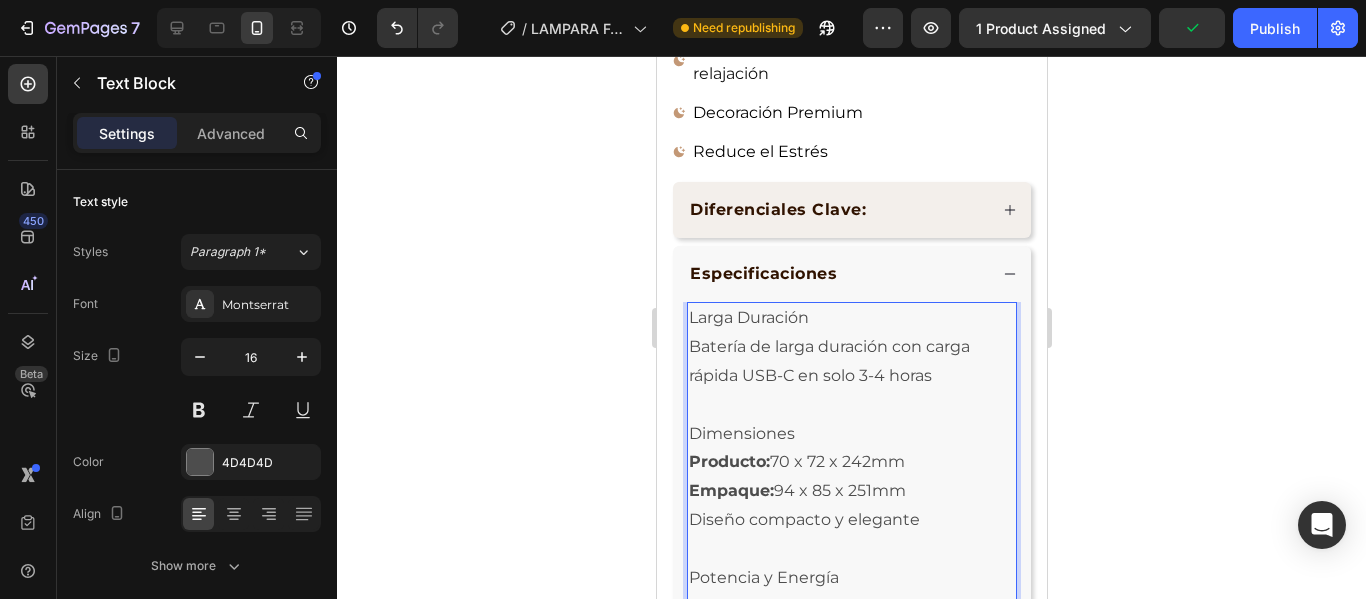 scroll, scrollTop: 1034, scrollLeft: 0, axis: vertical 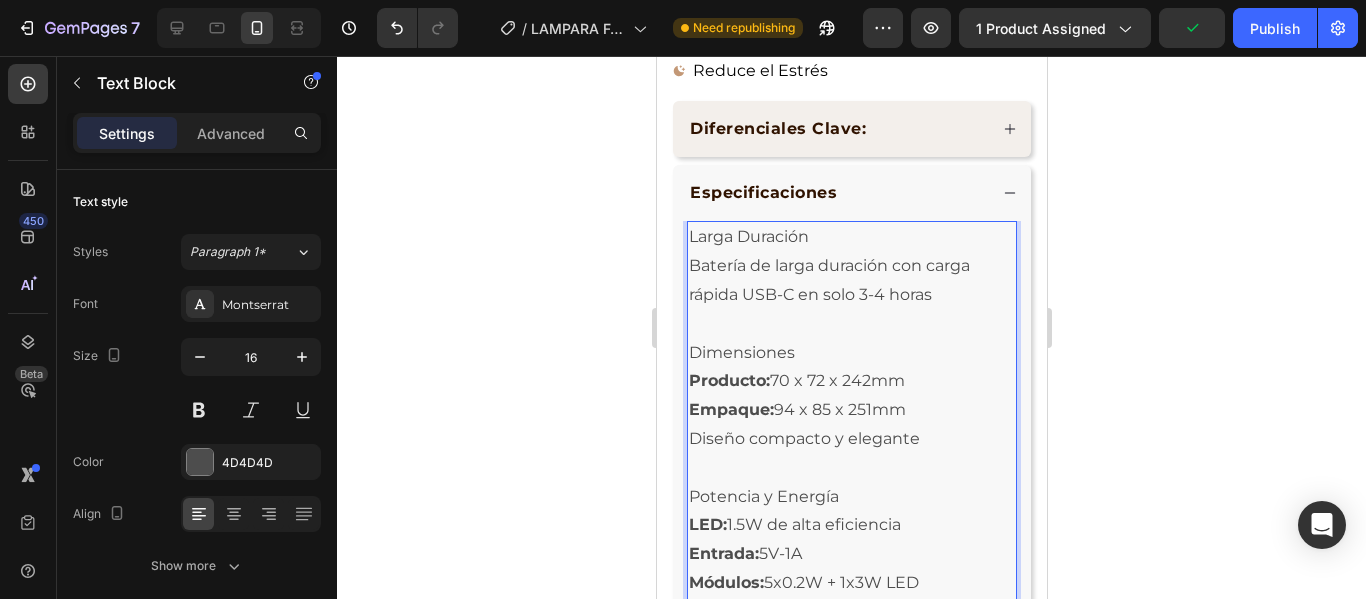 click on "Batería de larga duración con carga rápida USB-C en solo 3-4 horas" at bounding box center [851, 281] 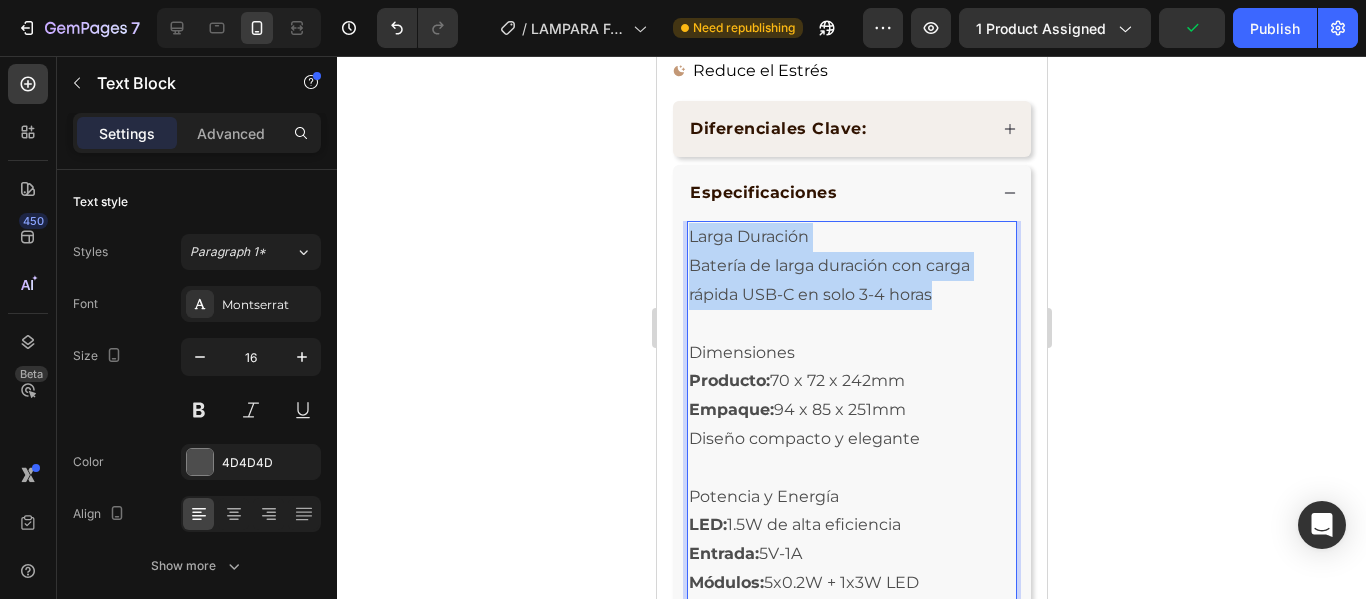 drag, startPoint x: 939, startPoint y: 282, endPoint x: 690, endPoint y: 224, distance: 255.6658 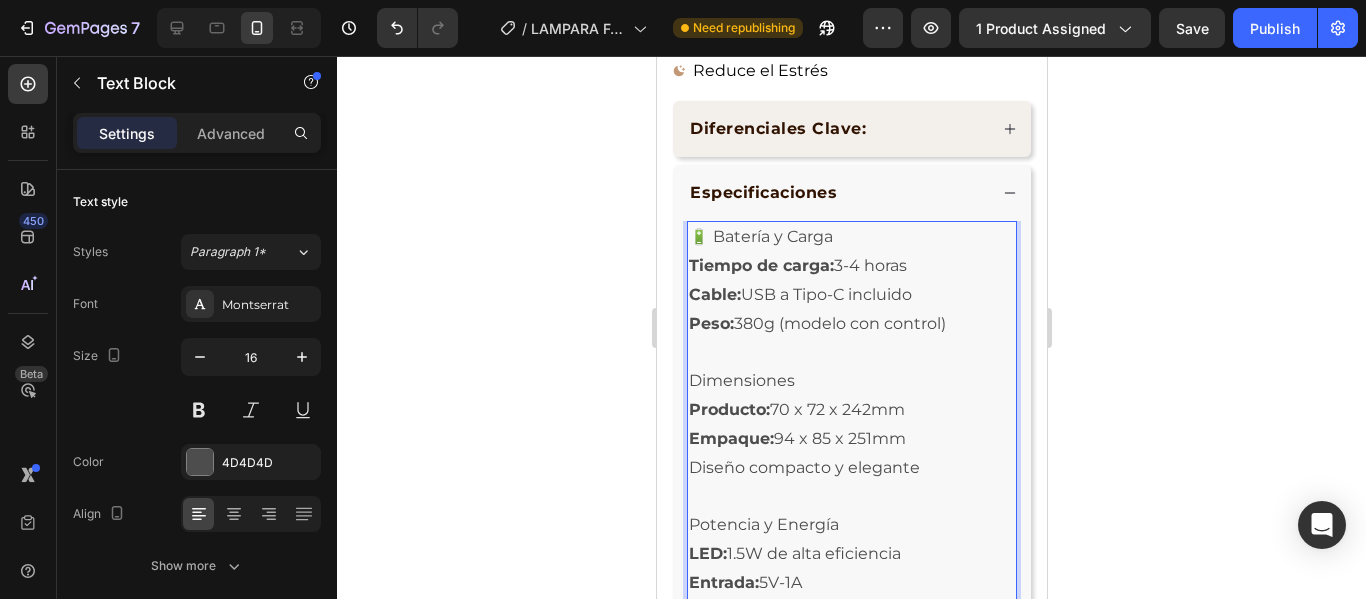click on "🔋 Batería y Carga" at bounding box center [851, 237] 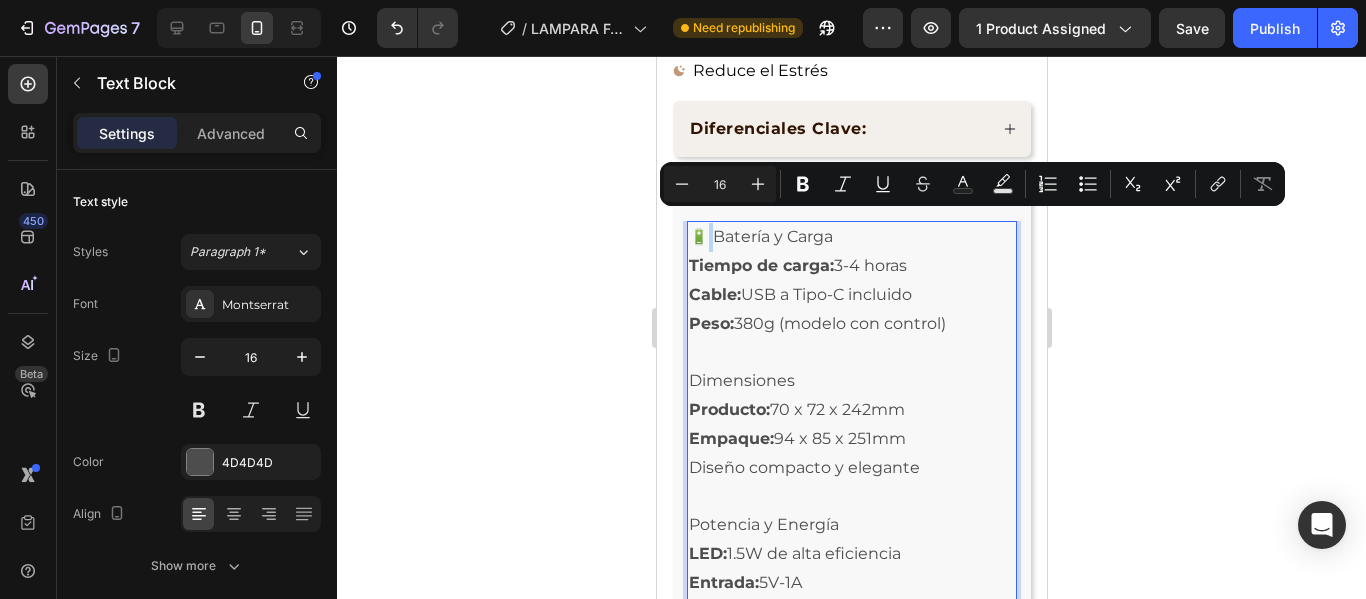 click on "🔋 Batería y Carga" at bounding box center (851, 237) 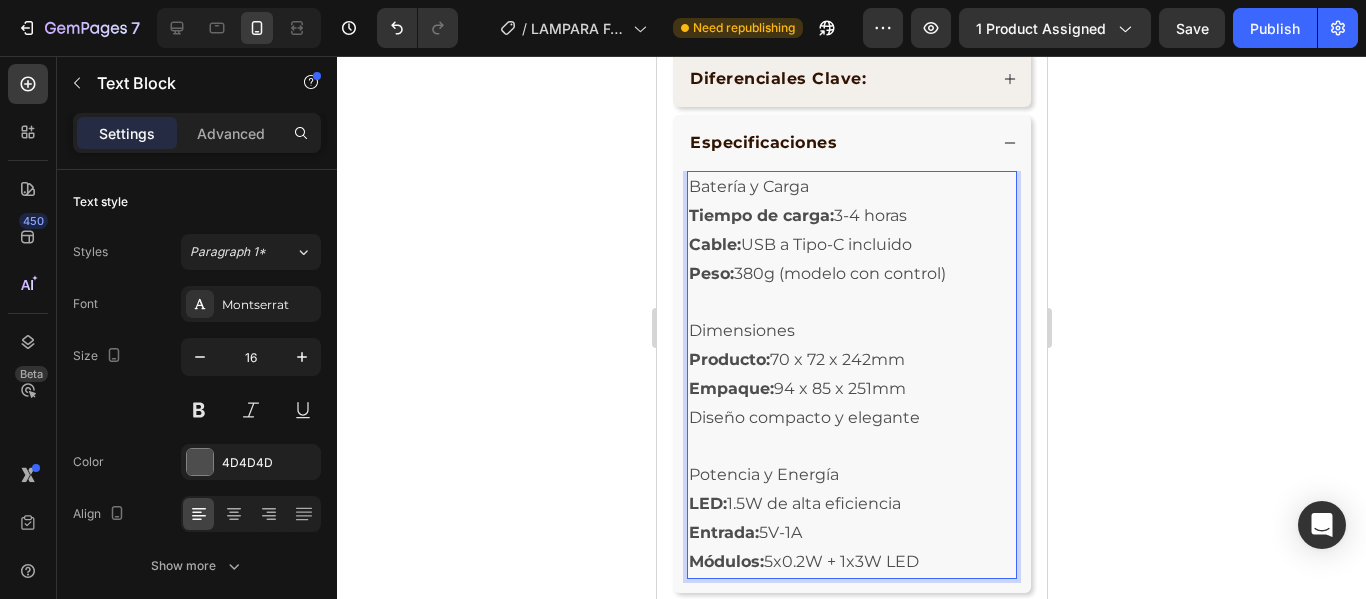 scroll, scrollTop: 1134, scrollLeft: 0, axis: vertical 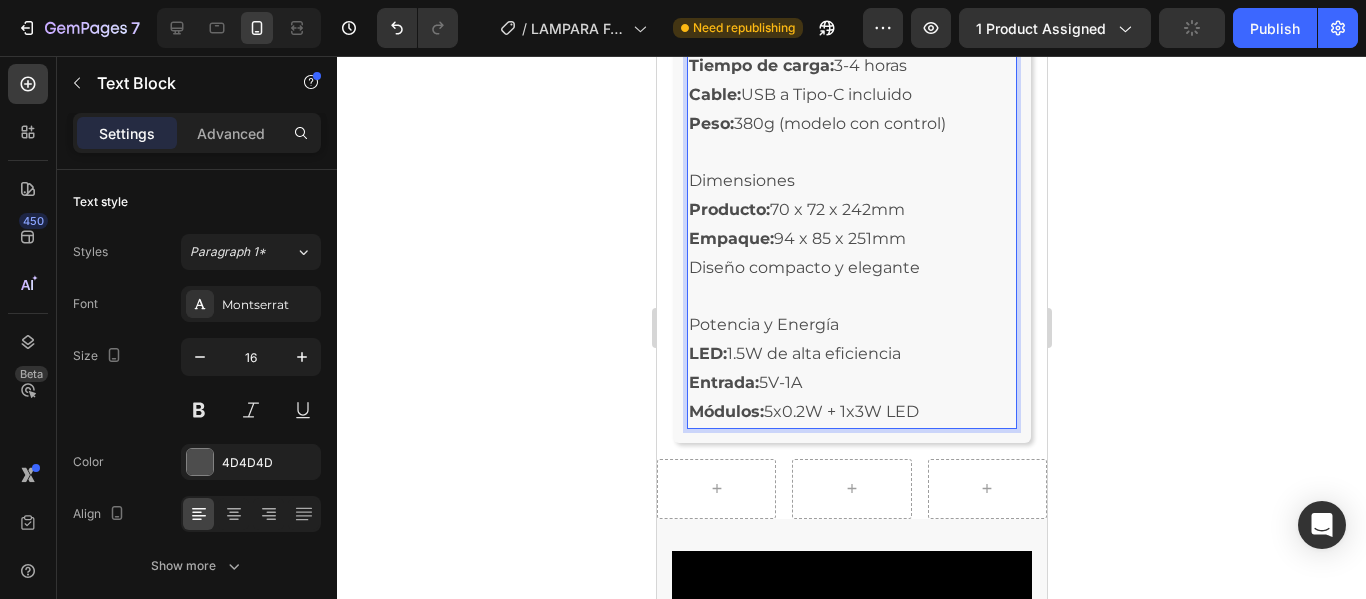 click on "LED:  1.5W de alta eficiencia Entrada:  5V-1A Módulos:  5x0.2W + 1x3W LED" at bounding box center (851, 383) 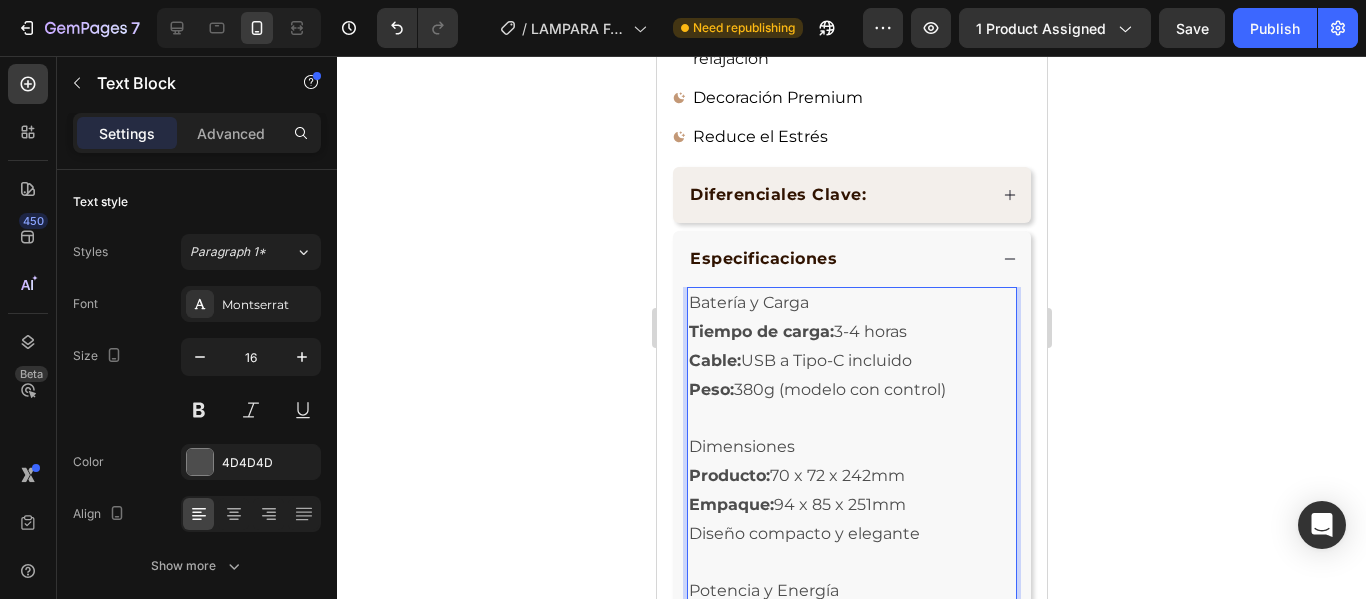 scroll, scrollTop: 979, scrollLeft: 0, axis: vertical 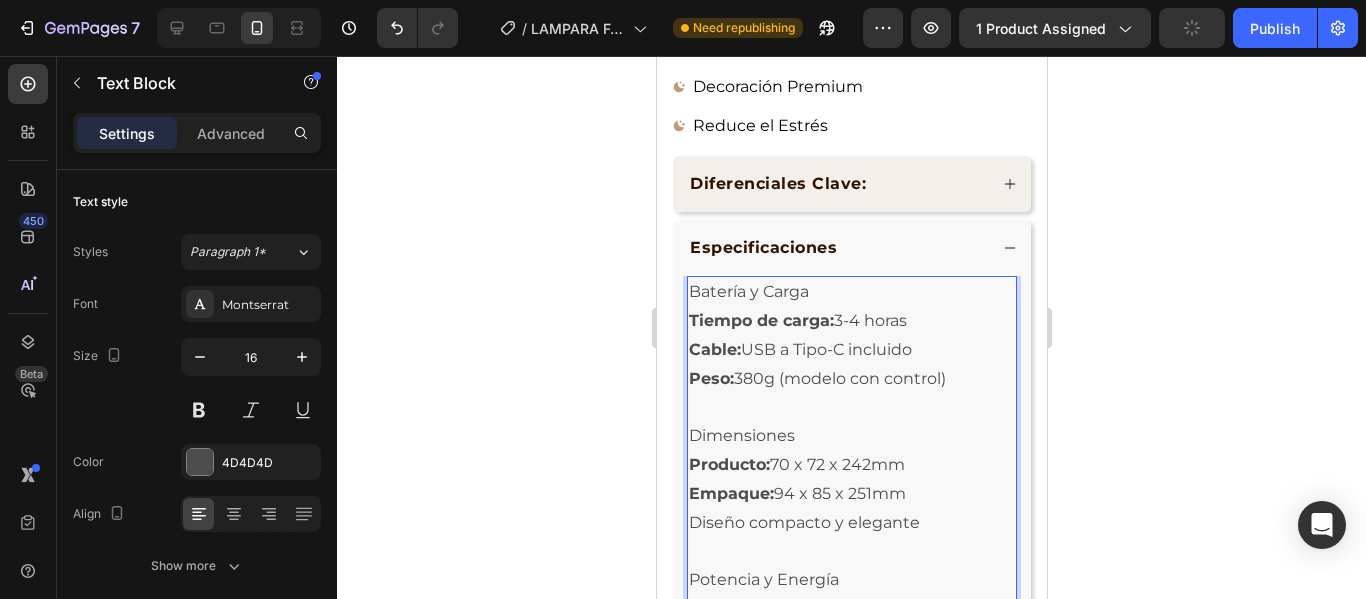 click on "Batería y Carga" at bounding box center [851, 292] 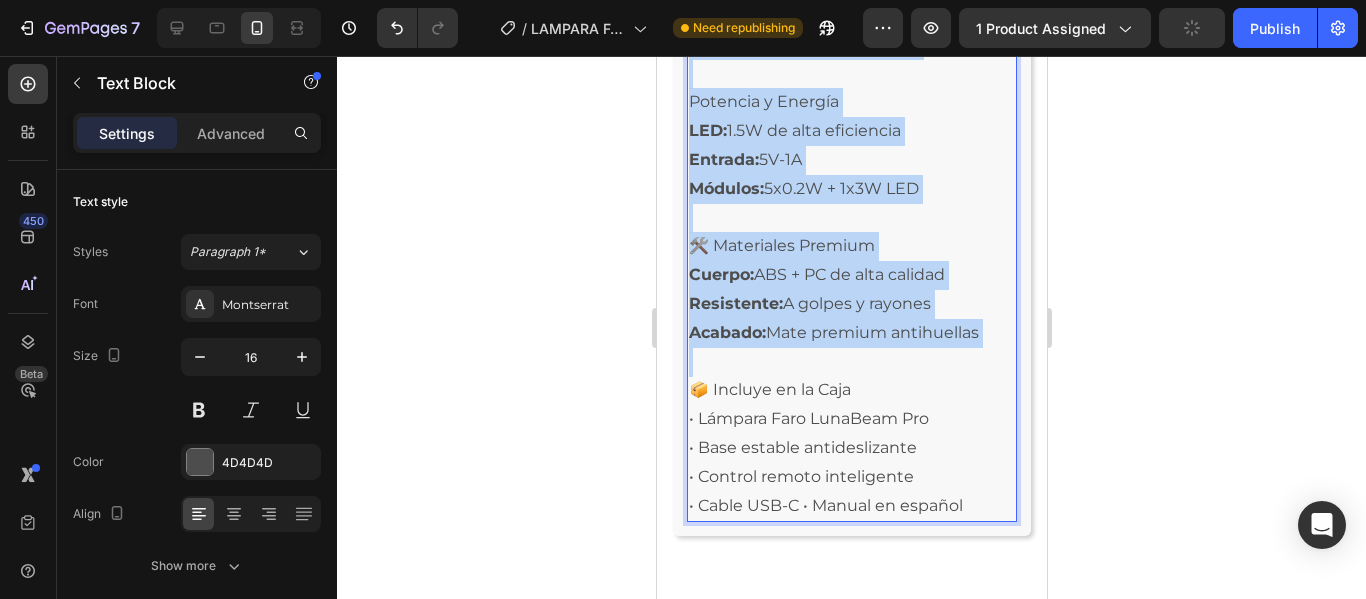 scroll, scrollTop: 1479, scrollLeft: 0, axis: vertical 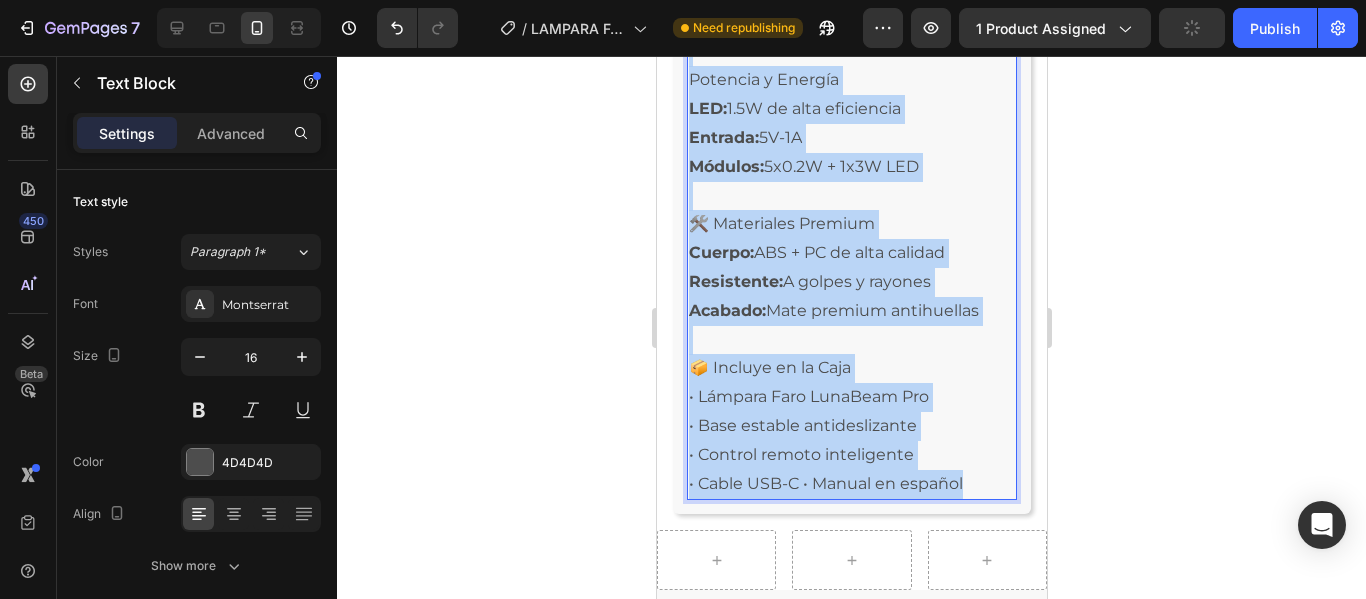 drag, startPoint x: 690, startPoint y: 274, endPoint x: 983, endPoint y: 468, distance: 351.40433 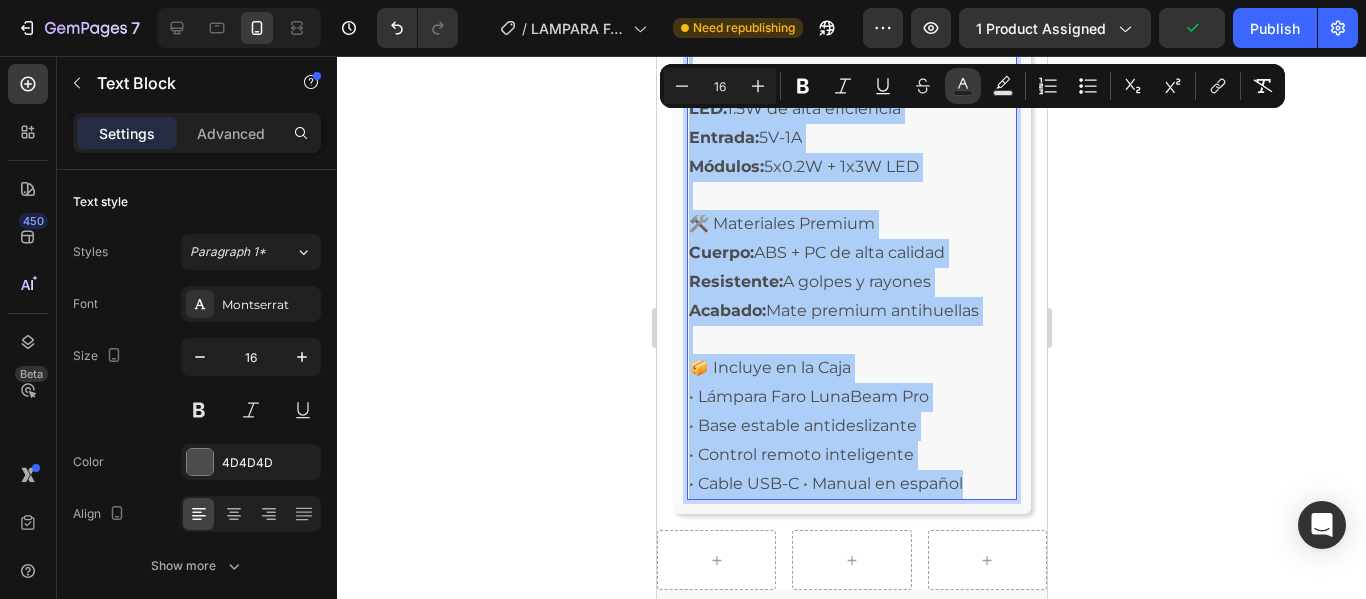 click 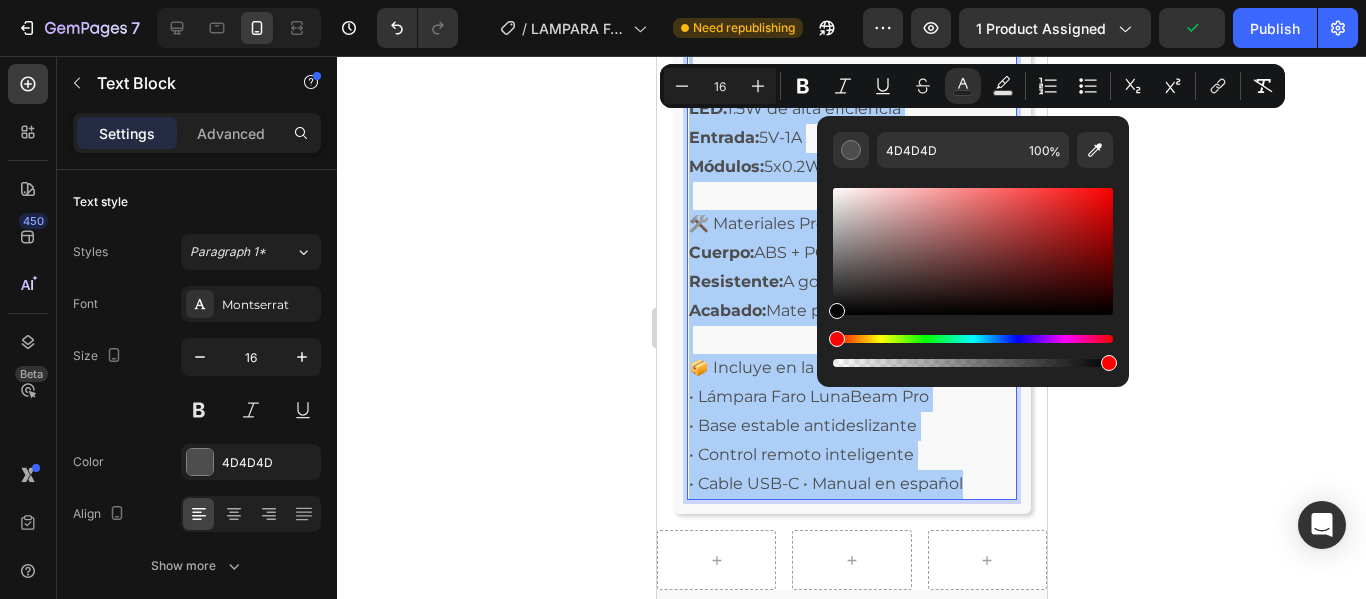 drag, startPoint x: 1587, startPoint y: 328, endPoint x: 784, endPoint y: 337, distance: 803.0504 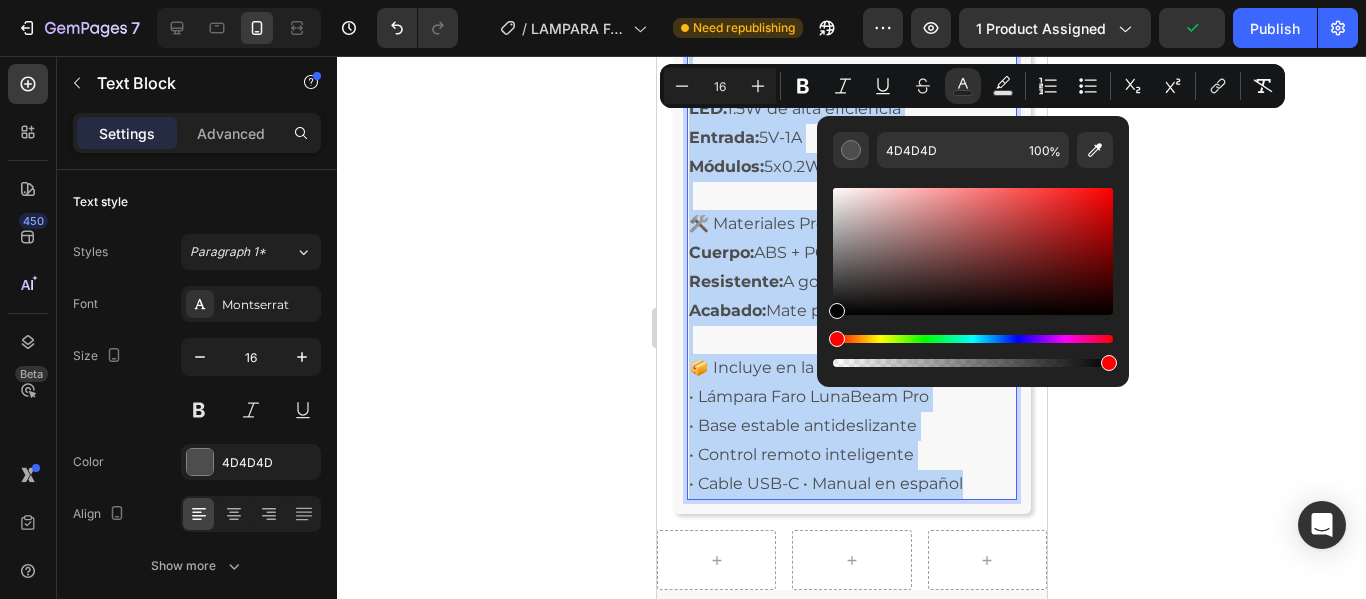 type on "000000" 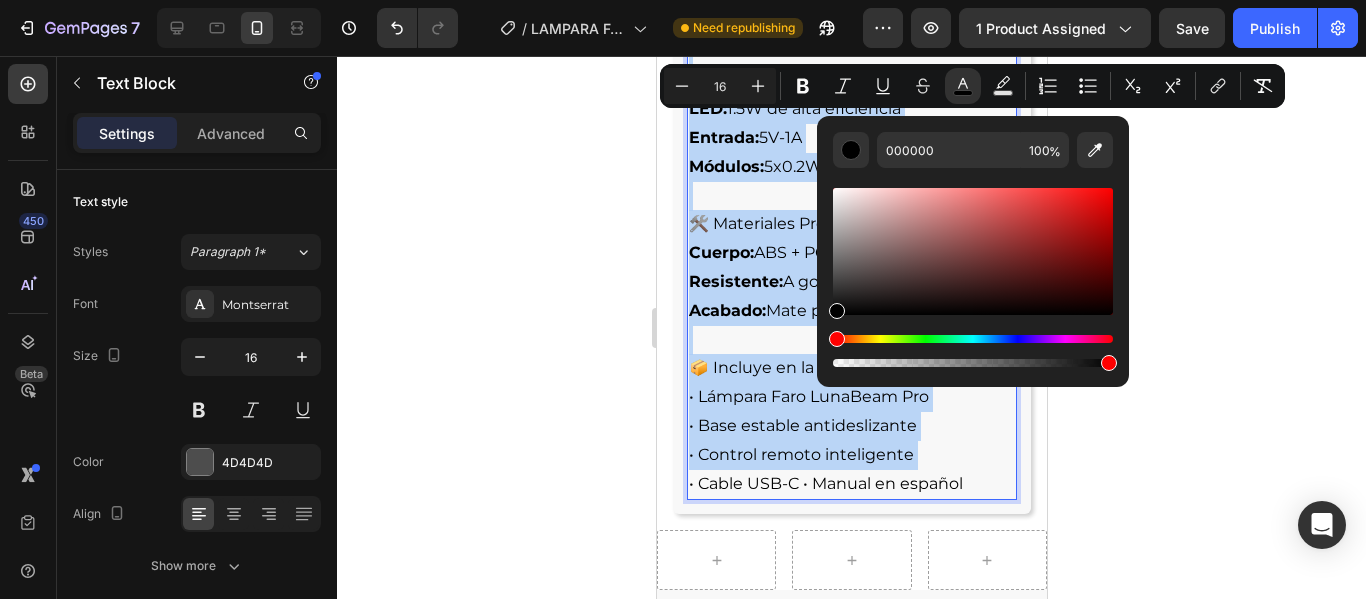click on "• Cable USB-C • Manual en español" at bounding box center (825, 483) 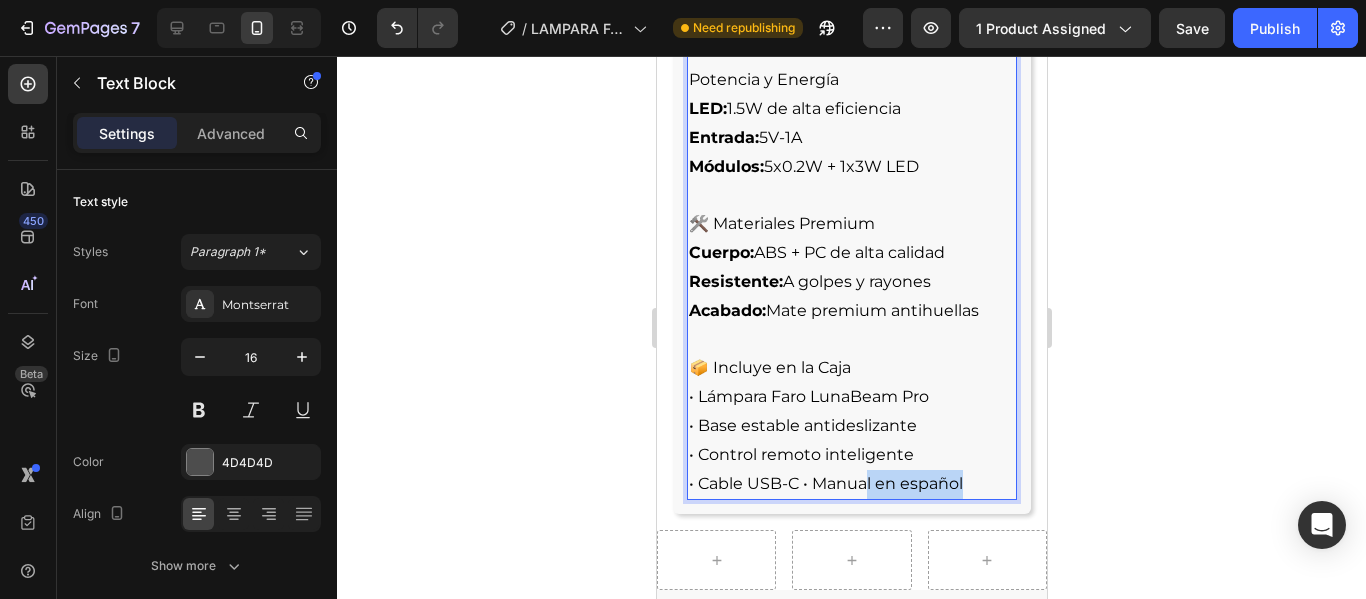 drag, startPoint x: 982, startPoint y: 471, endPoint x: 869, endPoint y: 464, distance: 113.216606 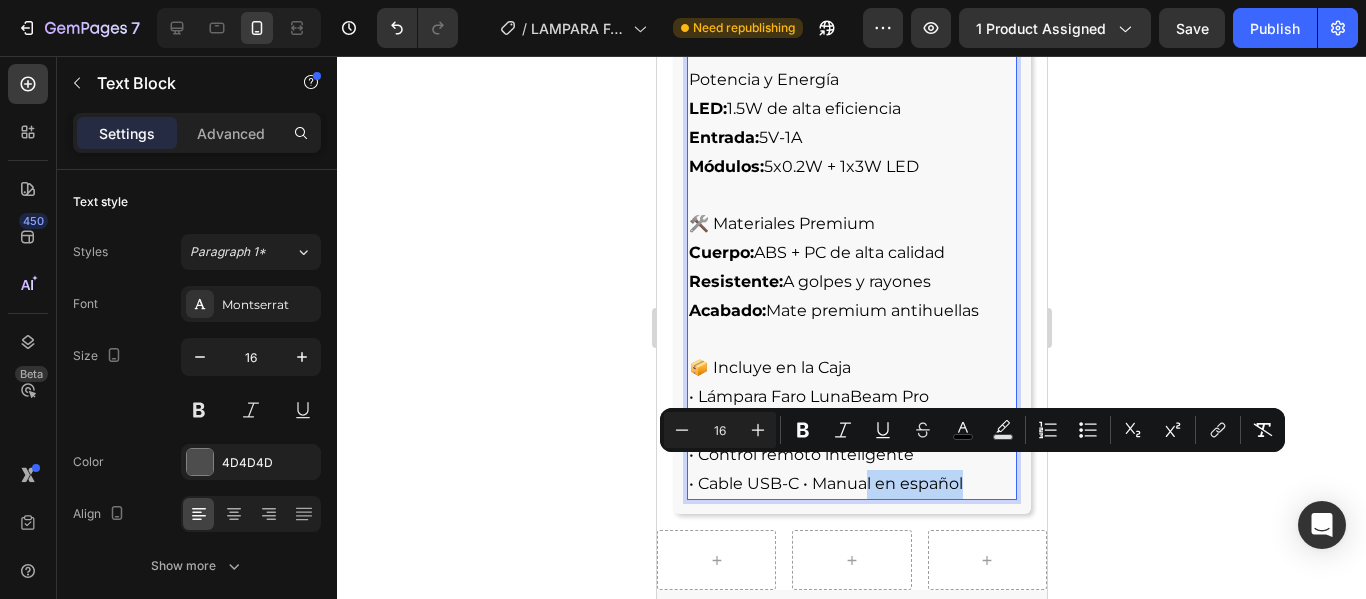 click on "• Cable USB-C • Manual en español" at bounding box center [825, 483] 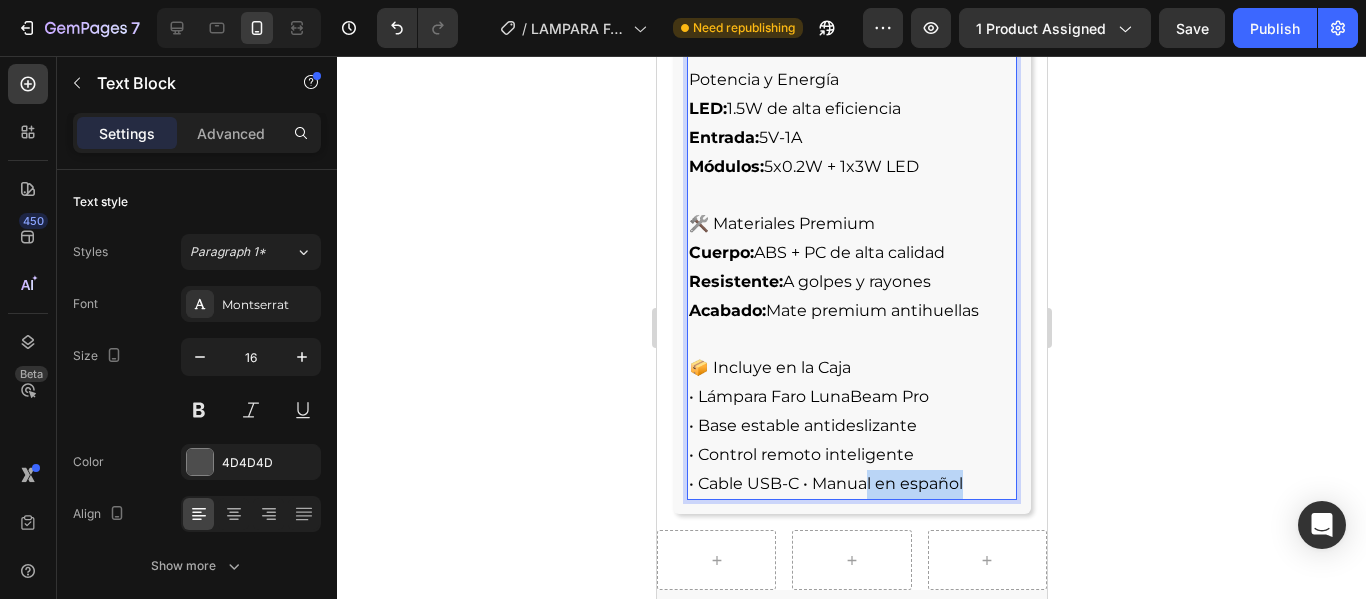 click on "• Cable USB-C • Manual en español" at bounding box center [825, 483] 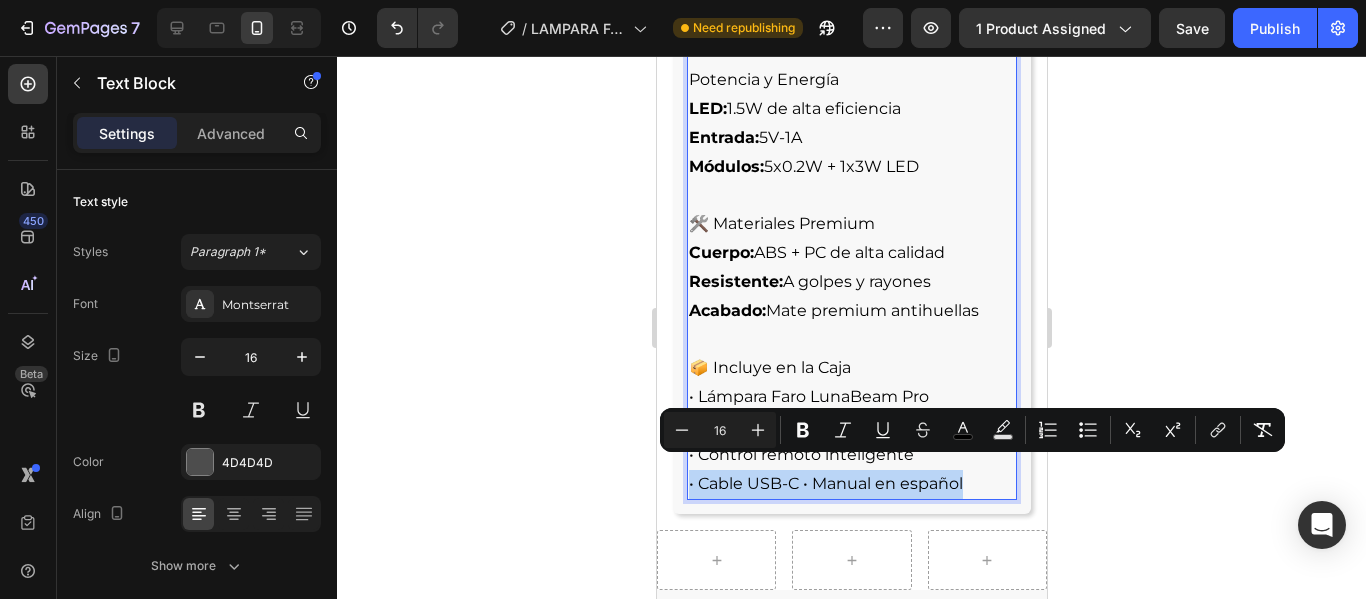 click on "• Cable USB-C • Manual en español" at bounding box center [825, 483] 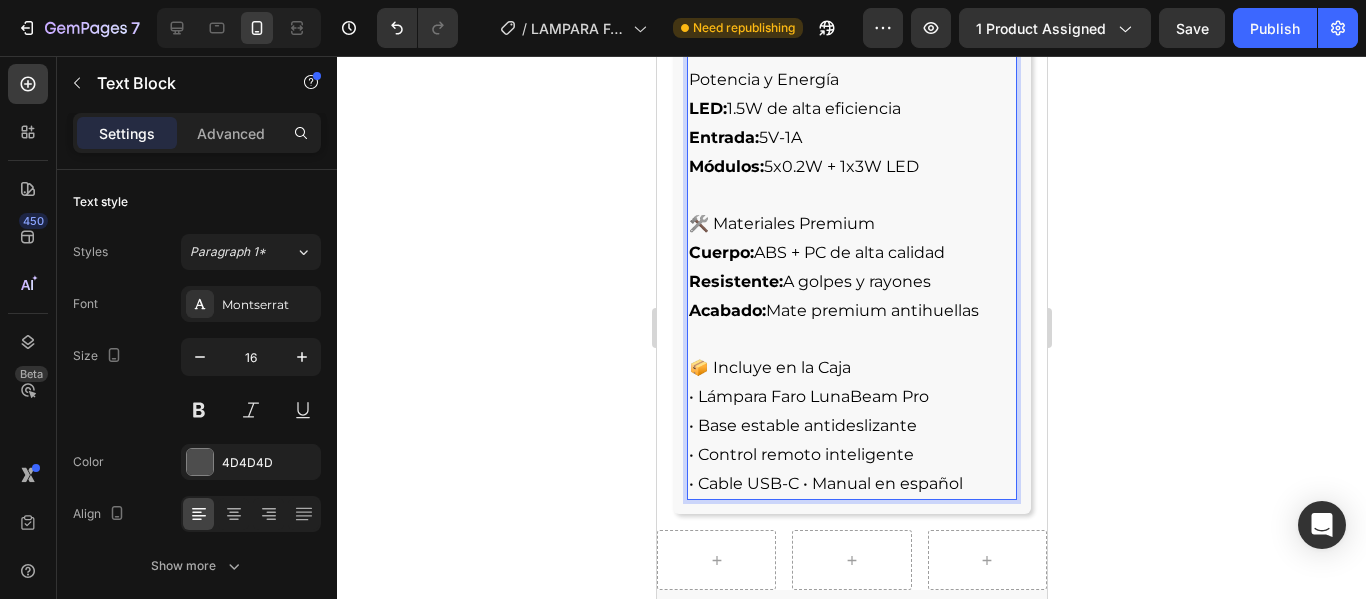 click on "• Cable USB-C • Manual en español" at bounding box center [825, 483] 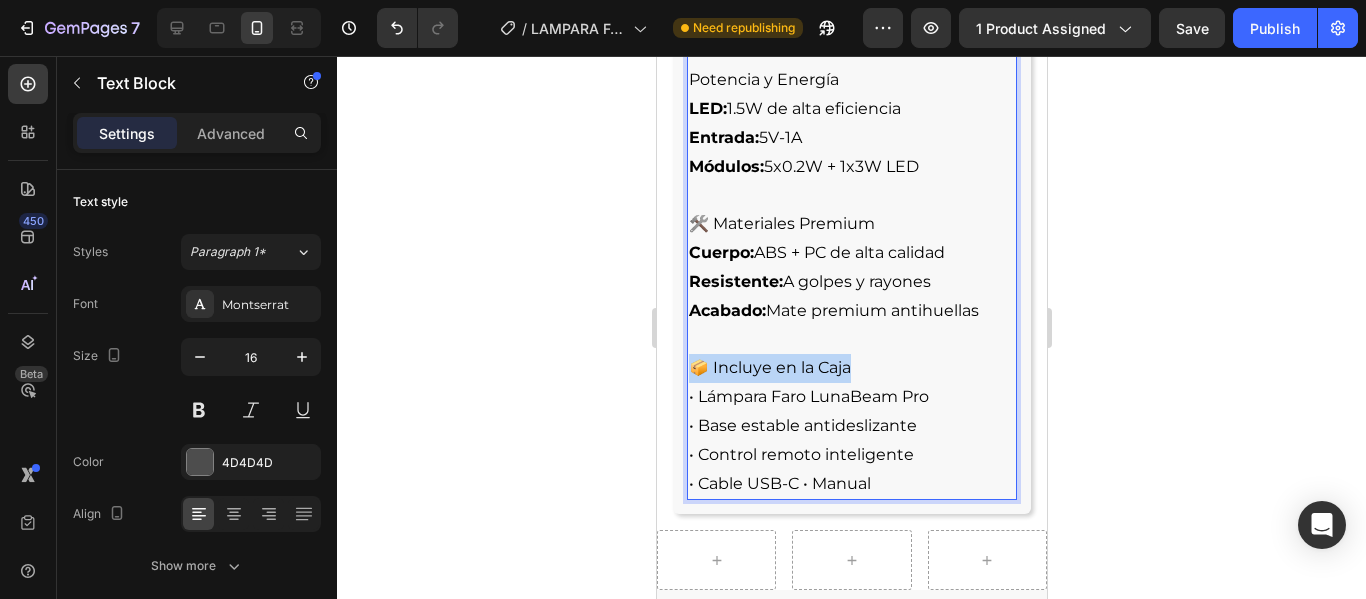 drag, startPoint x: 857, startPoint y: 350, endPoint x: 693, endPoint y: 344, distance: 164.10973 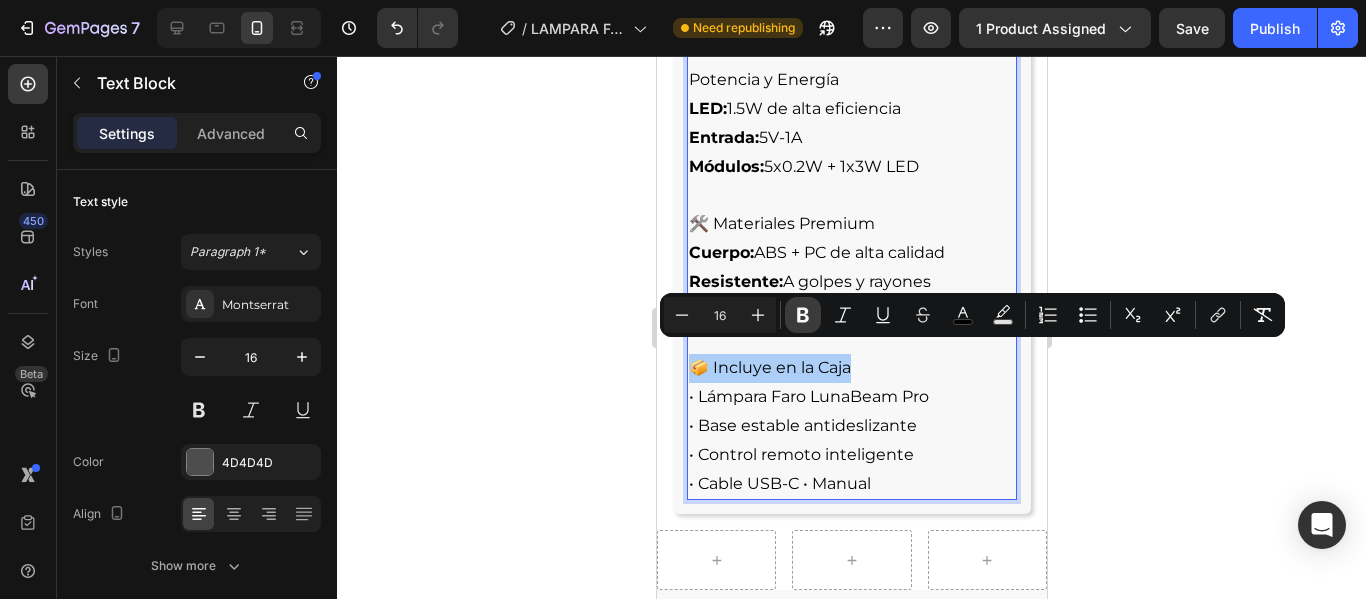 click 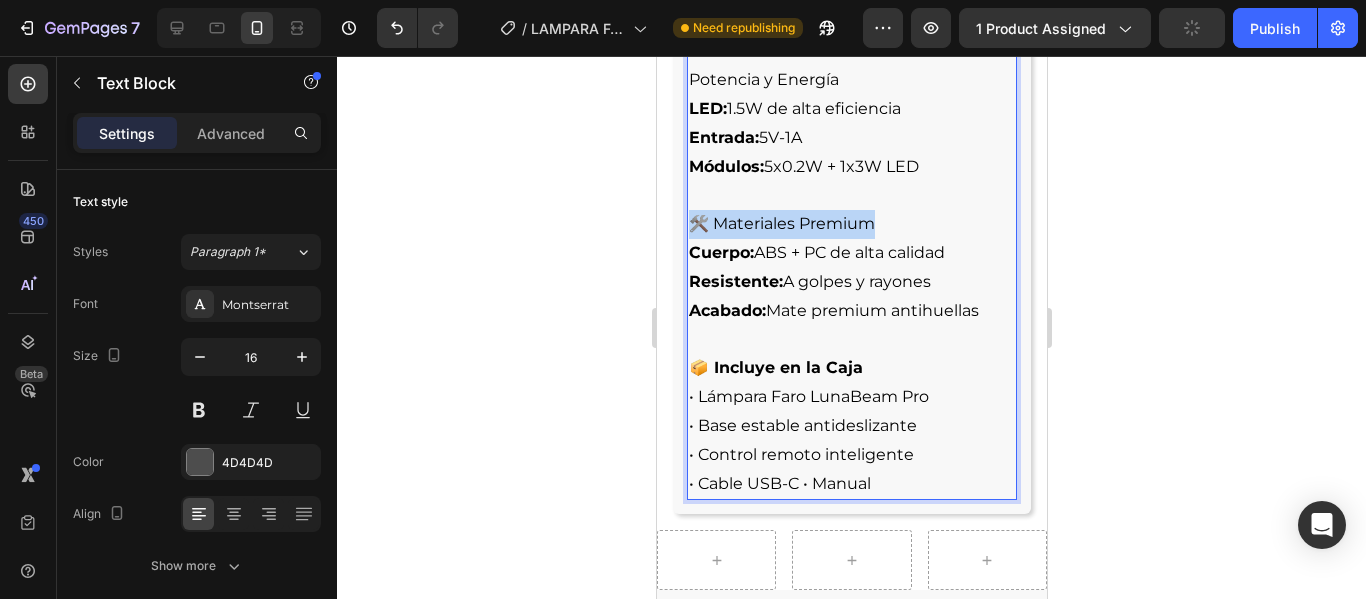 drag, startPoint x: 894, startPoint y: 205, endPoint x: 709, endPoint y: 206, distance: 185.0027 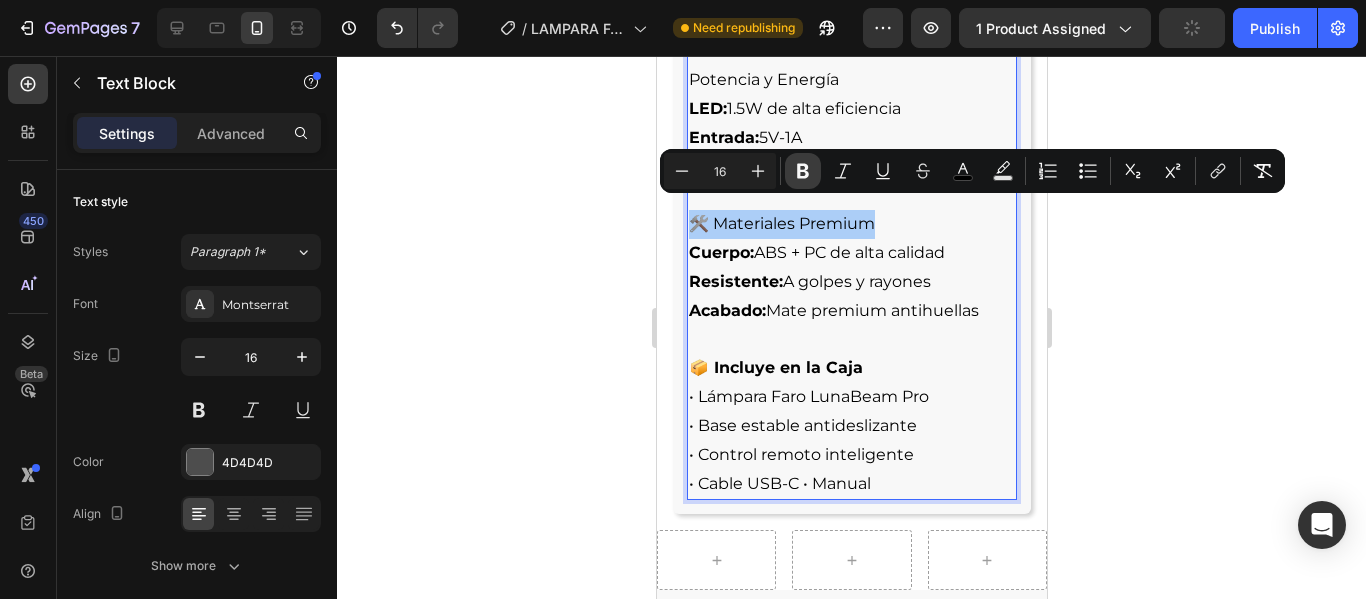 click 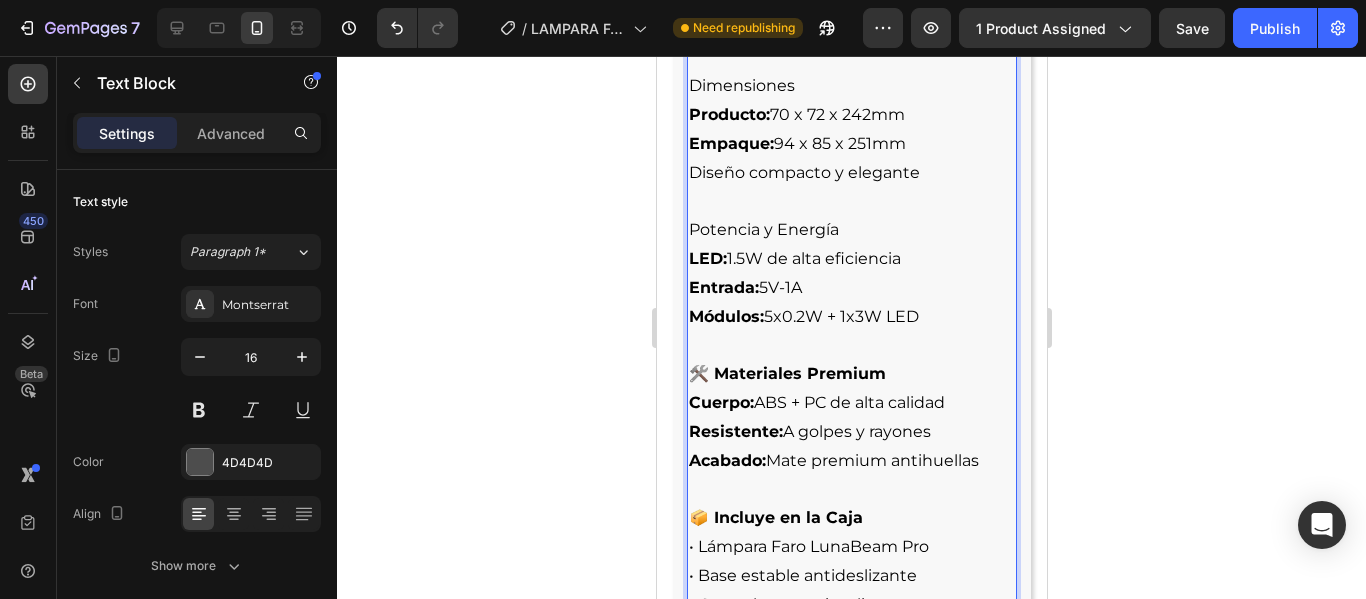 scroll, scrollTop: 1279, scrollLeft: 0, axis: vertical 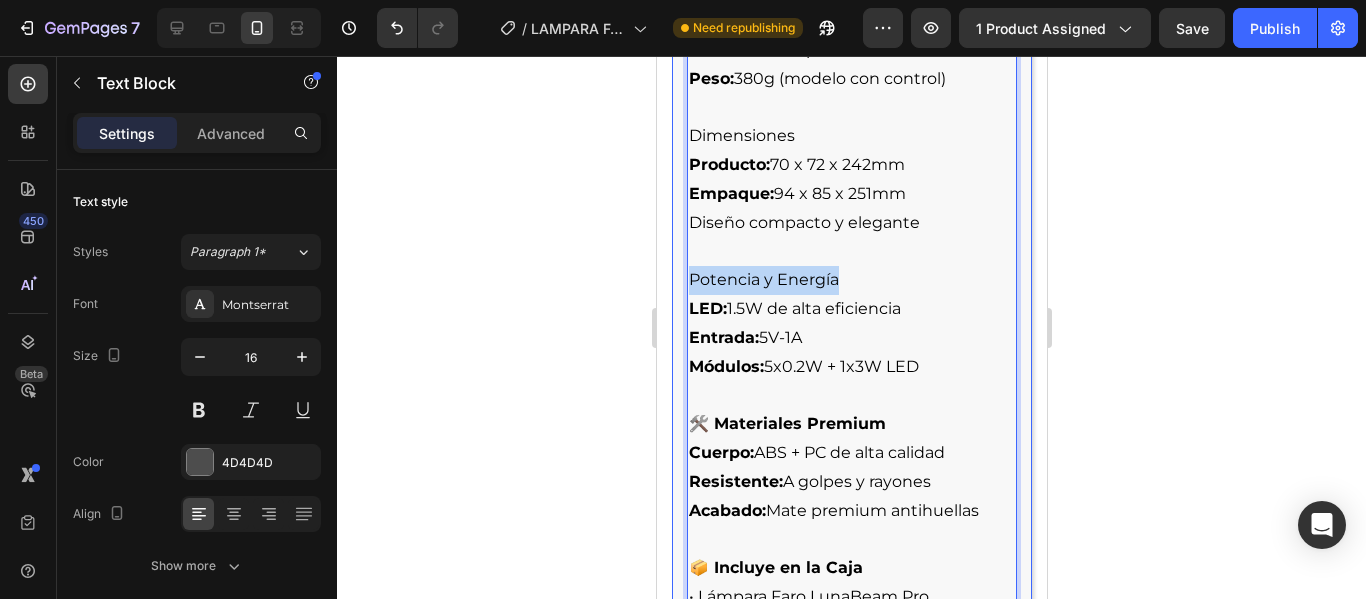 drag, startPoint x: 838, startPoint y: 273, endPoint x: 672, endPoint y: 269, distance: 166.04819 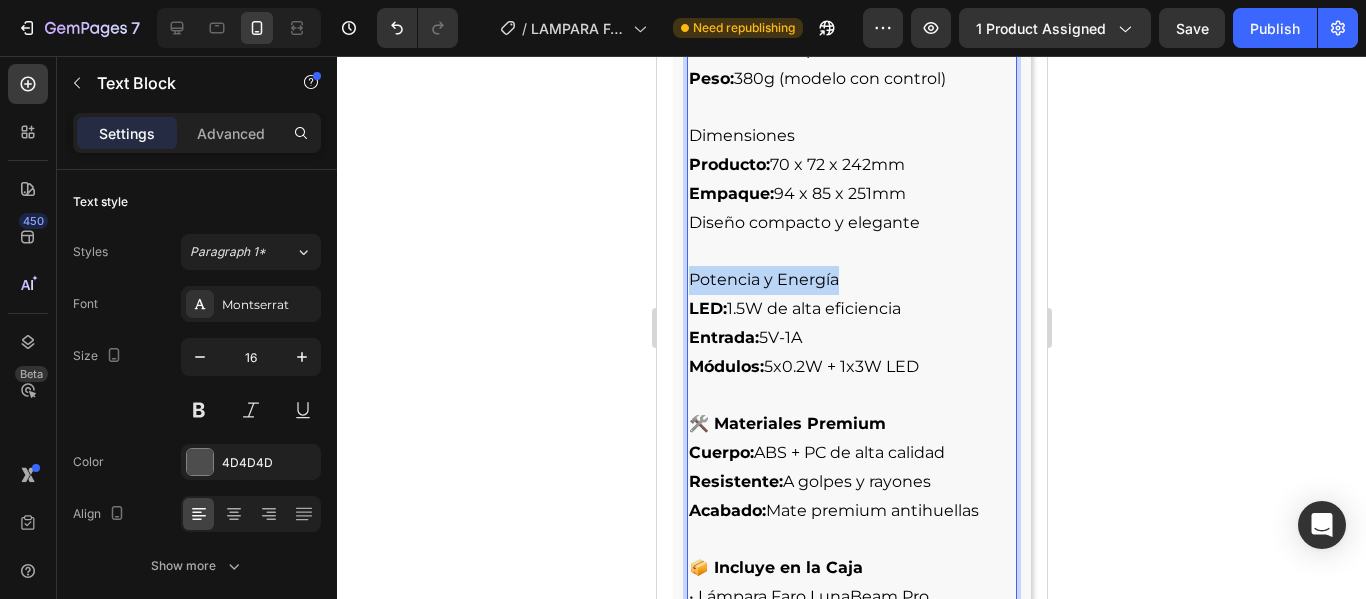 click on "Potencia y Energía" at bounding box center (763, 279) 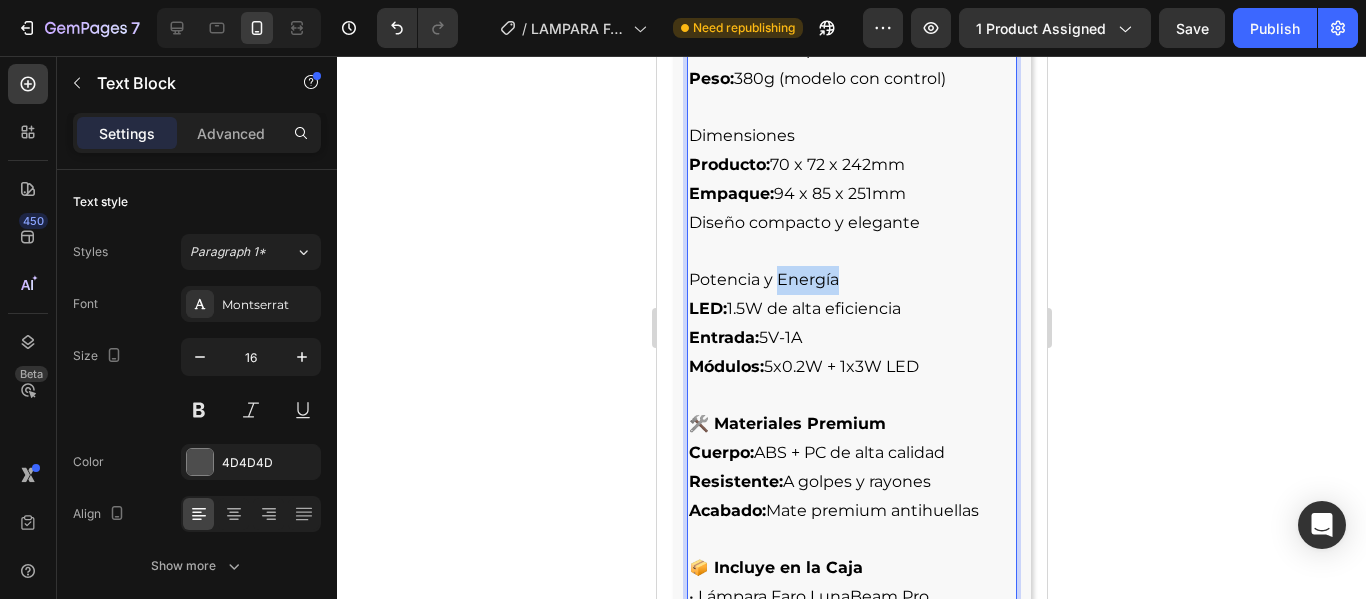 click on "Potencia y Energía" at bounding box center [763, 279] 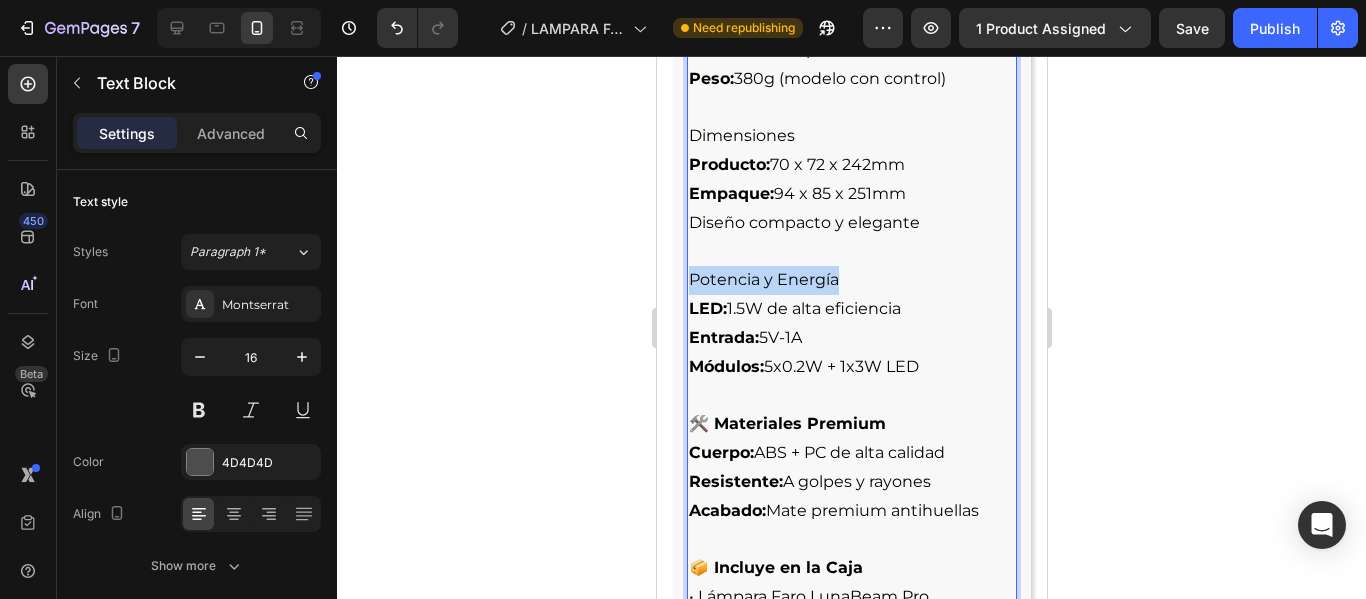 drag, startPoint x: 839, startPoint y: 268, endPoint x: 696, endPoint y: 263, distance: 143.08739 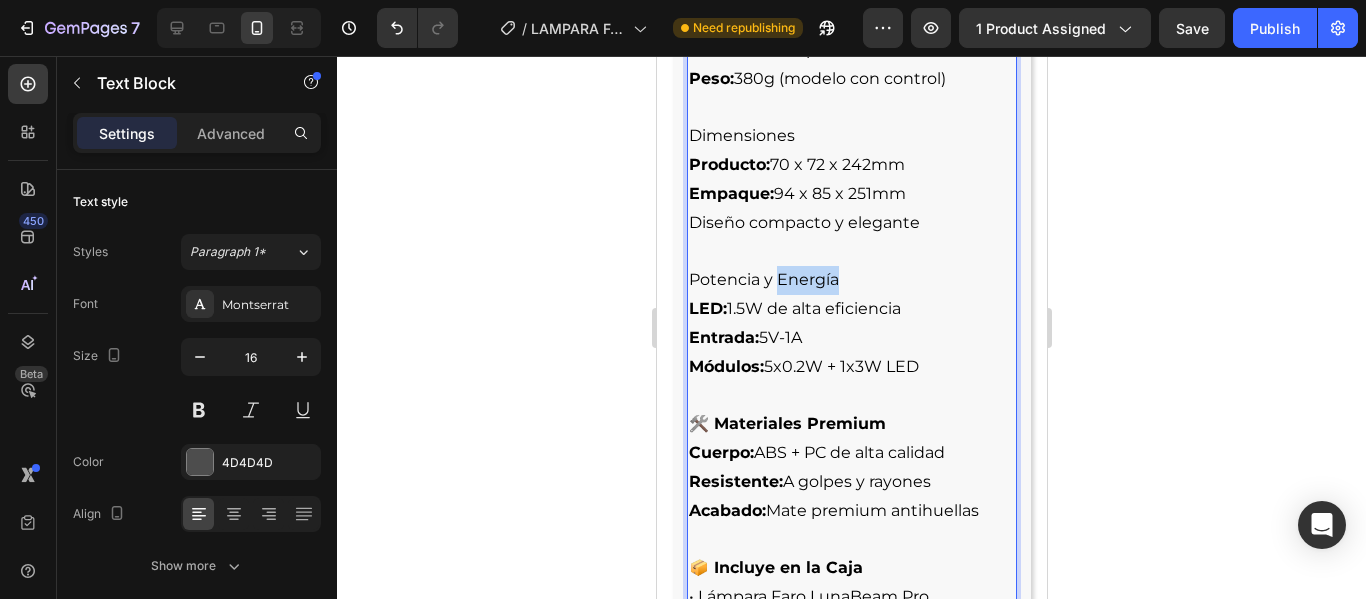 click on "Potencia y Energía" at bounding box center (763, 279) 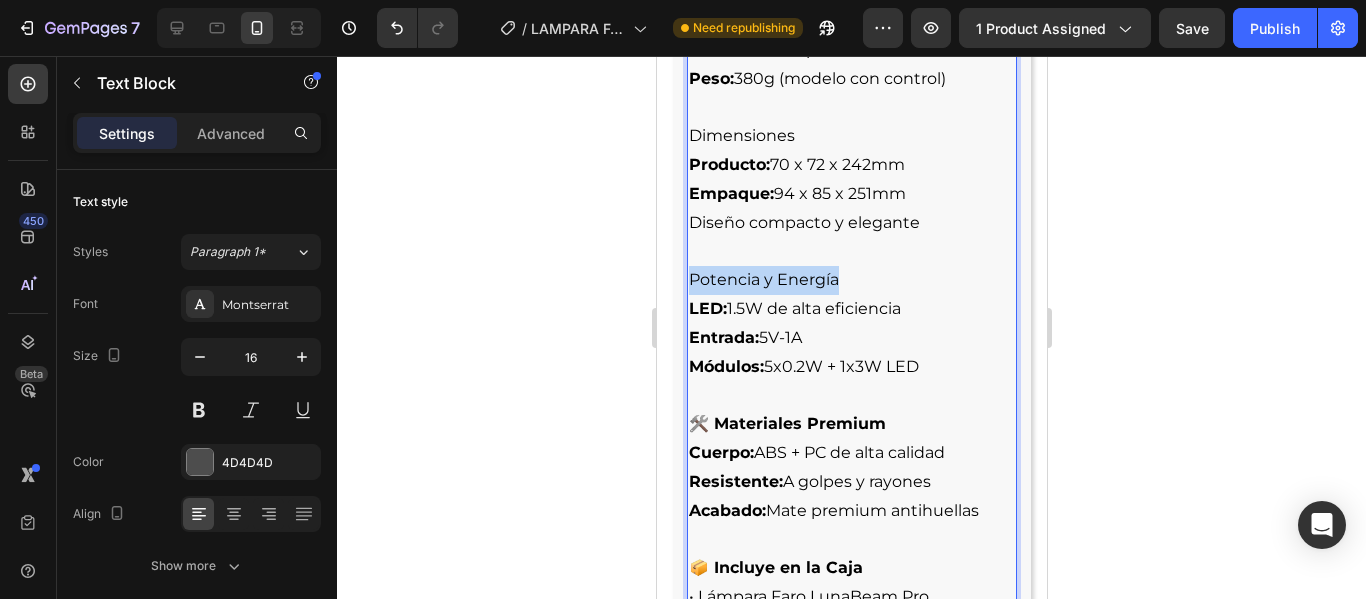 click on "Potencia y Energía" at bounding box center (763, 279) 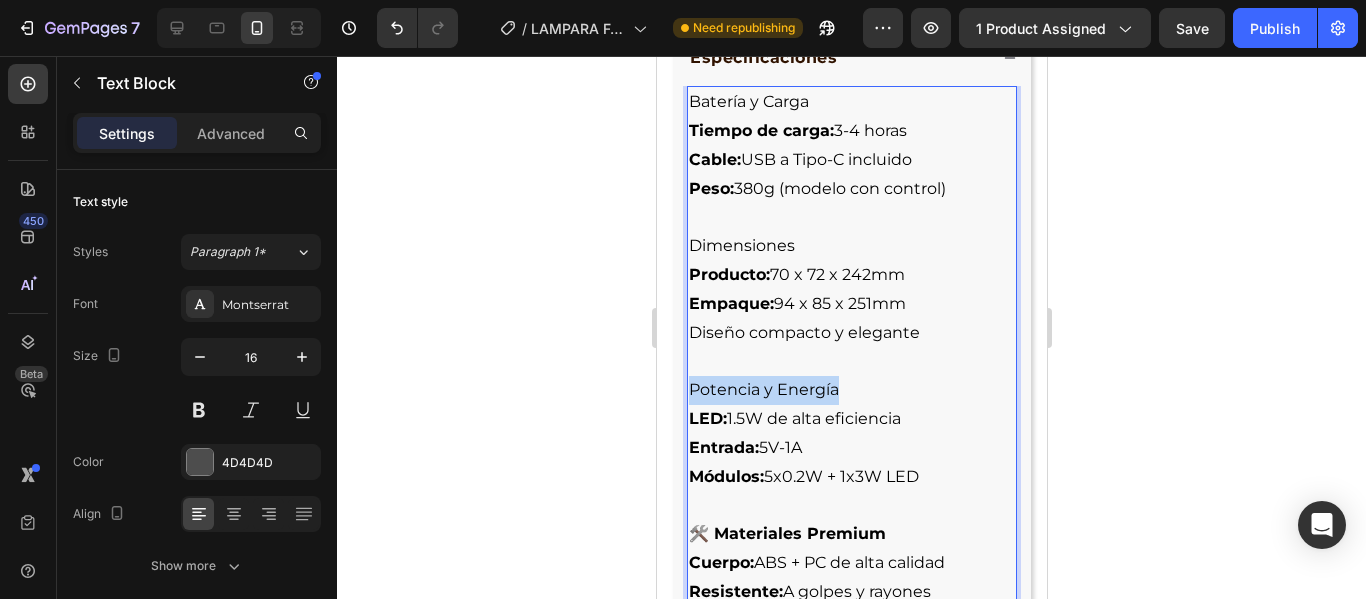 scroll, scrollTop: 1079, scrollLeft: 0, axis: vertical 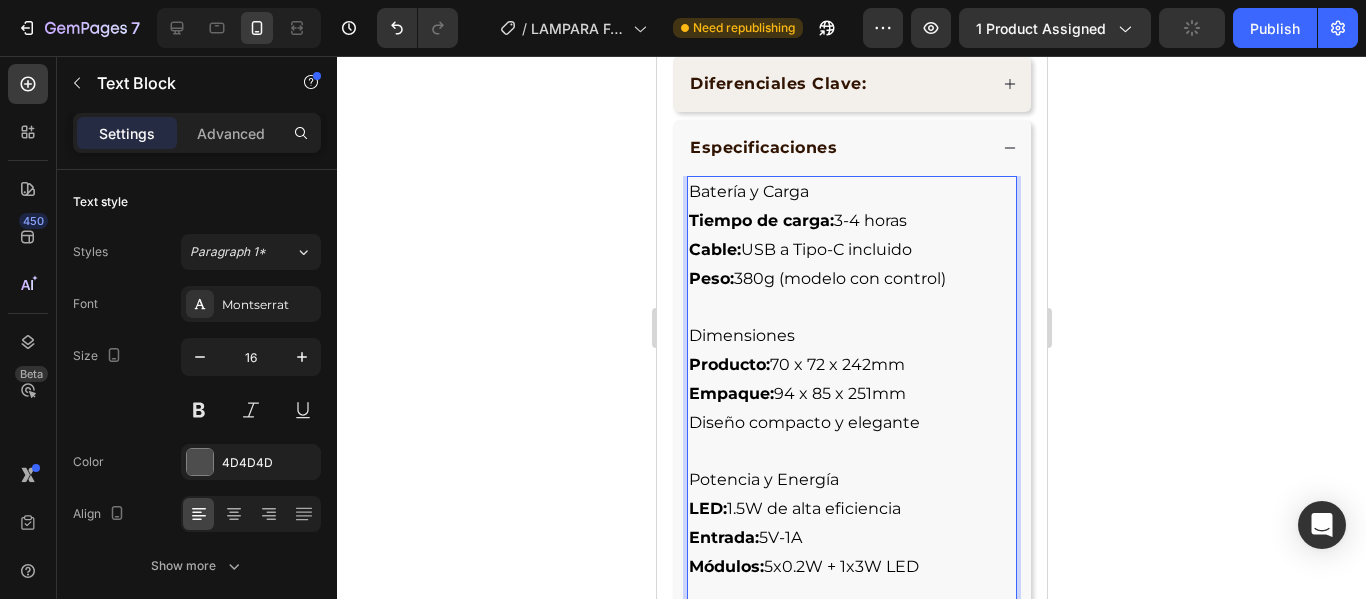 click on "Producto:" at bounding box center (728, 364) 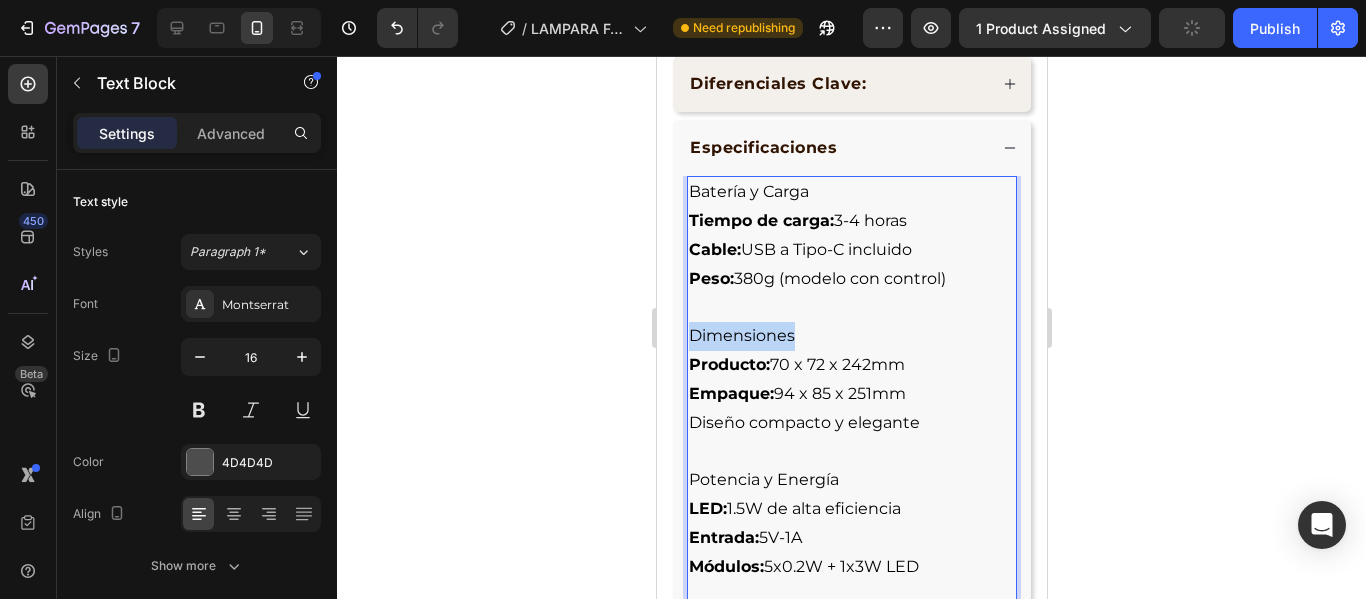 drag, startPoint x: 785, startPoint y: 327, endPoint x: 685, endPoint y: 320, distance: 100.2447 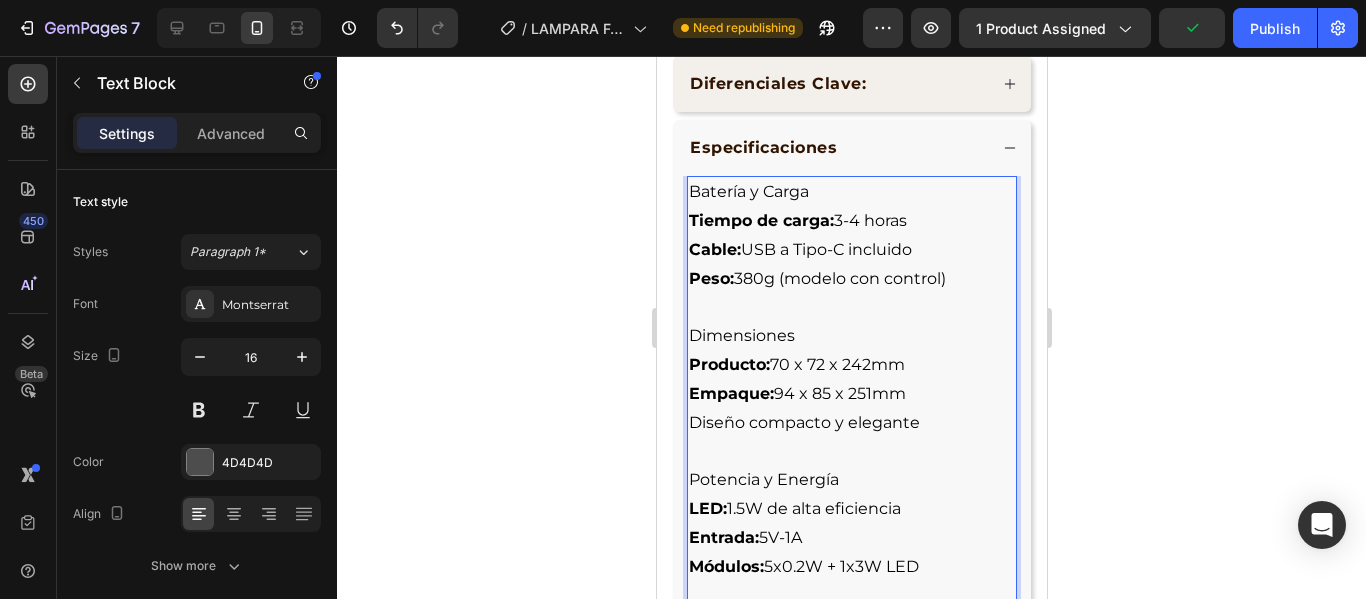 click on "Peso:  380g (modelo con control)" at bounding box center [816, 278] 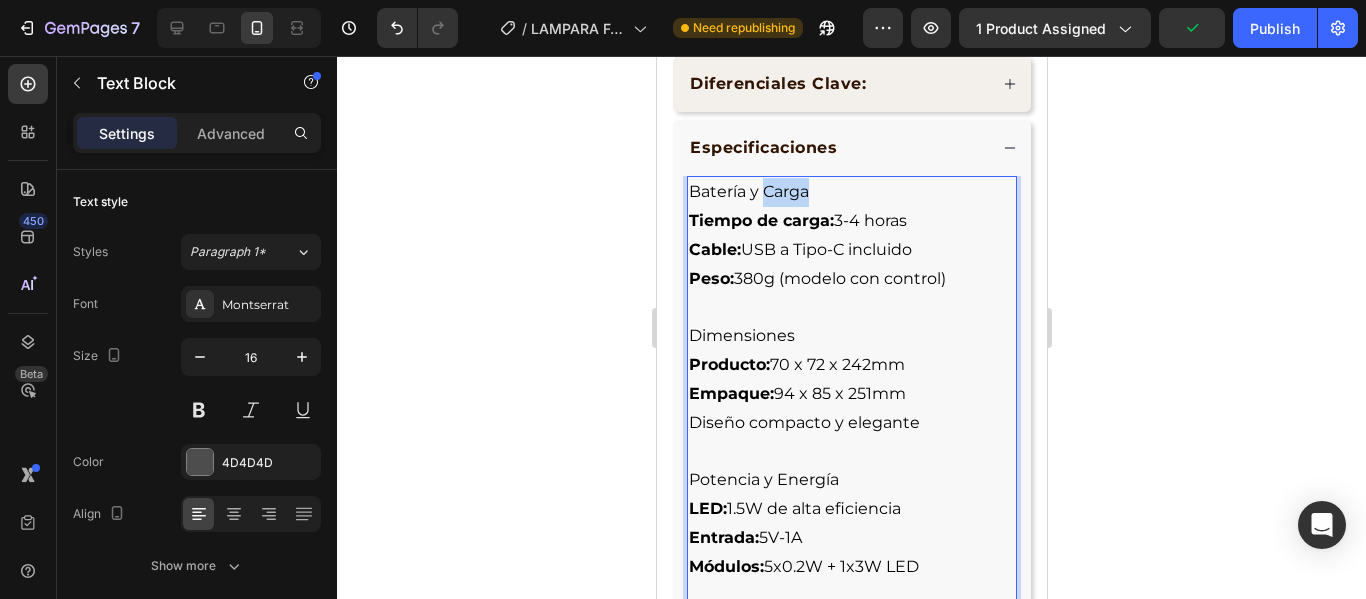 click on "Batería y Carga" at bounding box center (748, 191) 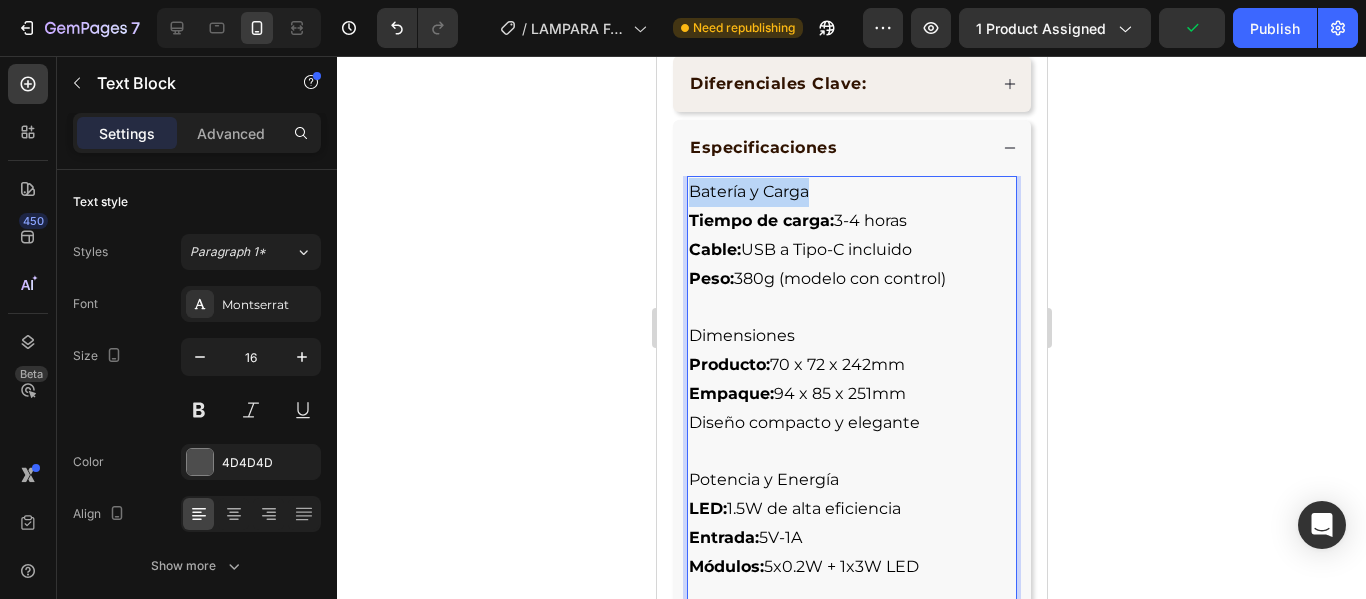 click on "Batería y Carga" at bounding box center (748, 191) 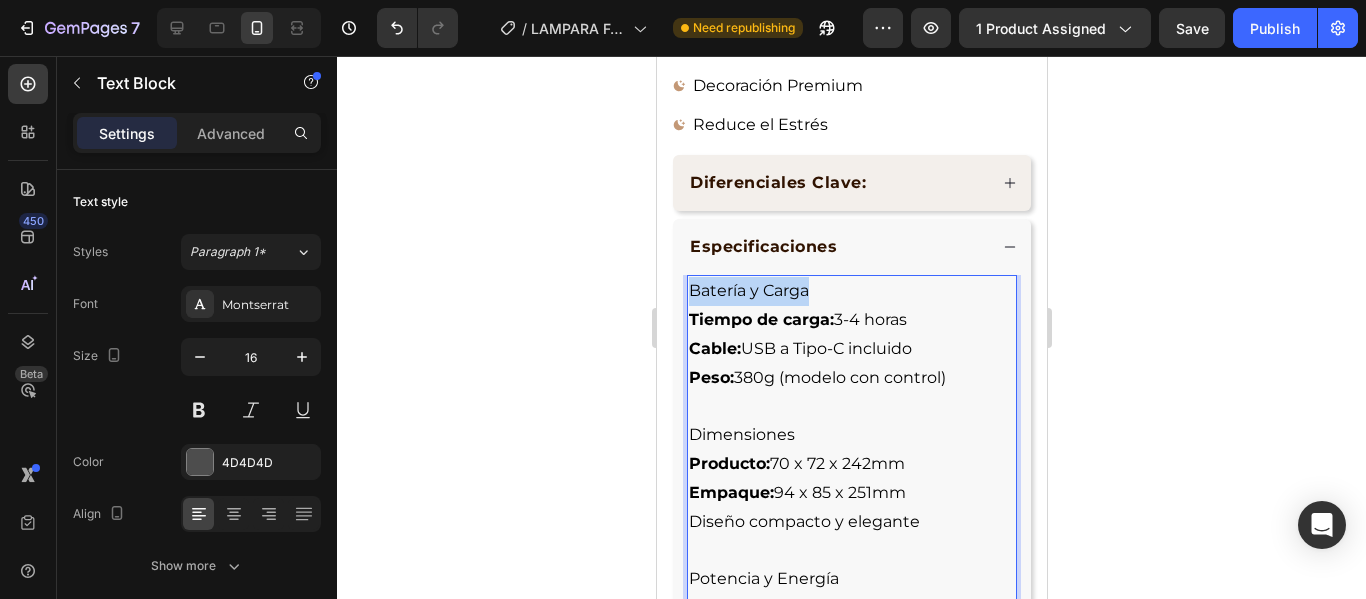 scroll, scrollTop: 979, scrollLeft: 0, axis: vertical 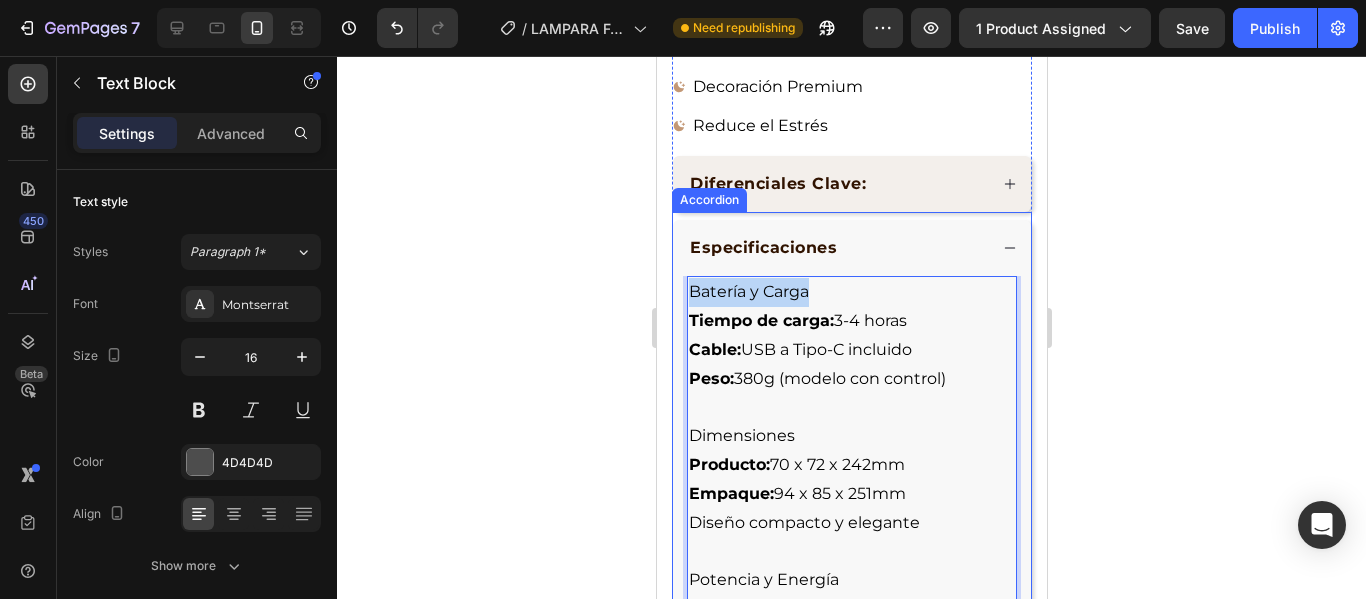 click on "Especificaciones" at bounding box center [836, 248] 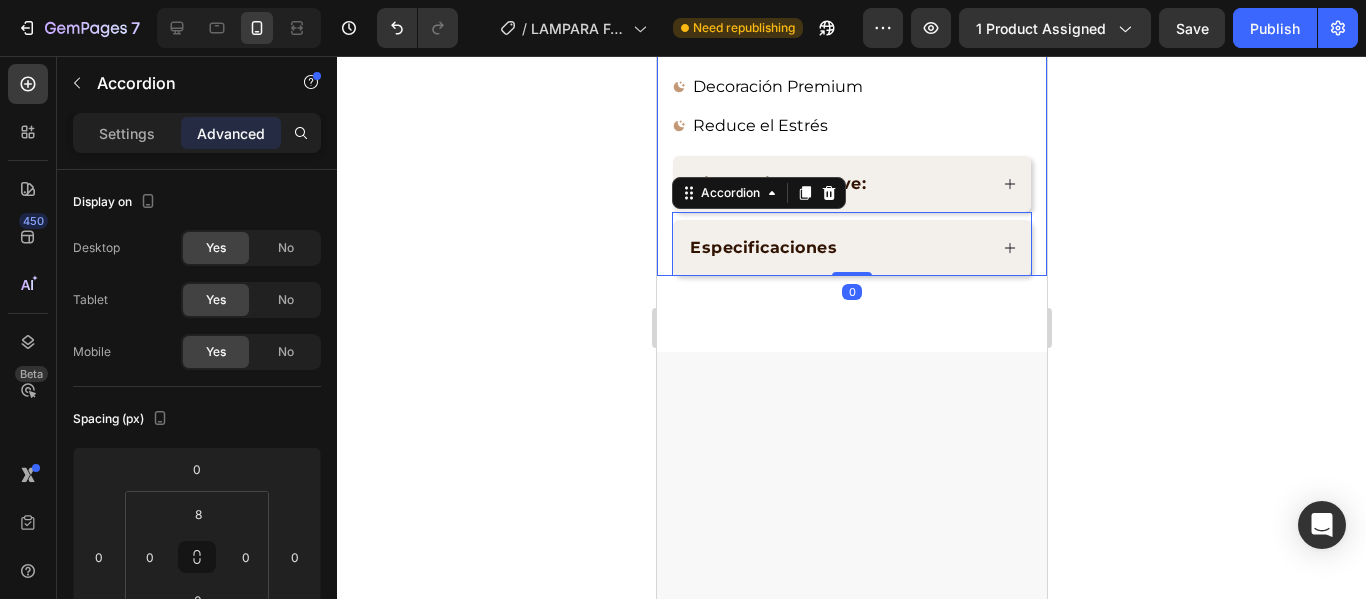 click 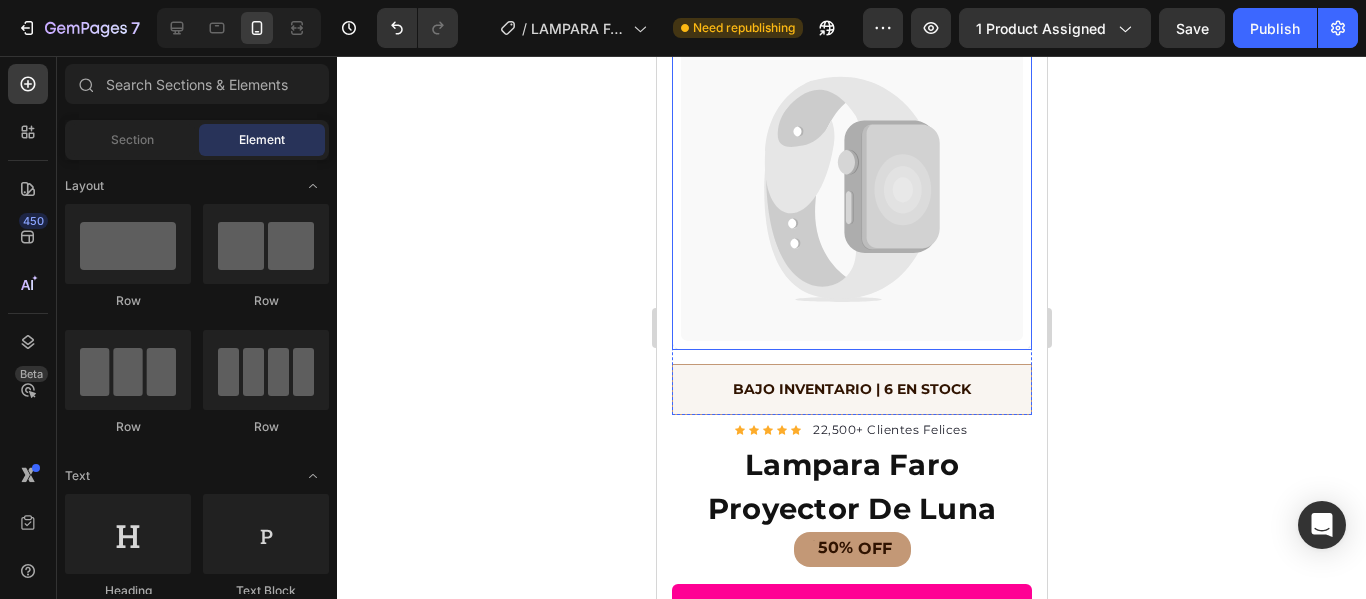 scroll, scrollTop: 300, scrollLeft: 0, axis: vertical 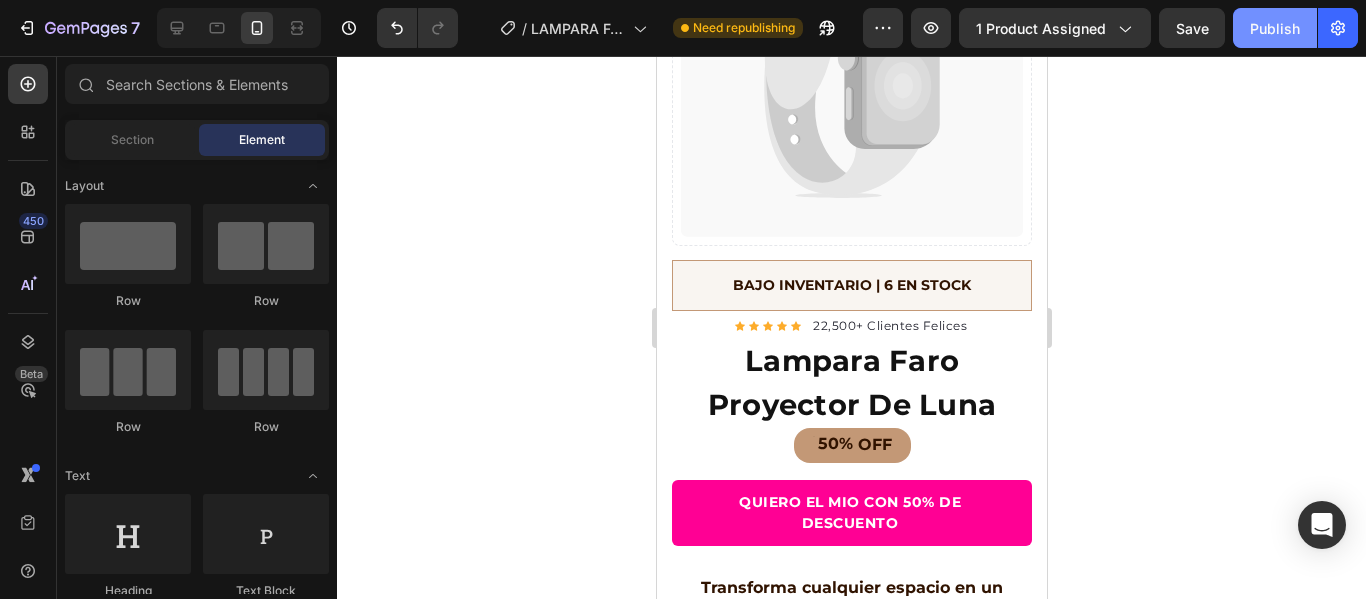 click on "Publish" at bounding box center [1275, 28] 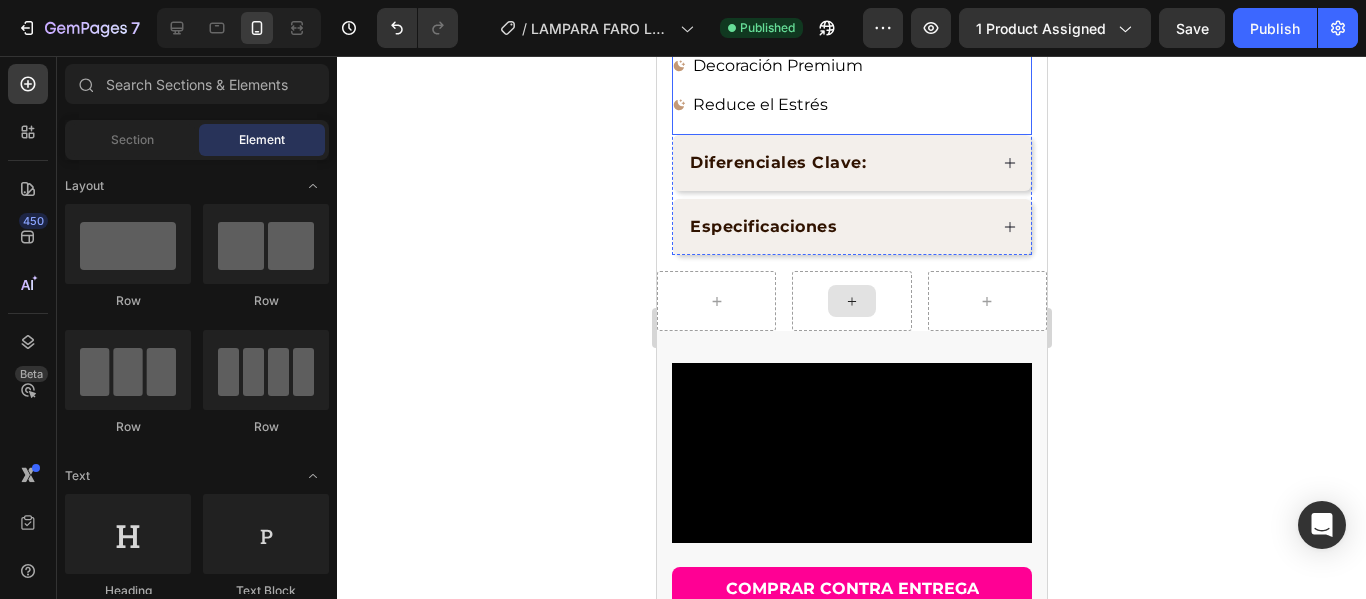 scroll, scrollTop: 1100, scrollLeft: 0, axis: vertical 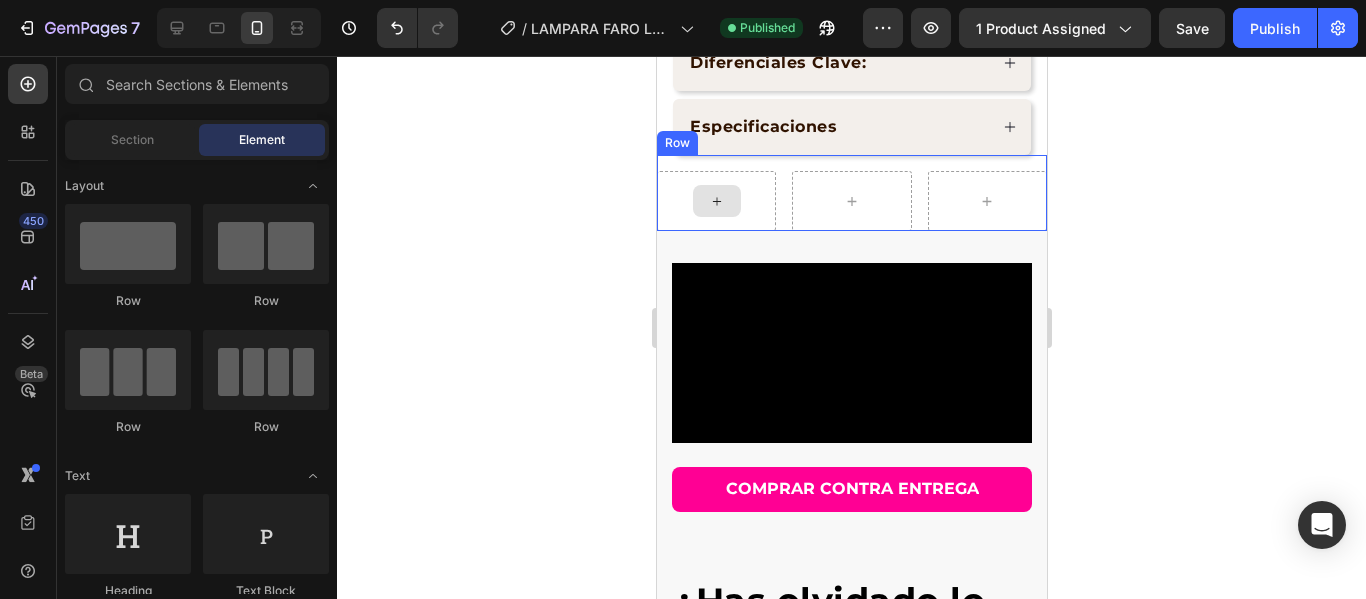 click at bounding box center [716, 201] 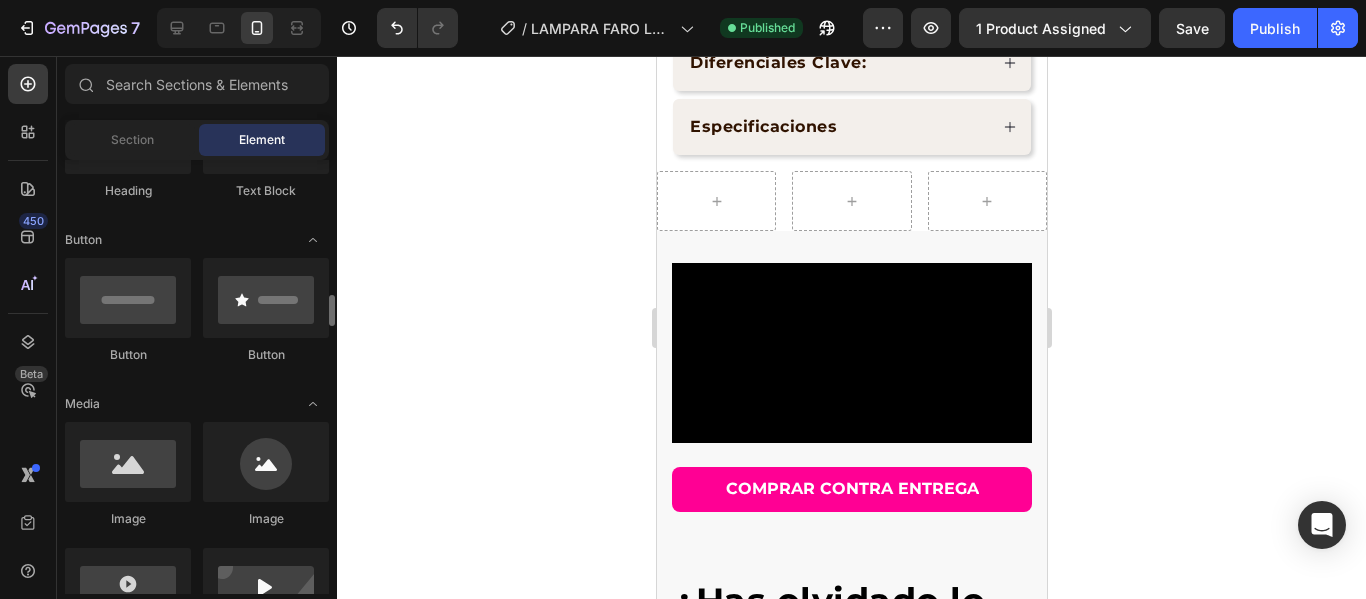 scroll, scrollTop: 500, scrollLeft: 0, axis: vertical 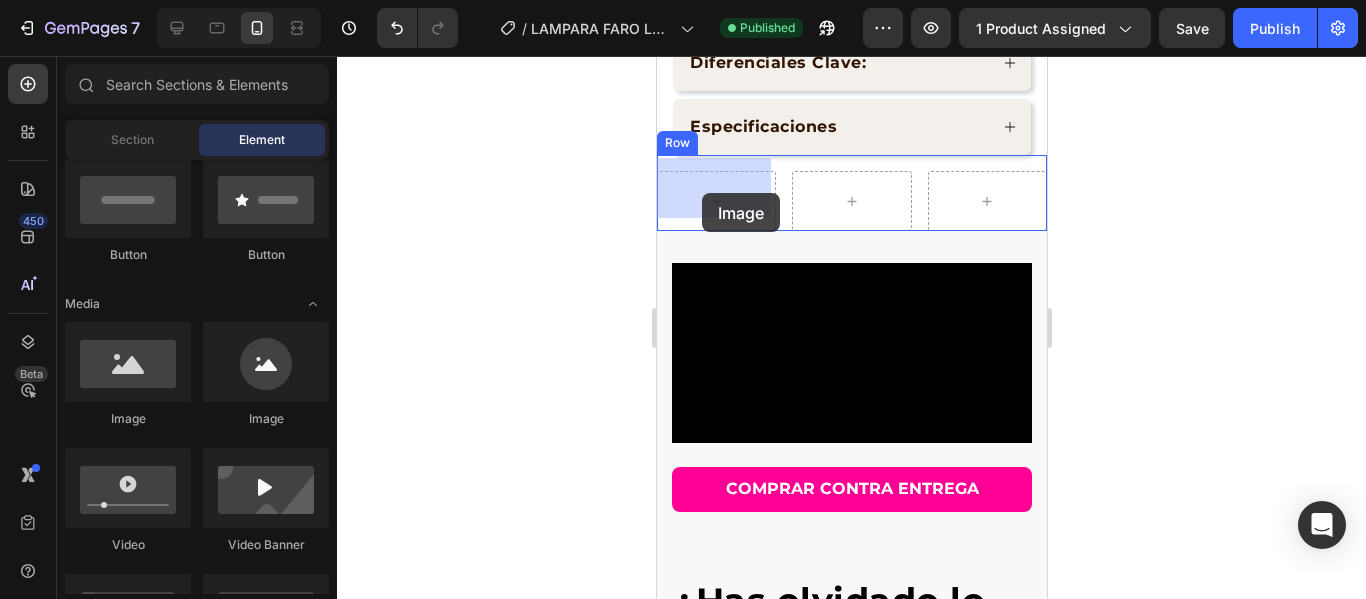 drag, startPoint x: 819, startPoint y: 428, endPoint x: 701, endPoint y: 193, distance: 262.96198 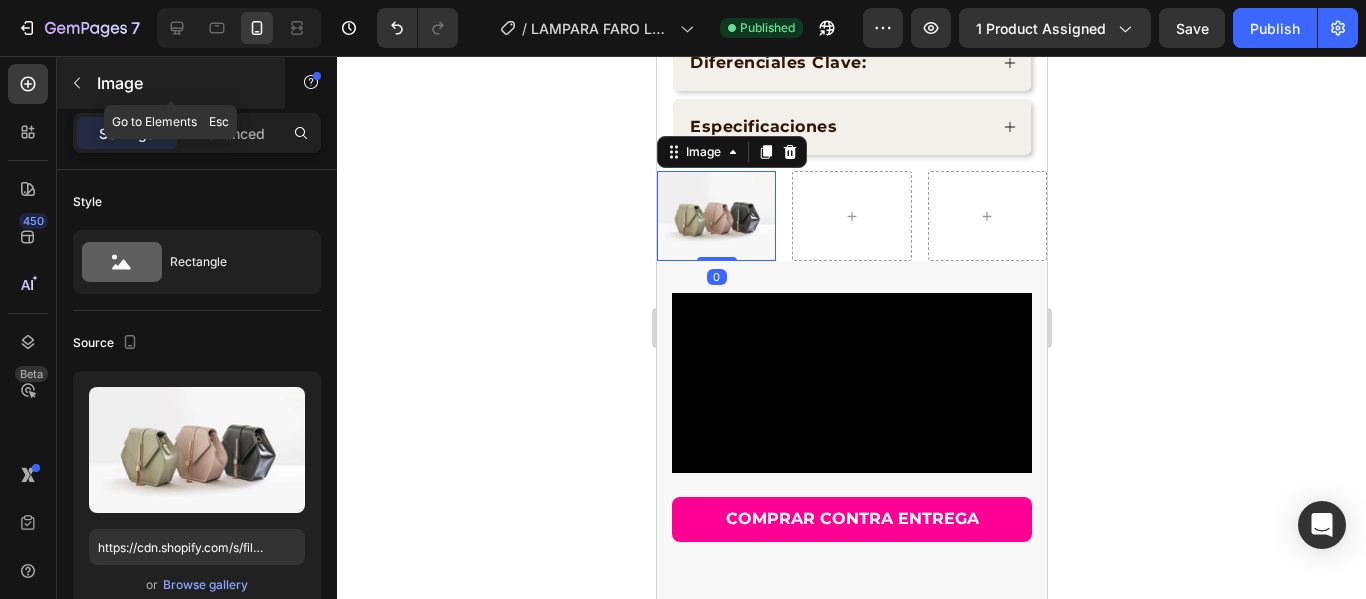click at bounding box center (77, 83) 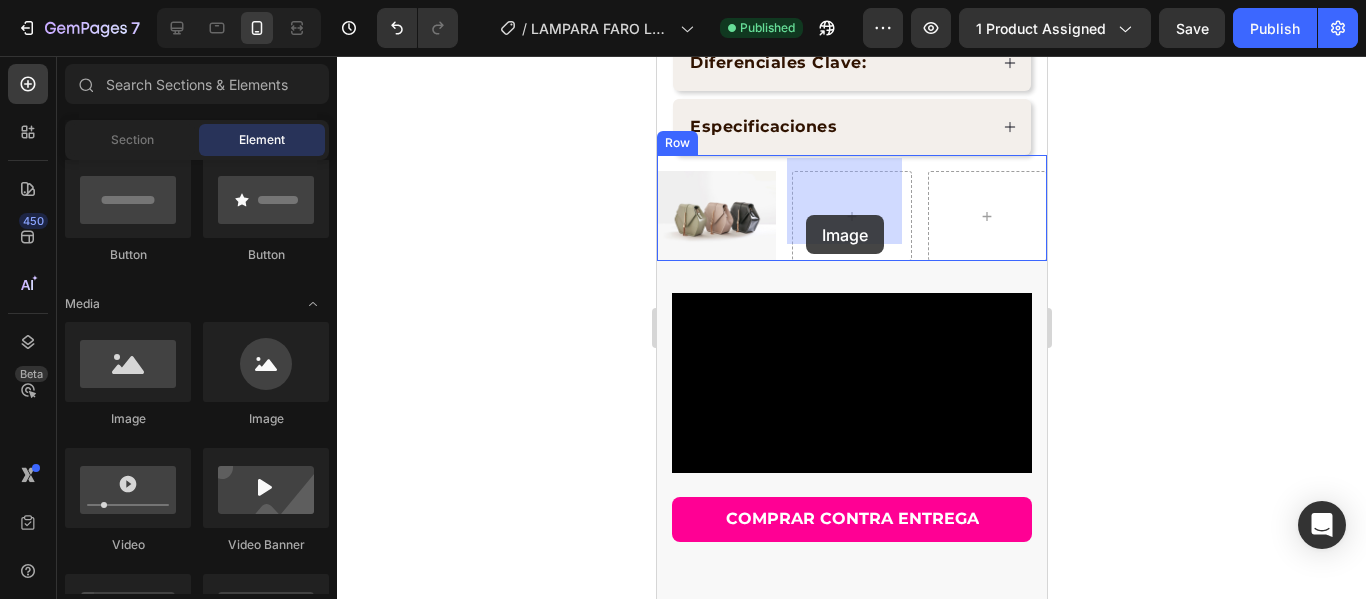 drag, startPoint x: 1305, startPoint y: 302, endPoint x: 819, endPoint y: 212, distance: 494.2631 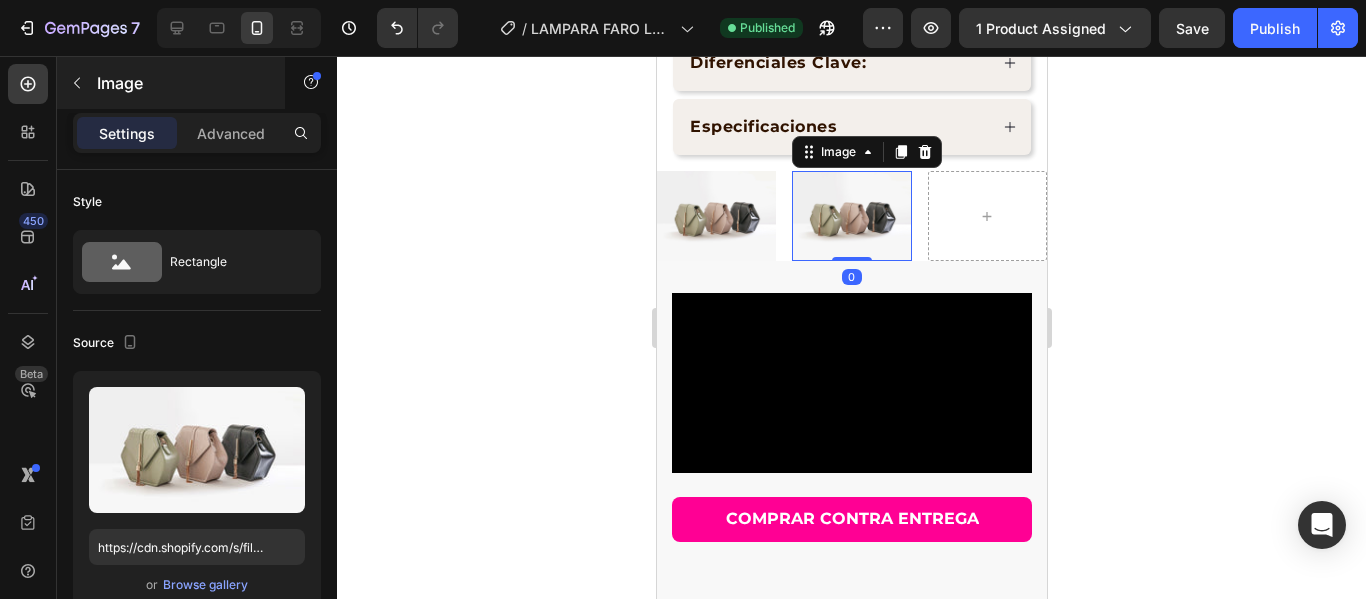 click at bounding box center (77, 83) 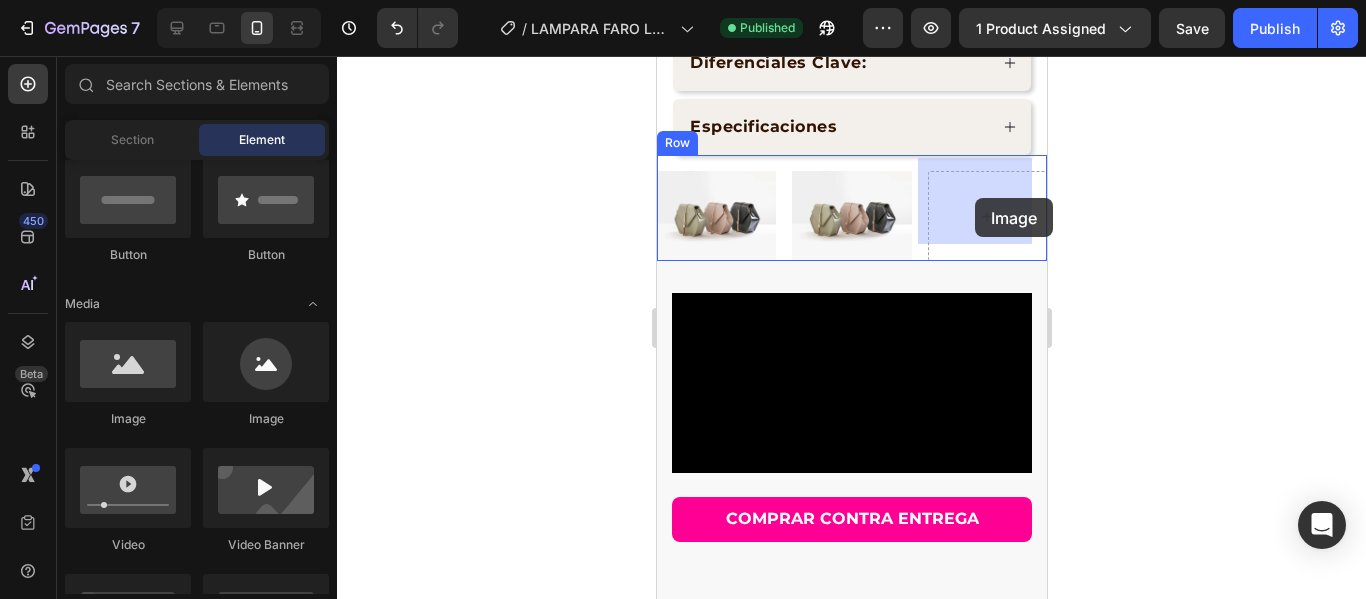 drag, startPoint x: 1188, startPoint y: 357, endPoint x: 948, endPoint y: 235, distance: 269.22852 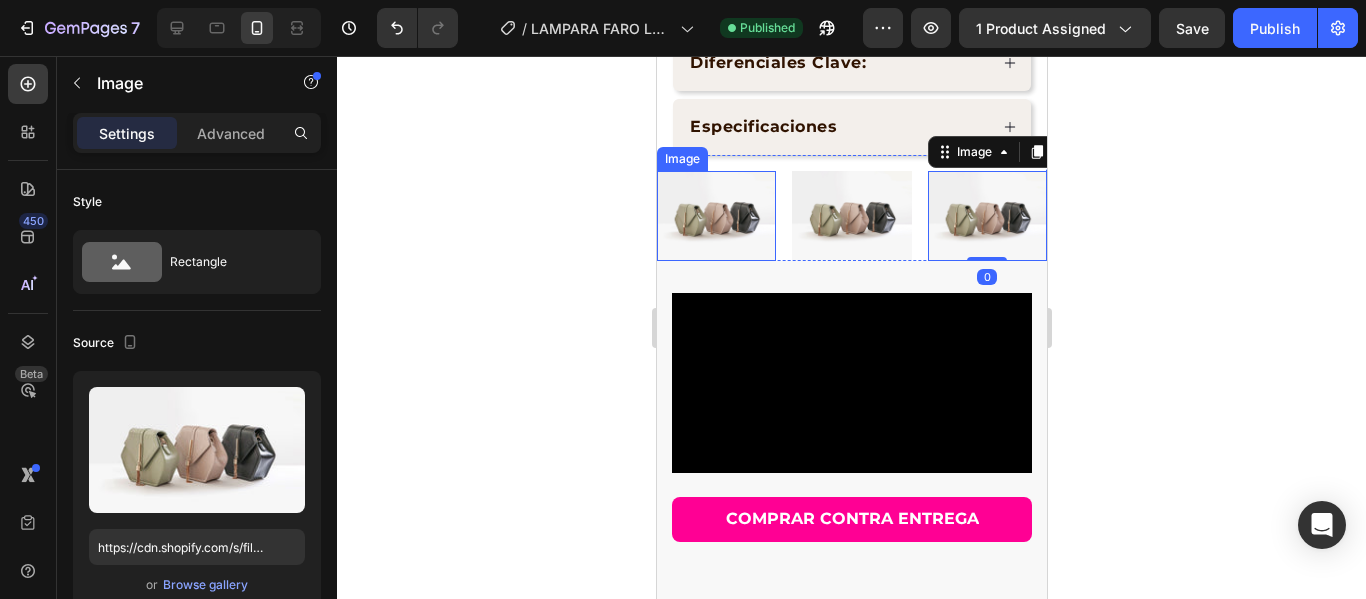 click at bounding box center (715, 215) 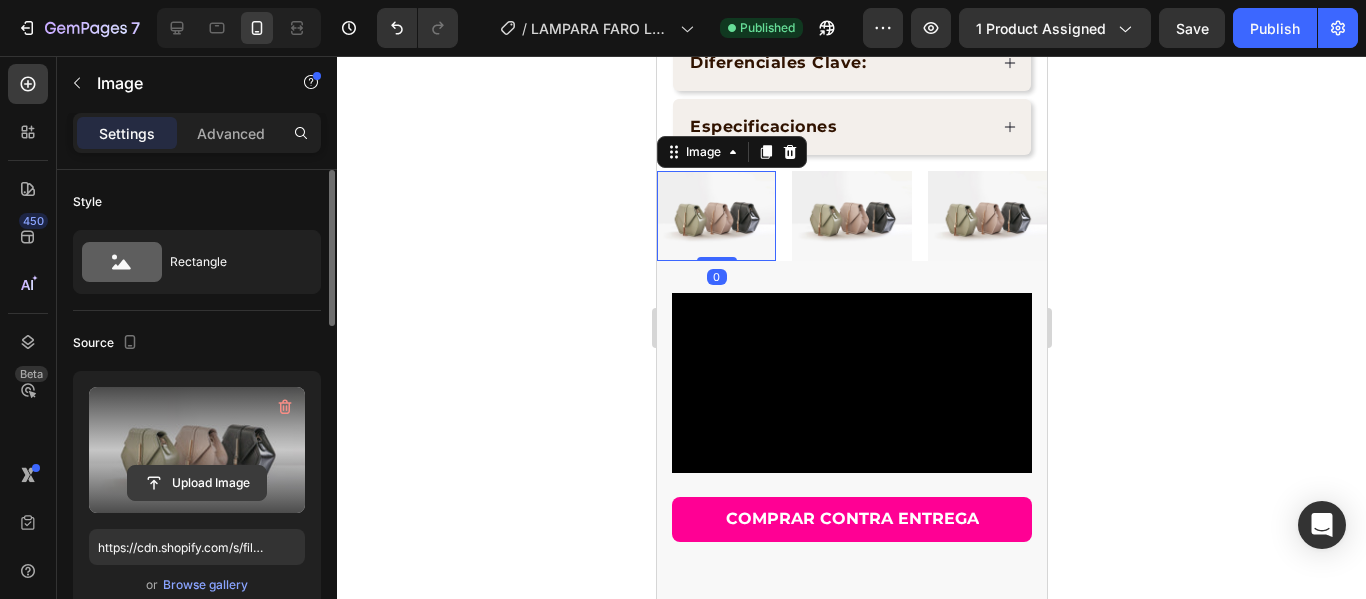 click 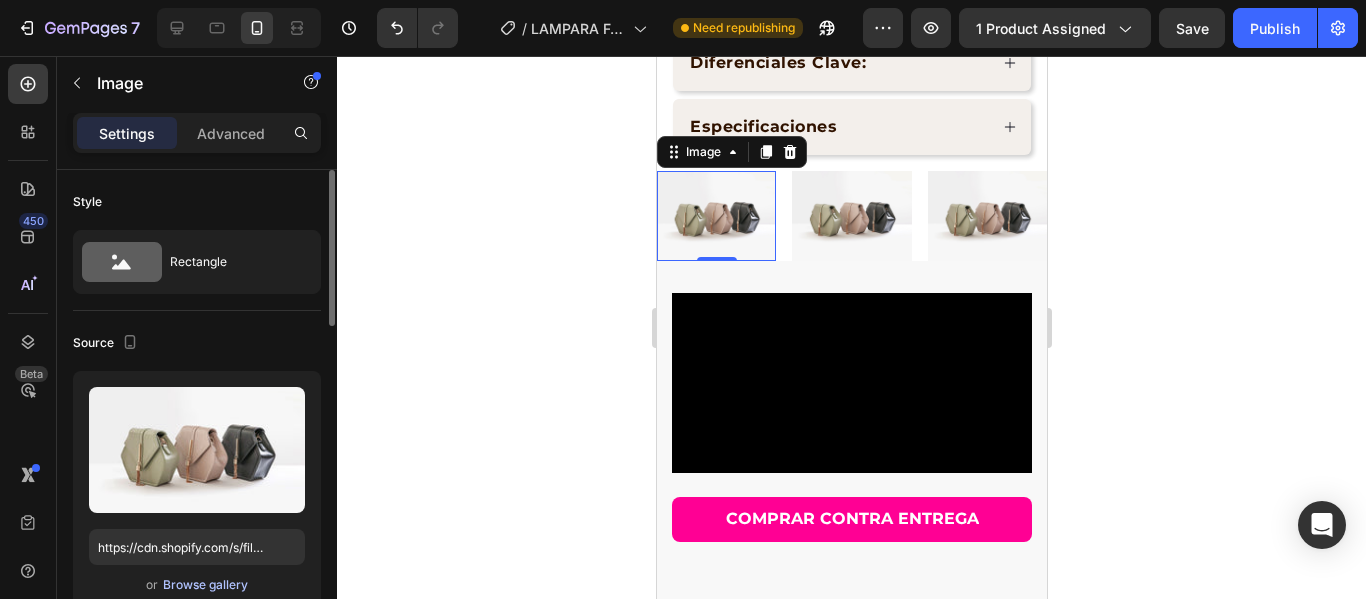 click on "Browse gallery" at bounding box center [205, 585] 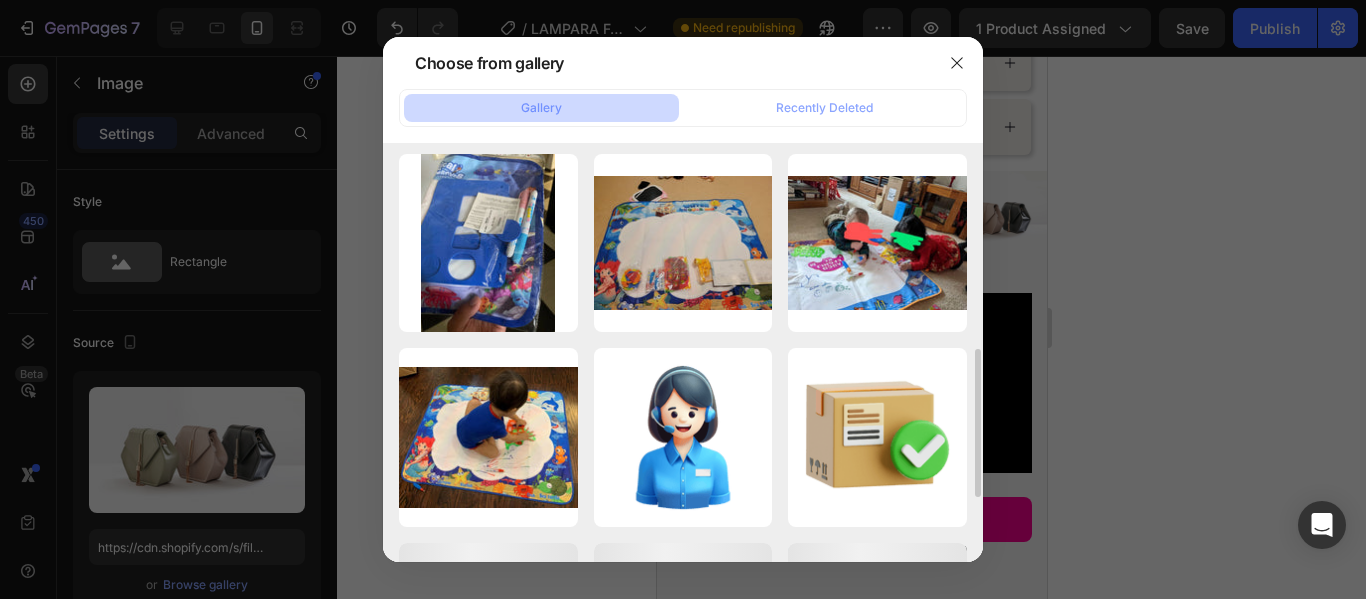 scroll, scrollTop: 400, scrollLeft: 0, axis: vertical 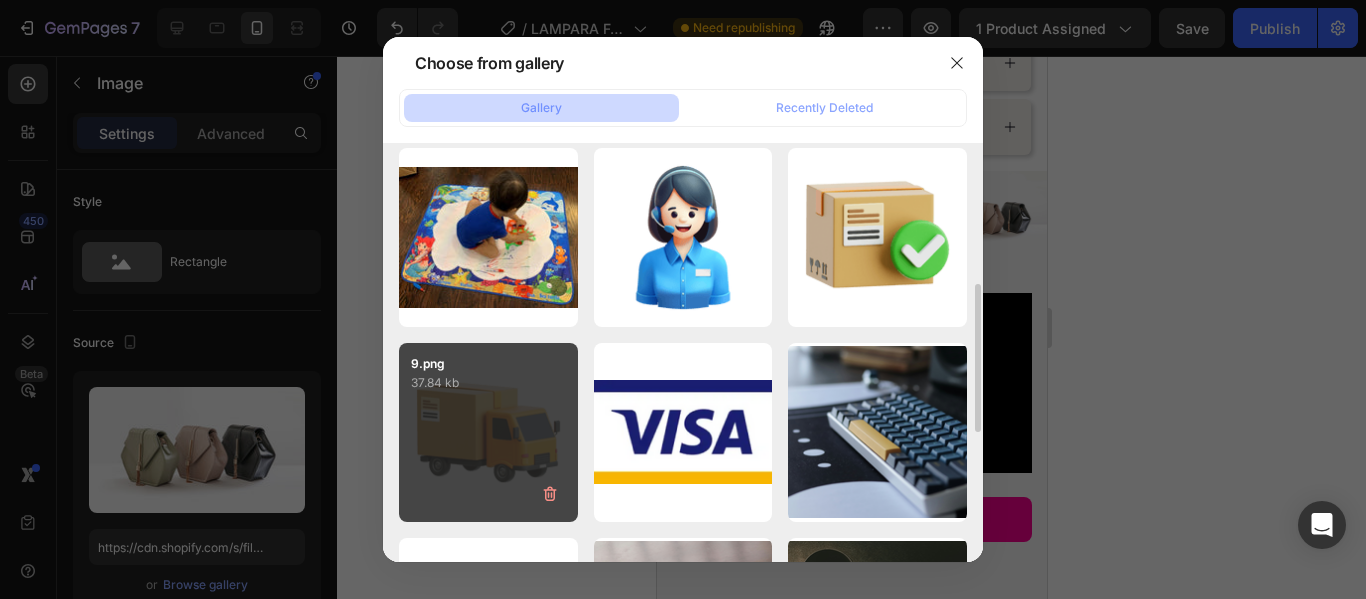 click on "9.png 37.84 kb" at bounding box center (488, 432) 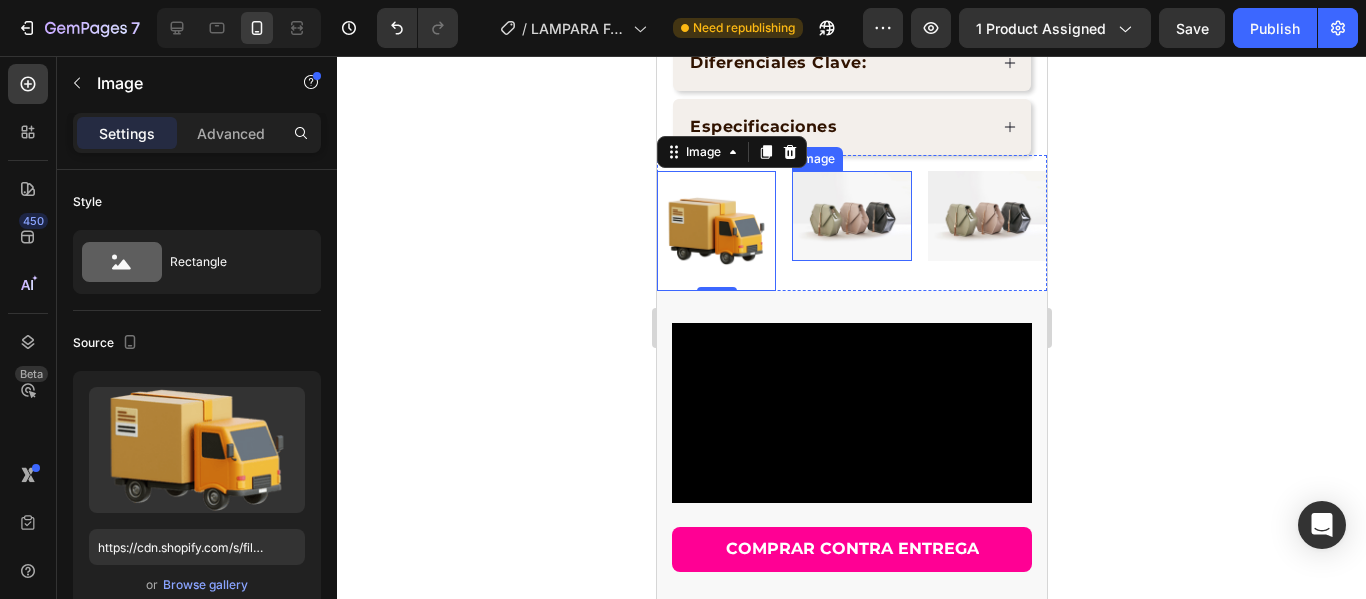 click at bounding box center (850, 215) 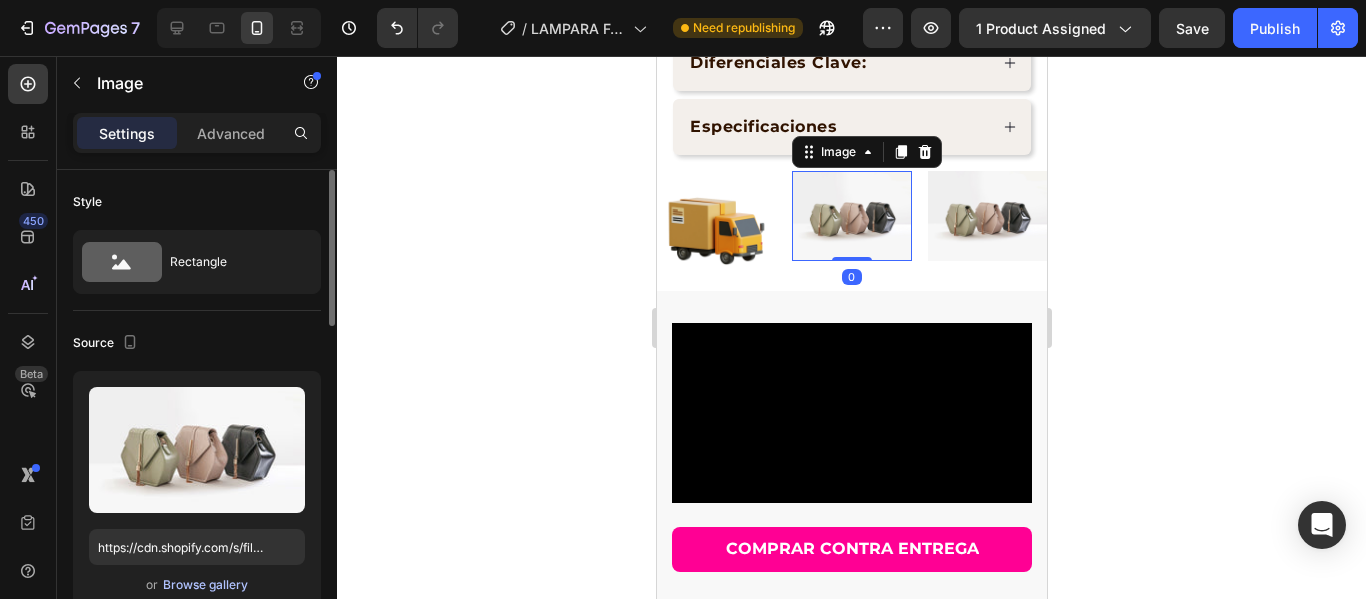 click on "Browse gallery" at bounding box center [205, 585] 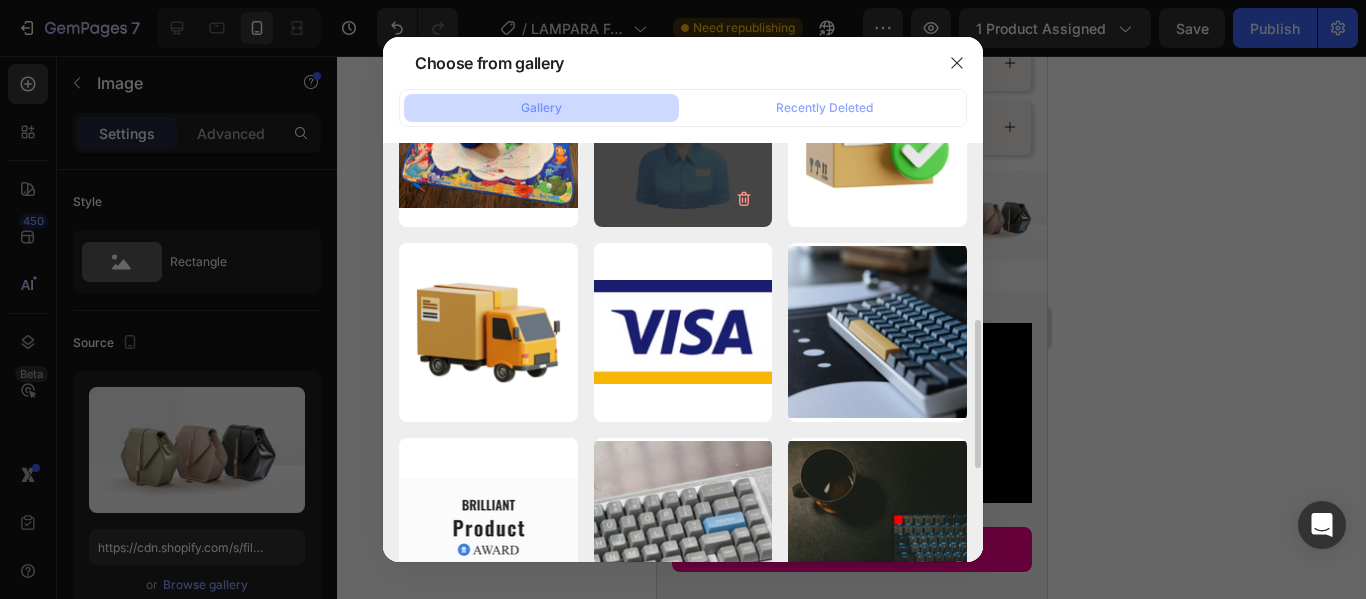 scroll, scrollTop: 300, scrollLeft: 0, axis: vertical 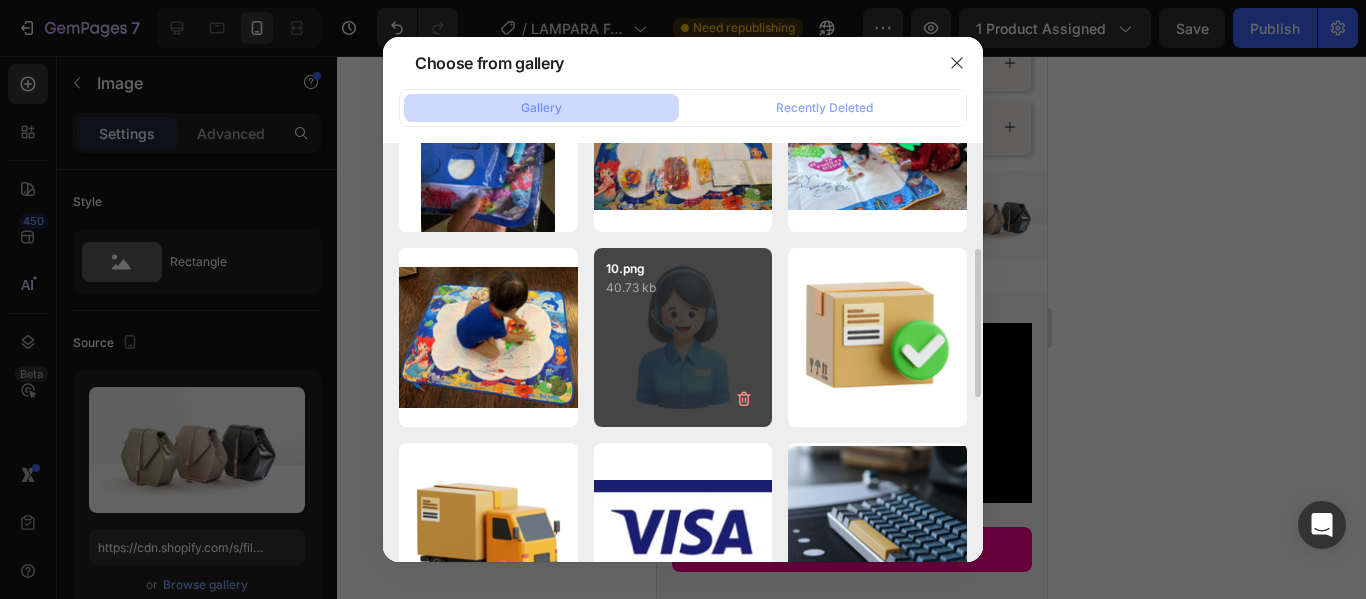 click on "10.png 40.73 kb" at bounding box center [683, 337] 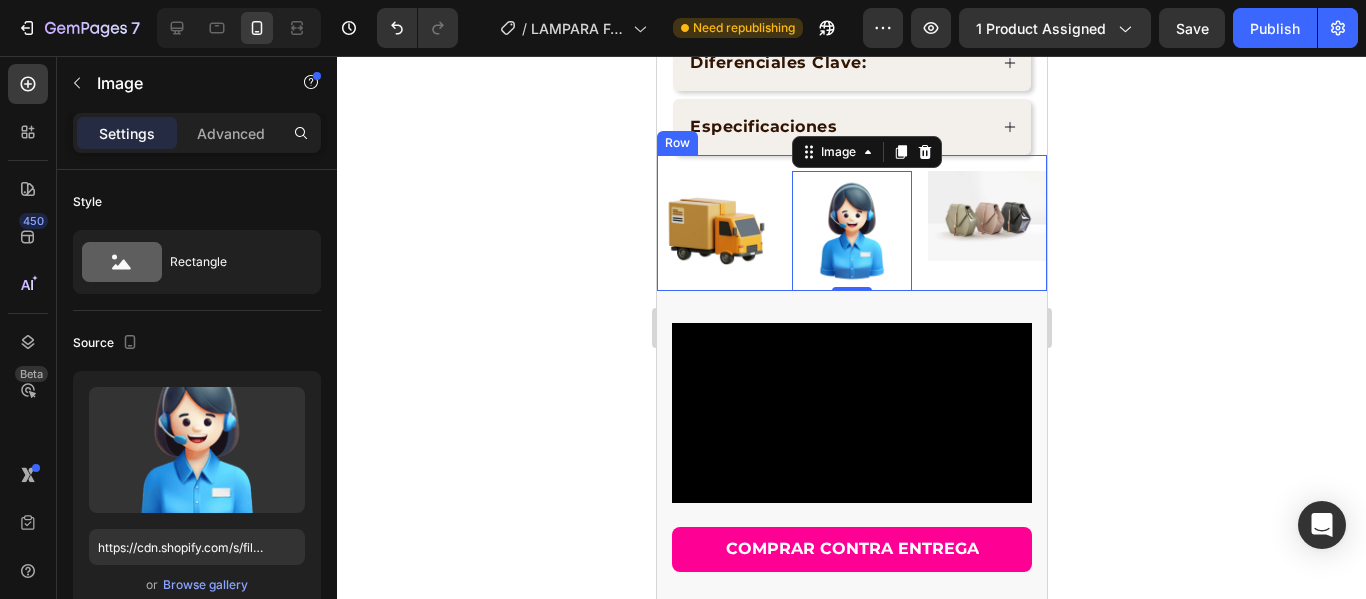 click at bounding box center (986, 216) 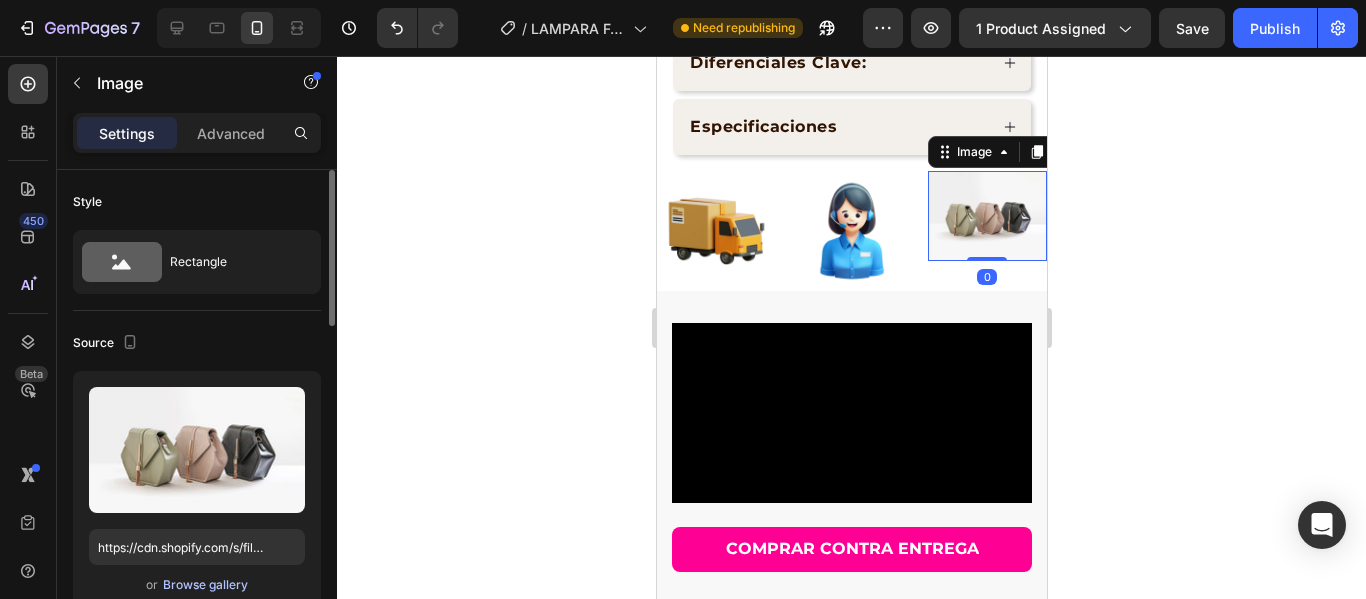 click on "Browse gallery" at bounding box center [205, 585] 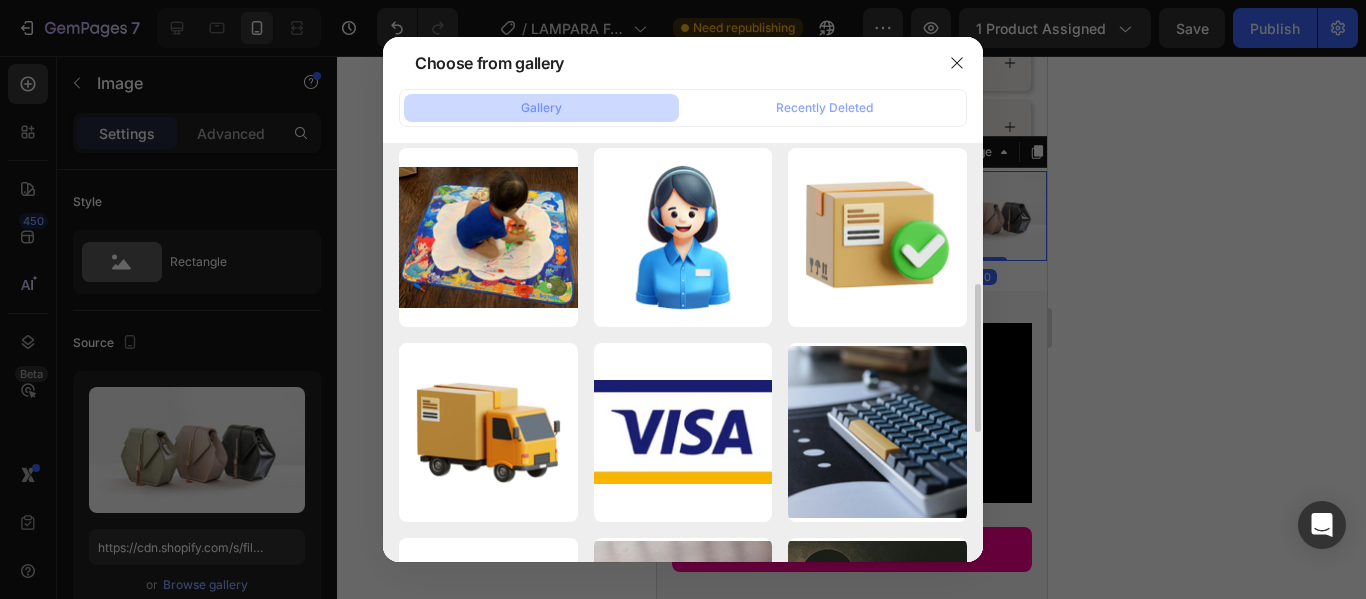 scroll, scrollTop: 500, scrollLeft: 0, axis: vertical 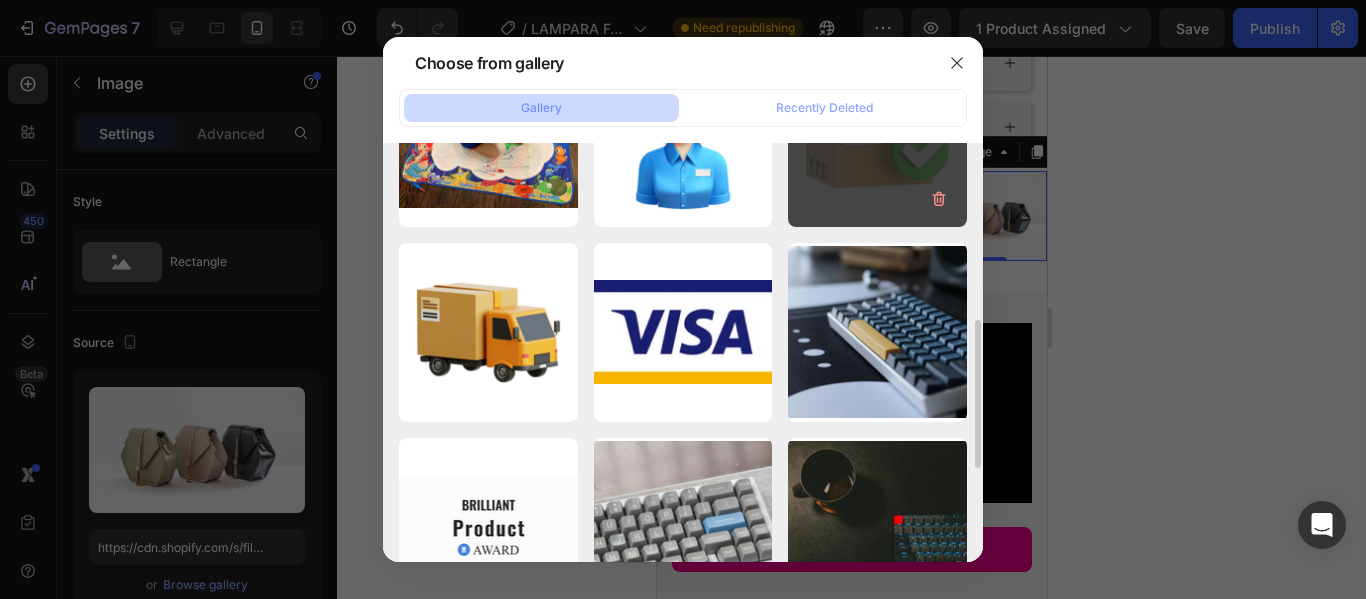 click on "8.png 41.15 kb" at bounding box center [877, 137] 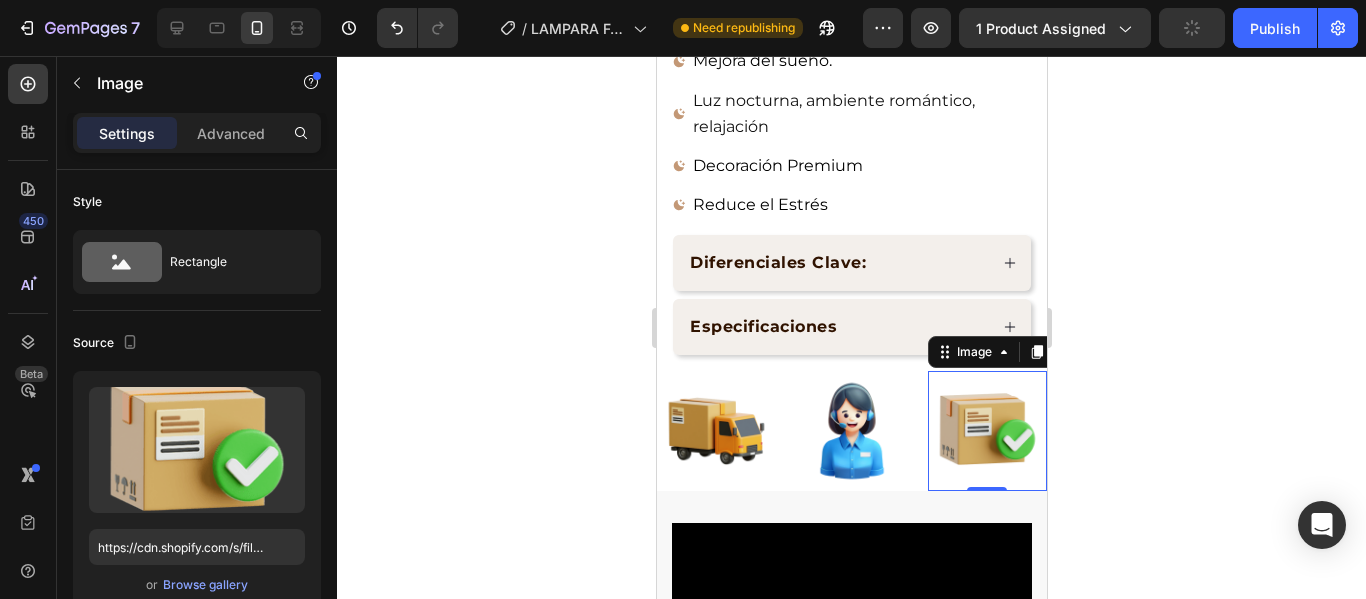 click 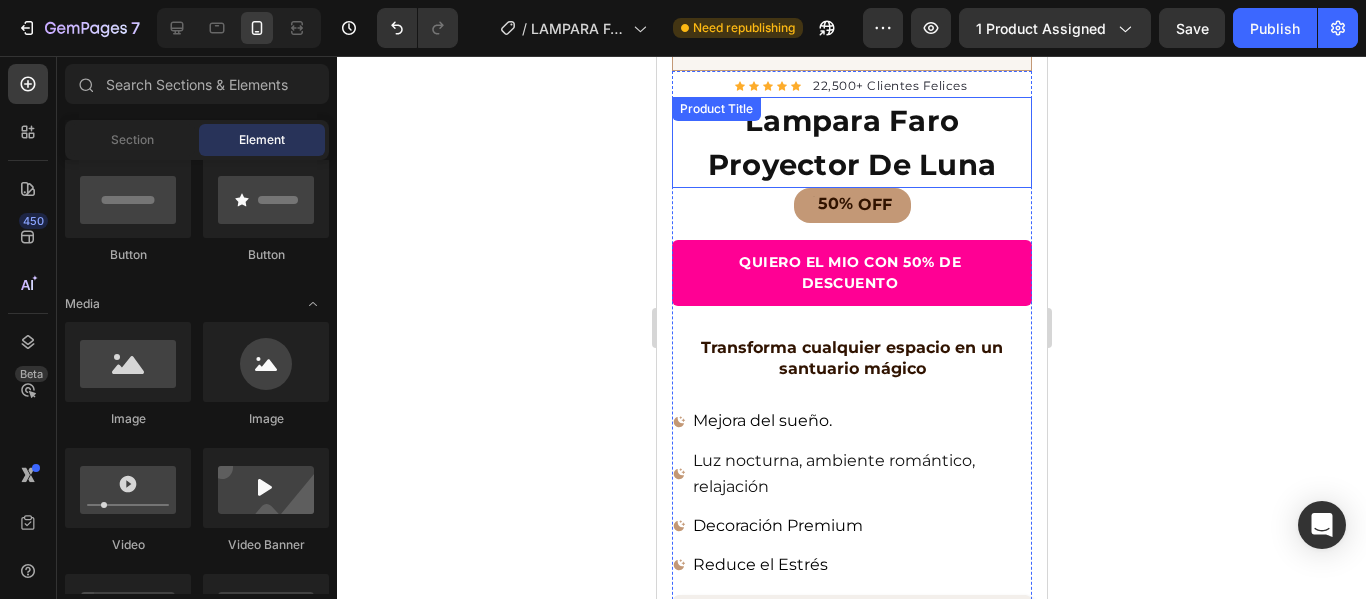 scroll, scrollTop: 500, scrollLeft: 0, axis: vertical 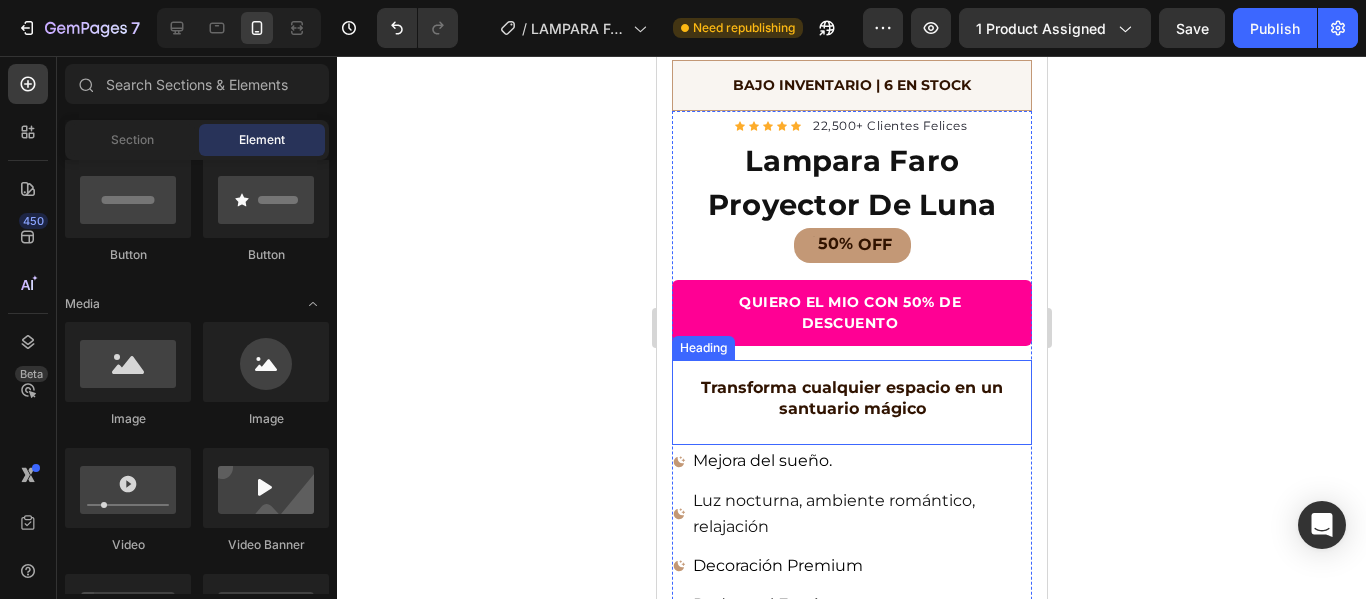click on "Transforma cualquier espacio en un santuario mágico" at bounding box center (851, 398) 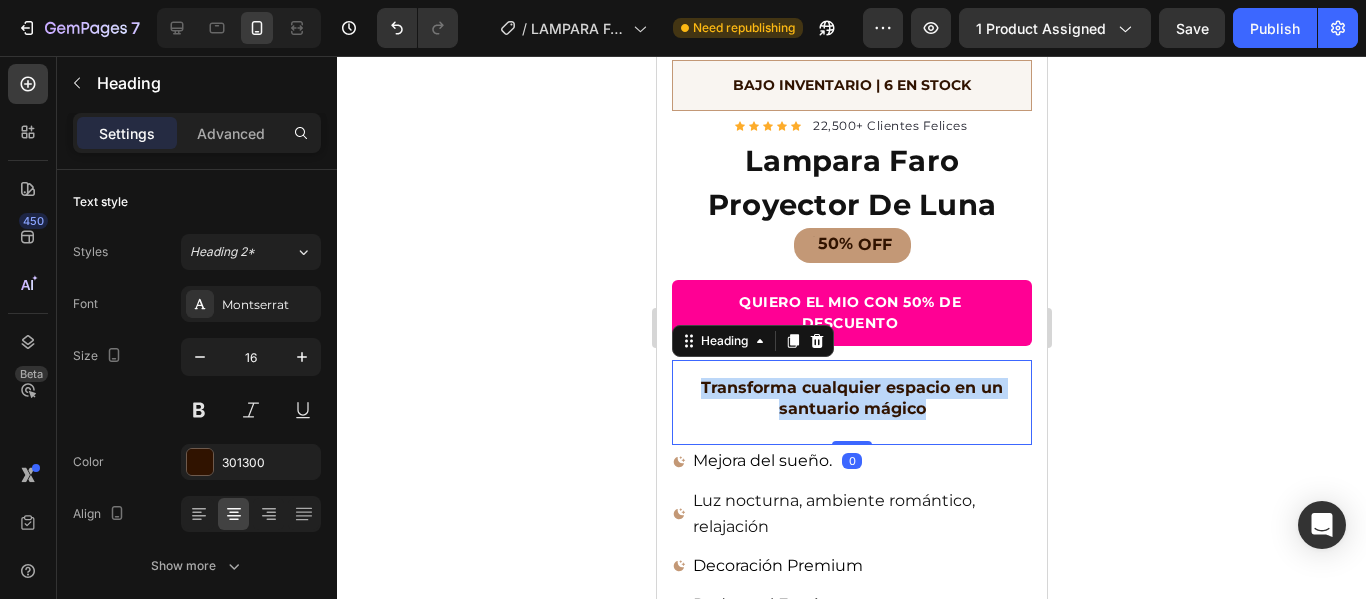 click on "Transforma cualquier espacio en un santuario mágico" at bounding box center (851, 398) 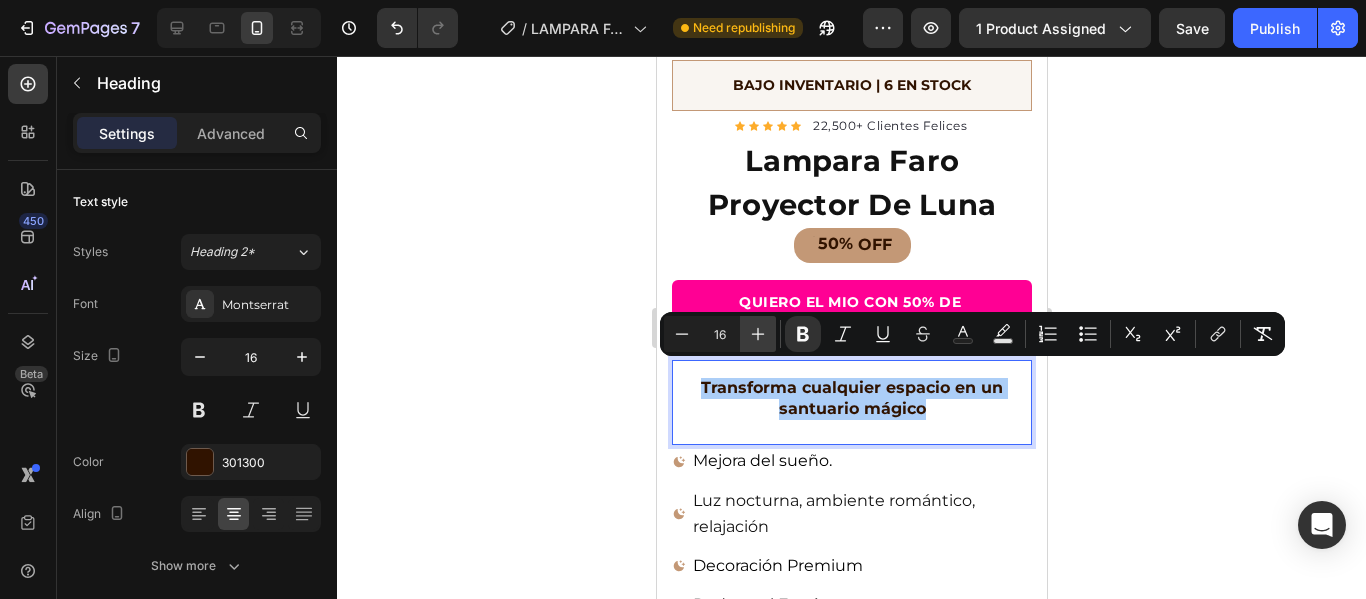 click 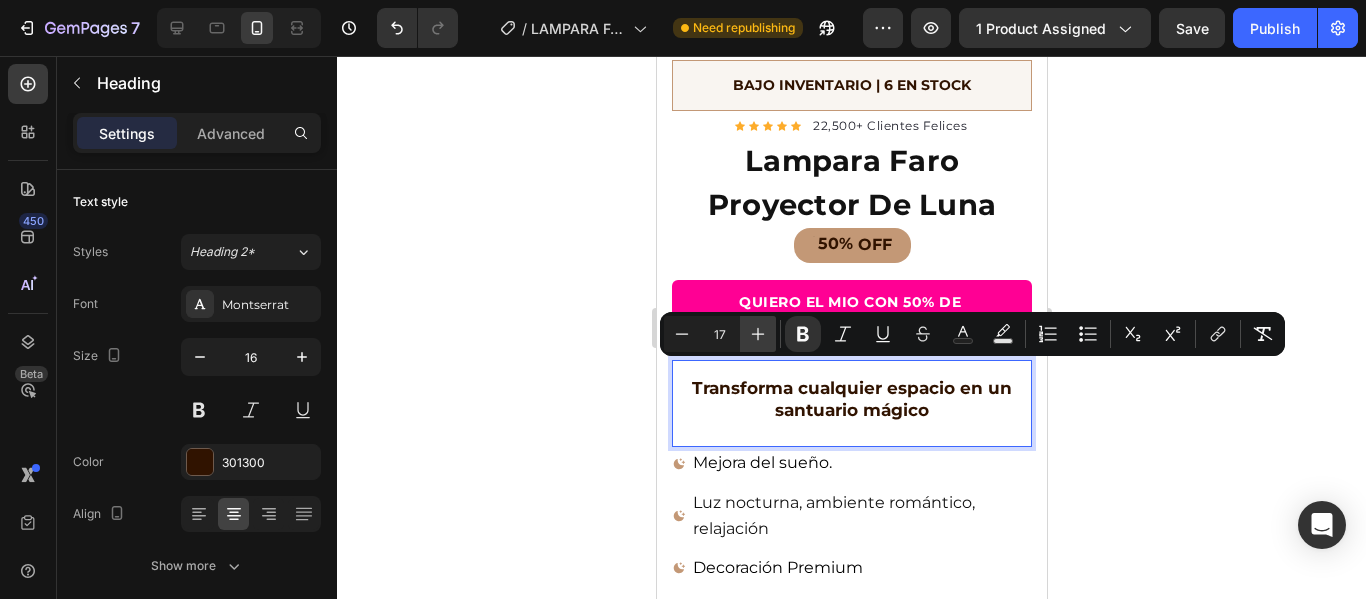click 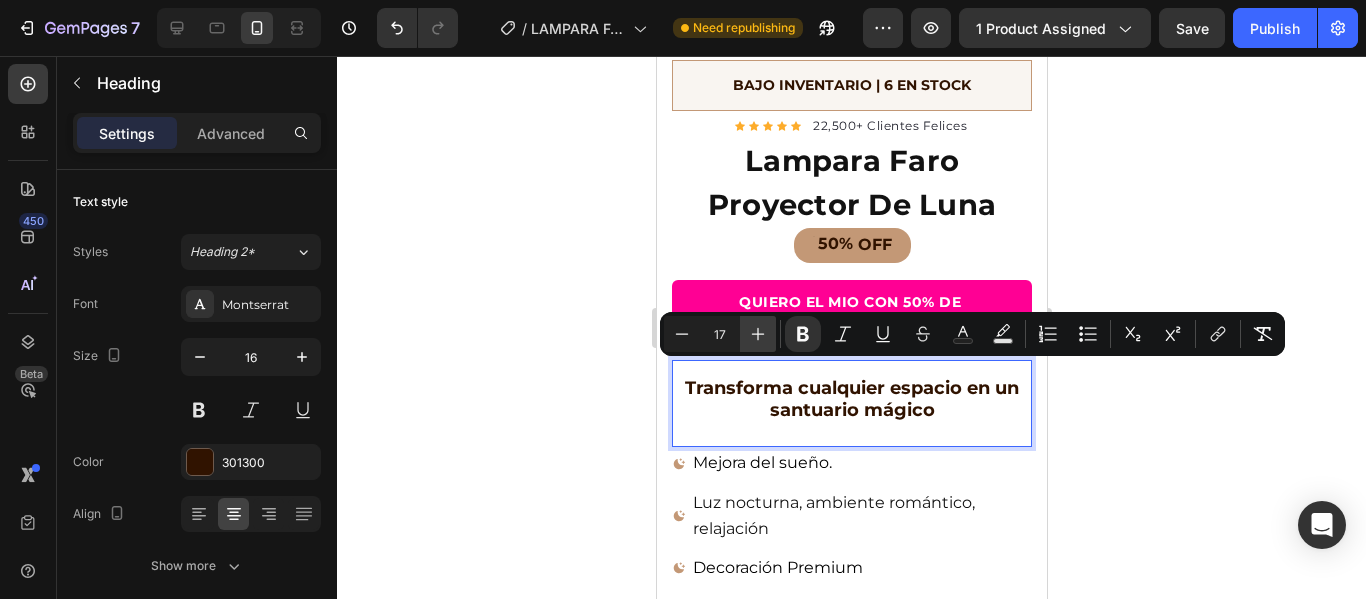 type on "18" 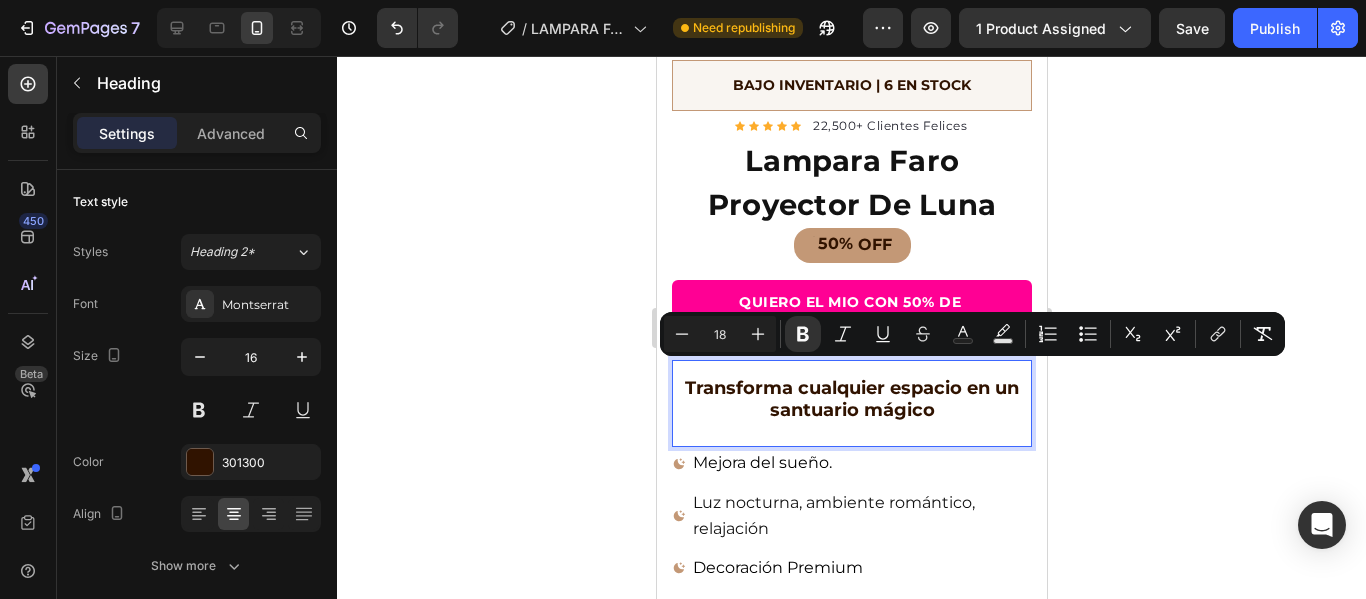 click 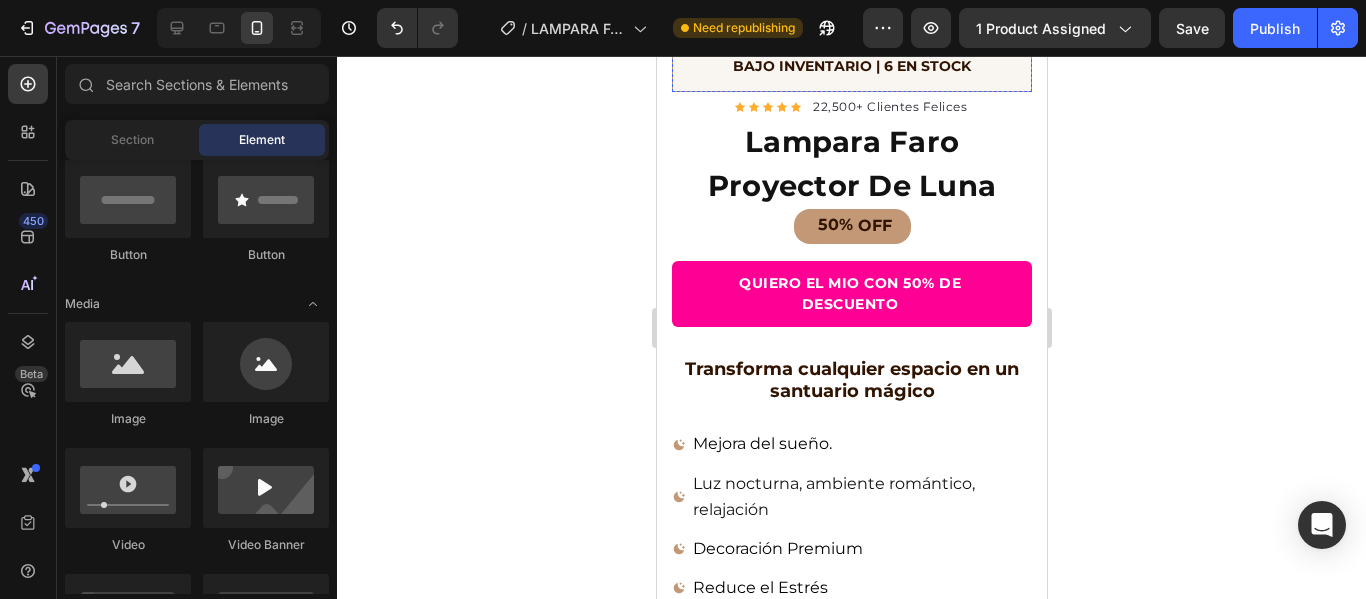 scroll, scrollTop: 600, scrollLeft: 0, axis: vertical 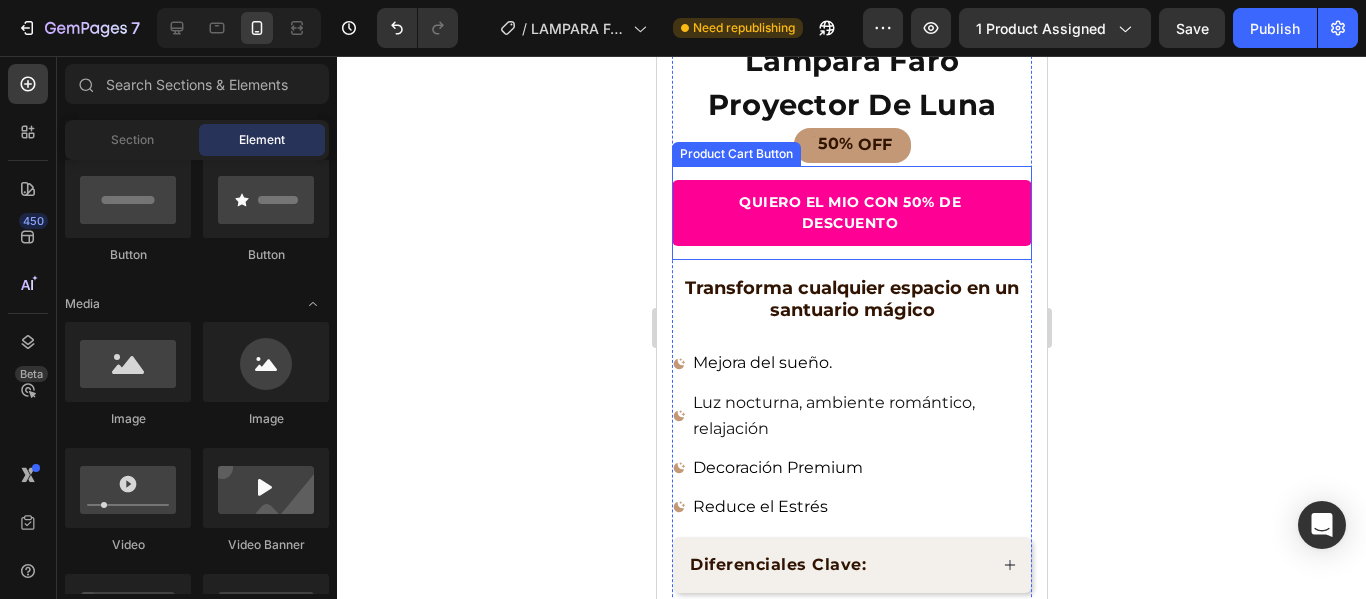 click on "Catch your customer's attention with attracted media. Add image or sync data Product Images A los 54 años pensé que mi vida sexual había terminado. Con este dispositivo volví a tener orgasmos como cuando tenía 30. Mi esposo y yo estamos más unidos que nunca. Text block Icon Icon Icon Icon Icon Icon List Image [NAME]. / 55 años Text block Verificado Item list Row Row BAJO INVENTARIO | 6 EN STOCK Text block Row Row Image Garantía x30 días Text block Image Image Embalaje discreto Text block Haz tu pedido hoy y recibe GRATIS el eBook “El Código del Placer” Descubre los secretos para reconectar con tu sensualidad, aumentar tu confianza y disfrutar plenamente de tu feminidad. Text Block Row Icon Icon Icon Icon Icon Icon List Hoz Row 50%" at bounding box center [851, 106] 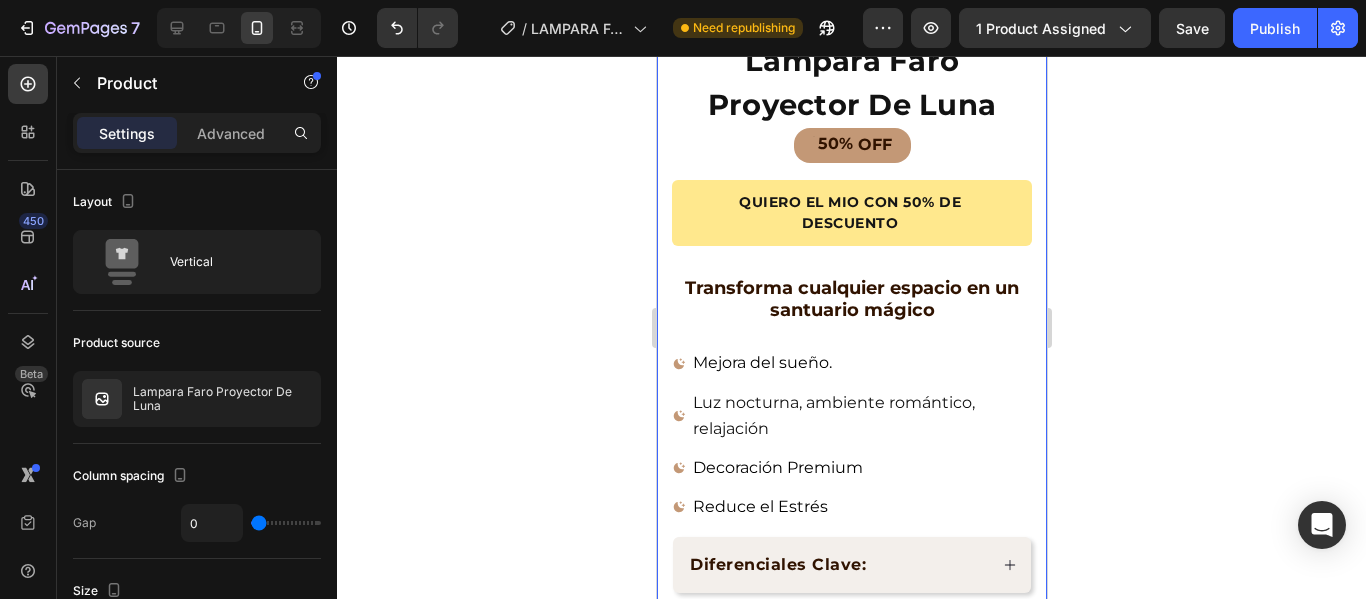 click on "QUIERO EL MIO CON 50% DE DESCUENTO" at bounding box center (851, 213) 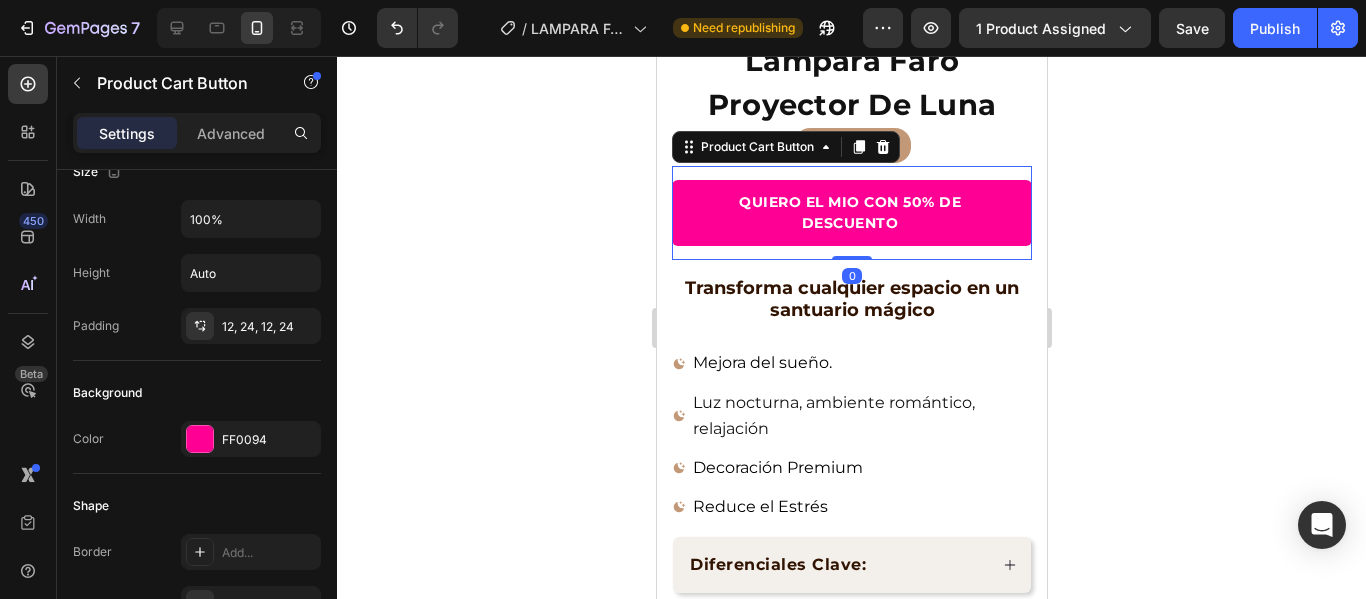scroll, scrollTop: 400, scrollLeft: 0, axis: vertical 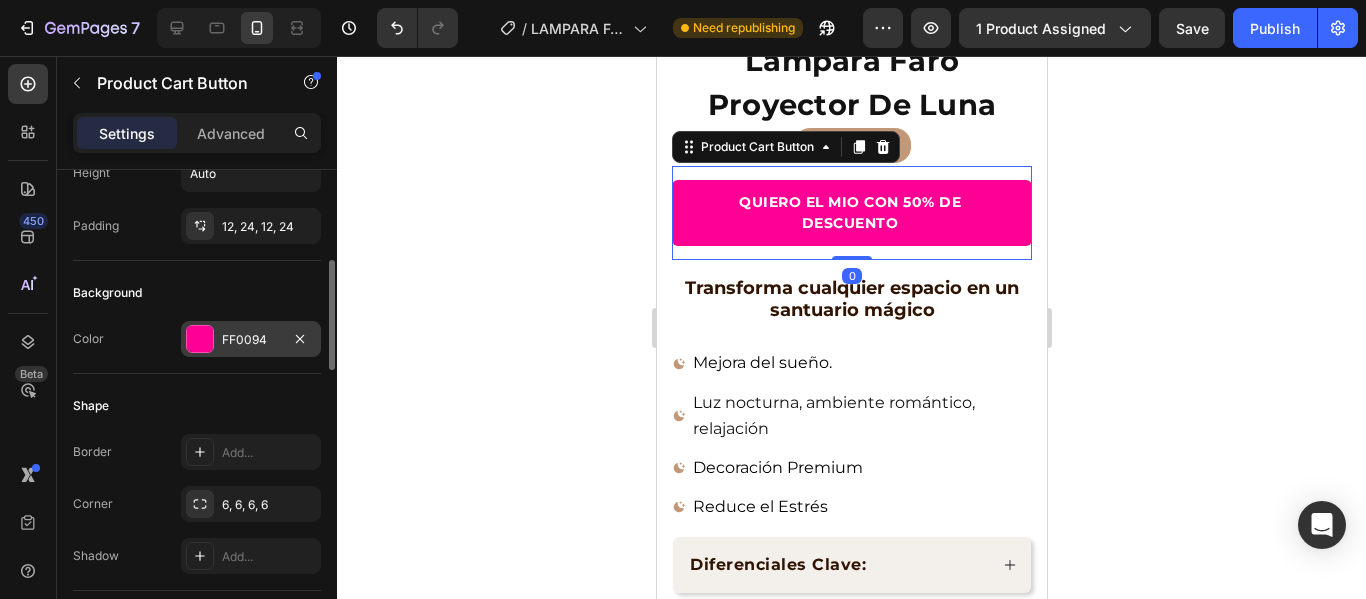 click at bounding box center (200, 339) 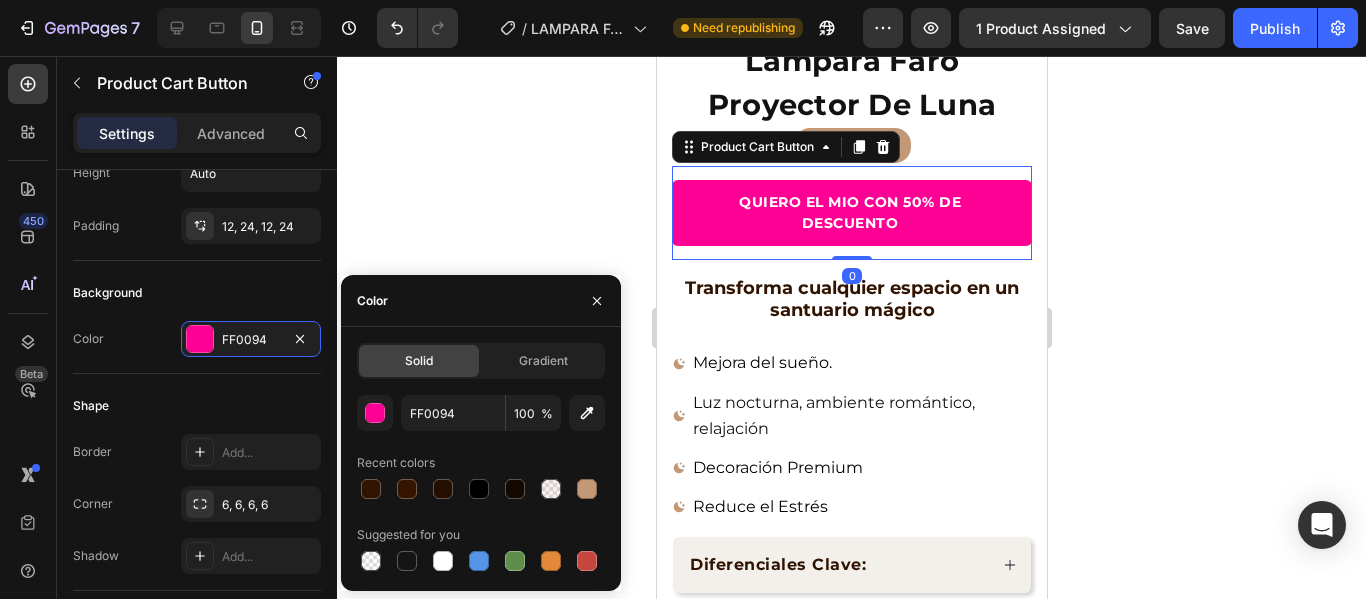 click on "Suggested for you" at bounding box center [481, 535] 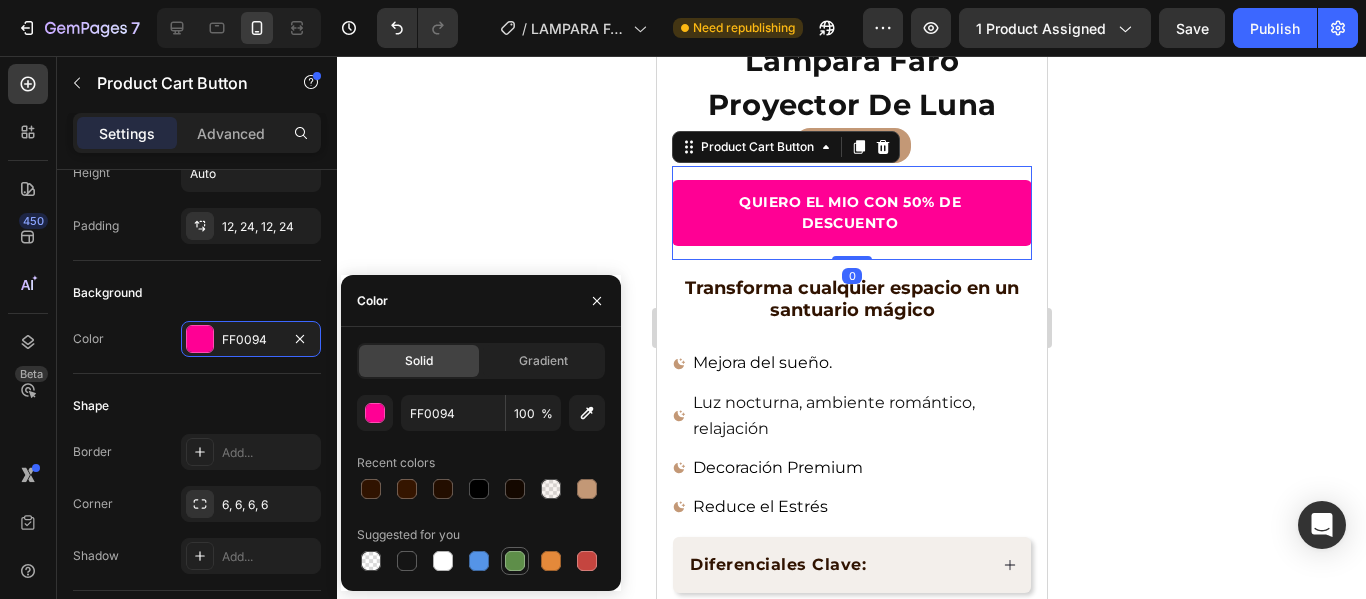 click at bounding box center [515, 561] 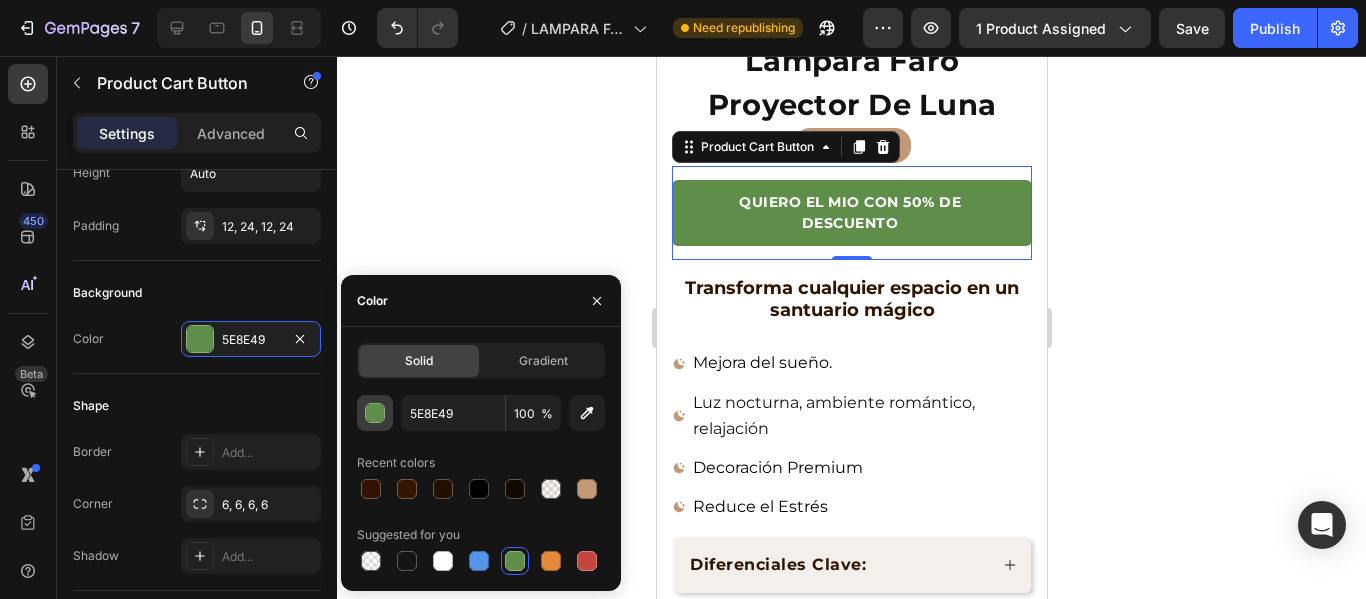 click at bounding box center [376, 414] 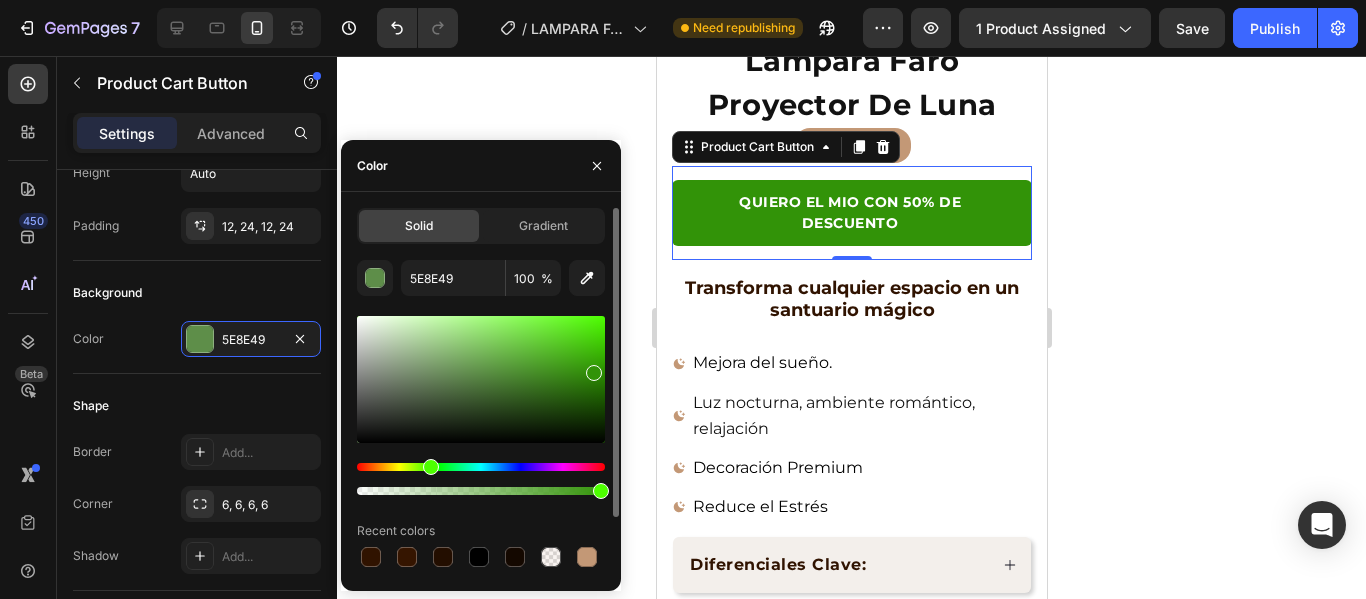 drag, startPoint x: 569, startPoint y: 371, endPoint x: 591, endPoint y: 369, distance: 22.090721 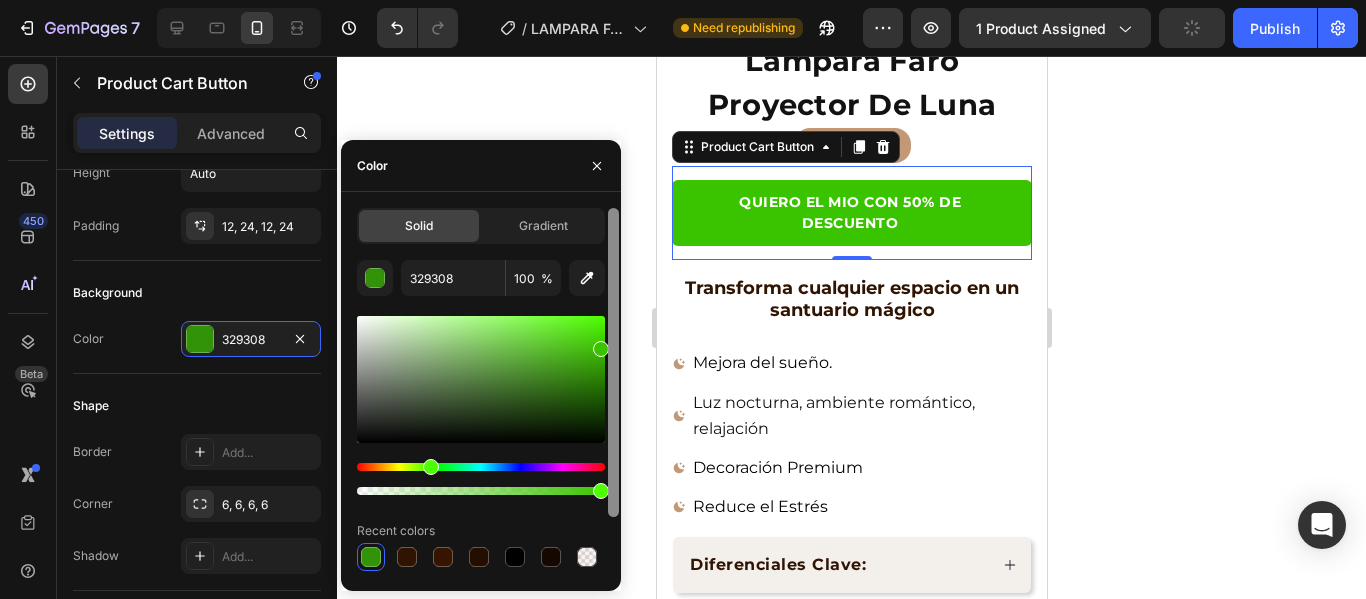 drag, startPoint x: 592, startPoint y: 369, endPoint x: 607, endPoint y: 344, distance: 29.15476 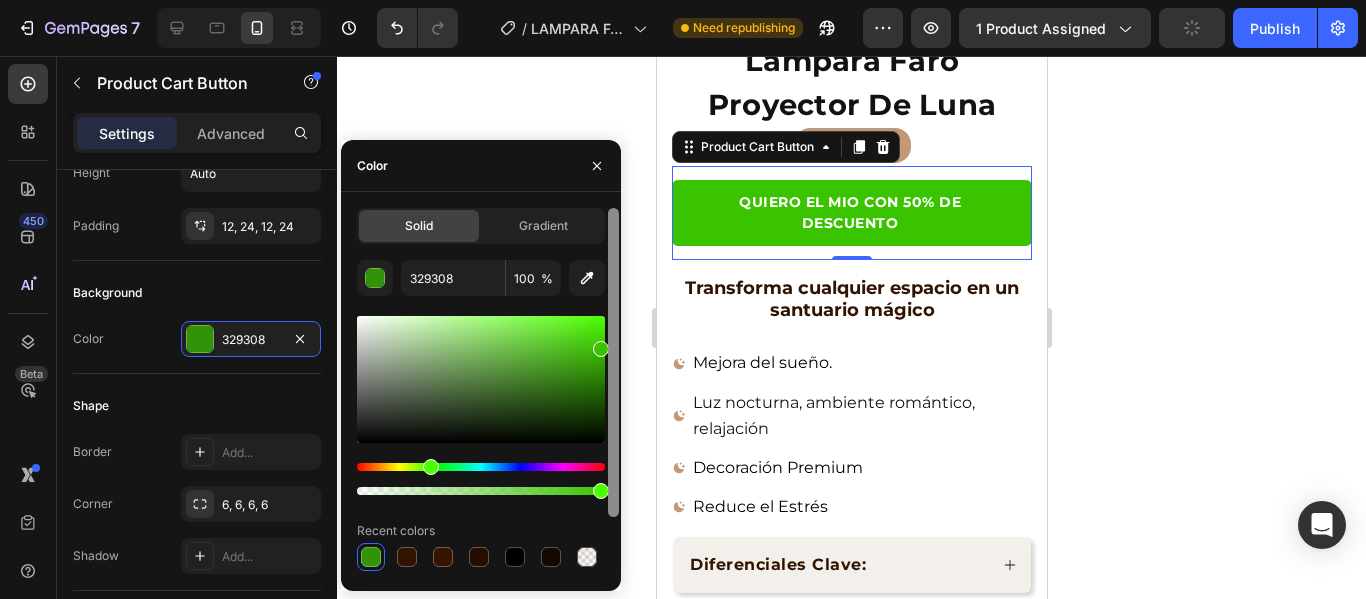 click on "Solid Gradient 329308 100 % Recent colors Suggested for you" at bounding box center (481, 391) 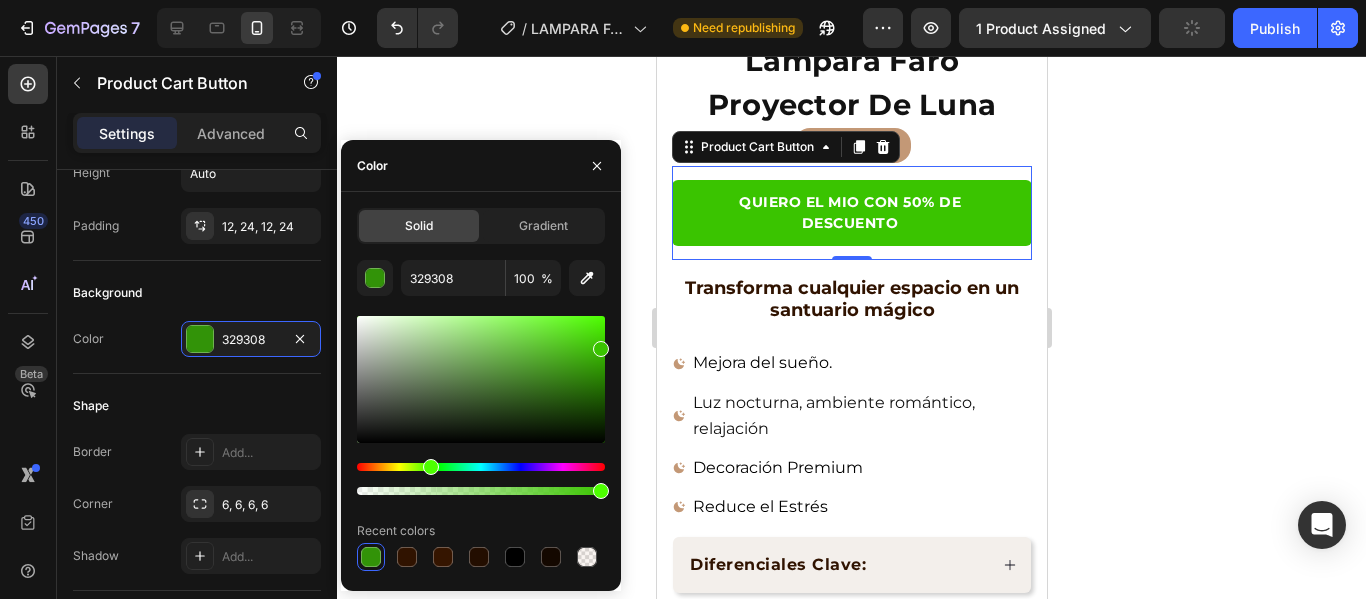 click 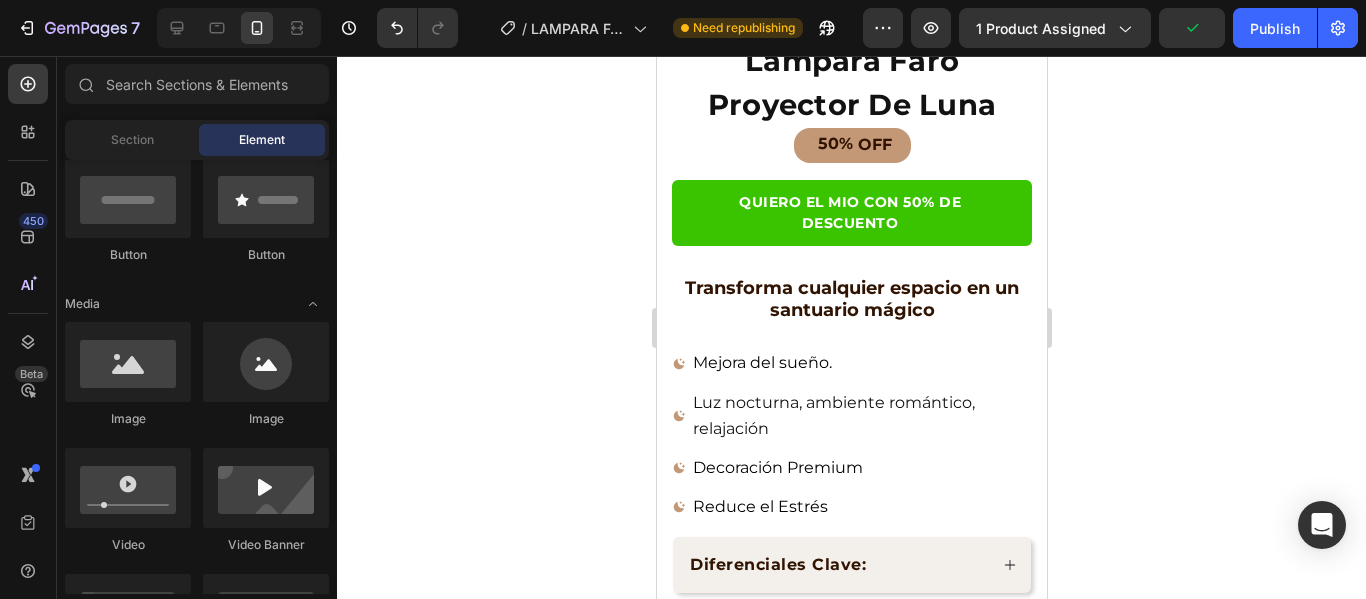 click 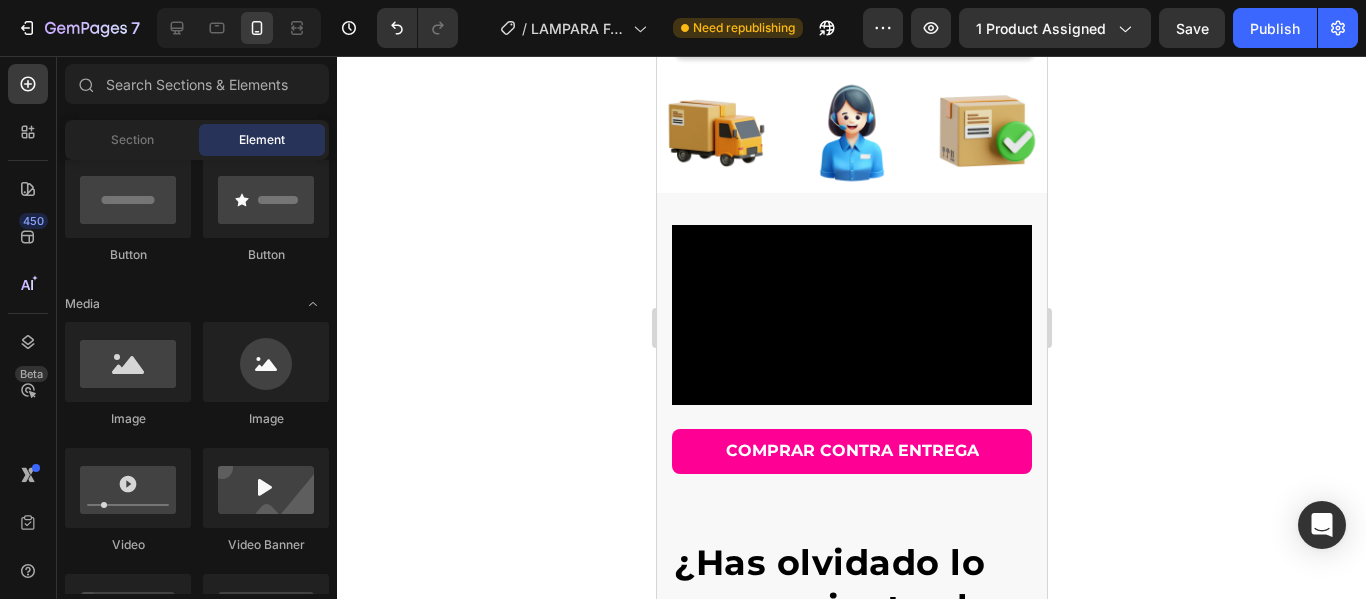 scroll, scrollTop: 1000, scrollLeft: 0, axis: vertical 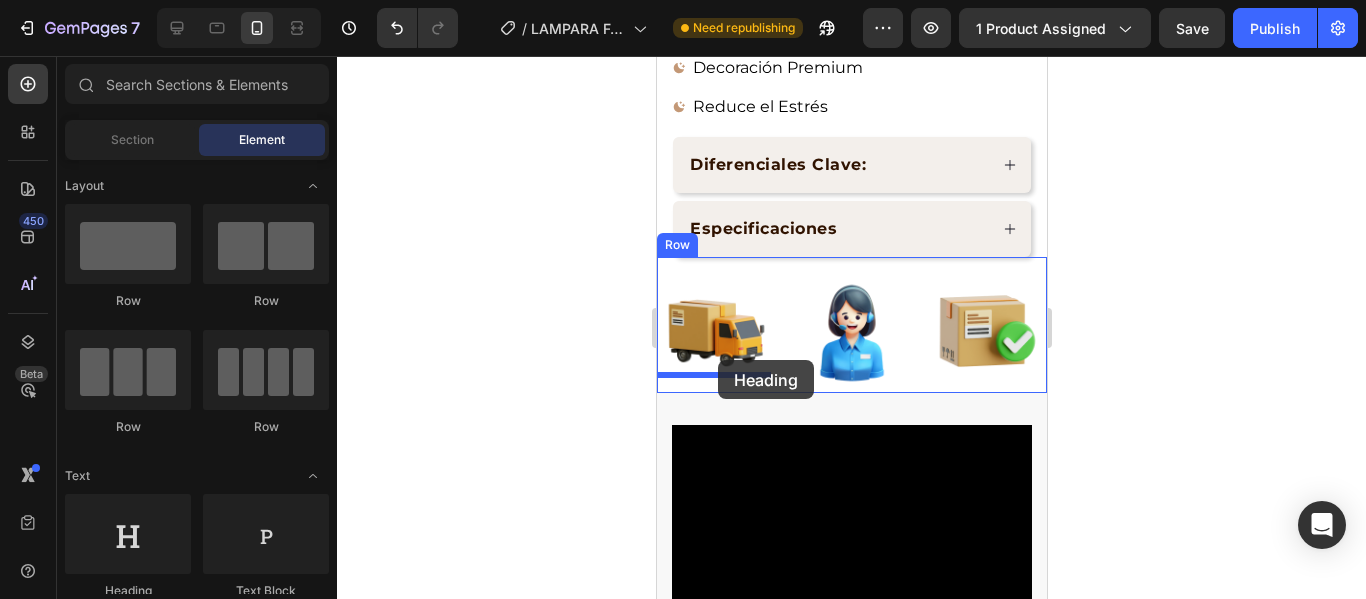 drag, startPoint x: 803, startPoint y: 603, endPoint x: 717, endPoint y: 360, distance: 257.7693 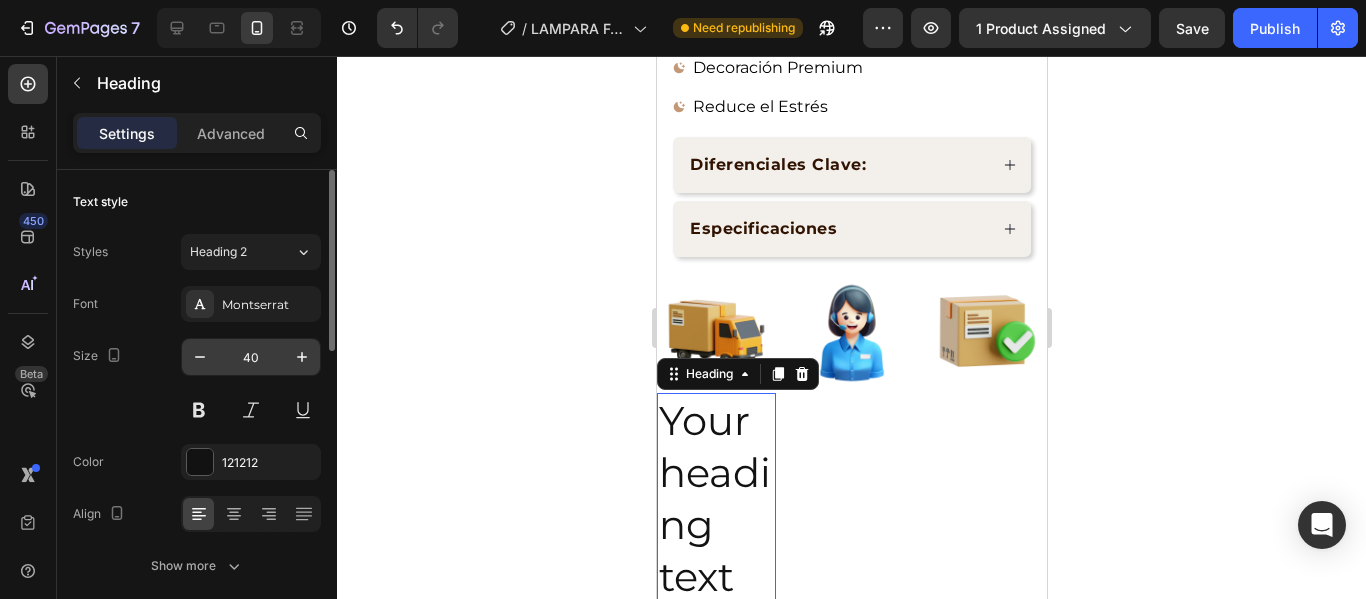 click on "40" at bounding box center [251, 357] 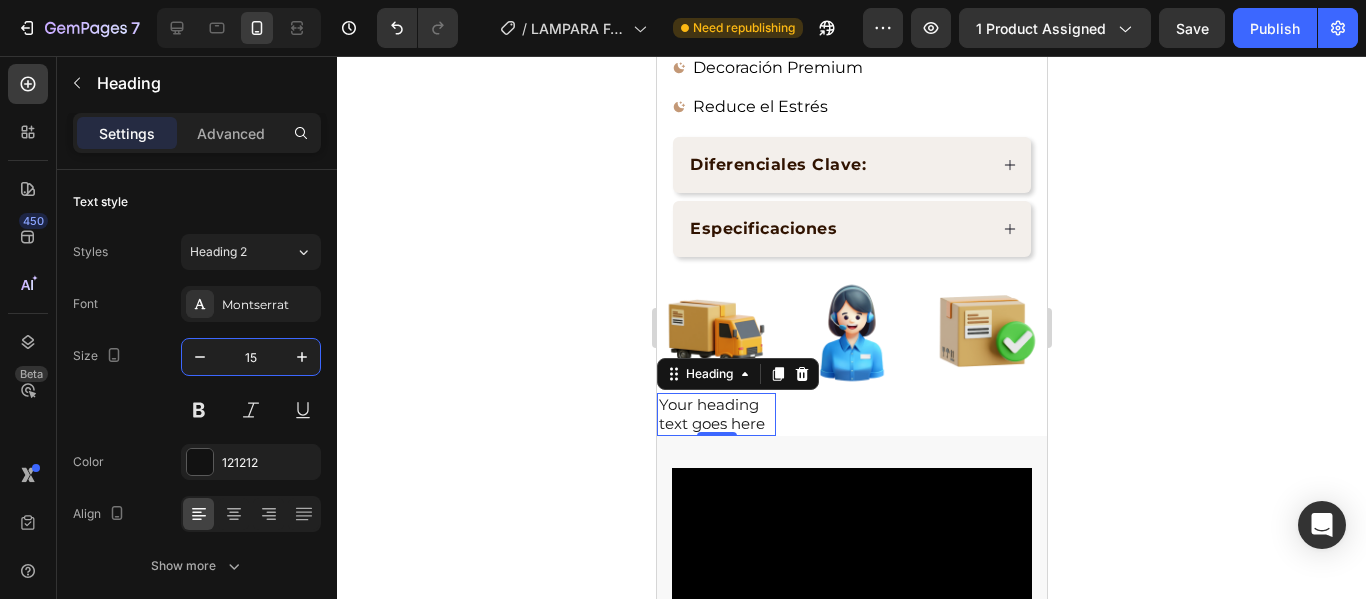 type on "15" 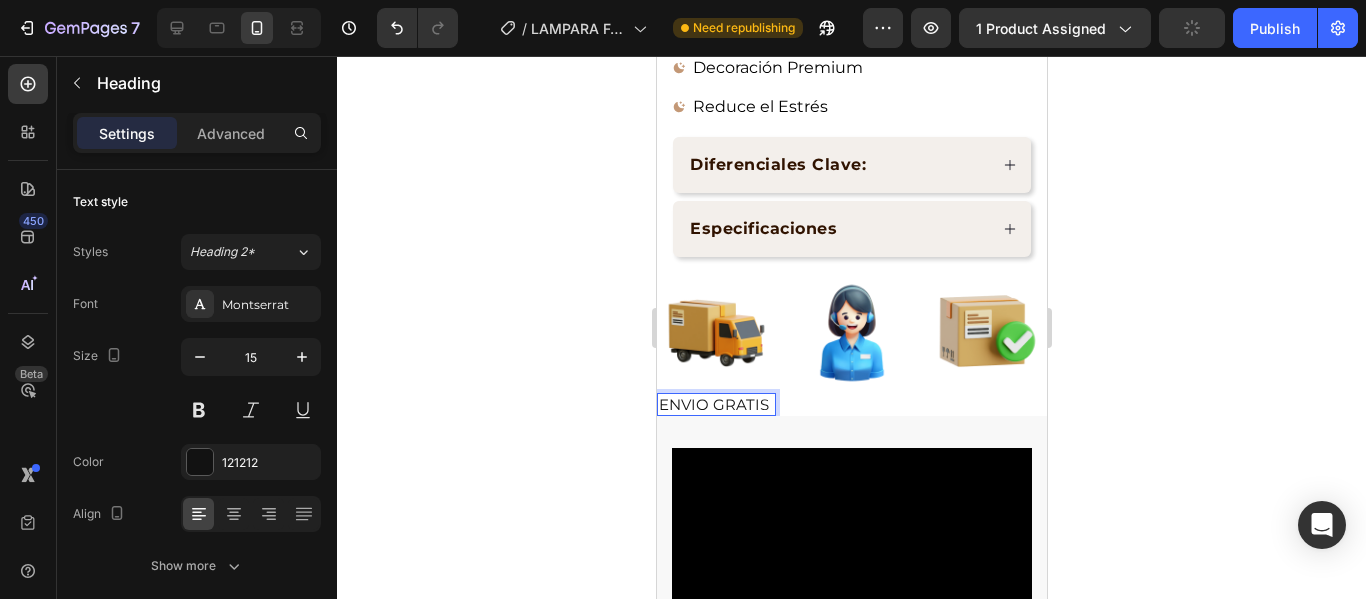 click on "ENVIO GRATIS" at bounding box center (715, 405) 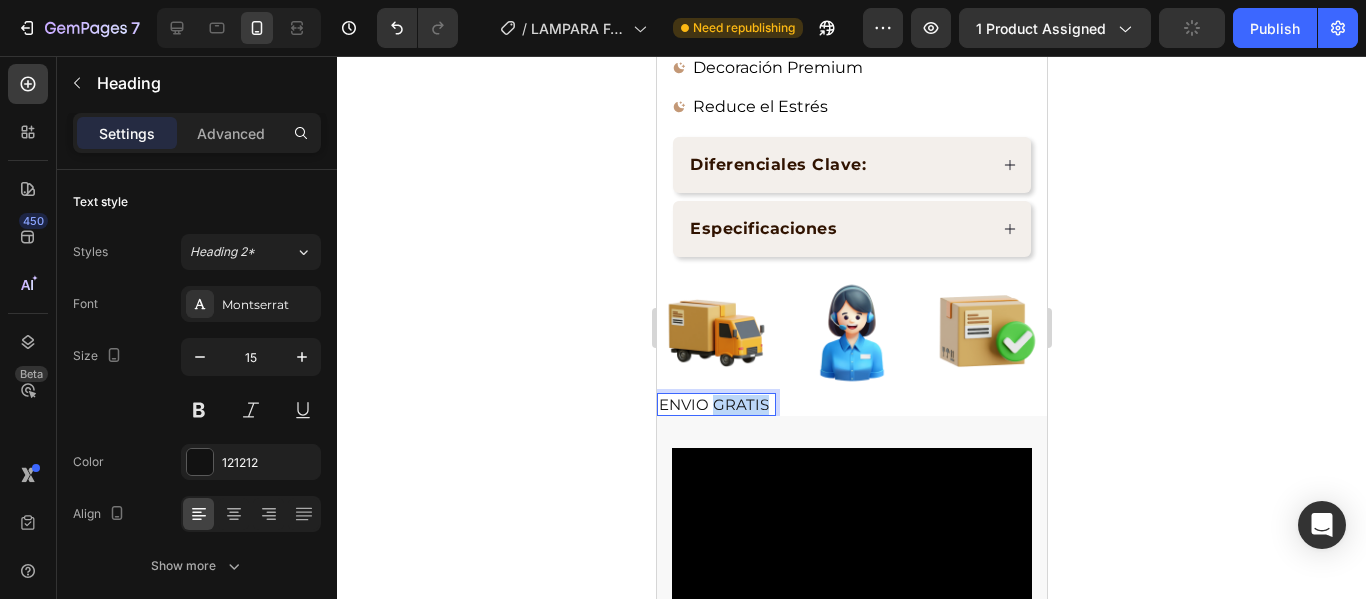 click on "ENVIO GRATIS" at bounding box center (715, 405) 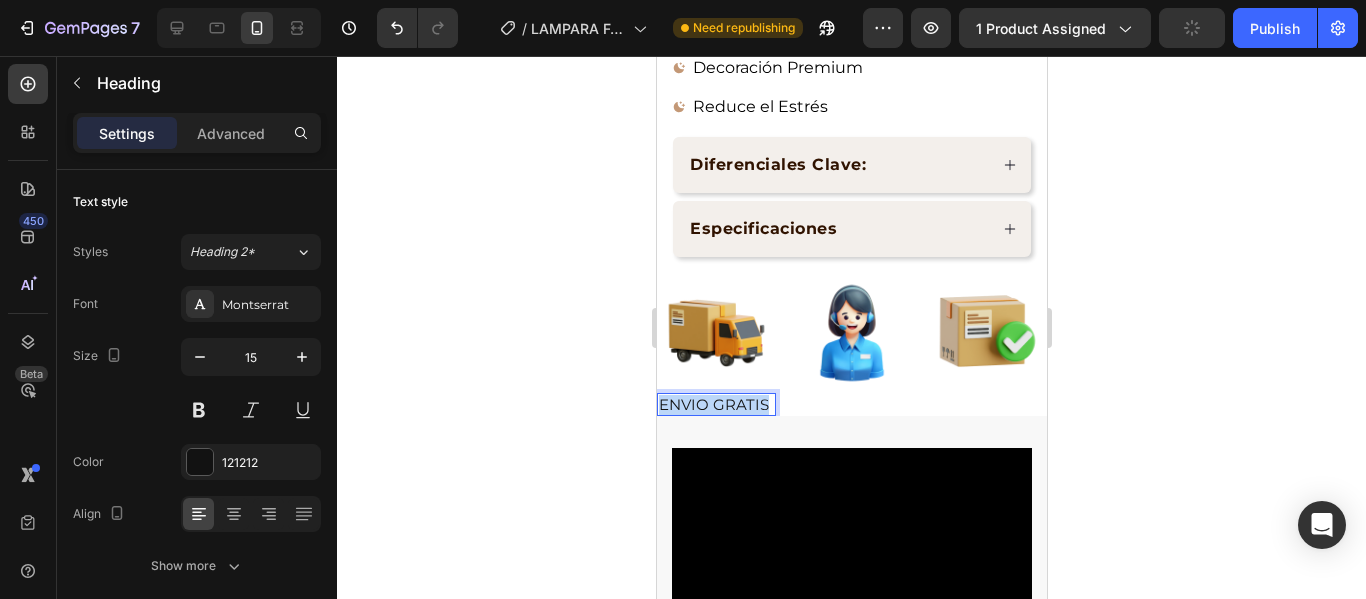click on "ENVIO GRATIS" at bounding box center (715, 405) 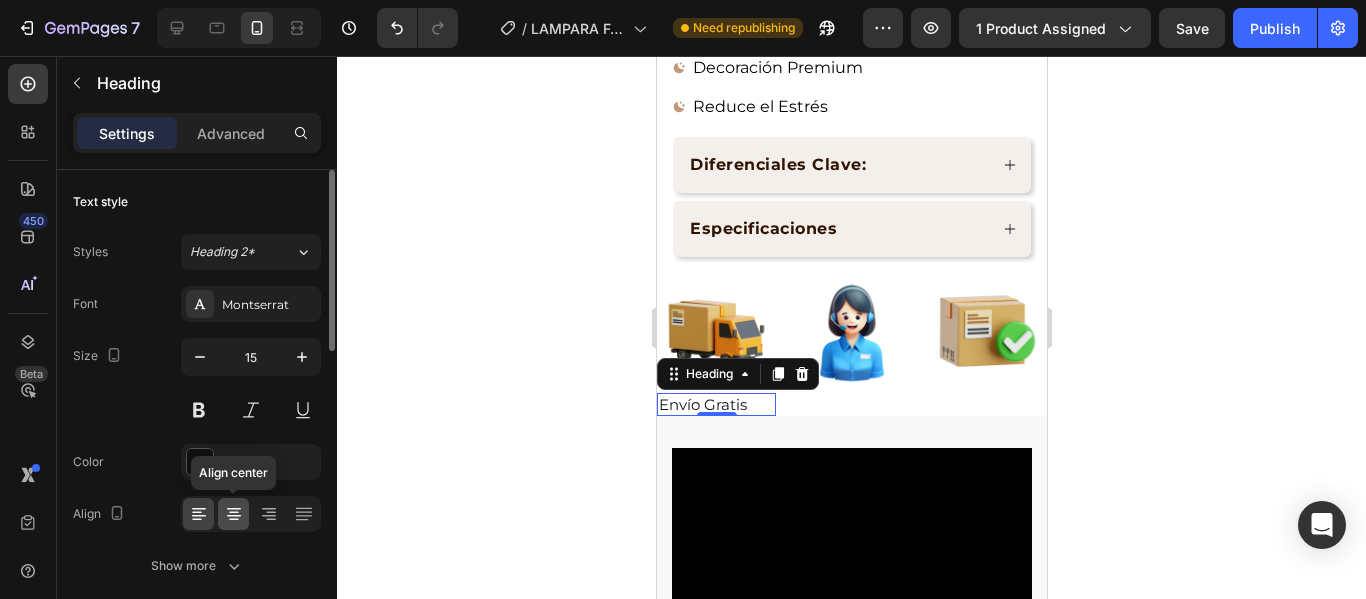 click 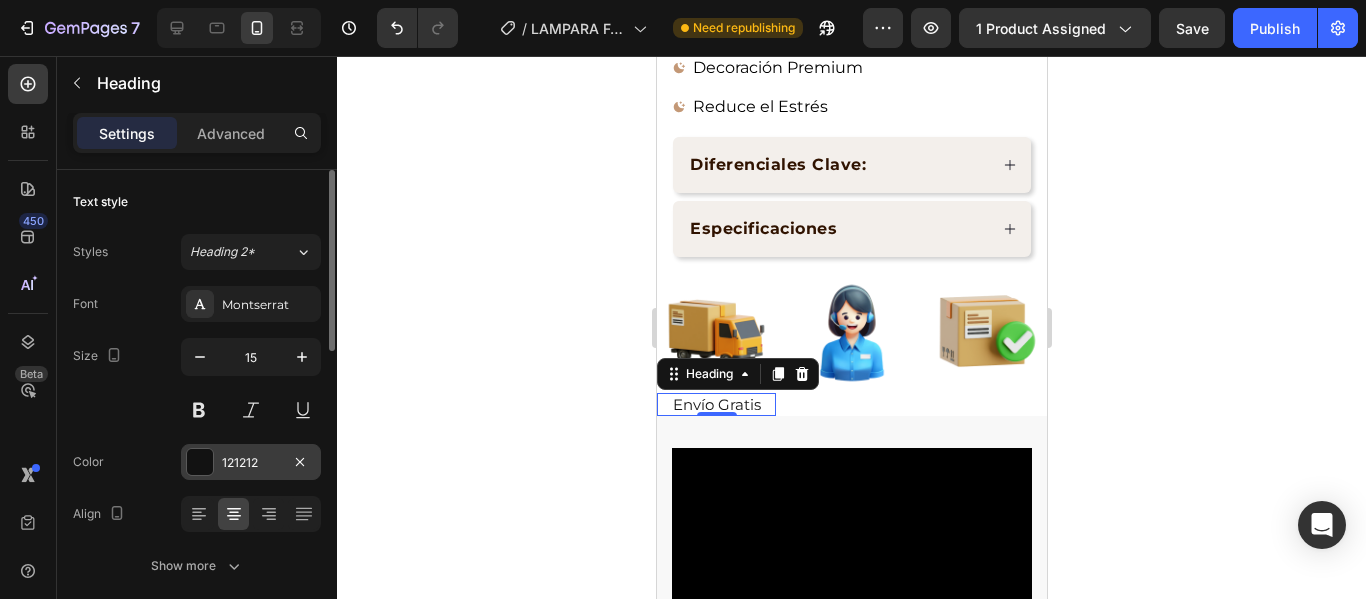 click on "121212" at bounding box center (251, 463) 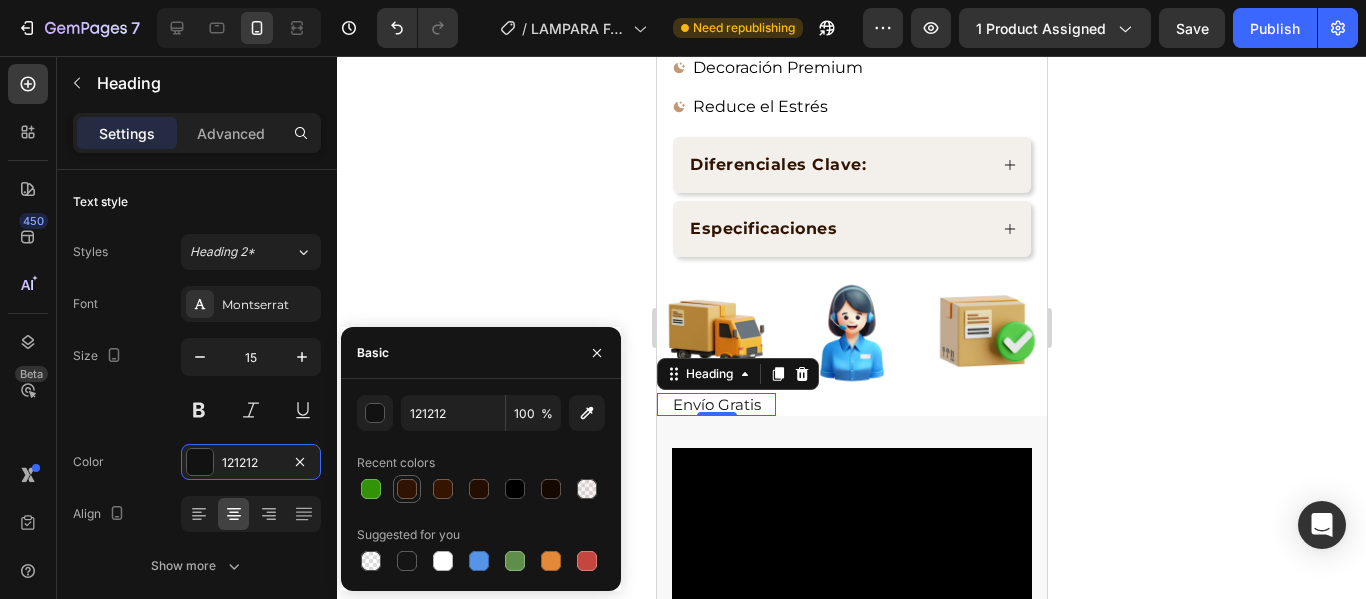 click at bounding box center (407, 489) 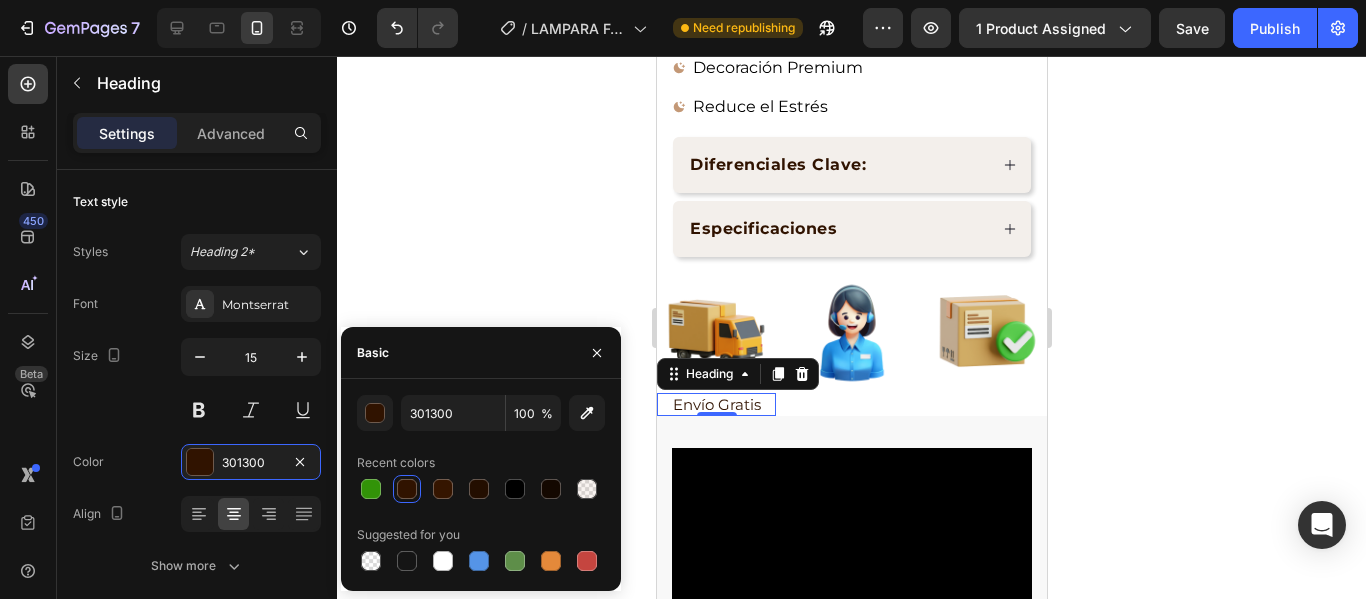 drag, startPoint x: 772, startPoint y: 359, endPoint x: 767, endPoint y: 384, distance: 25.495098 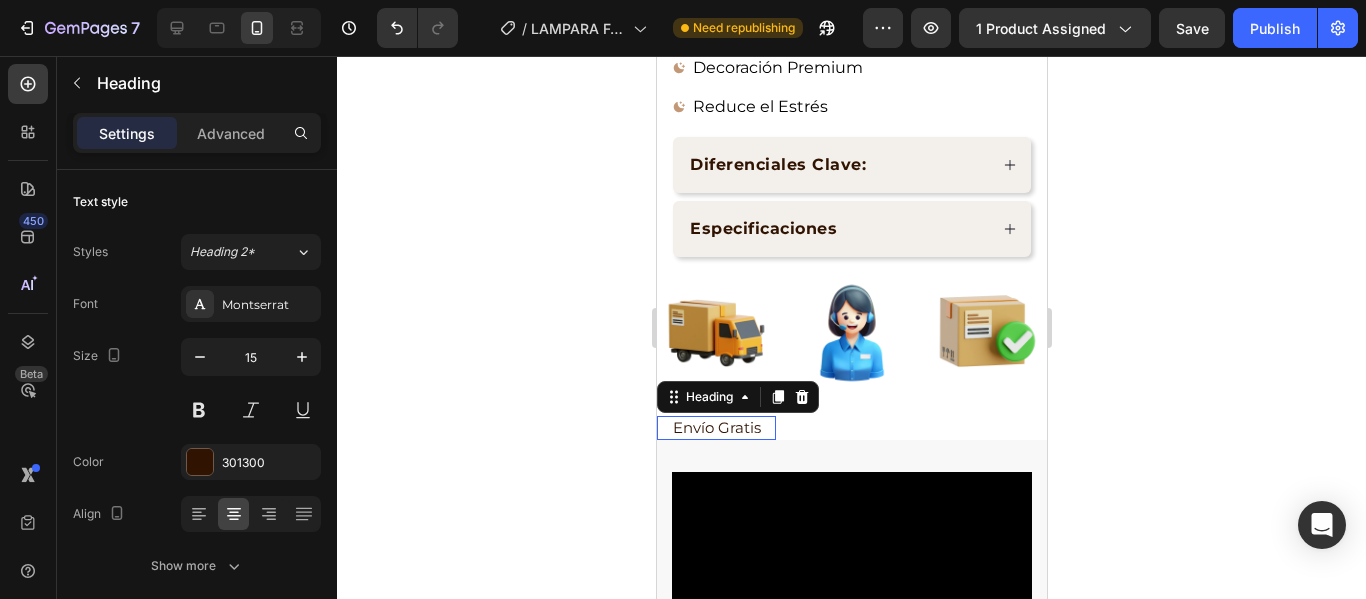 scroll, scrollTop: 400, scrollLeft: 0, axis: vertical 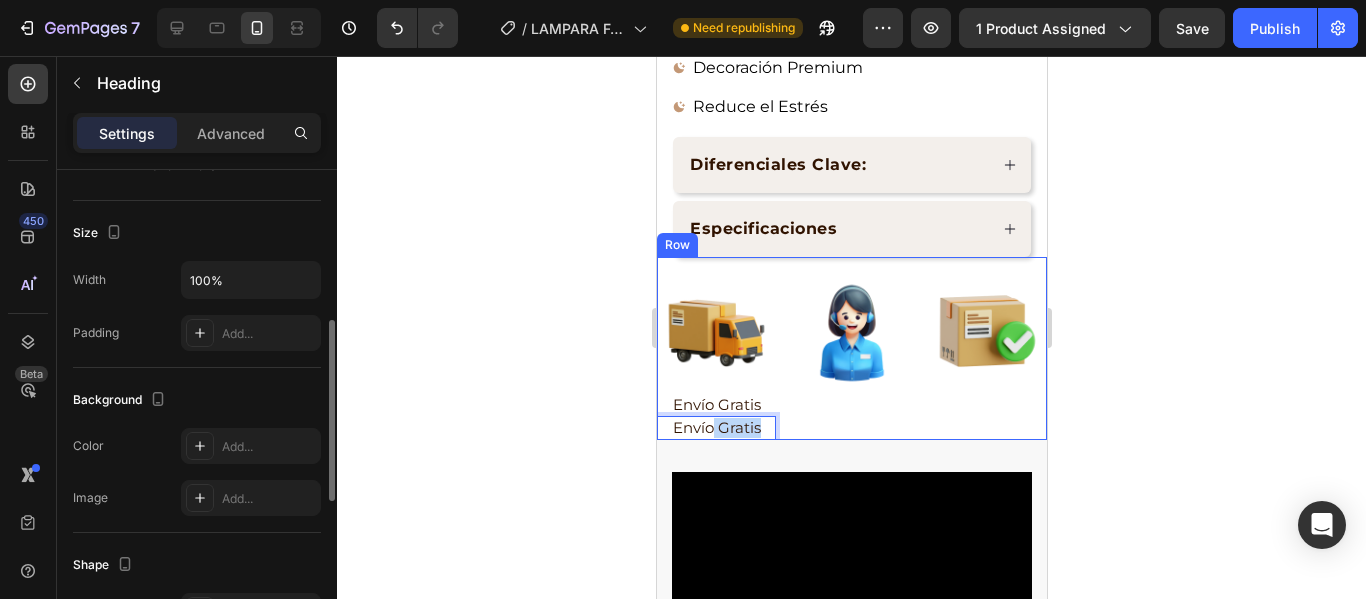 drag, startPoint x: 709, startPoint y: 414, endPoint x: 819, endPoint y: 389, distance: 112.805145 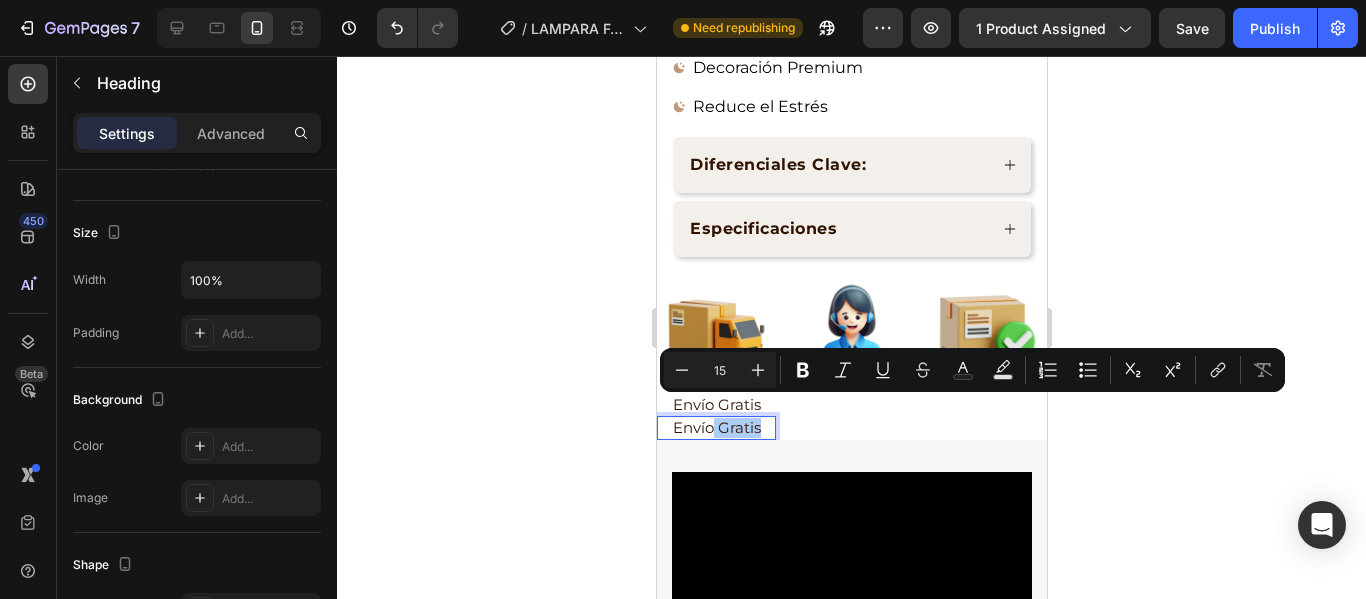 click on "Superscript" at bounding box center (1173, 370) 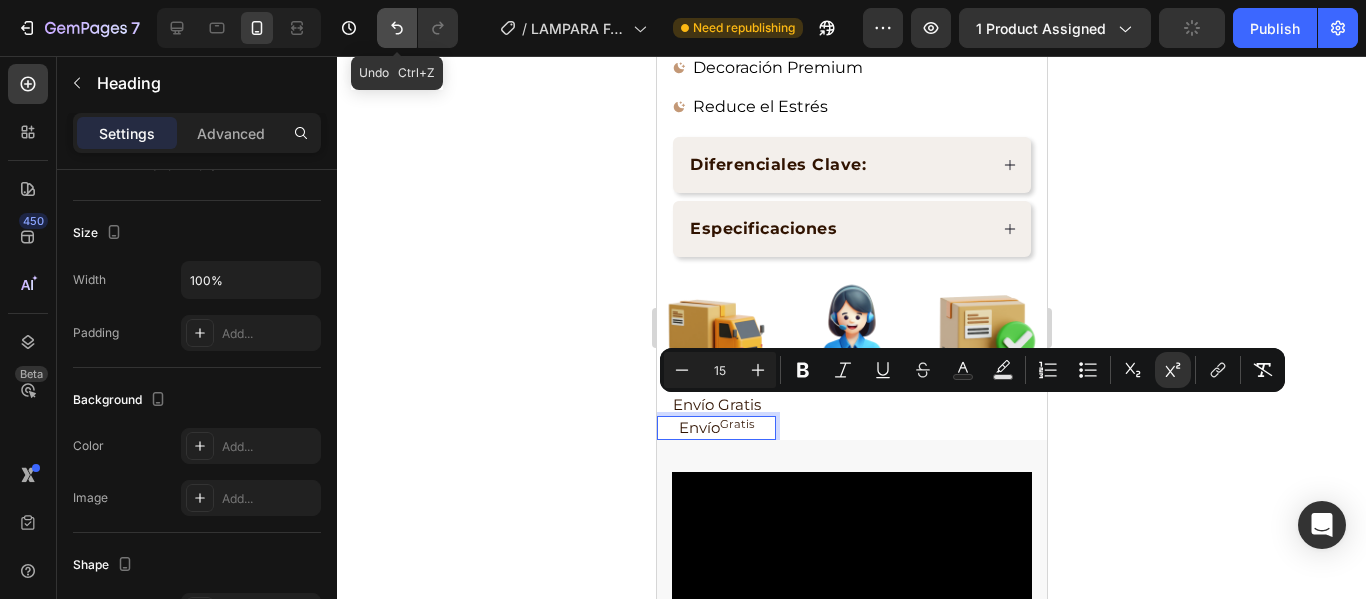 click 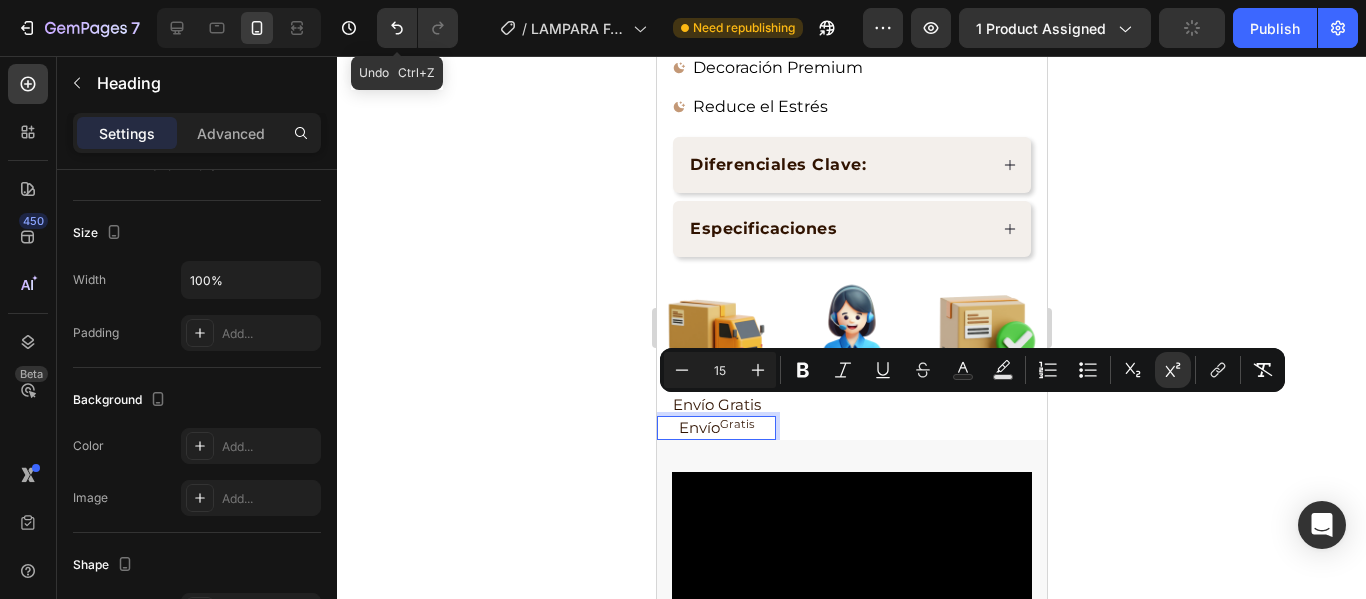 type on "16" 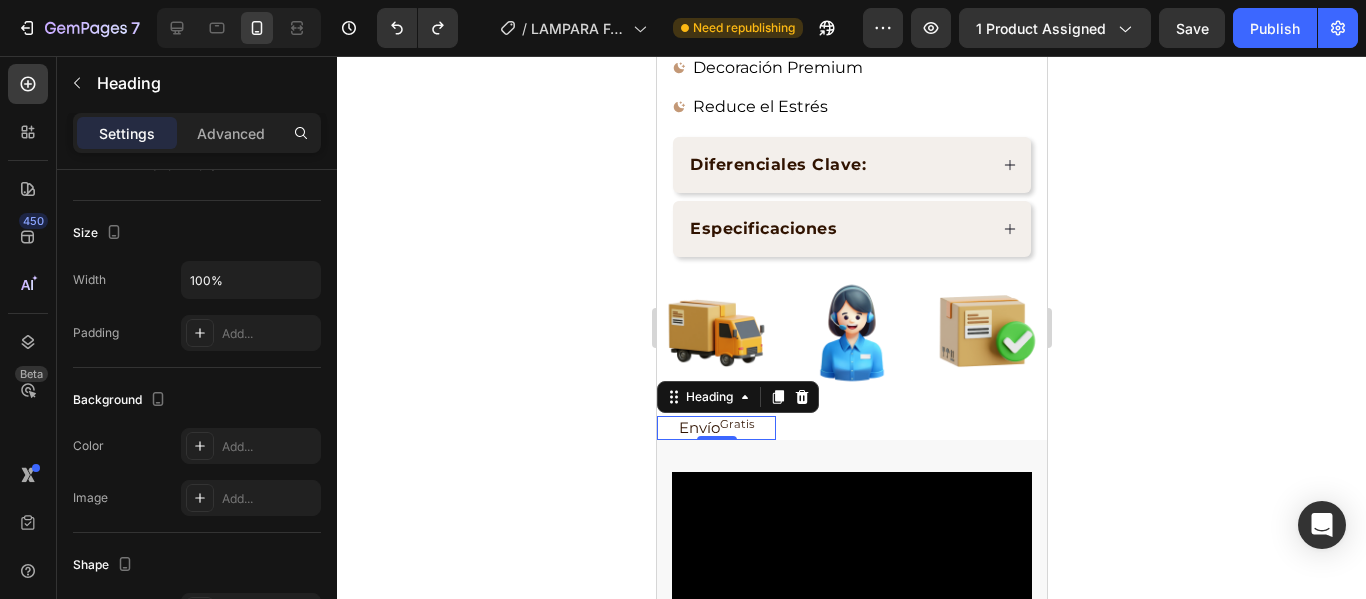 click 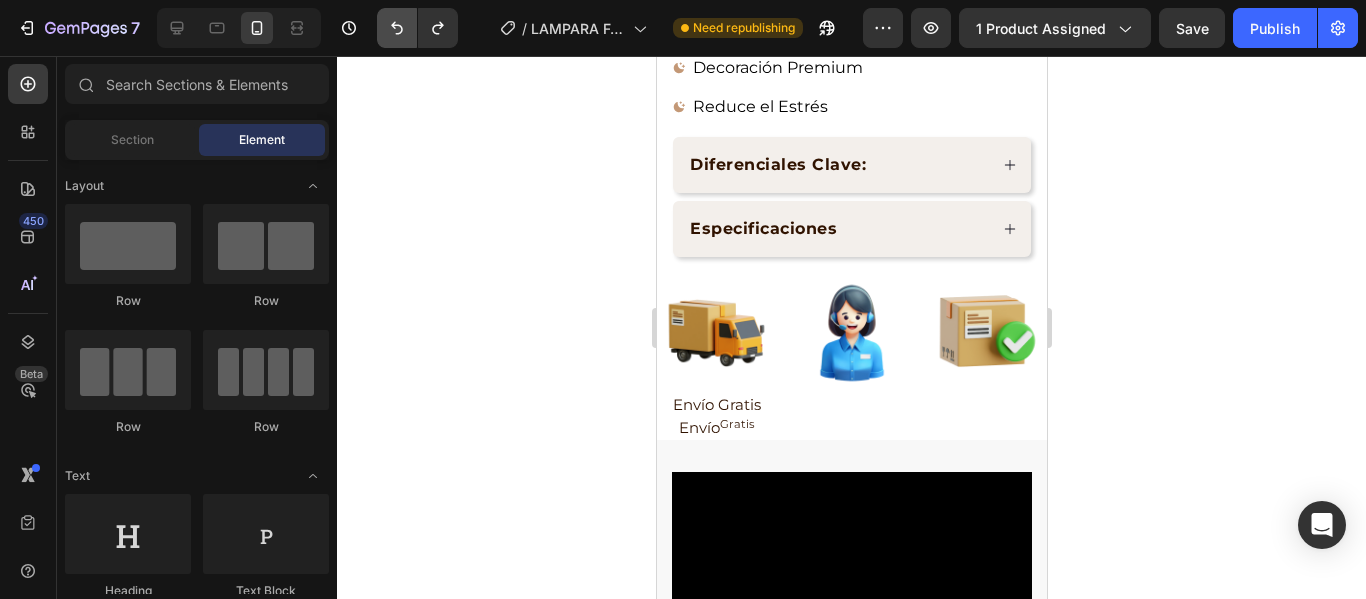 click 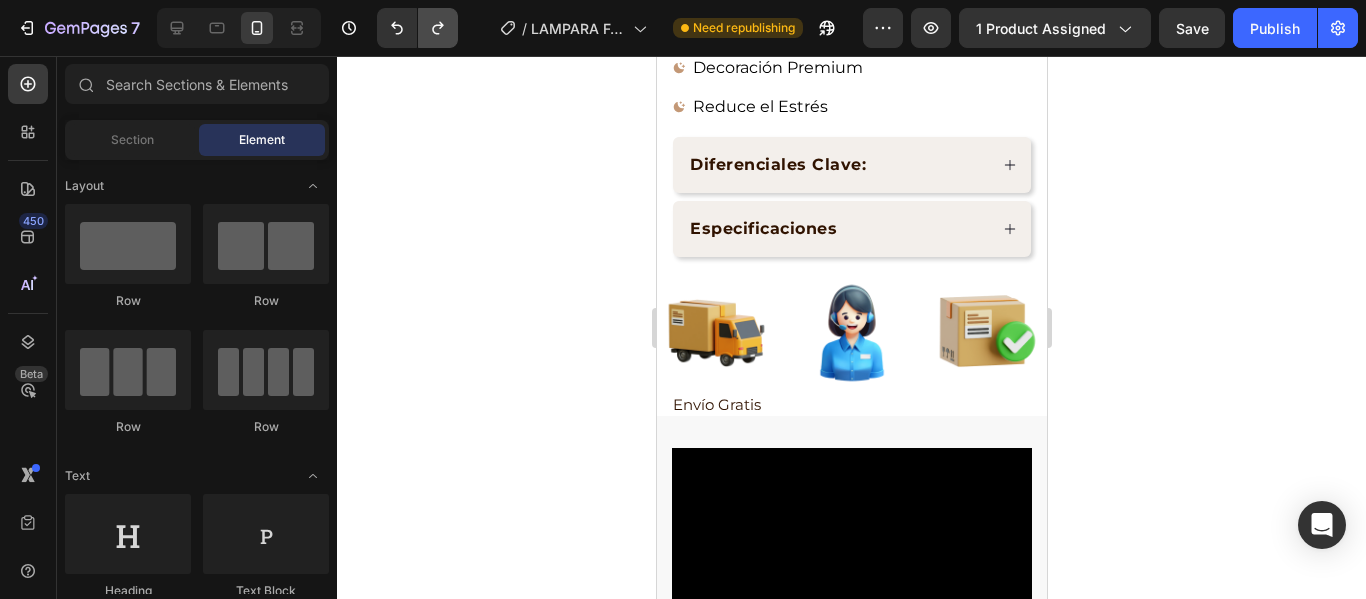 click 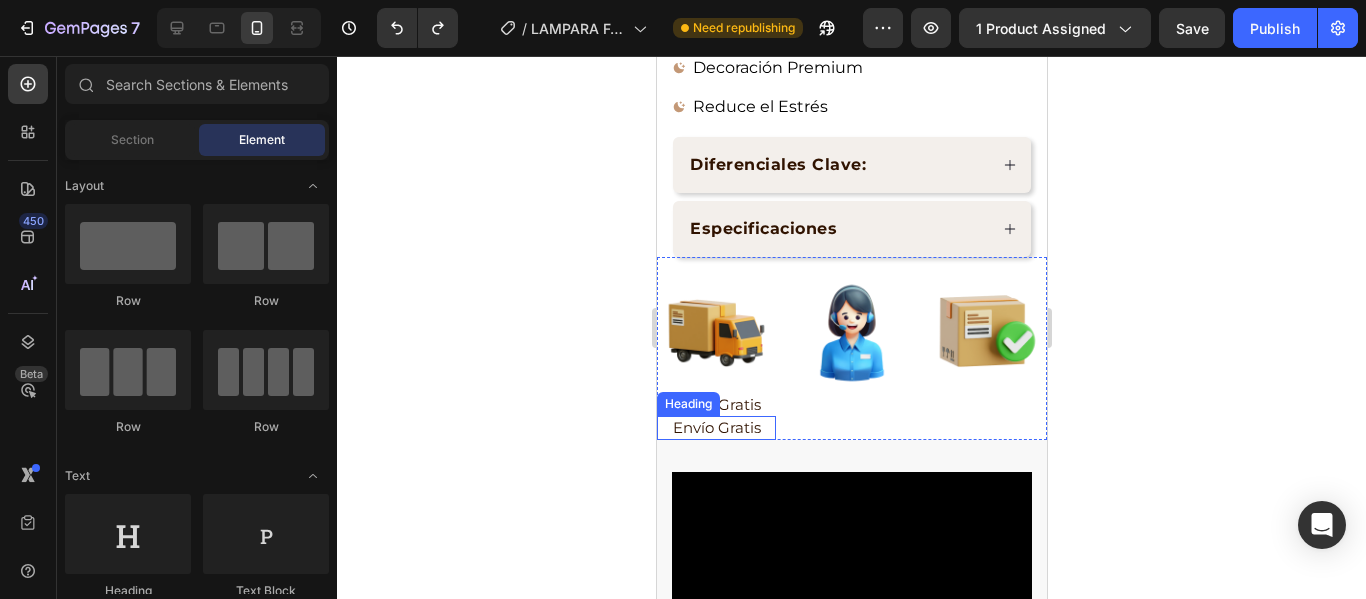 click on "Envío Gratis" at bounding box center (715, 428) 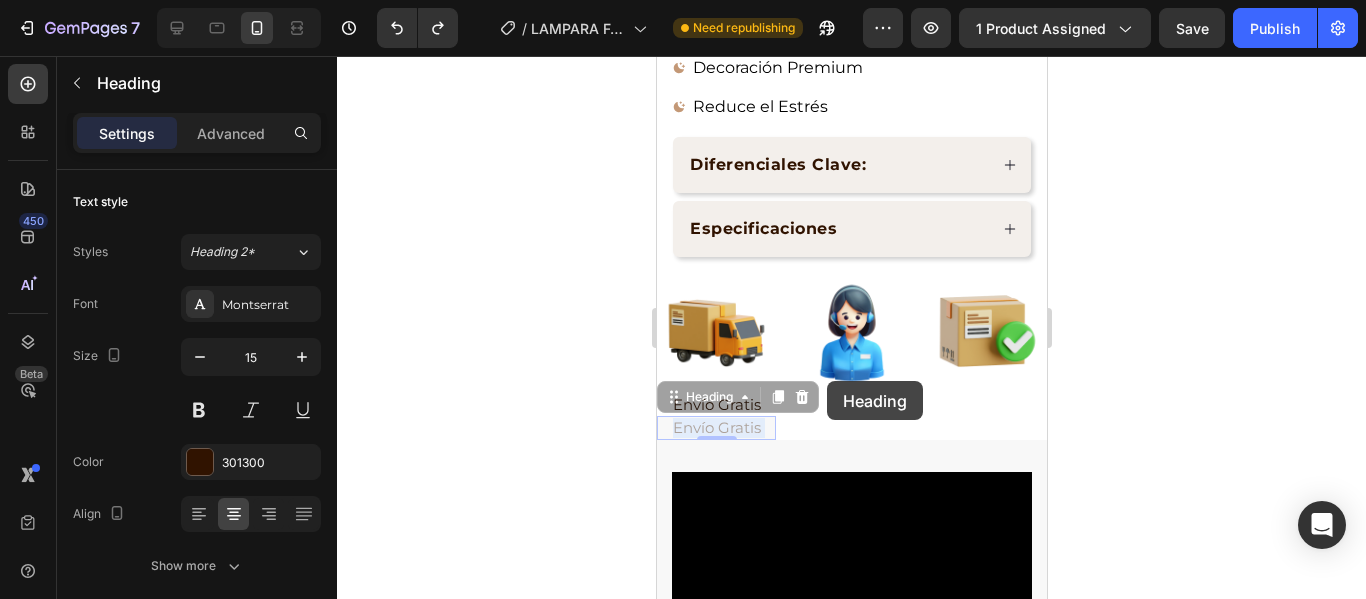 drag, startPoint x: 720, startPoint y: 409, endPoint x: 826, endPoint y: 380, distance: 109.89541 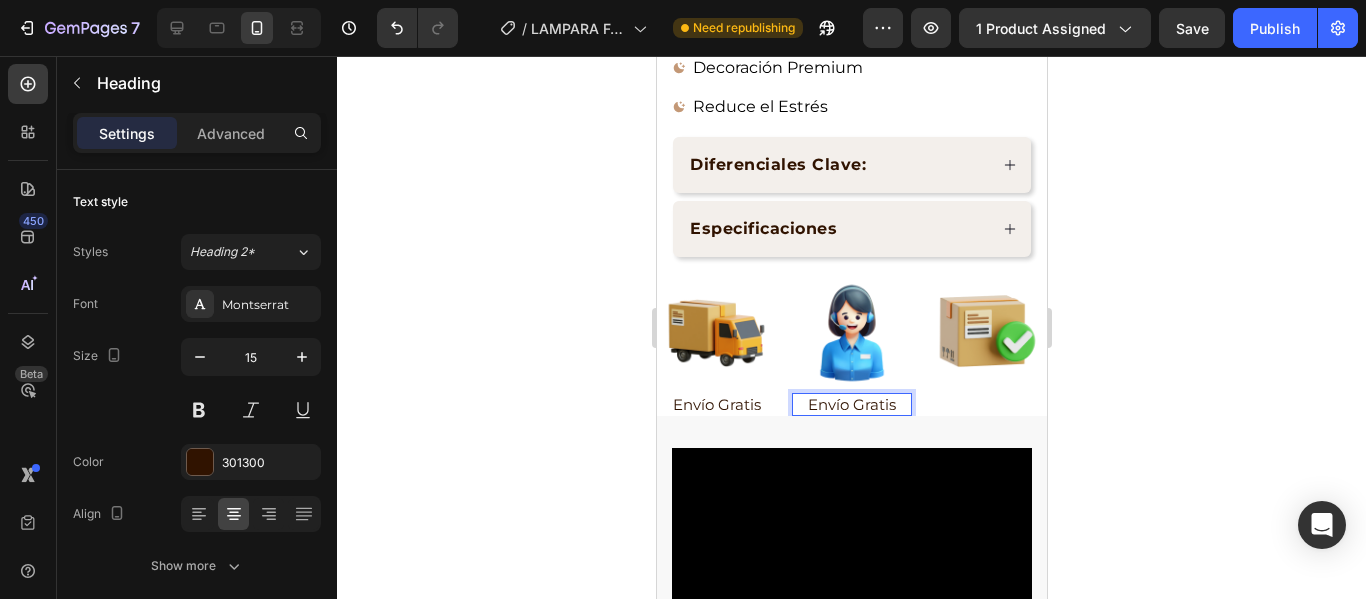 click on "Envío Gratis" at bounding box center (850, 405) 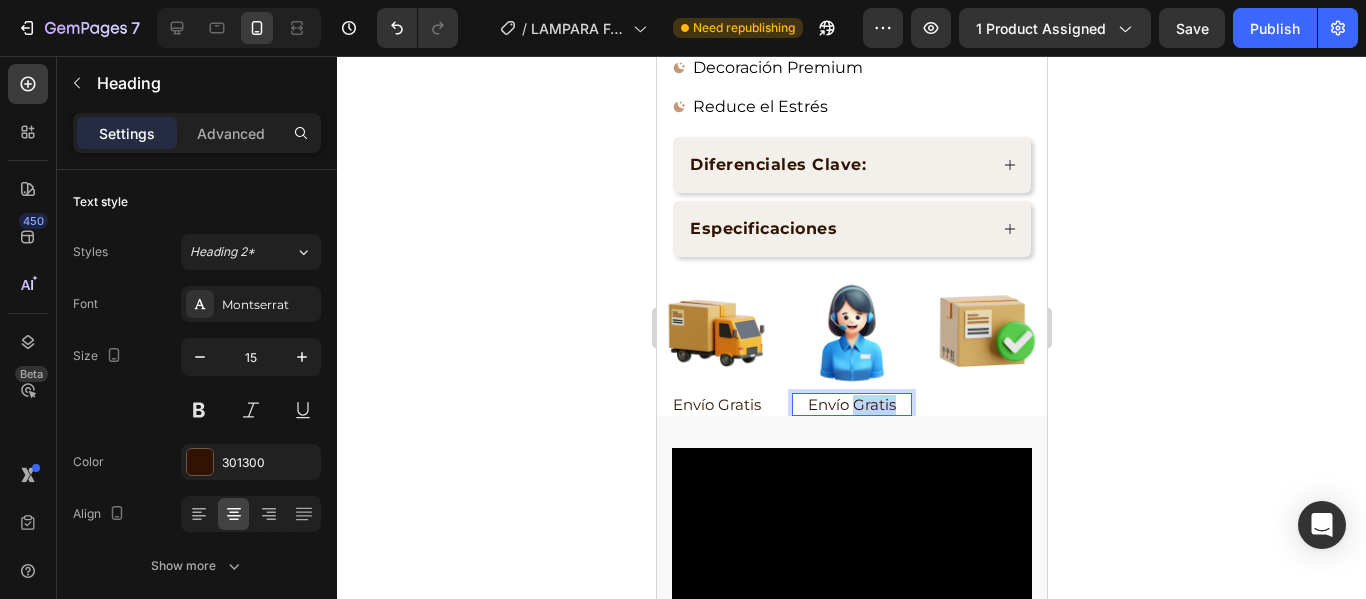 click on "Envío Gratis" at bounding box center [850, 405] 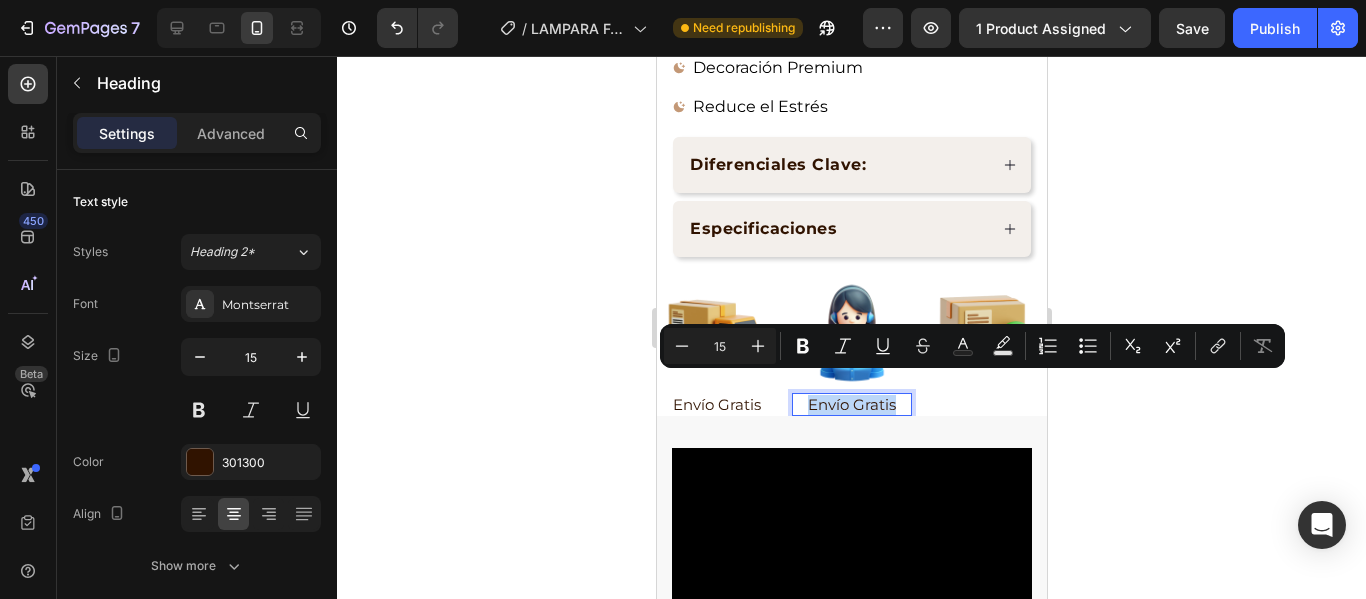 click on "Envío Gratis" at bounding box center [850, 405] 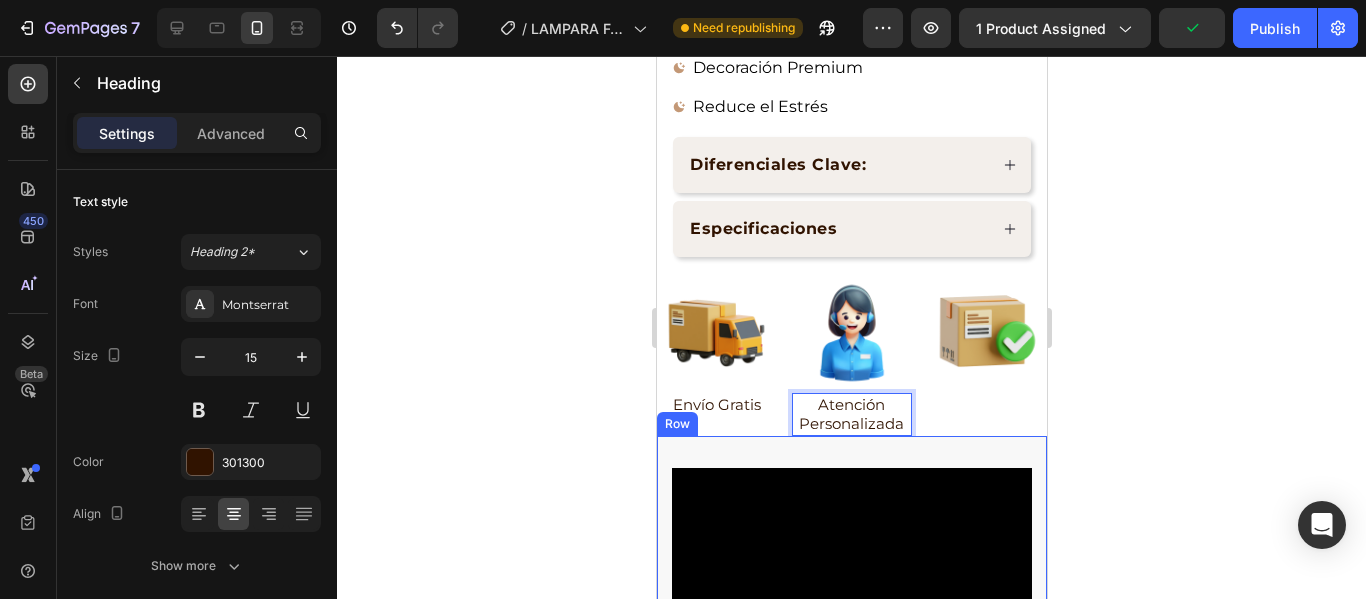 click on "COMPRAR CONTRA ENTREGA Button ¿Has olvidado lo que se siente el verdadero placer? 😉 Heading Resultados reales que puede esperar: Text block 92% Text block Las mujeres experimentaron su primer orgasmo con chorros 💦 Text block Advanced list Title Line 89% Text block Informó que dormía mejor y se despertaba con más energía🏃‍♀️ Text block Advanced list Title Line 97% Text block Disfrutaron de una mayor intimidad con sus parejas🍆 Text block Advanced list 94% Text block Notaron que su estado de ánimo y sus niveles de estrés mejoraron significativamente🥰 Text block Advanced list La Oferta acabará pronto Heading 18 Hora 19 Min 16 Seg Countdown Timer COMPRAR CONTRA ENTREGA Button Row Image Video Row" at bounding box center (851, 1040) 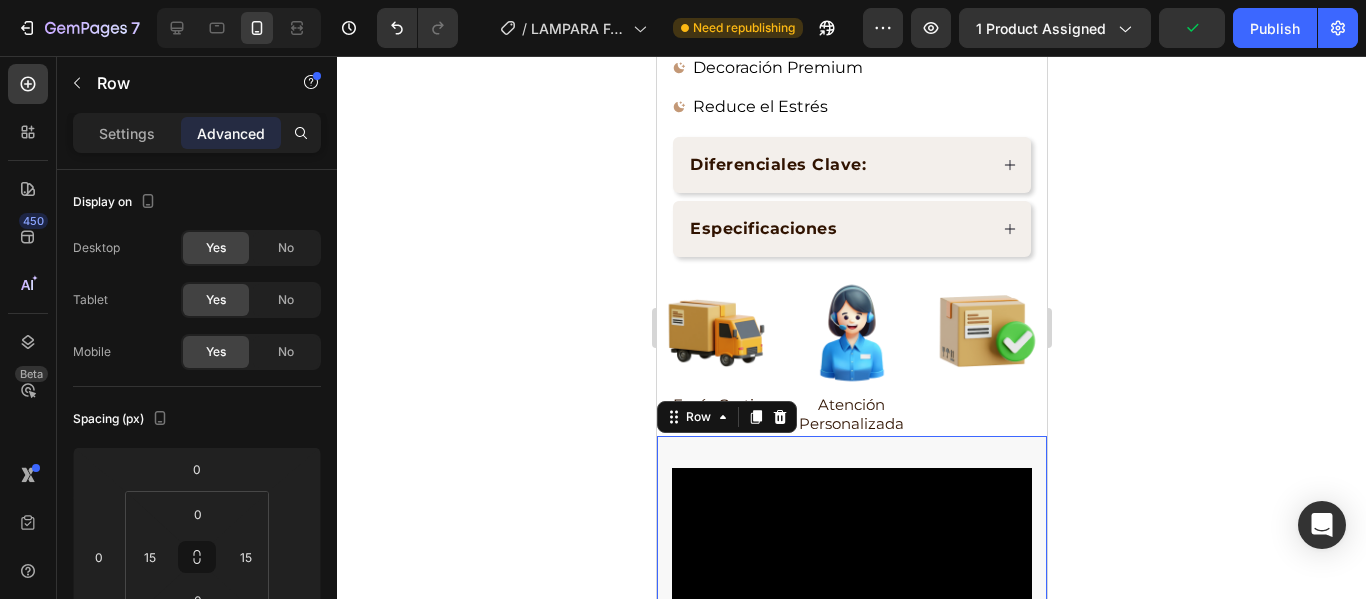 click on "COMPRAR CONTRA ENTREGA Button ¿Has olvidado lo que se siente el verdadero placer? 😉 Heading Resultados reales que puede esperar: Text block 92% Text block Las mujeres experimentaron su primer orgasmo con chorros 💦 Text block Advanced list Title Line 89% Text block Informó que dormía mejor y se despertaba con más energía🏃‍♀️ Text block Advanced list Title Line 97% Text block Disfrutaron de una mayor intimidad con sus parejas🍆 Text block Advanced list 94% Text block Notaron que su estado de ánimo y sus niveles de estrés mejoraron significativamente🥰 Text block Advanced list La Oferta acabará pronto Heading 18 Hora 19 Min 16 Seg Countdown Timer COMPRAR CONTRA ENTREGA Button Row Image Video Row 0" at bounding box center [851, 1040] 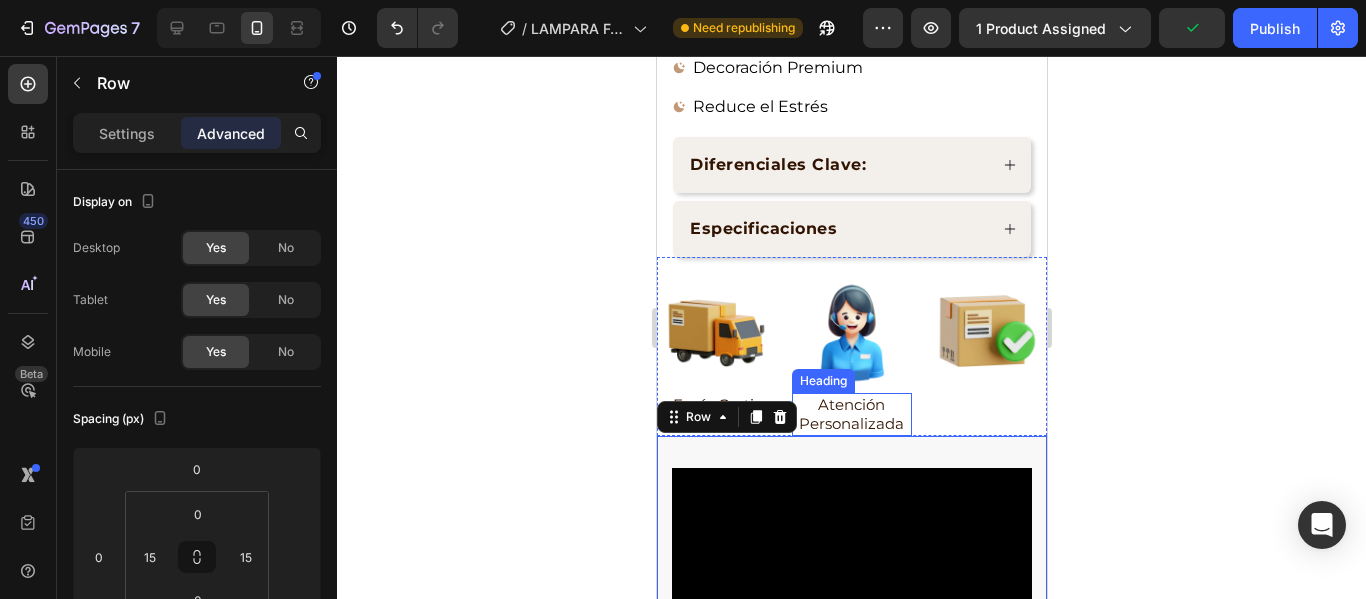 click on "Atención Personalizada" at bounding box center [850, 414] 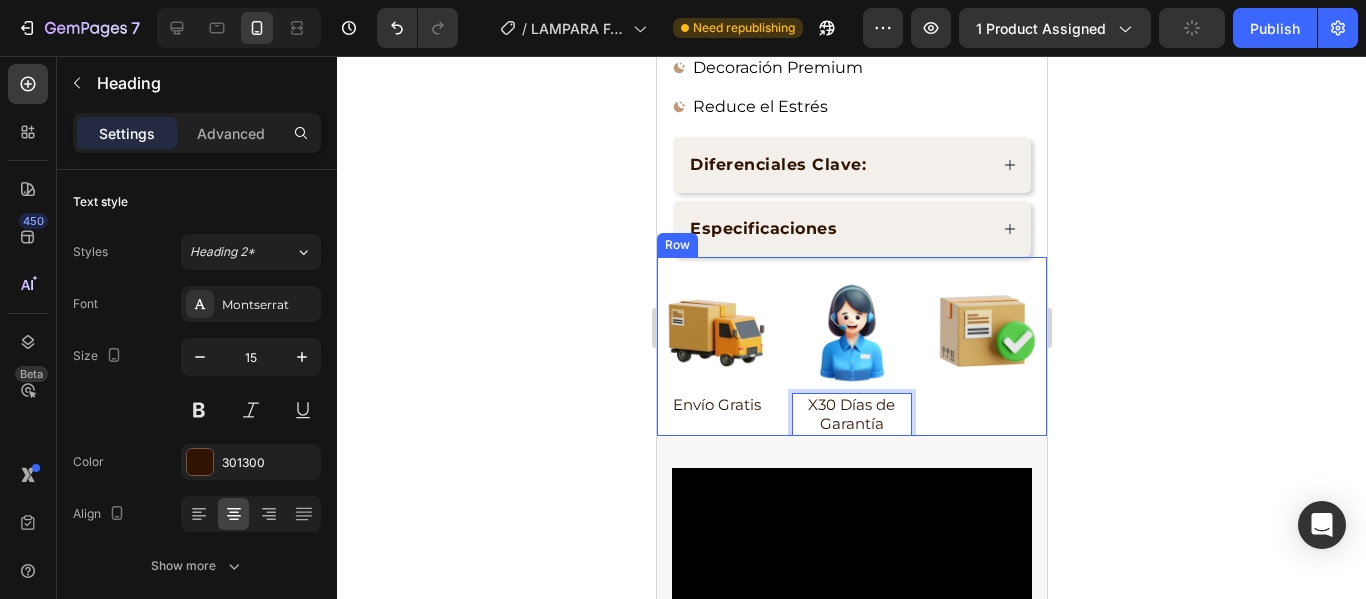 click on "Image" at bounding box center [986, 354] 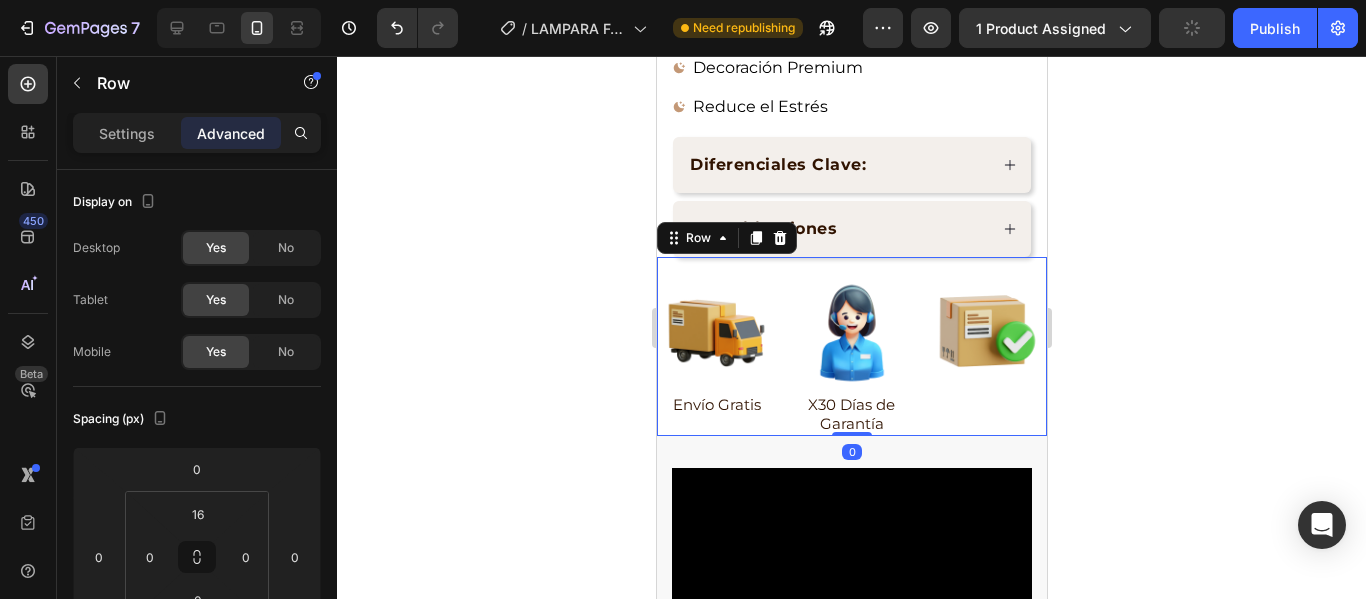 click on "X30 Días de Garantía" at bounding box center [850, 414] 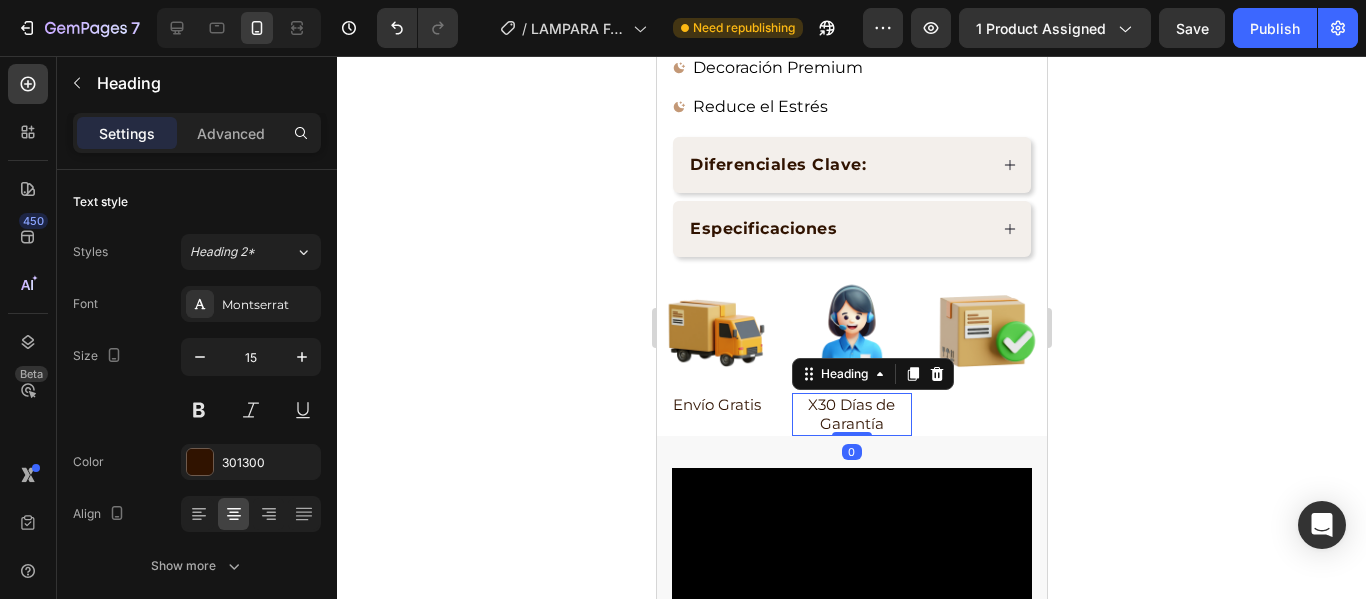 drag, startPoint x: 906, startPoint y: 359, endPoint x: 877, endPoint y: 398, distance: 48.60041 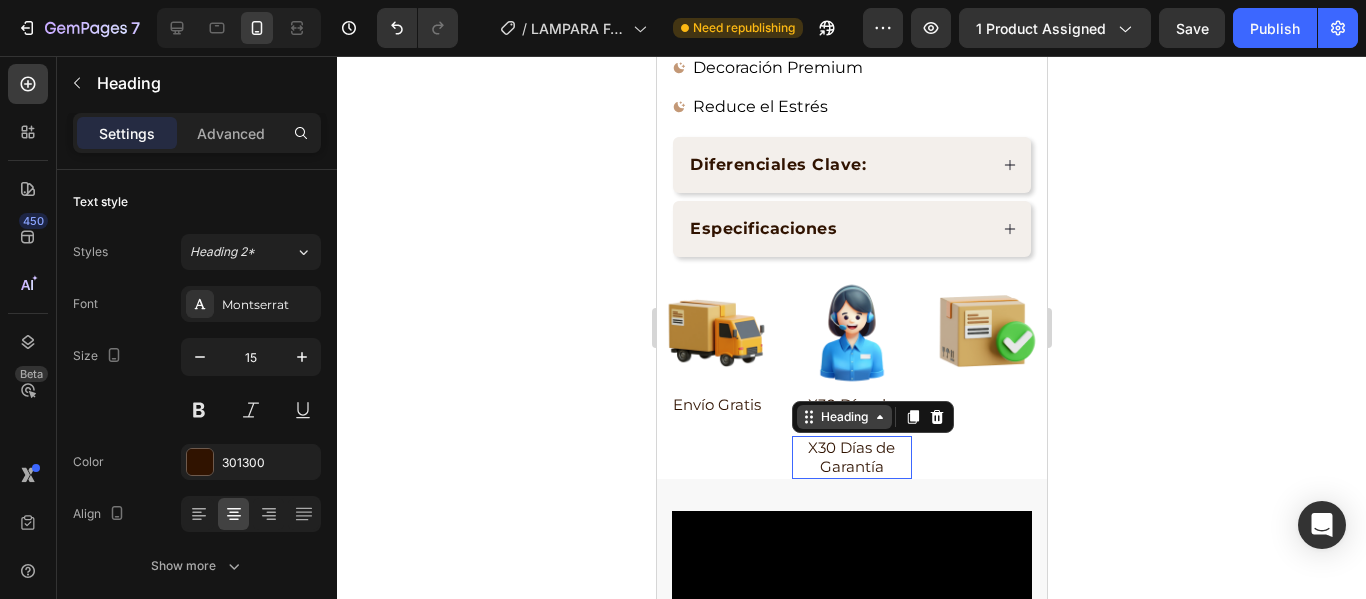 scroll, scrollTop: 400, scrollLeft: 0, axis: vertical 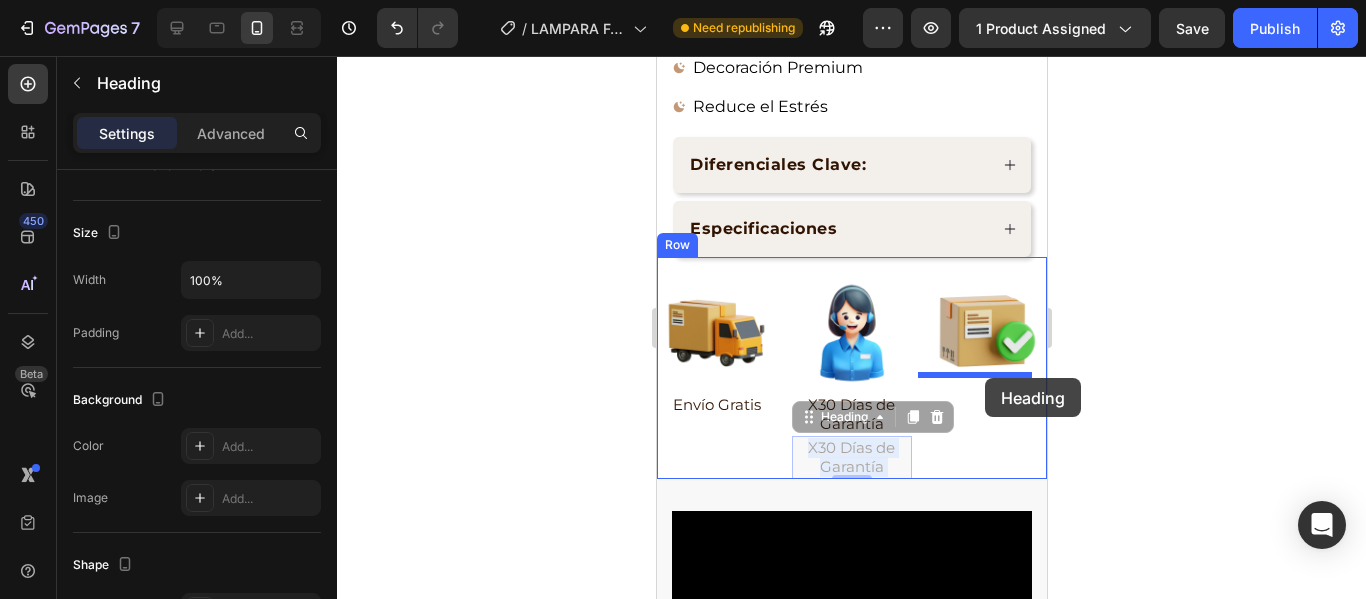 drag, startPoint x: 980, startPoint y: 389, endPoint x: 984, endPoint y: 378, distance: 11.7046995 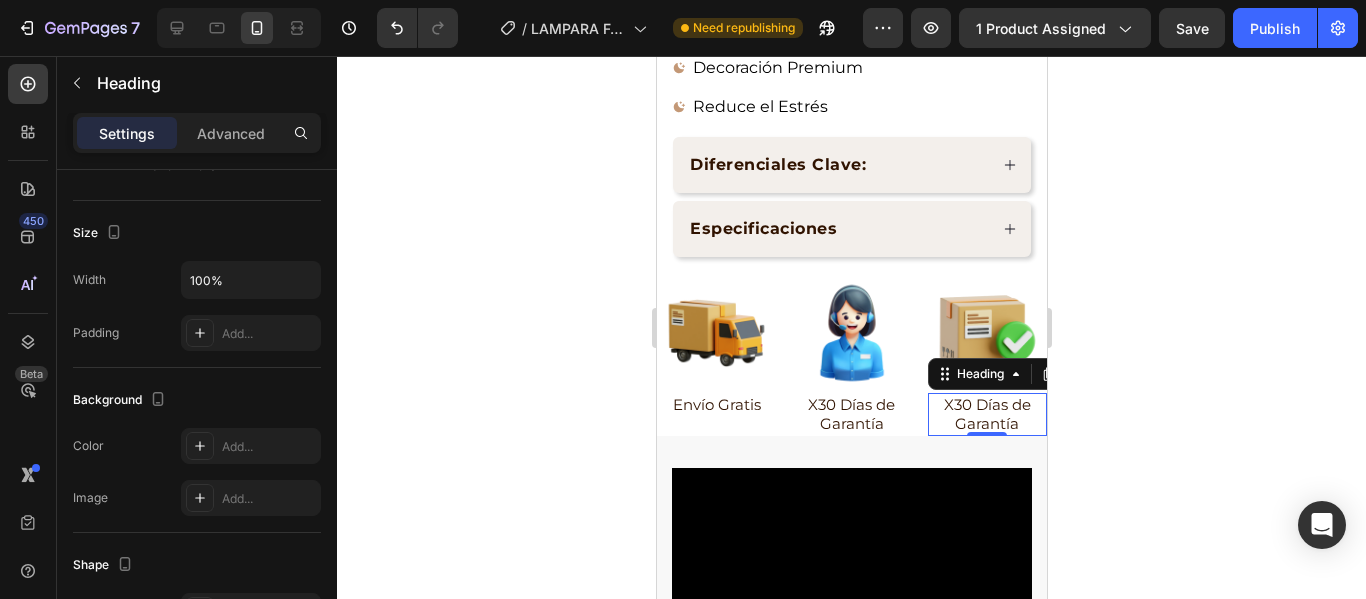 click on "X30 Días de Garantía" at bounding box center (986, 414) 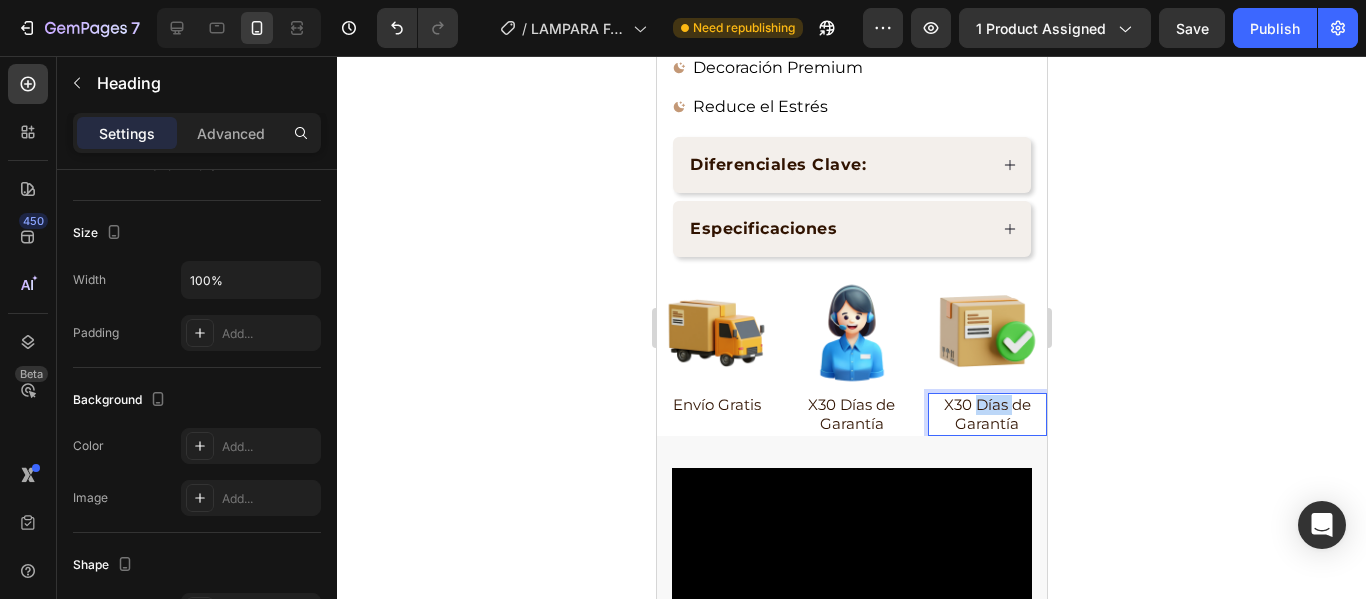 click on "X30 Días de Garantía" at bounding box center (986, 414) 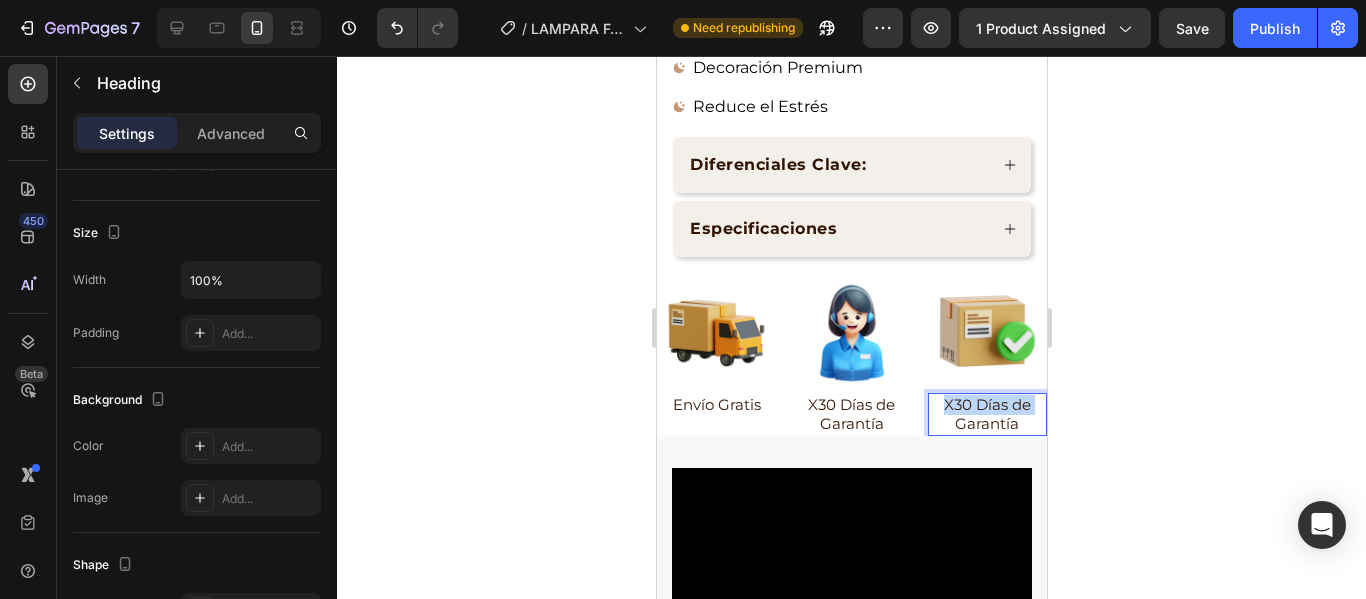 click on "X30 Días de Garantía" at bounding box center [986, 414] 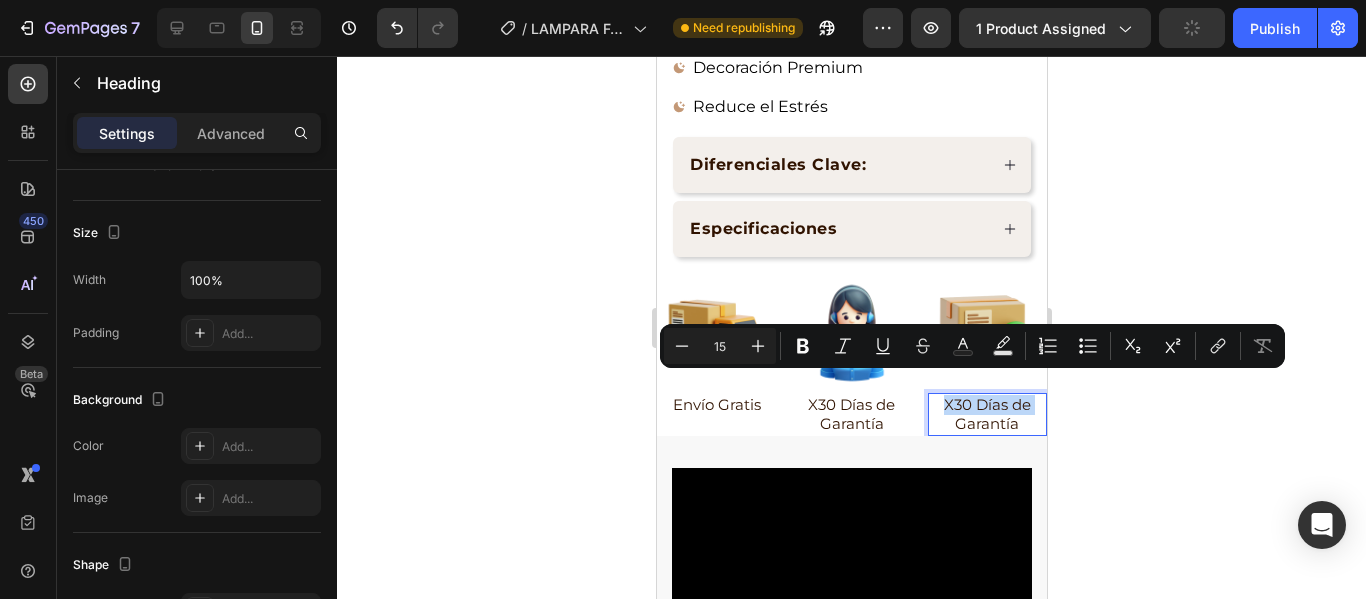 click on "X30 Días de Garantía" at bounding box center (986, 414) 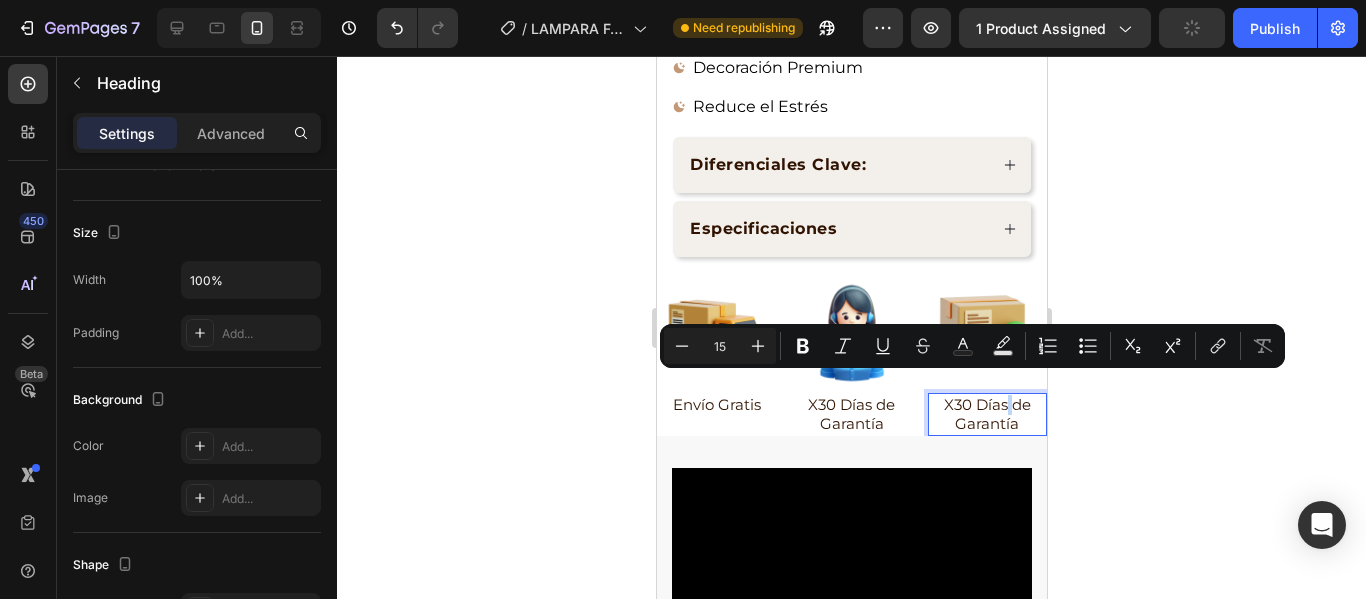 click on "X30 Días de Garantía" at bounding box center [986, 414] 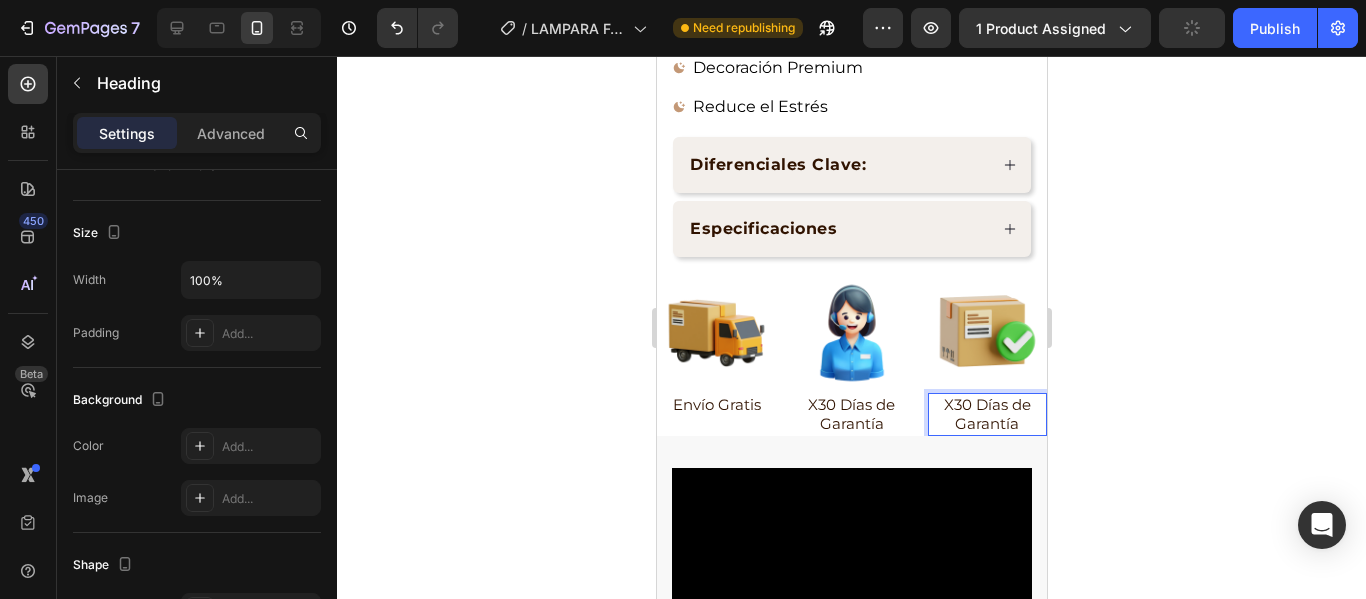 click on "X30 Días de Garantía" at bounding box center [986, 414] 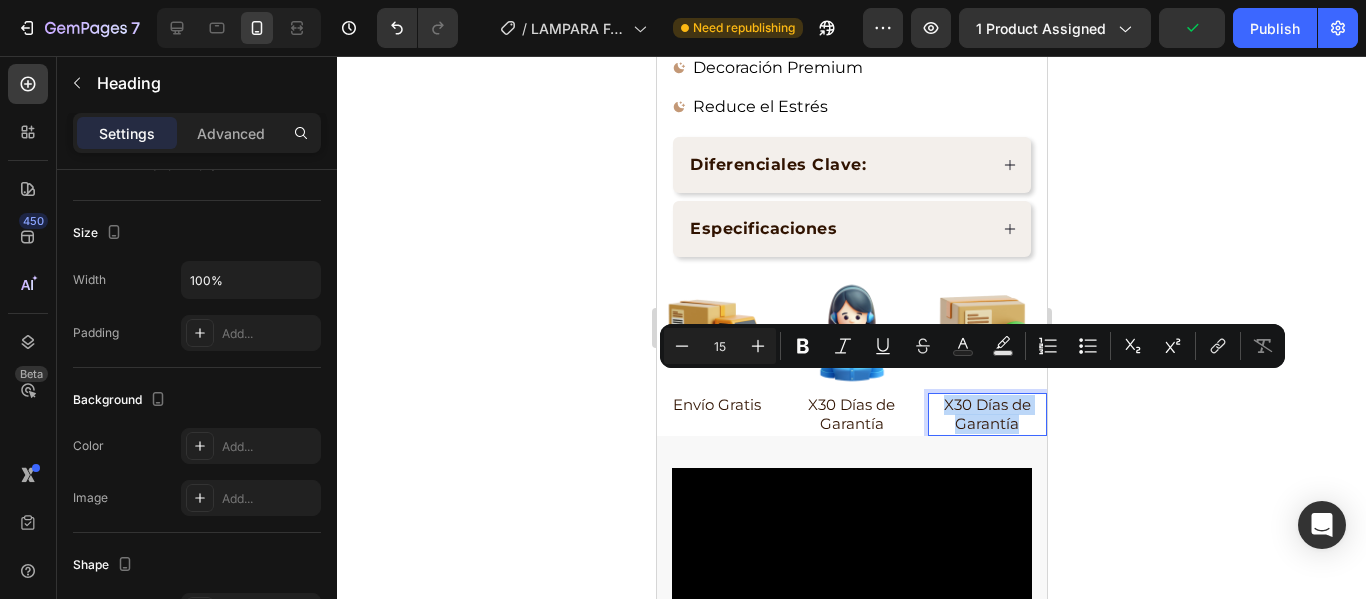 drag, startPoint x: 931, startPoint y: 386, endPoint x: 1010, endPoint y: 405, distance: 81.25269 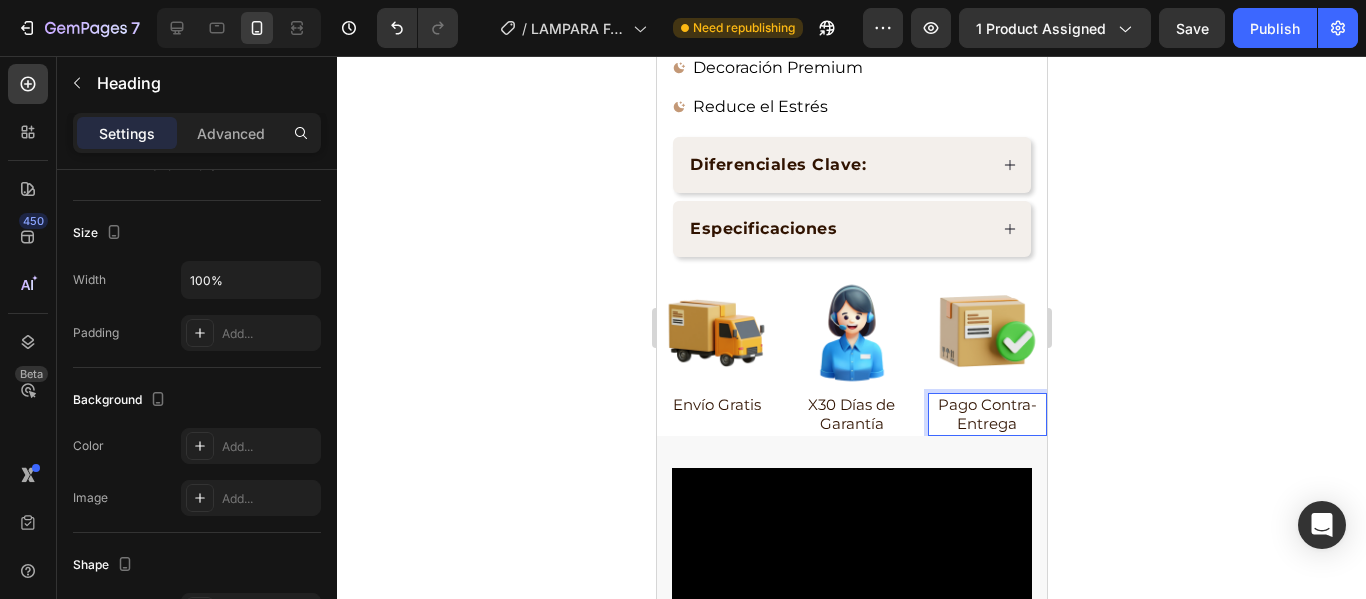 click on "Pago Contra-Entrega" at bounding box center (986, 414) 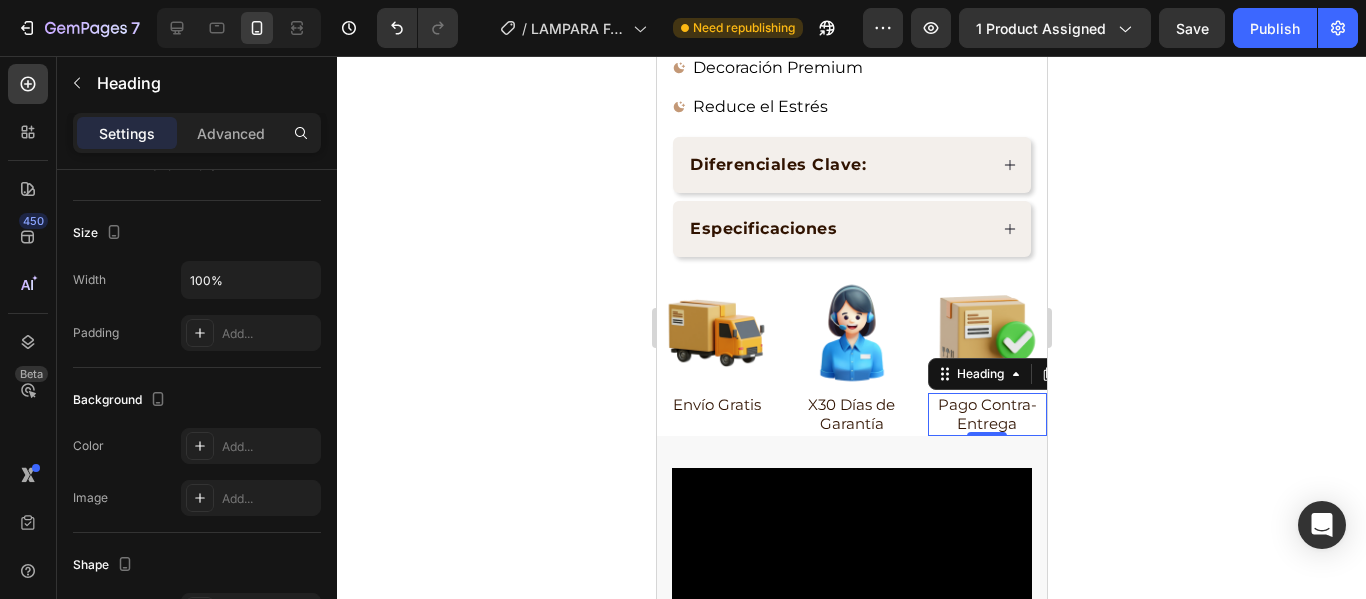 click 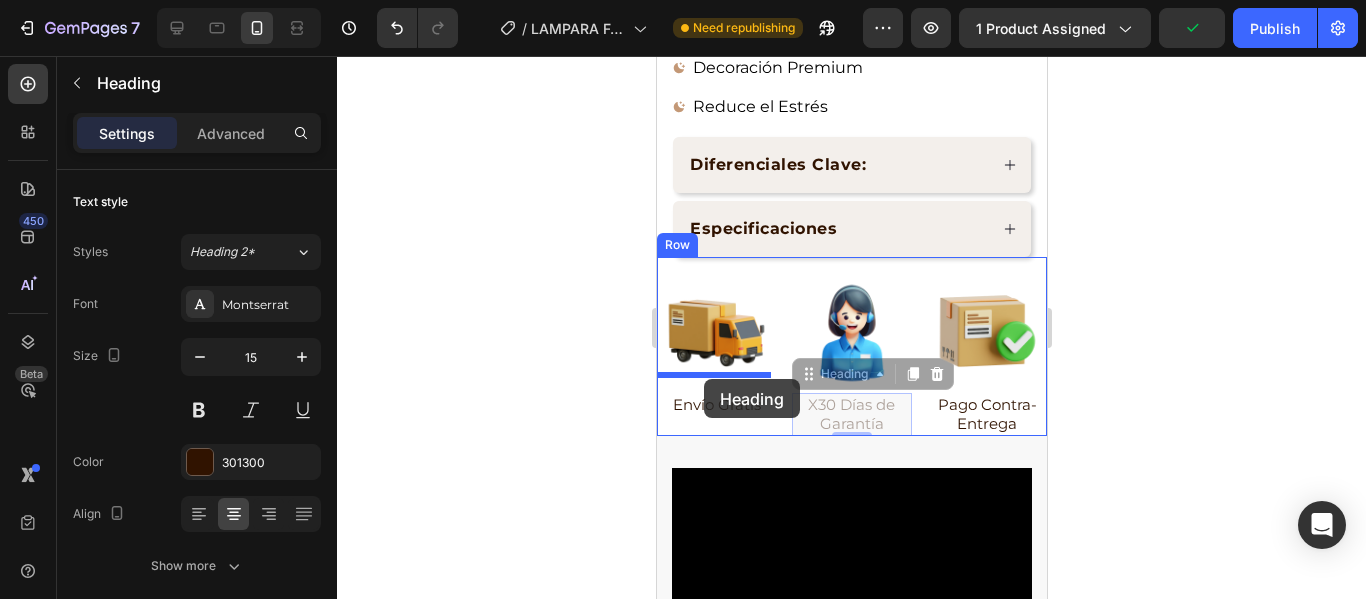 drag, startPoint x: 825, startPoint y: 402, endPoint x: 703, endPoint y: 379, distance: 124.1491 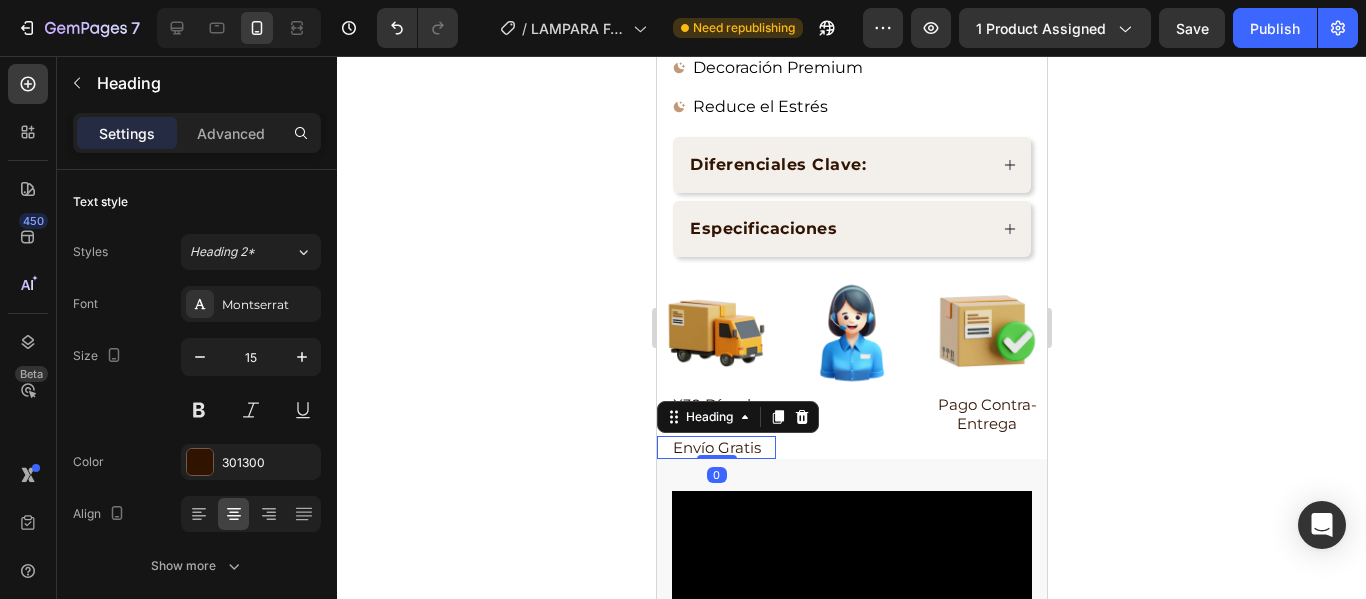 scroll, scrollTop: 400, scrollLeft: 0, axis: vertical 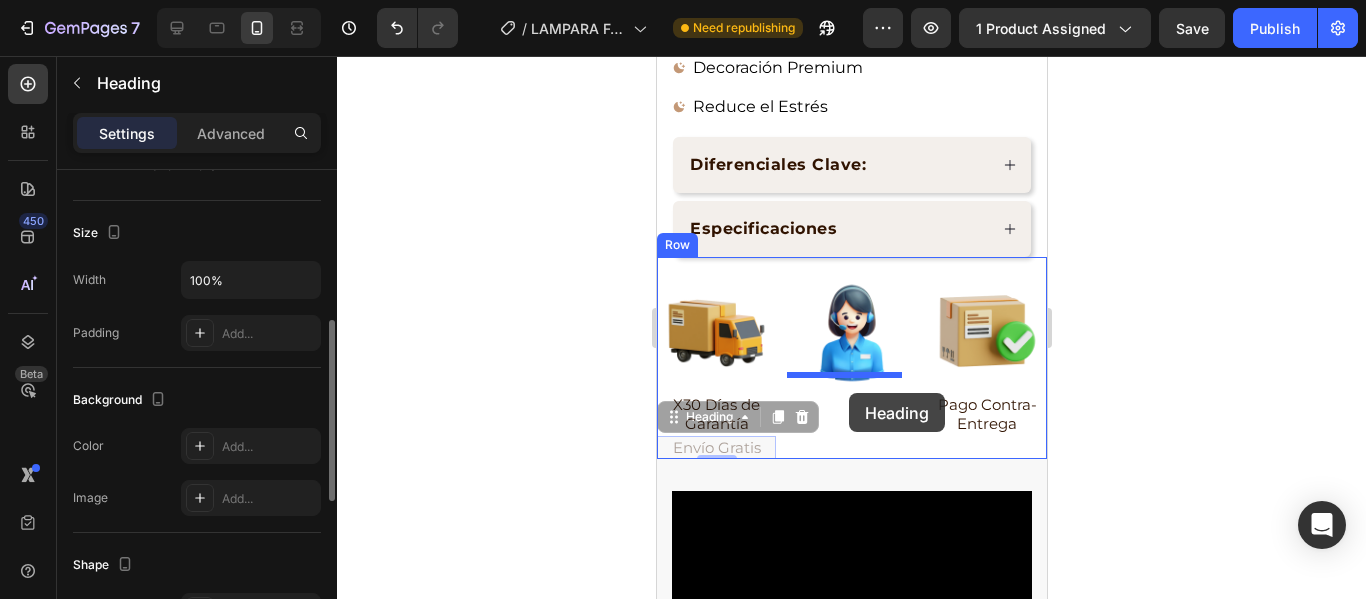 drag, startPoint x: 730, startPoint y: 429, endPoint x: 1705, endPoint y: 445, distance: 975.1313 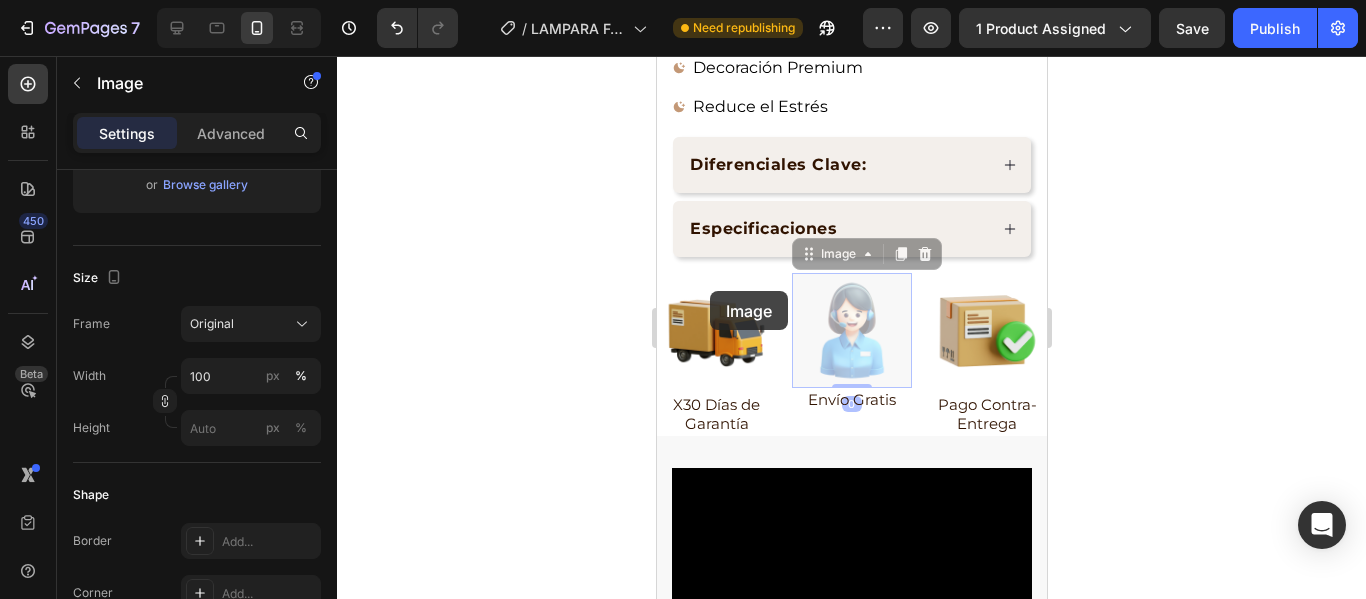 scroll, scrollTop: 0, scrollLeft: 0, axis: both 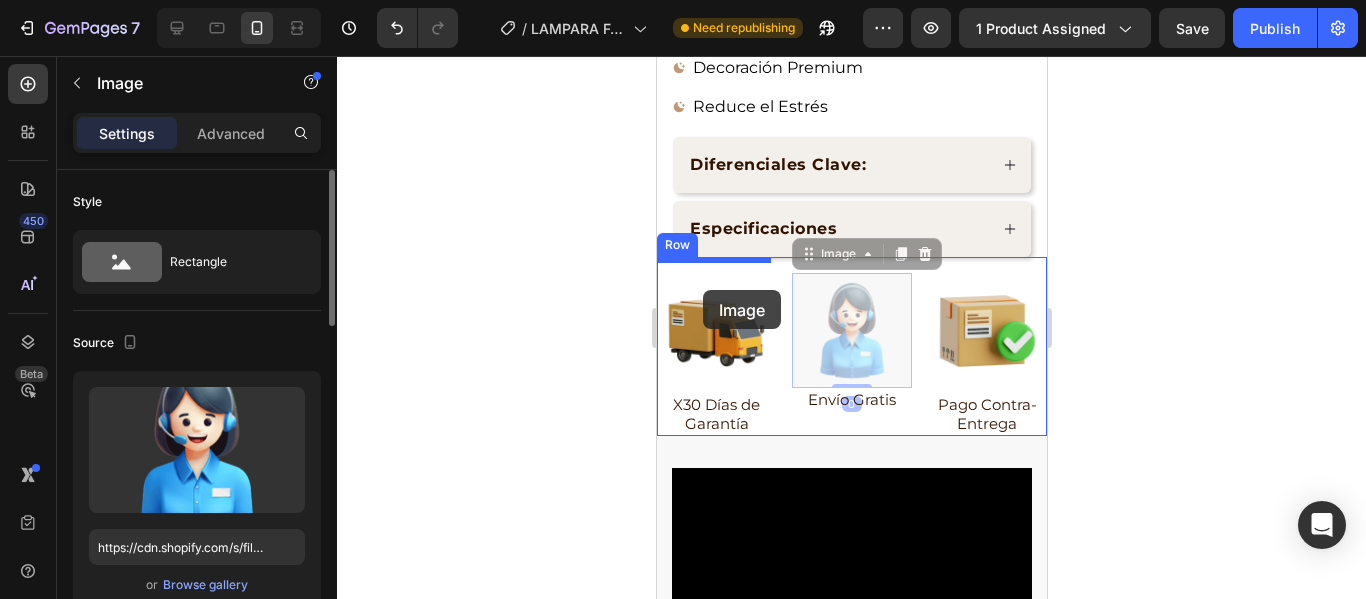 drag, startPoint x: 844, startPoint y: 304, endPoint x: 702, endPoint y: 290, distance: 142.68848 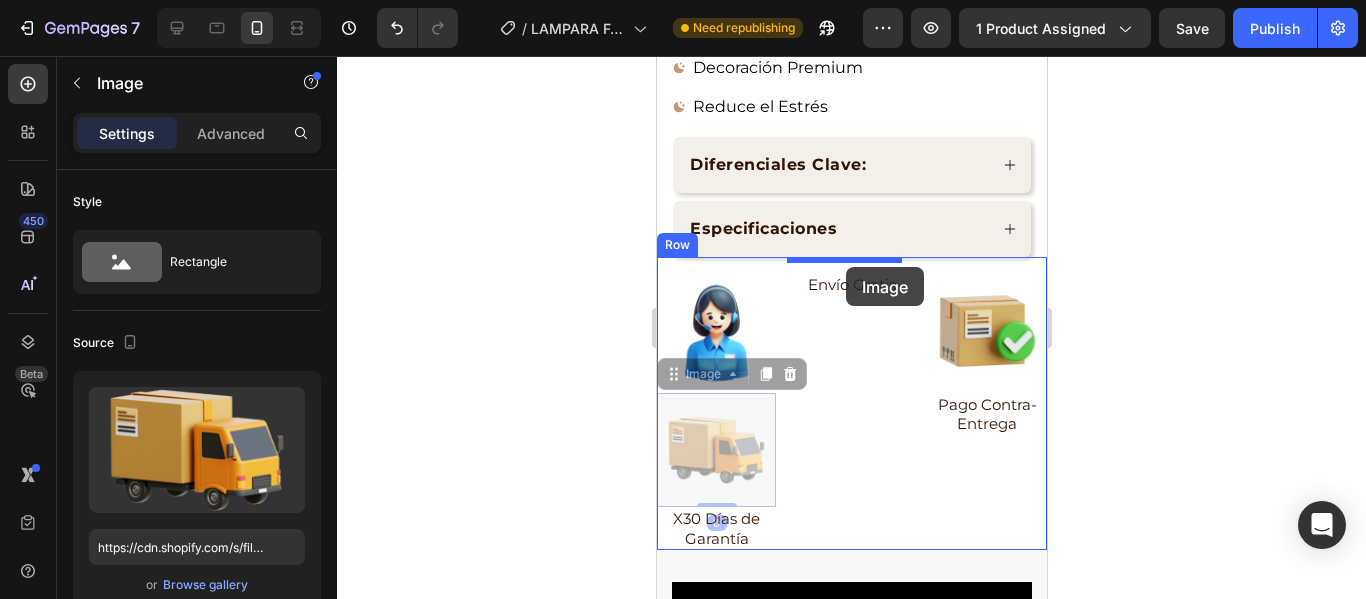 drag, startPoint x: 722, startPoint y: 435, endPoint x: 845, endPoint y: 267, distance: 208.21384 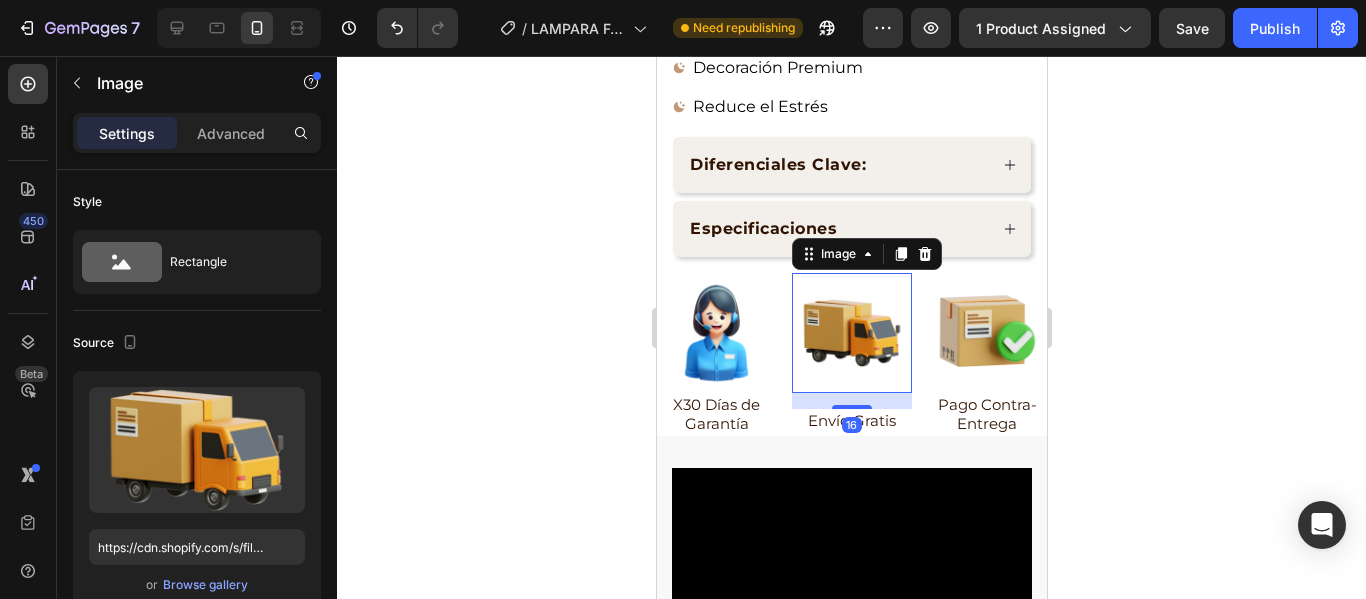 click 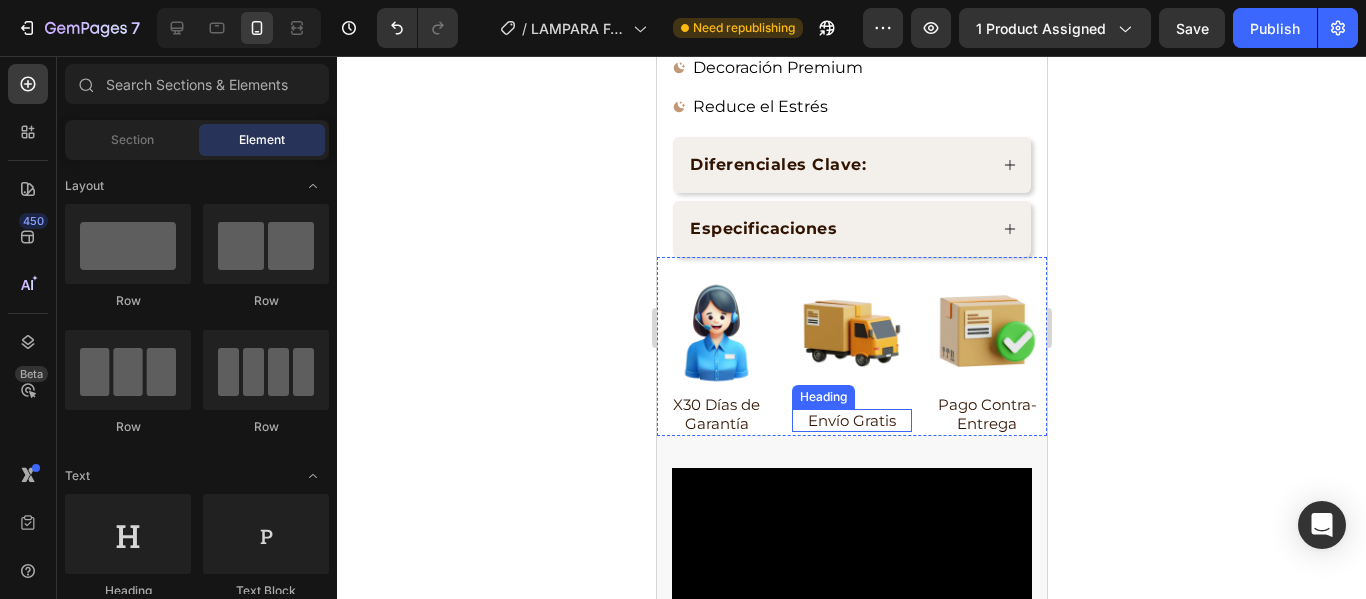 click on "Envío Gratis" at bounding box center (850, 421) 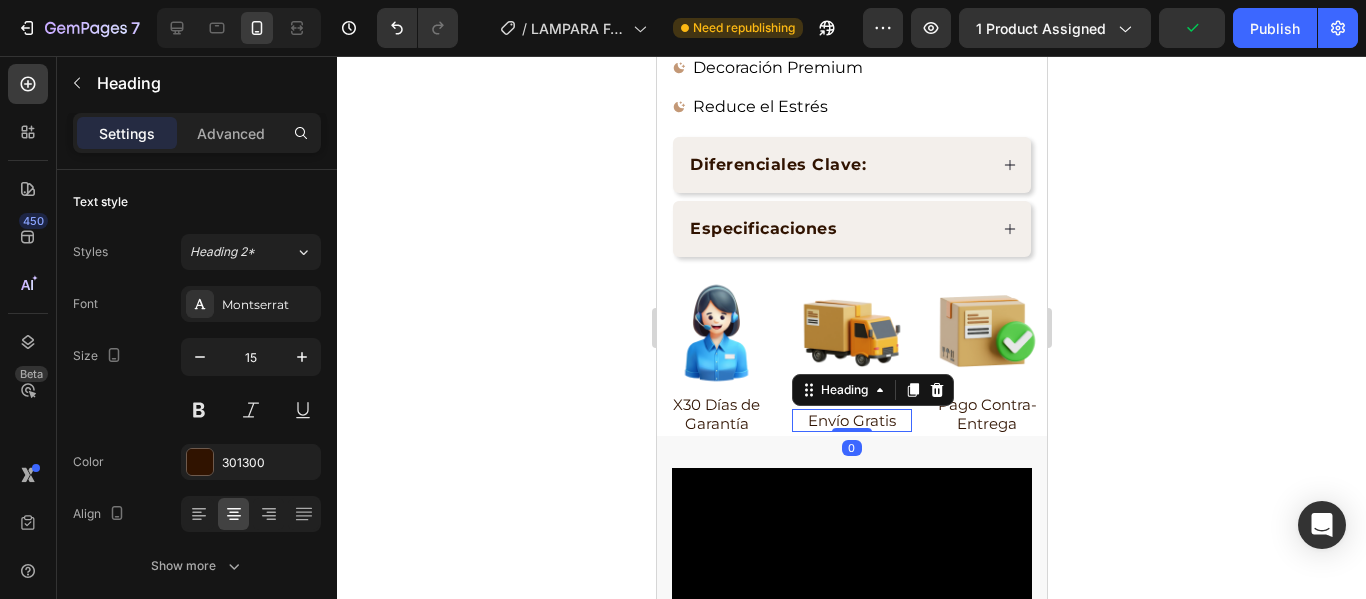 click on "Envío Gratis" at bounding box center (850, 421) 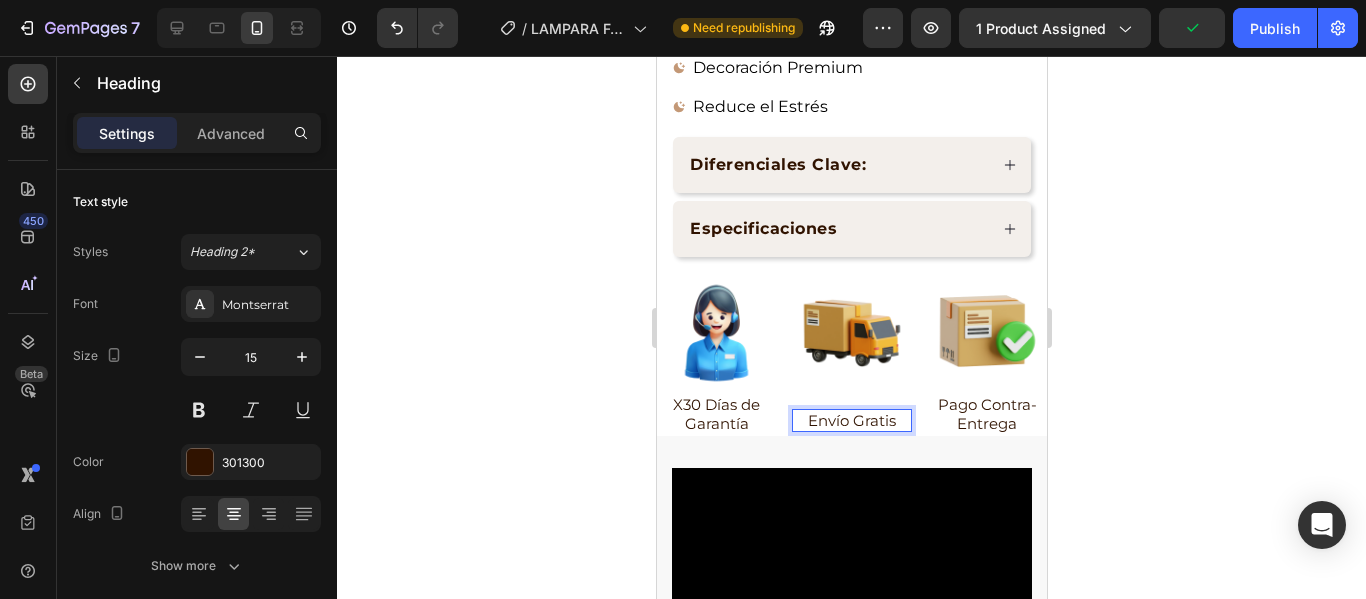 click on "Envío Gratis" at bounding box center [850, 421] 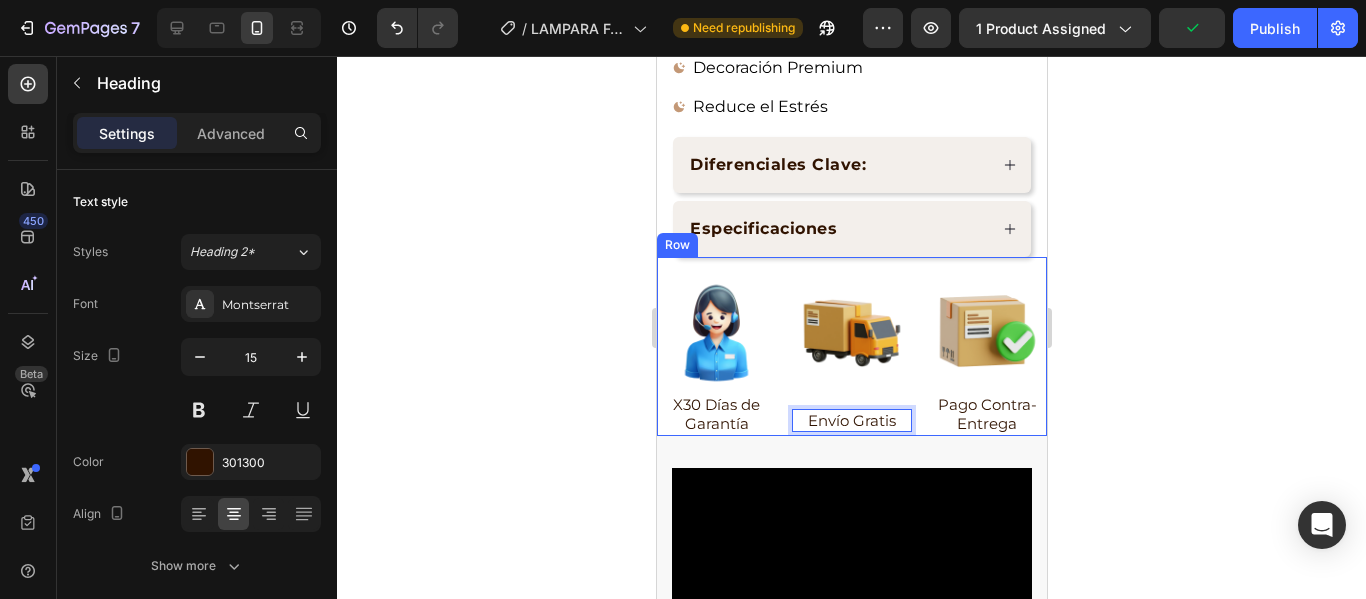 click on "Image Envío Gratis Heading   0" at bounding box center [850, 354] 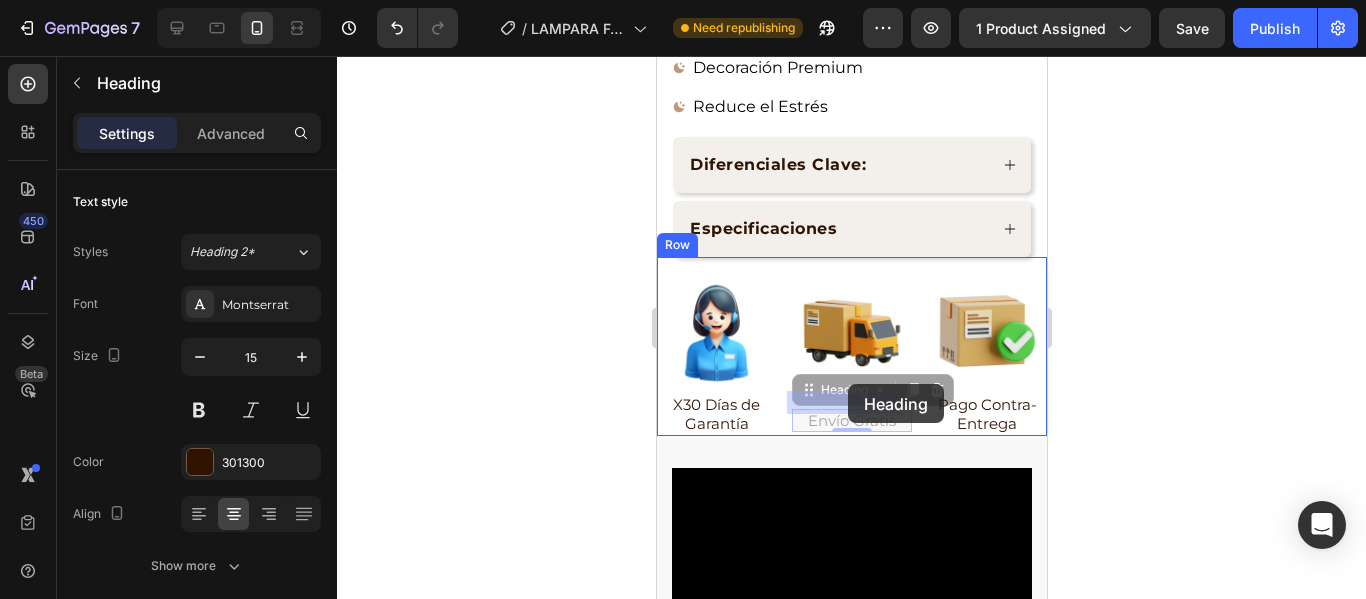 drag, startPoint x: 833, startPoint y: 402, endPoint x: 847, endPoint y: 384, distance: 22.803509 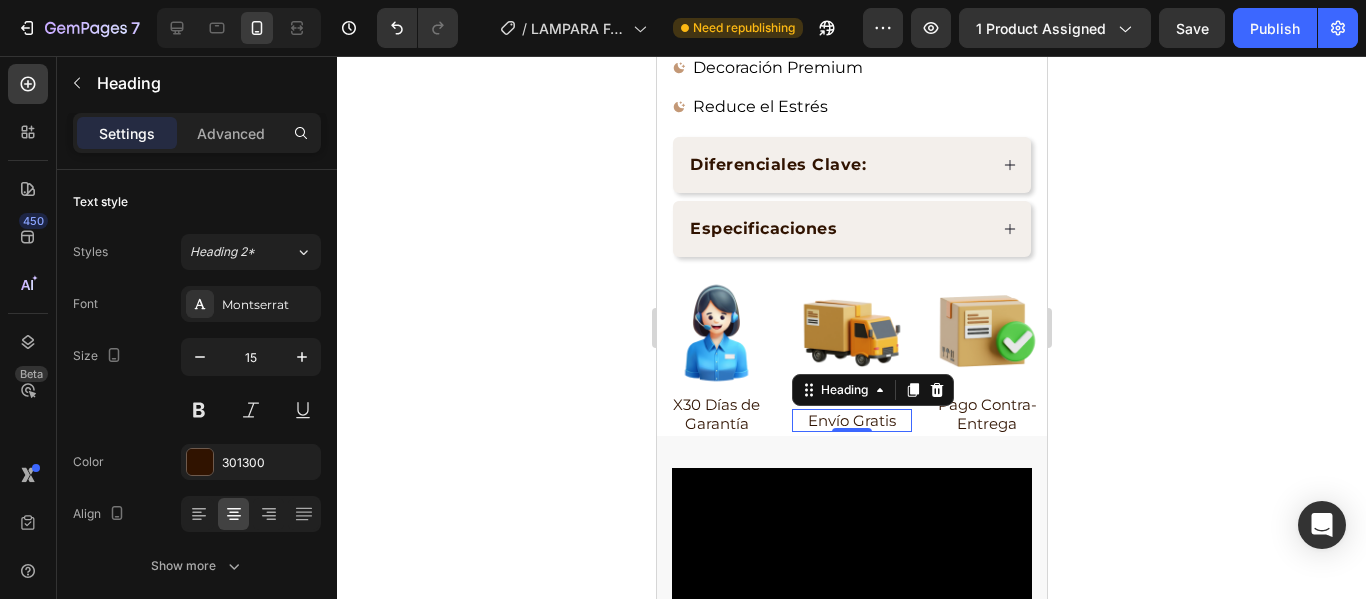 click 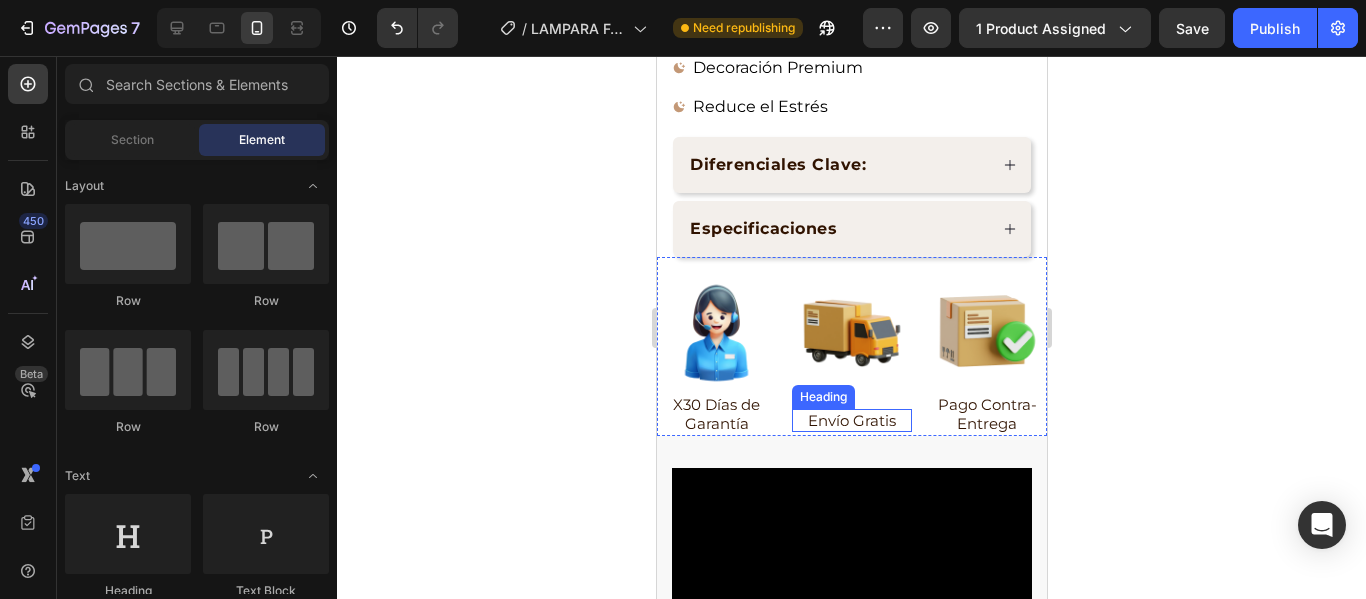 click on "Envío Gratis" at bounding box center (850, 421) 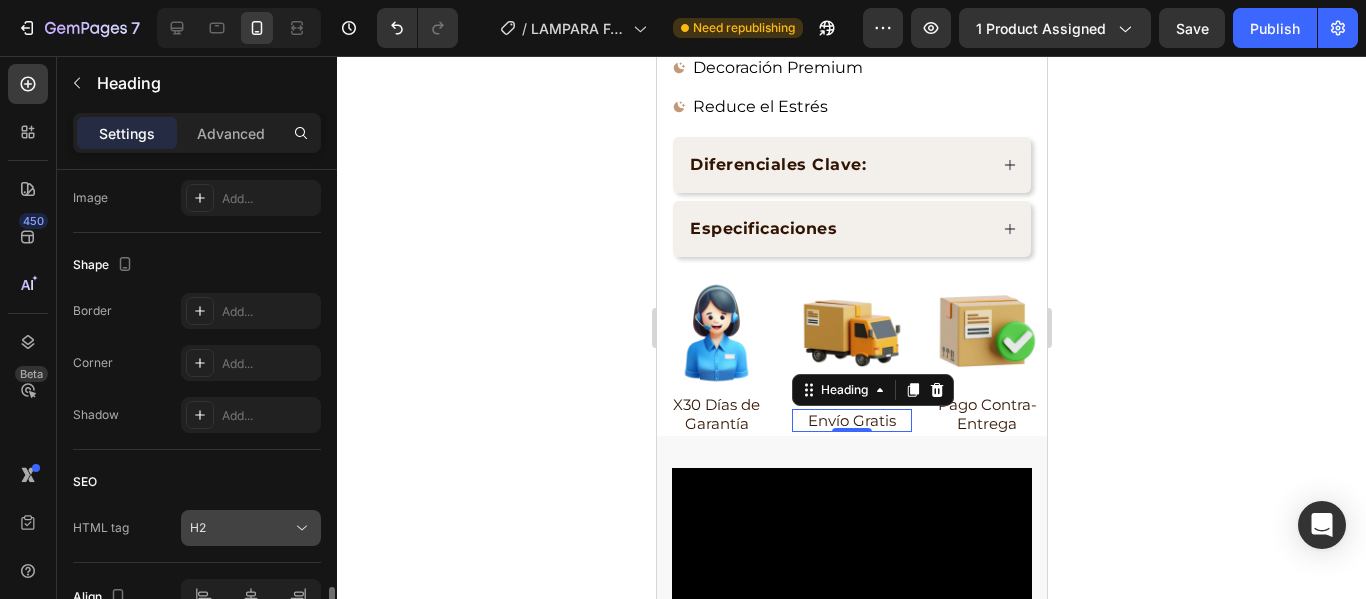 scroll, scrollTop: 812, scrollLeft: 0, axis: vertical 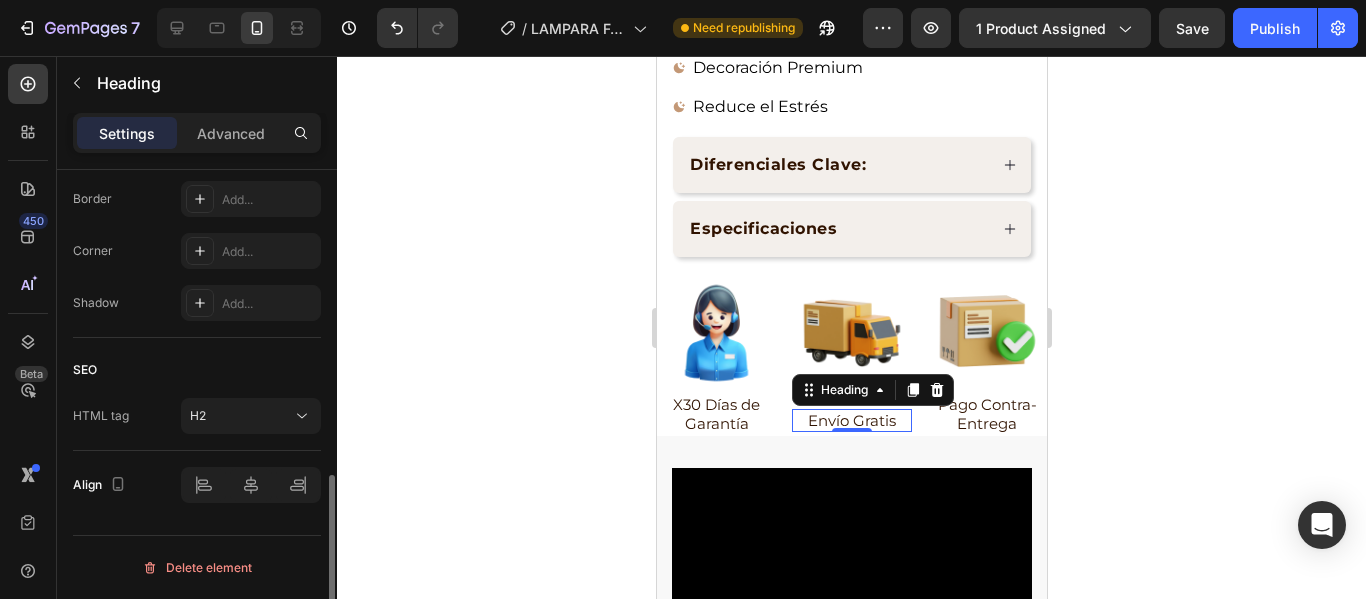 click on "Align" 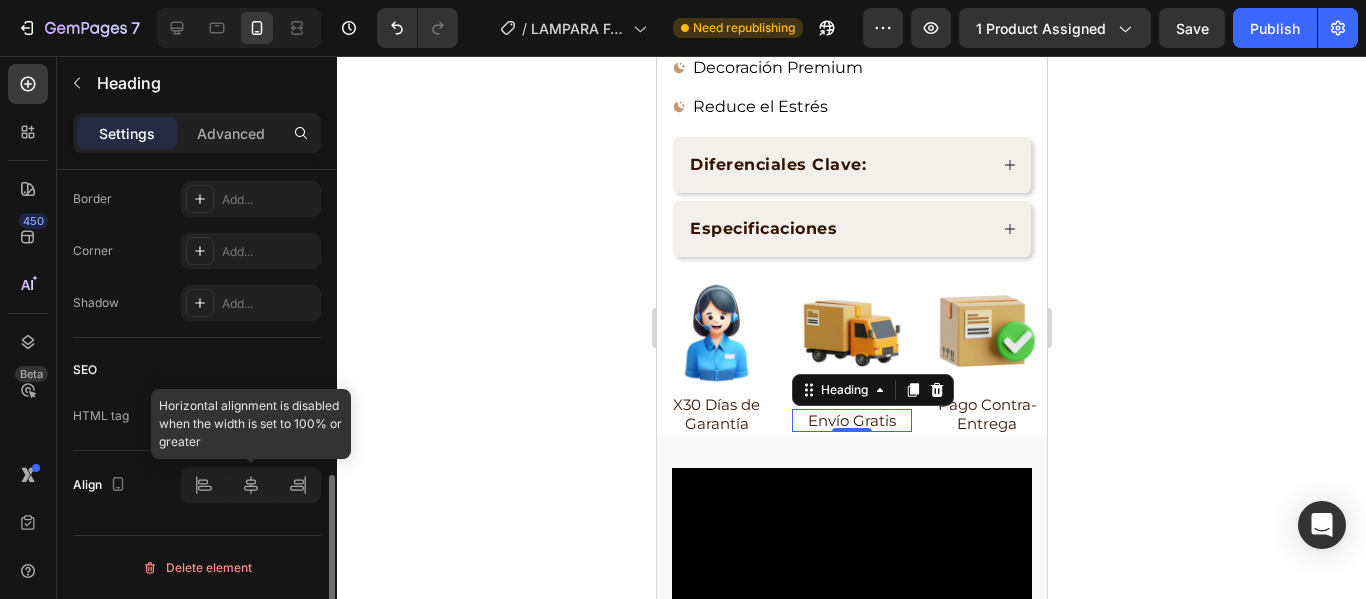 click 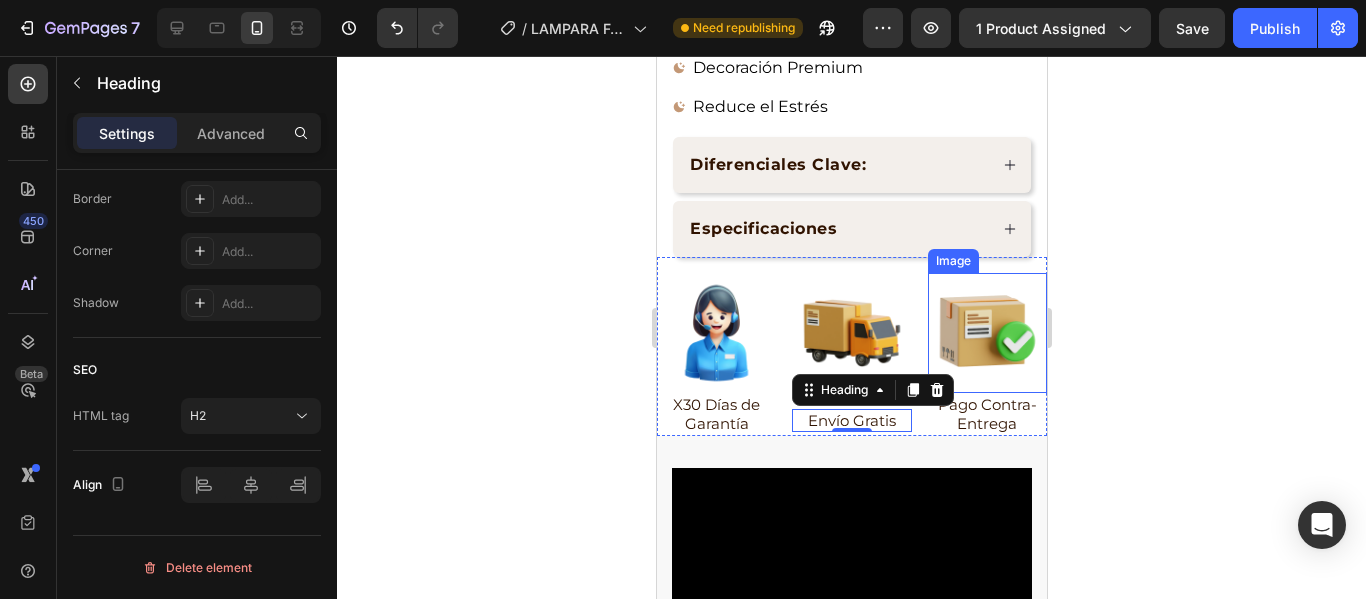 click at bounding box center (986, 332) 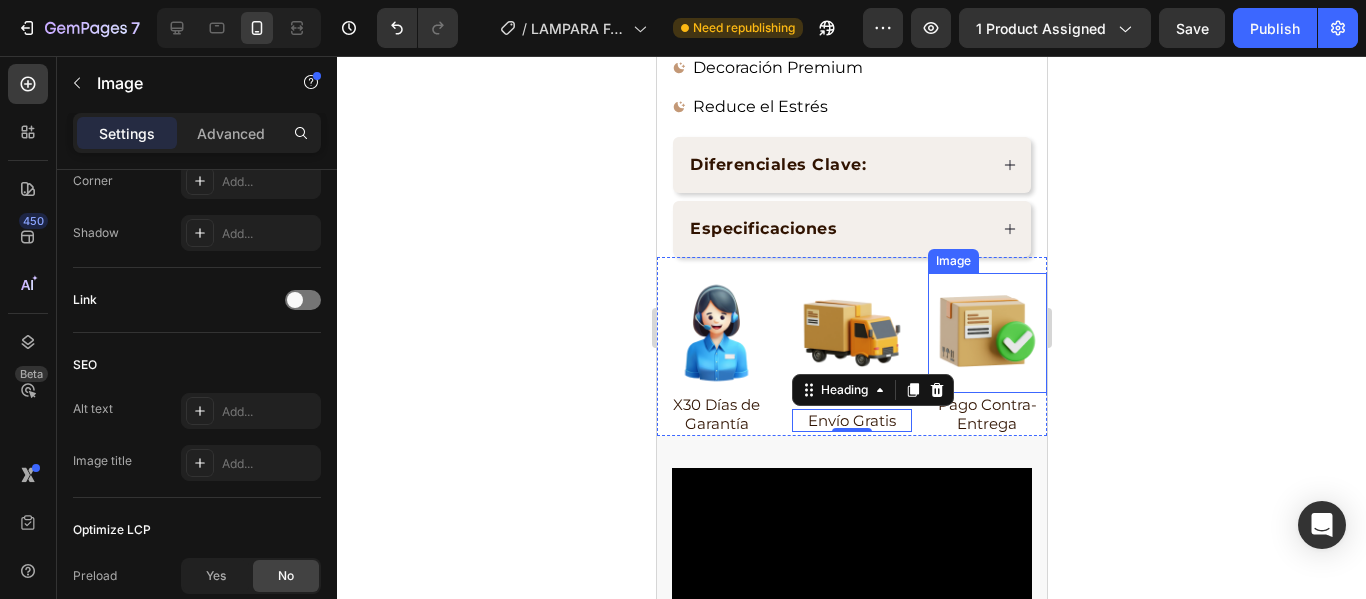 scroll, scrollTop: 0, scrollLeft: 0, axis: both 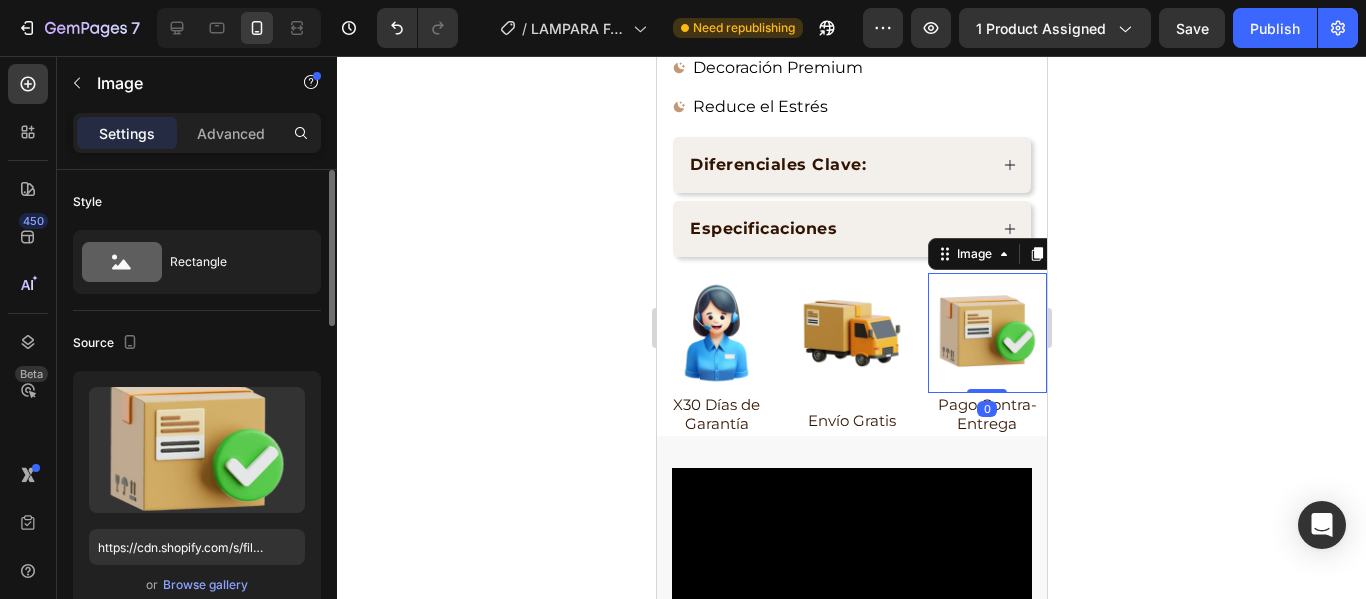 click 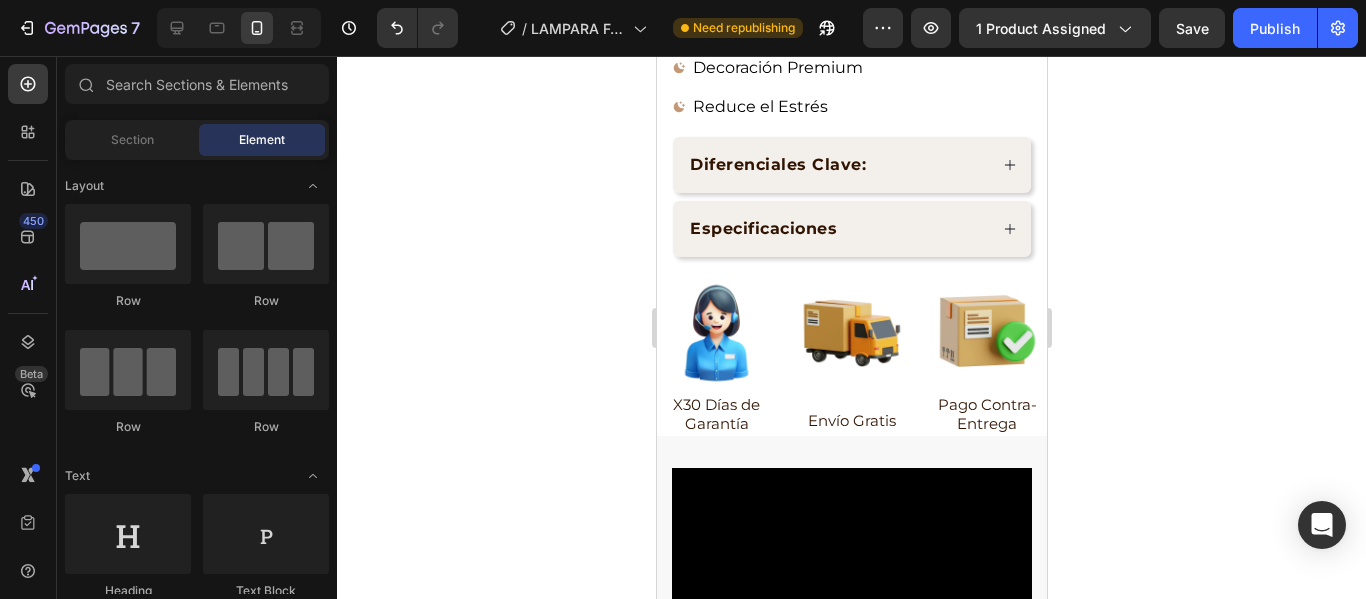 click 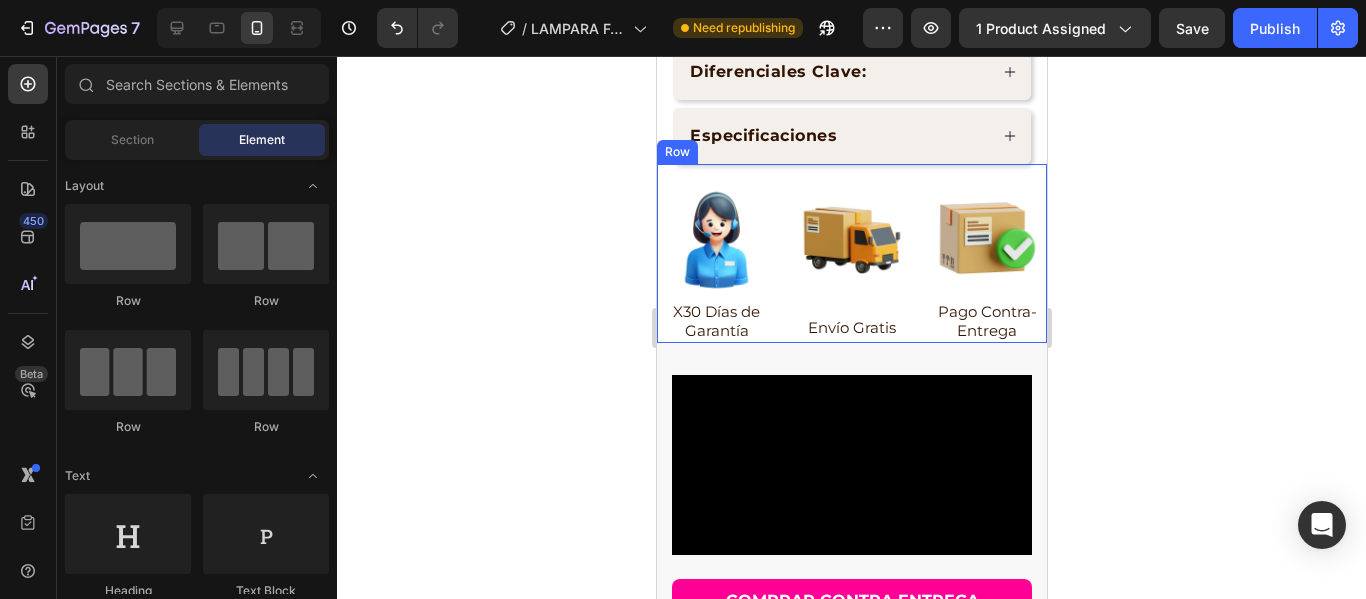 scroll, scrollTop: 1100, scrollLeft: 0, axis: vertical 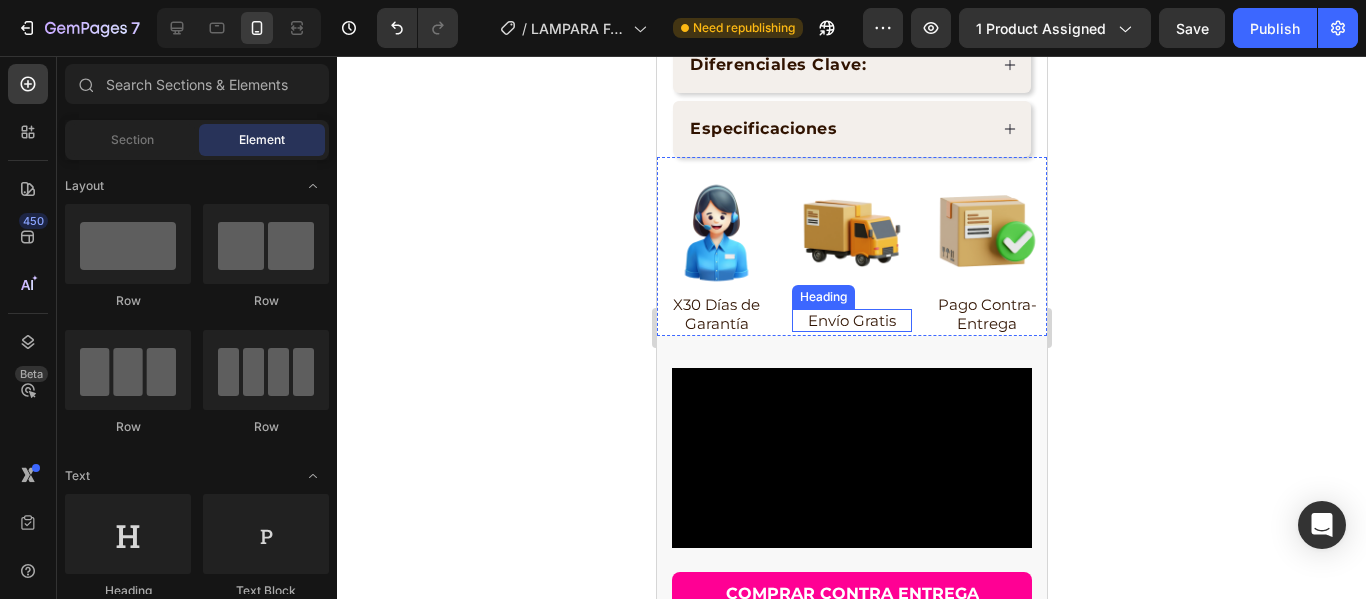 click on "Envío Gratis" at bounding box center (850, 321) 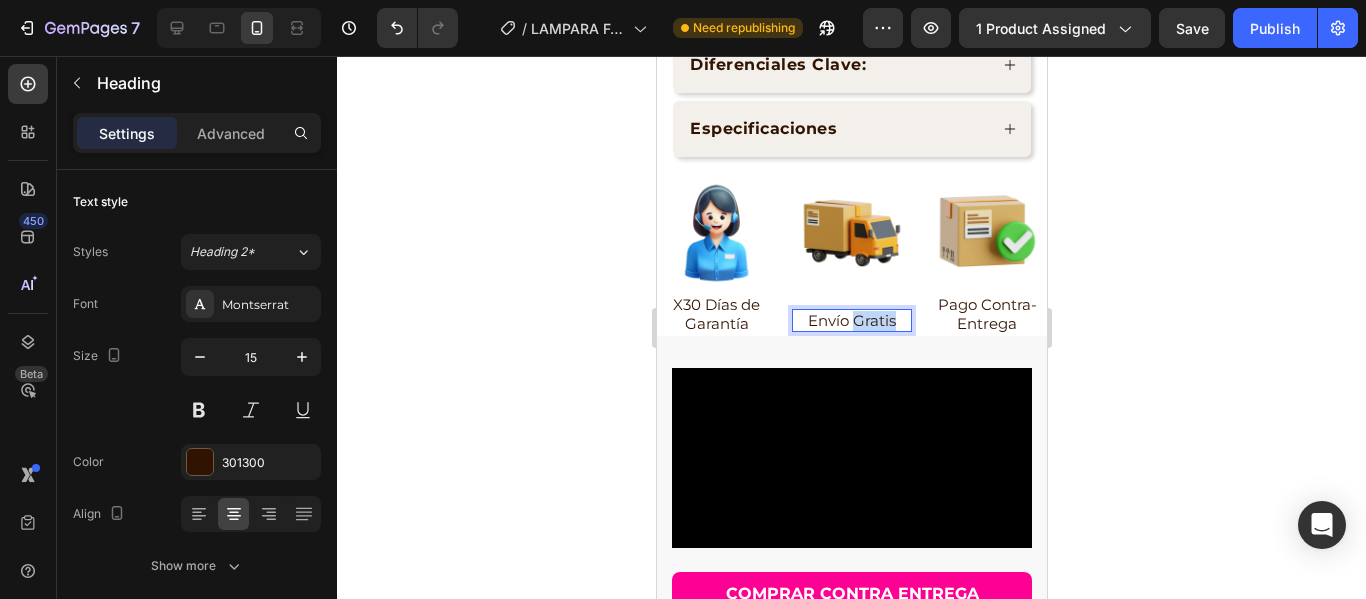 click on "Envío Gratis" at bounding box center [850, 321] 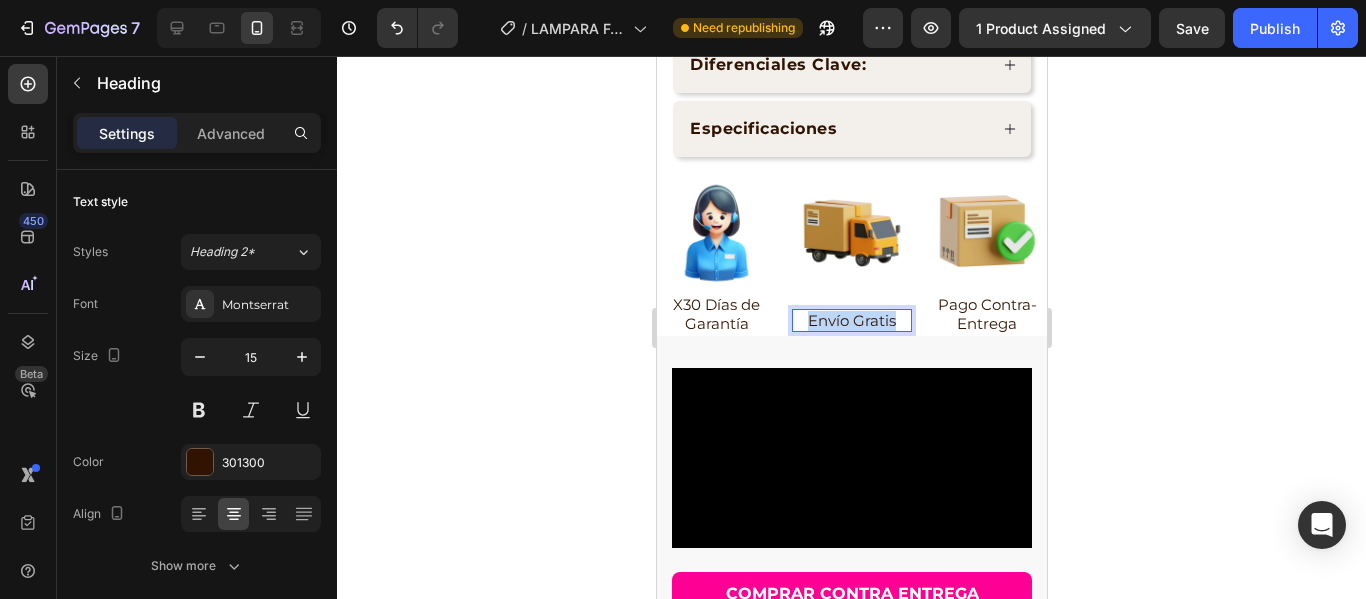 click on "Envío Gratis" at bounding box center [850, 321] 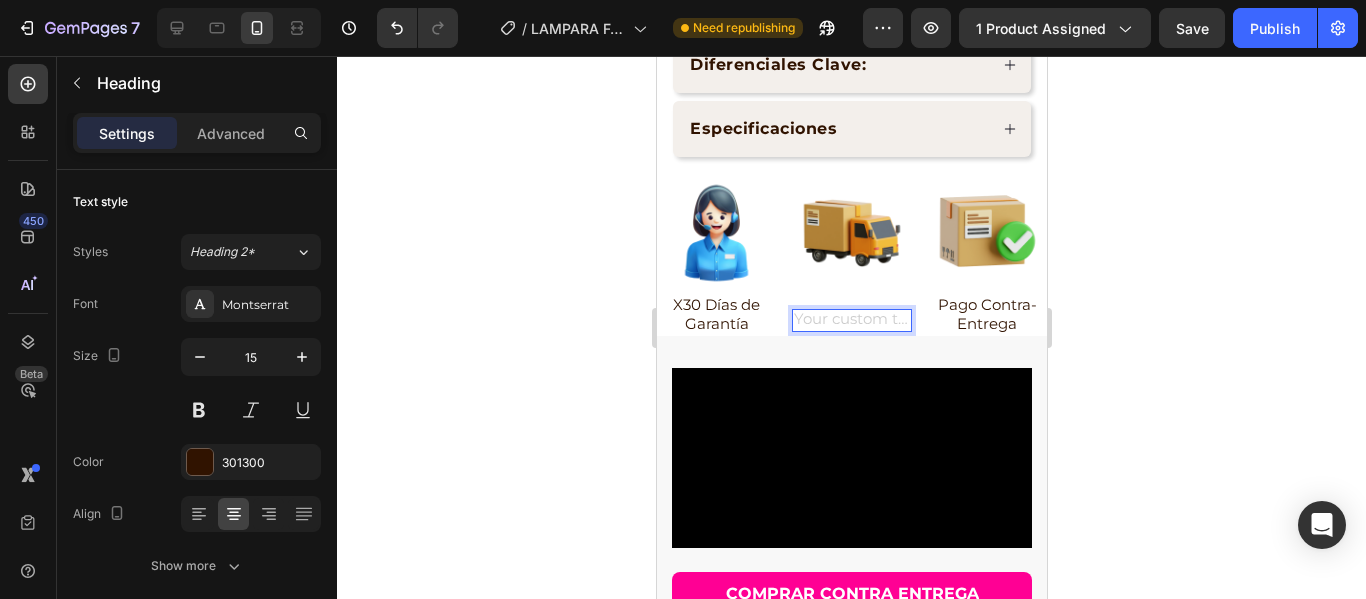 click 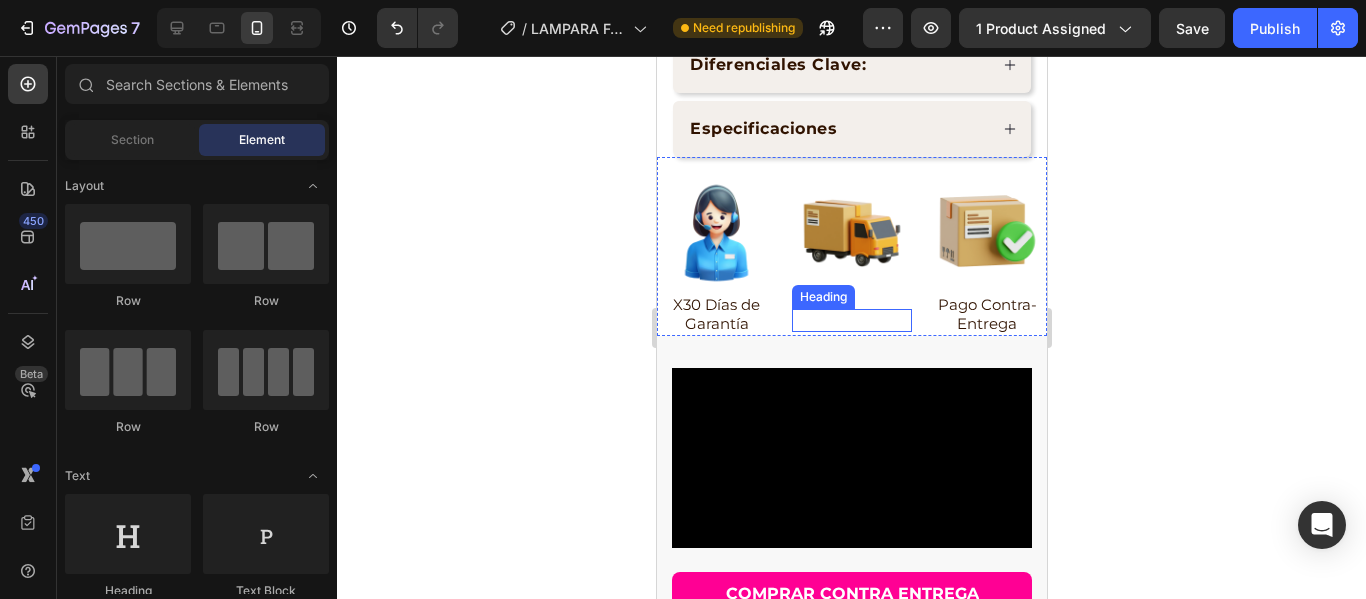 click at bounding box center [850, 321] 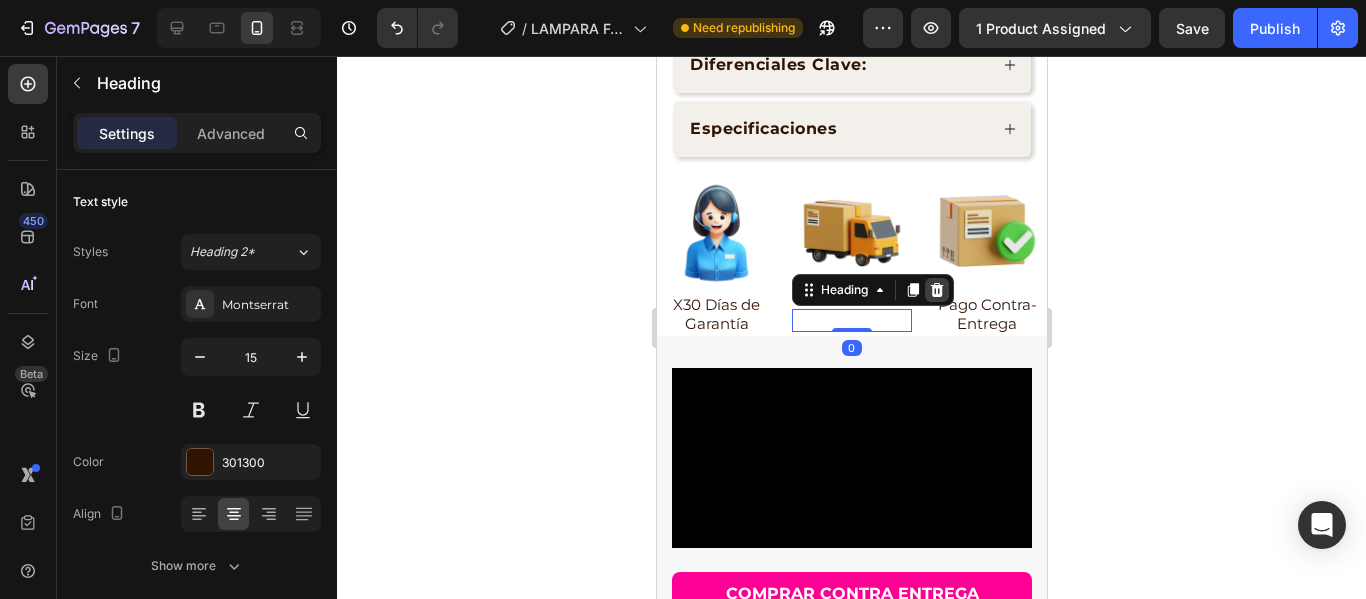 click 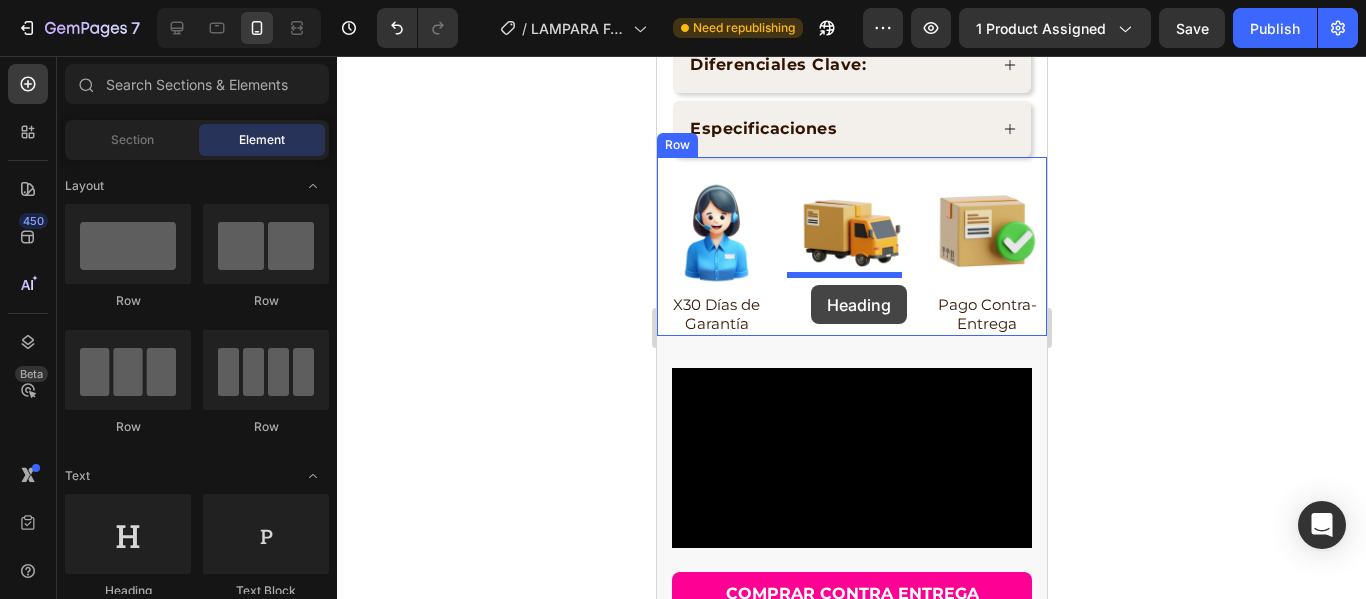 drag, startPoint x: 1259, startPoint y: 464, endPoint x: 810, endPoint y: 285, distance: 483.3653 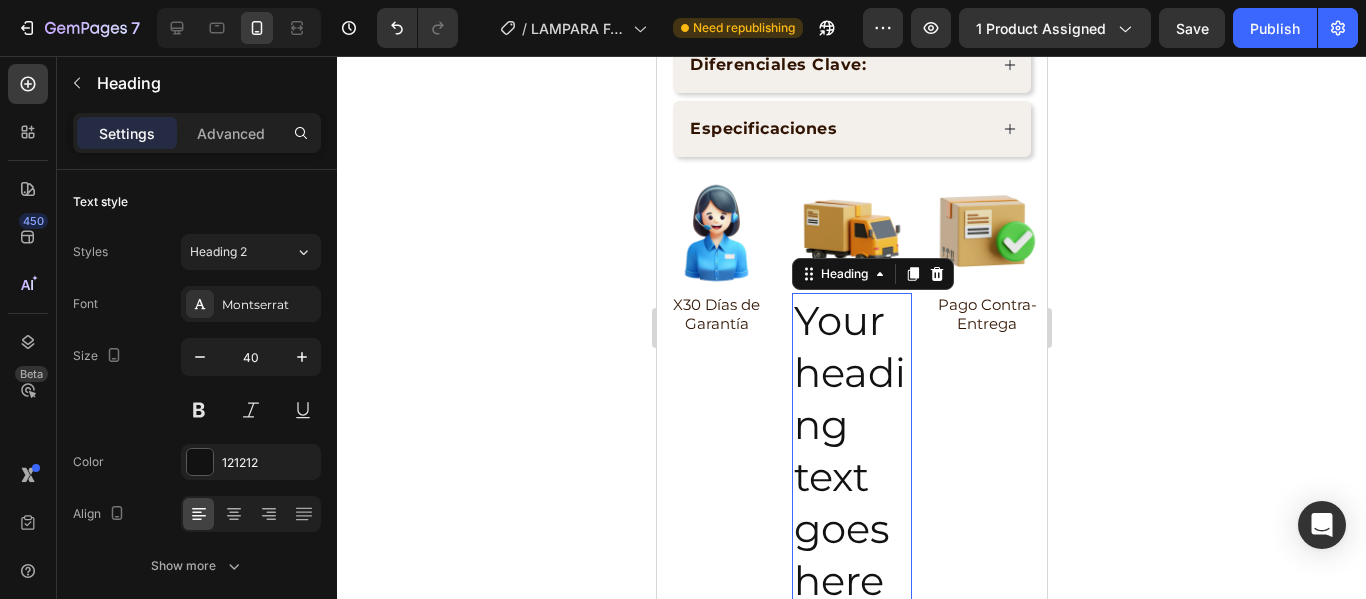 click on "Your heading text goes here" at bounding box center [850, 451] 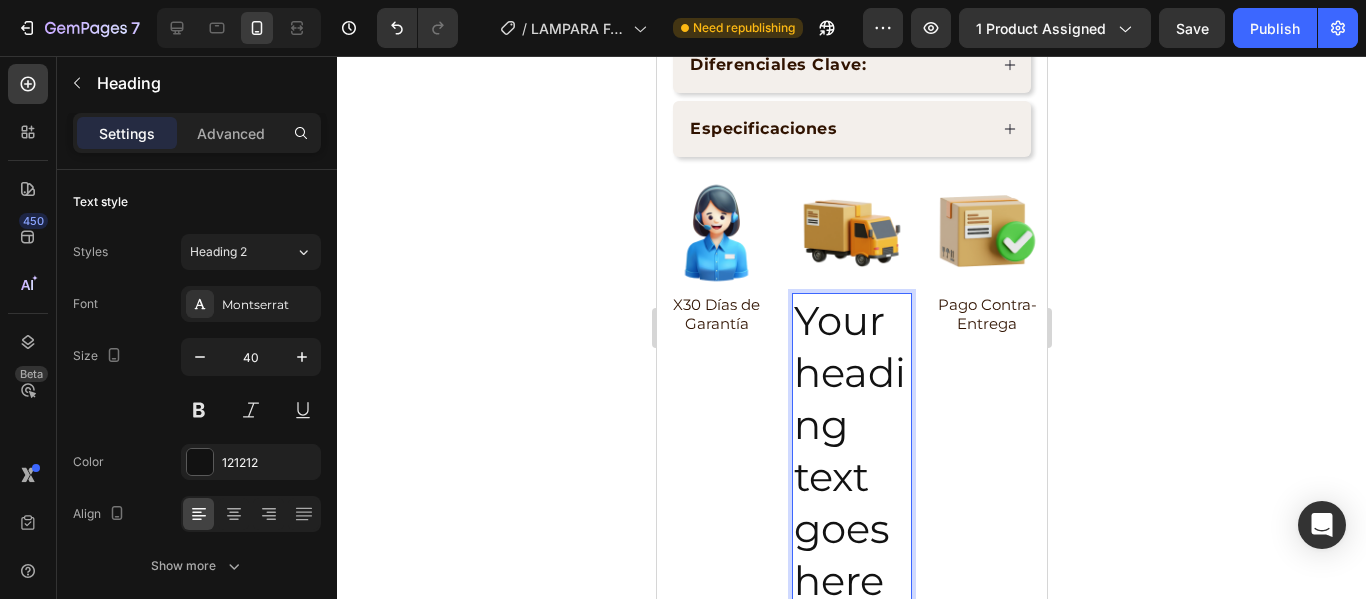 click on "Your heading text goes here" at bounding box center (850, 451) 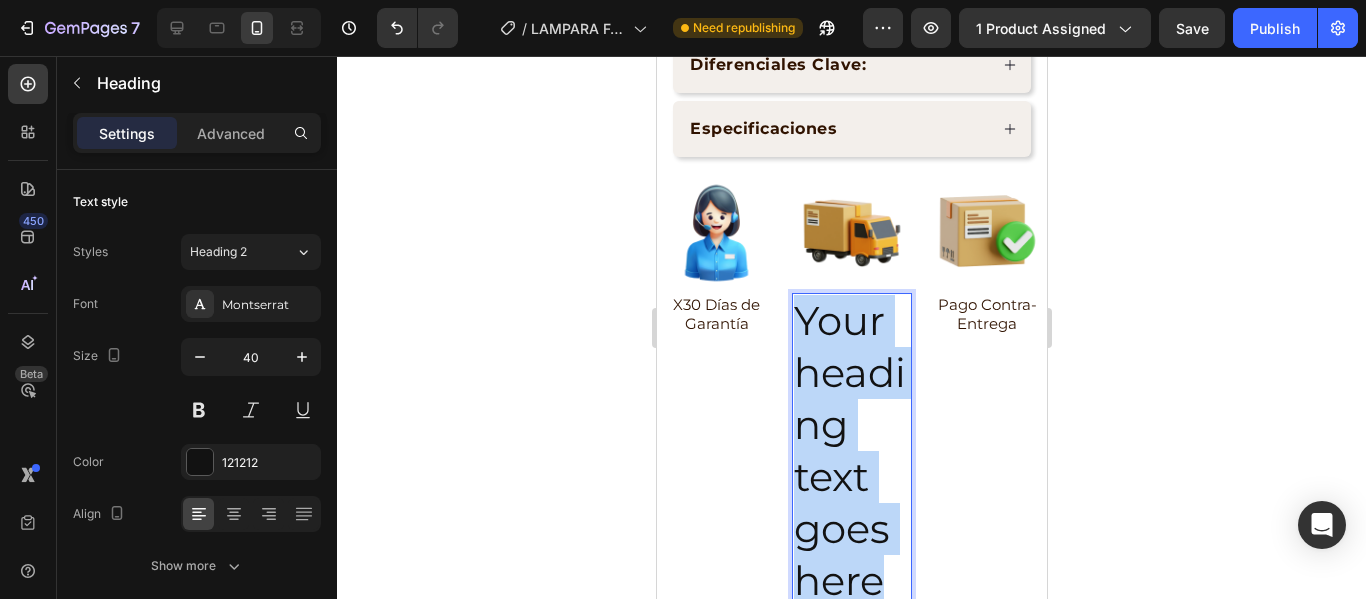 click on "Your heading text goes here" at bounding box center (850, 451) 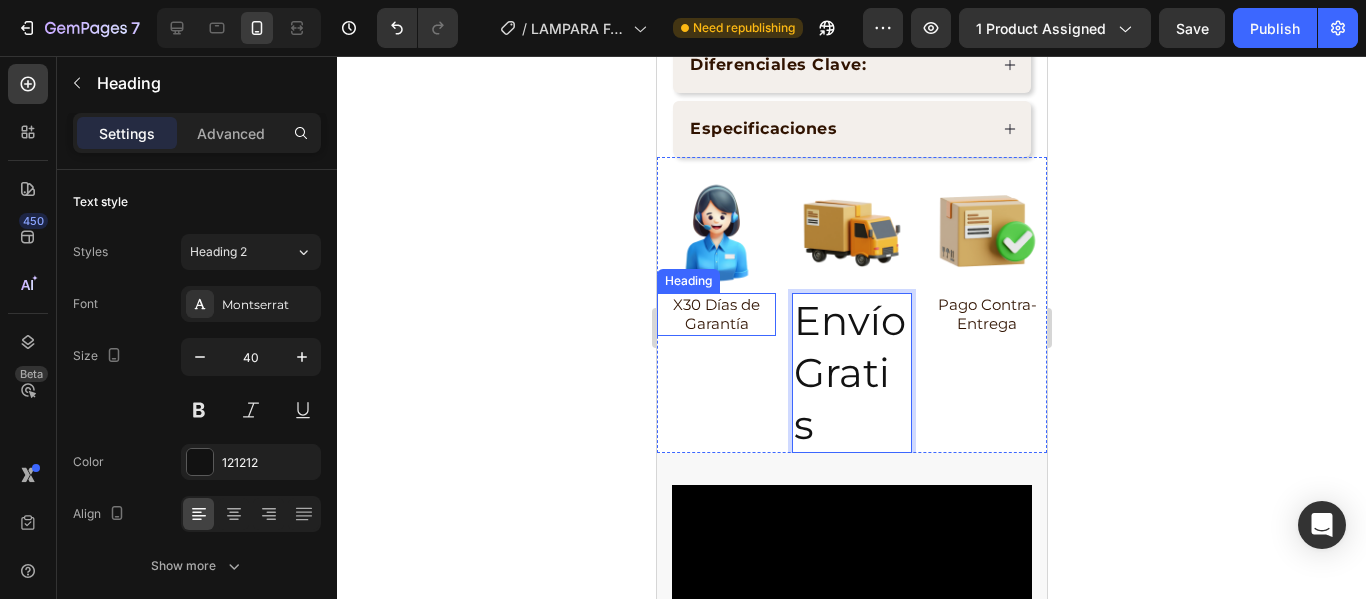 click on "X30 Días de Garantía" at bounding box center (715, 314) 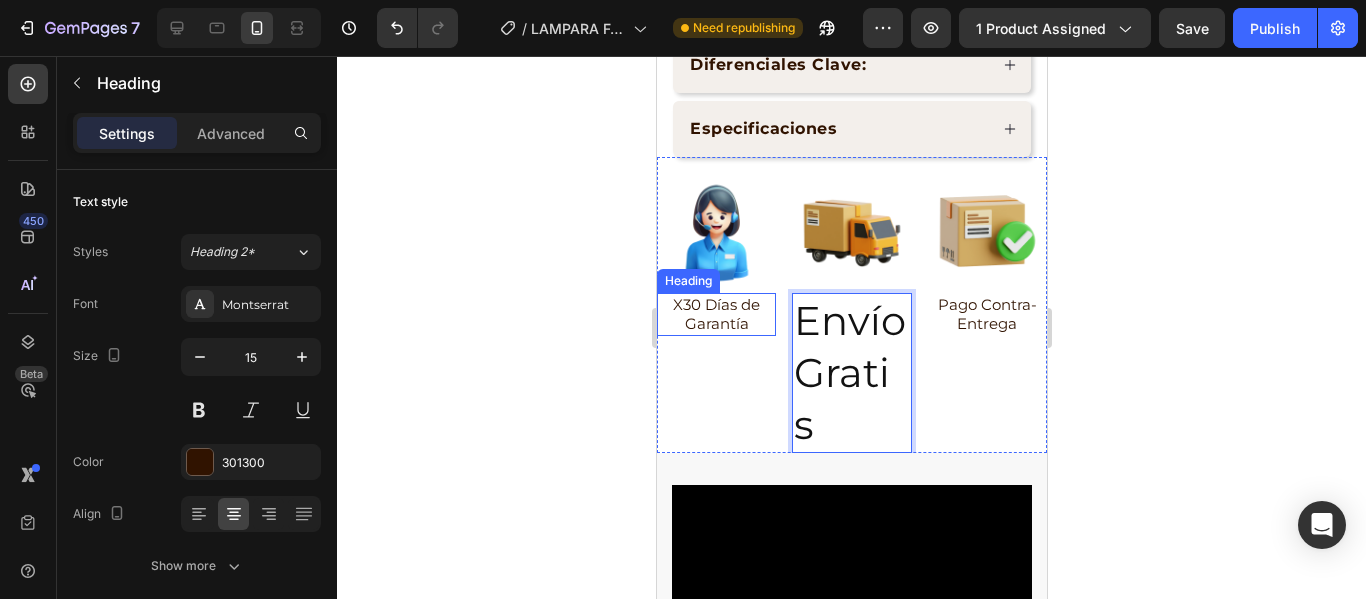 click on "X30 Días de Garantía" at bounding box center [715, 314] 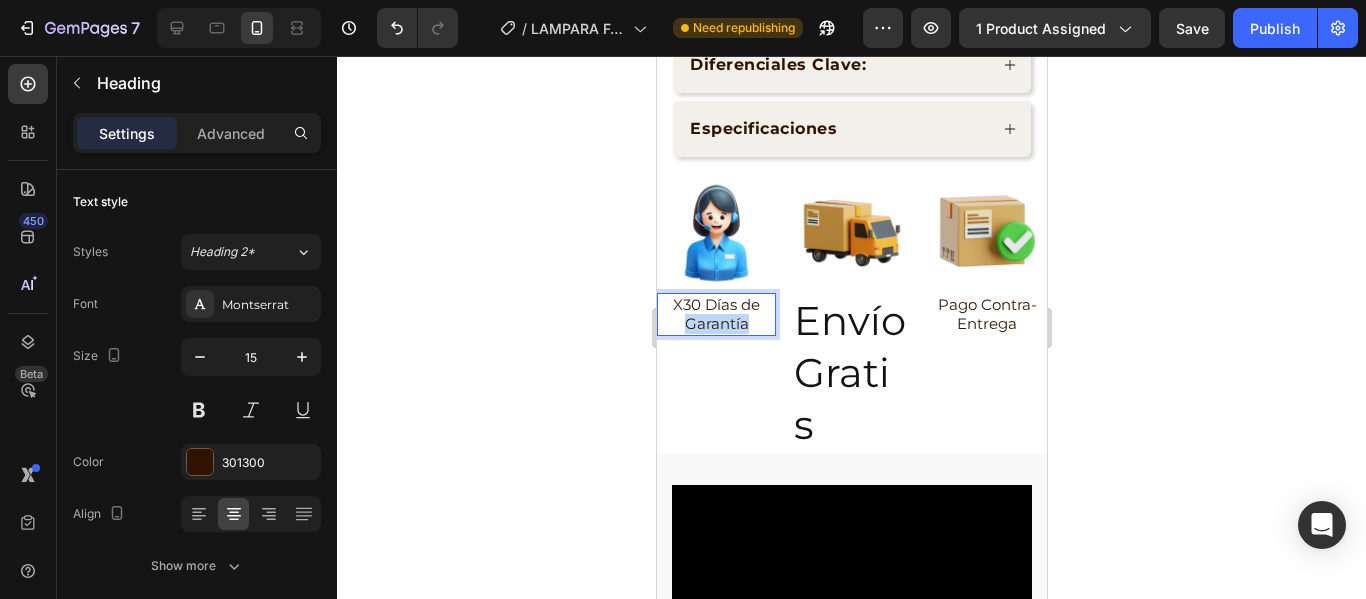 click on "X30 Días de Garantía" at bounding box center [715, 314] 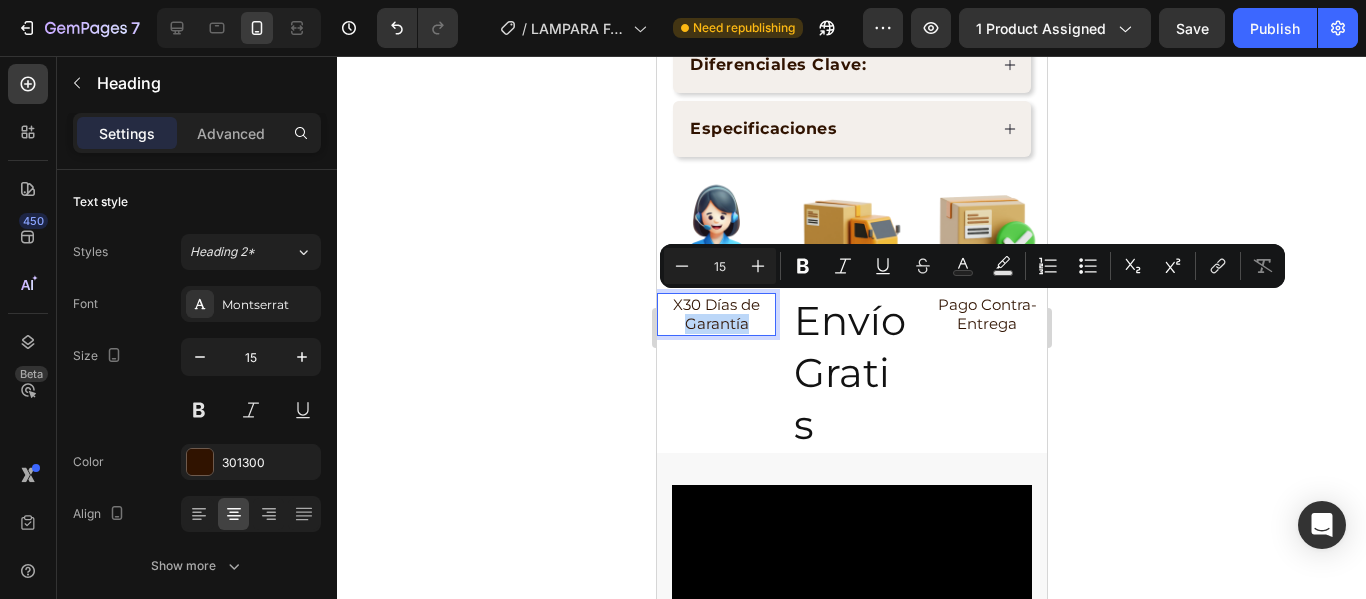 click on "Envío Gratis" at bounding box center [850, 373] 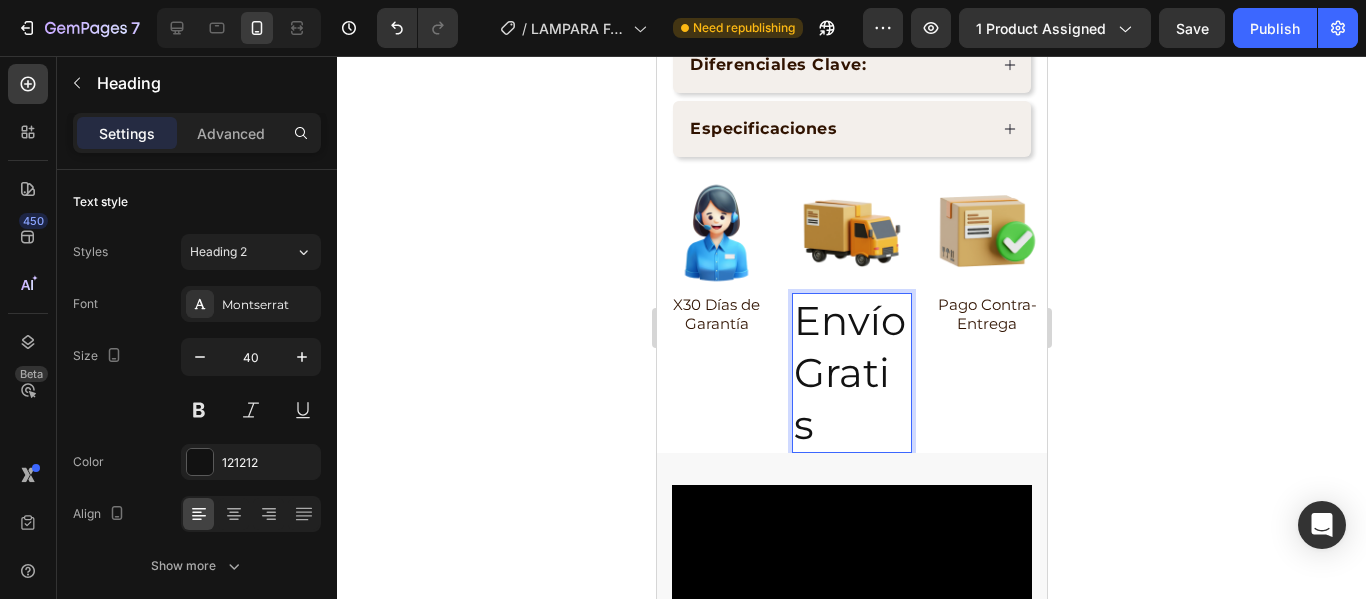click on "Envío Gratis" at bounding box center (850, 373) 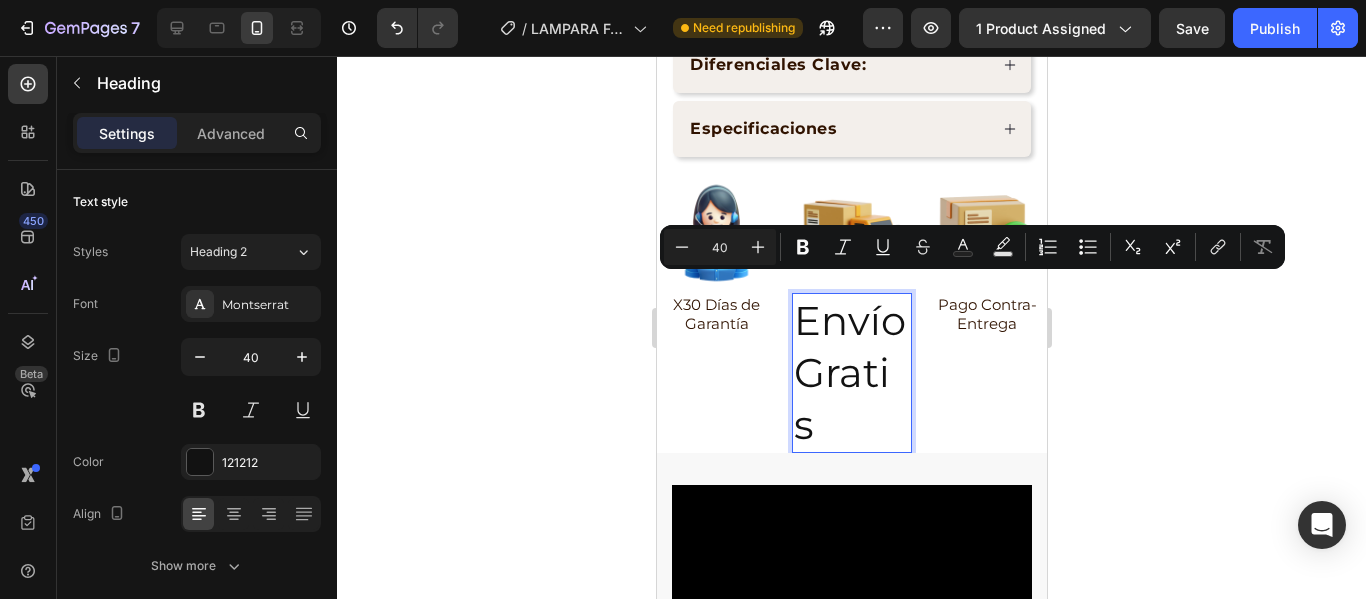 click on "Minus 40 Plus" at bounding box center (720, 247) 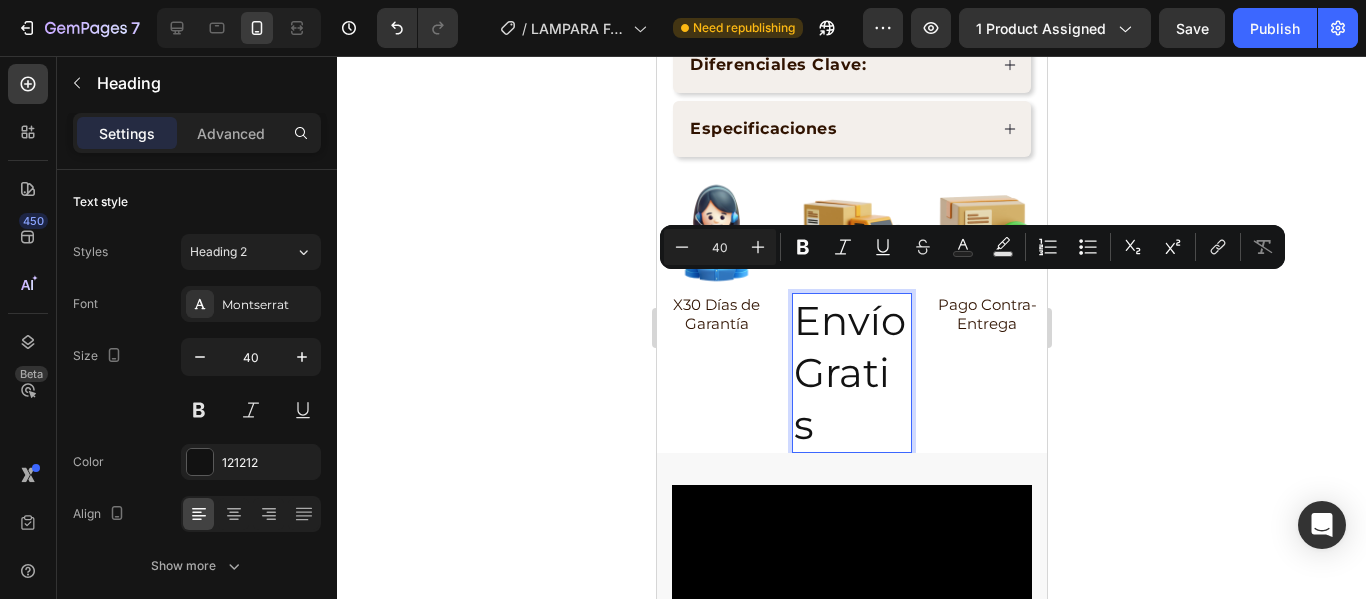click on "40" at bounding box center (720, 247) 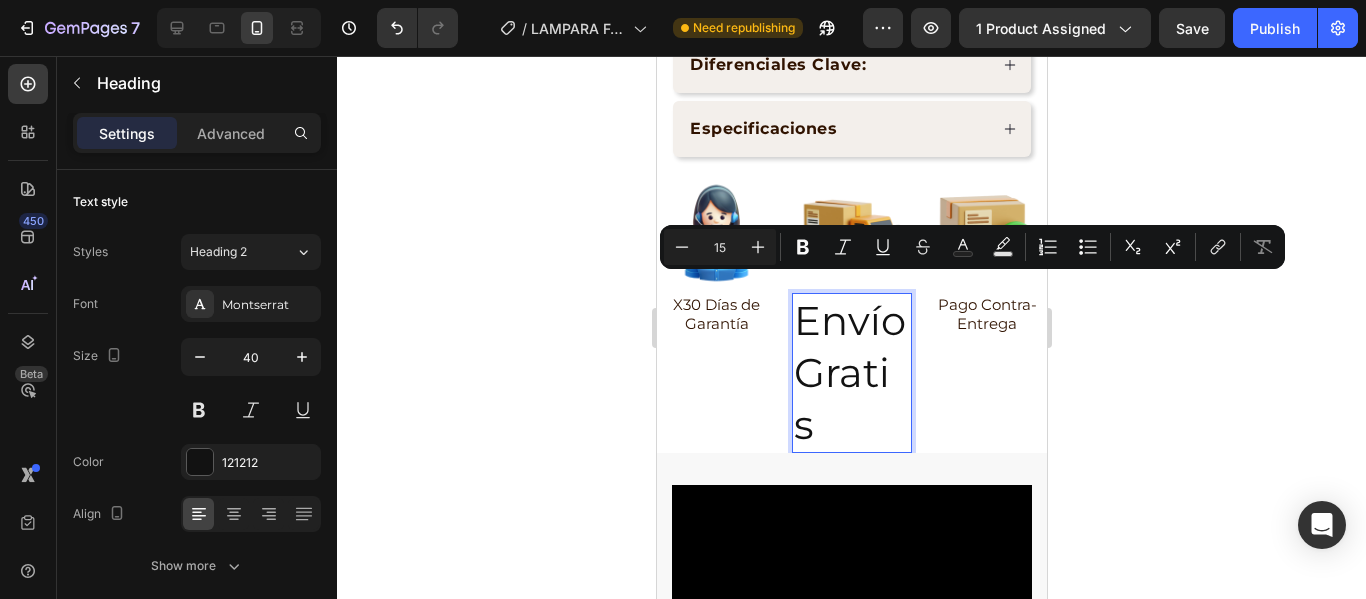 type on "15" 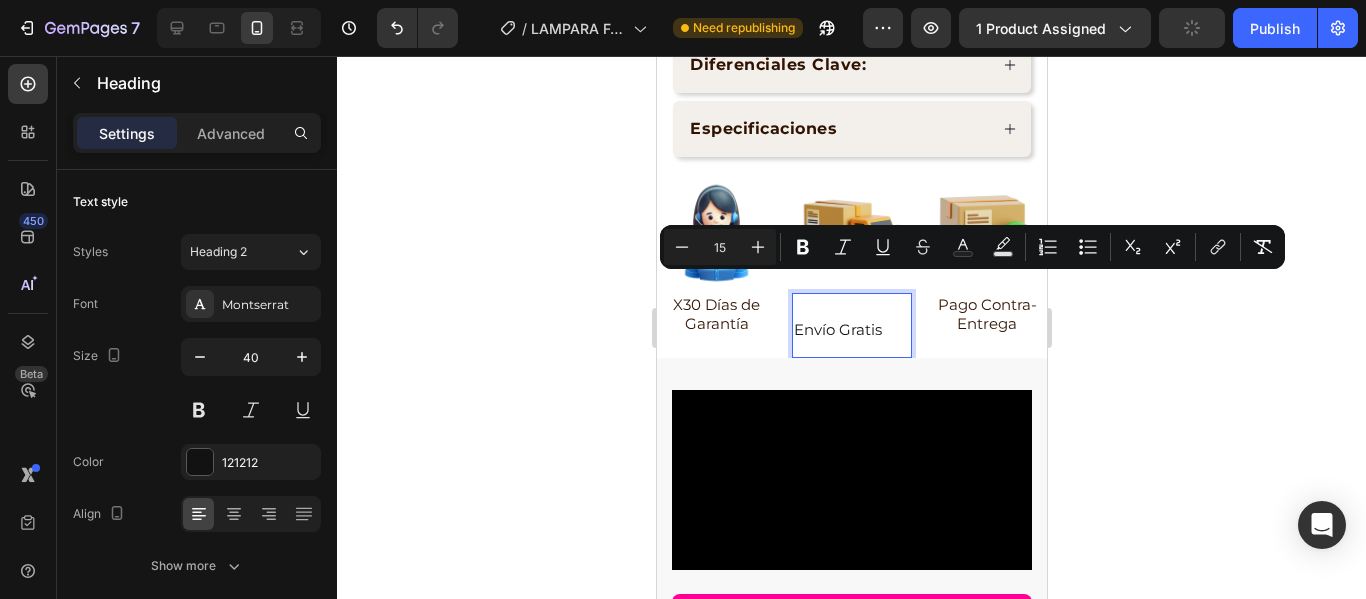 click 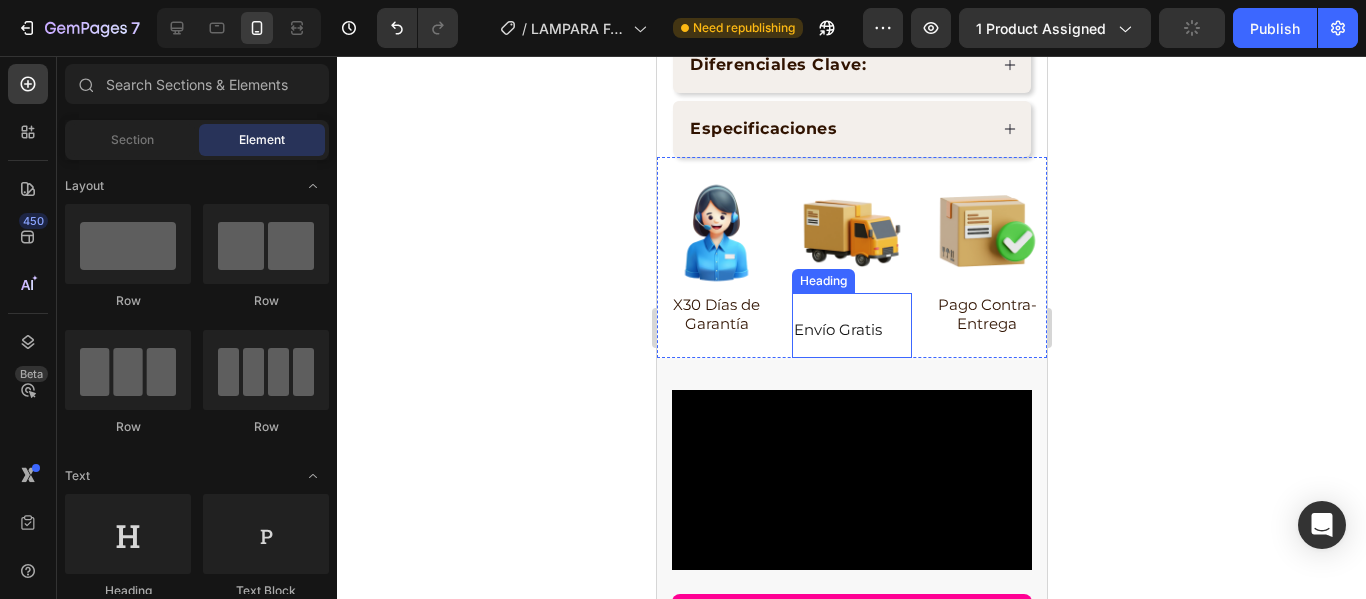 click on "⁠⁠⁠⁠⁠⁠⁠ Envío Gratis" at bounding box center (850, 325) 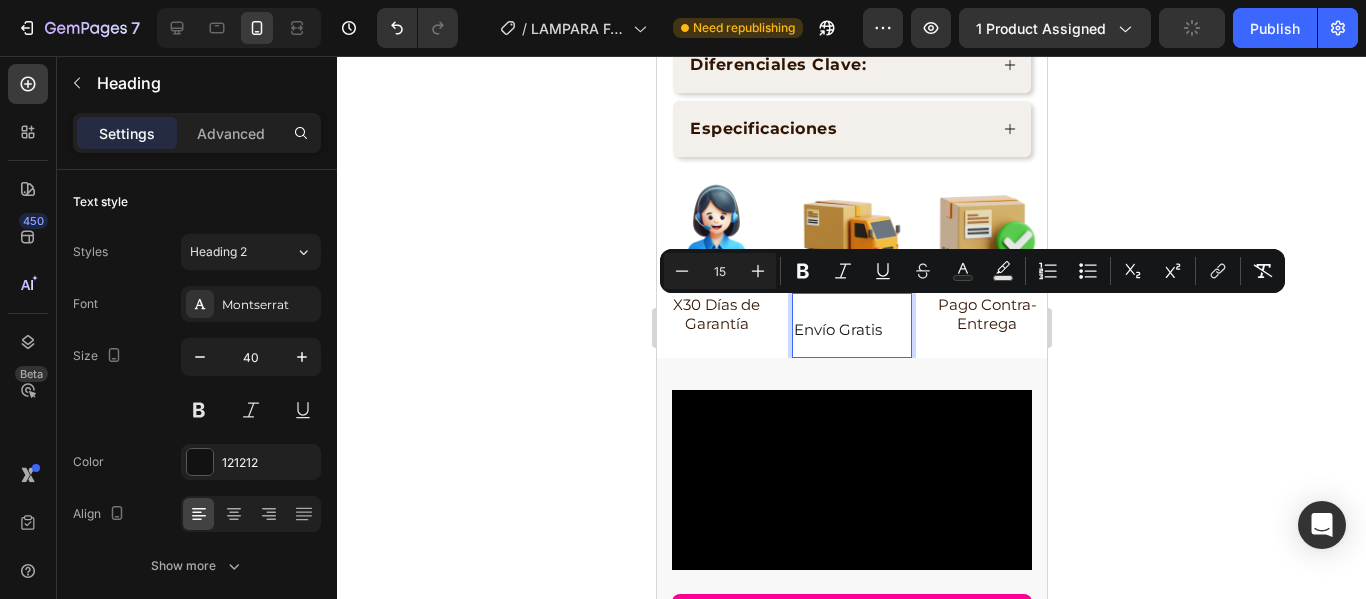 click on "Envío Gratis" at bounding box center (850, 325) 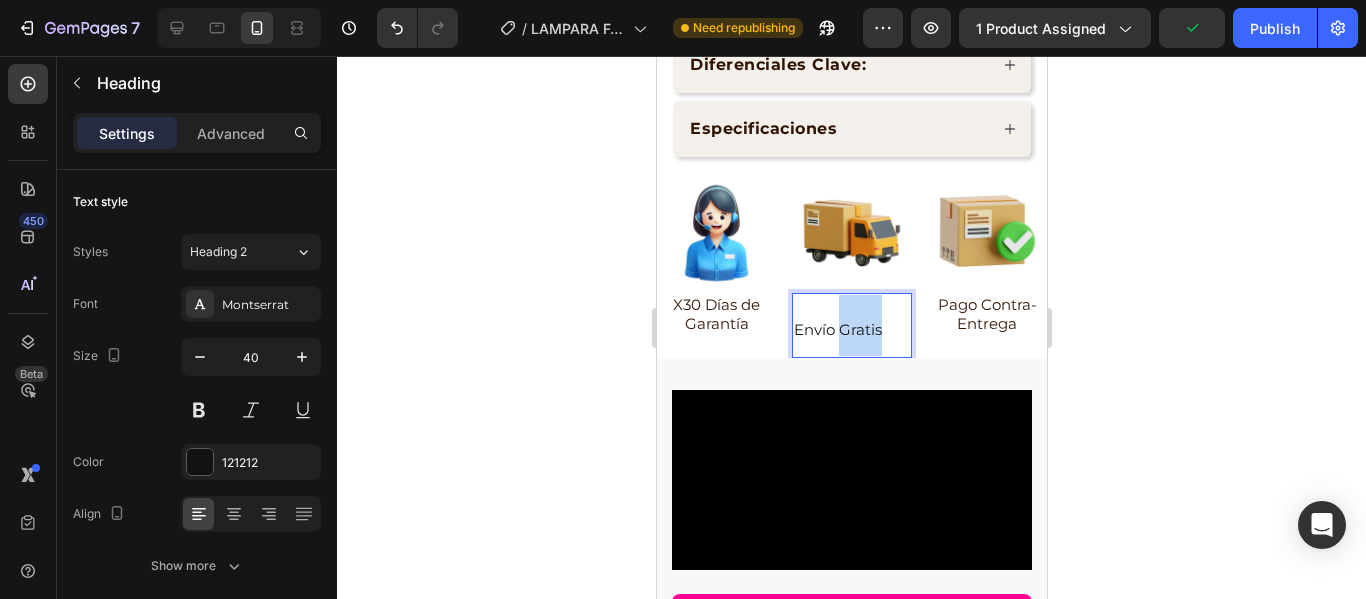 click on "Envío Gratis" at bounding box center [850, 325] 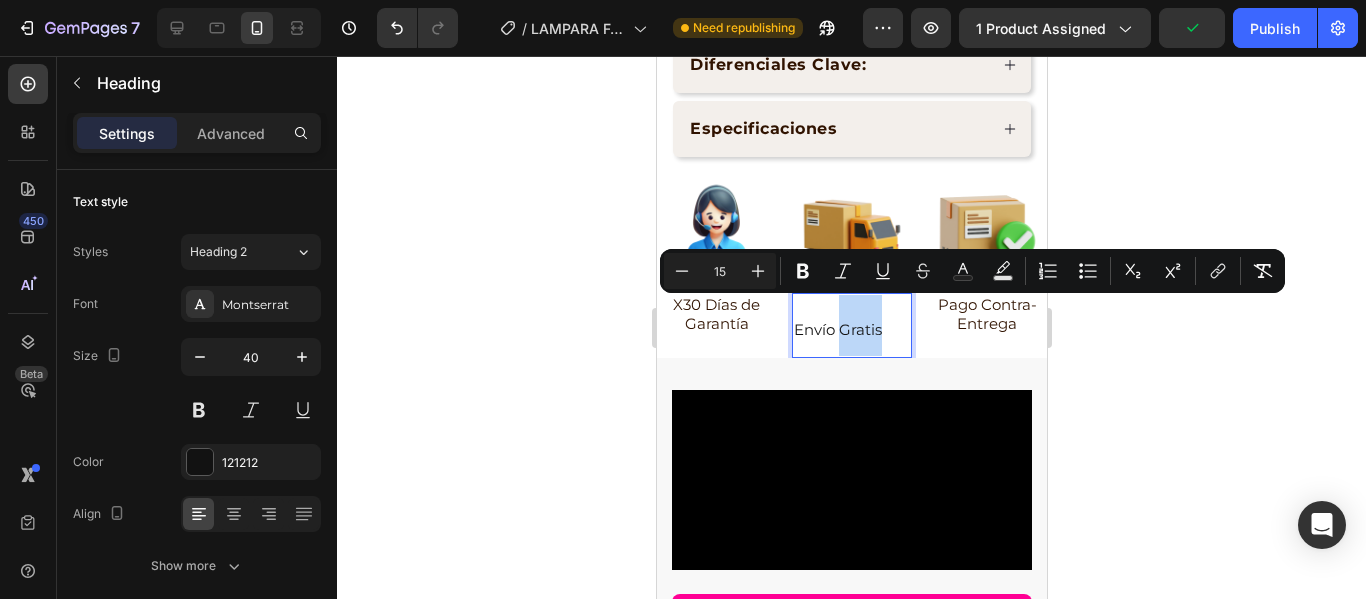 click on "Envío Gratis" at bounding box center [850, 325] 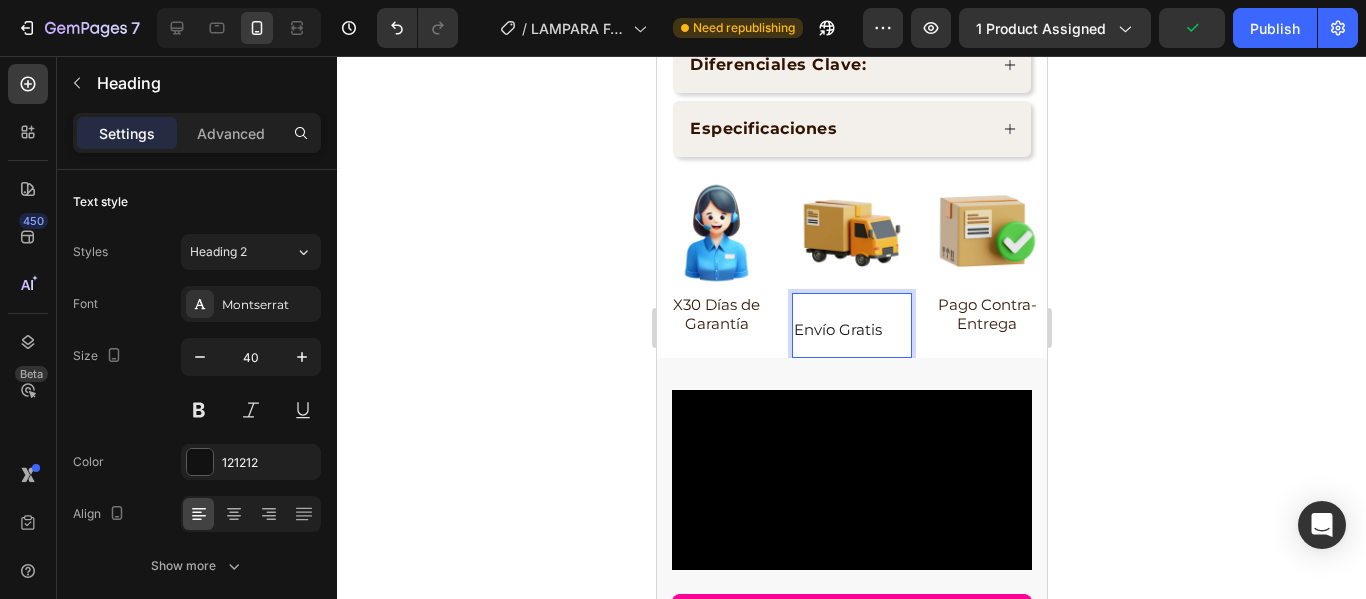 click on "Envío Gratis" at bounding box center (837, 329) 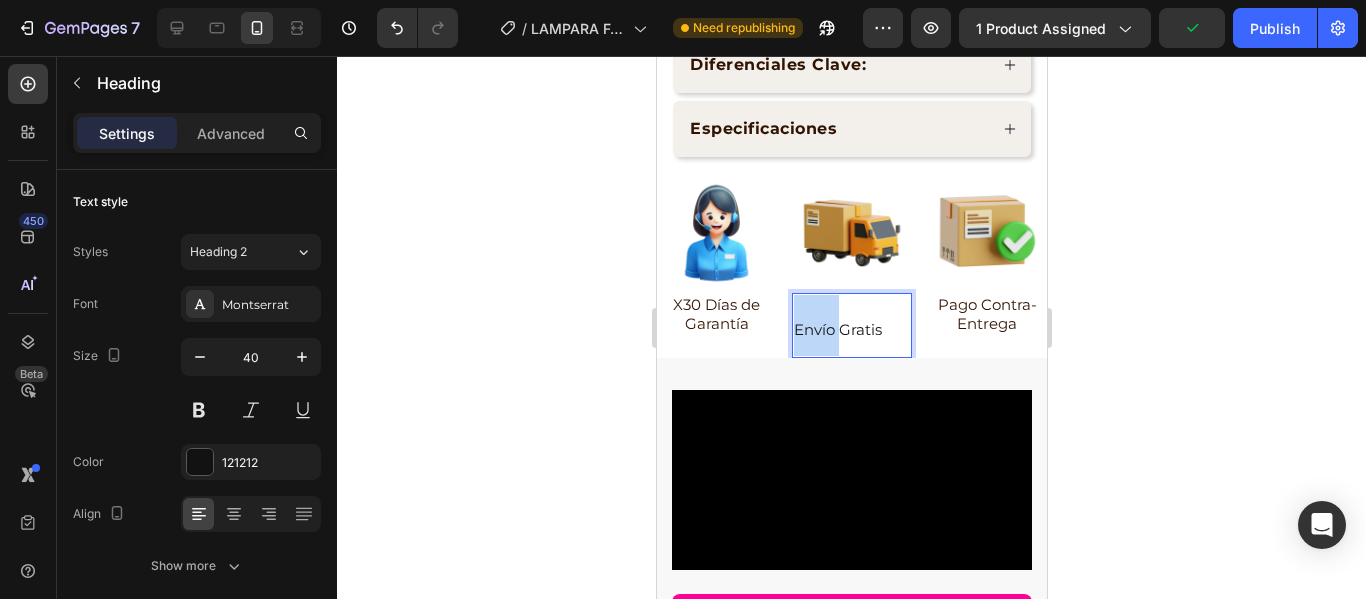 click on "Envío Gratis" at bounding box center (837, 329) 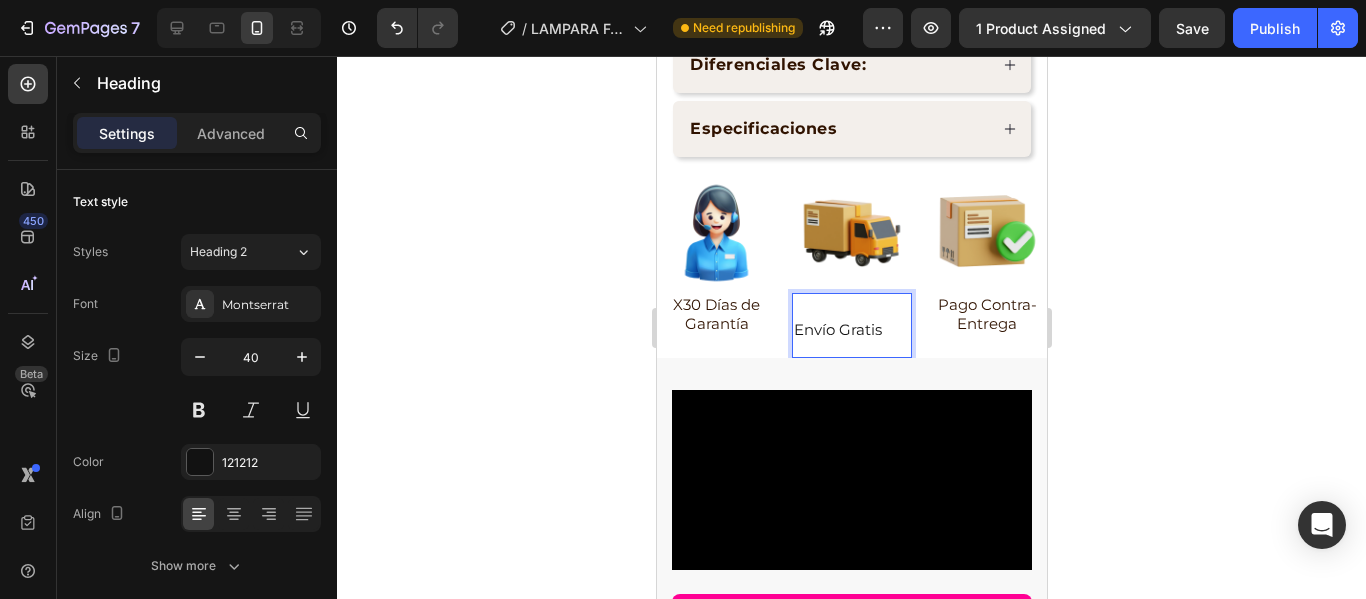 click on "Envío Gratis" at bounding box center (850, 325) 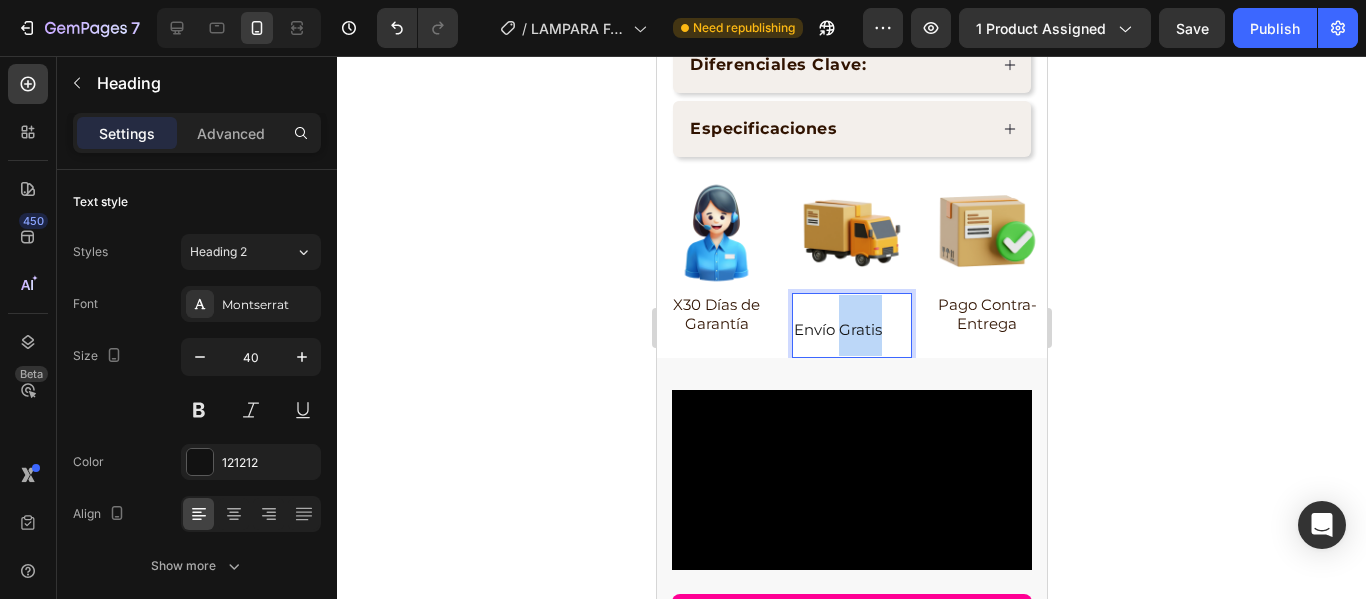 click on "Envío Gratis" at bounding box center (850, 325) 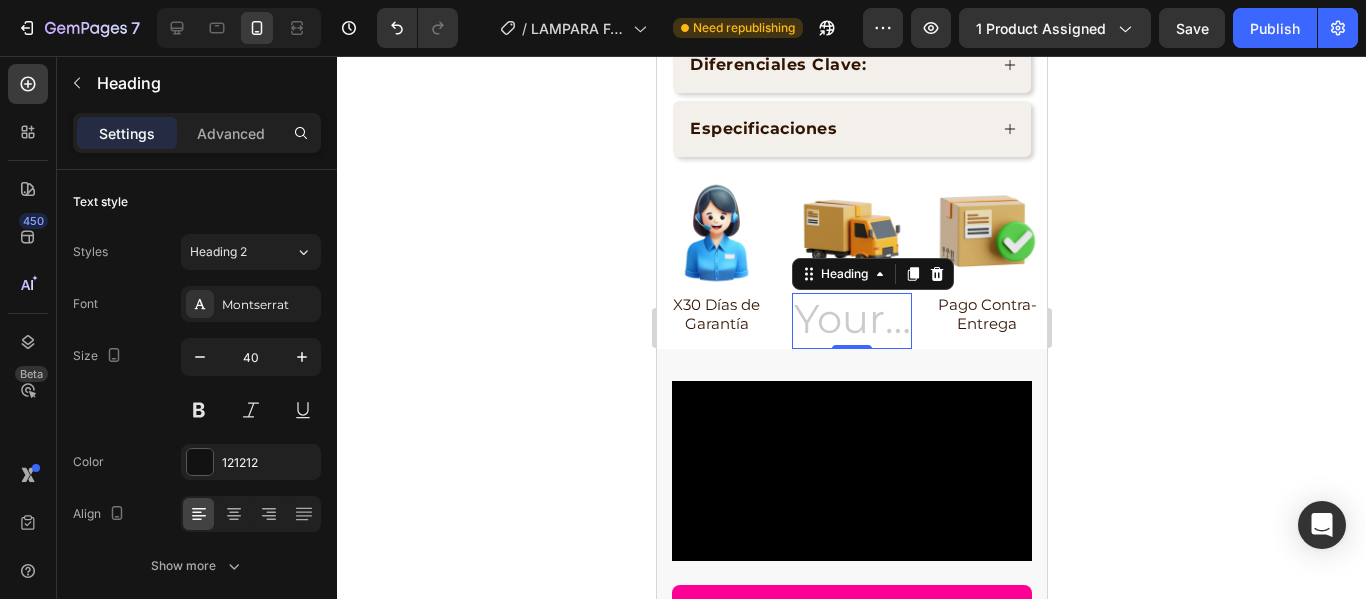 drag, startPoint x: 1283, startPoint y: 264, endPoint x: 1169, endPoint y: 265, distance: 114.00439 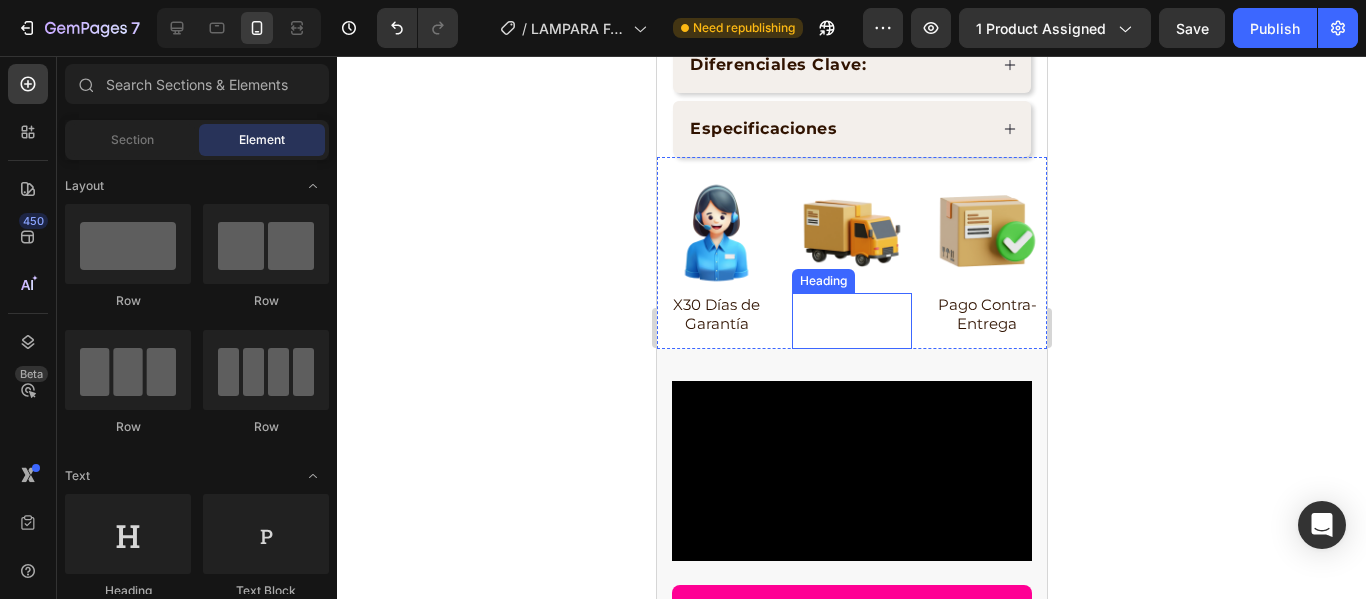 click at bounding box center [850, 321] 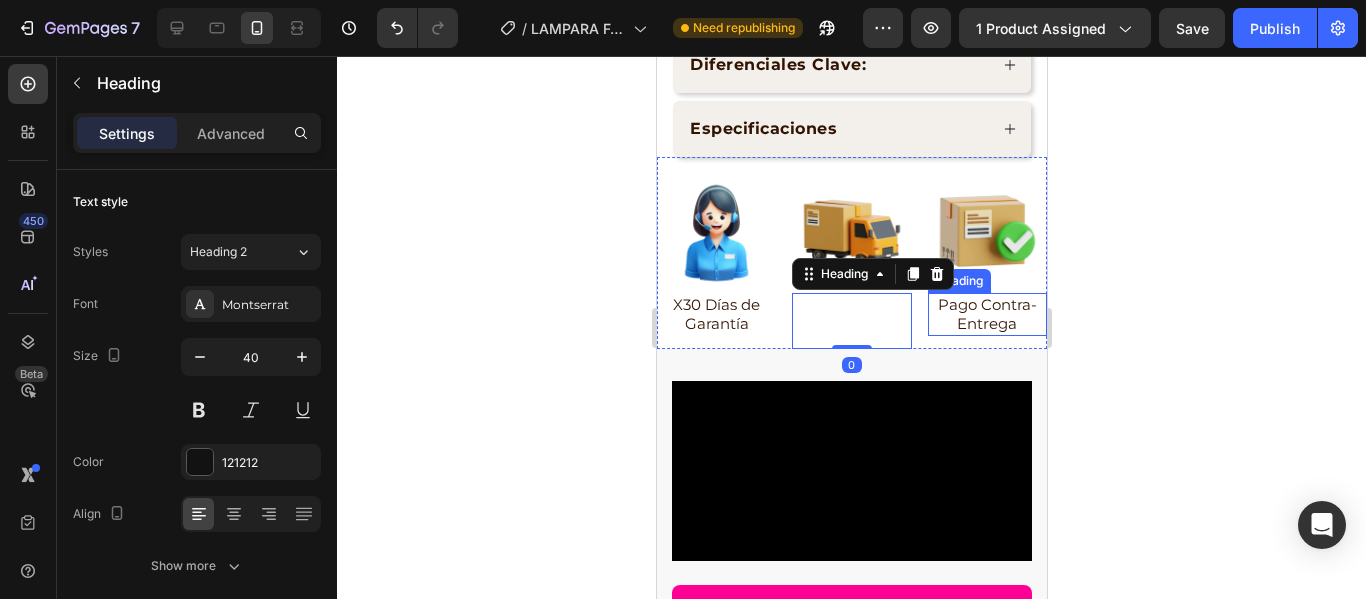 click on "Heading" at bounding box center [872, 274] 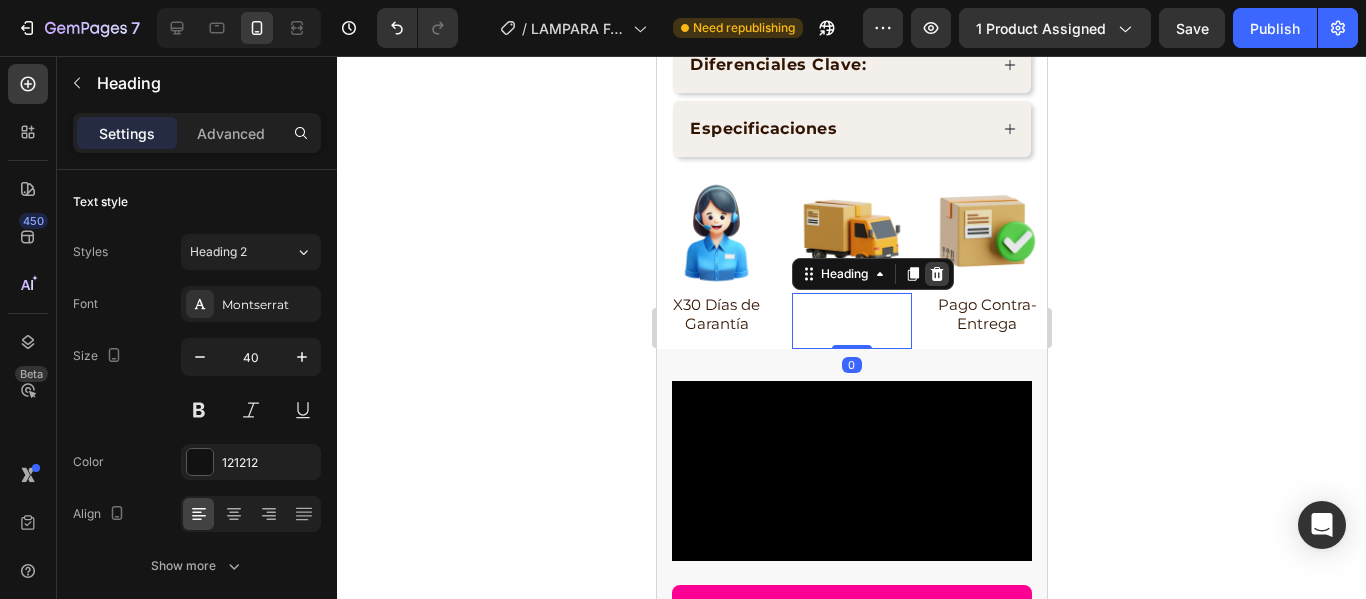 click 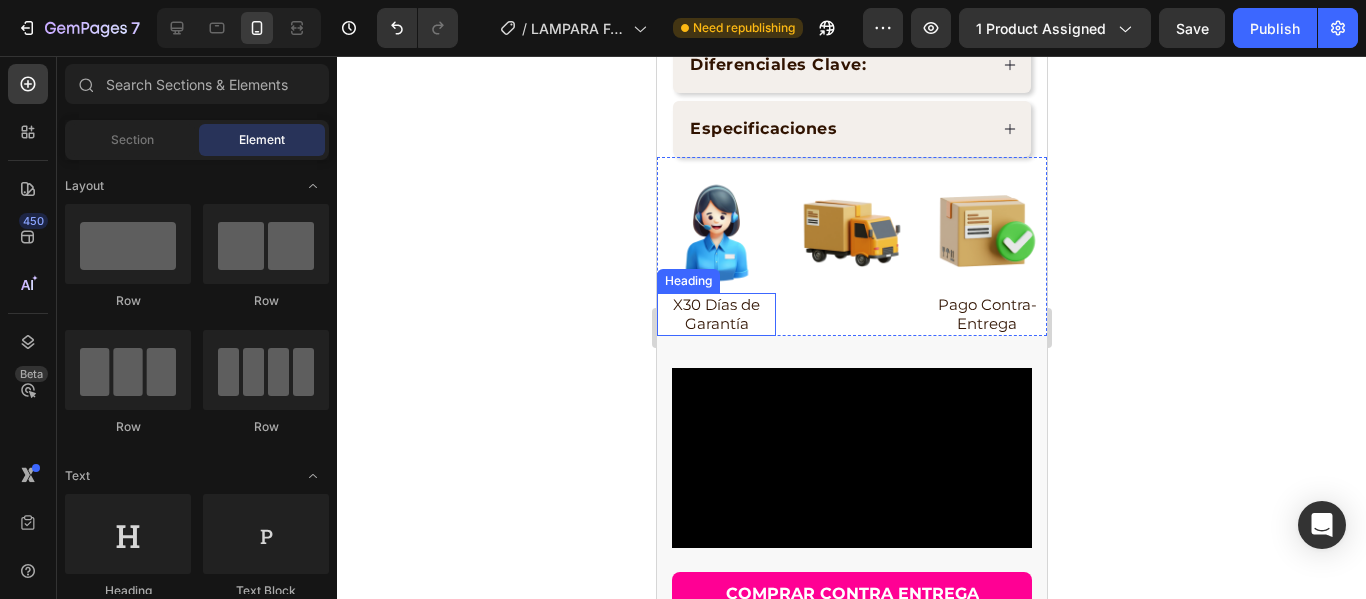 click on "X30 Días de Garantía" at bounding box center (715, 314) 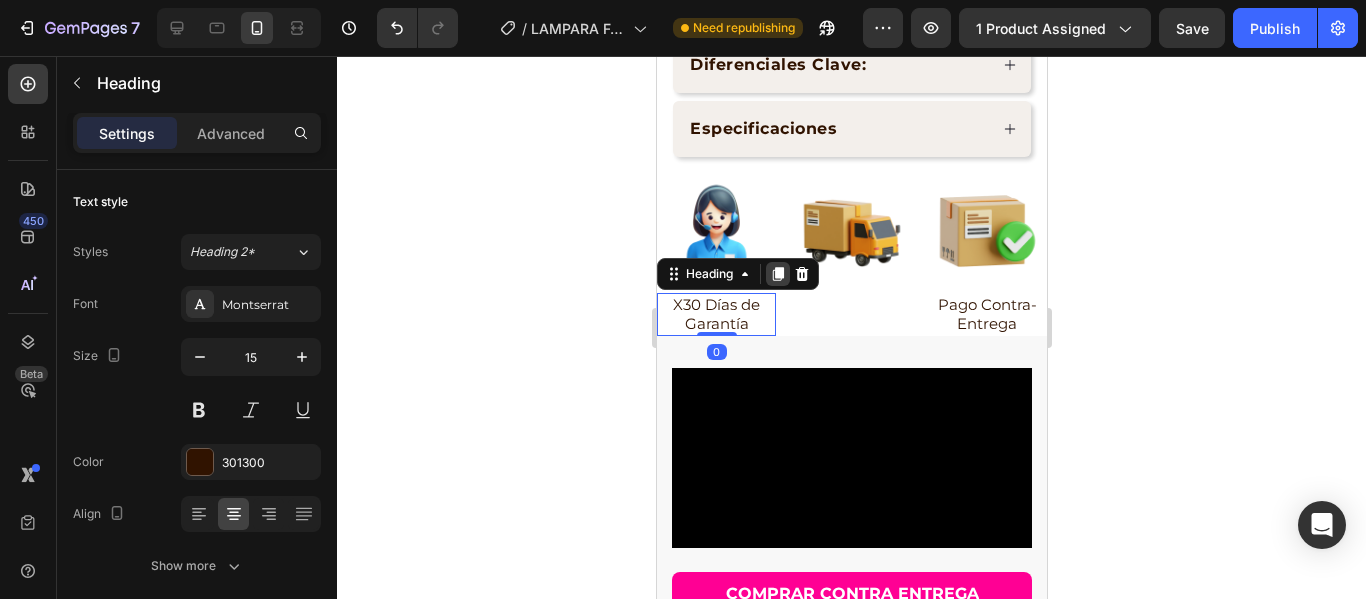 click 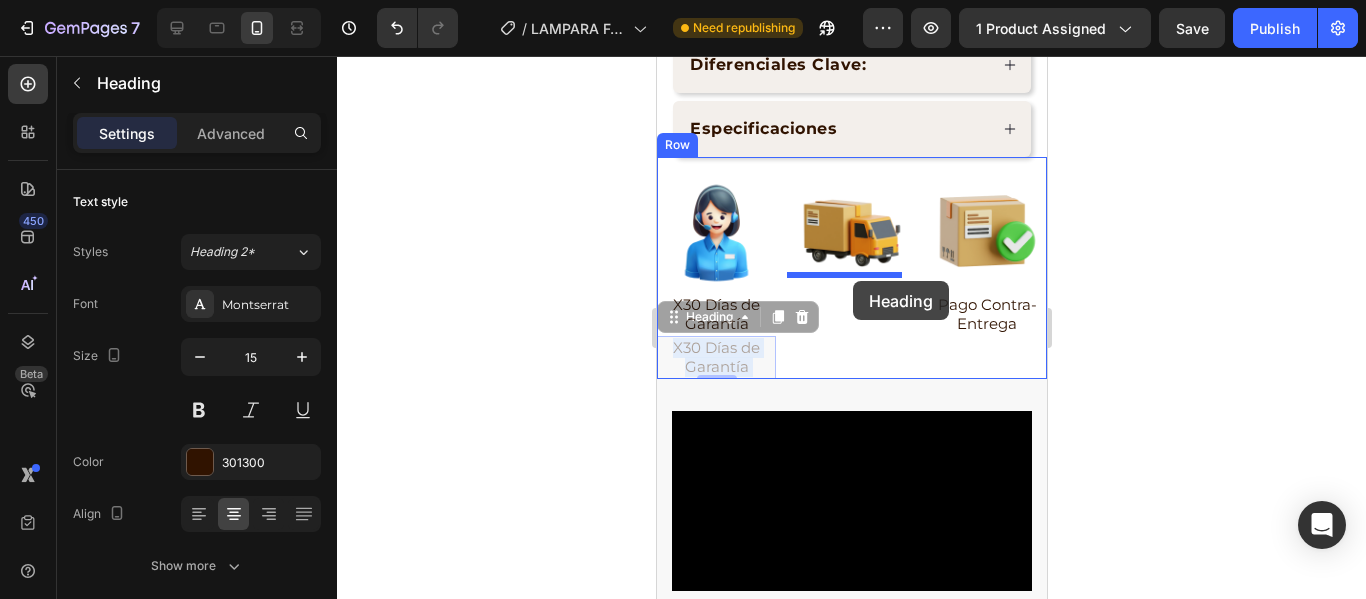 drag, startPoint x: 749, startPoint y: 331, endPoint x: 852, endPoint y: 281, distance: 114.494545 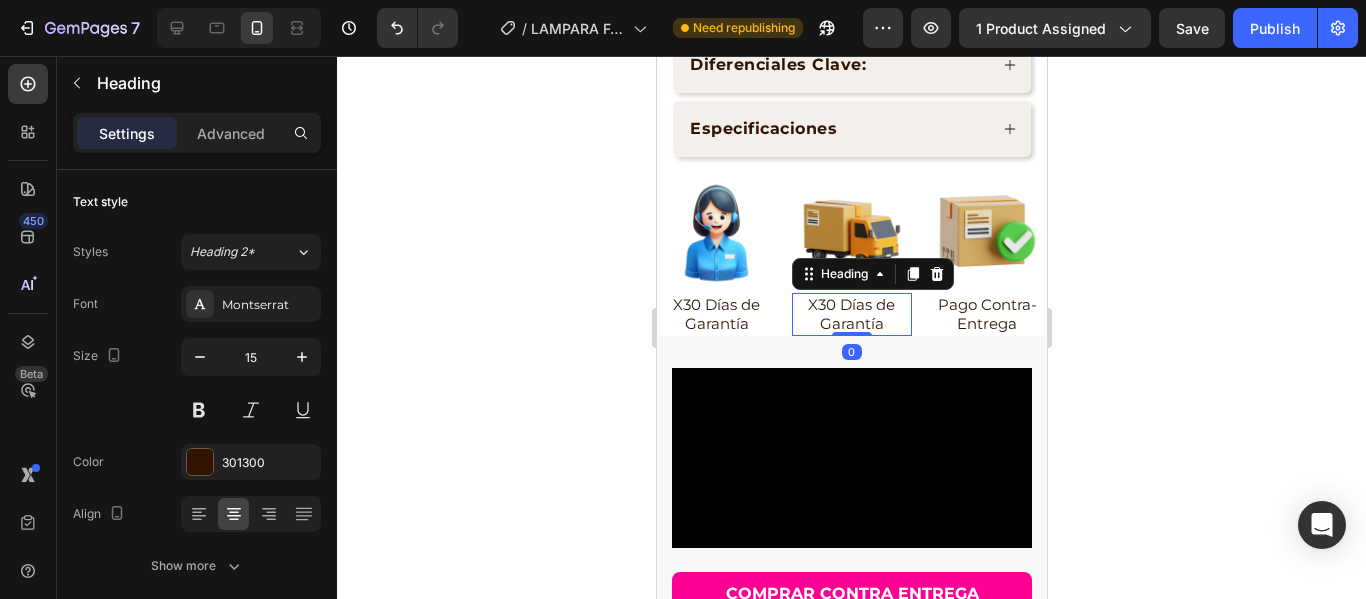 click 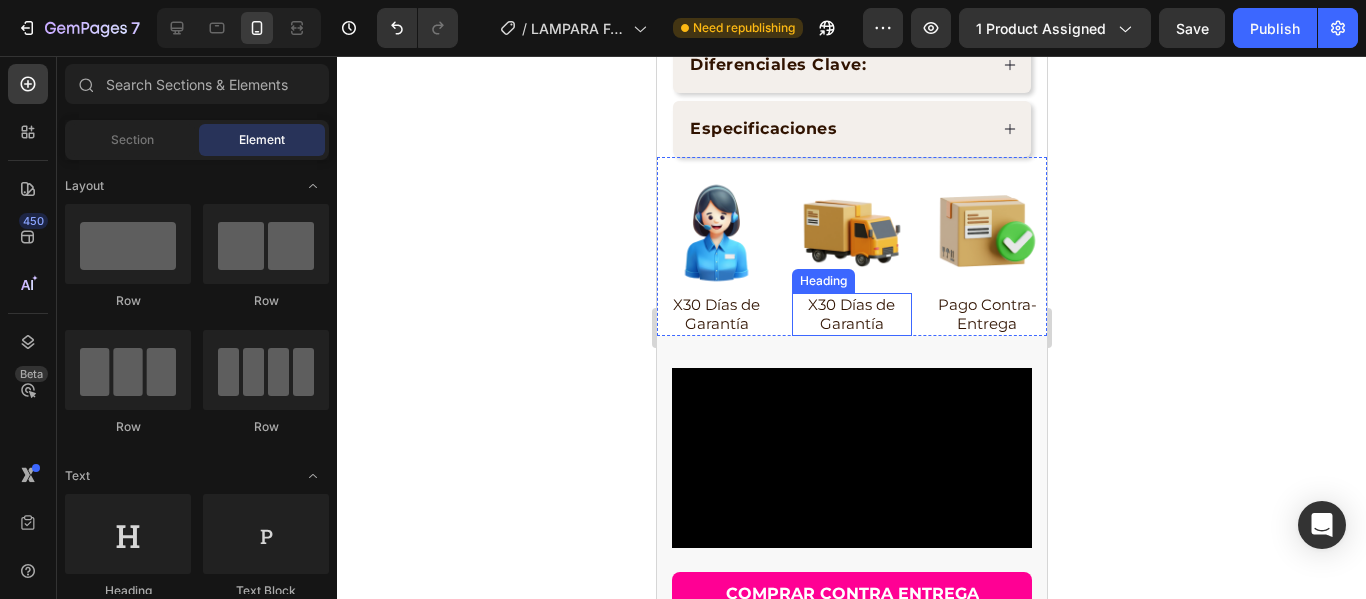 click on "X30 Días de Garantía" at bounding box center [850, 314] 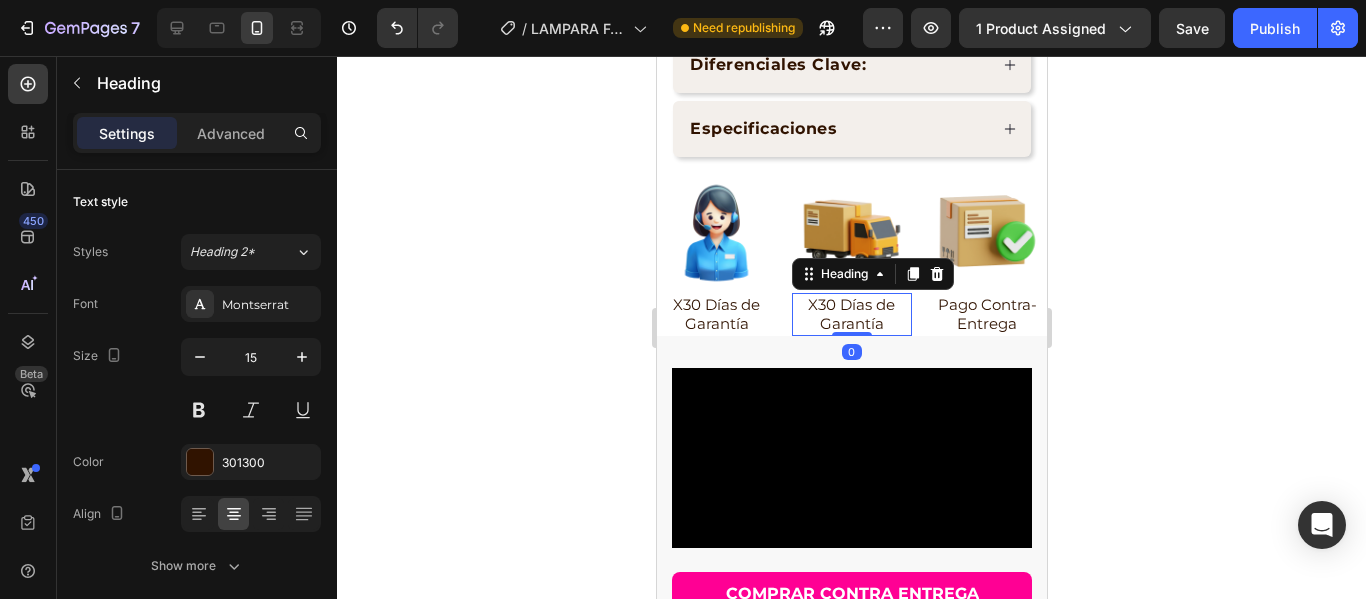 click on "X30 Días de Garantía" at bounding box center (850, 314) 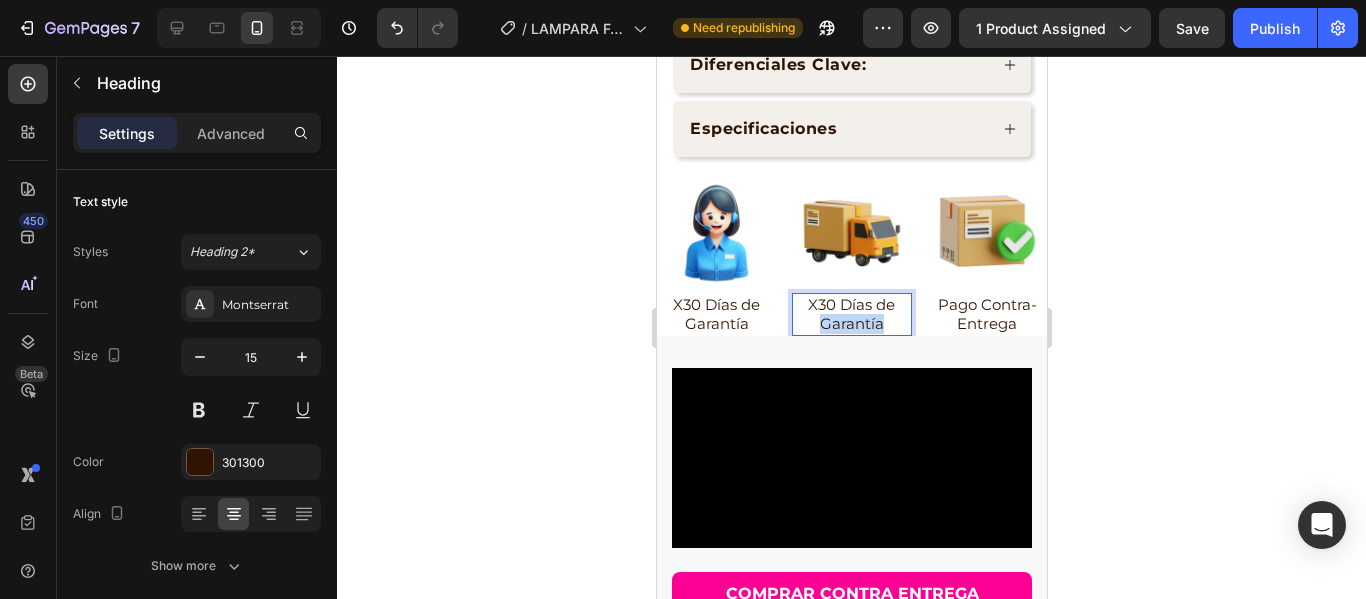 click on "X30 Días de Garantía" at bounding box center [850, 314] 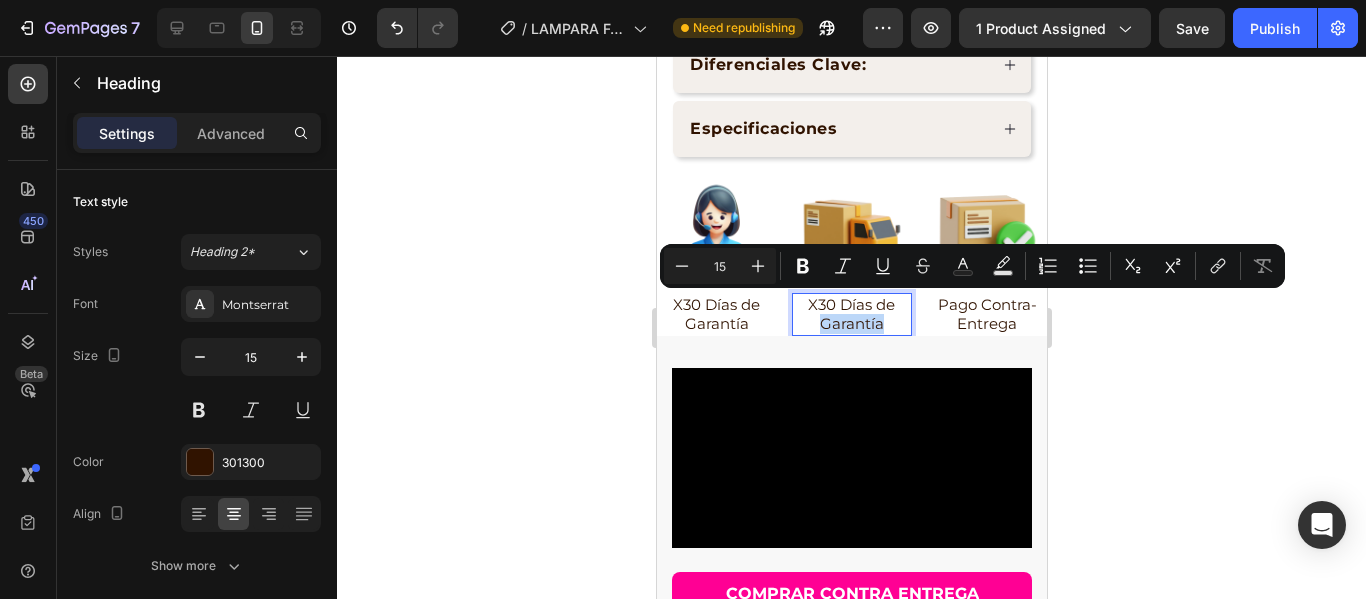 click on "Minus 15 Plus Bold Italic Underline       Strikethrough
Text Color
Text Background Color Numbered List Bulleted List Subscript Superscript       link Remove Format" at bounding box center [972, 266] 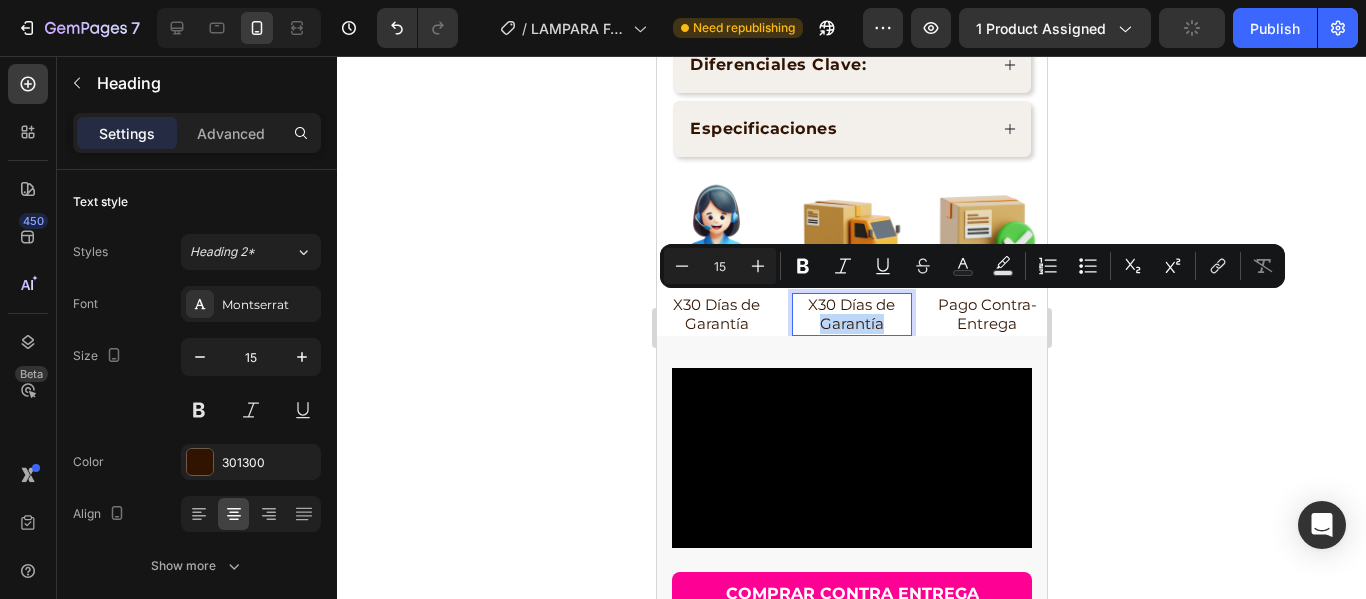 click on "Minus 15 Plus Bold Italic Underline       Strikethrough
Text Color
Text Background Color Numbered List Bulleted List Subscript Superscript       link Remove Format" at bounding box center [972, 266] 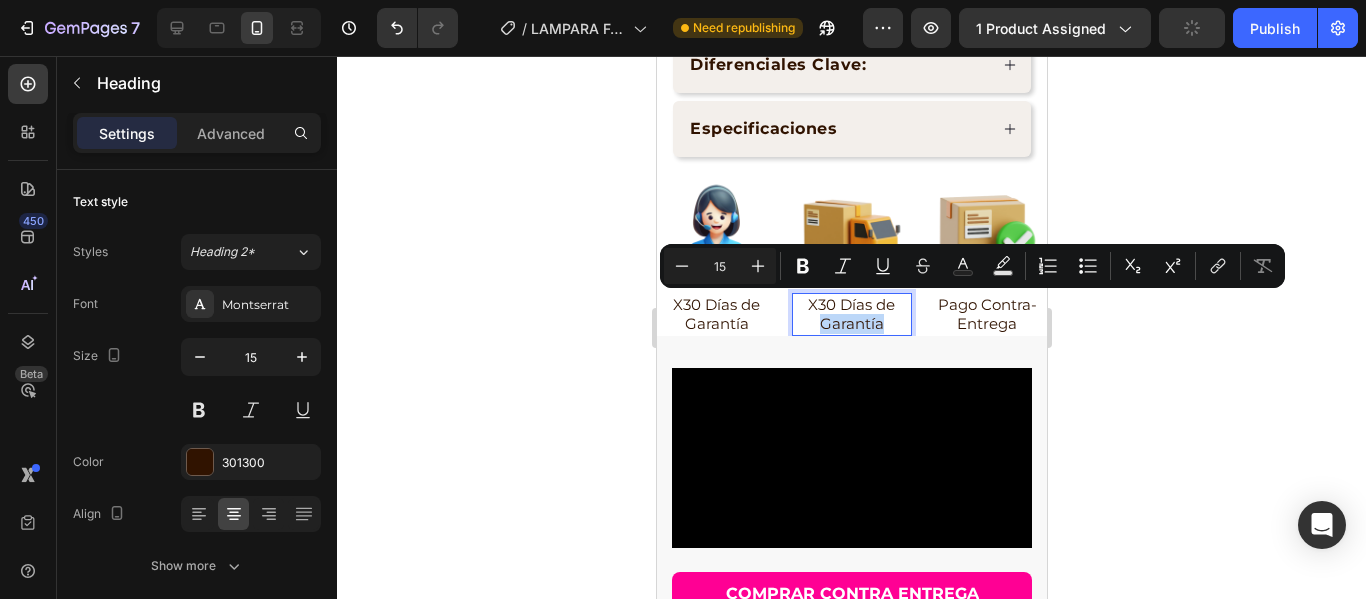 click on "X30 Días de Garantía" at bounding box center [850, 314] 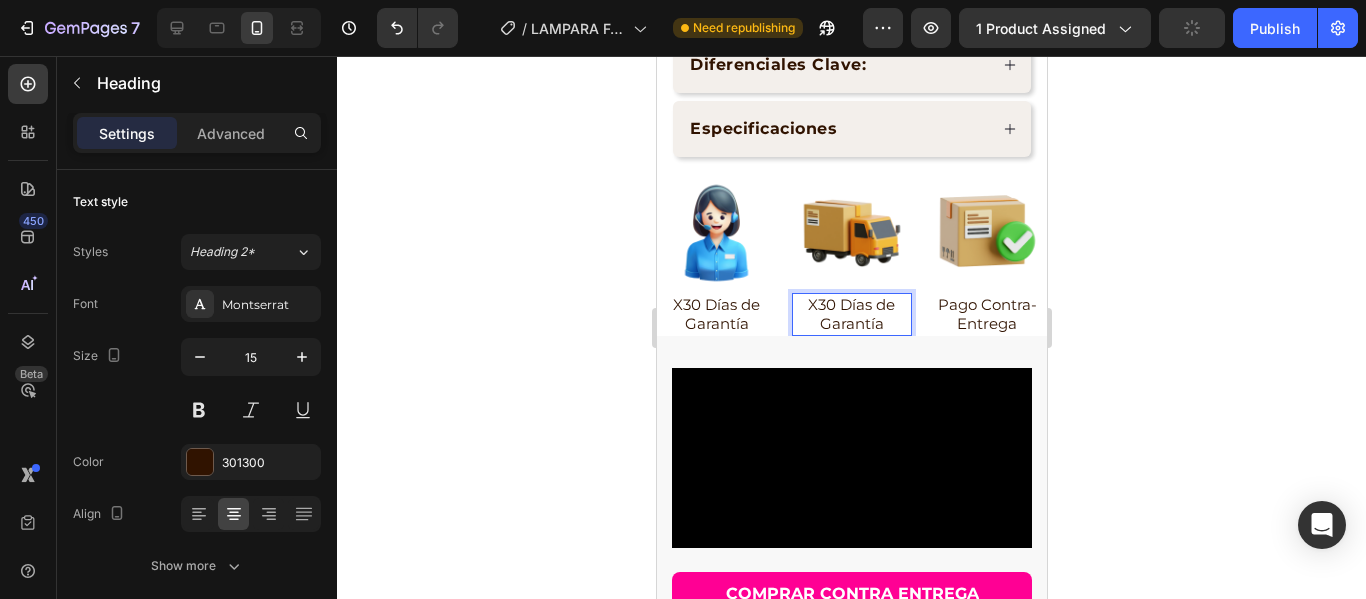 click on "X30 Días de Garantía" at bounding box center [850, 314] 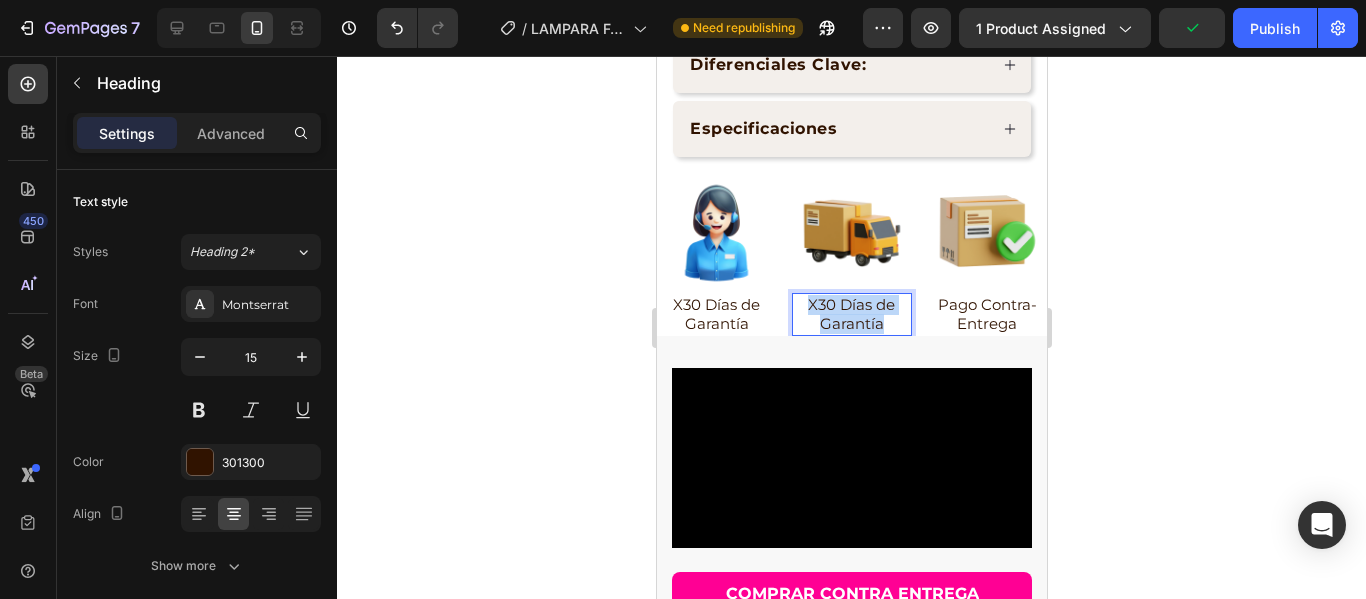 drag, startPoint x: 876, startPoint y: 300, endPoint x: 802, endPoint y: 279, distance: 76.922035 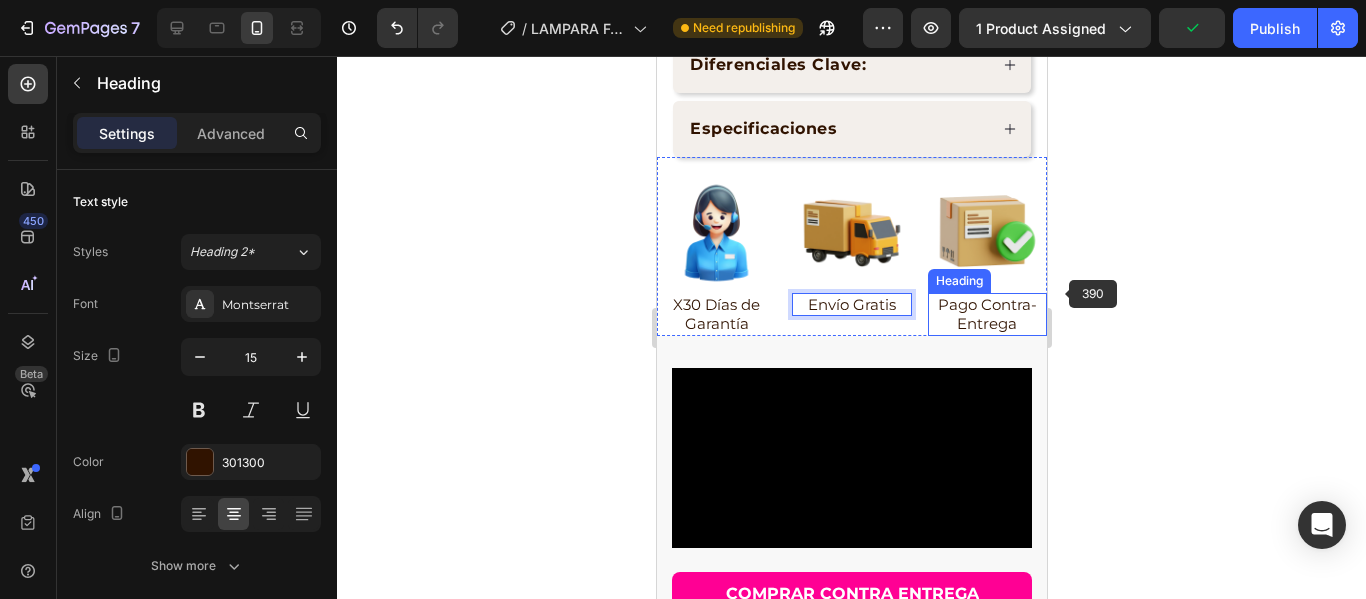 click 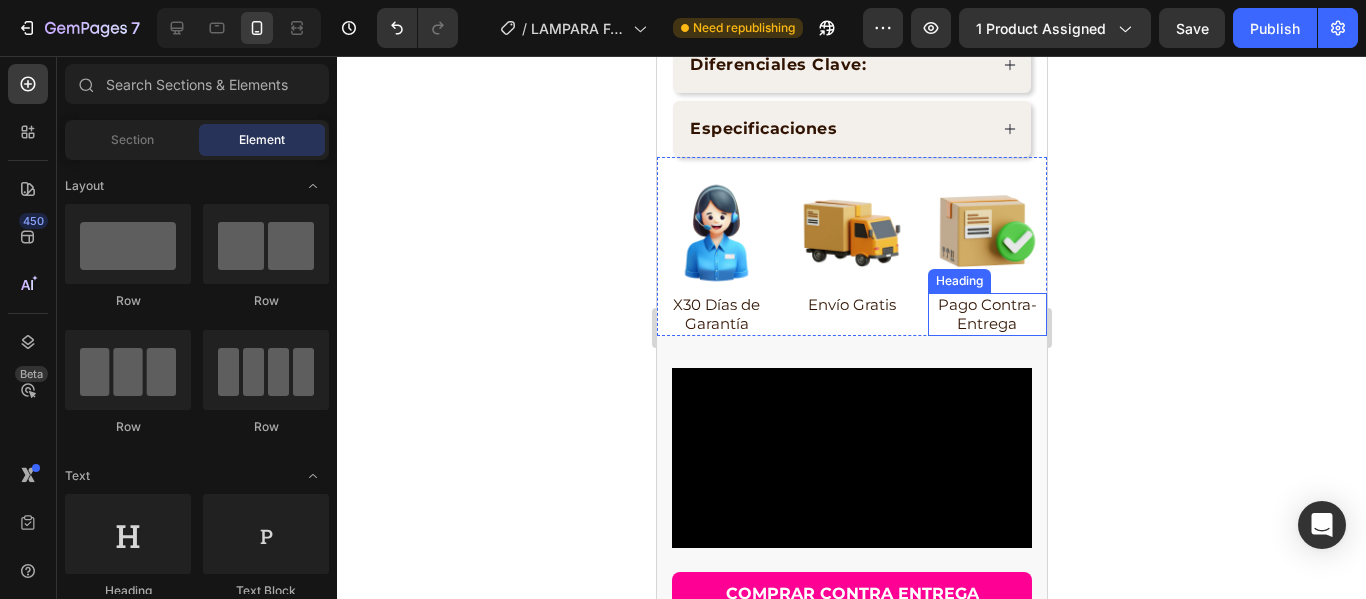 click 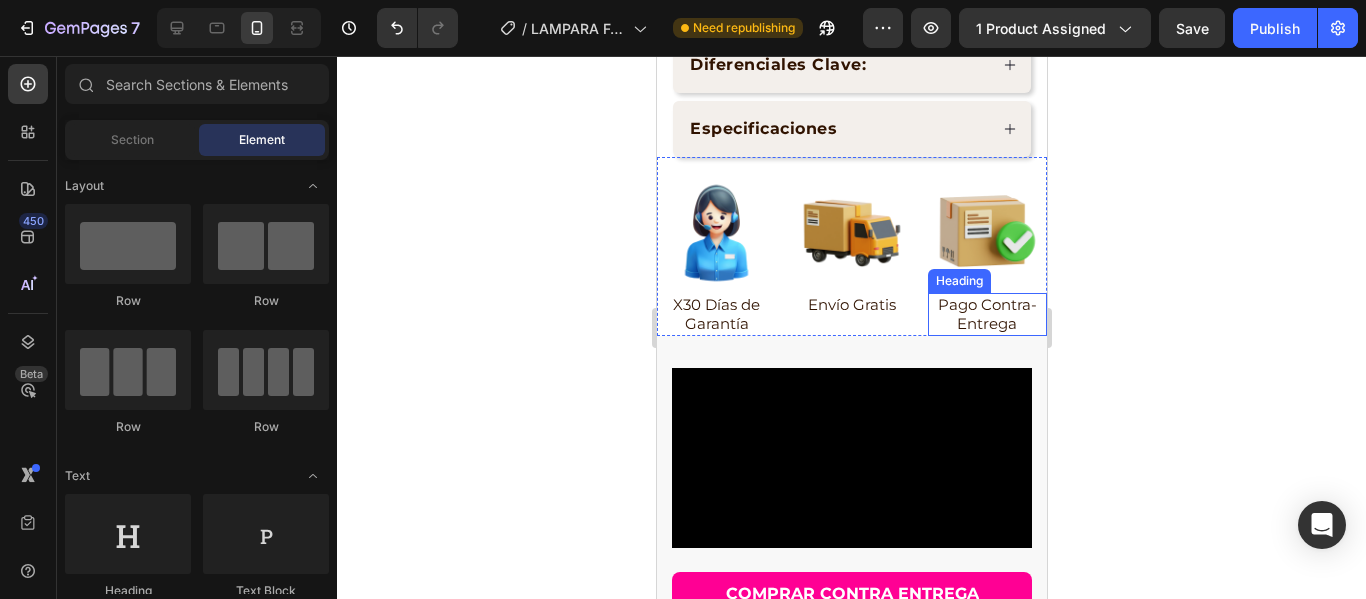click 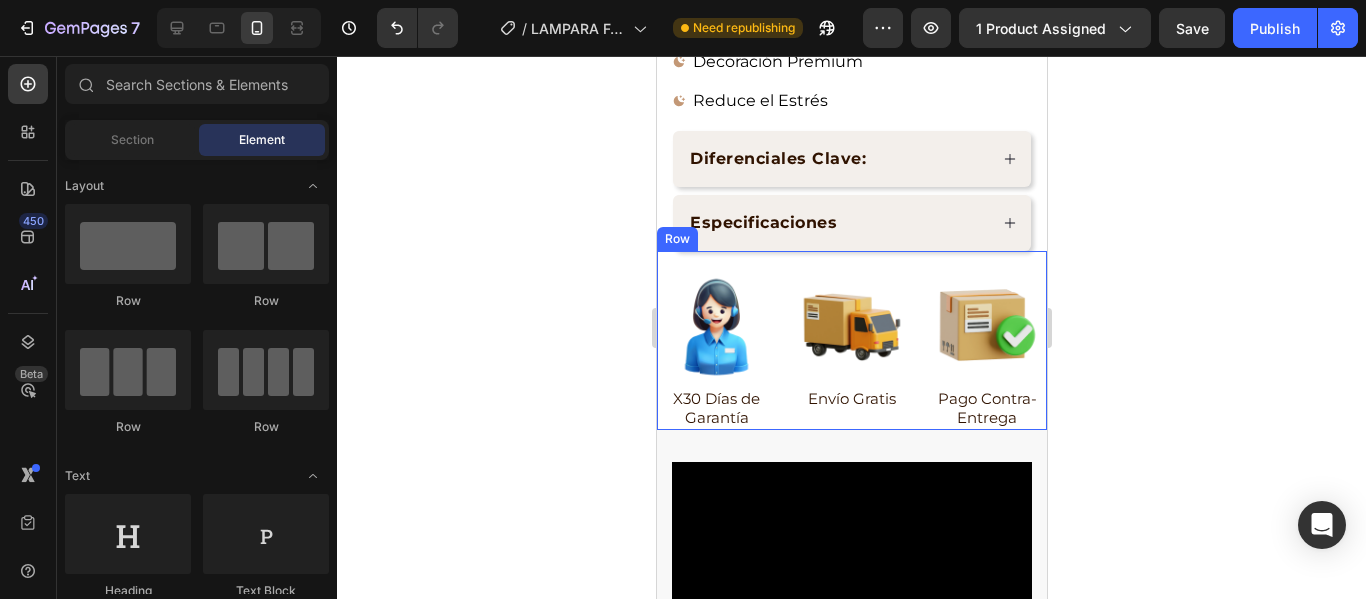 scroll, scrollTop: 1300, scrollLeft: 0, axis: vertical 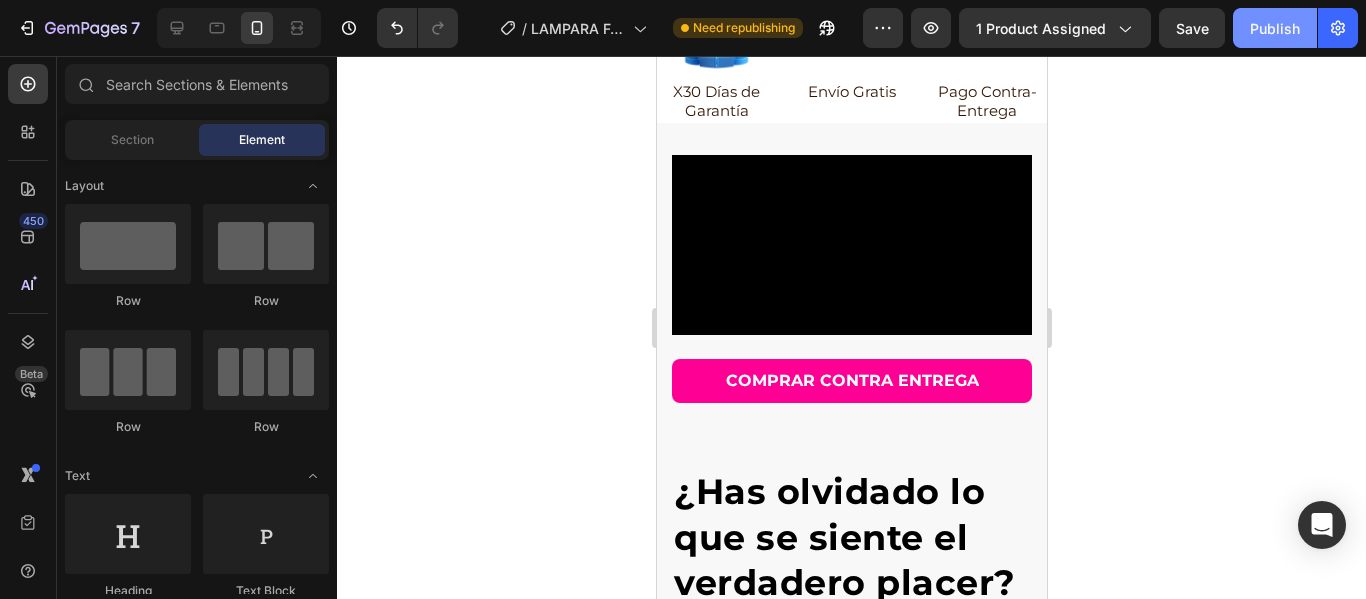 click on "Publish" 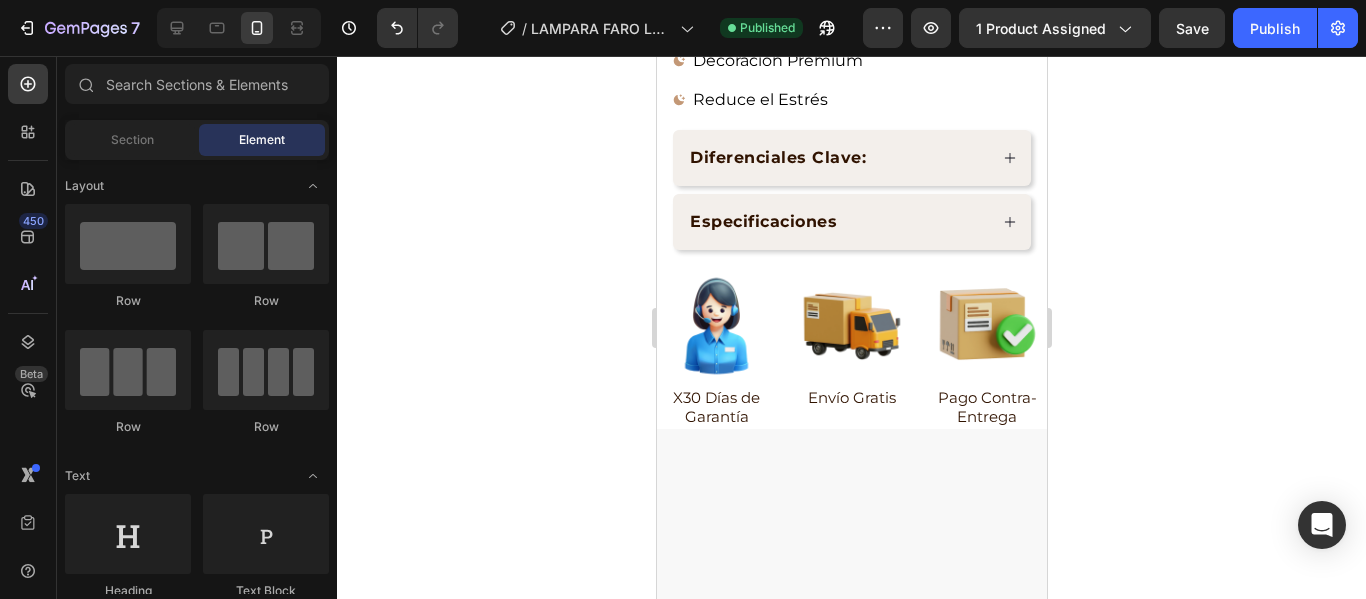 scroll, scrollTop: 800, scrollLeft: 0, axis: vertical 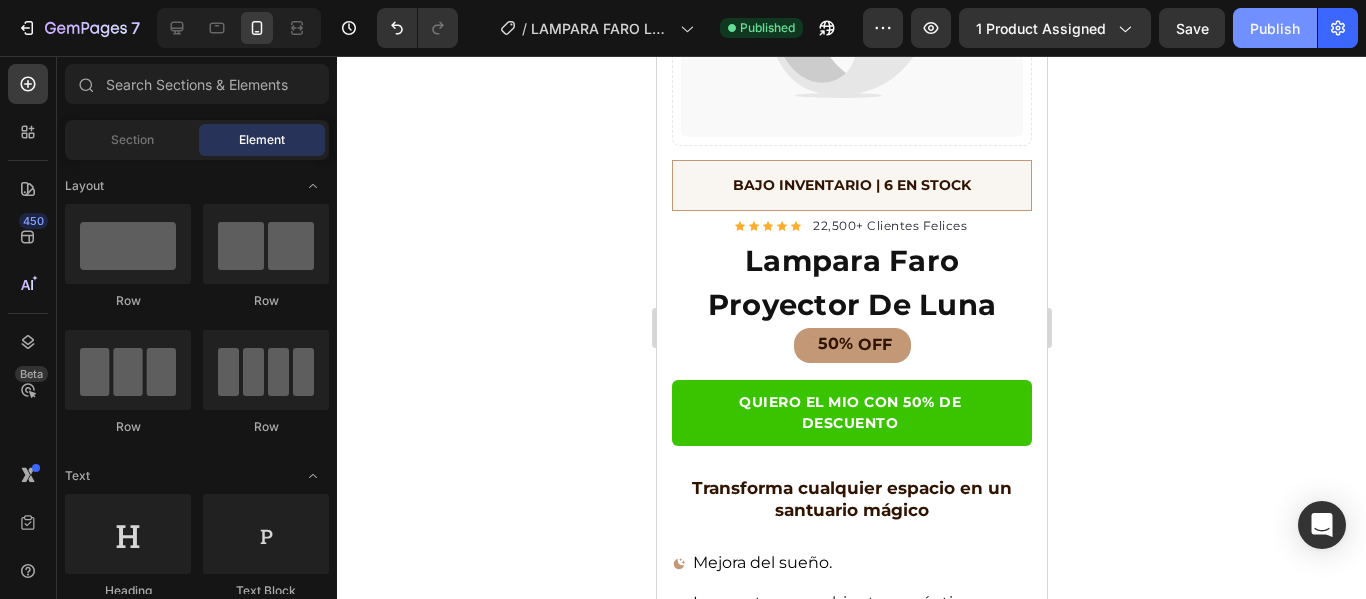 click on "Publish" at bounding box center (1275, 28) 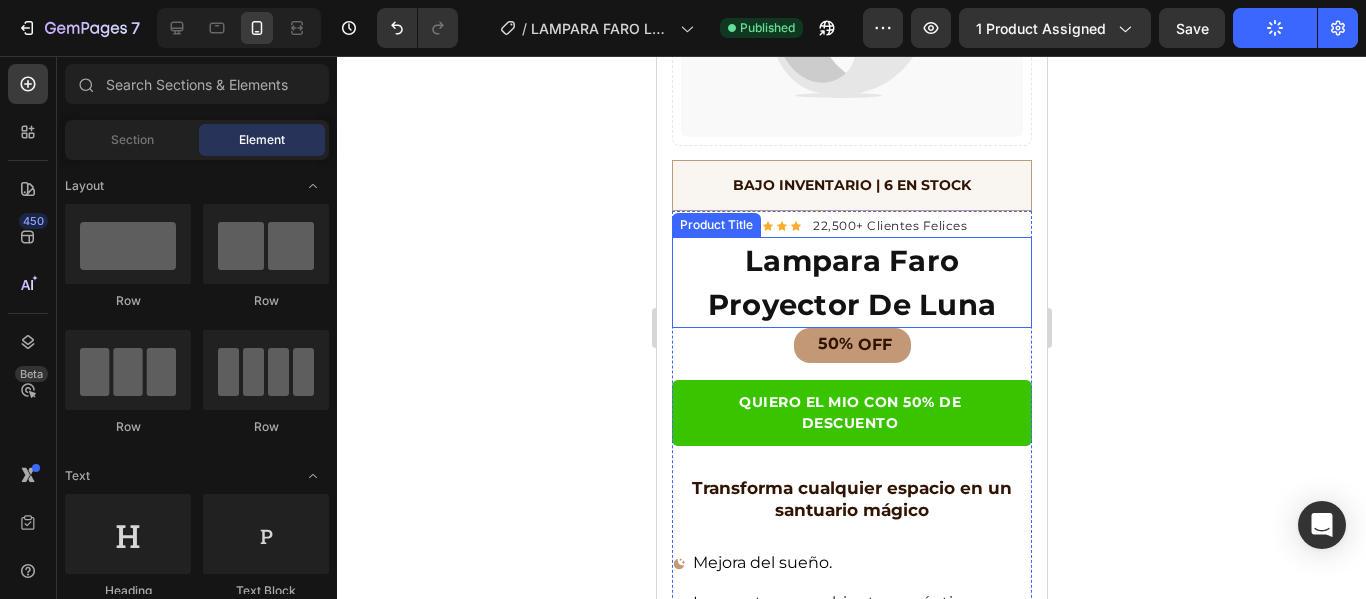 scroll, scrollTop: 100, scrollLeft: 0, axis: vertical 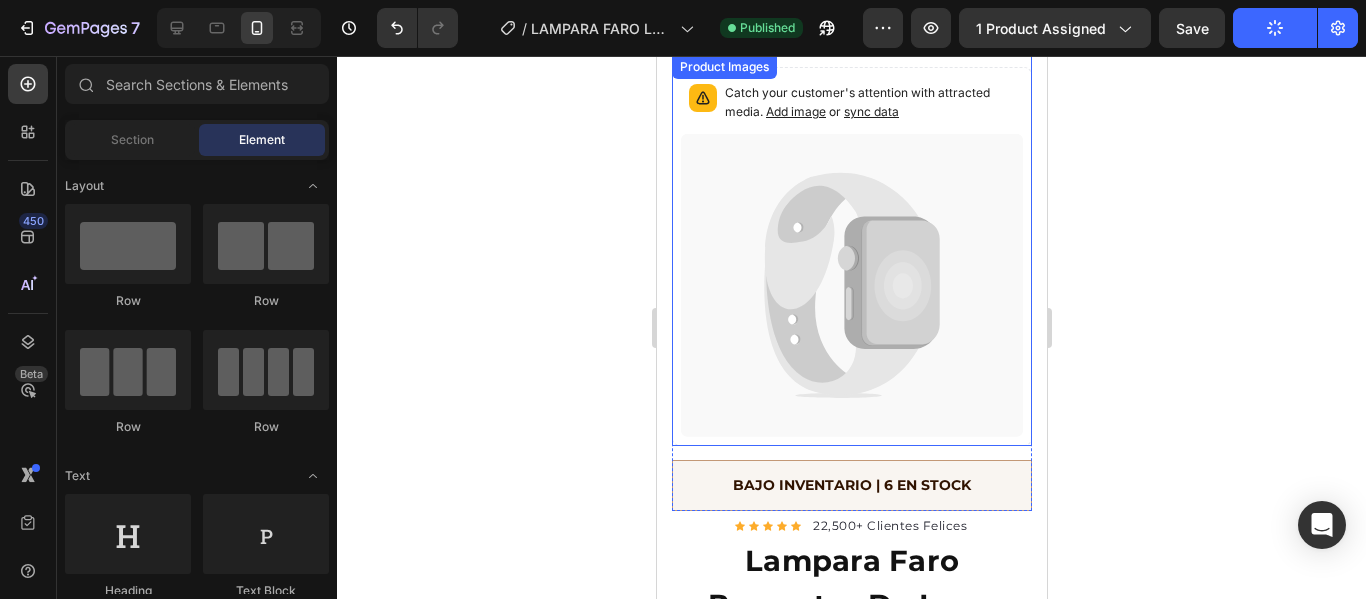 click 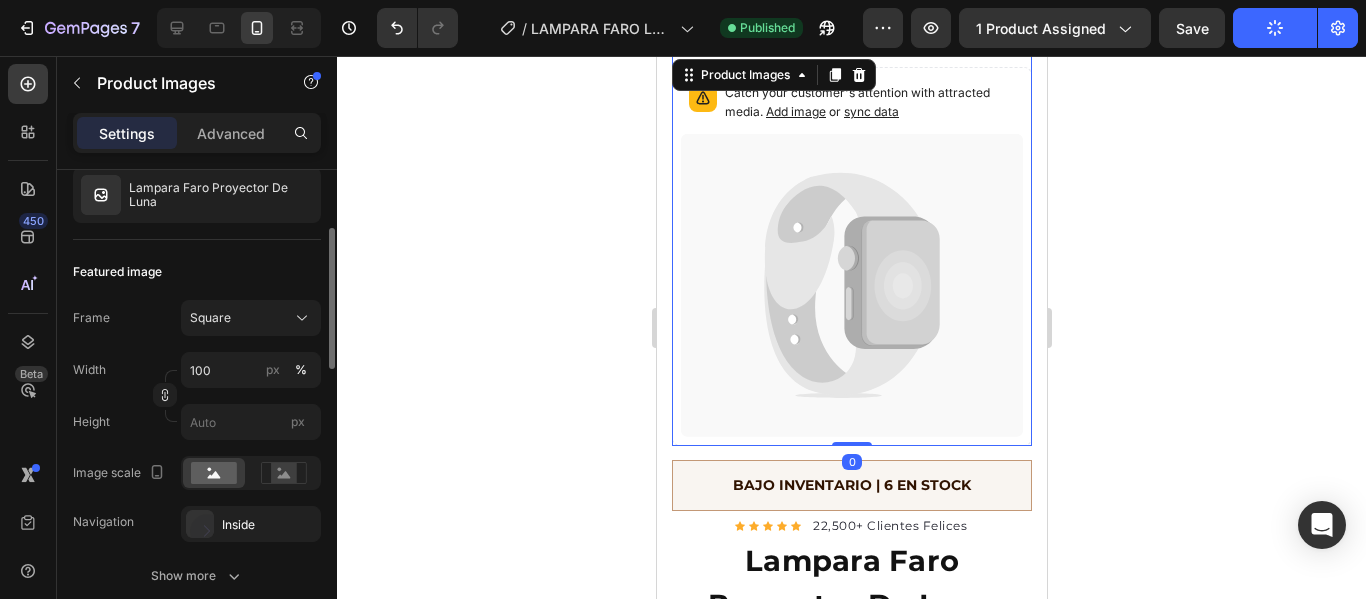 scroll, scrollTop: 100, scrollLeft: 0, axis: vertical 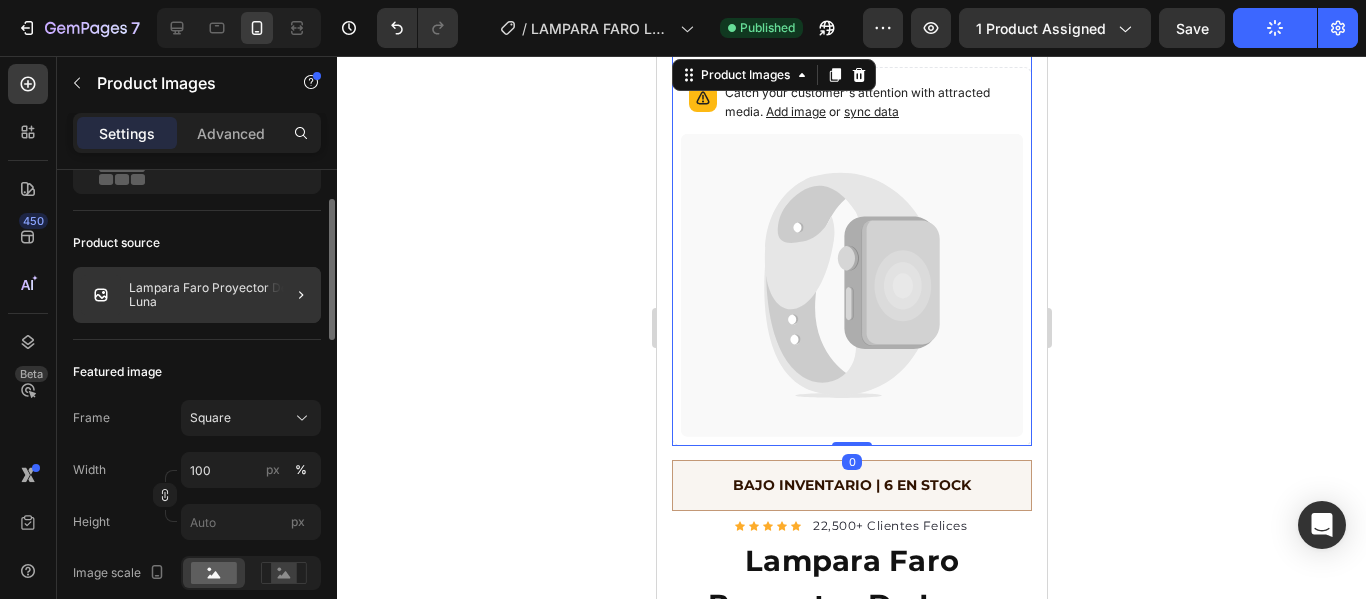 click 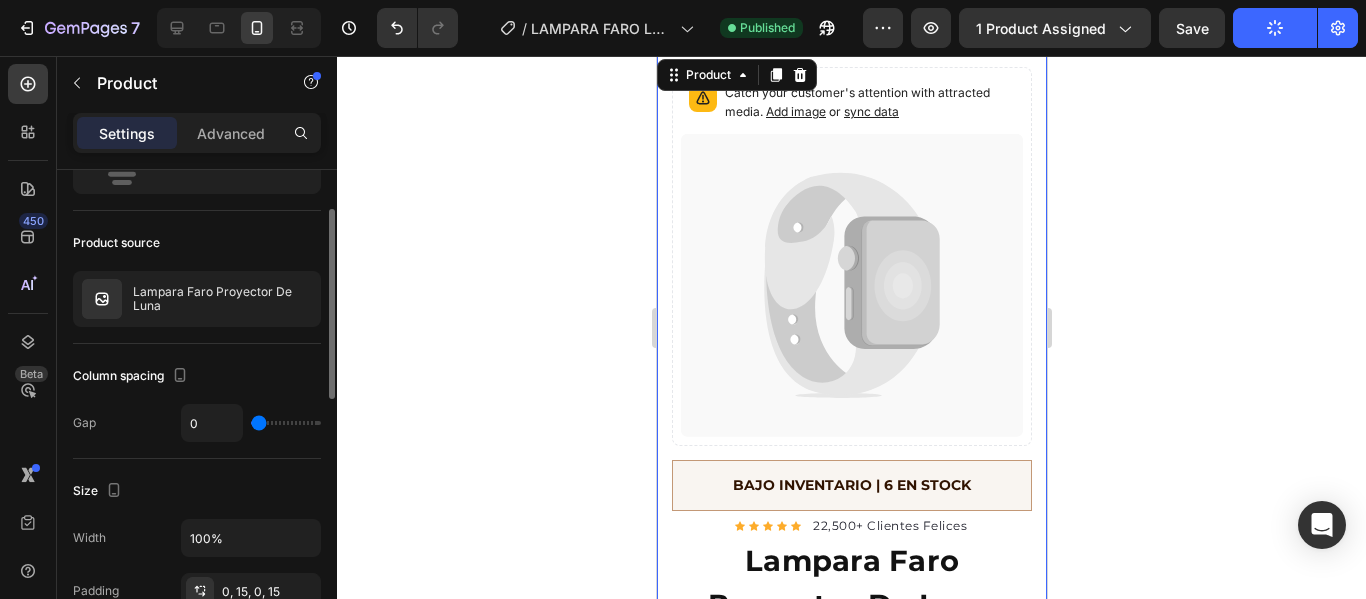 scroll, scrollTop: 0, scrollLeft: 0, axis: both 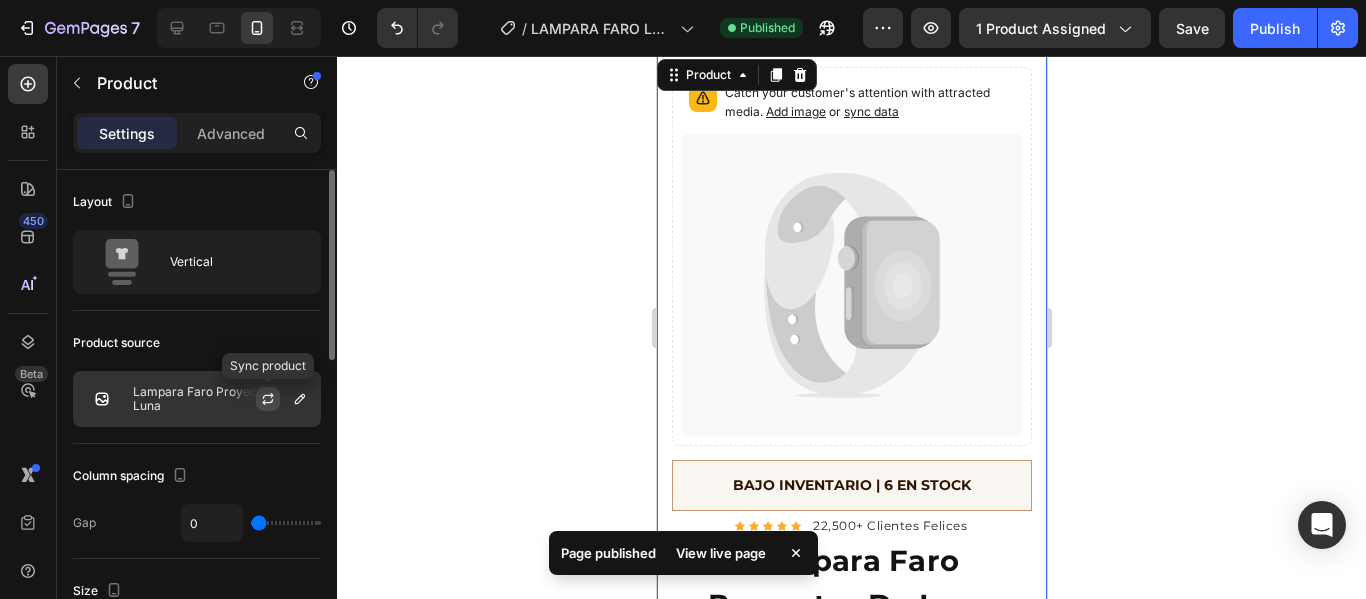 click 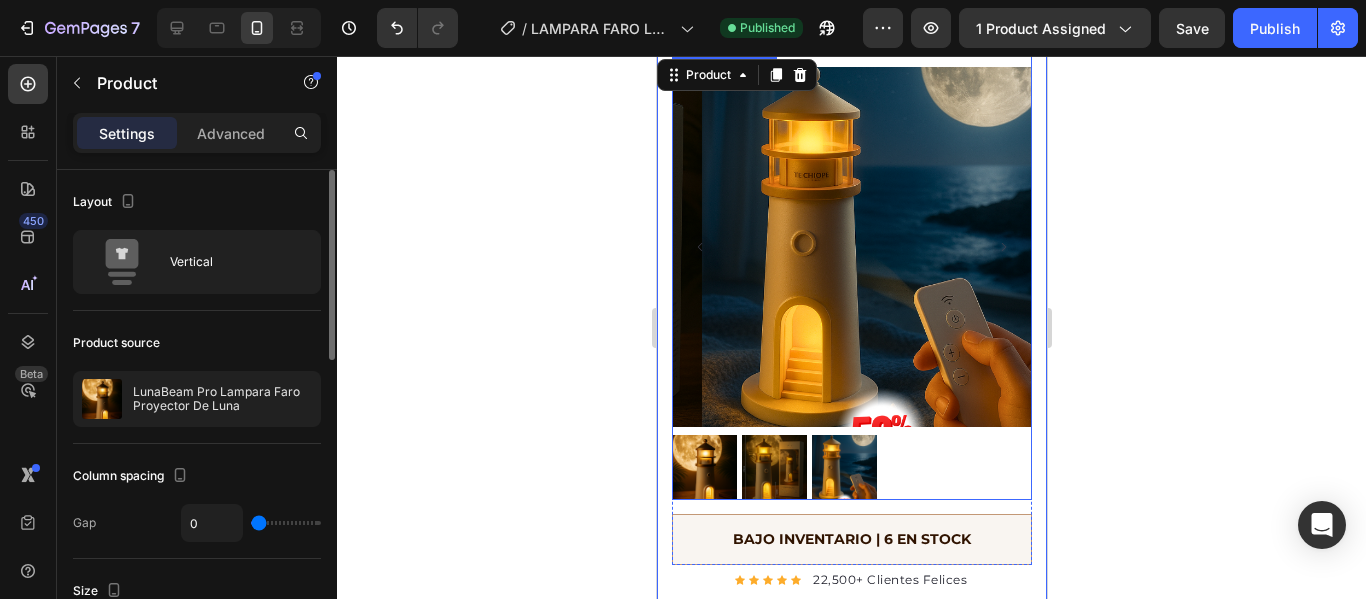 click at bounding box center [703, 467] 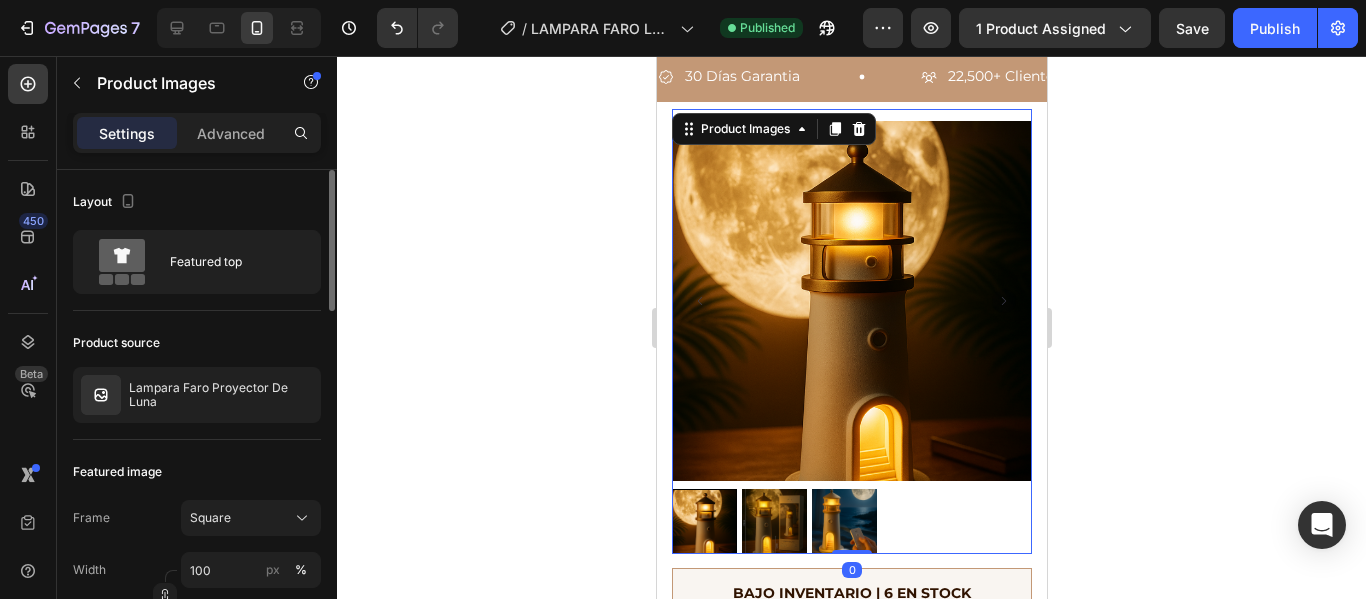 scroll, scrollTop: 0, scrollLeft: 0, axis: both 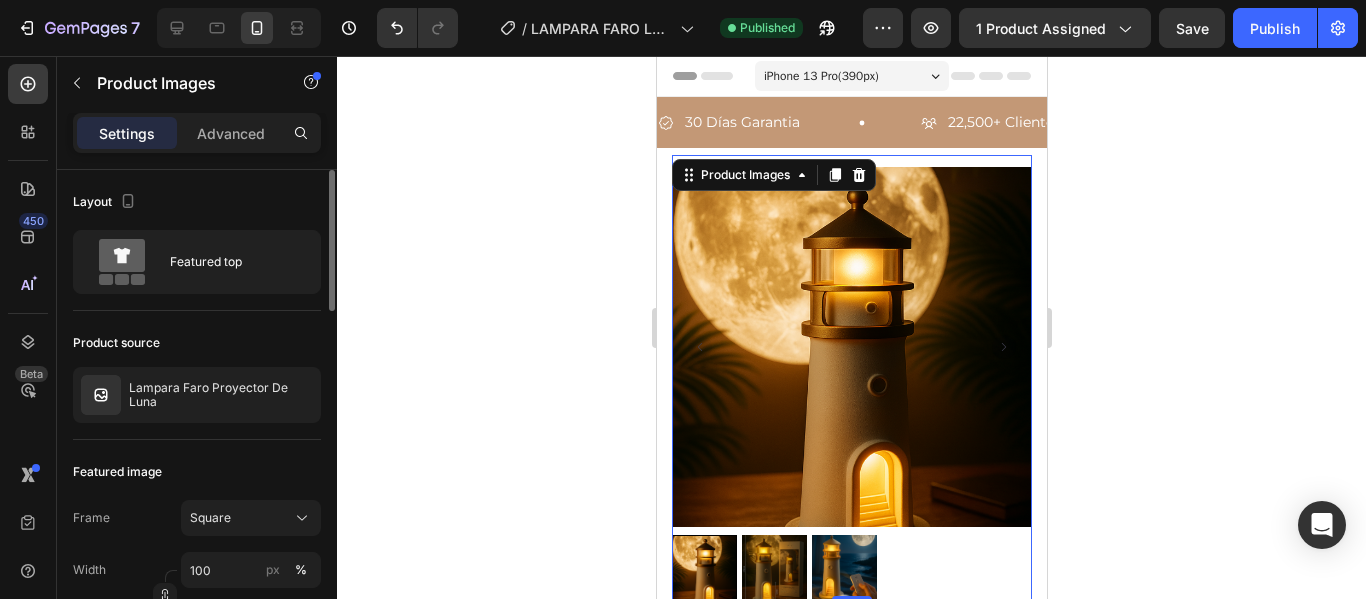 click at bounding box center (851, 347) 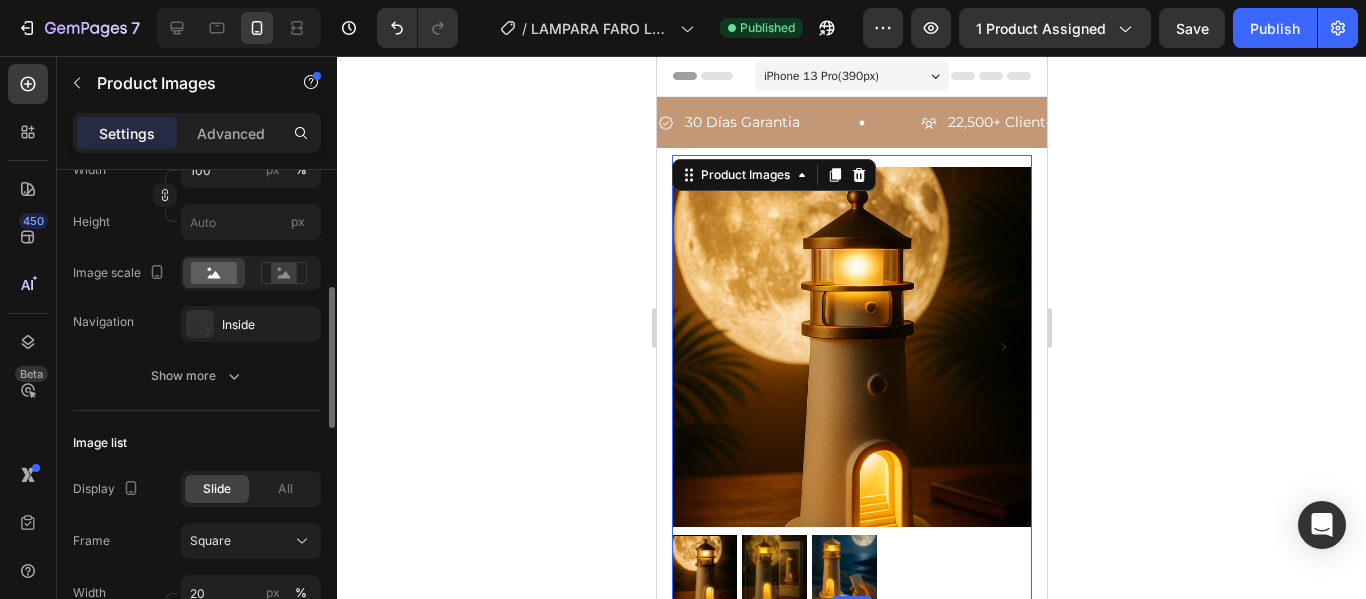 scroll, scrollTop: 300, scrollLeft: 0, axis: vertical 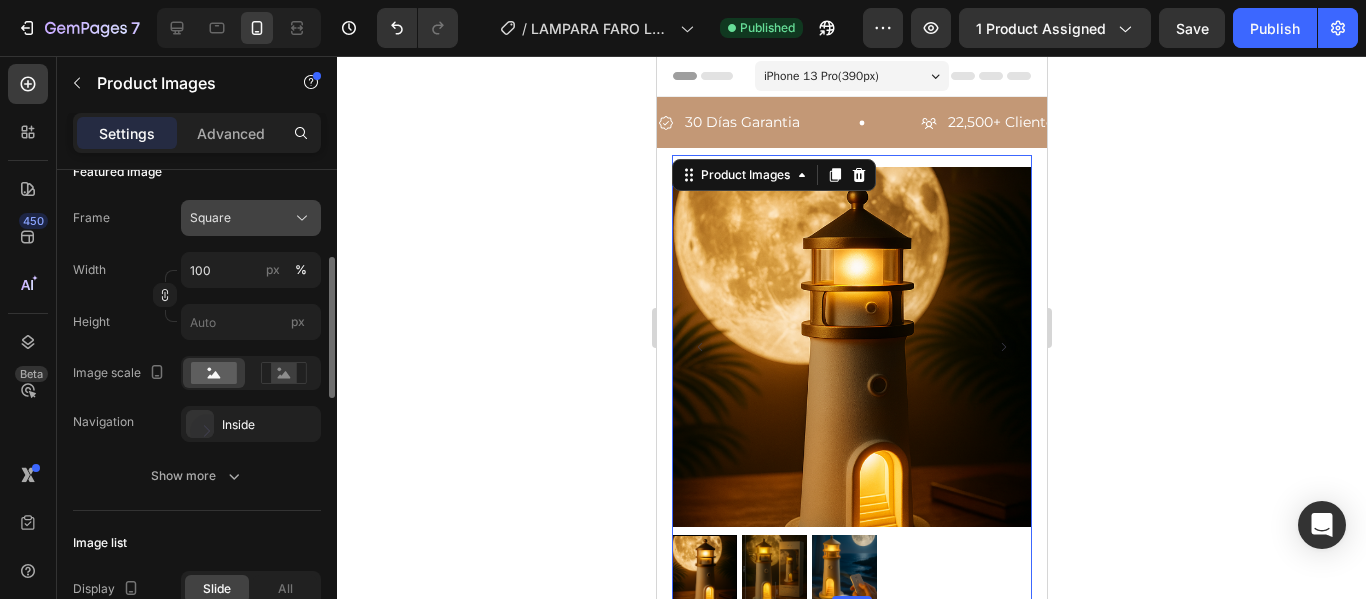 click on "Square" 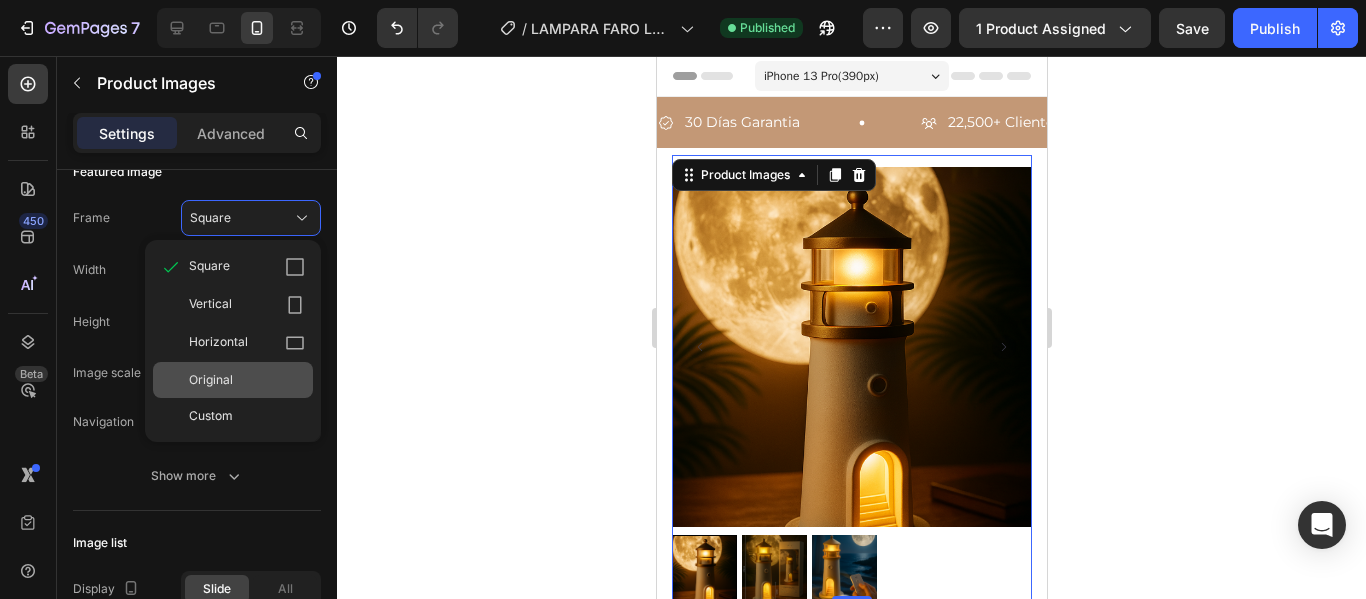 drag, startPoint x: 262, startPoint y: 369, endPoint x: 121, endPoint y: 269, distance: 172.86122 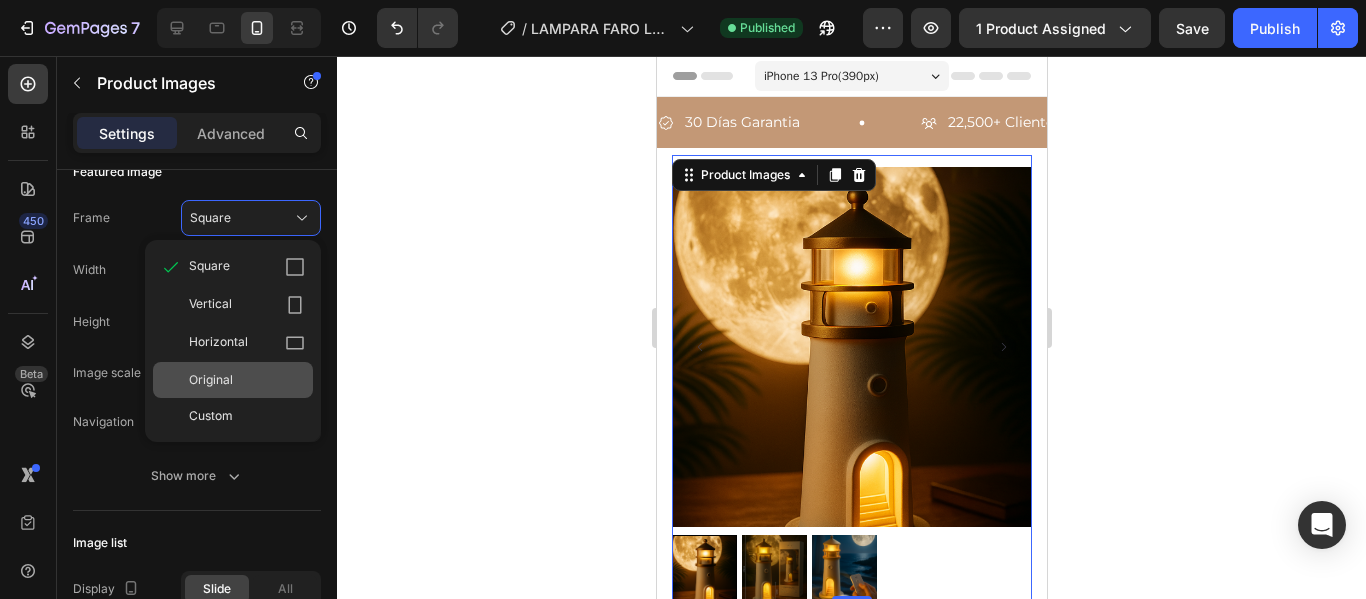 click on "Original" 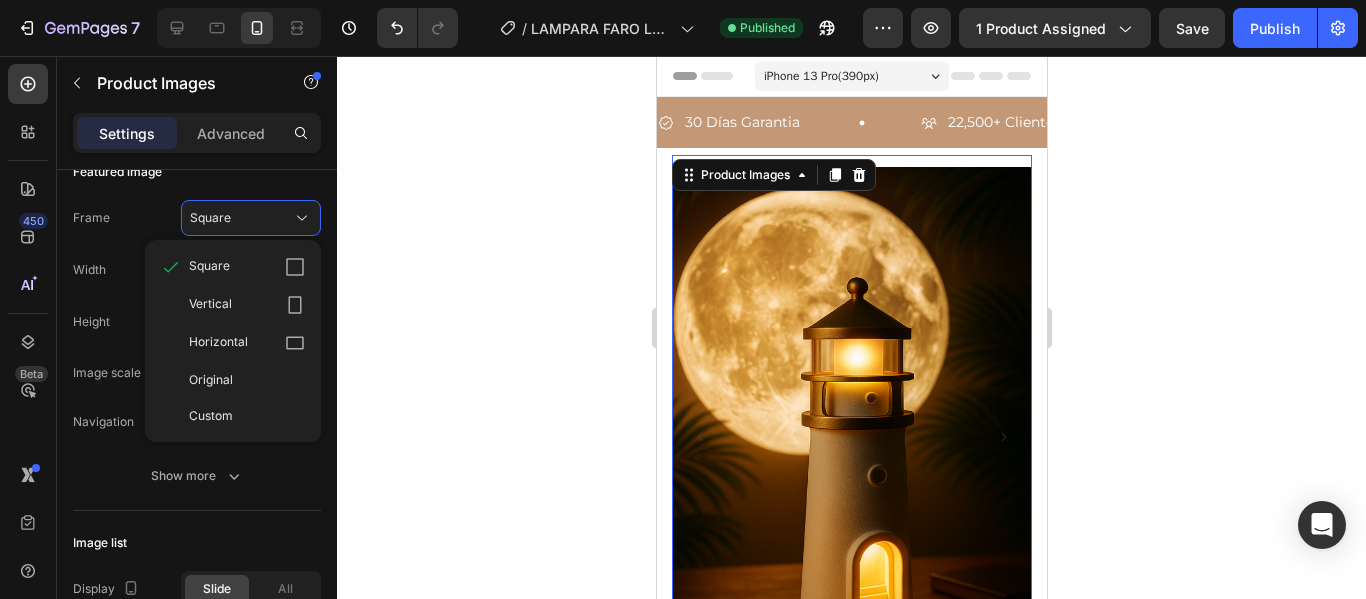type 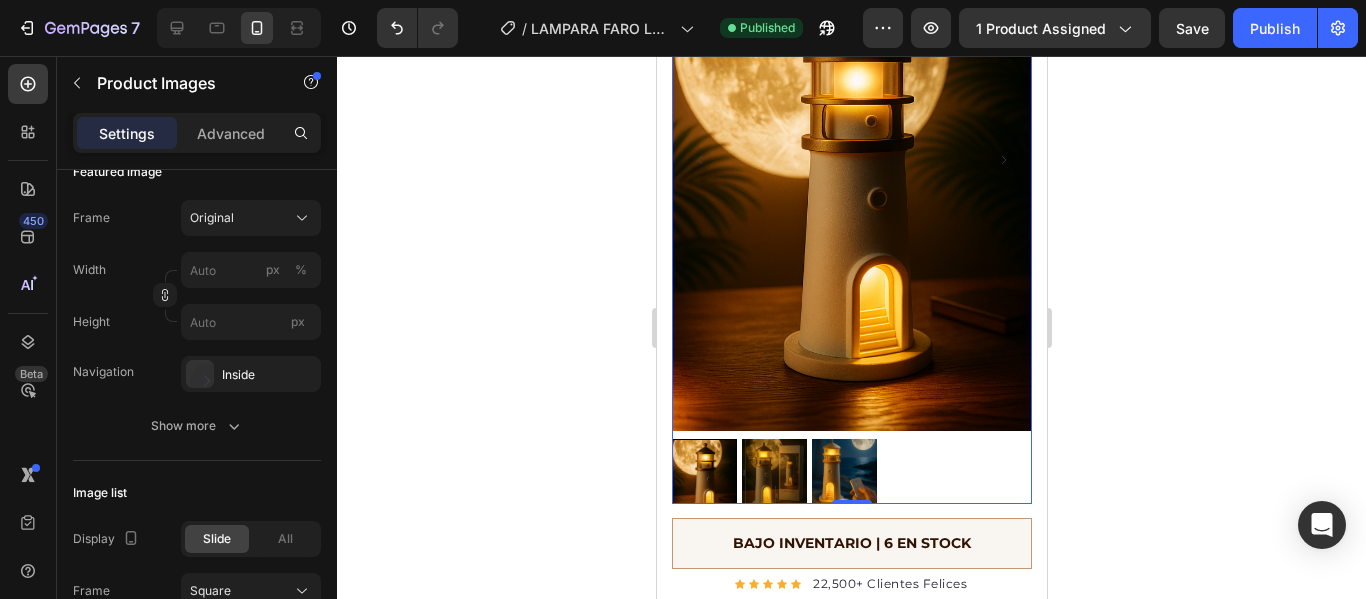 scroll, scrollTop: 300, scrollLeft: 0, axis: vertical 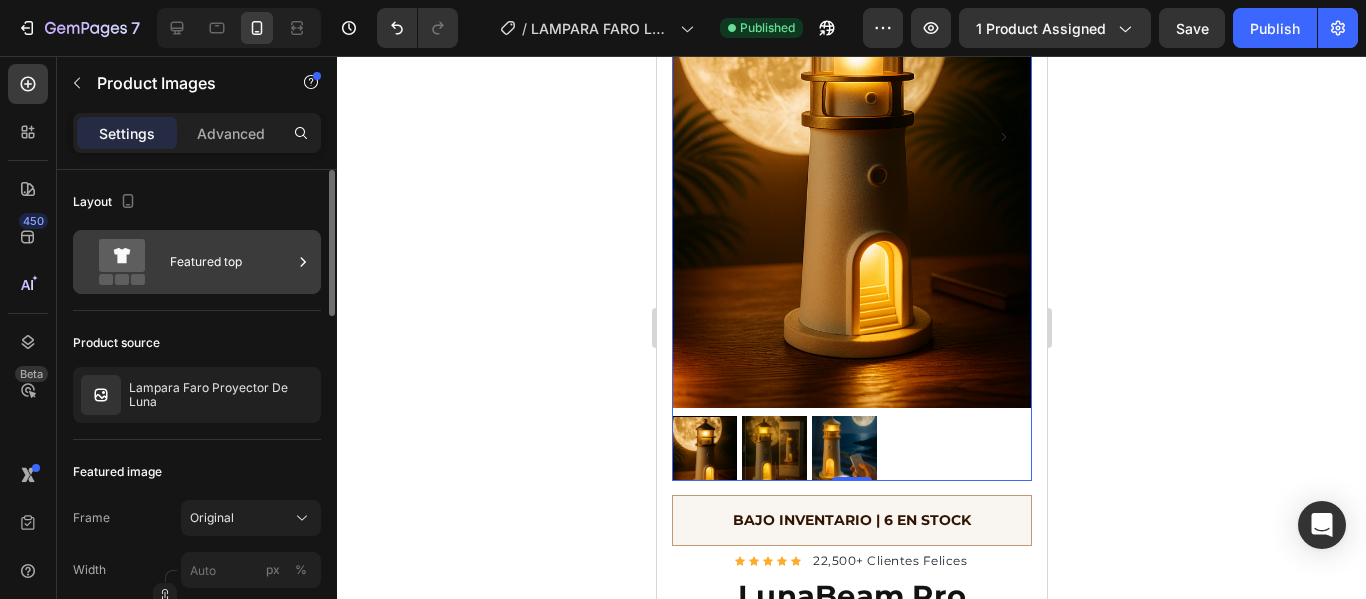 click on "Featured top" at bounding box center (231, 262) 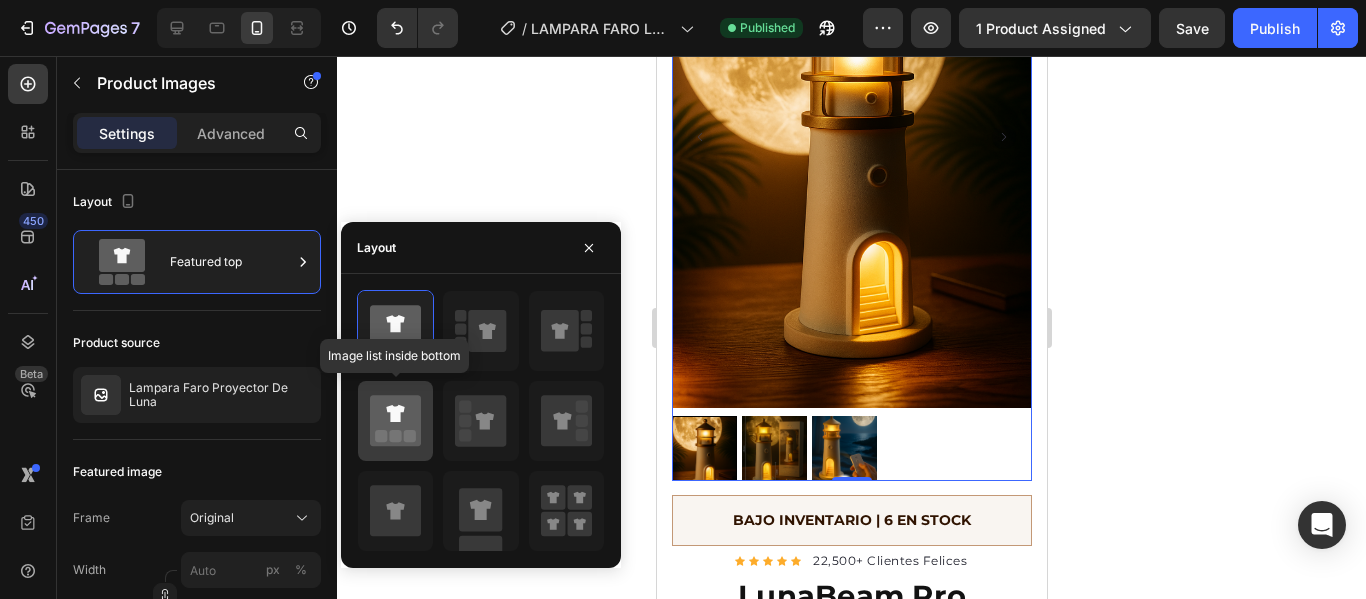 click 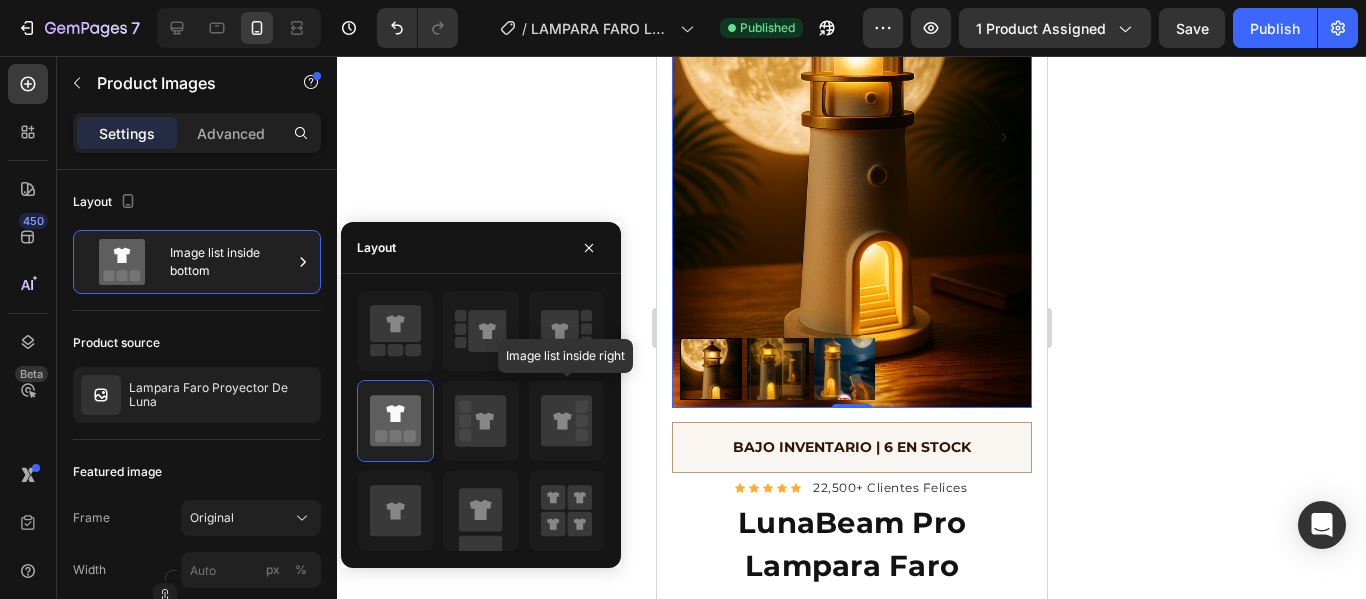 scroll, scrollTop: 200, scrollLeft: 0, axis: vertical 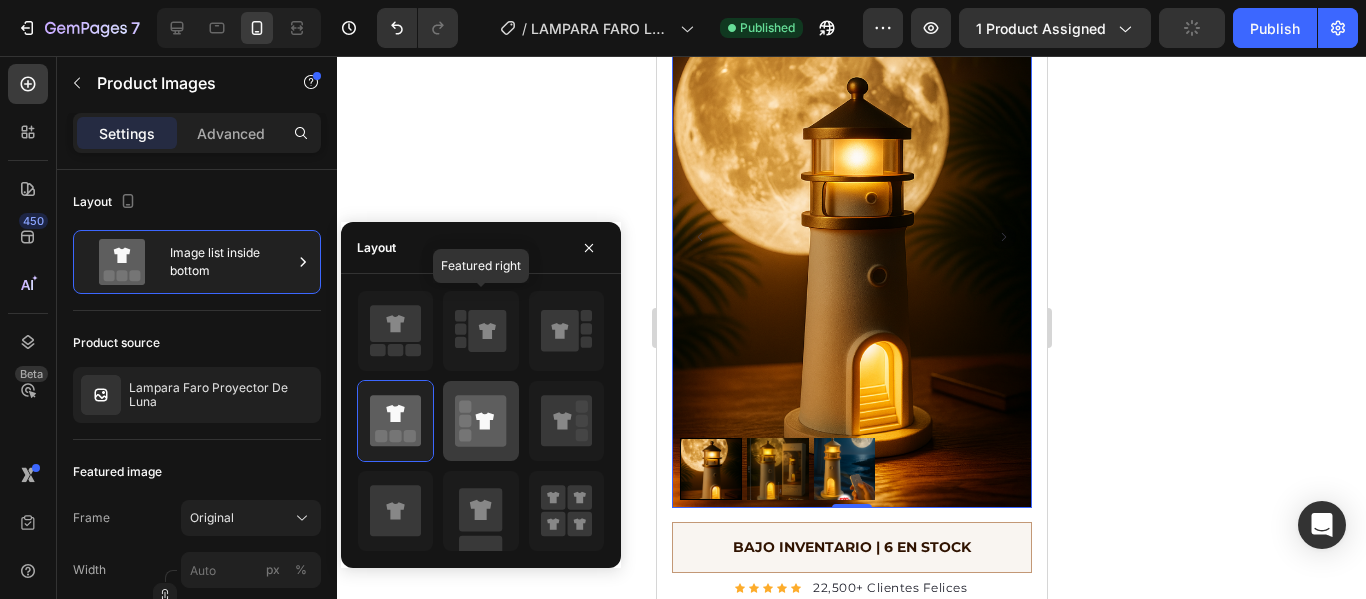 click 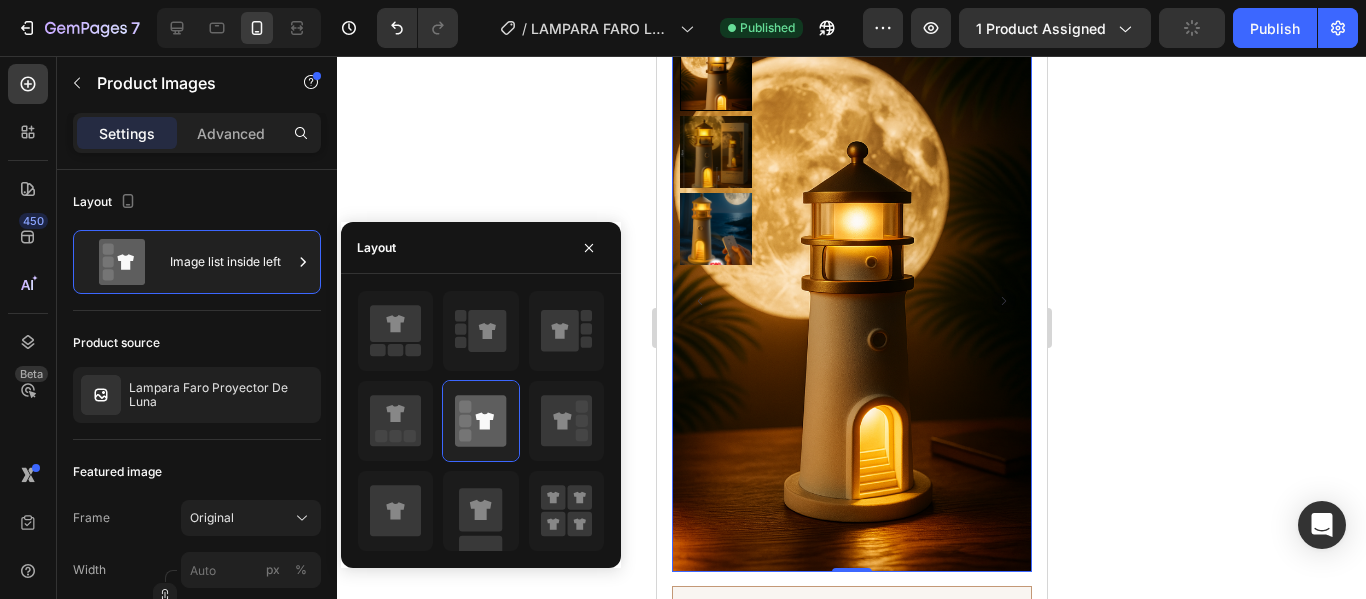 scroll, scrollTop: 100, scrollLeft: 0, axis: vertical 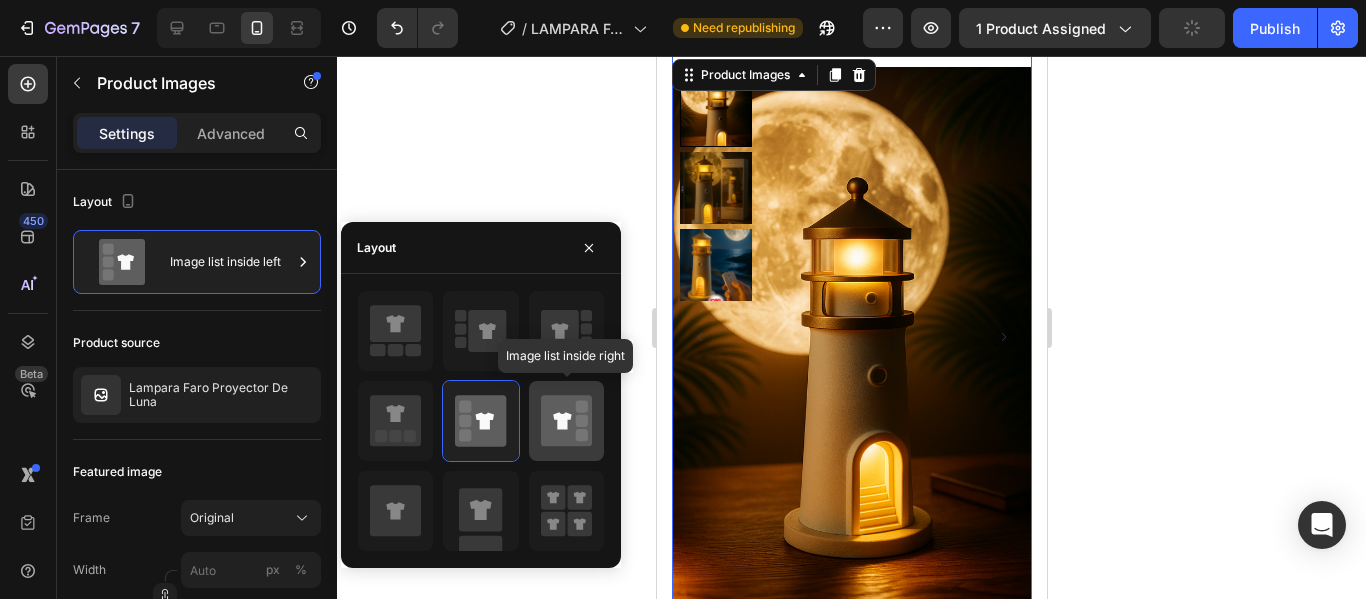 click 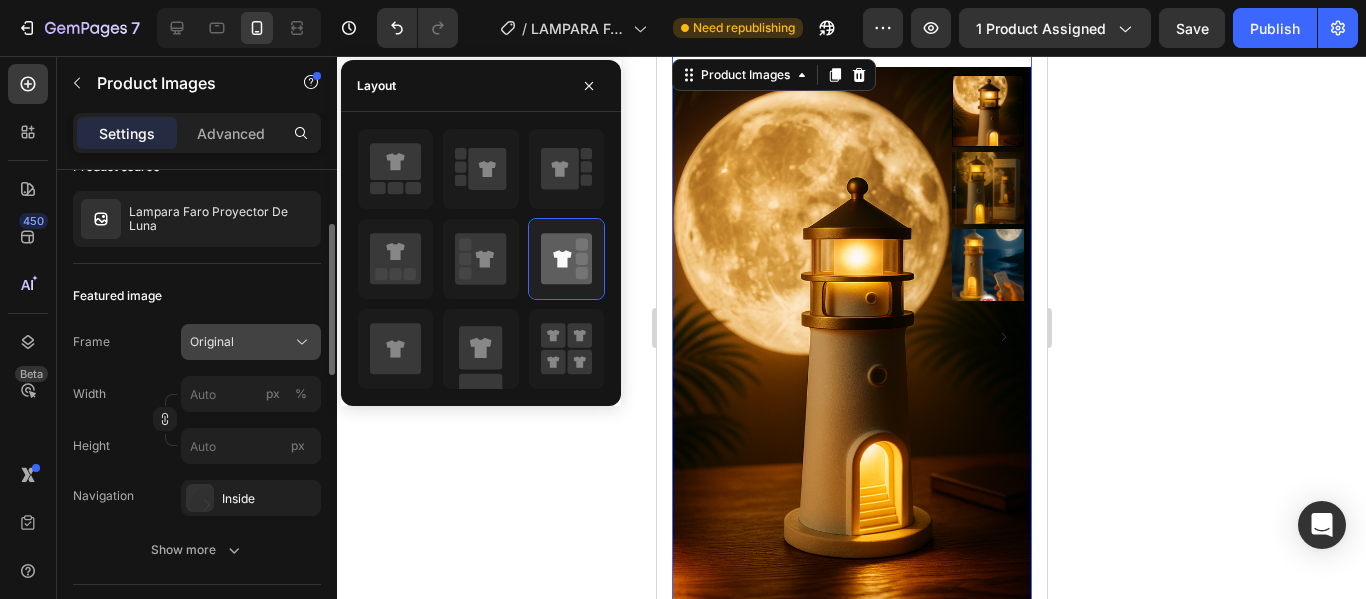 scroll, scrollTop: 0, scrollLeft: 0, axis: both 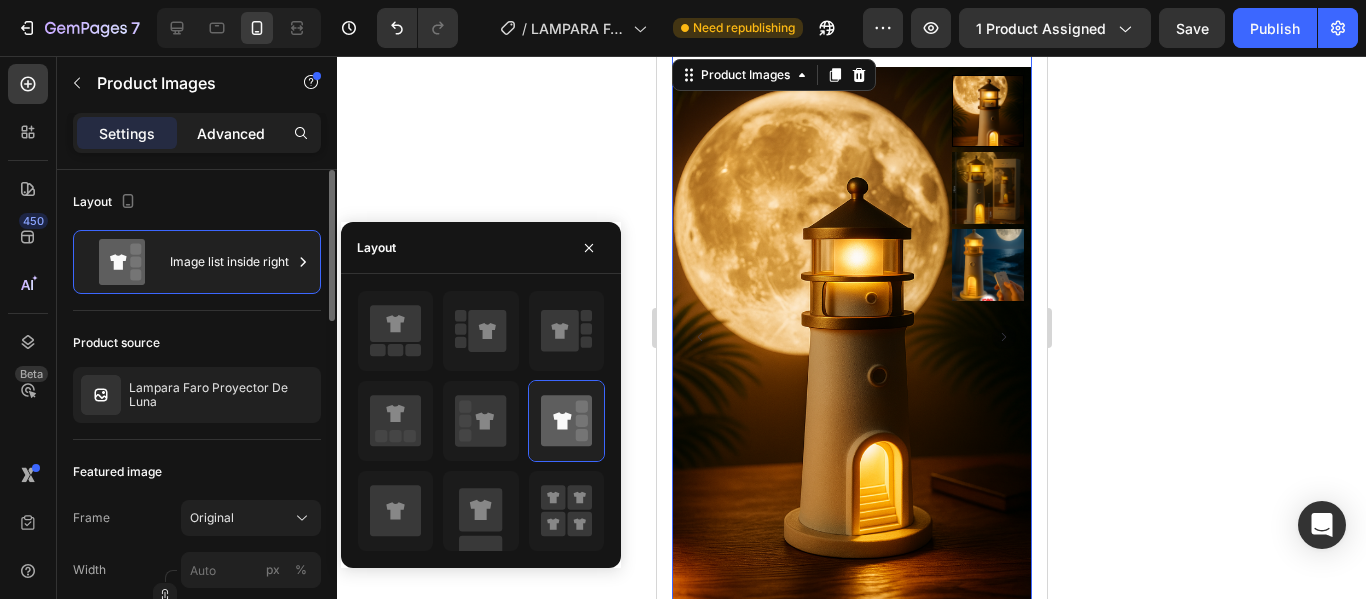 click on "Advanced" 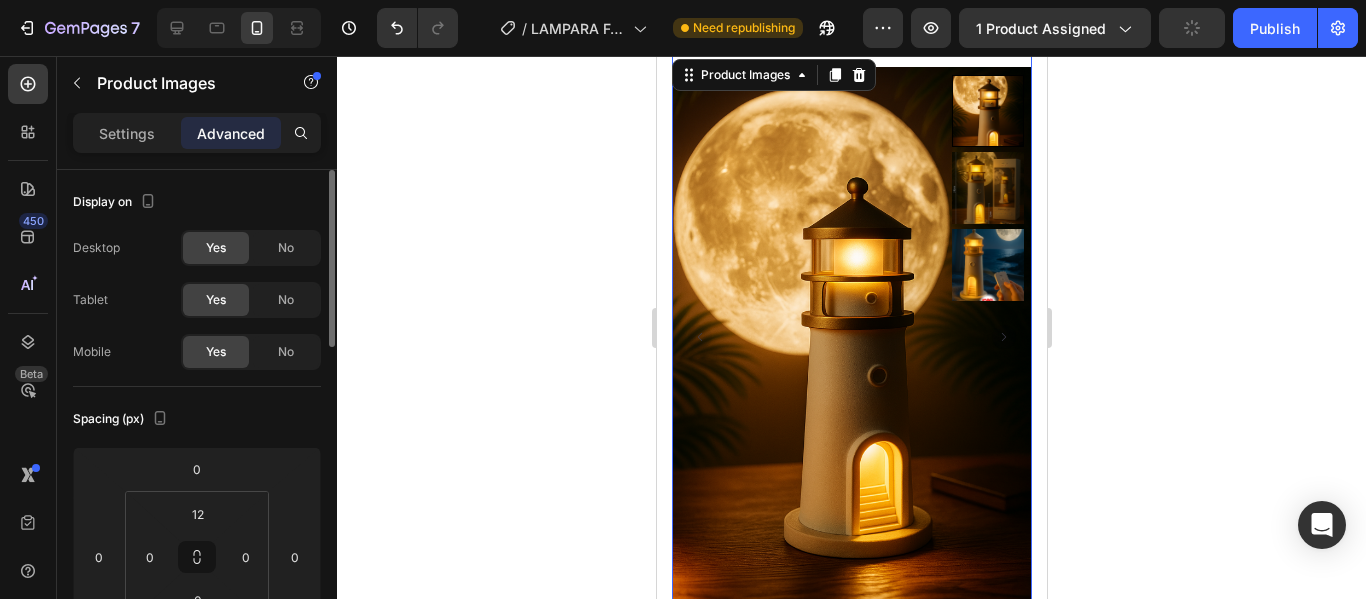 click on "Settings" at bounding box center [127, 133] 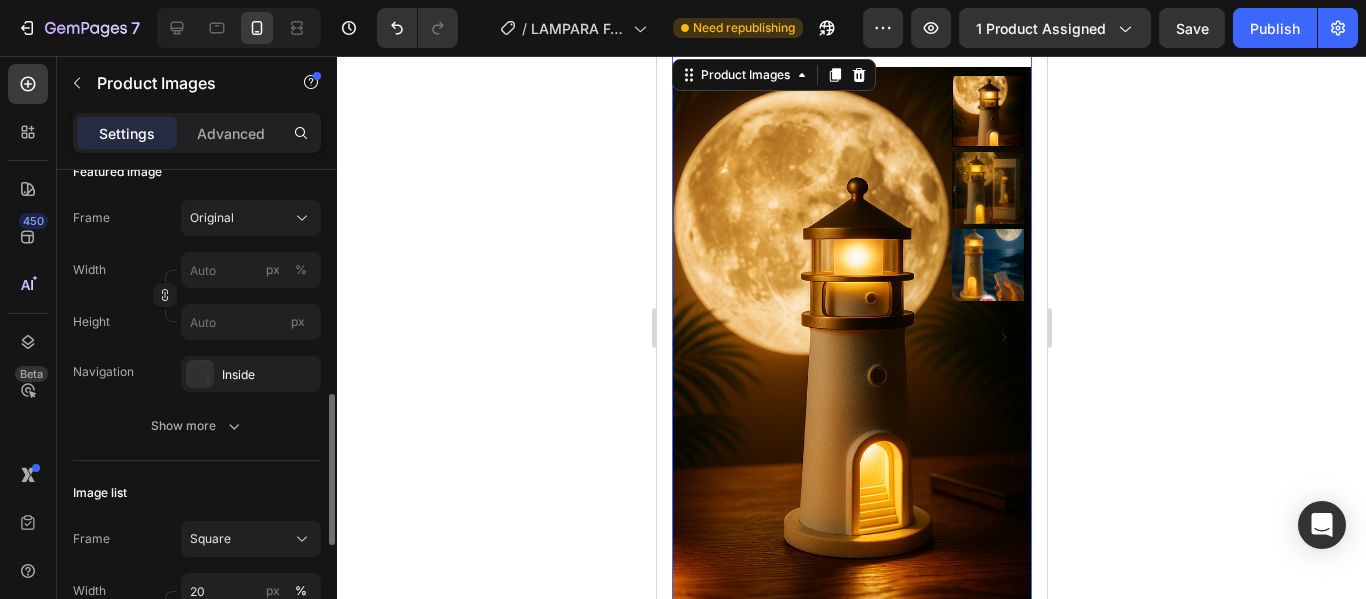 scroll, scrollTop: 400, scrollLeft: 0, axis: vertical 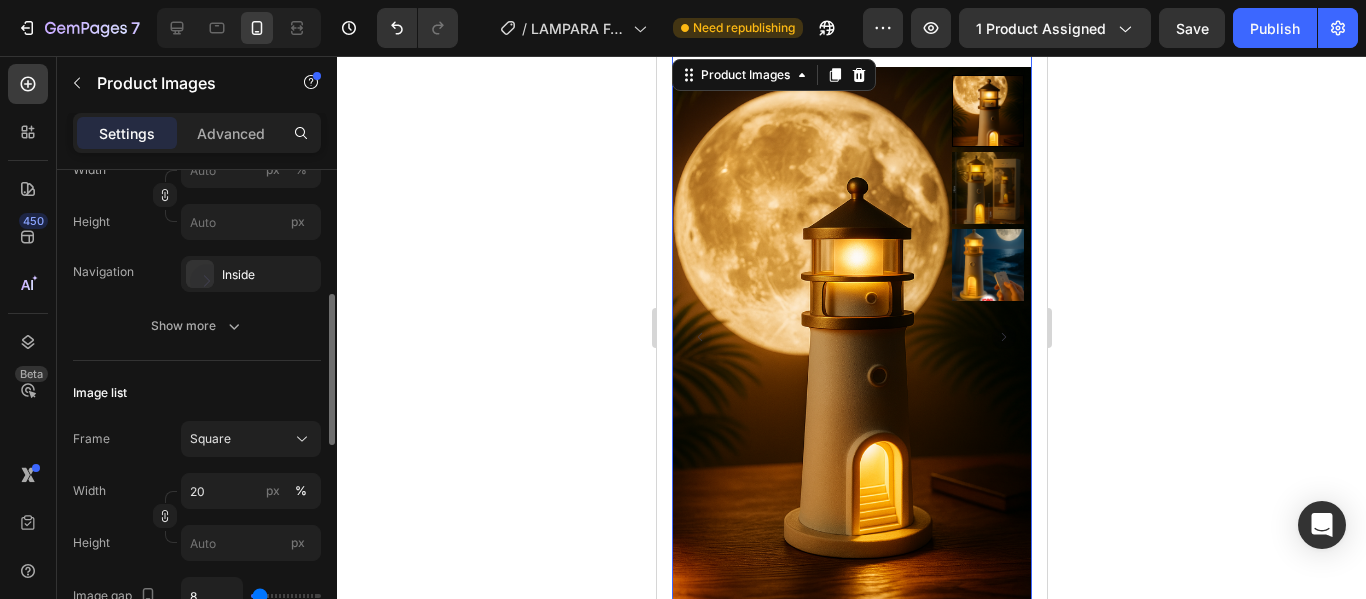 click at bounding box center [851, 337] 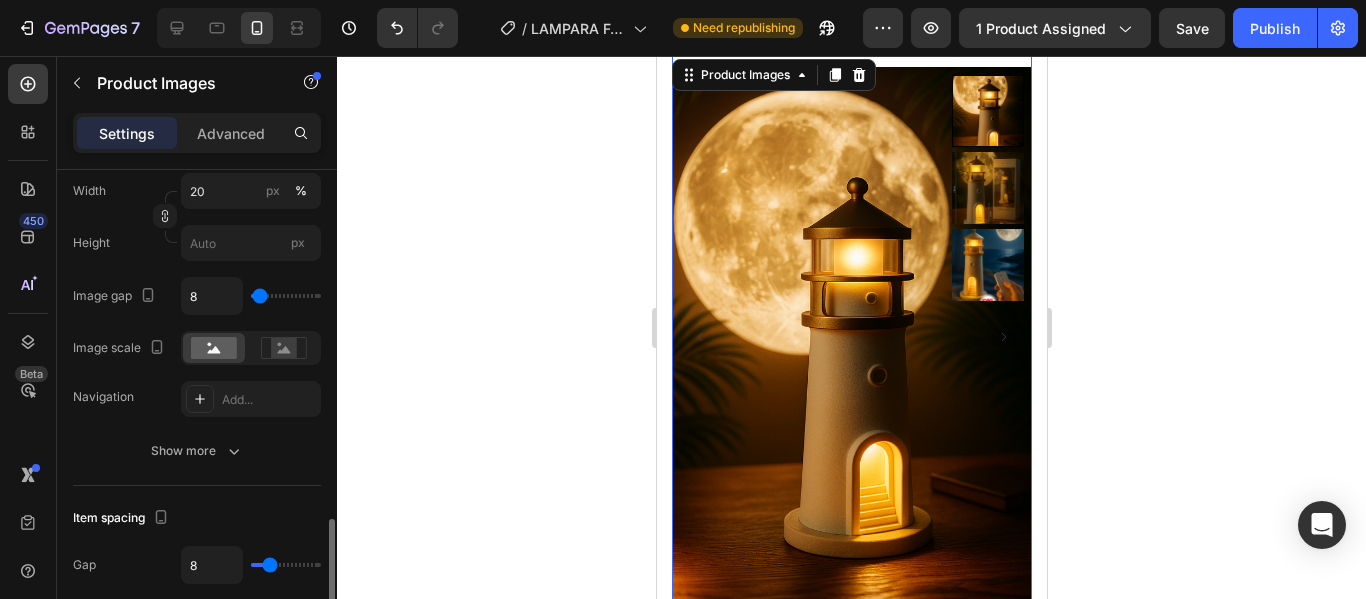 scroll, scrollTop: 900, scrollLeft: 0, axis: vertical 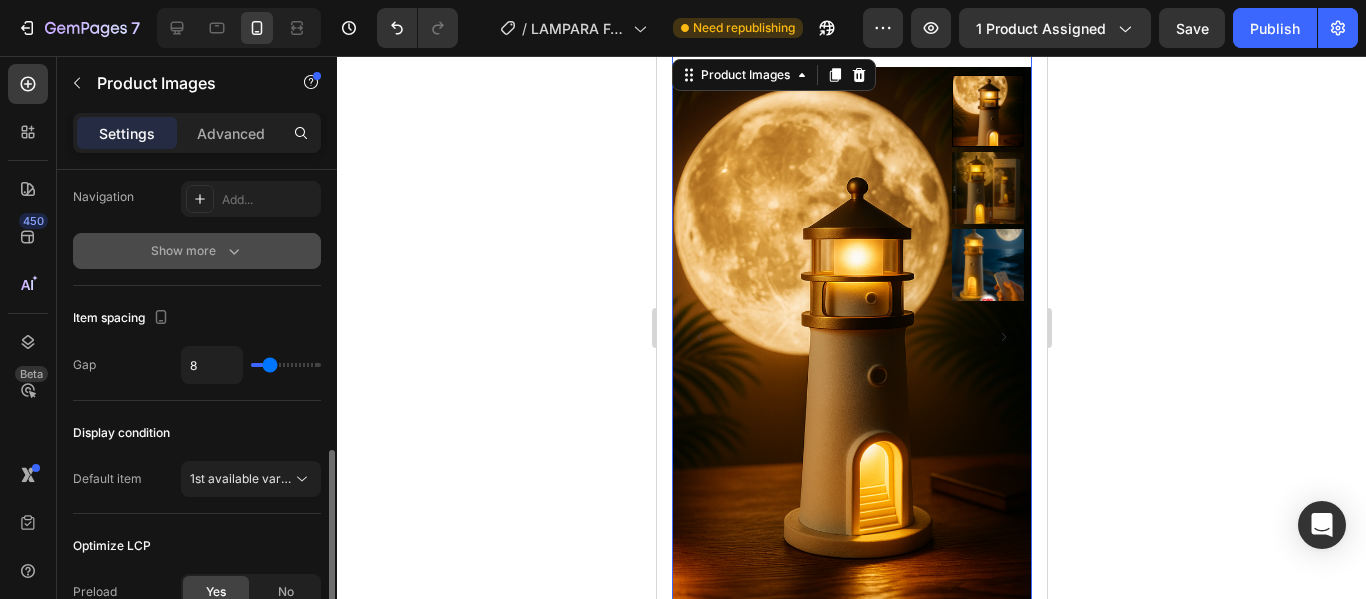 click on "Show more" at bounding box center [197, 251] 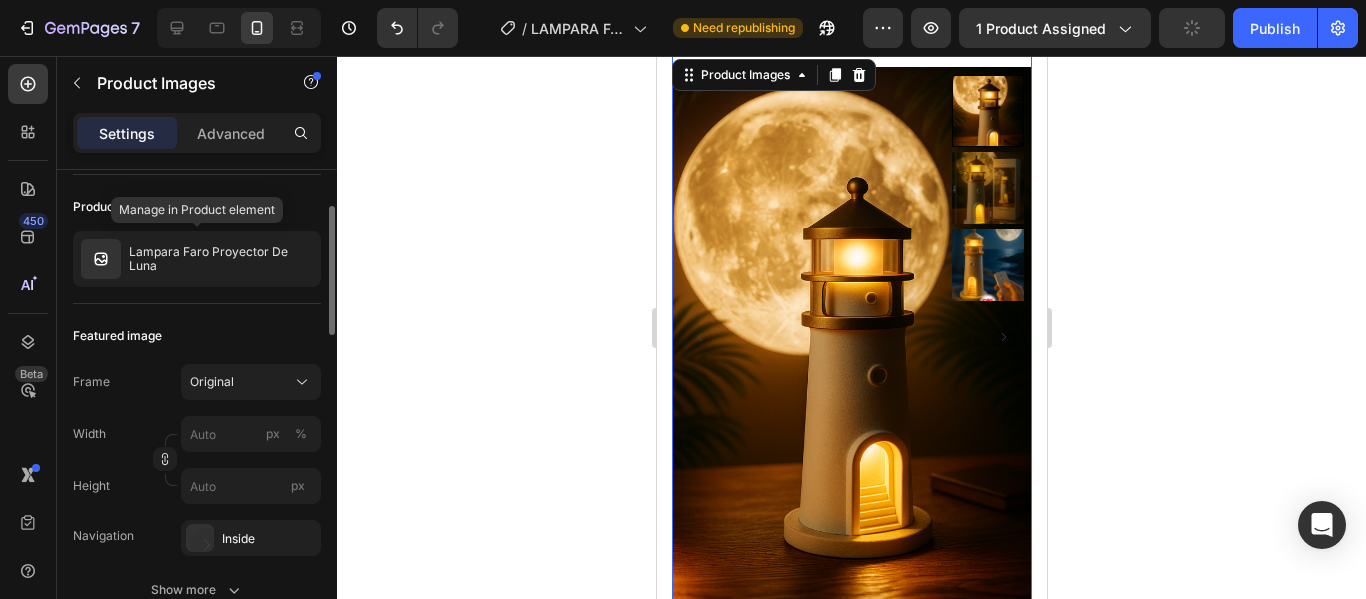 scroll, scrollTop: 336, scrollLeft: 0, axis: vertical 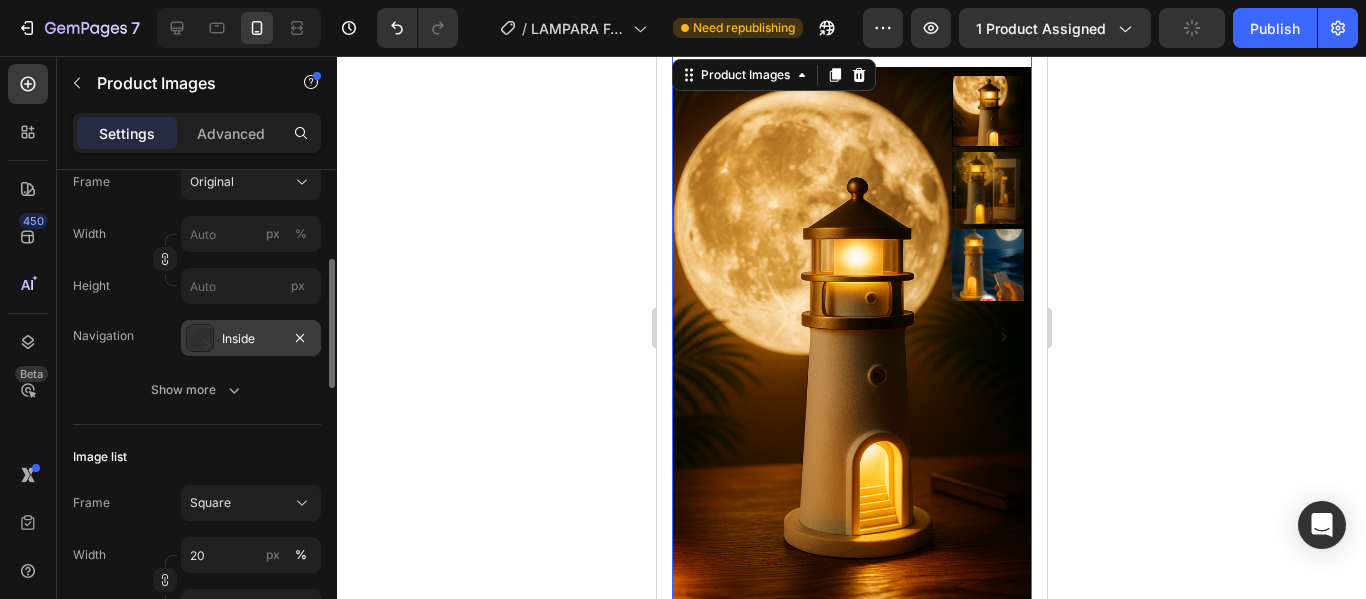 click on "Inside" at bounding box center (251, 339) 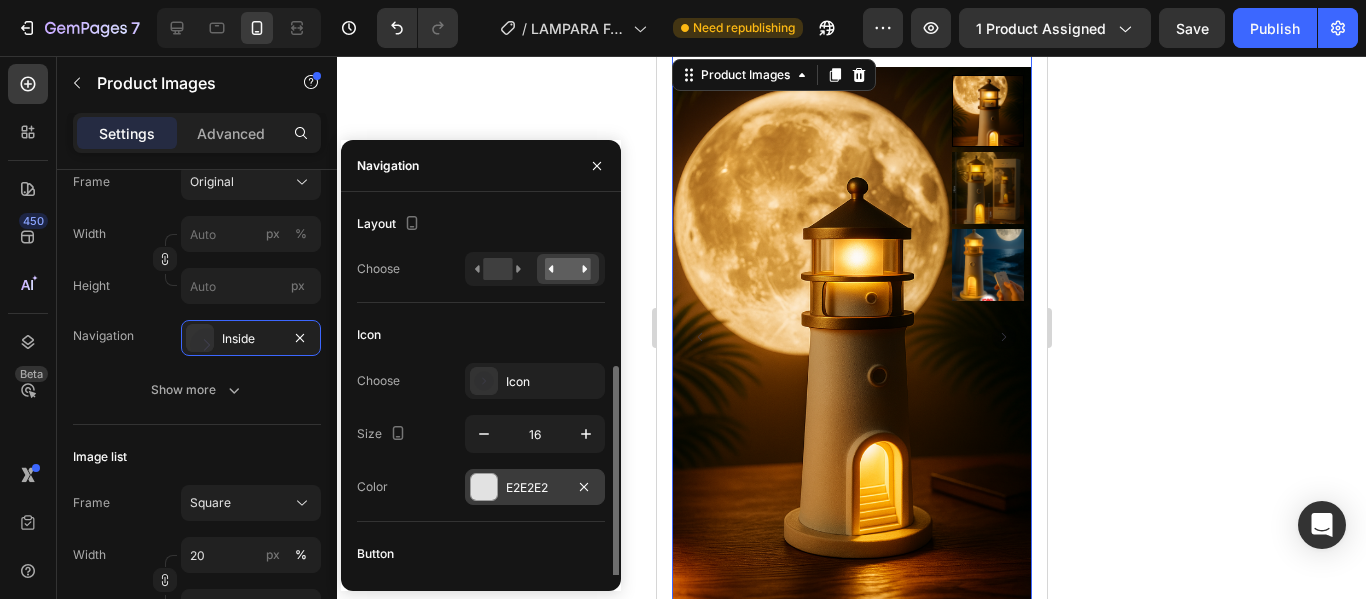 scroll, scrollTop: 100, scrollLeft: 0, axis: vertical 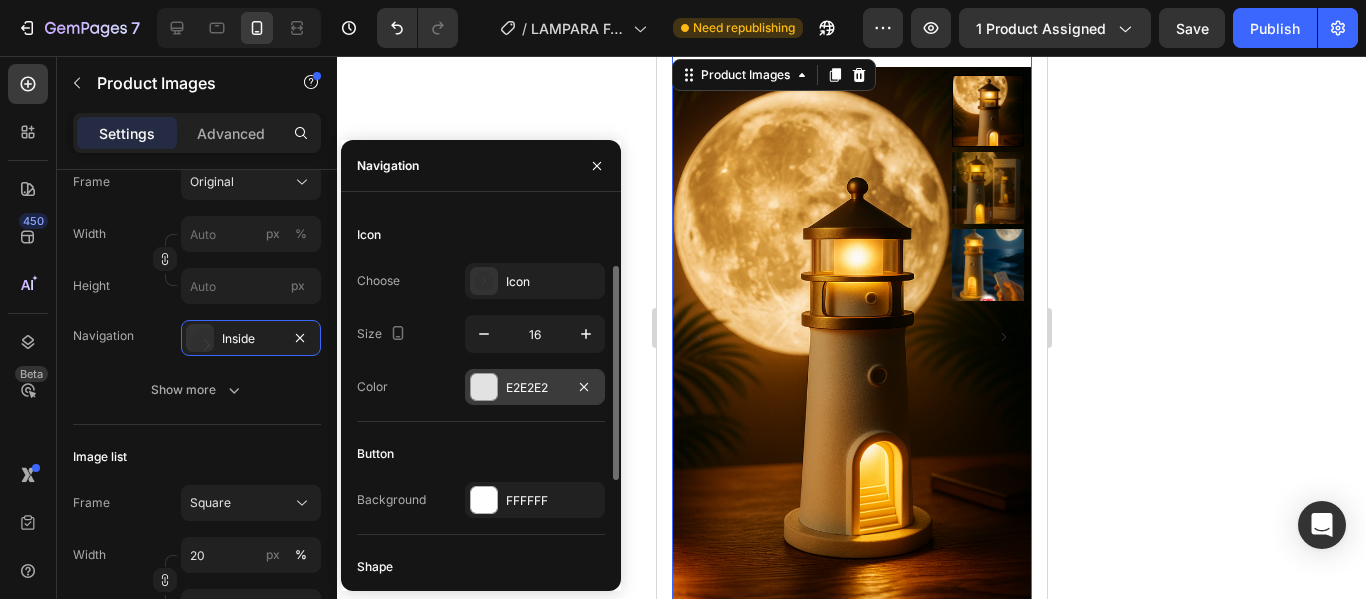click at bounding box center [484, 387] 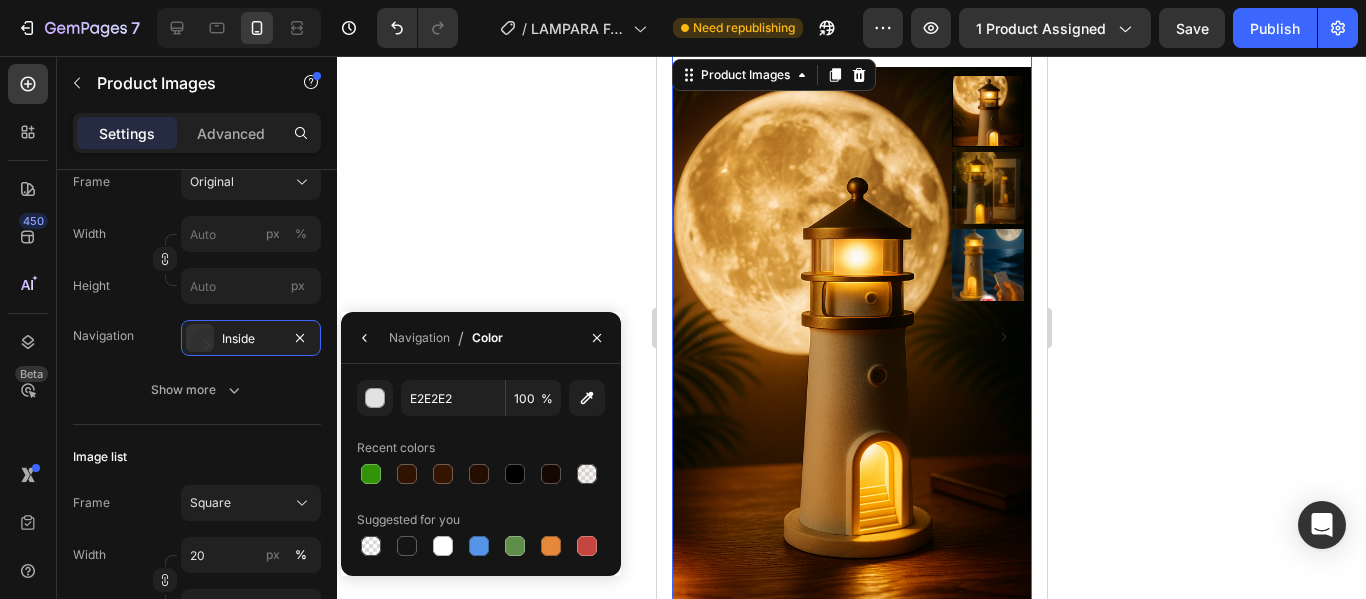 click 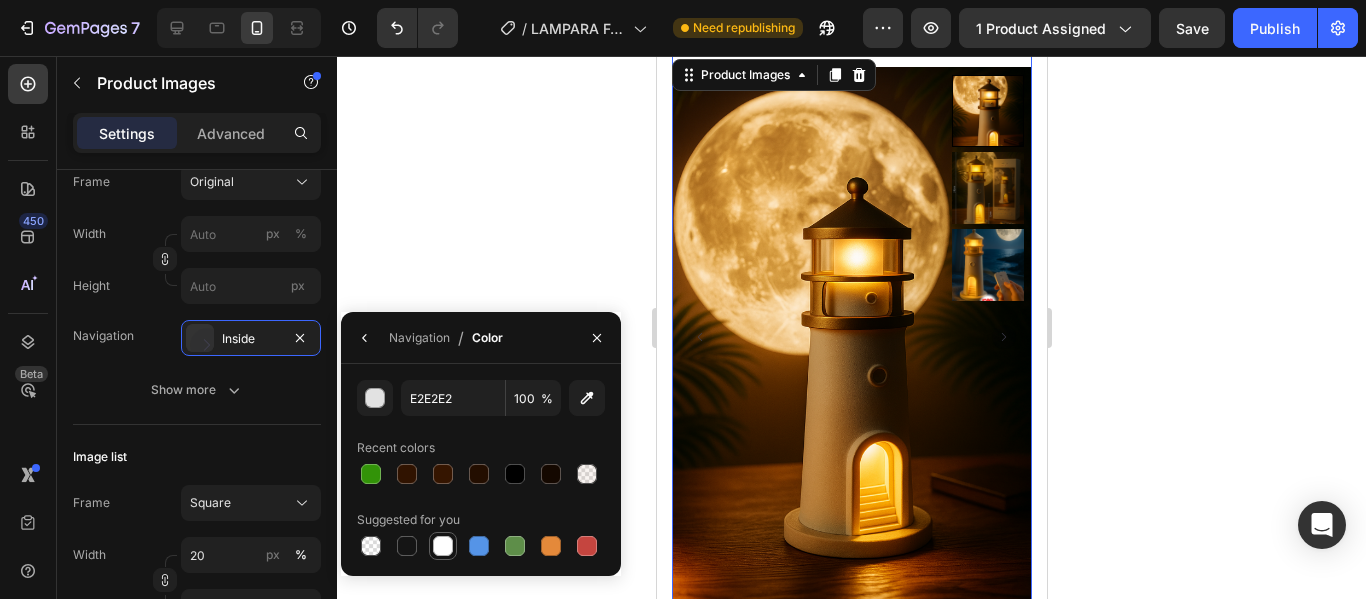 click at bounding box center (443, 546) 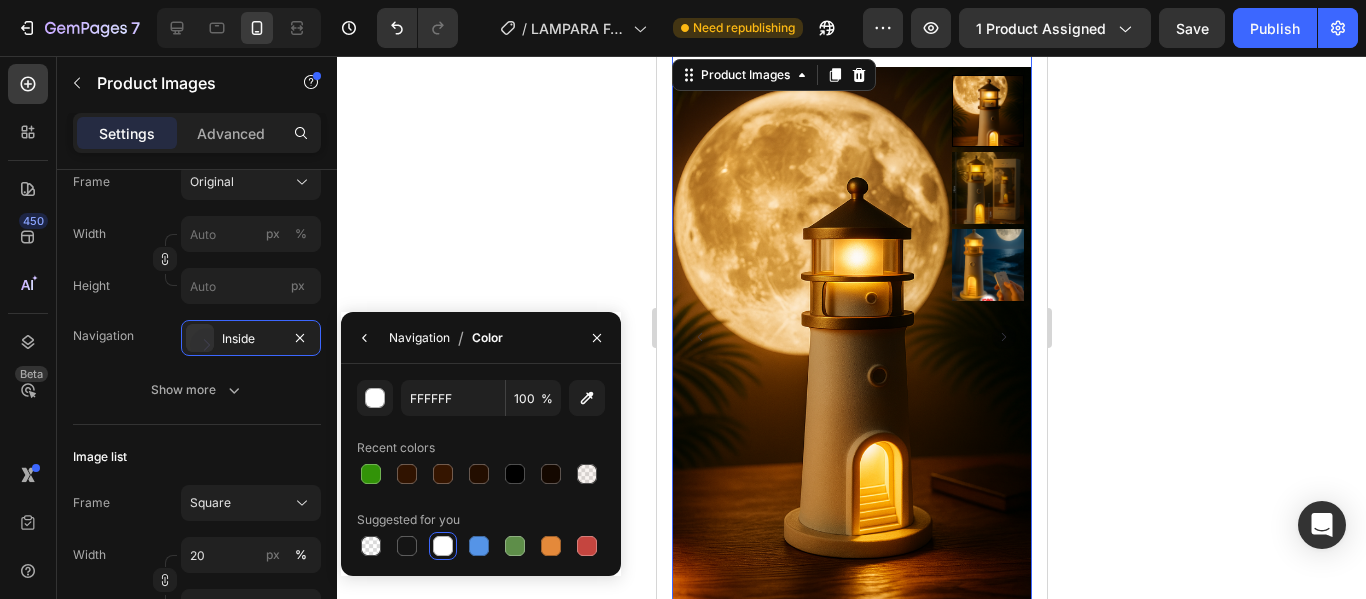 click on "Navigation" at bounding box center [419, 338] 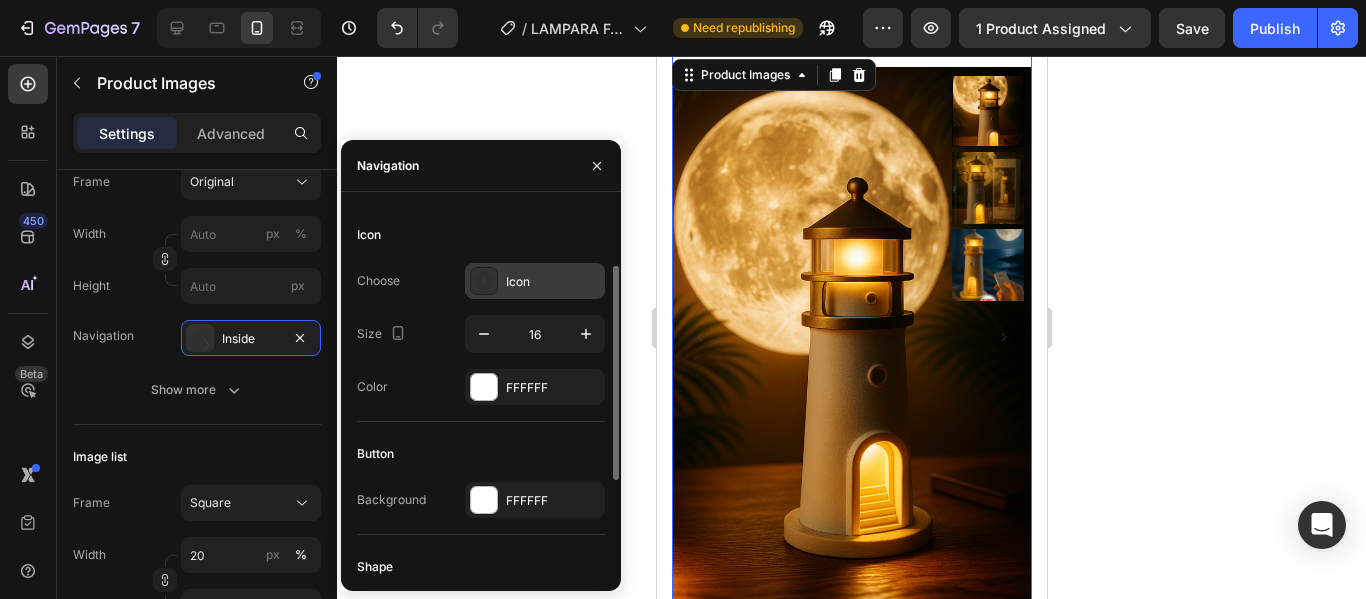 click on "Icon" at bounding box center [535, 281] 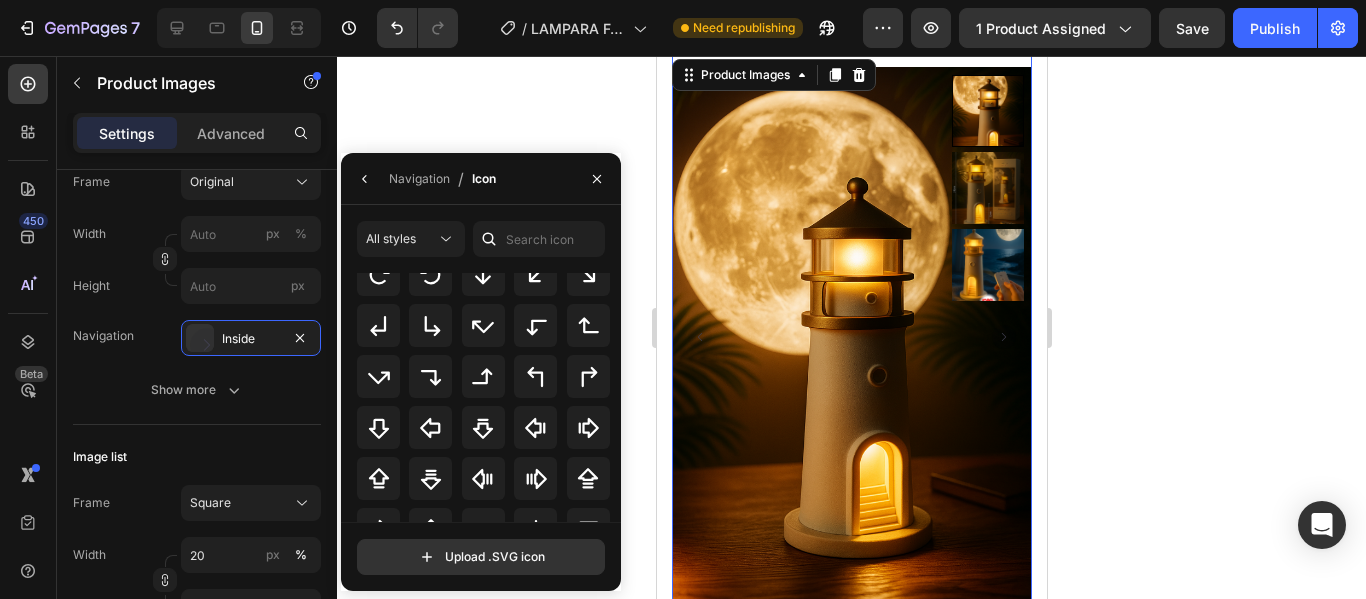 scroll, scrollTop: 500, scrollLeft: 0, axis: vertical 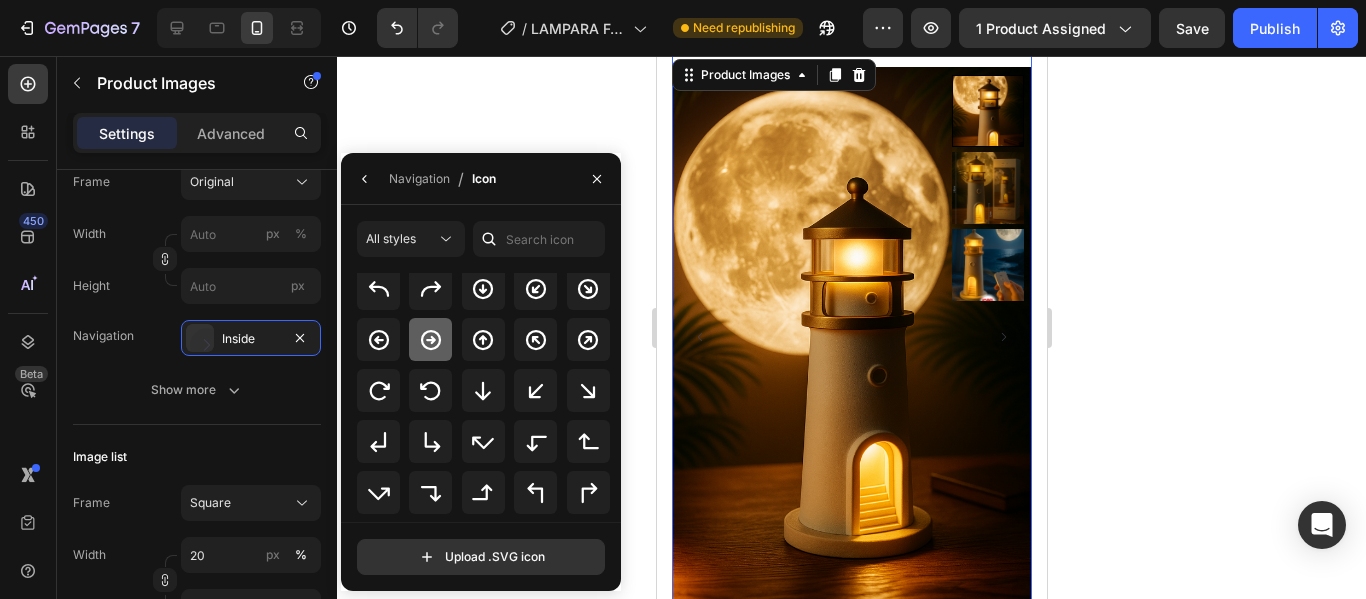 click 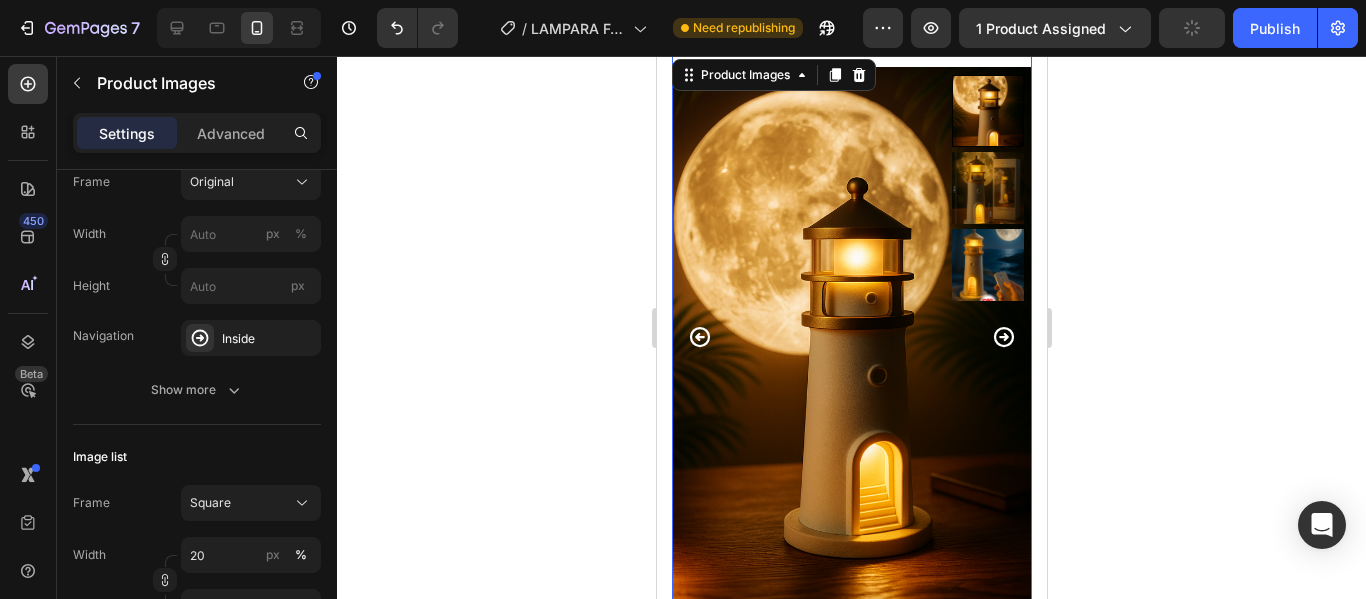 click 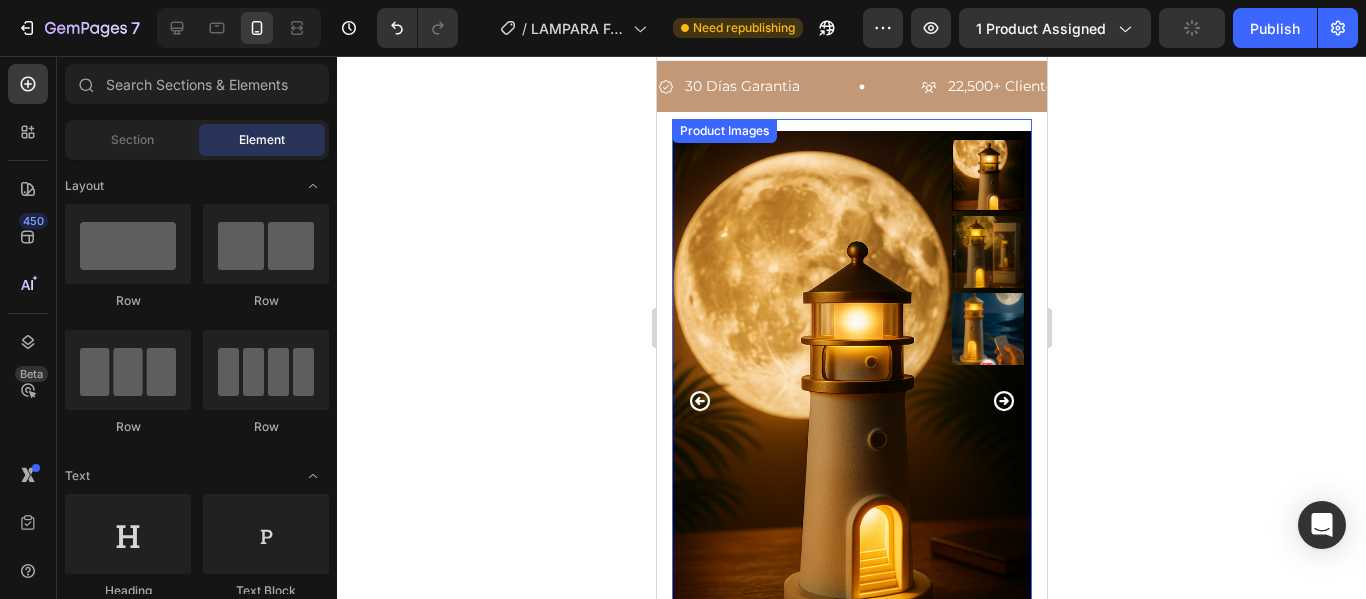 scroll, scrollTop: 0, scrollLeft: 0, axis: both 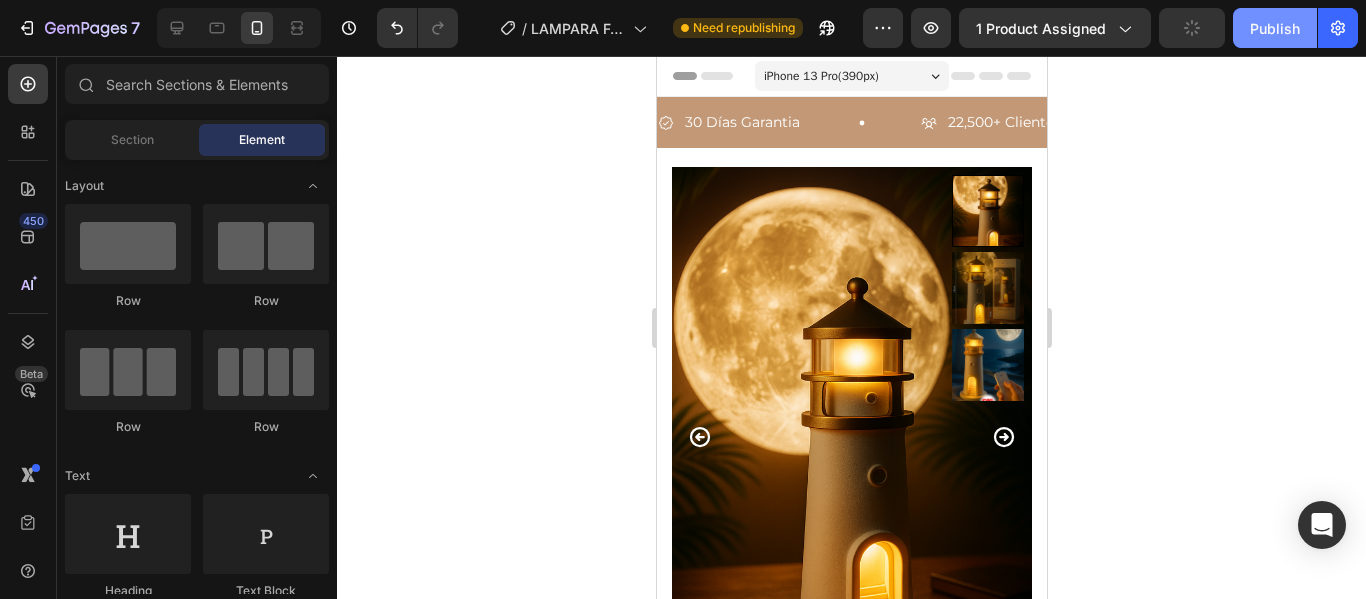 click on "Publish" 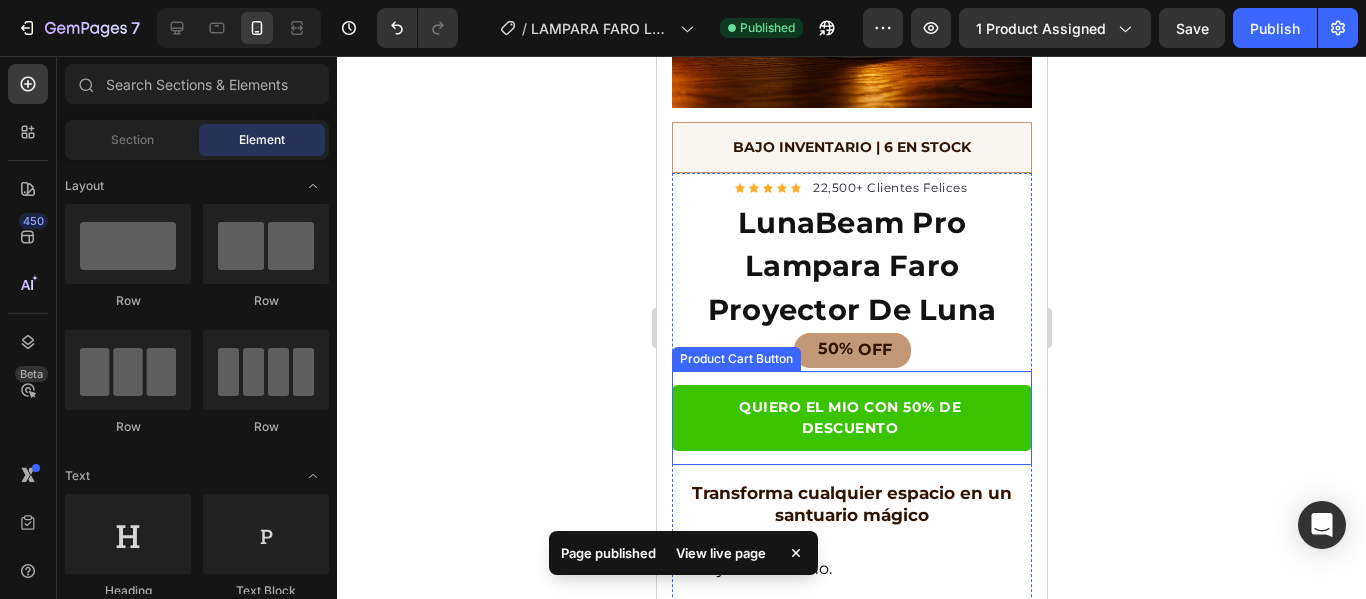 scroll, scrollTop: 700, scrollLeft: 0, axis: vertical 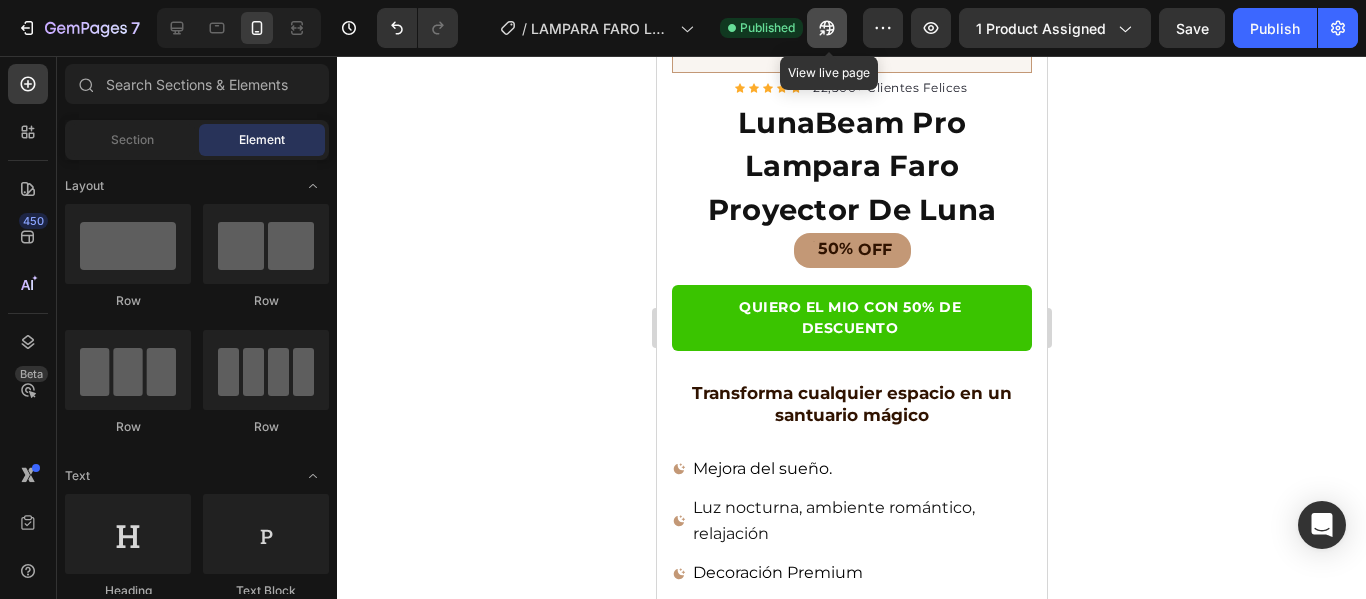 click 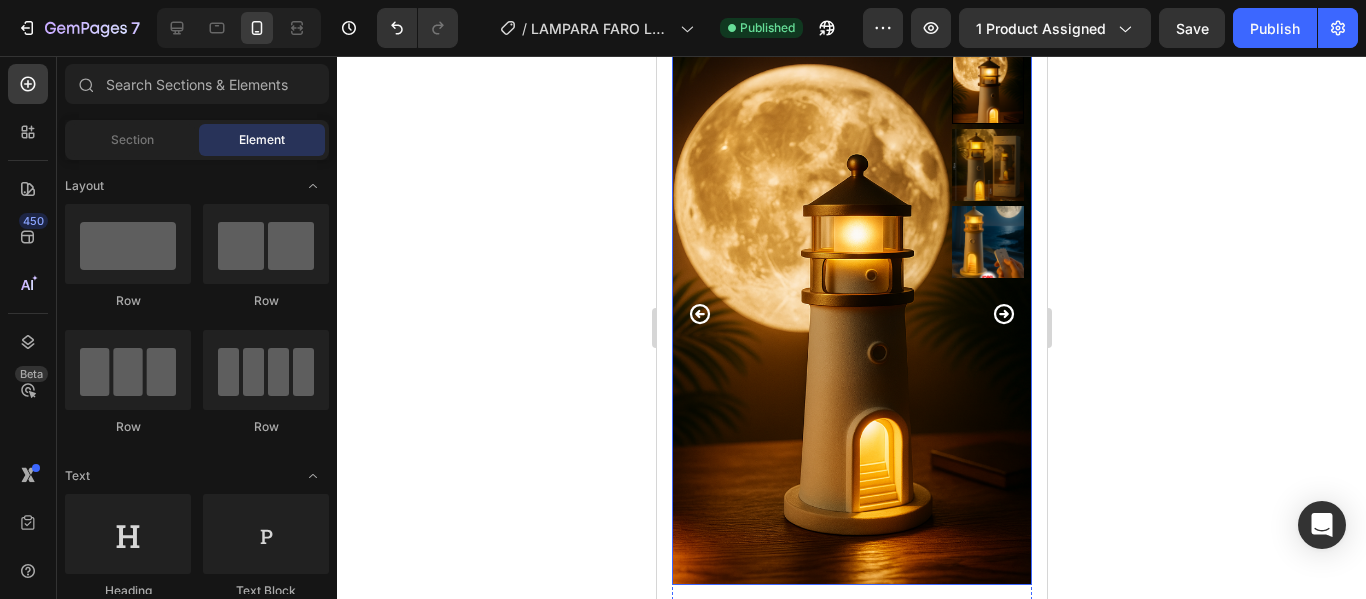 click at bounding box center (851, 314) 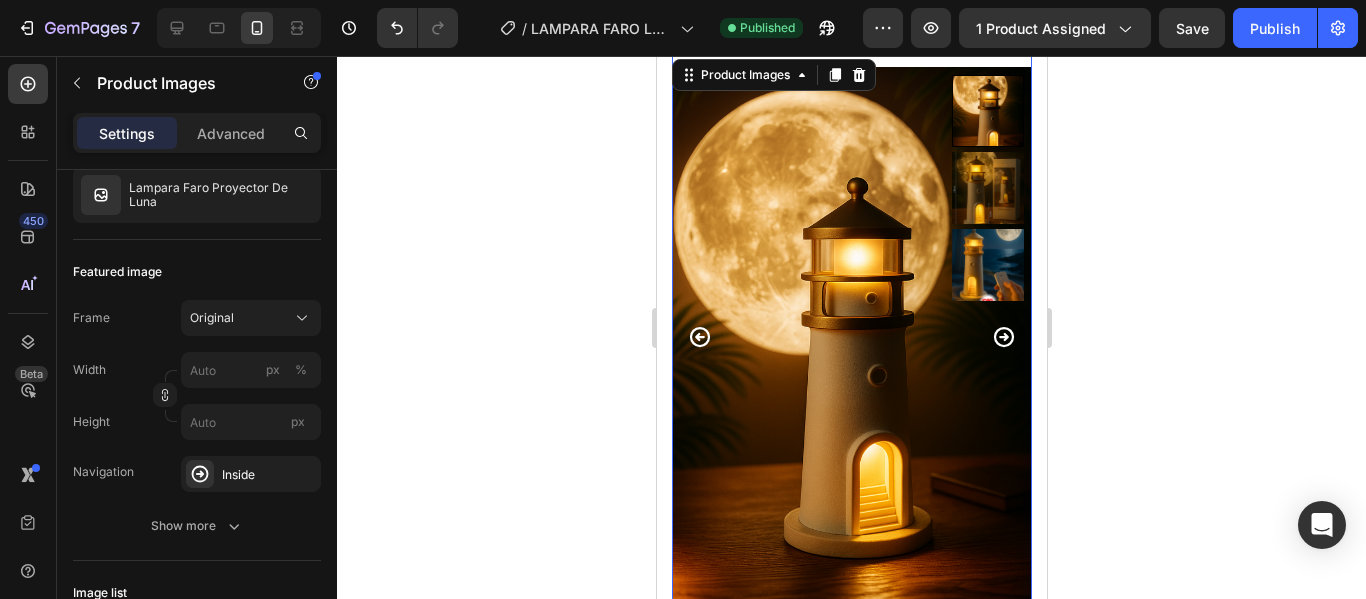scroll, scrollTop: 0, scrollLeft: 0, axis: both 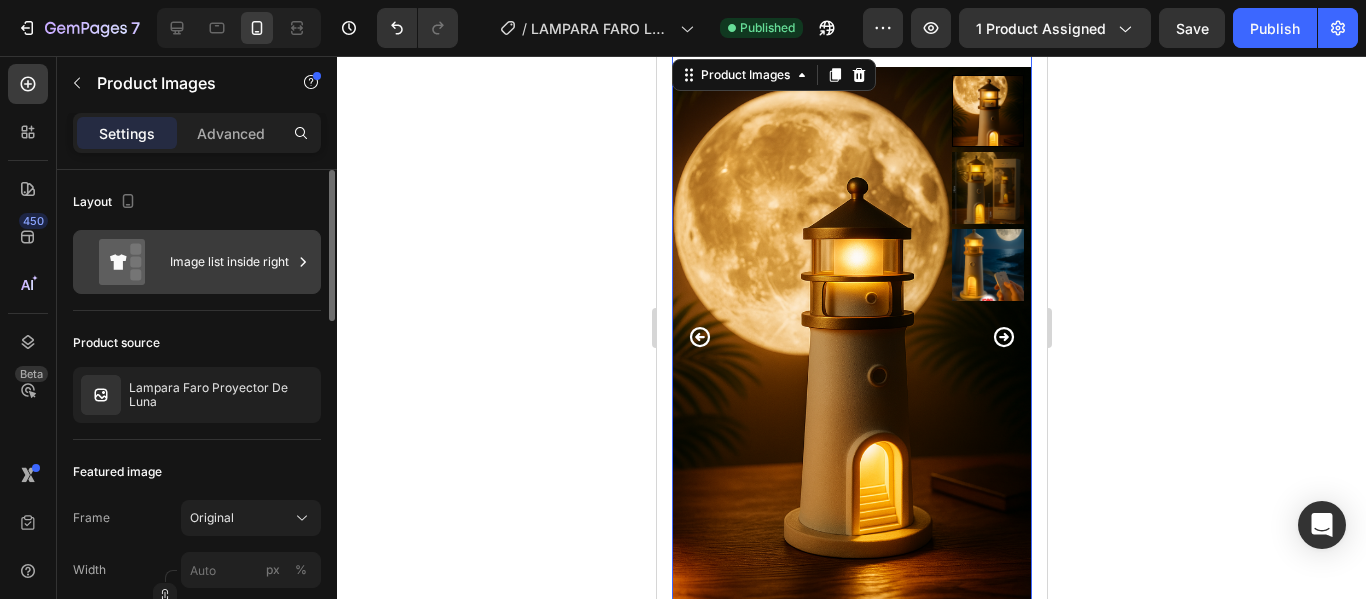 click on "Image list inside right" at bounding box center (231, 262) 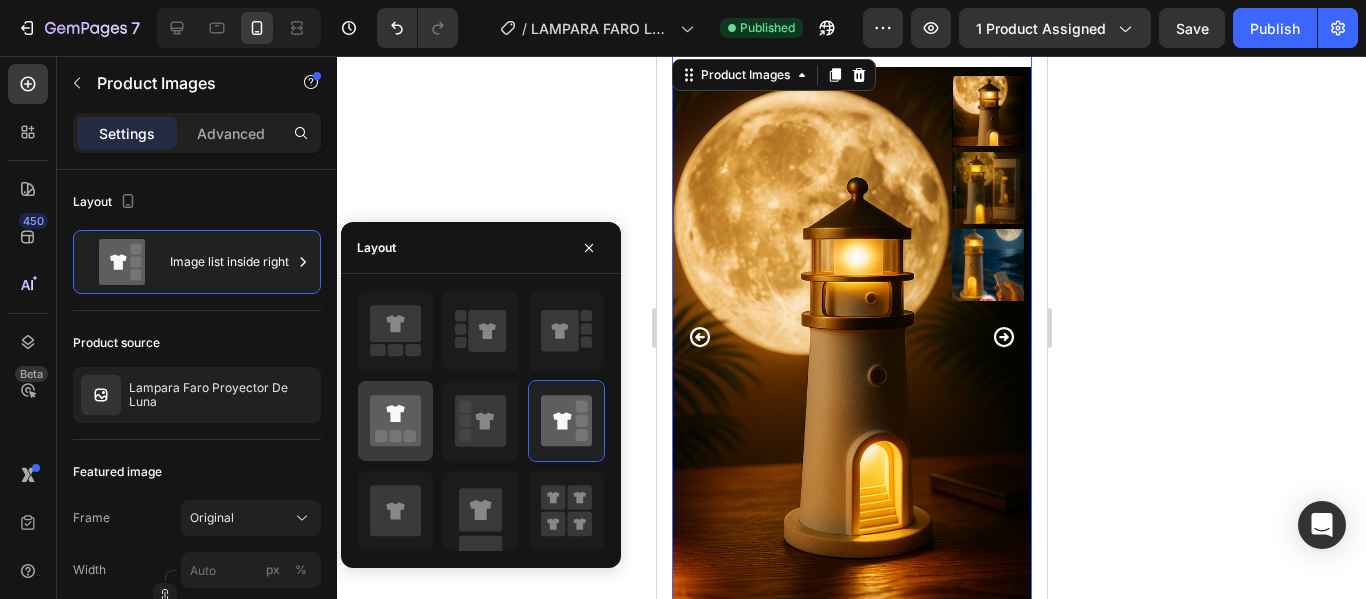 click 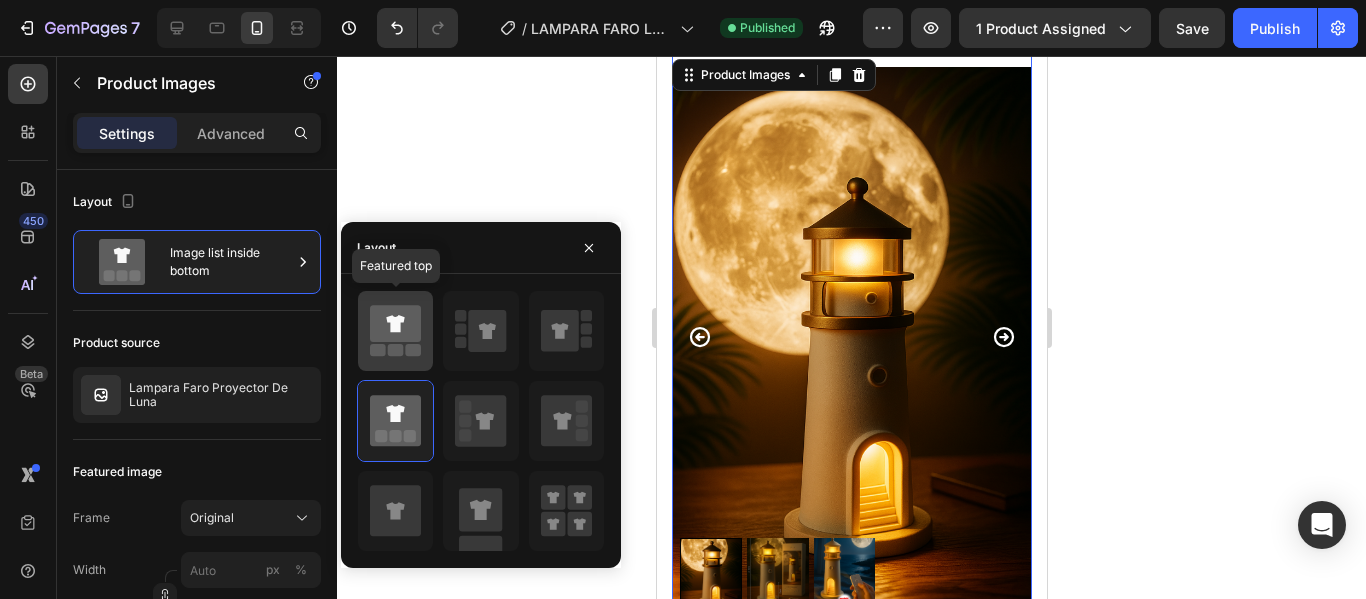 click 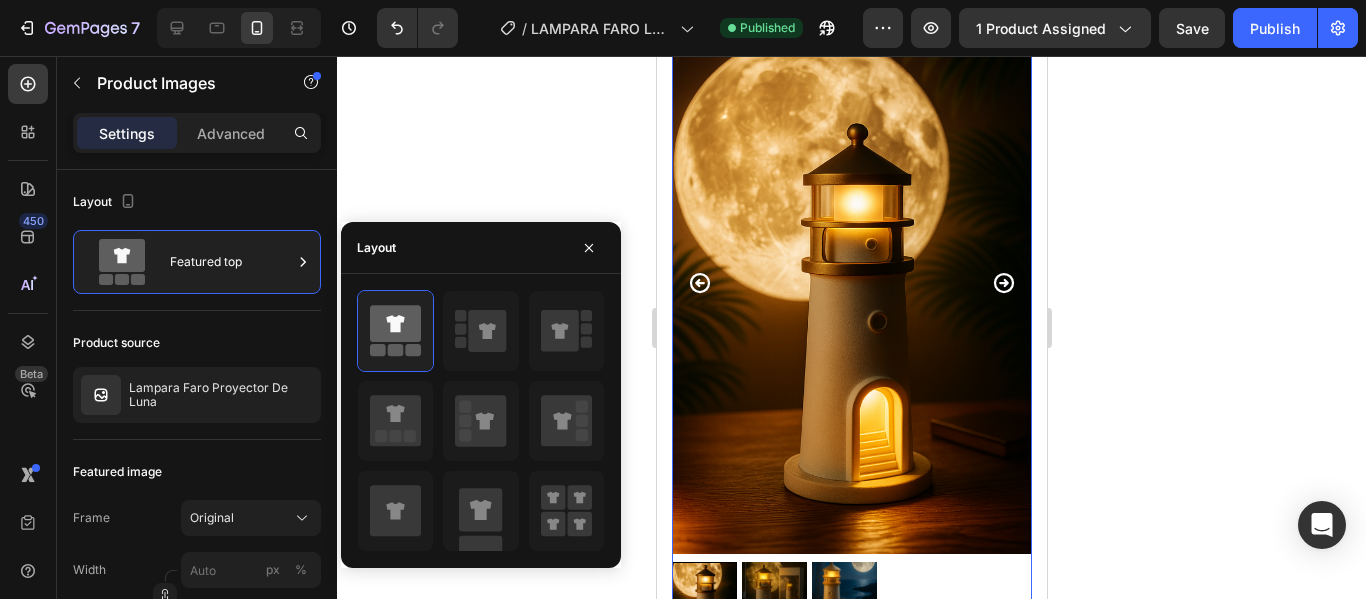 scroll, scrollTop: 200, scrollLeft: 0, axis: vertical 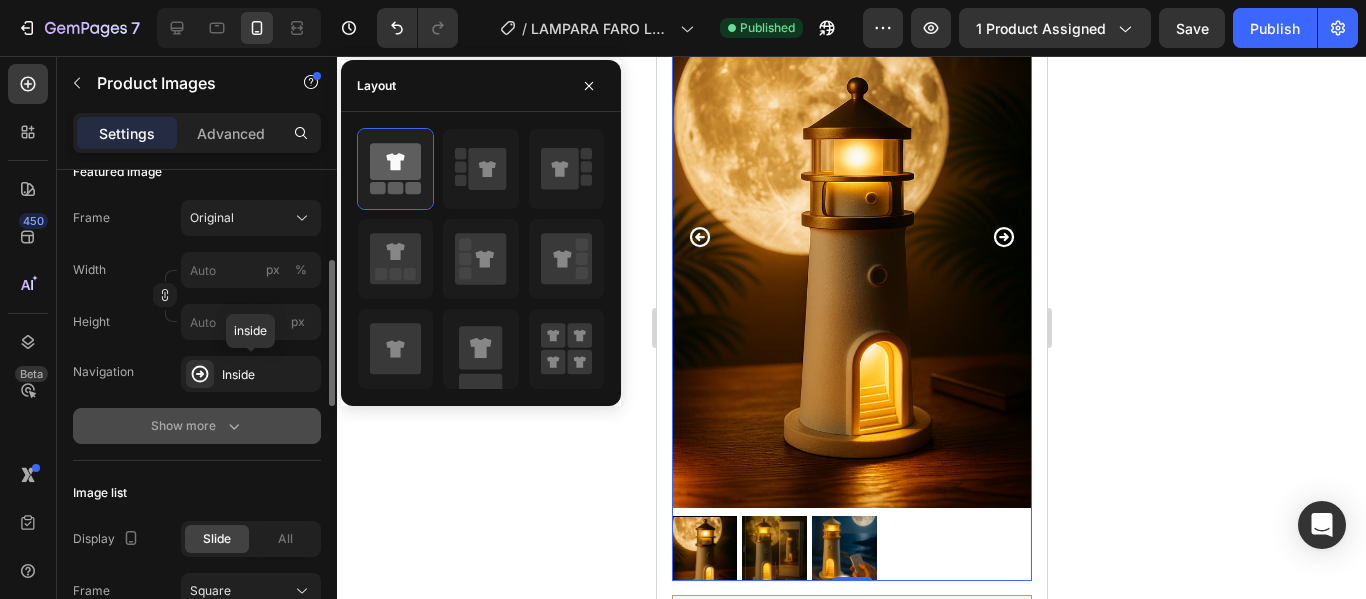 click on "Show more" at bounding box center [197, 426] 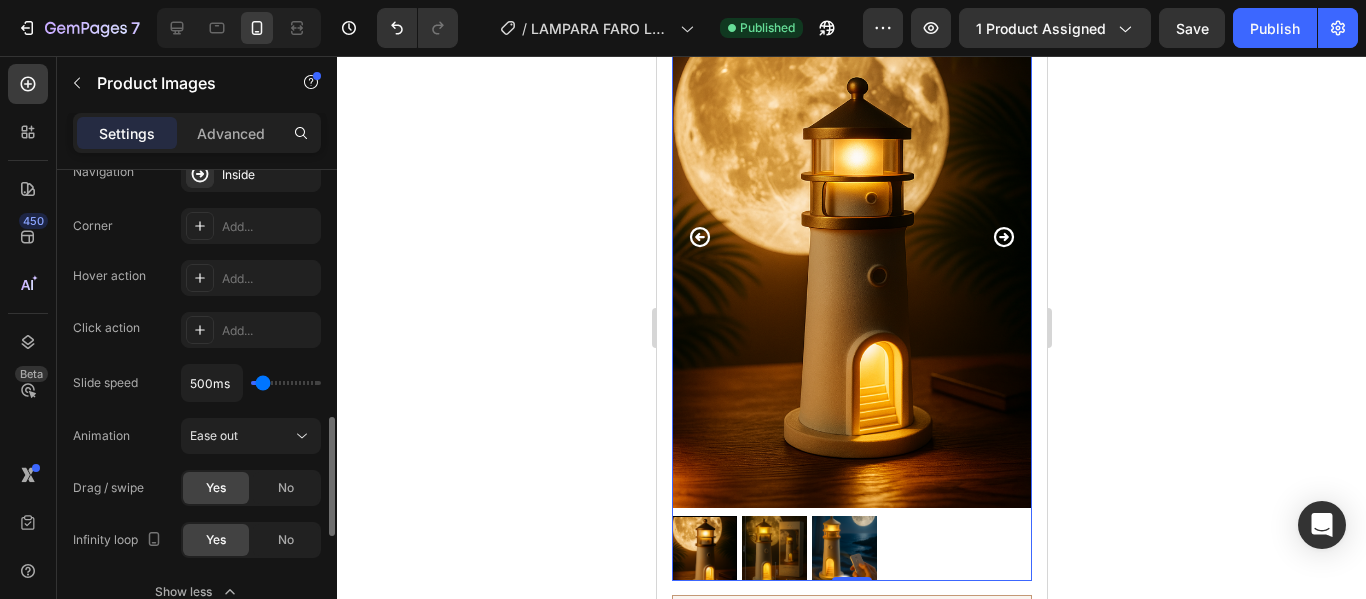 scroll, scrollTop: 600, scrollLeft: 0, axis: vertical 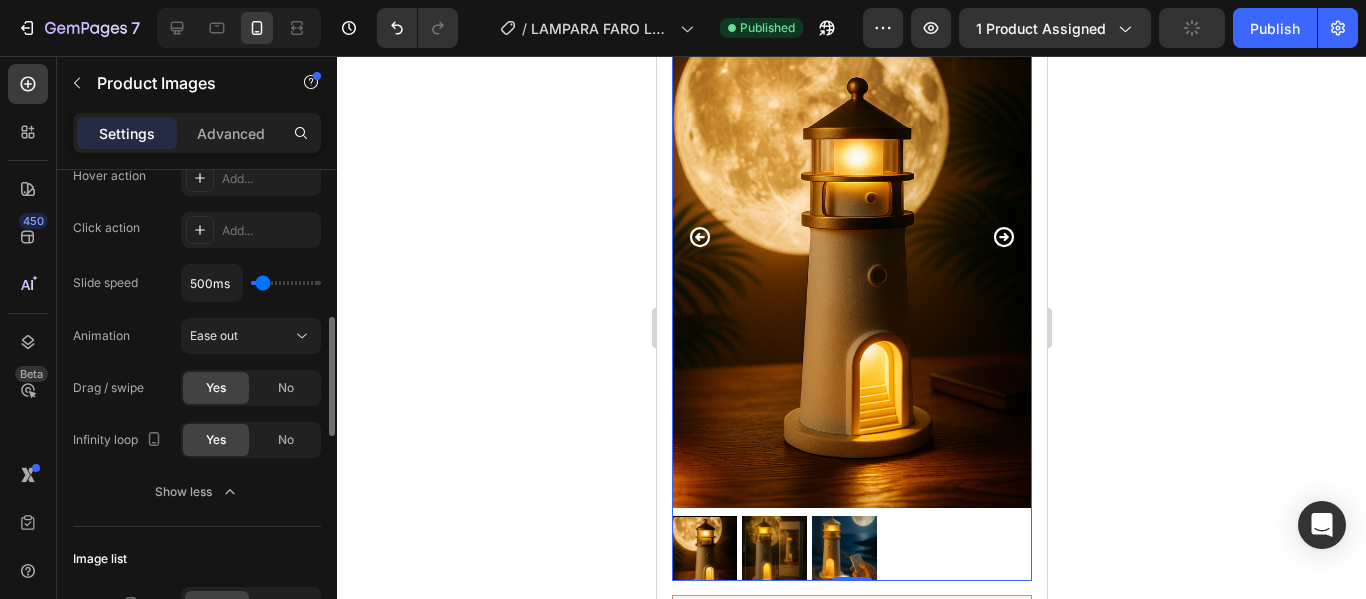 type on "200ms" 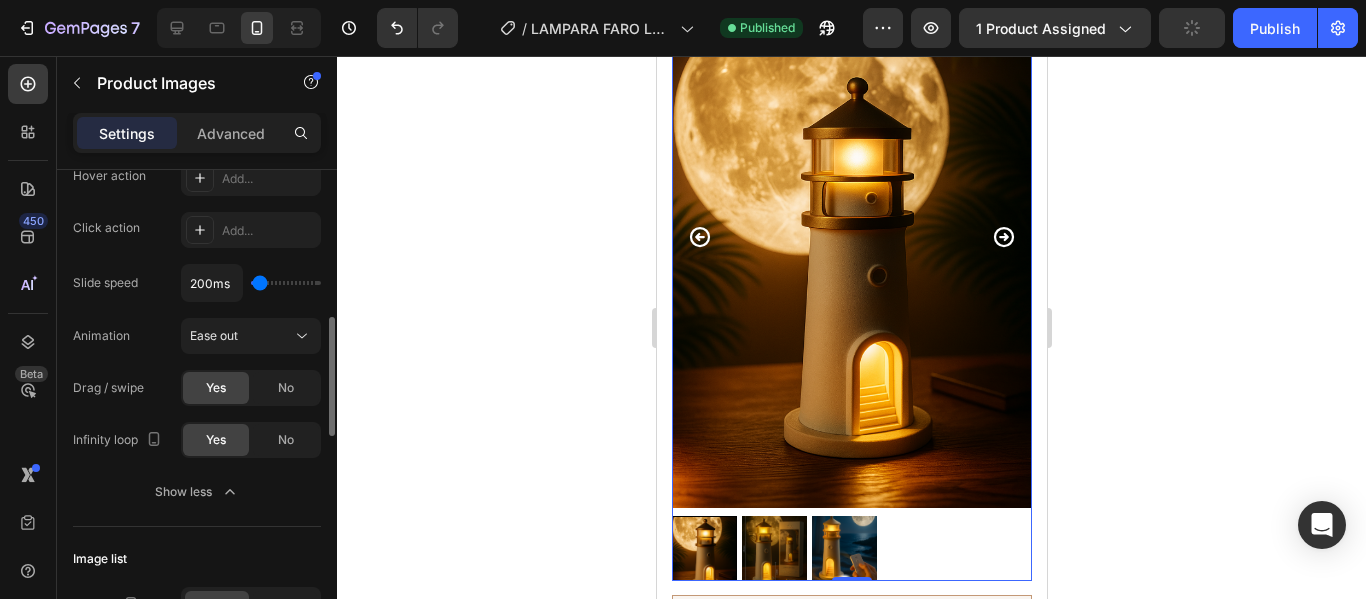 type on "300ms" 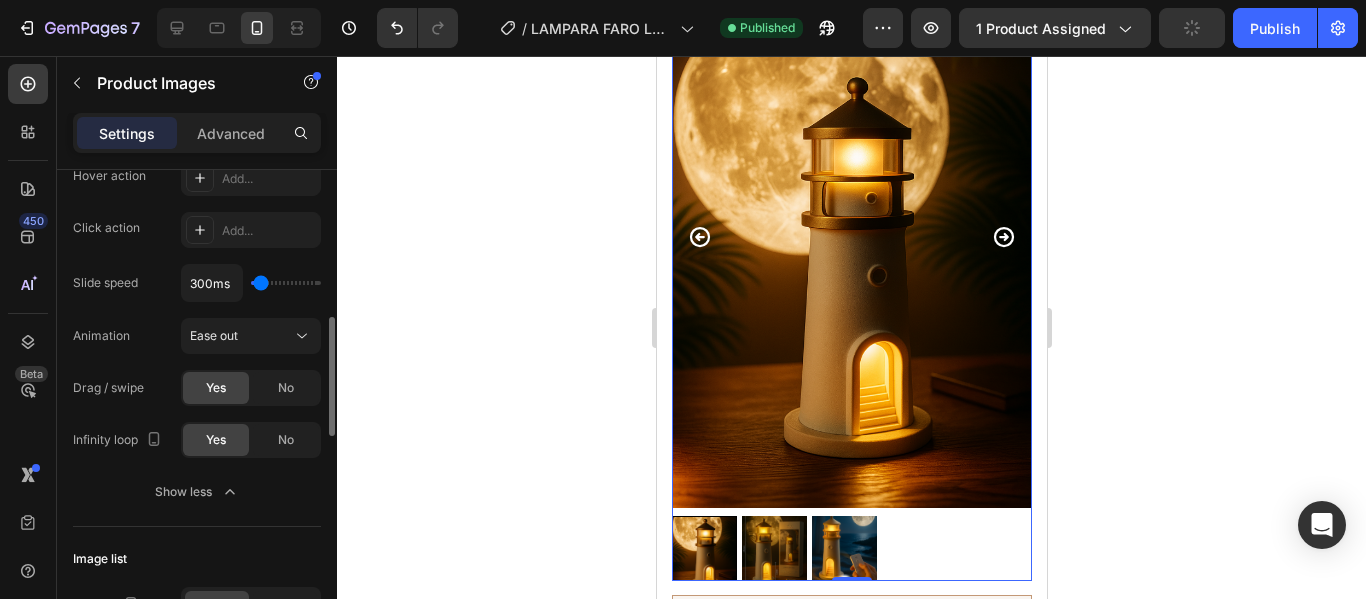 type on "450ms" 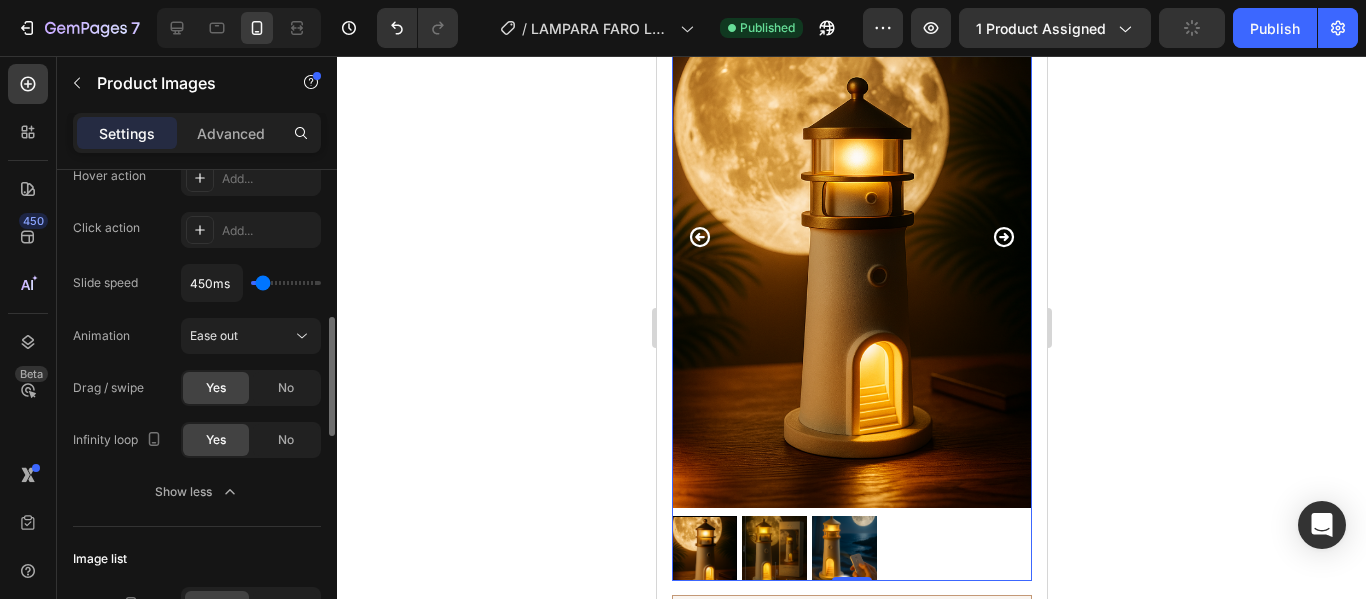 type on "550ms" 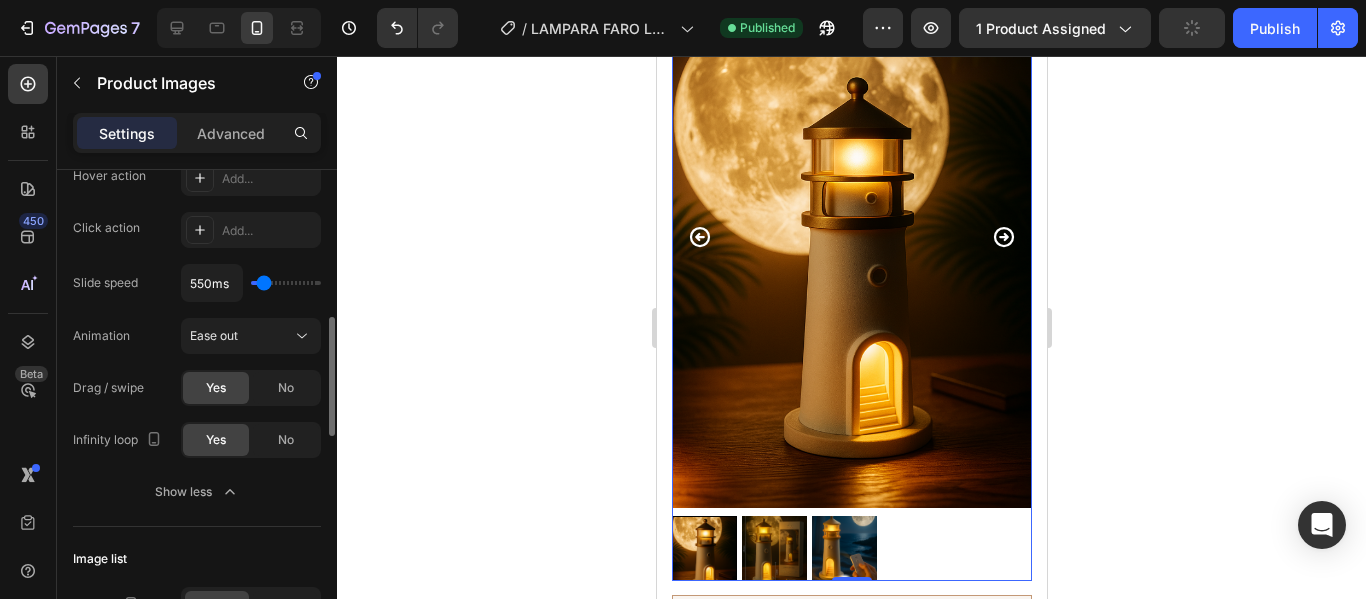 type on "650ms" 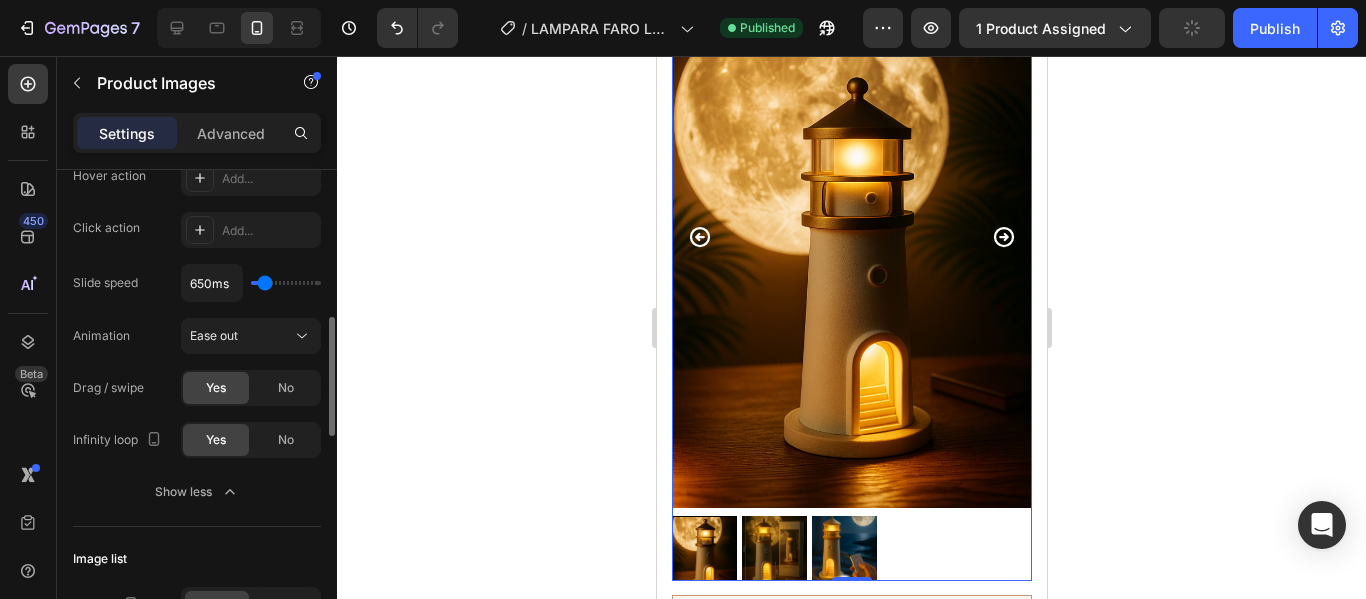 type on "750ms" 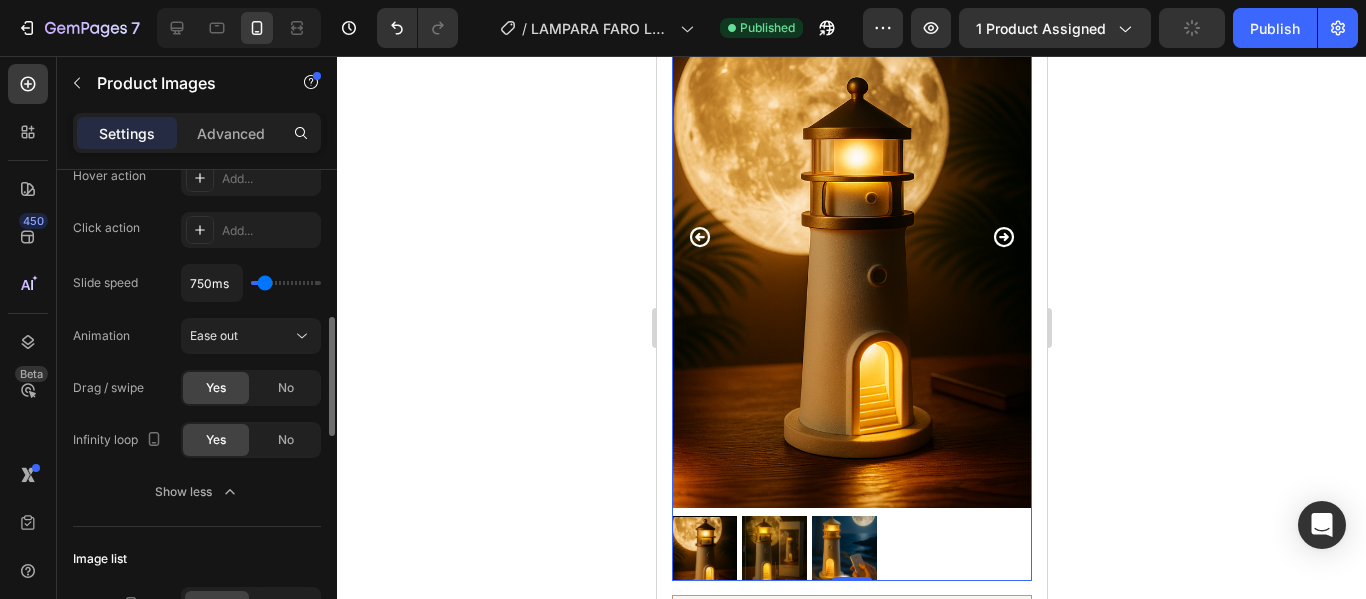 type on "750" 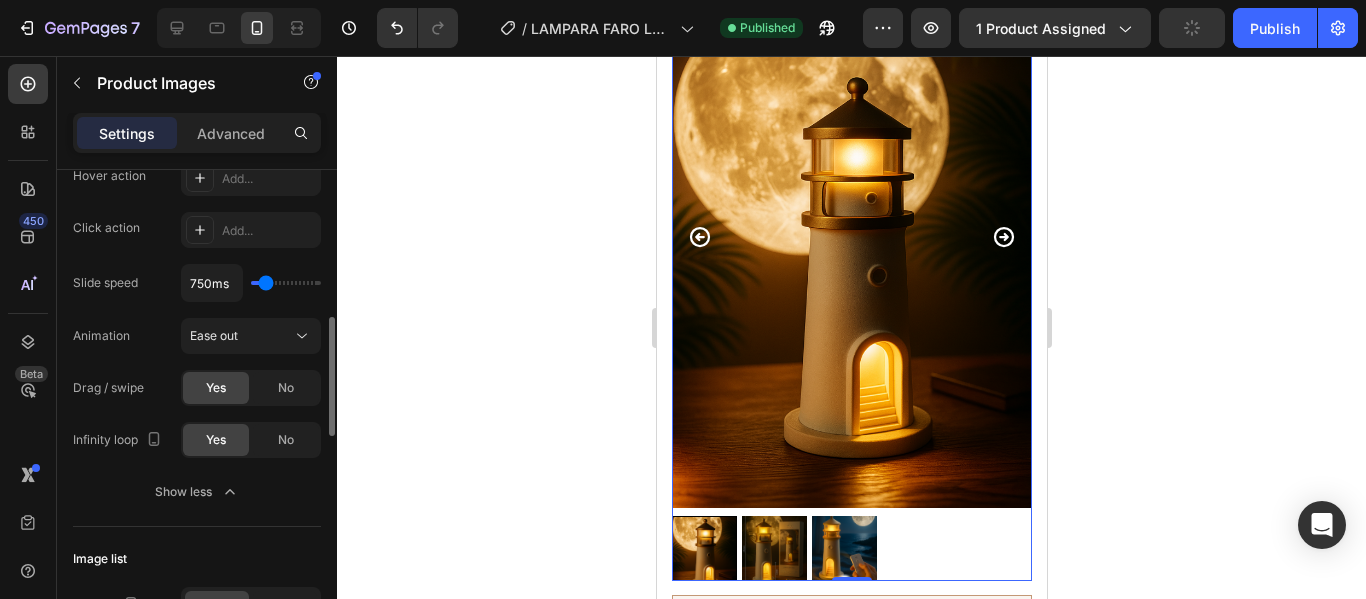 type on "900ms" 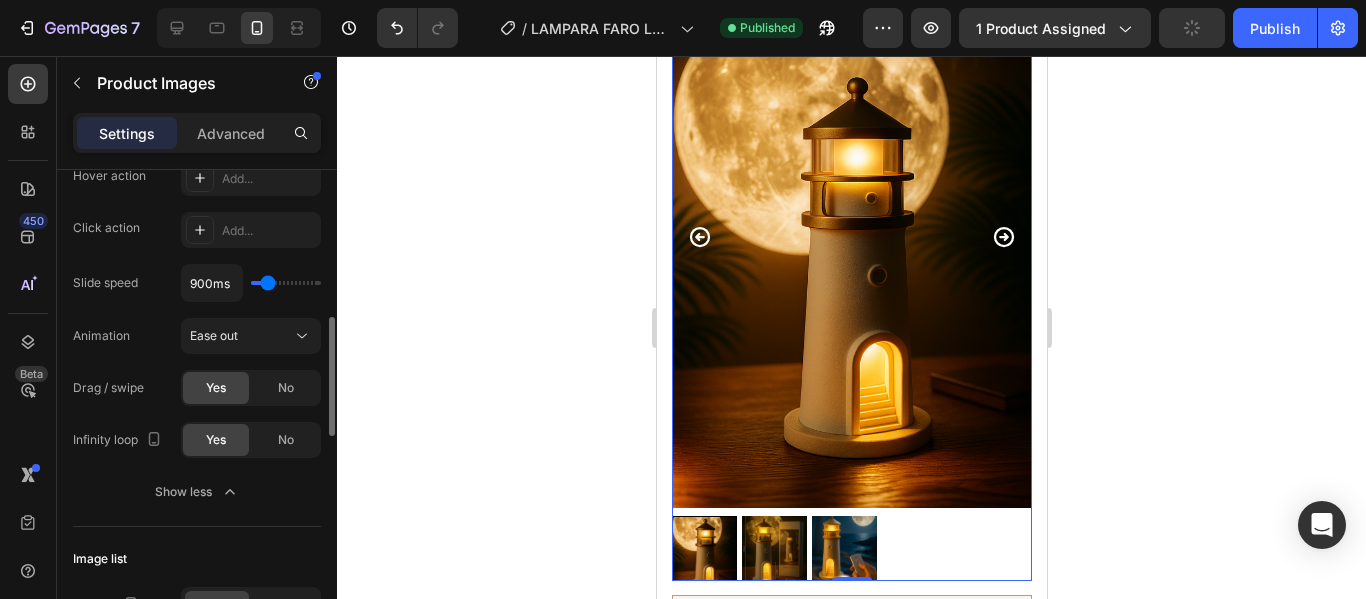 type on "1100ms" 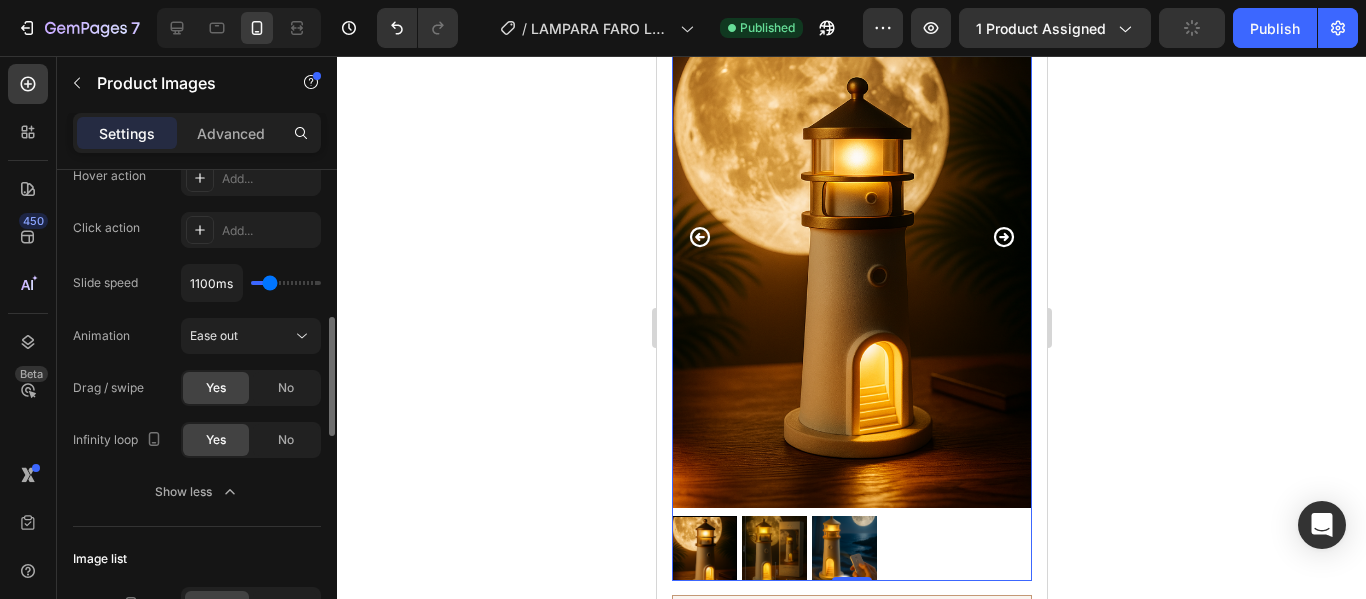 type on "1200ms" 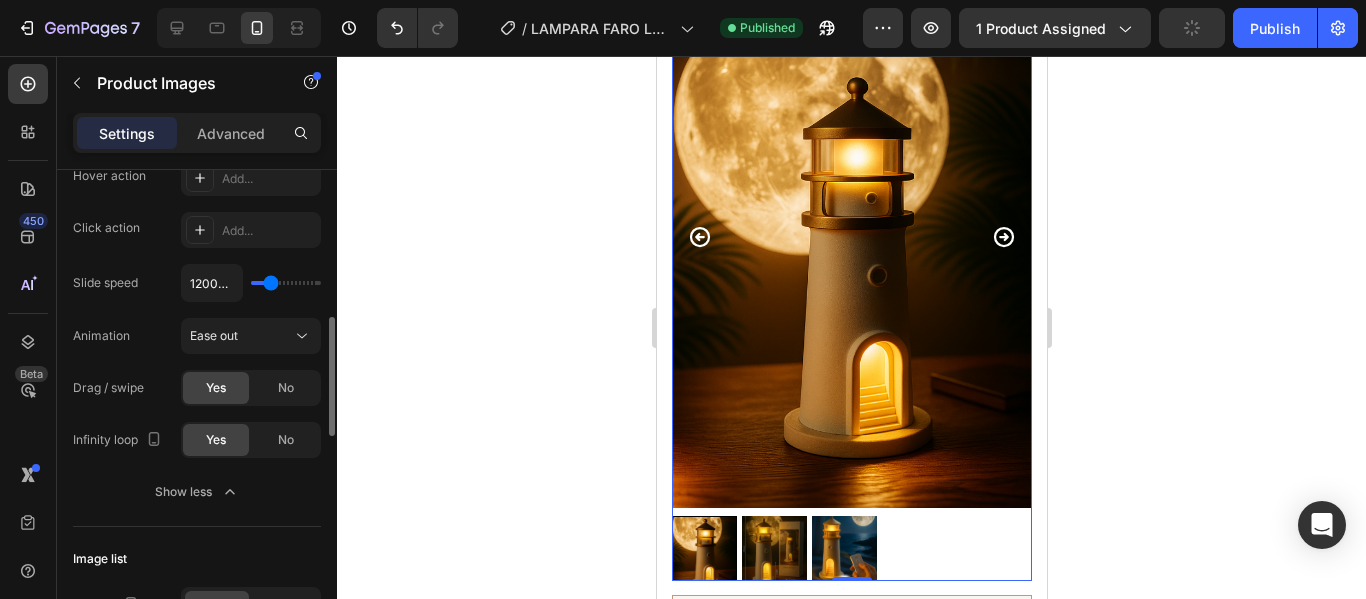 type on "1750ms" 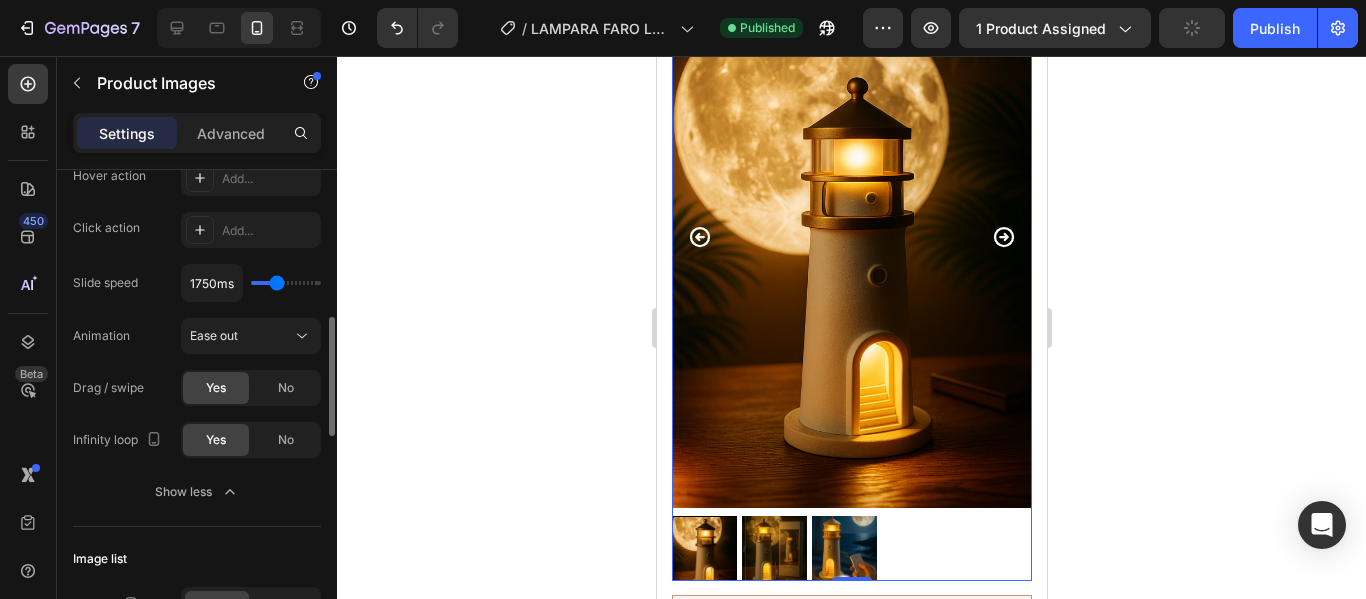 type on "2000ms" 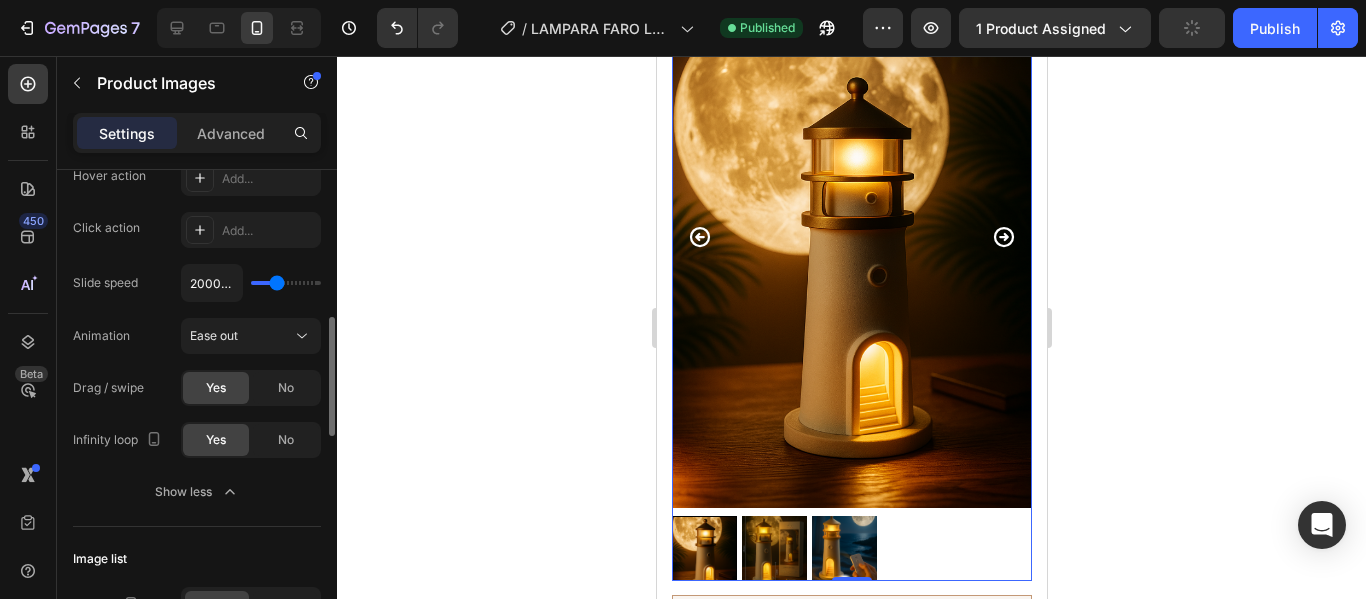 type on "2000" 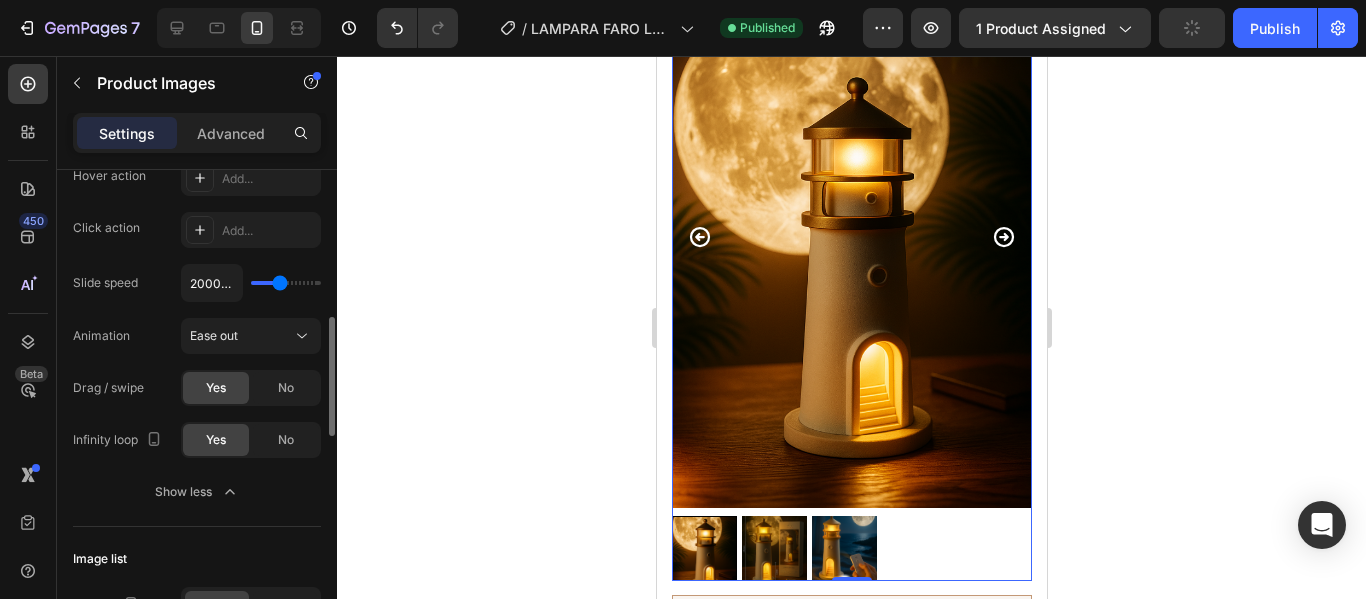 type on "2100ms" 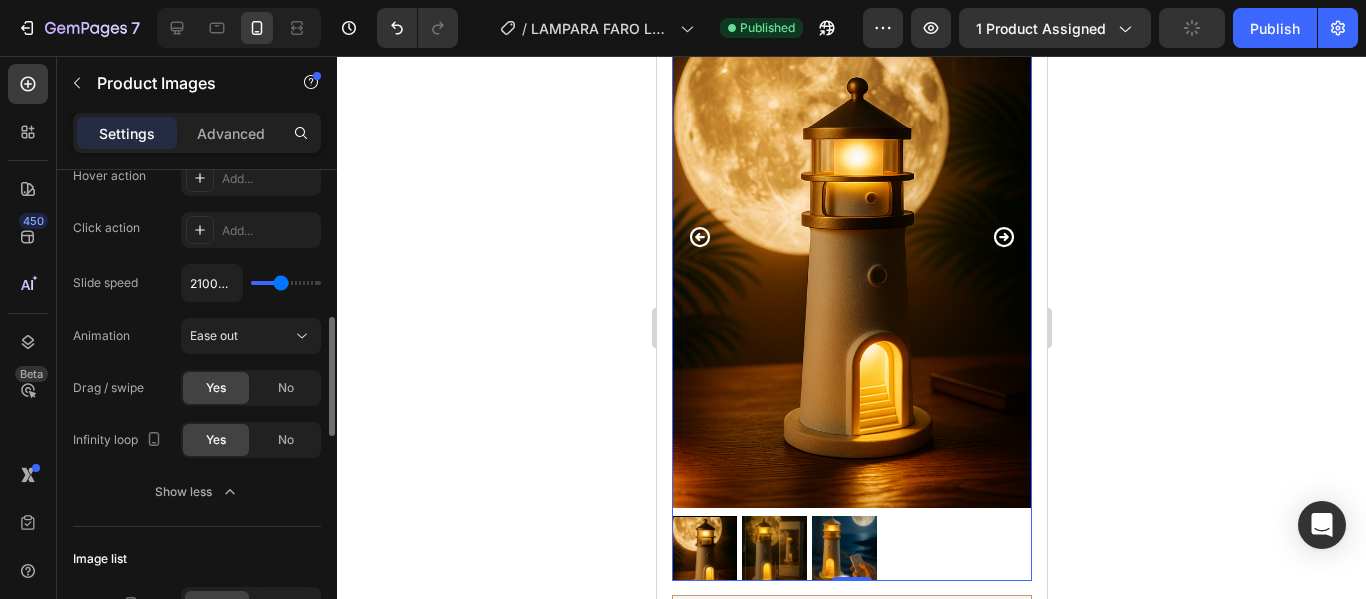 type on "2300ms" 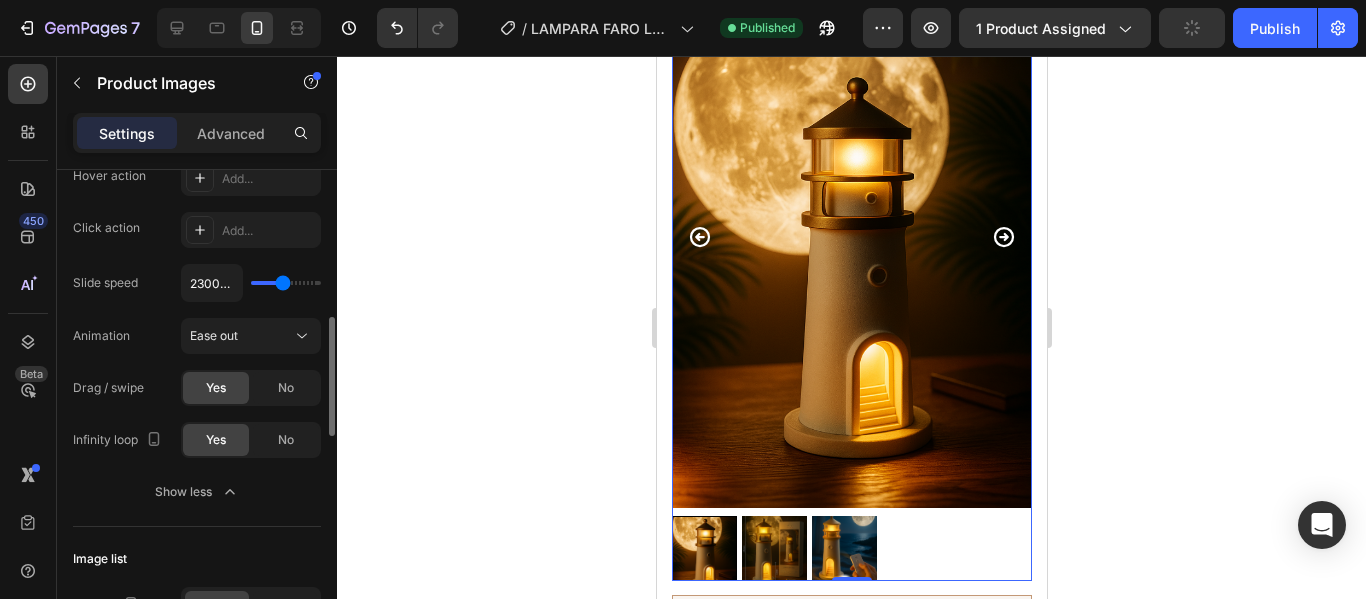 type on "2350ms" 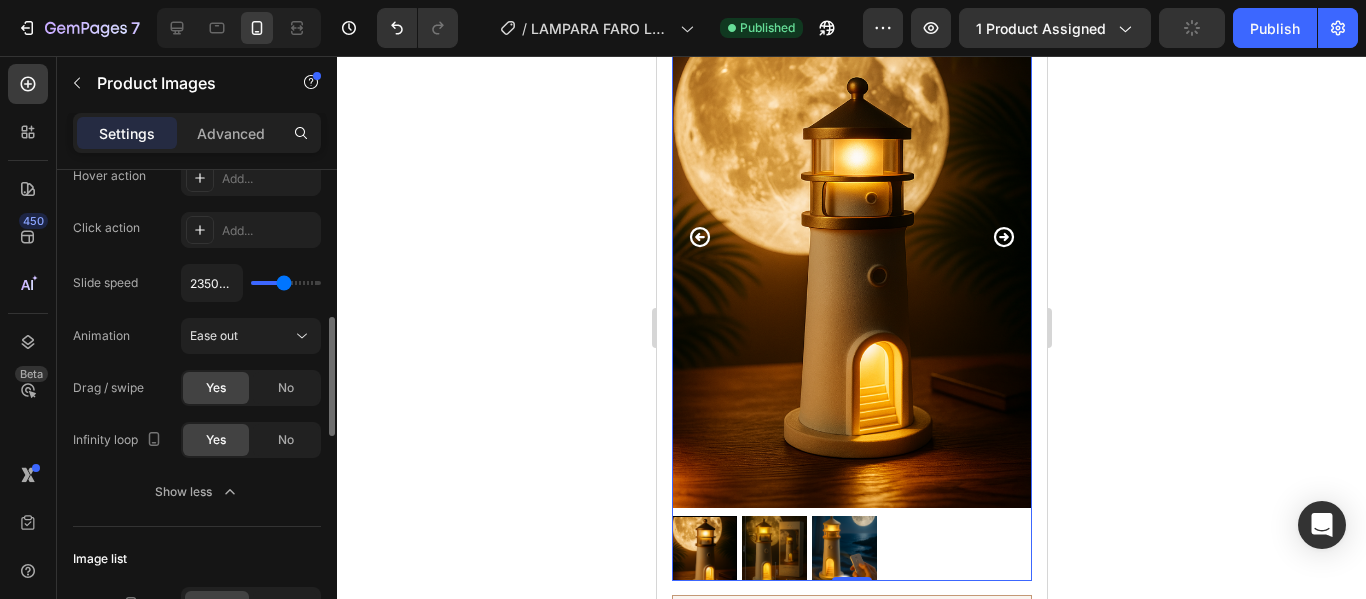 type on "2450ms" 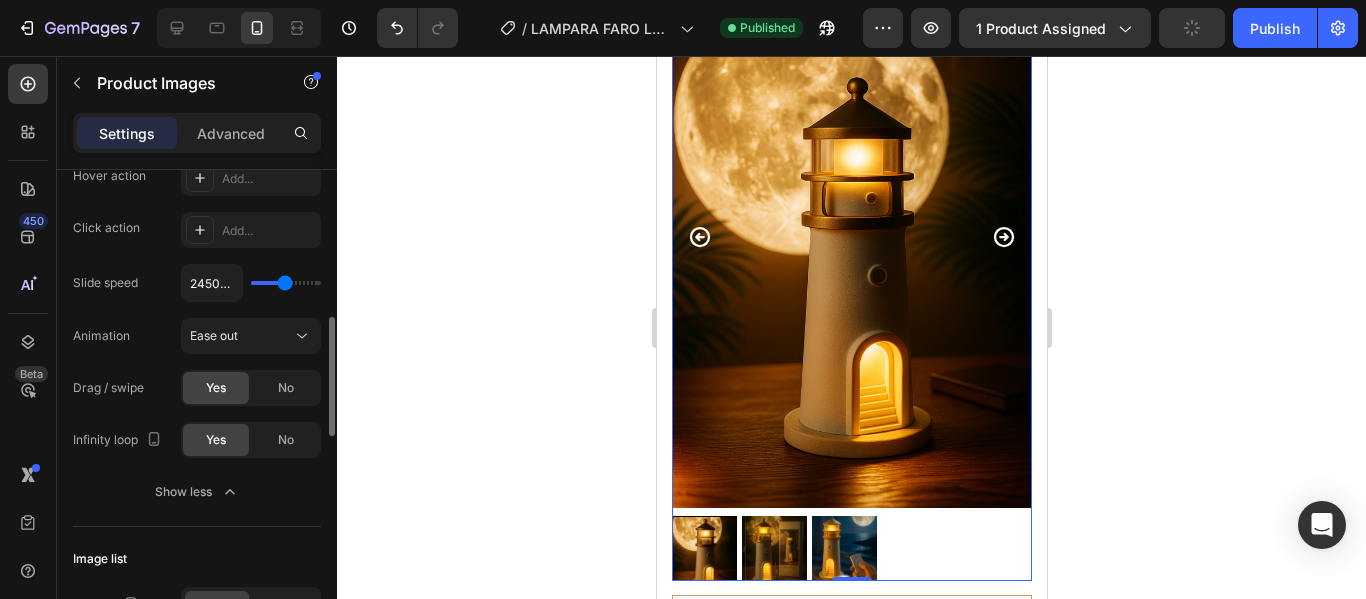 type on "3650ms" 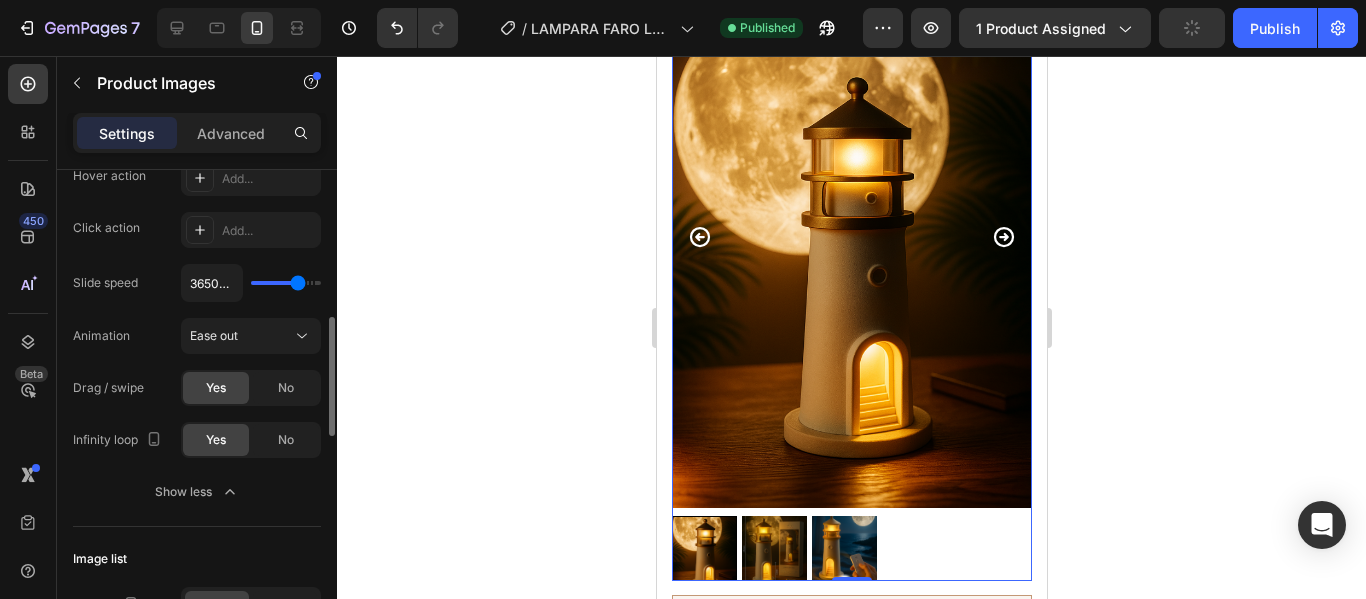 type on "3800ms" 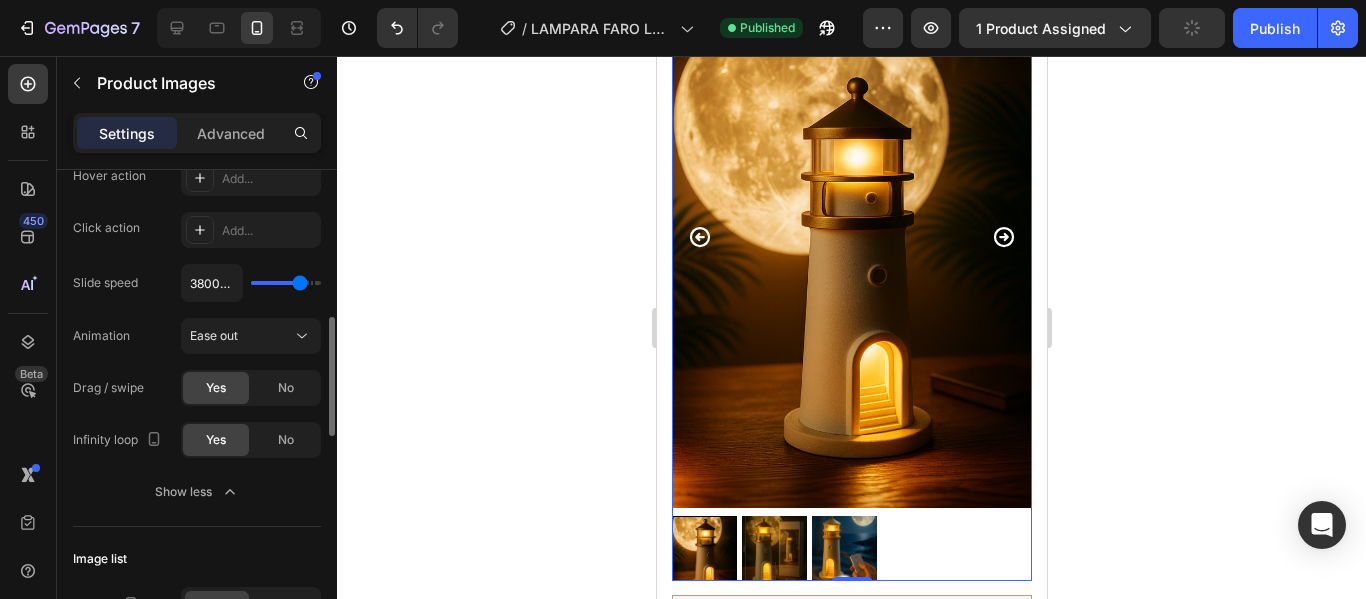 type on "4000ms" 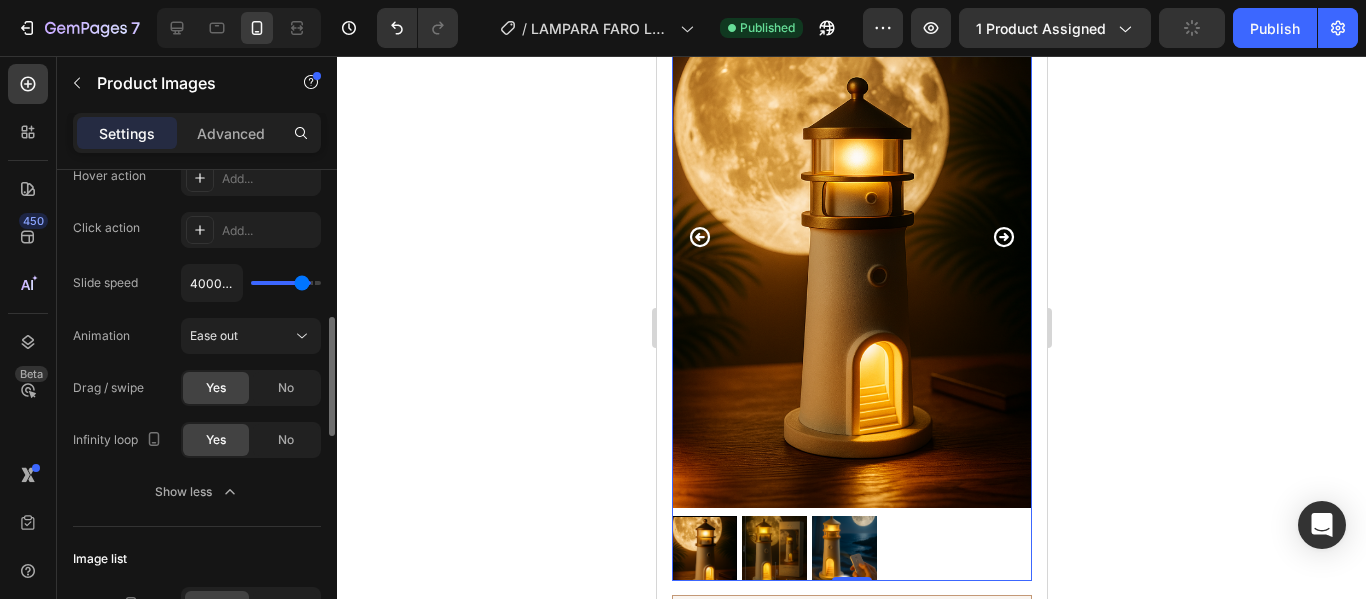 type on "4250ms" 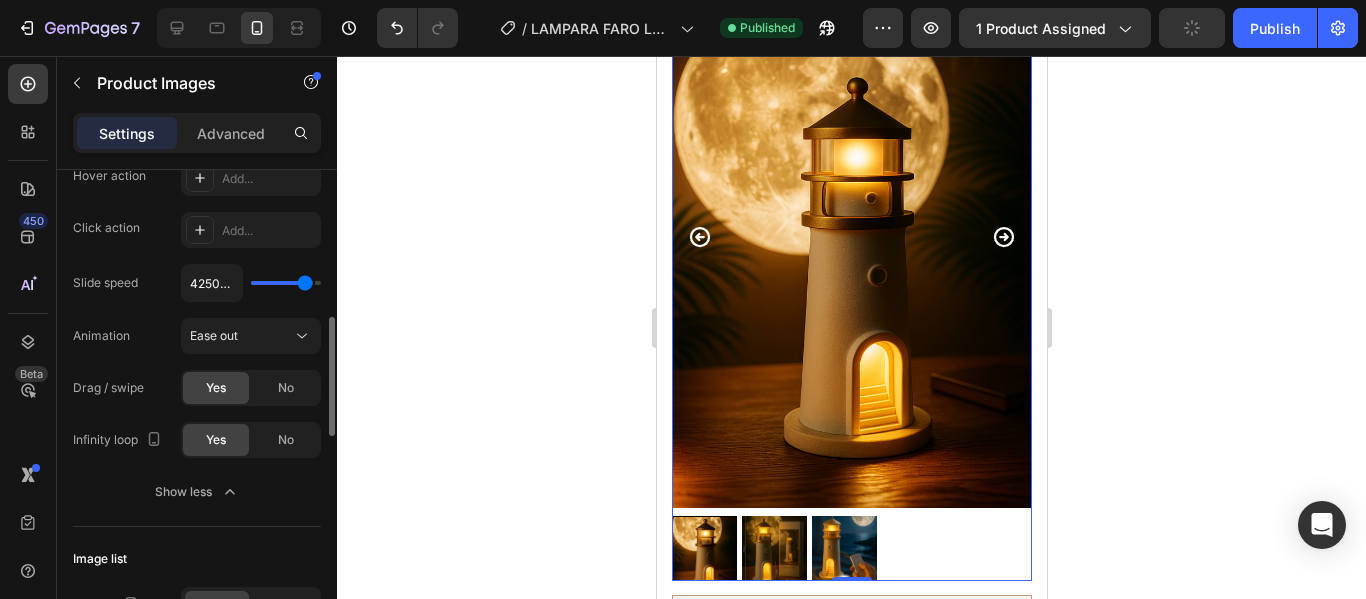type on "4550ms" 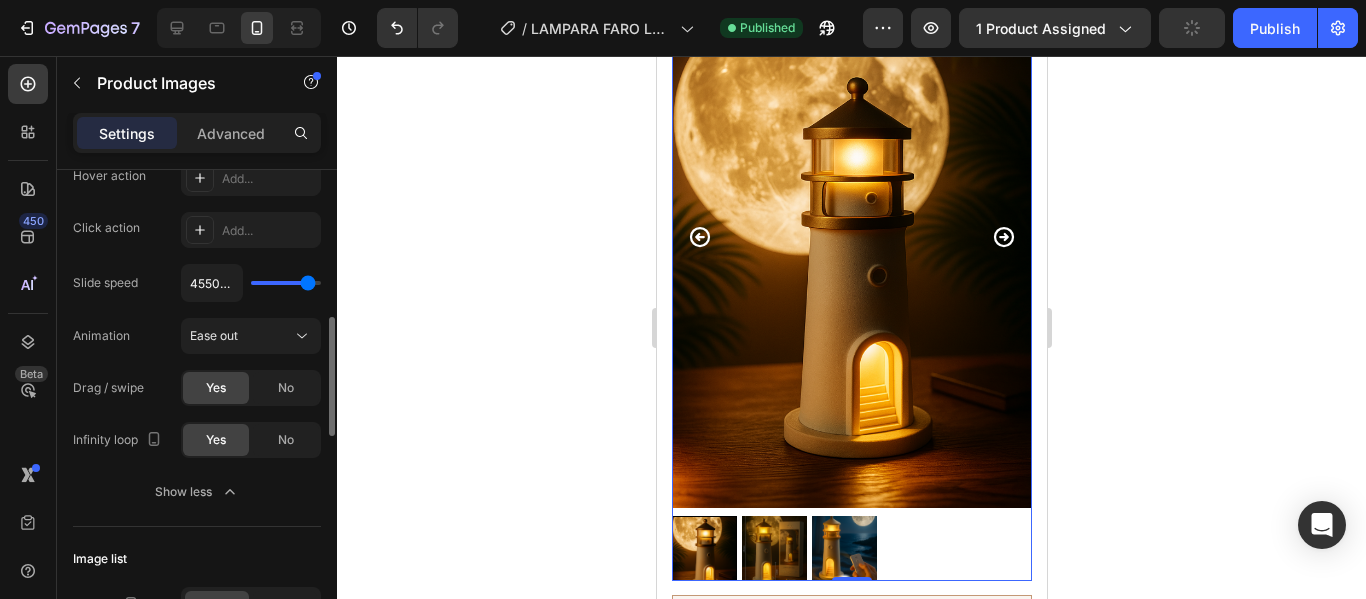 type on "4800ms" 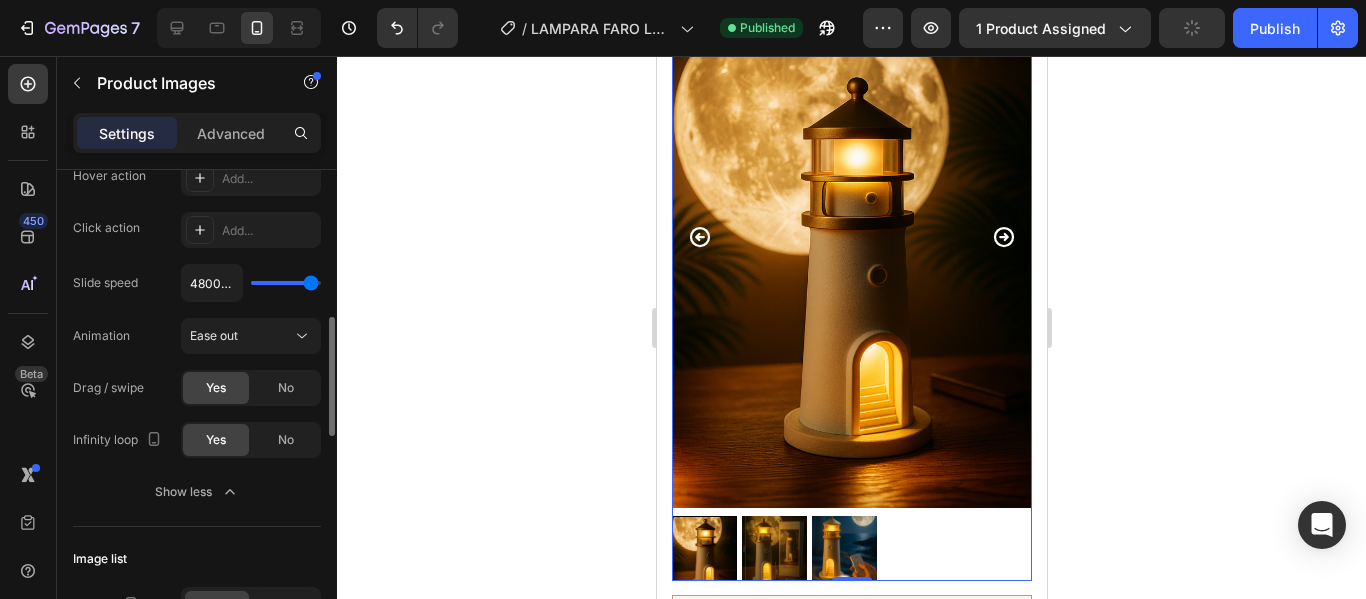 type on "4900ms" 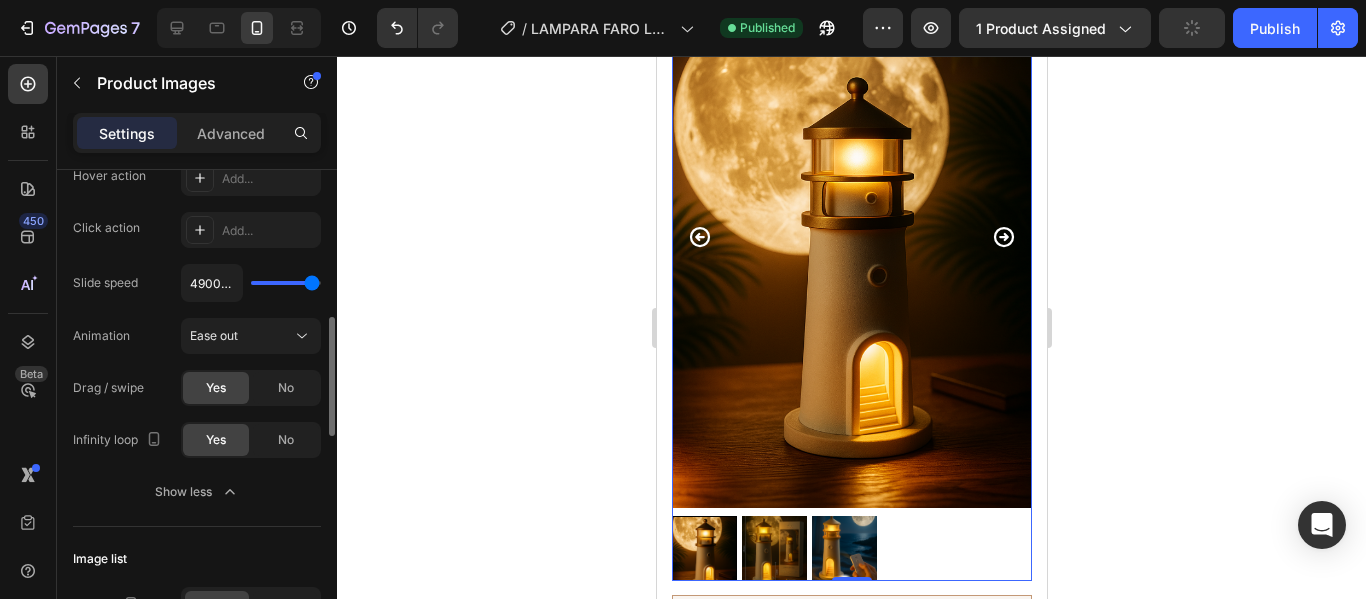 type on "5000ms" 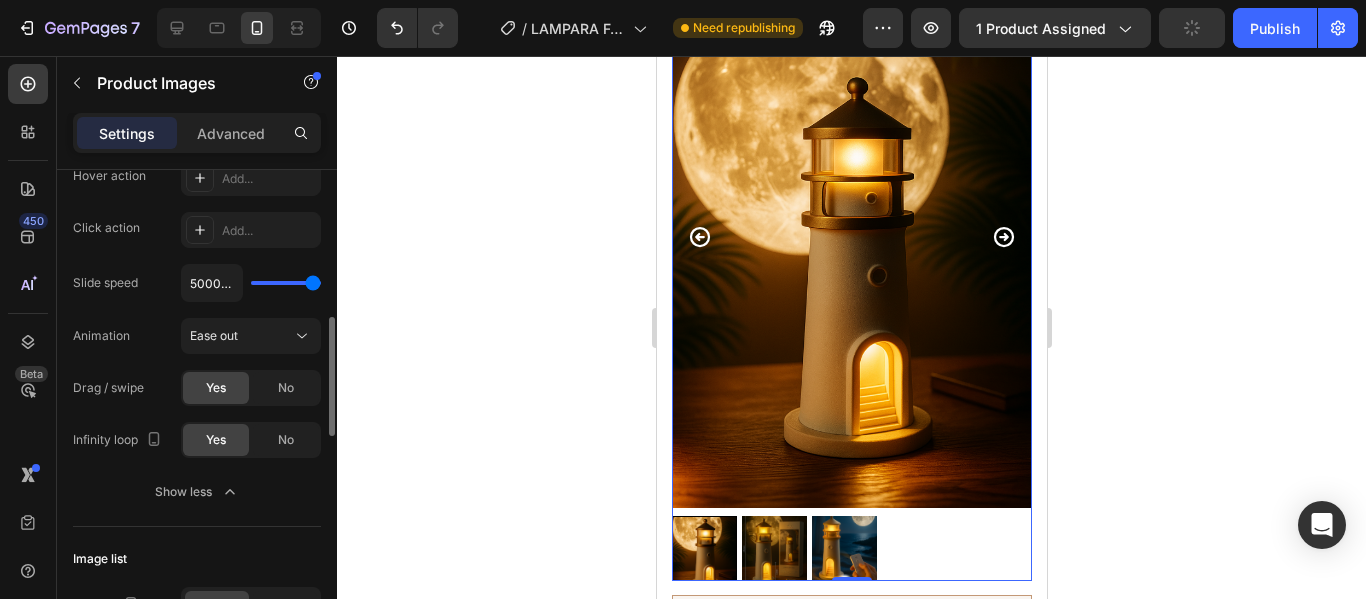 drag, startPoint x: 260, startPoint y: 286, endPoint x: 321, endPoint y: 294, distance: 61.522354 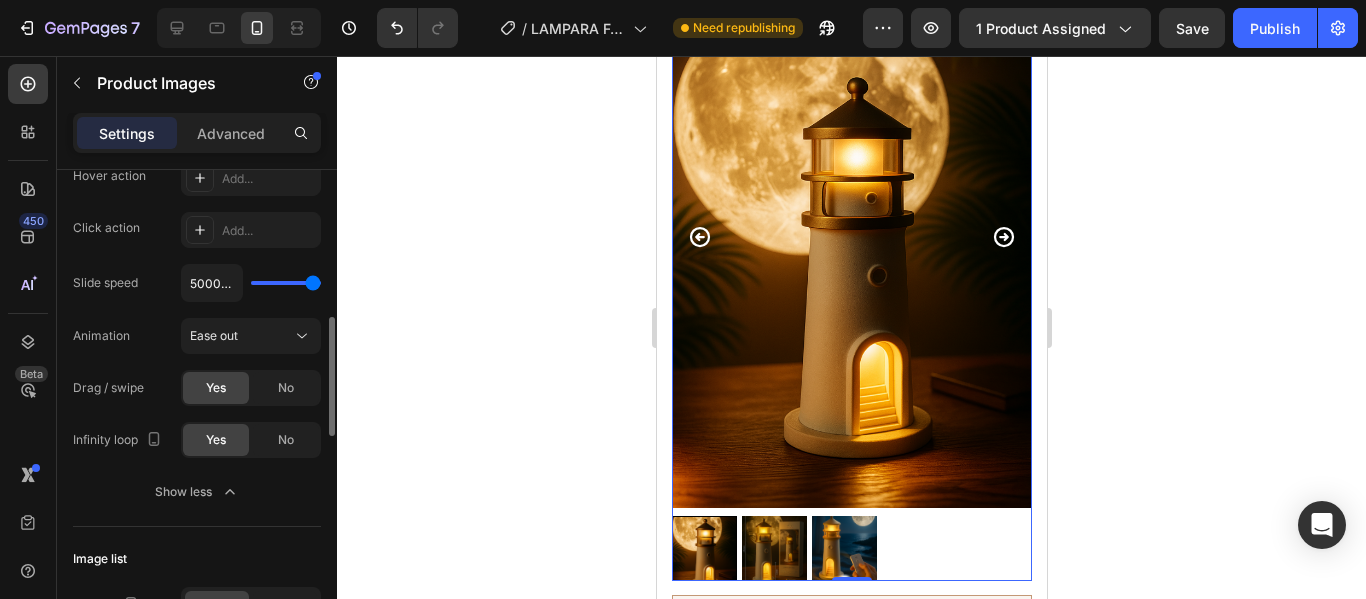 click on "Slide speed 5000ms" at bounding box center (197, 283) 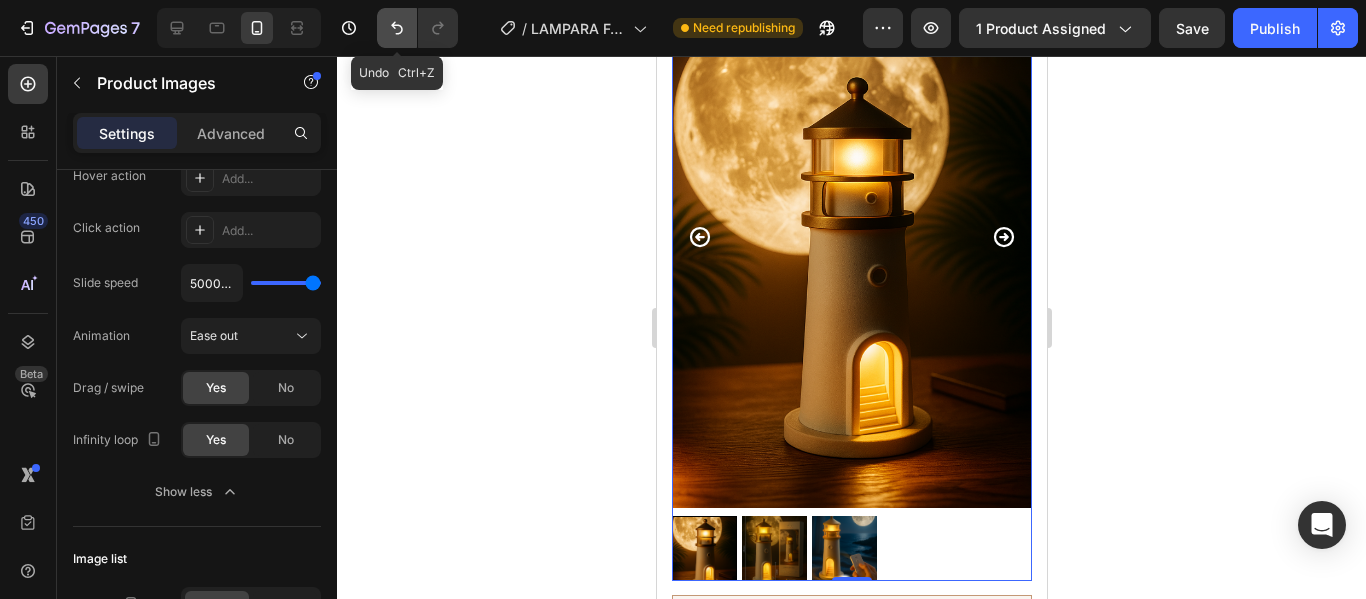 click 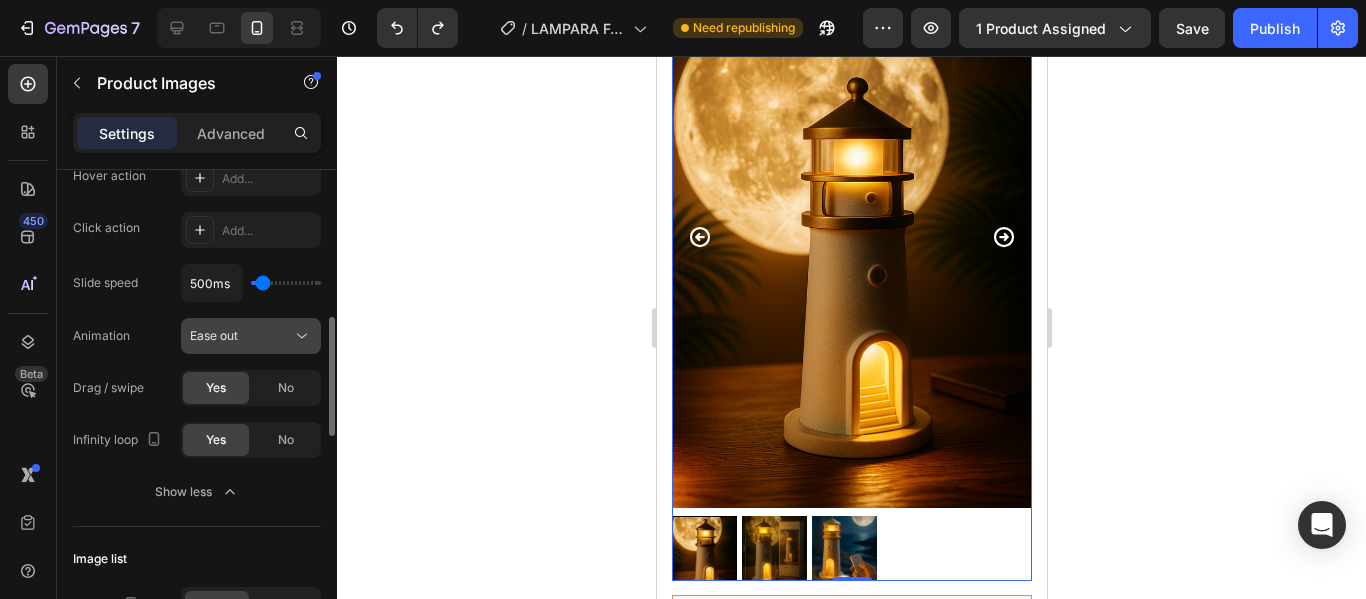 click on "Ease out" at bounding box center [241, 336] 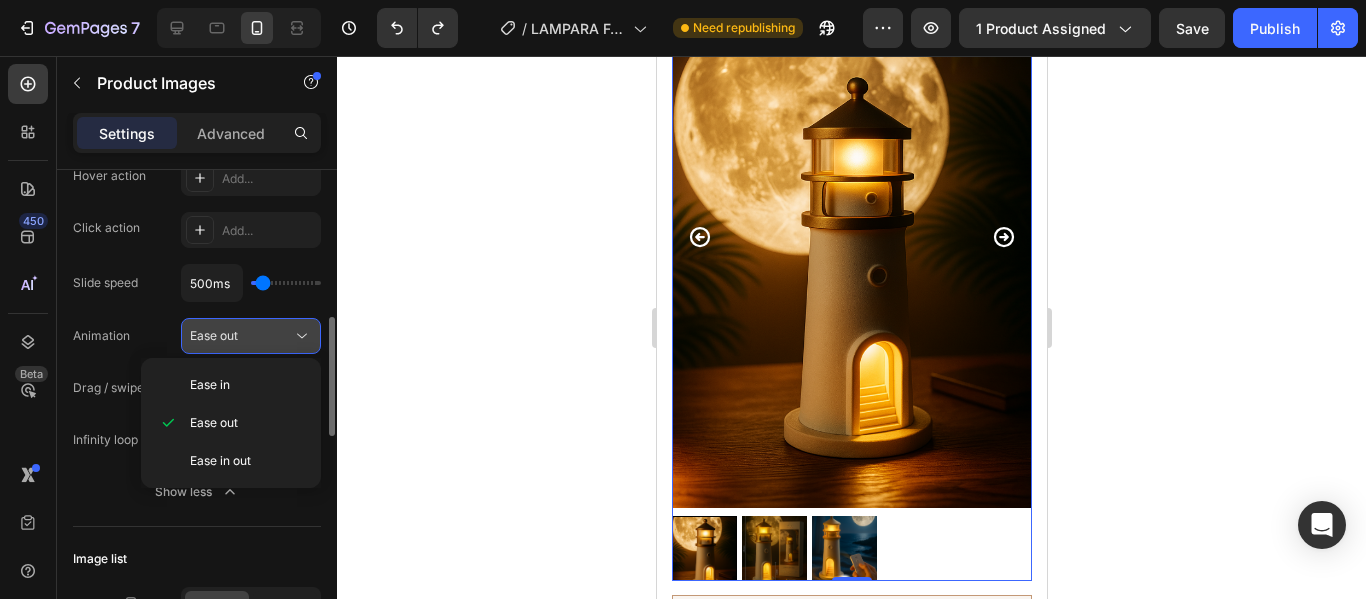 click on "Ease out" at bounding box center [241, 336] 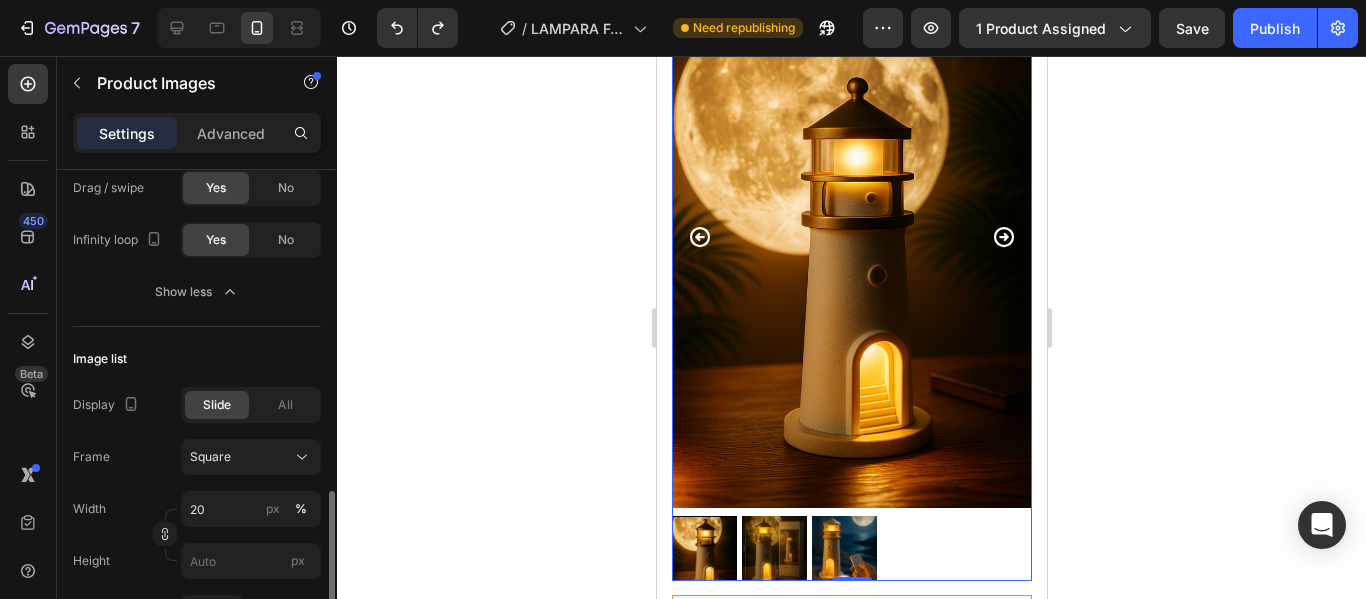scroll, scrollTop: 900, scrollLeft: 0, axis: vertical 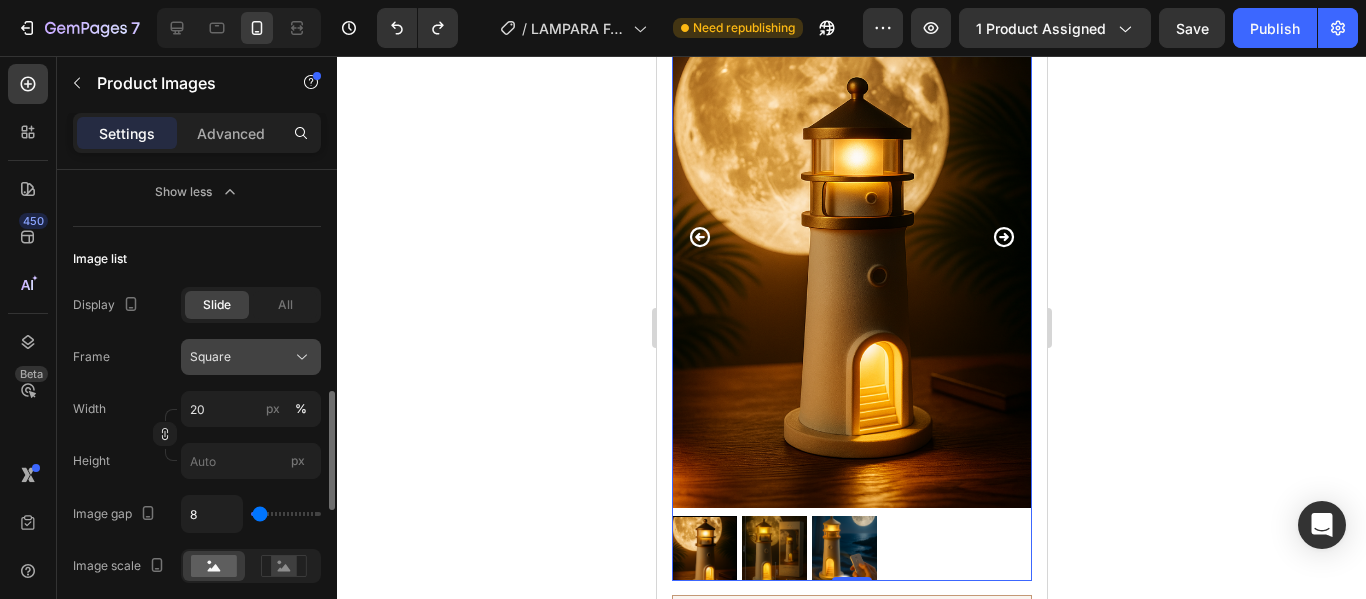 click on "Square" 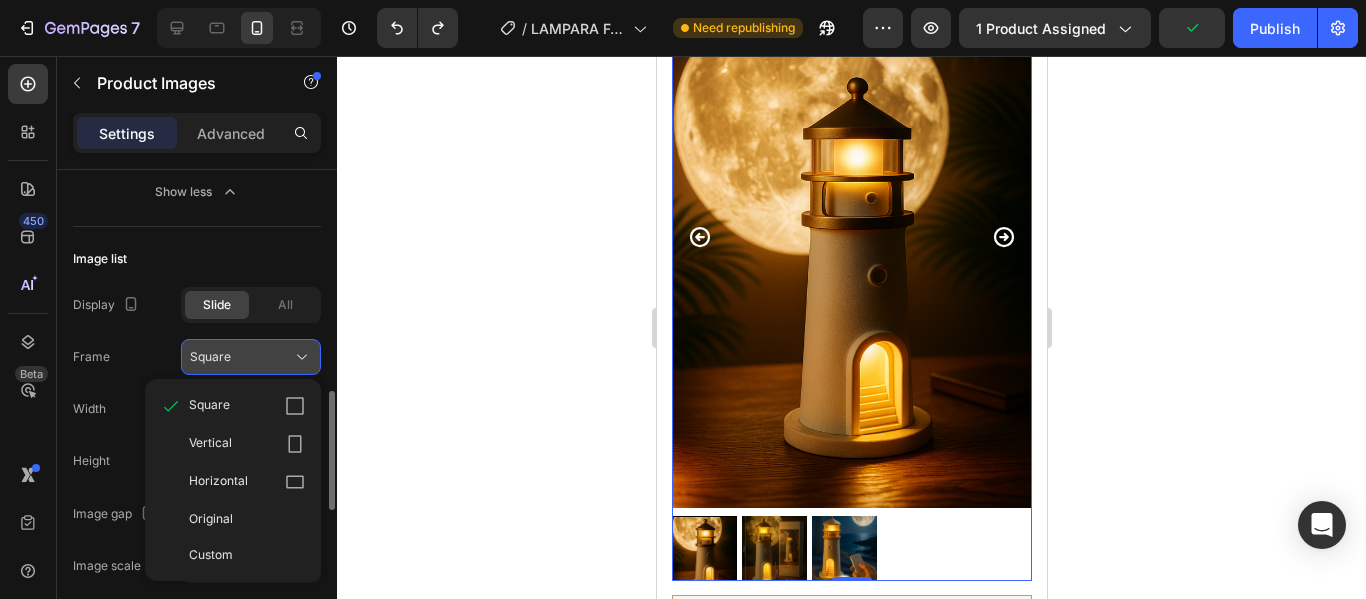 click on "Square" 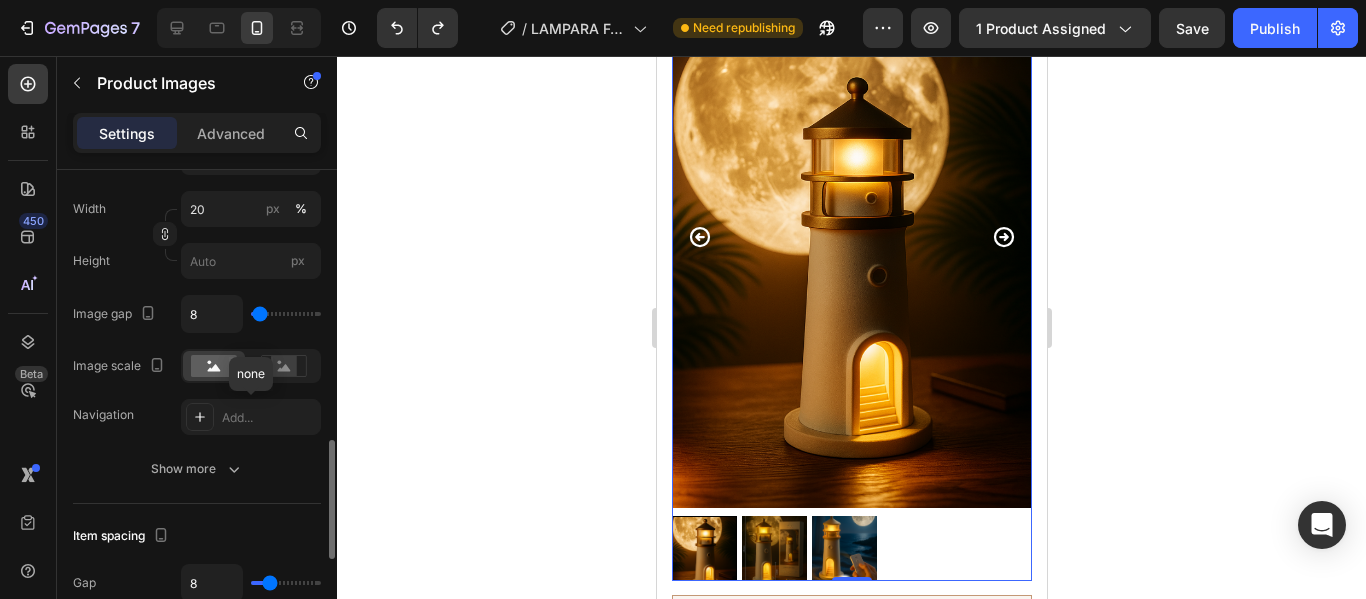 scroll, scrollTop: 1200, scrollLeft: 0, axis: vertical 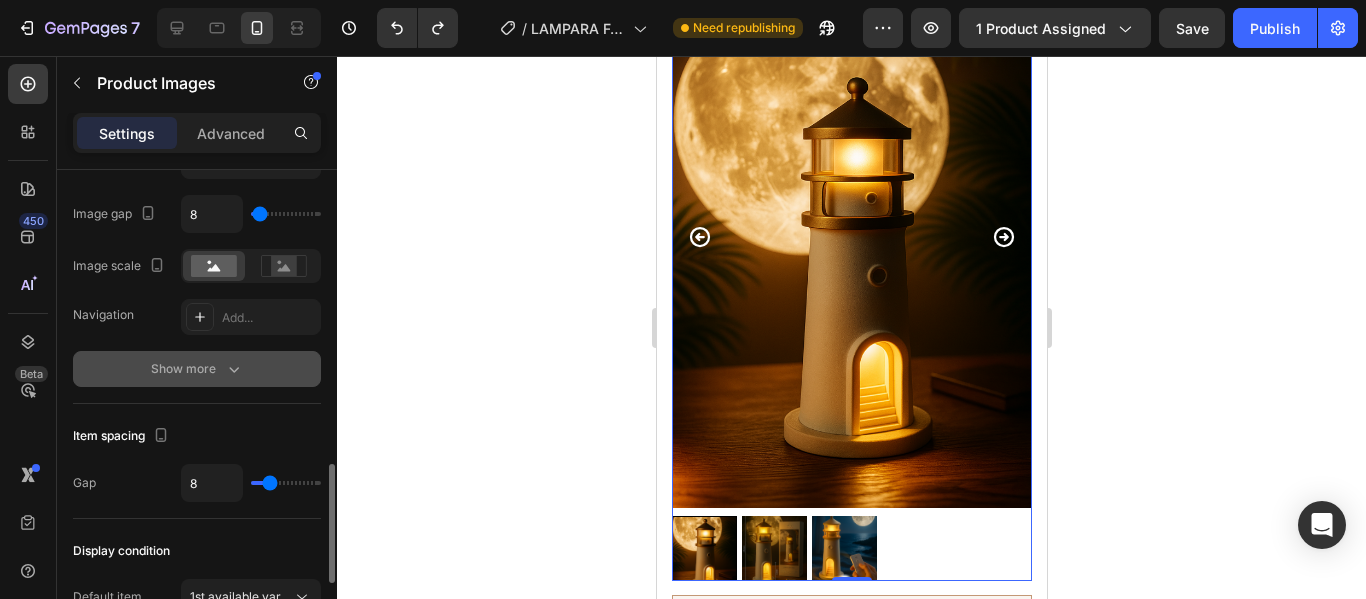 click 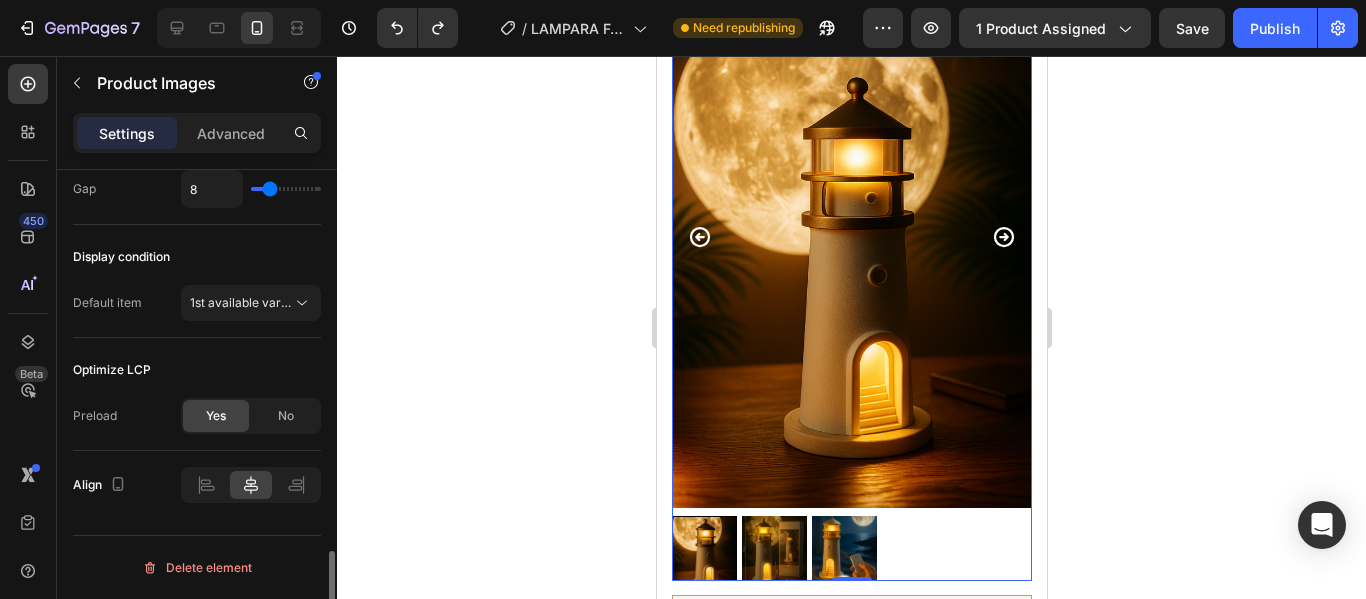 scroll, scrollTop: 1654, scrollLeft: 0, axis: vertical 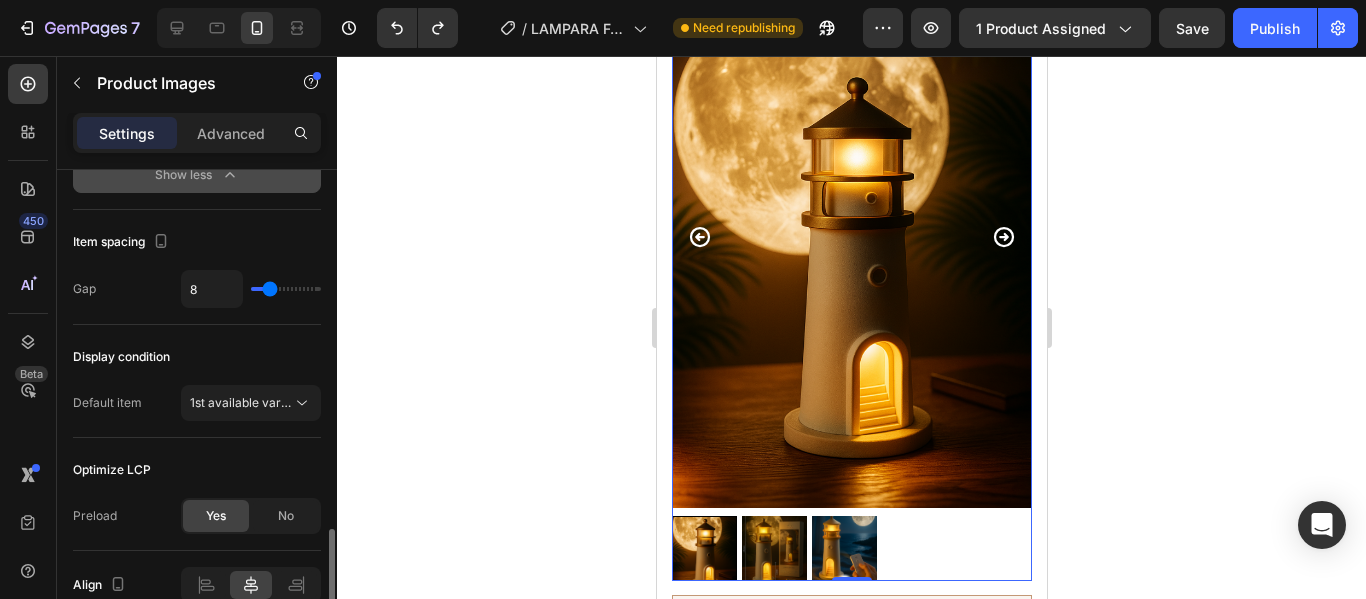 type on "10" 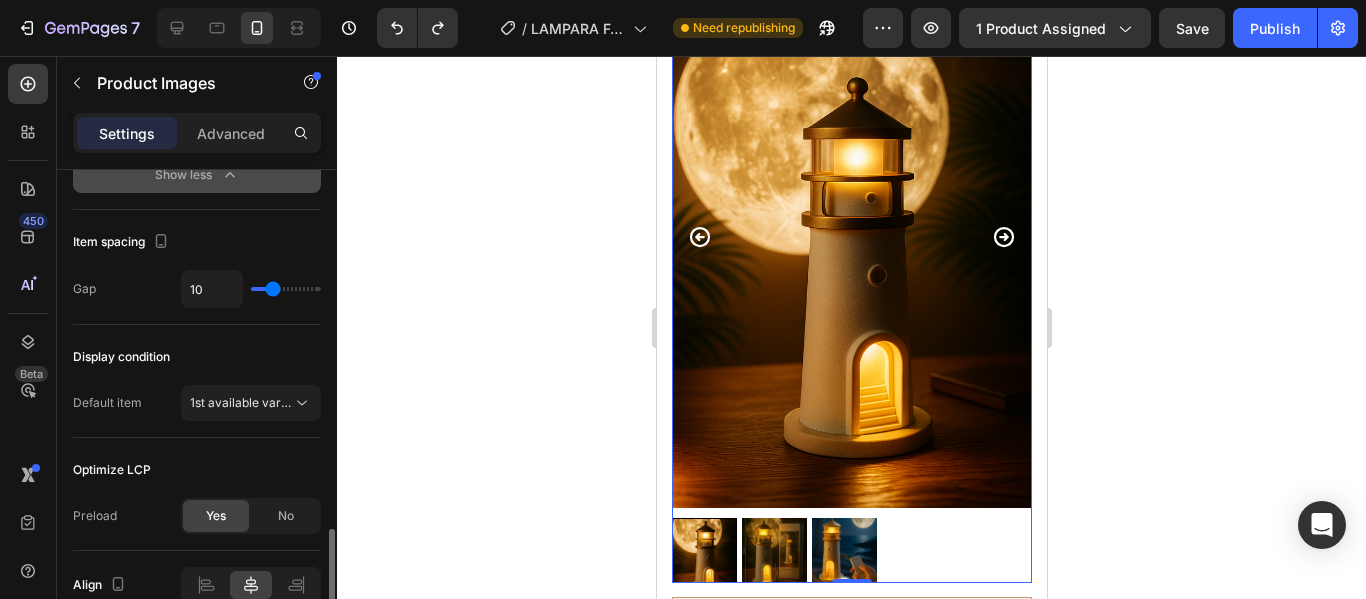 type on "33" 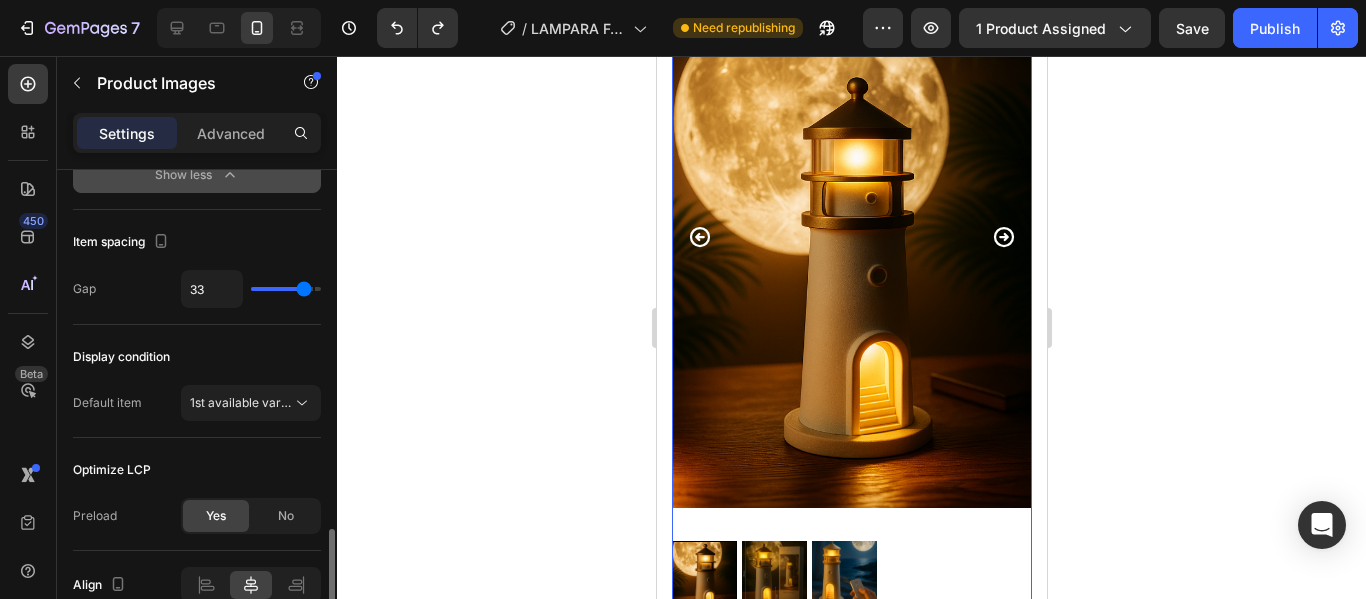 drag, startPoint x: 271, startPoint y: 289, endPoint x: 304, endPoint y: 294, distance: 33.37664 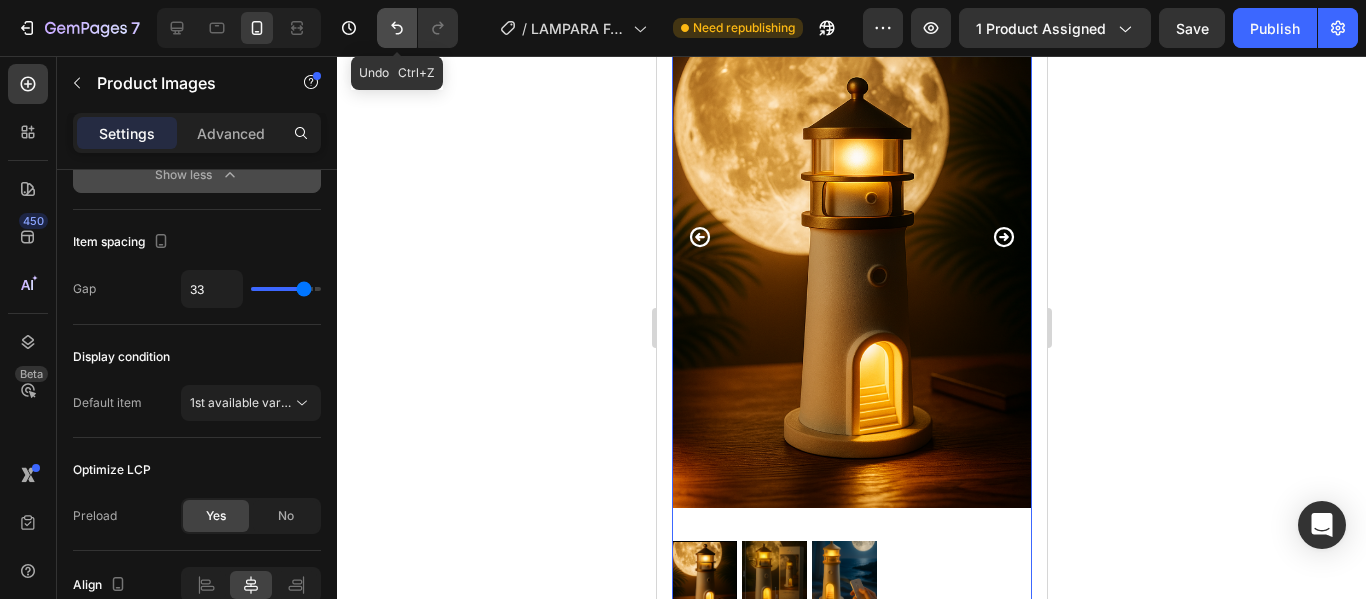 click 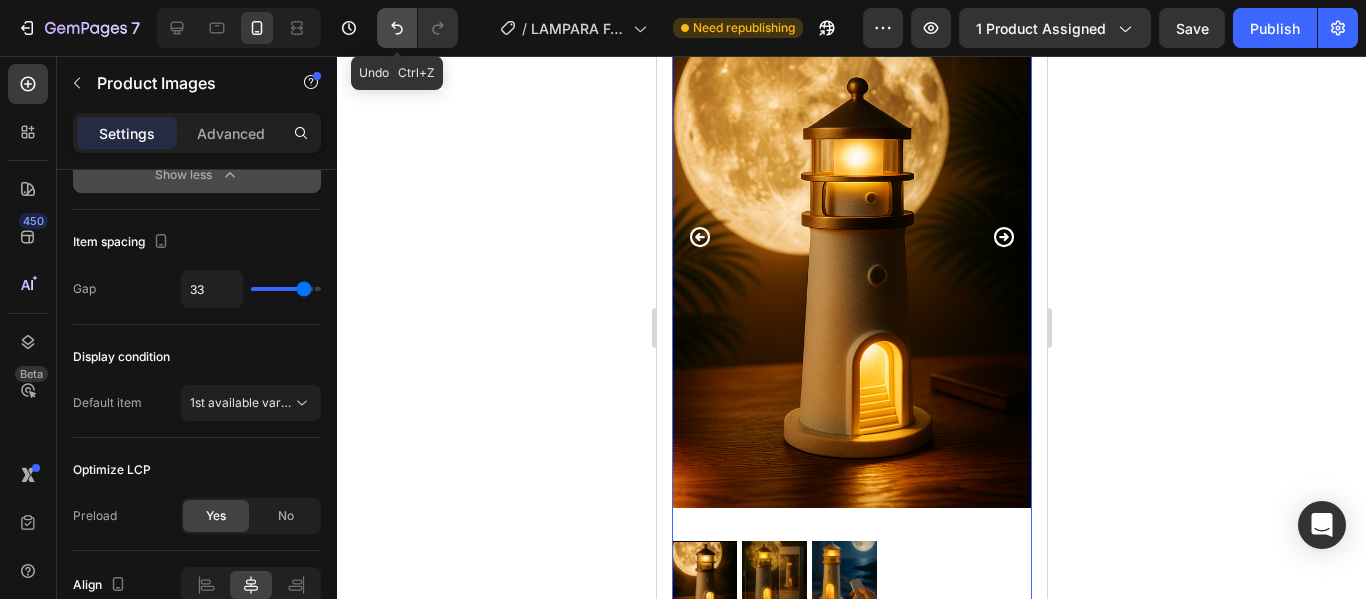 type on "8" 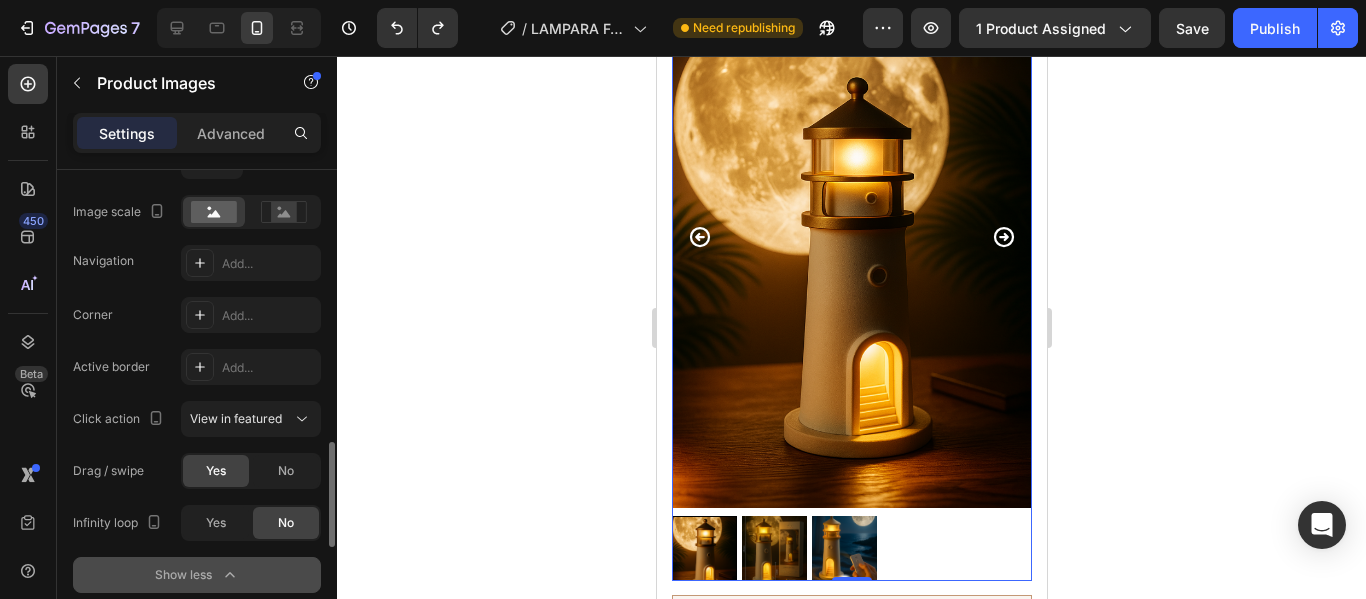 scroll, scrollTop: 1054, scrollLeft: 0, axis: vertical 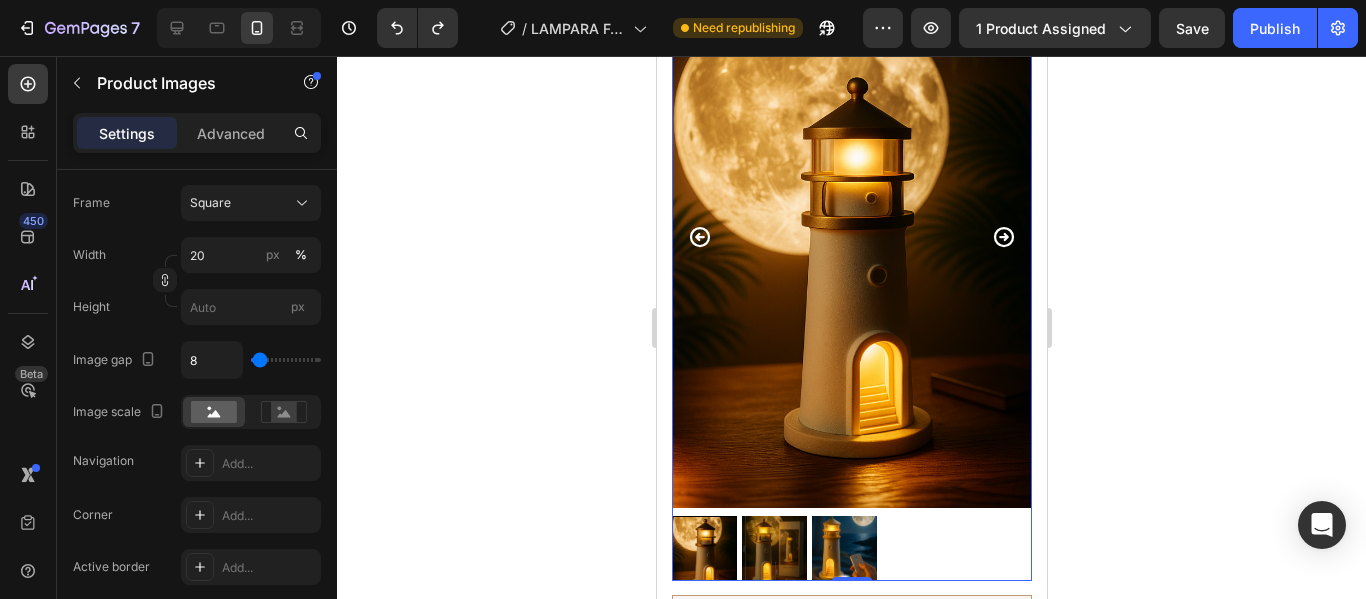 type on "213" 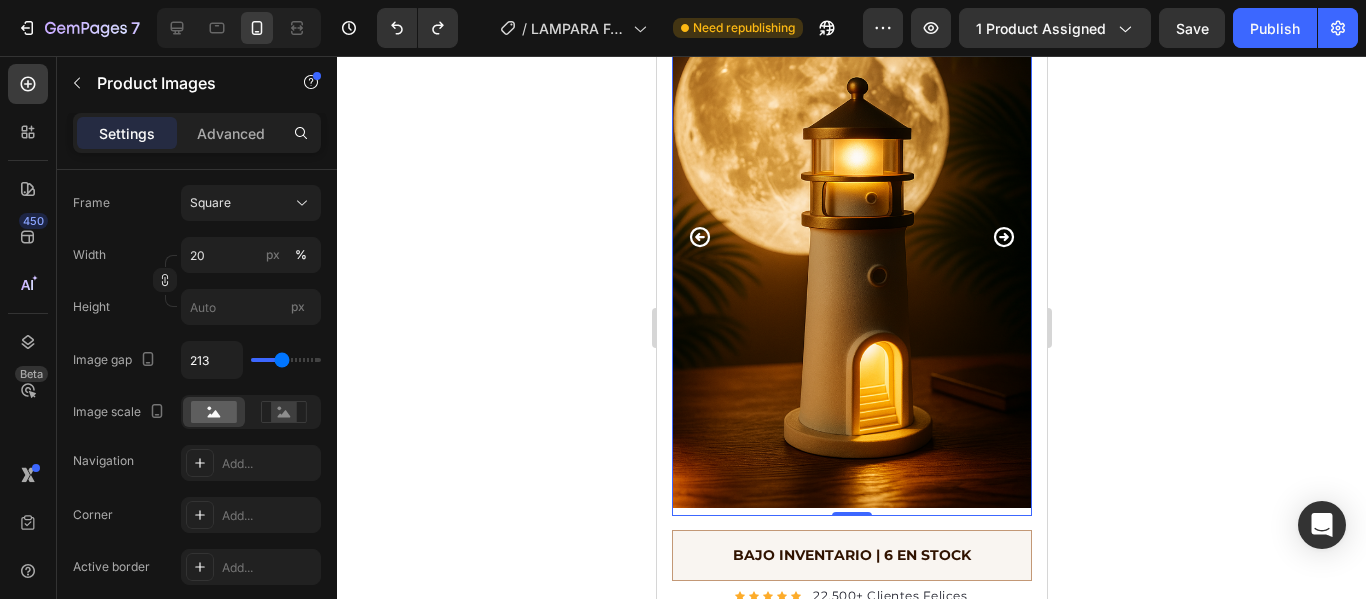 type on "241" 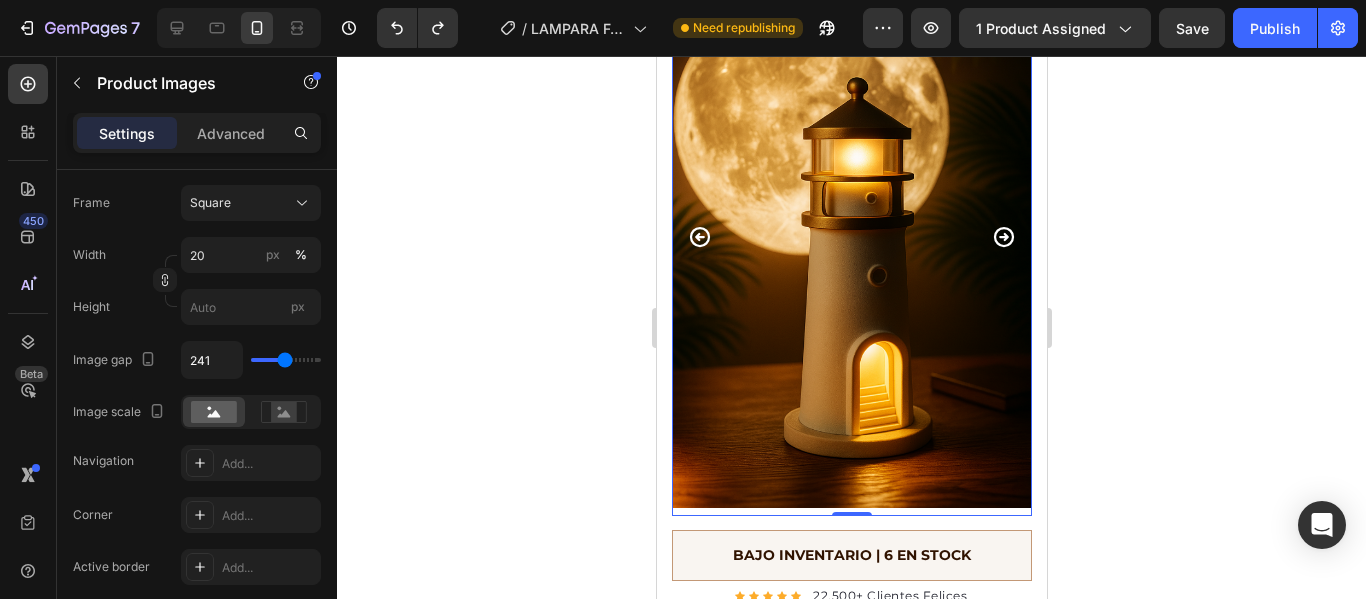 type on "259" 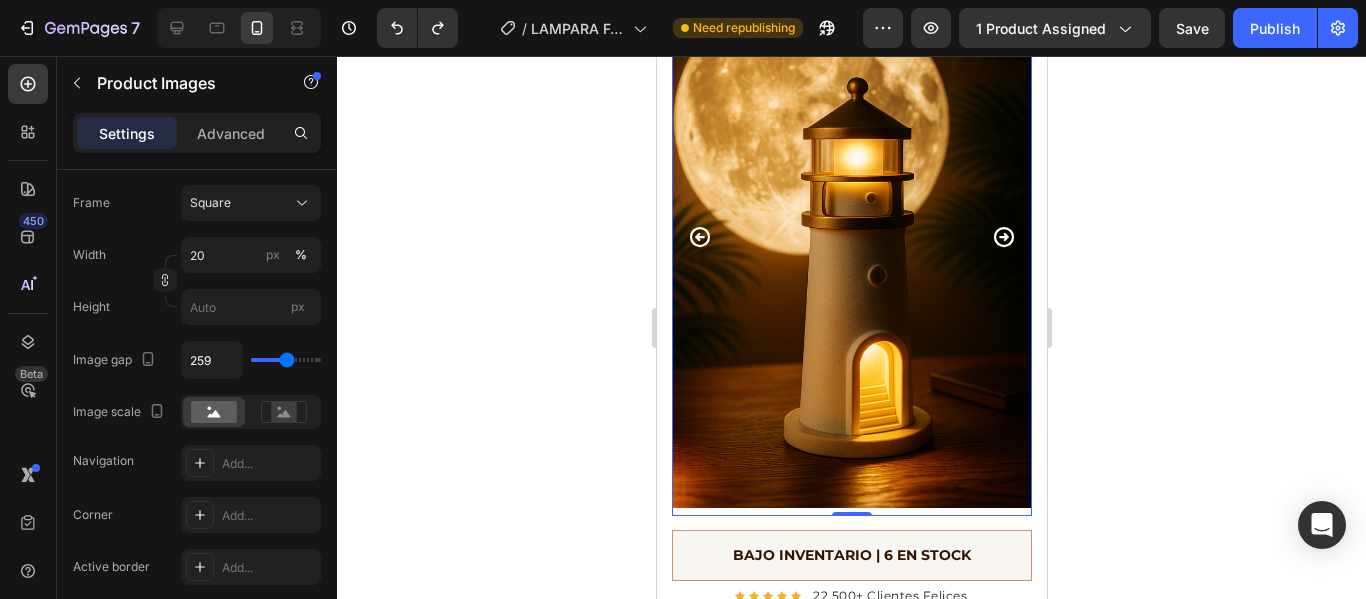 type on "250" 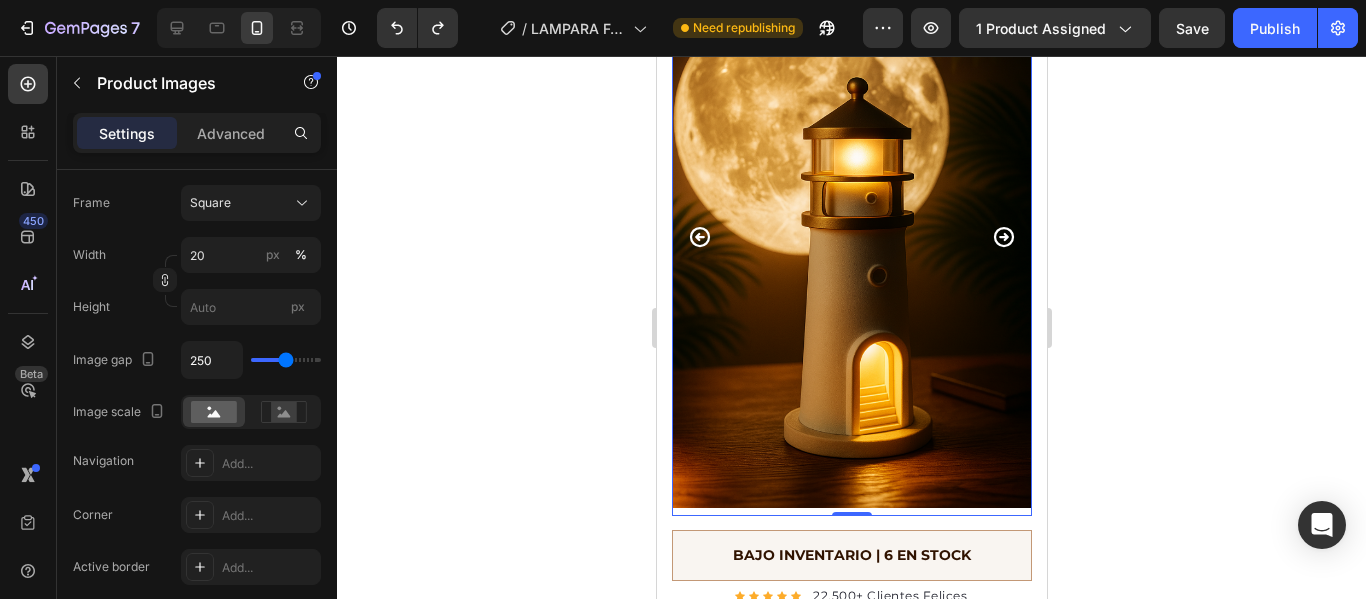 type on "241" 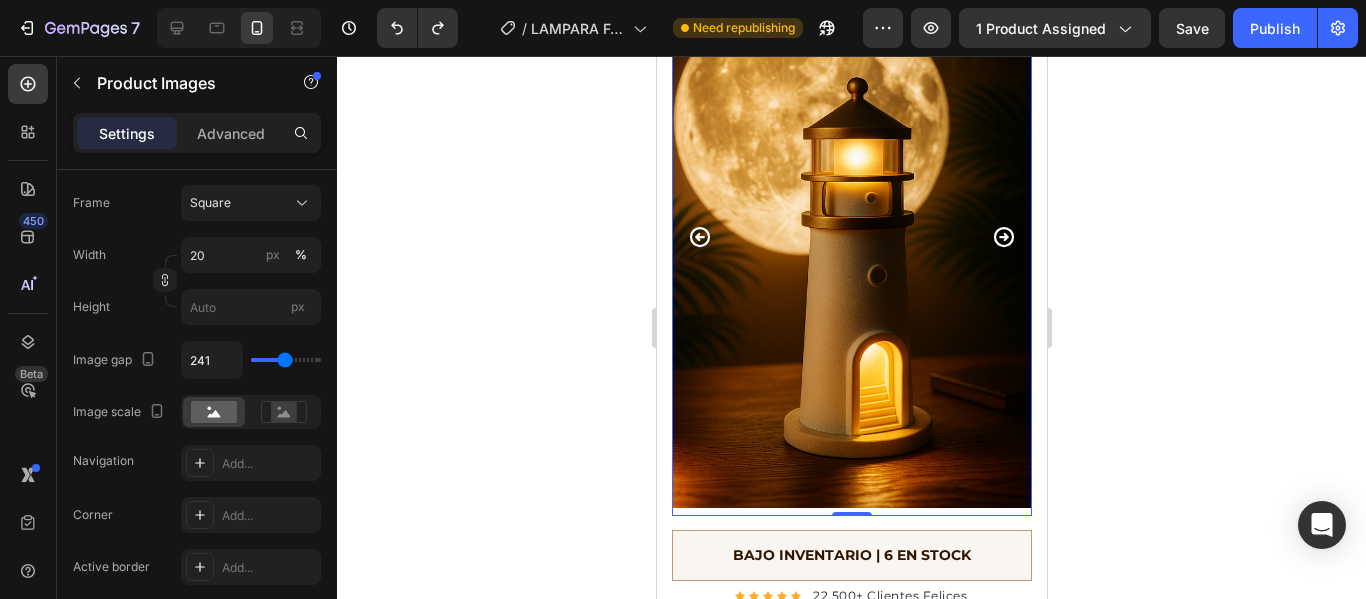 type on "194" 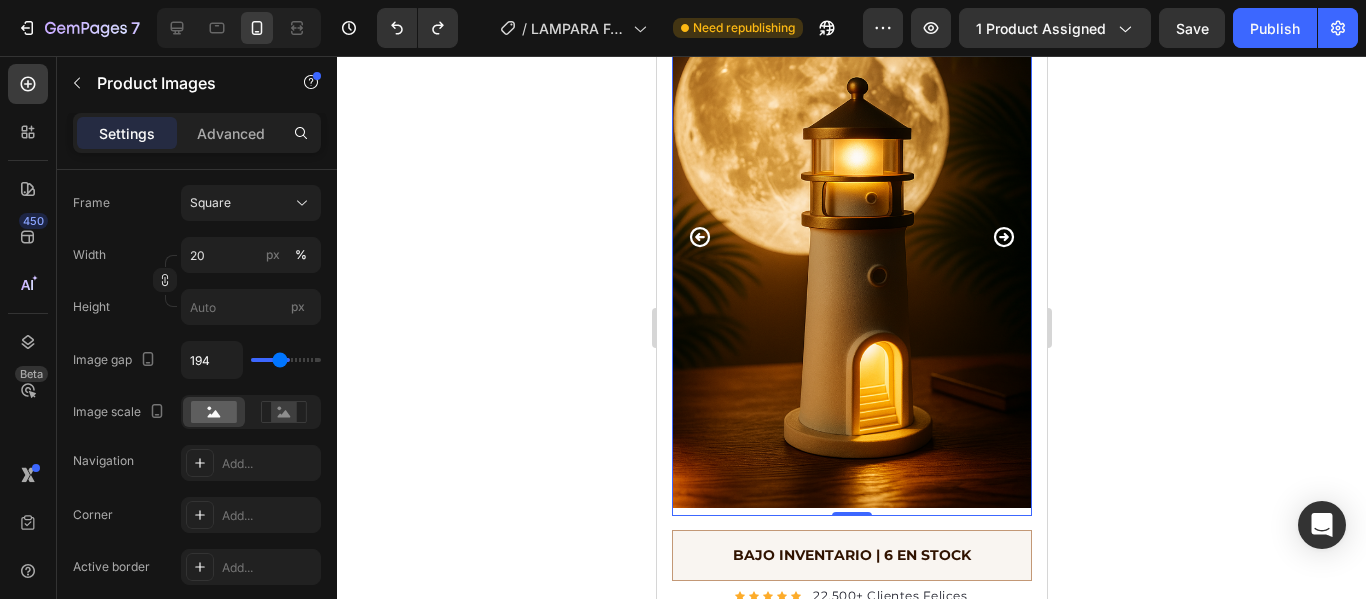 type on "167" 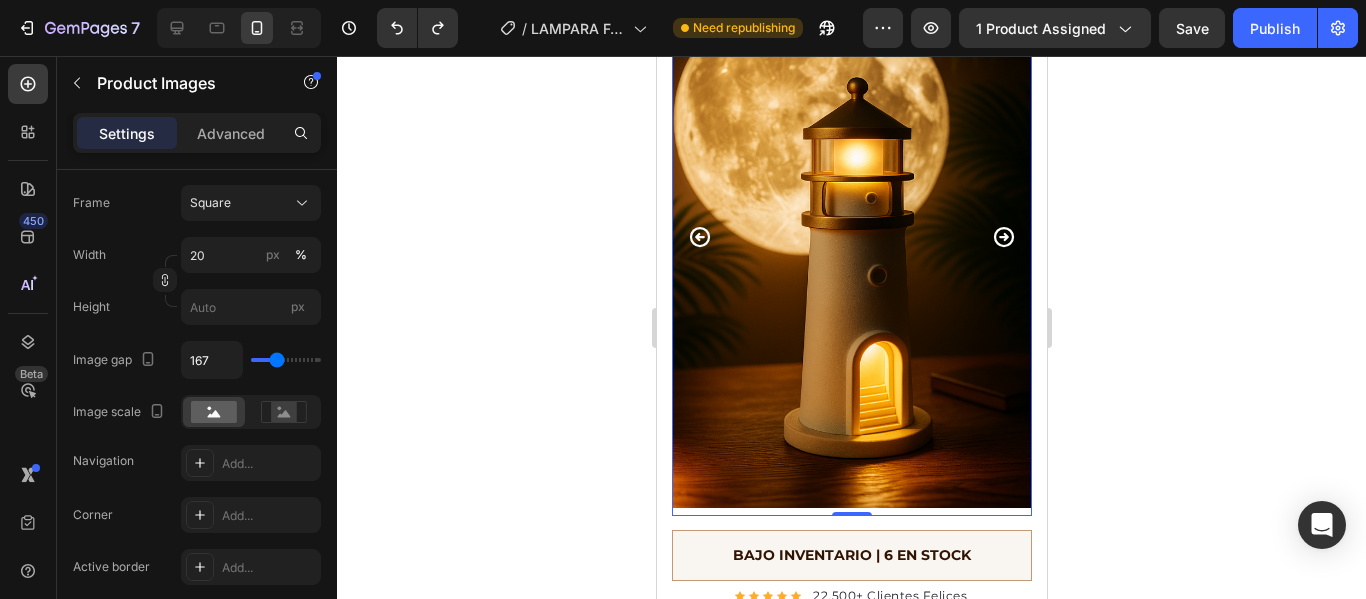 type on "157" 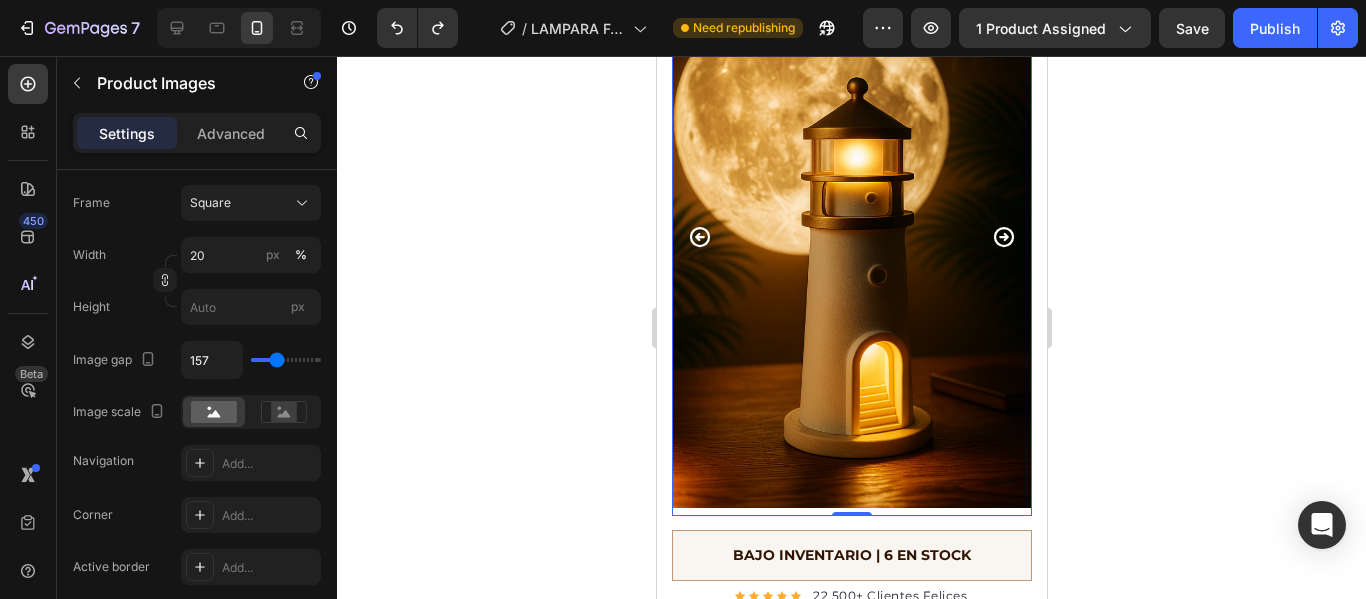 type on "157" 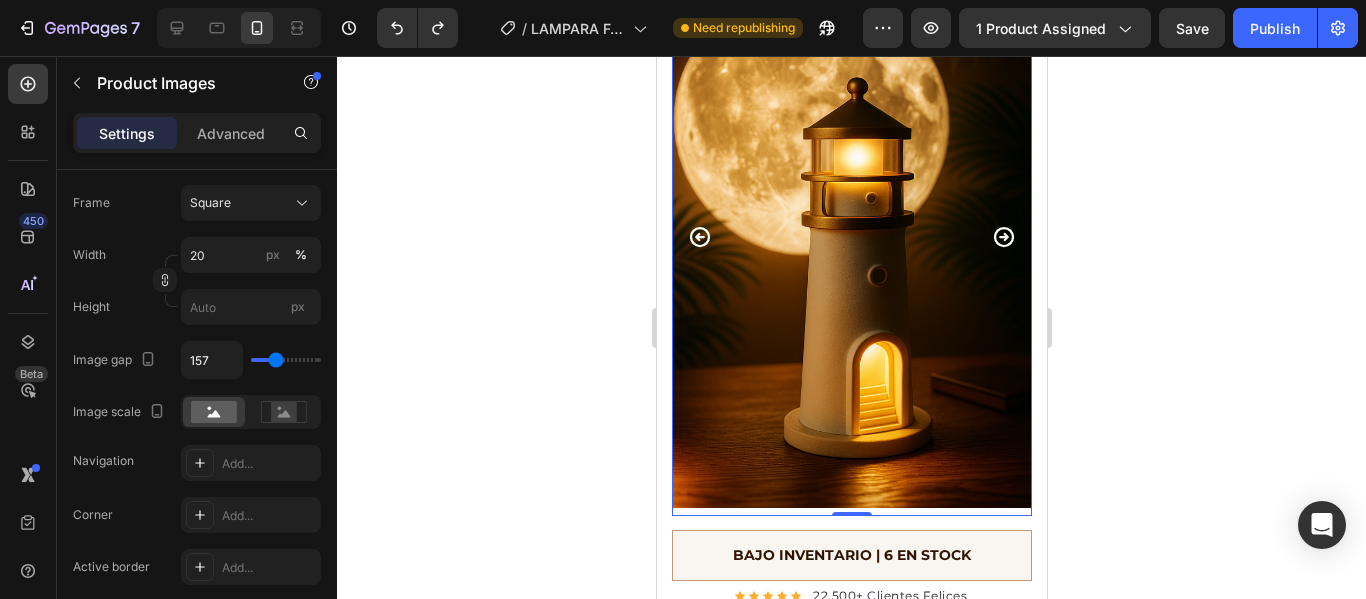 type on "148" 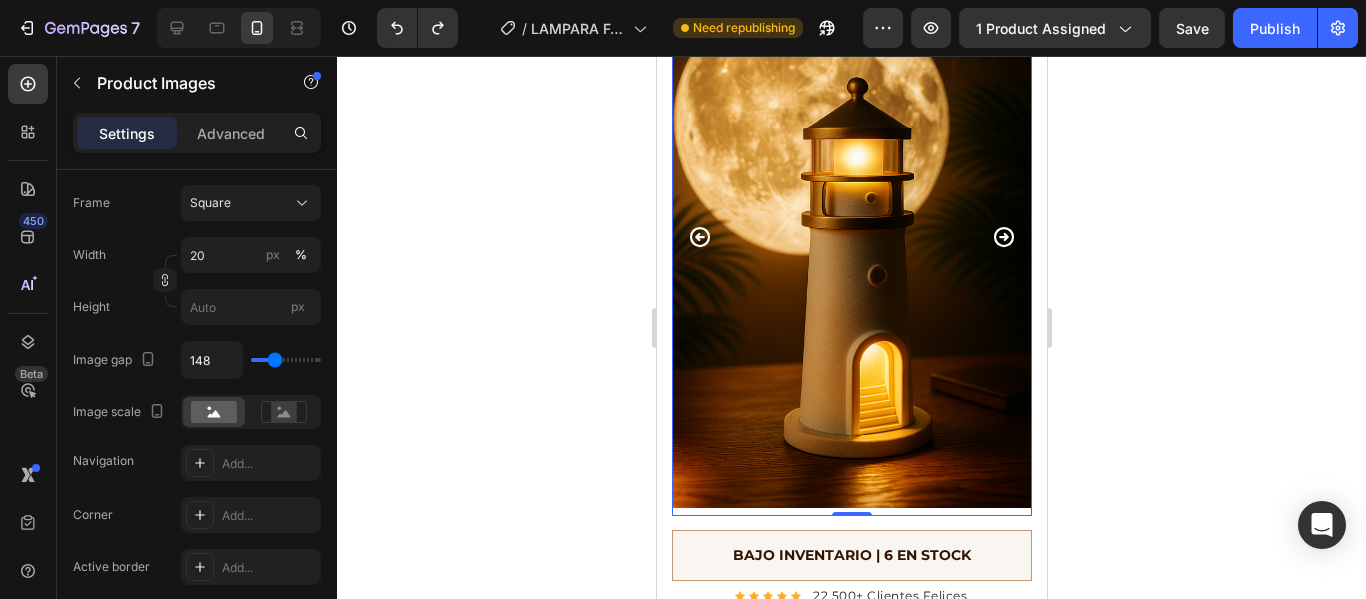 type on "111" 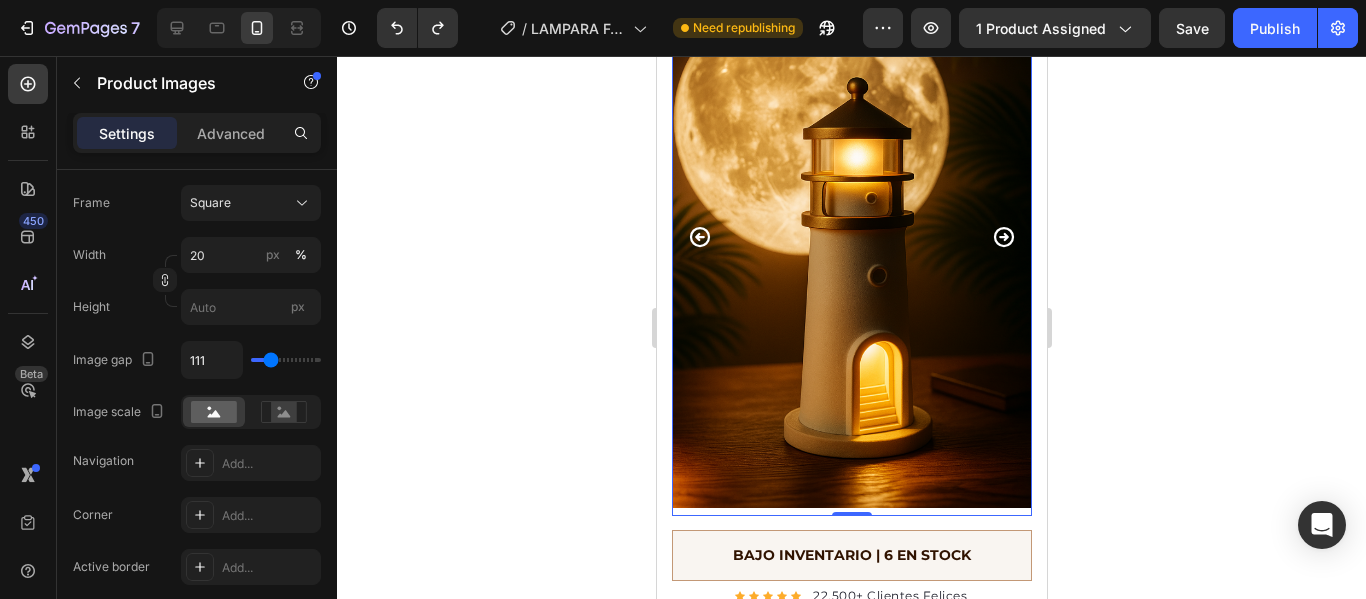 type on "102" 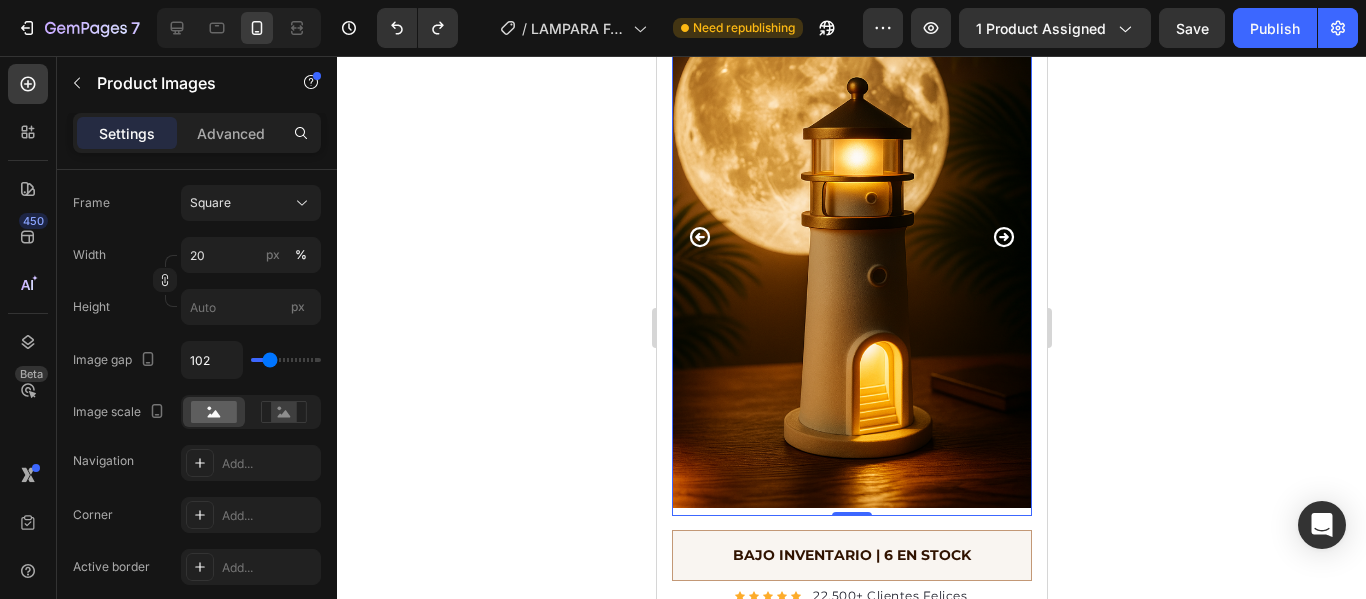 type on "83" 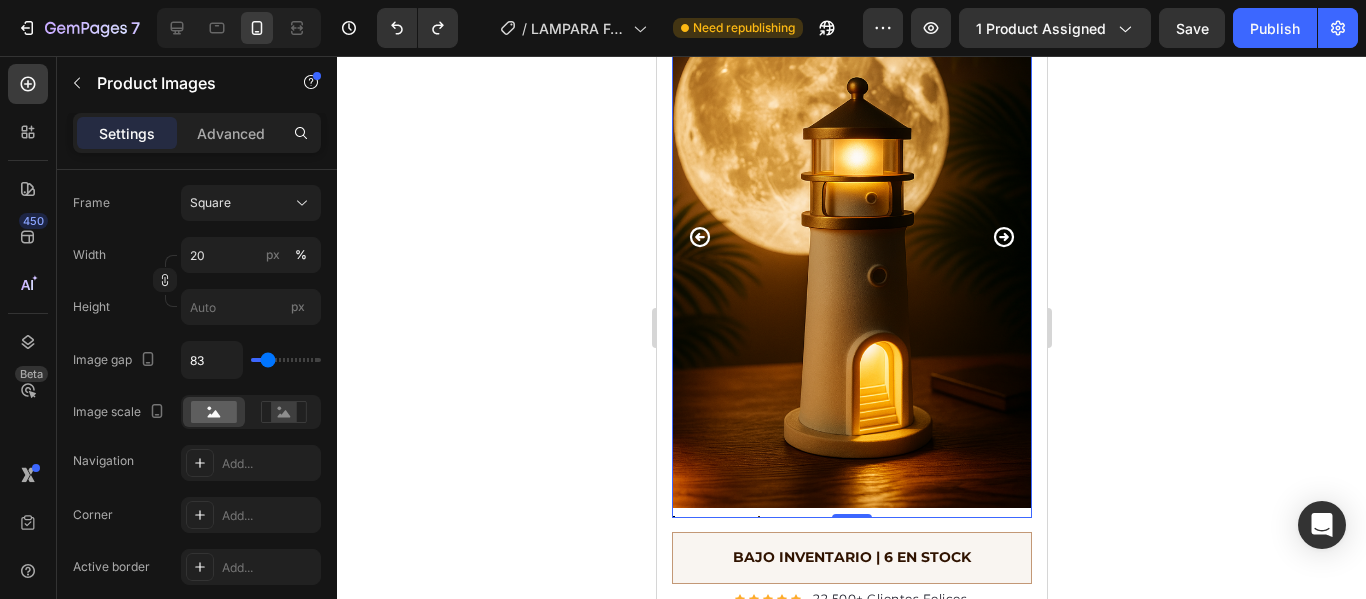 type on "46" 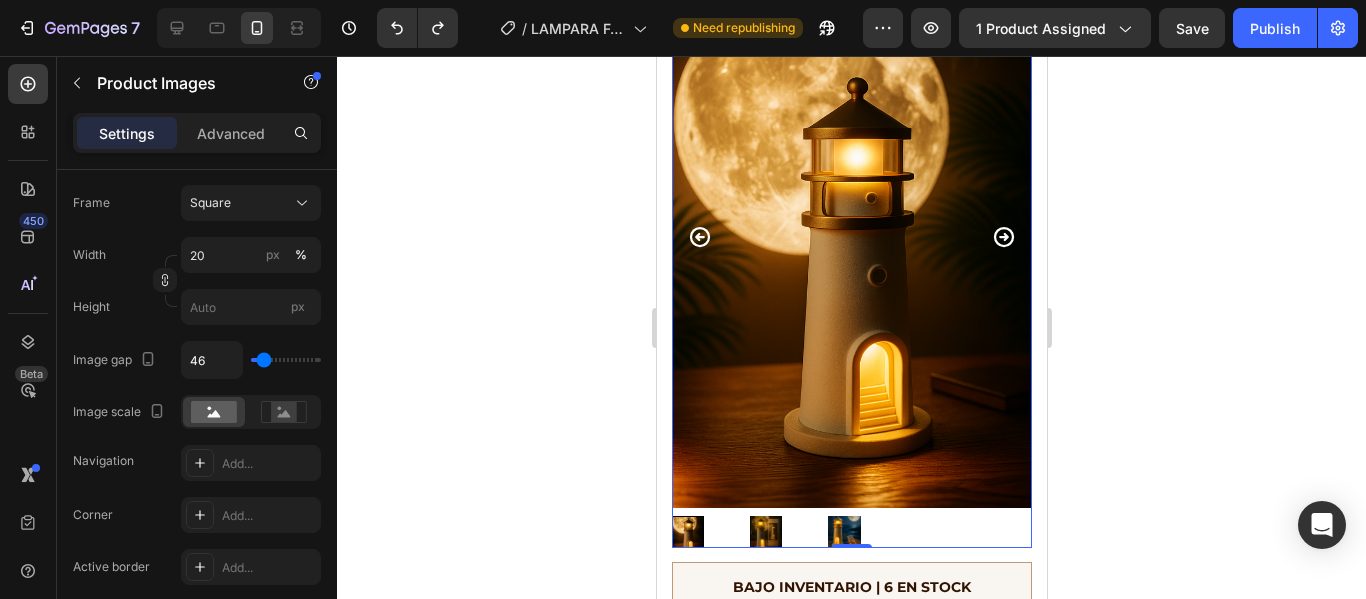 type on "46" 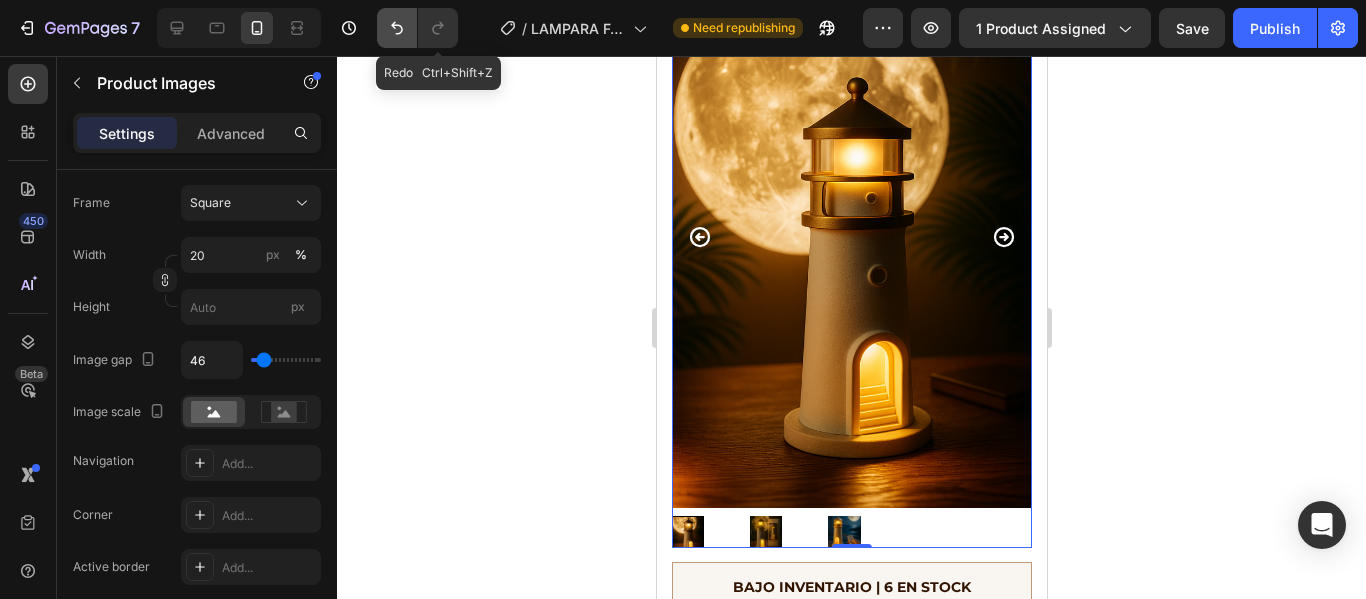 click 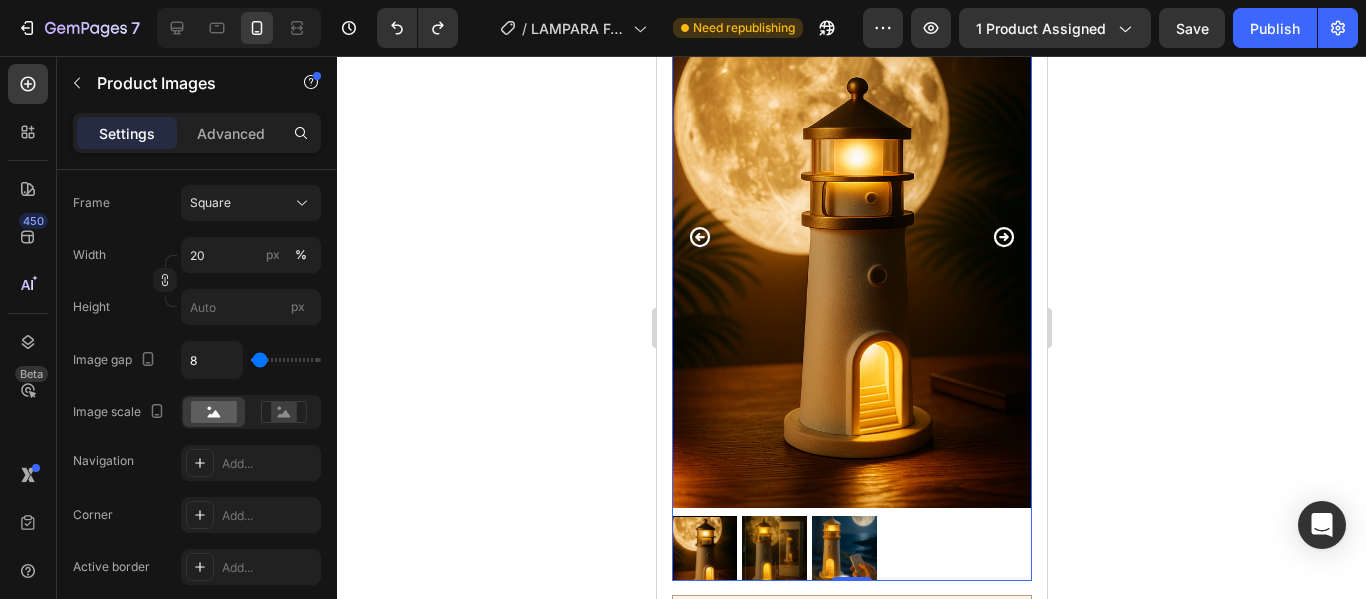 click 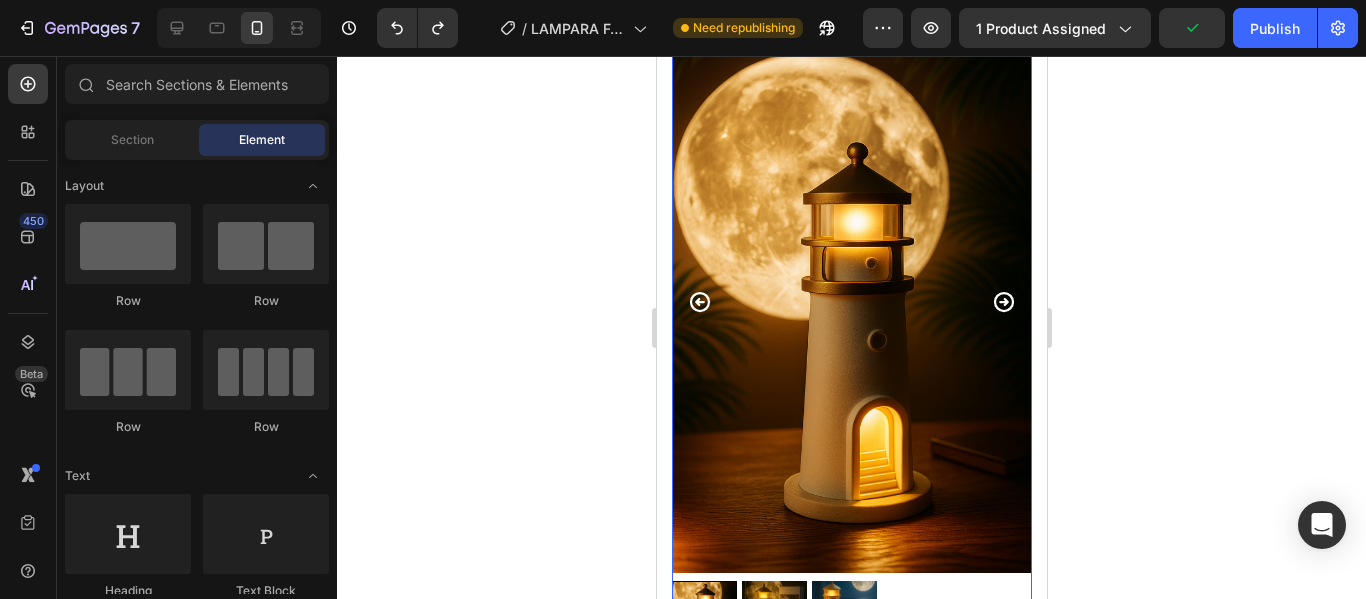 scroll, scrollTop: 100, scrollLeft: 0, axis: vertical 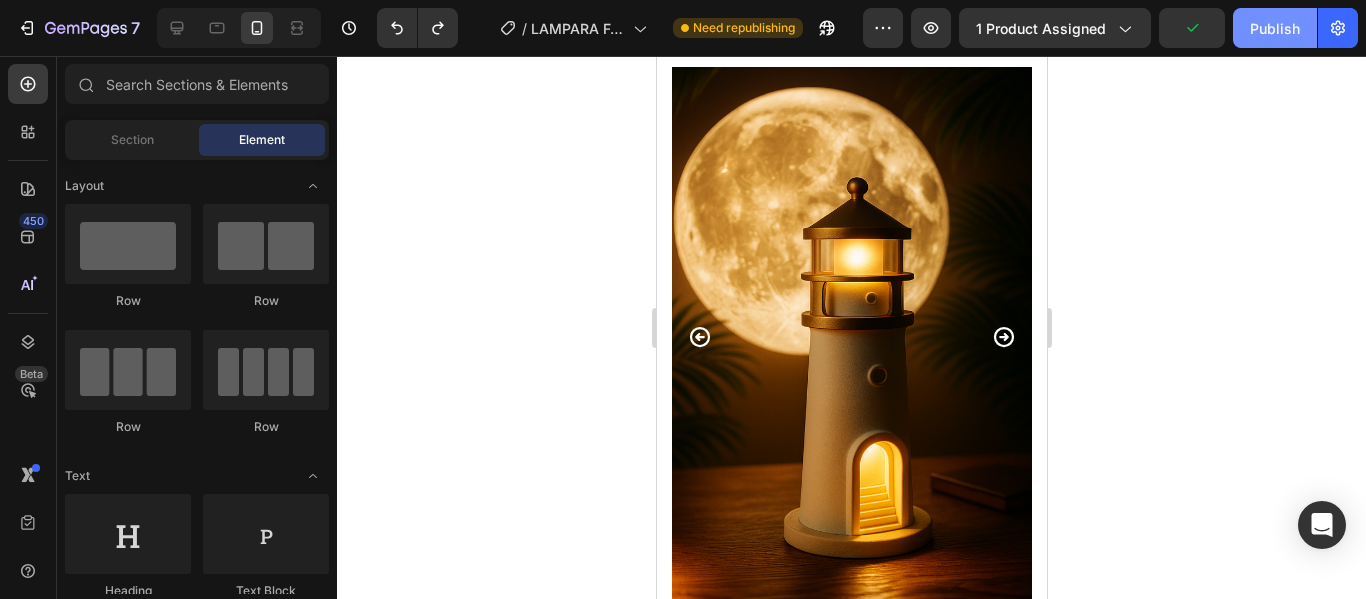 click on "Publish" 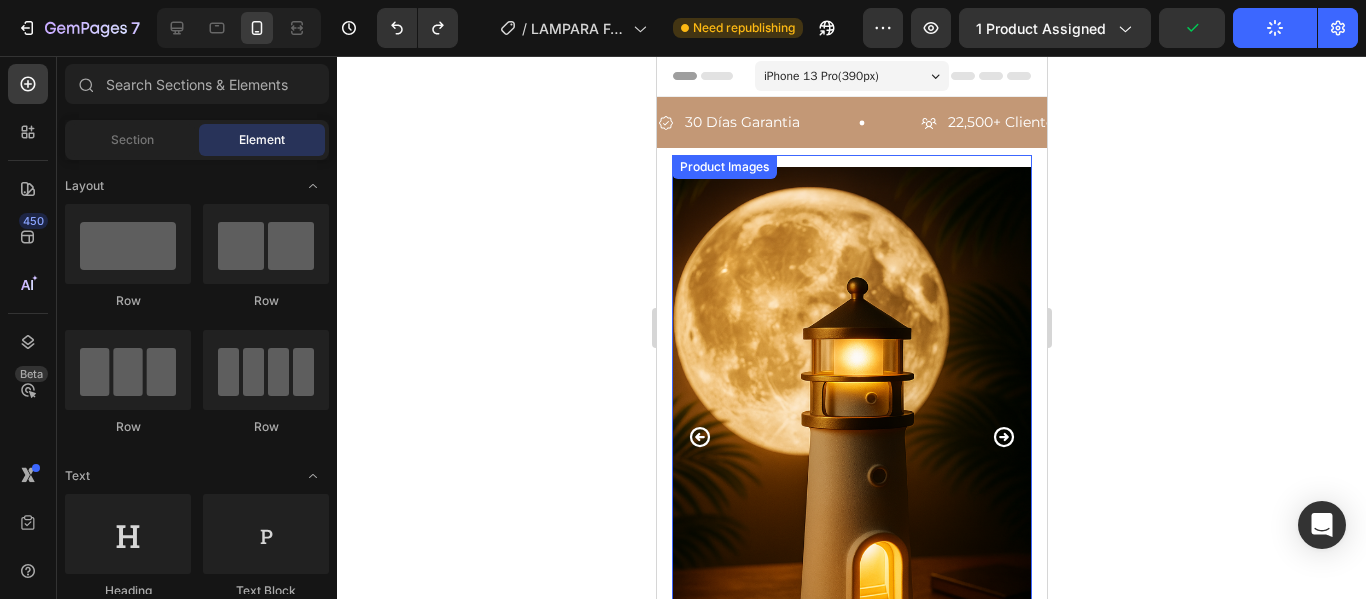 scroll, scrollTop: 100, scrollLeft: 0, axis: vertical 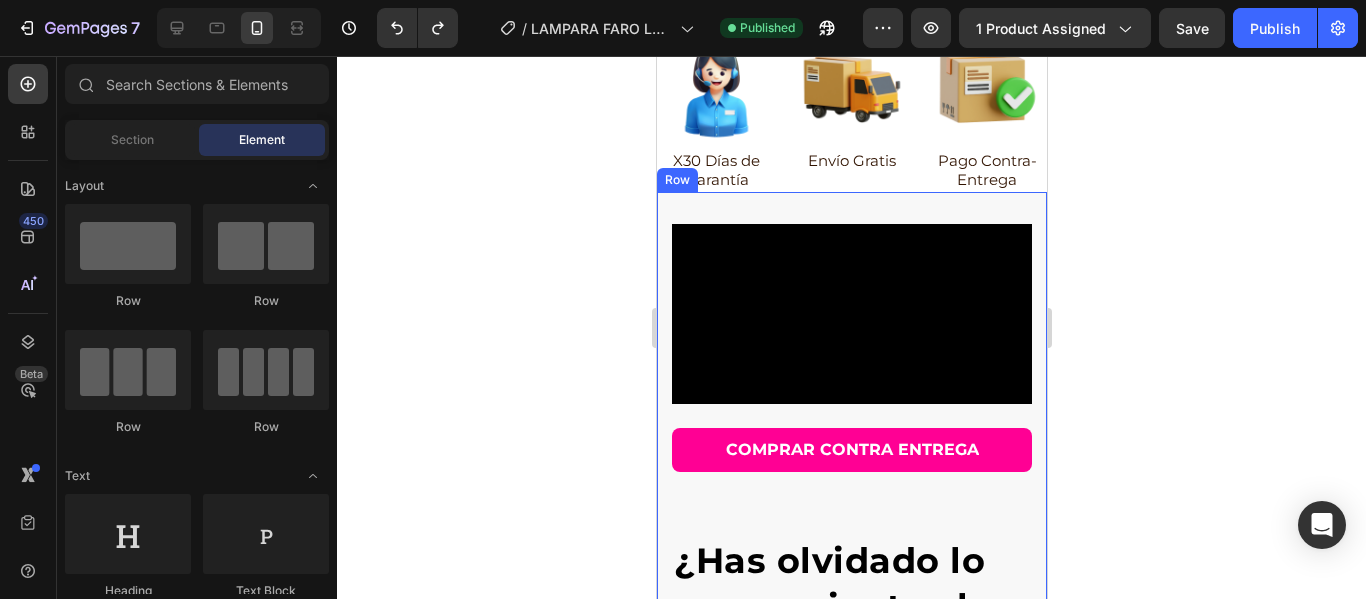 click on "X30 Días de Garantía" at bounding box center [715, 170] 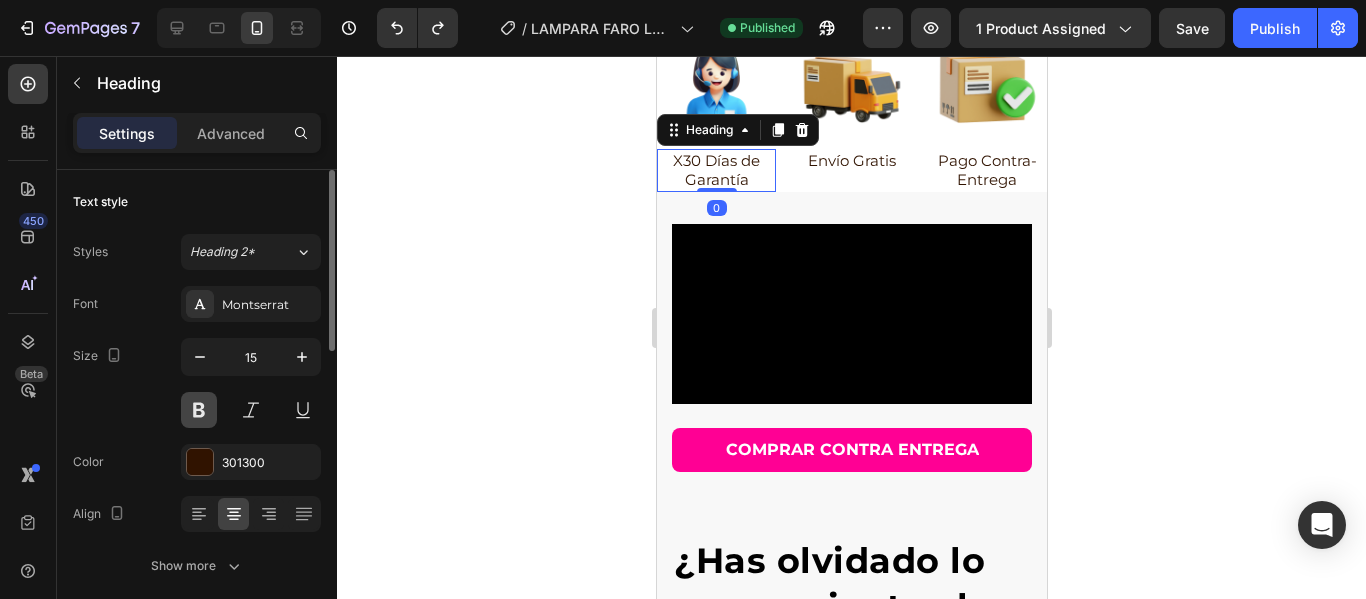 click at bounding box center [199, 410] 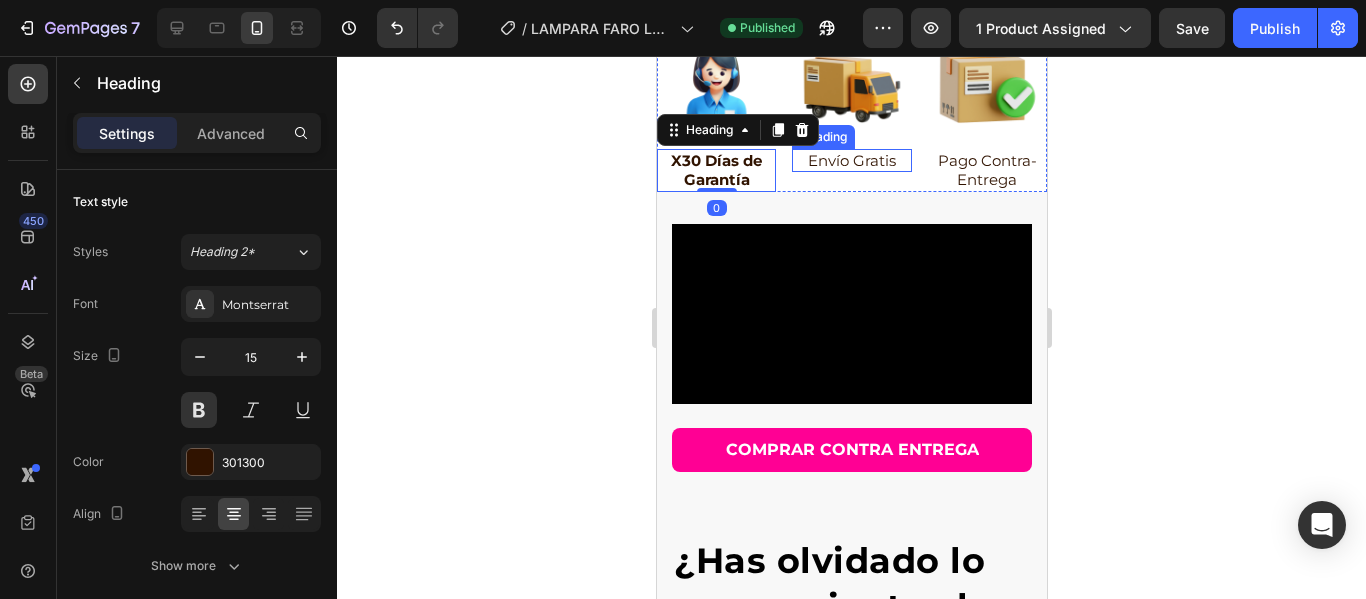 click on "Envío Gratis" at bounding box center [850, 161] 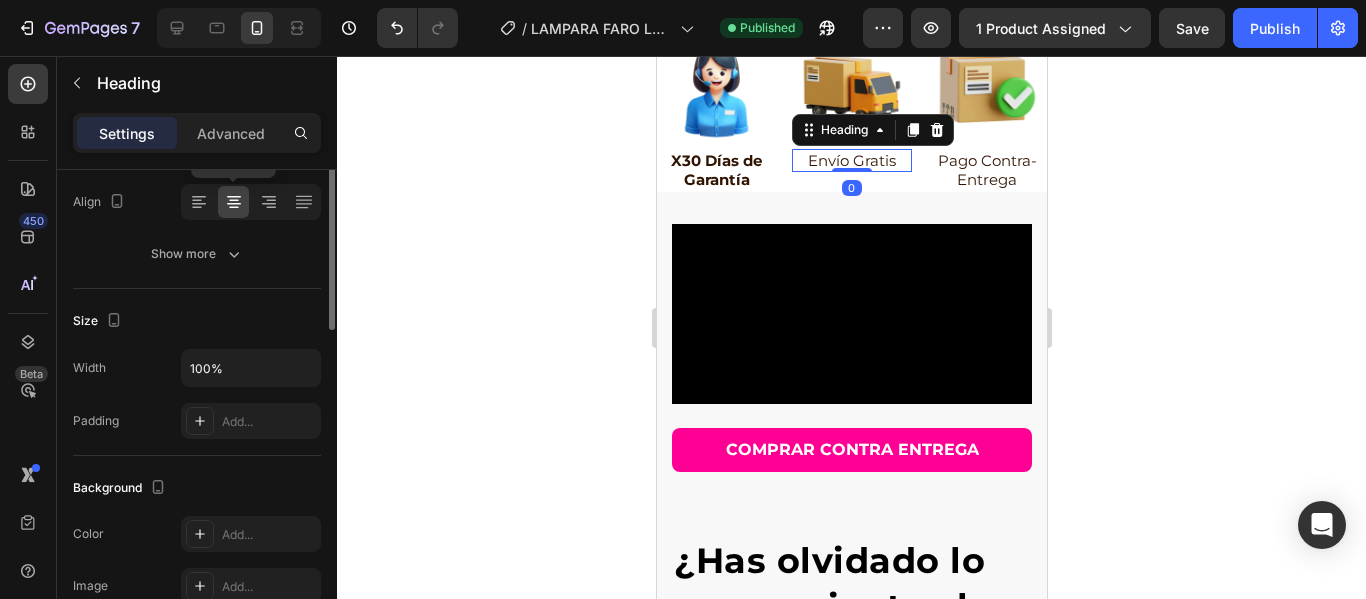 scroll, scrollTop: 112, scrollLeft: 0, axis: vertical 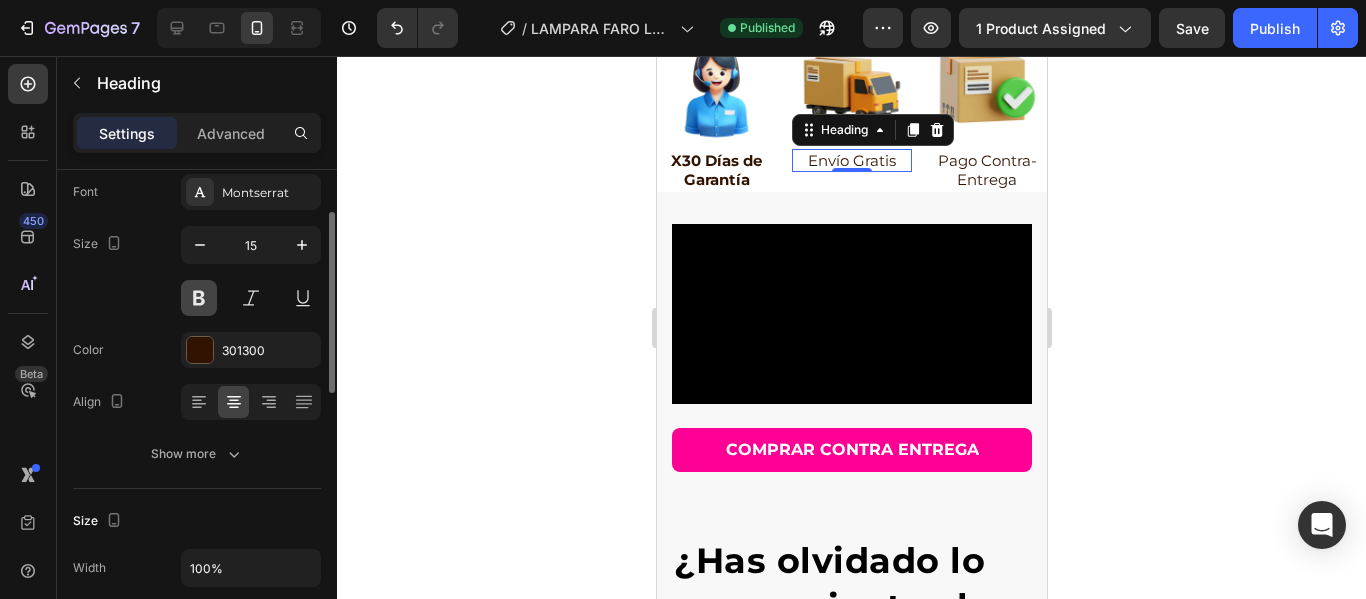 click at bounding box center [199, 298] 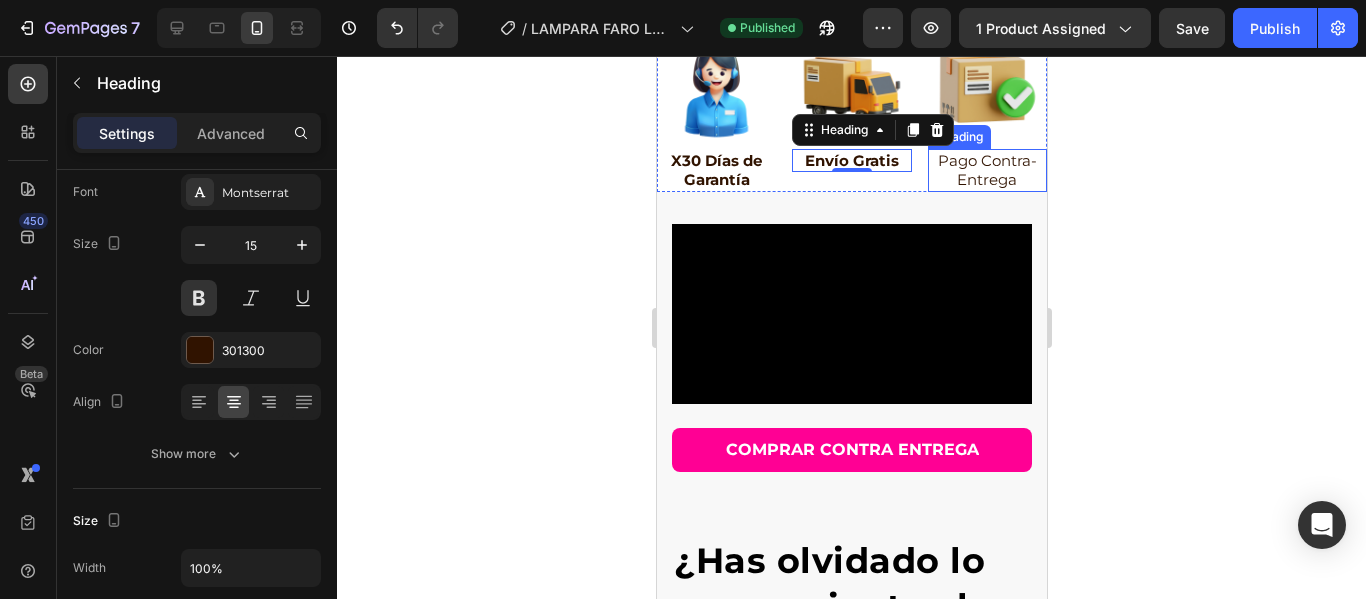 click on "Pago Contra-Entrega" at bounding box center (986, 170) 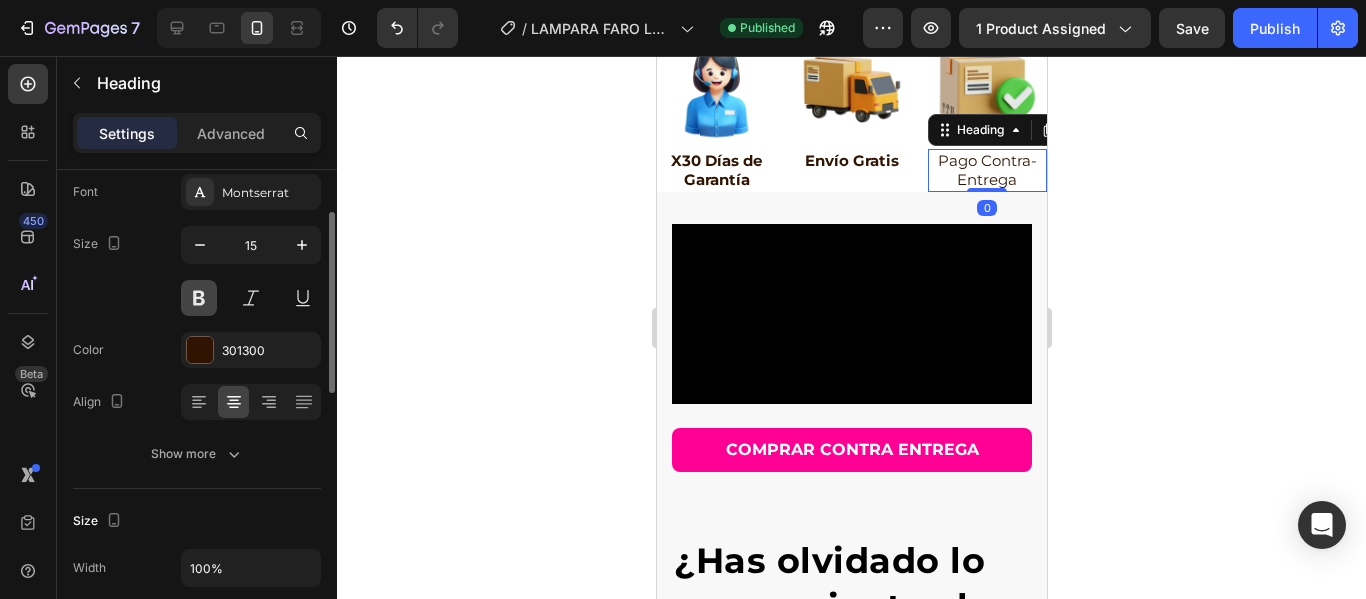 drag, startPoint x: 199, startPoint y: 291, endPoint x: 116, endPoint y: 225, distance: 106.04244 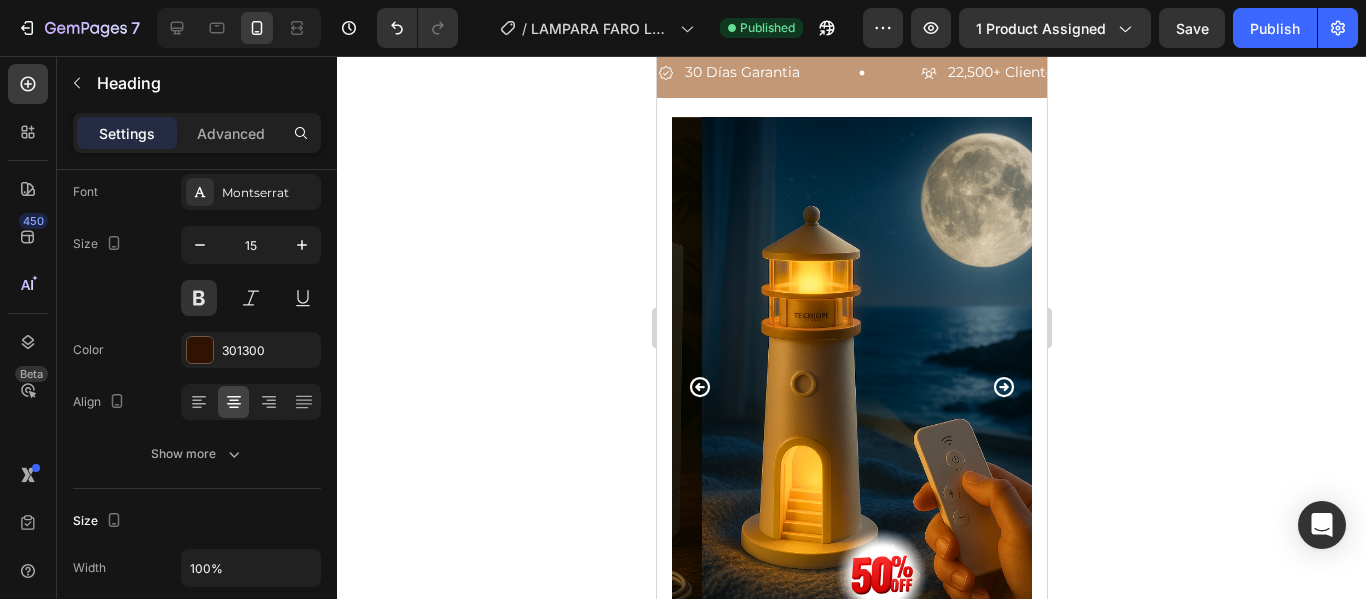 scroll, scrollTop: 0, scrollLeft: 0, axis: both 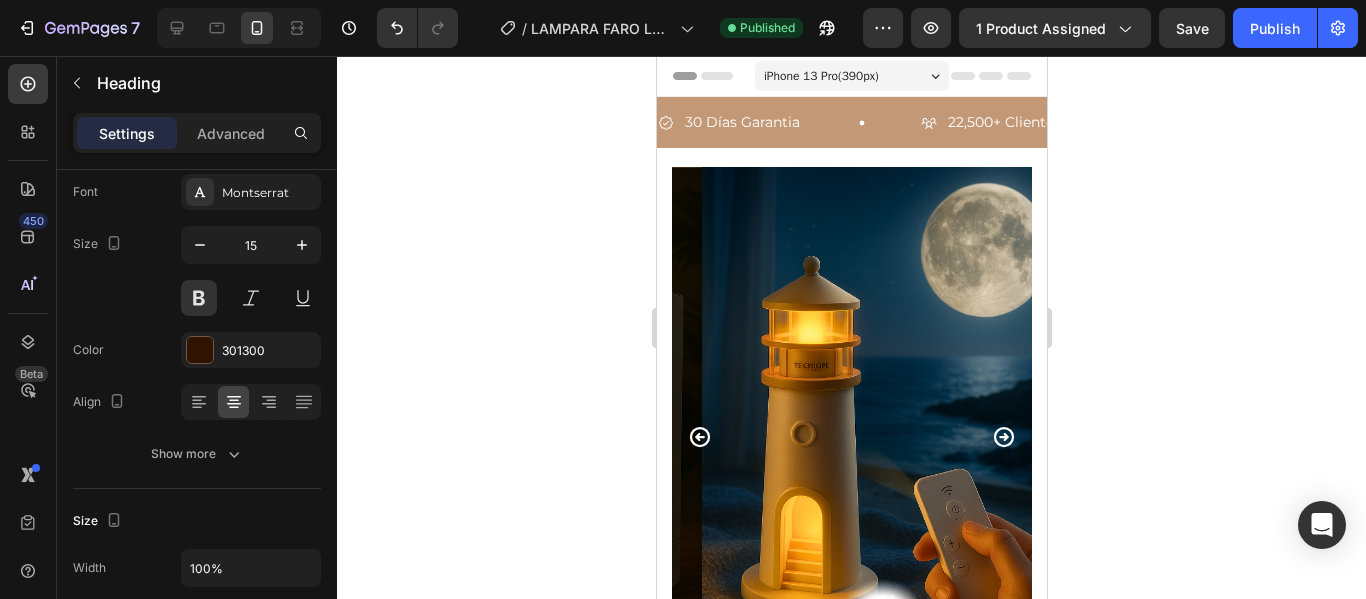 click on "Publish" at bounding box center (1275, 28) 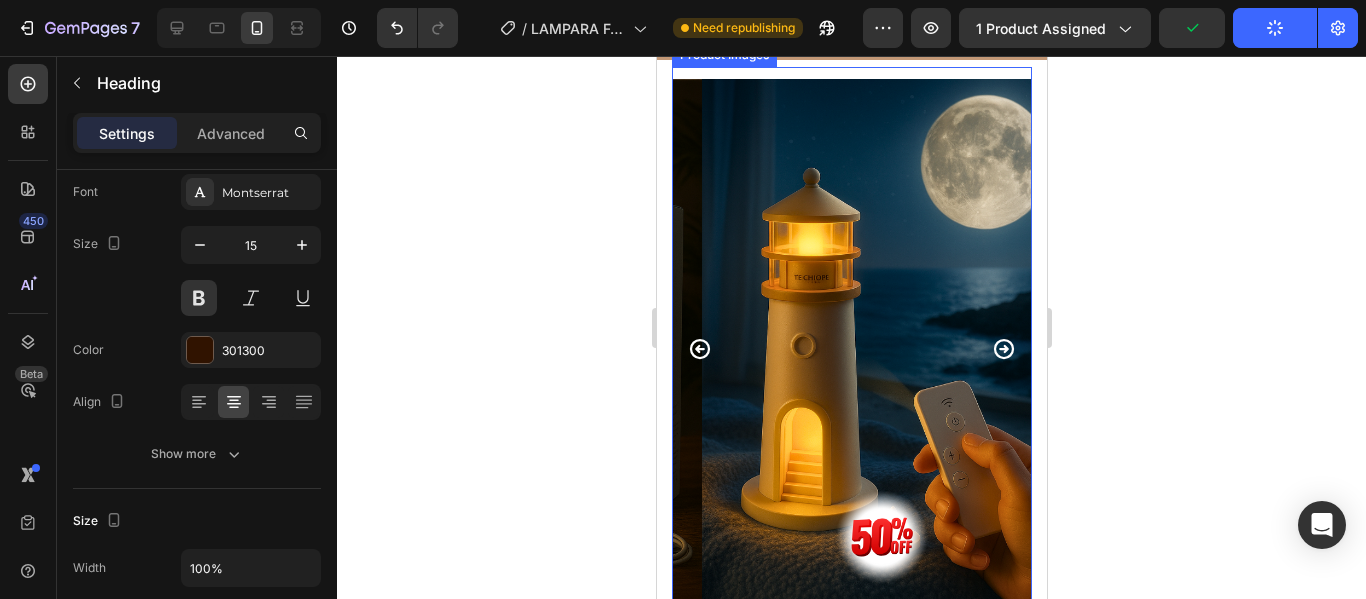scroll, scrollTop: 0, scrollLeft: 0, axis: both 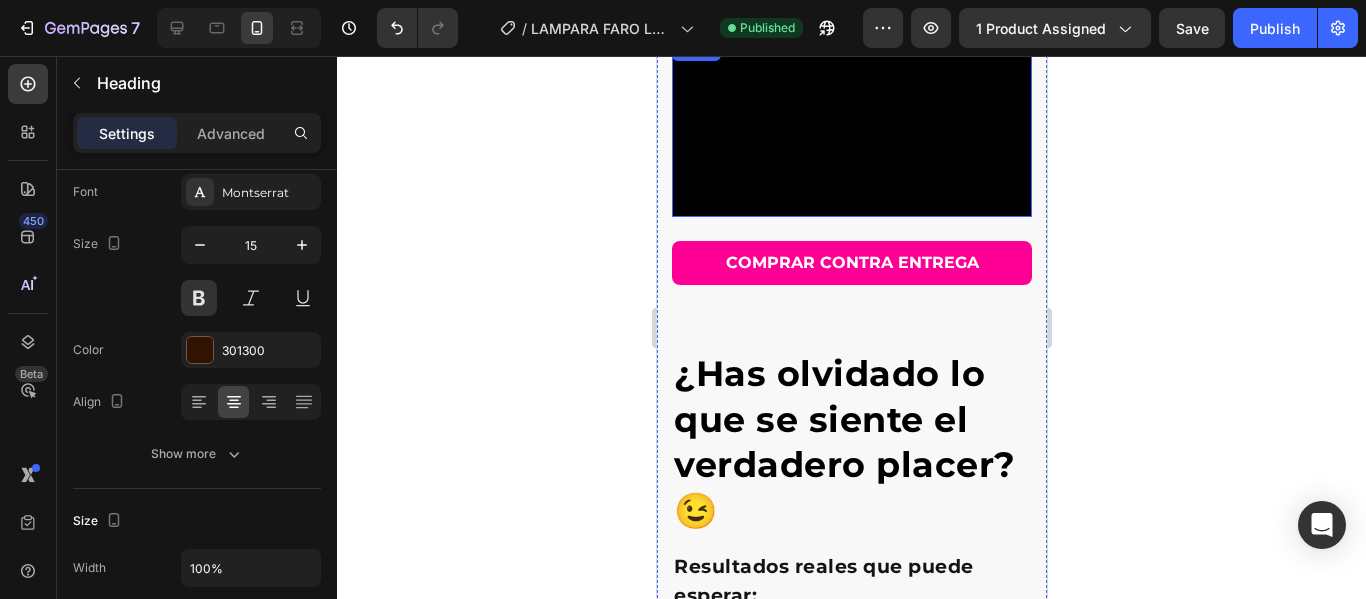 click at bounding box center (851, 127) 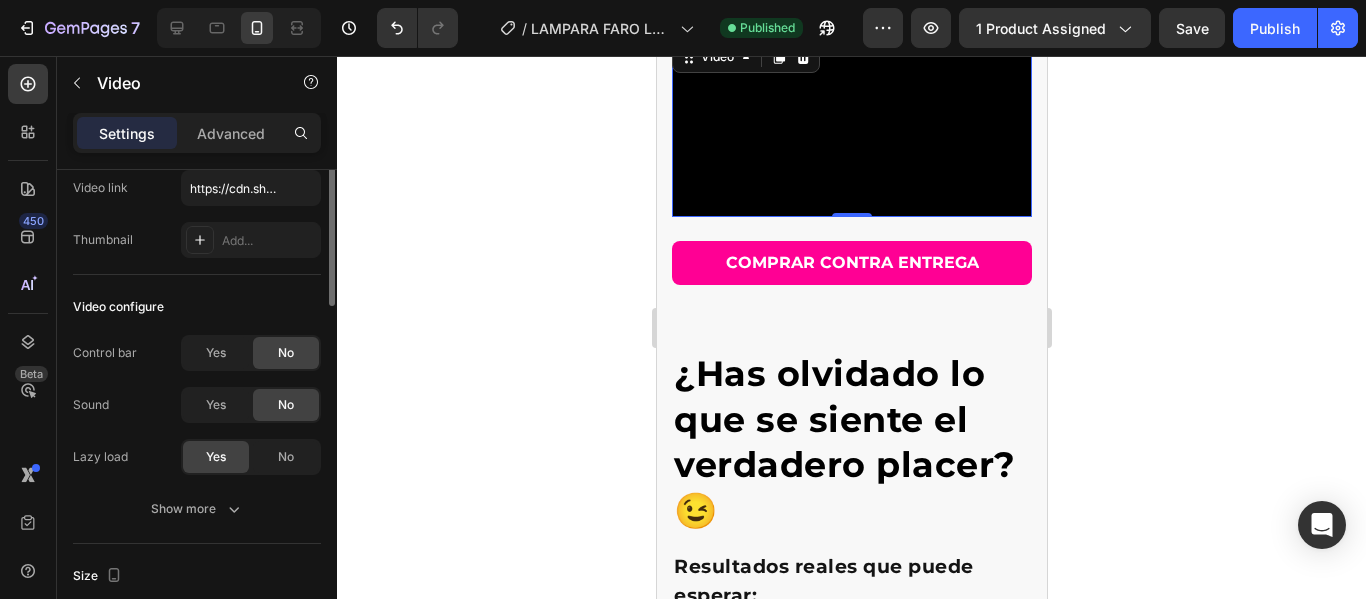 scroll, scrollTop: 0, scrollLeft: 0, axis: both 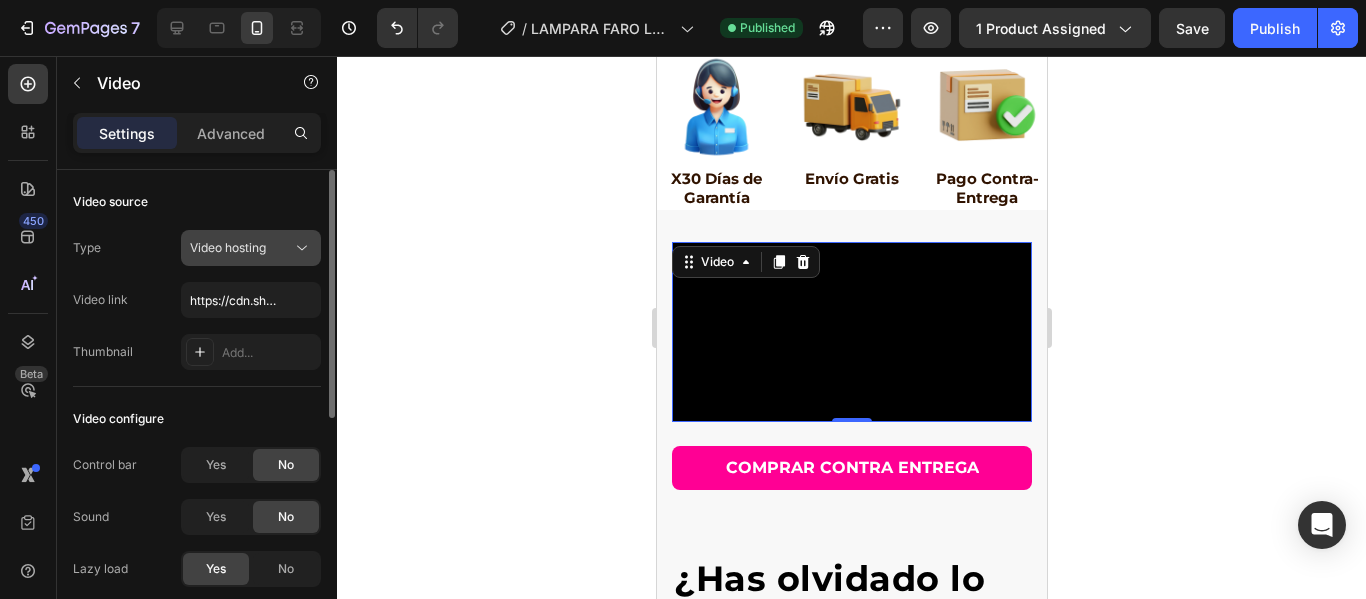 click on "Video hosting" at bounding box center [228, 247] 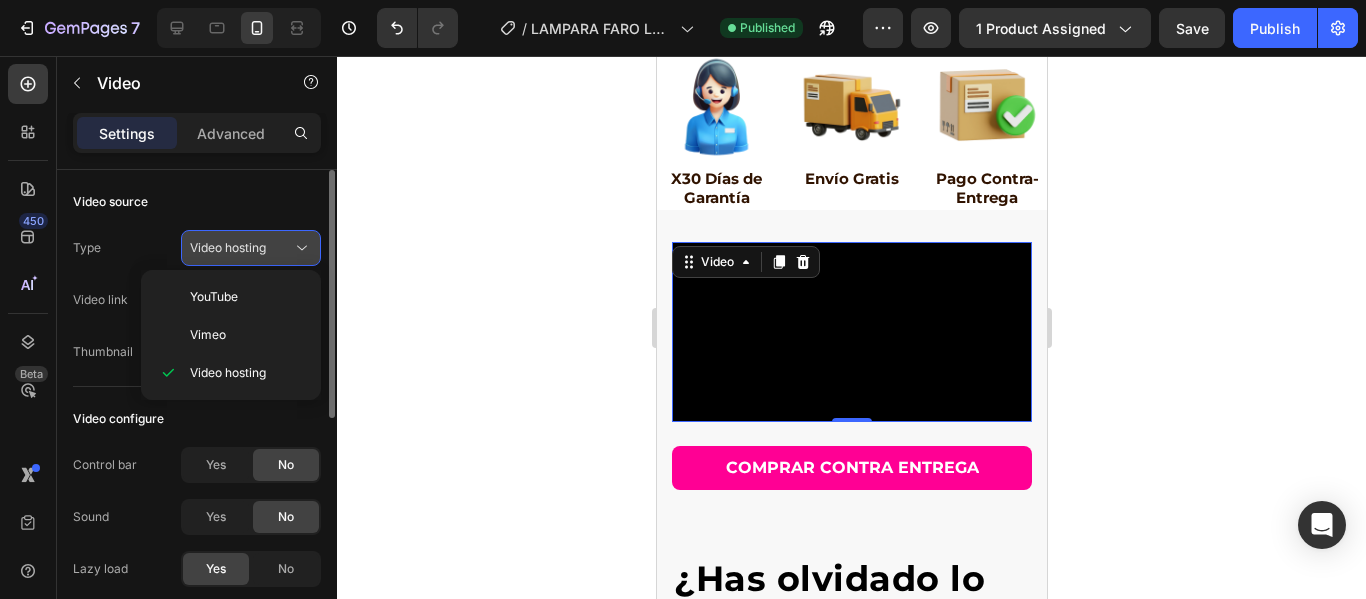 click on "Video hosting" at bounding box center [228, 247] 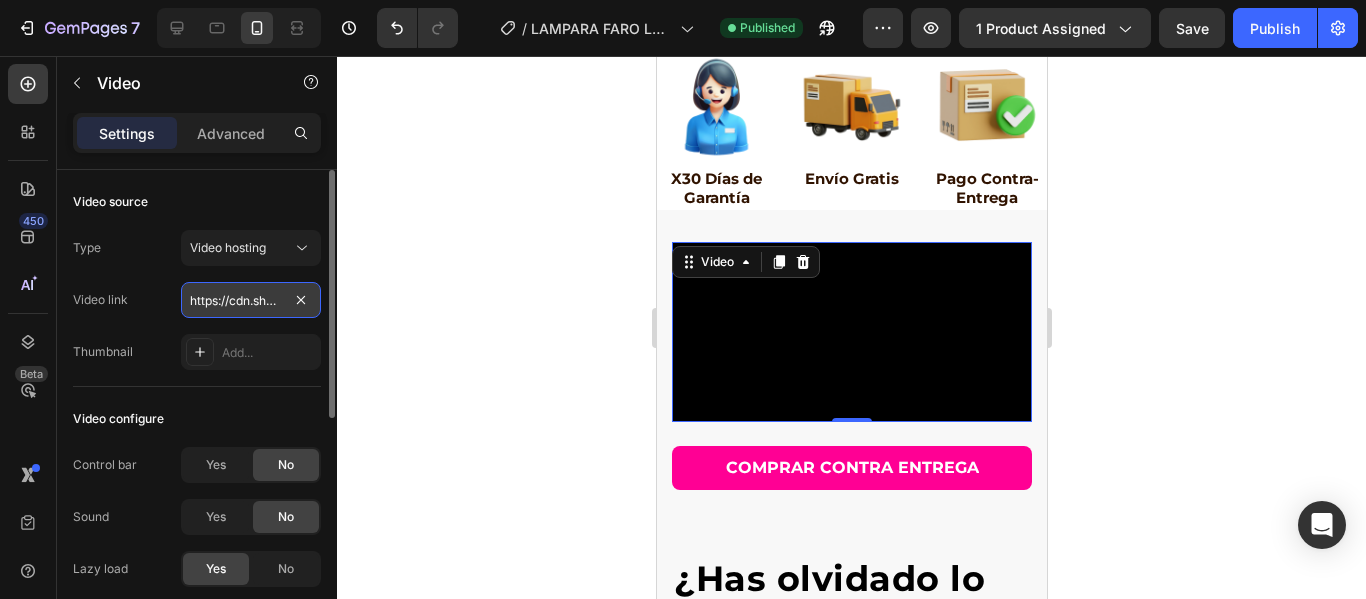 click on "https://cdn.shopify.com/videos/c/o/v/24efba17fa144f31803ce45e006401a1.mp4" at bounding box center (251, 300) 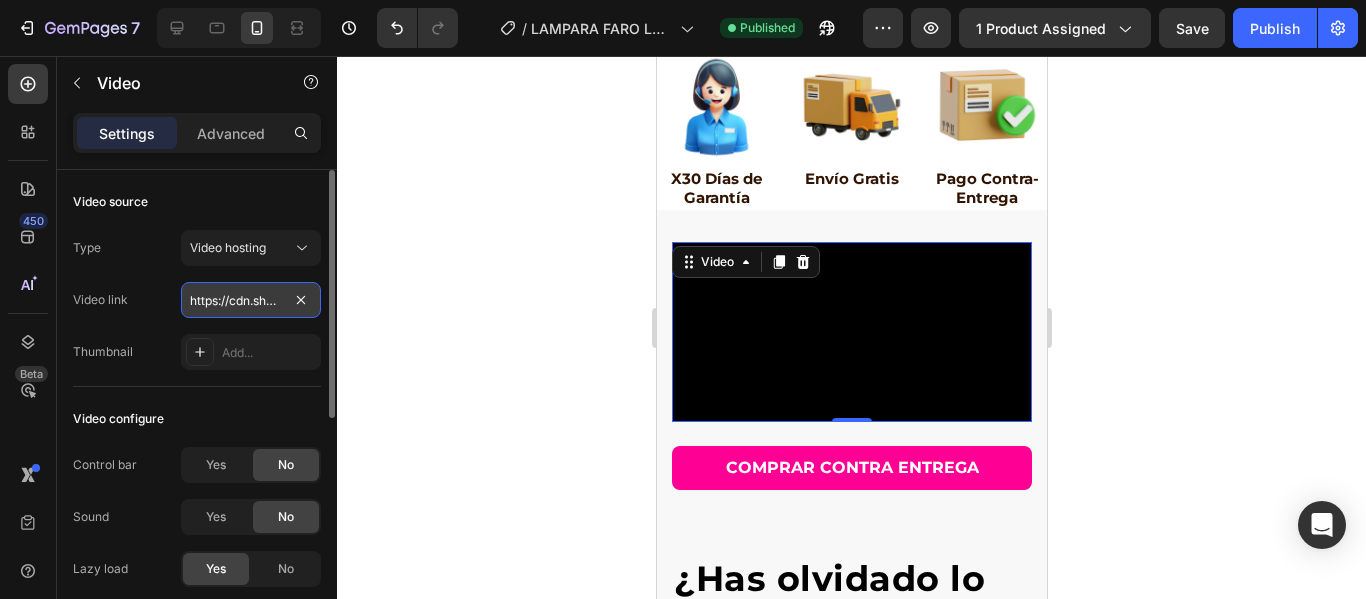 scroll, scrollTop: 0, scrollLeft: 357, axis: horizontal 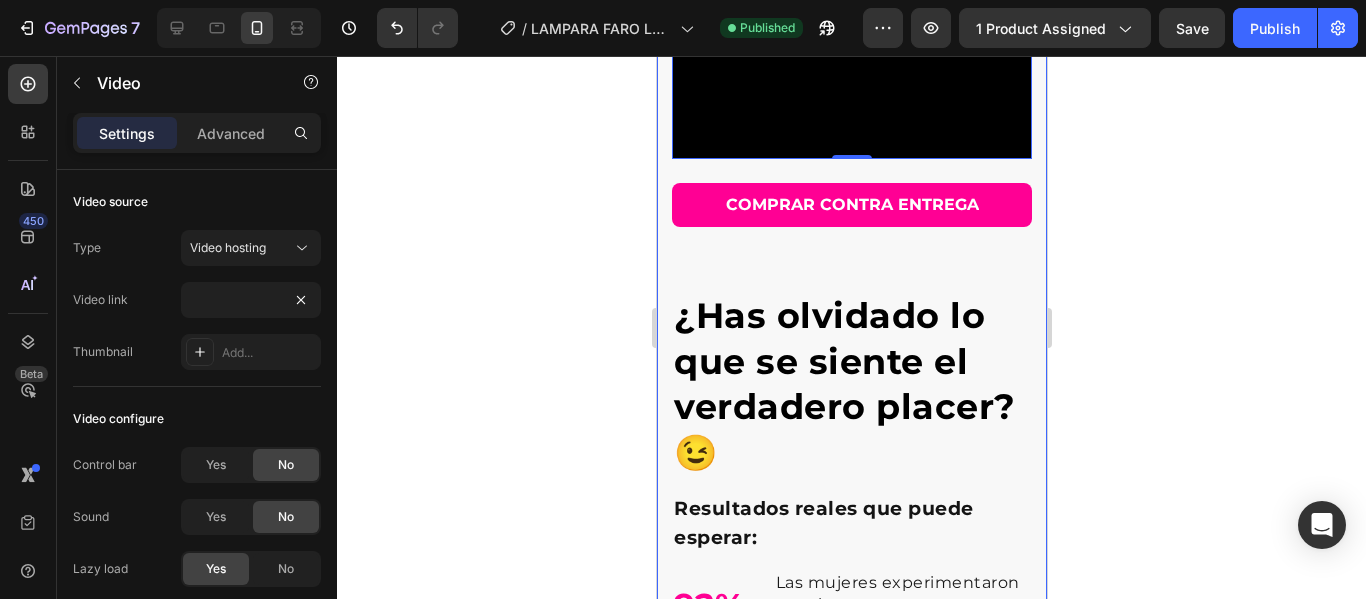 click on "COMPRAR CONTRA ENTREGA Button ¿Has olvidado lo que se siente el verdadero placer? 😉 Heading Resultados reales que puede esperar: Text block 92% Text block Las mujeres experimentaron su primer orgasmo con chorros 💦 Text block Advanced list                Title Line 89% Text block Informó que dormía mejor y se despertaba con más energía🏃‍♀️ Text block Advanced list                Title Line 97% Text block Disfrutaron de una mayor intimidad con sus parejas🍆 Text block Advanced list 94% Text block Notaron que su estado de ánimo y sus niveles de estrés mejoraron significativamente🥰 Text block Advanced list La Oferta acabará pronto Heading 17 Hora 58 Min 02 Seg Countdown Timer COMPRAR CONTRA ENTREGA Button Row Image Video   0 Row" at bounding box center (851, 551) 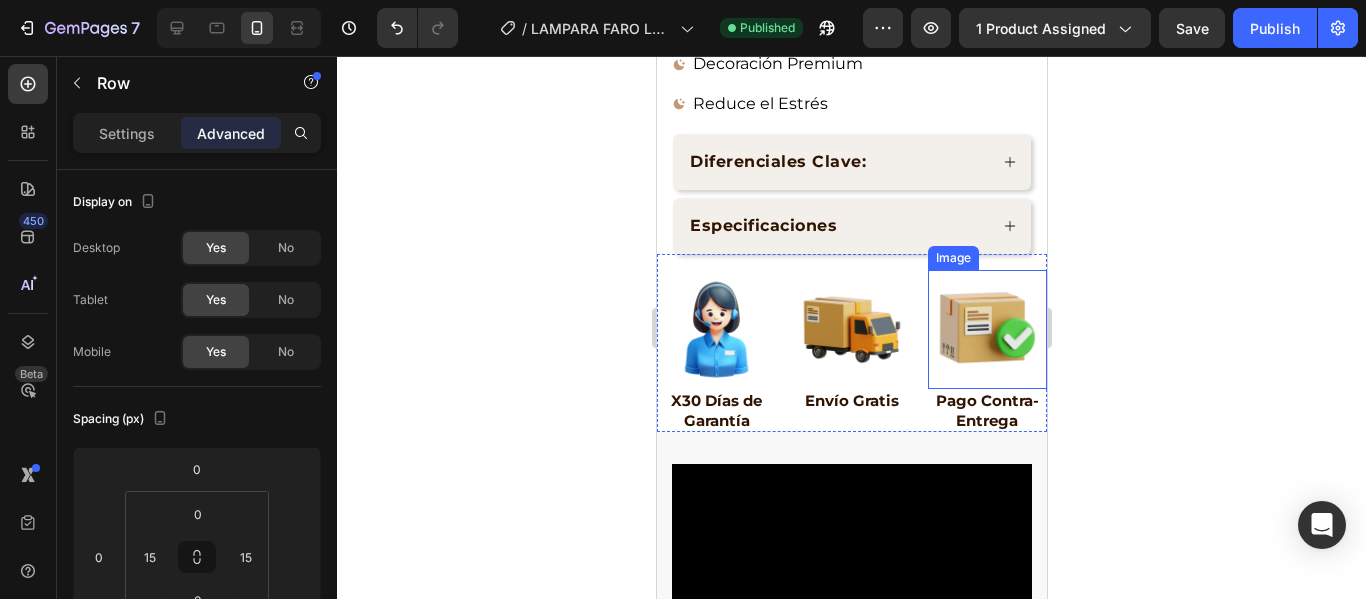 scroll, scrollTop: 1382, scrollLeft: 0, axis: vertical 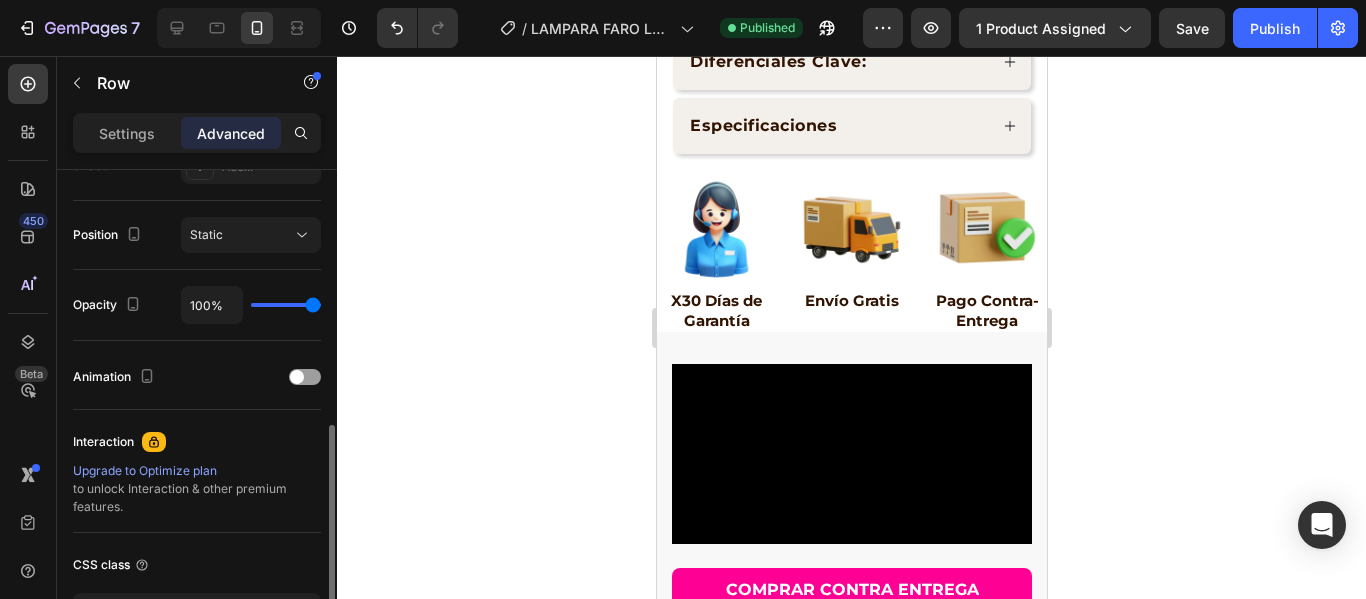 click on "Settings Advanced" at bounding box center (197, 133) 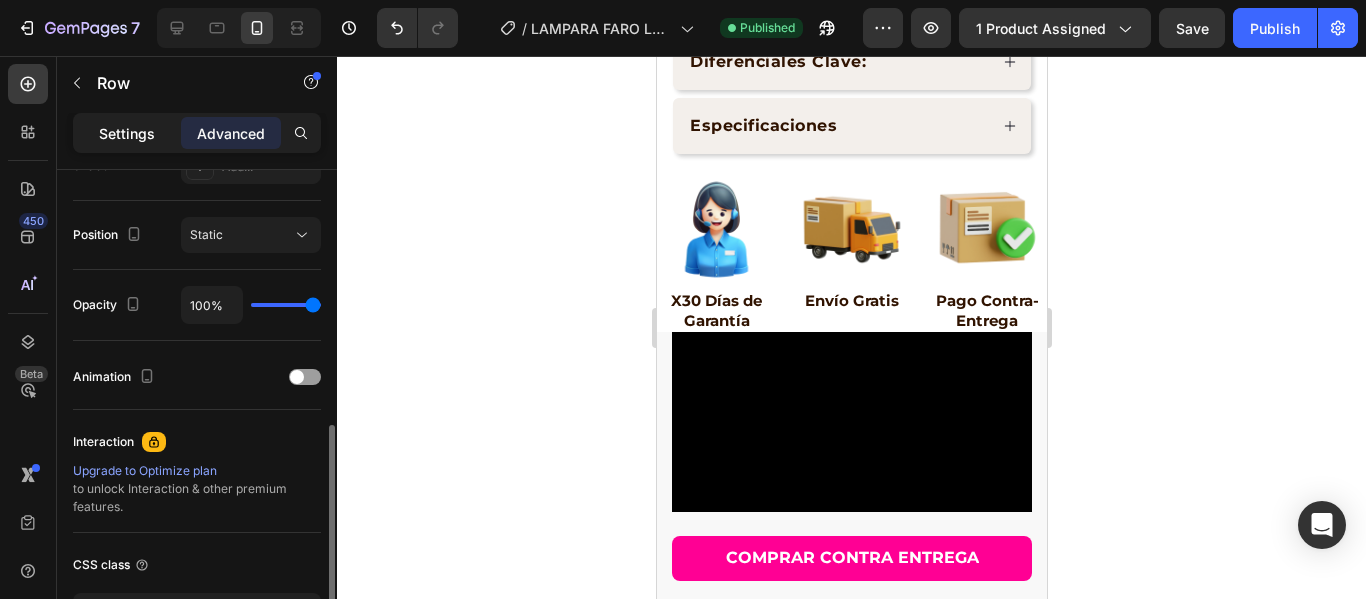 click on "Settings" 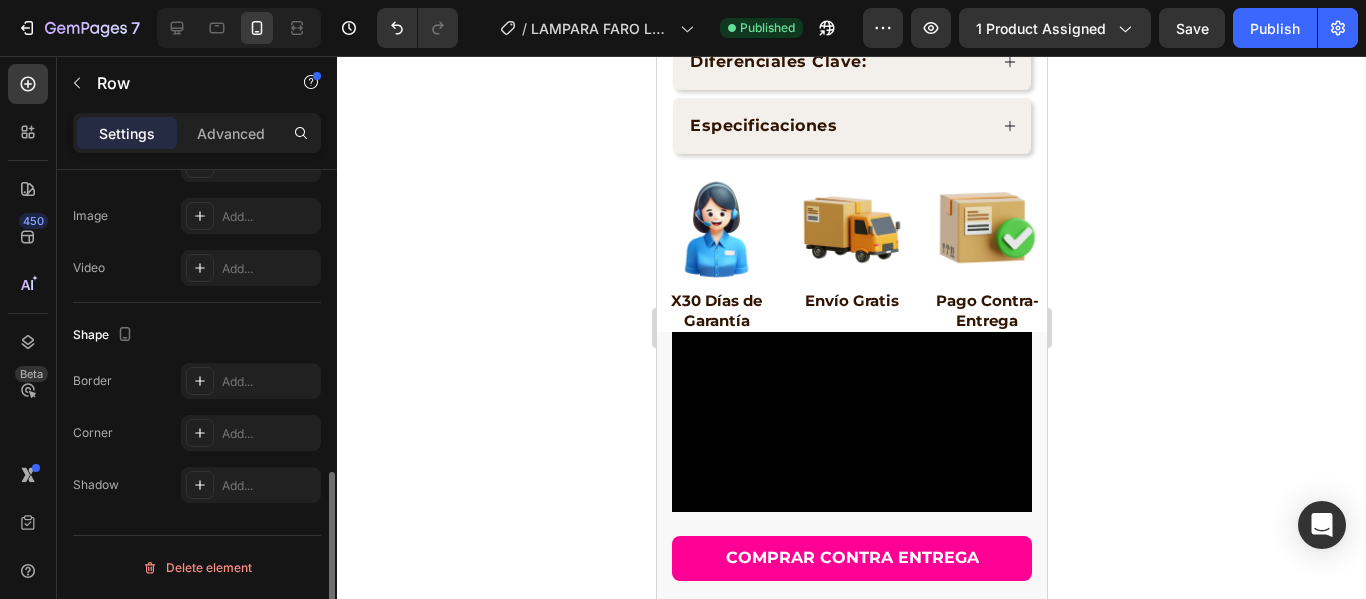 scroll, scrollTop: 697, scrollLeft: 0, axis: vertical 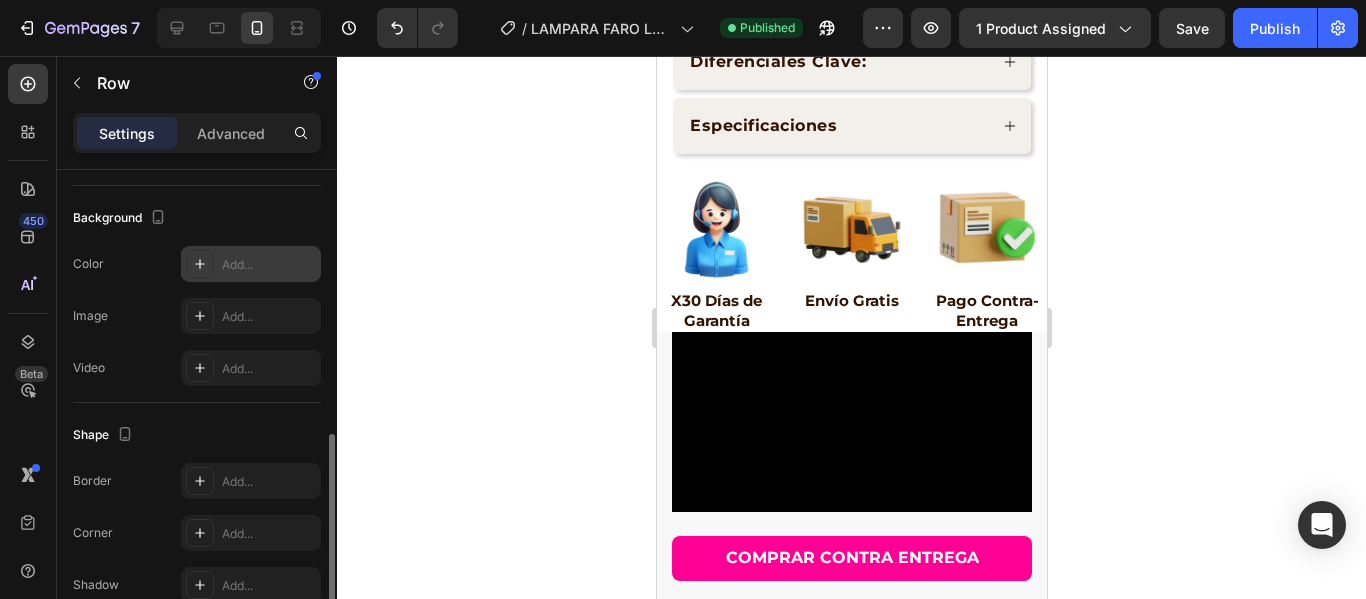 click at bounding box center (200, 264) 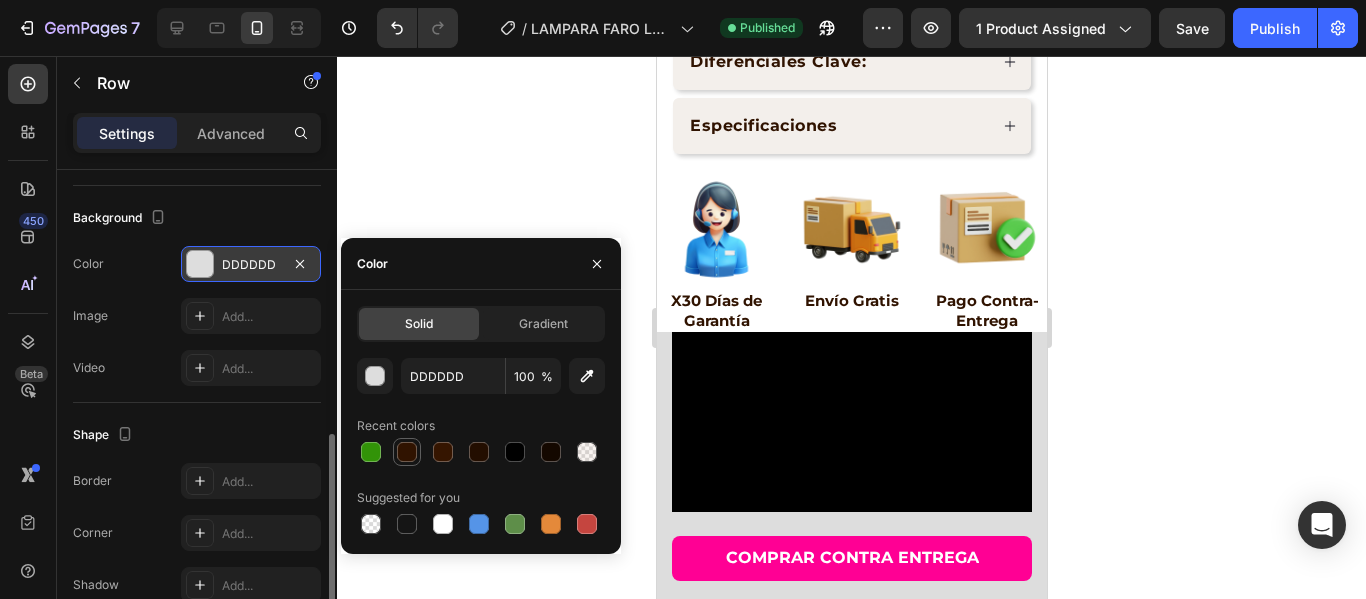 click at bounding box center [407, 452] 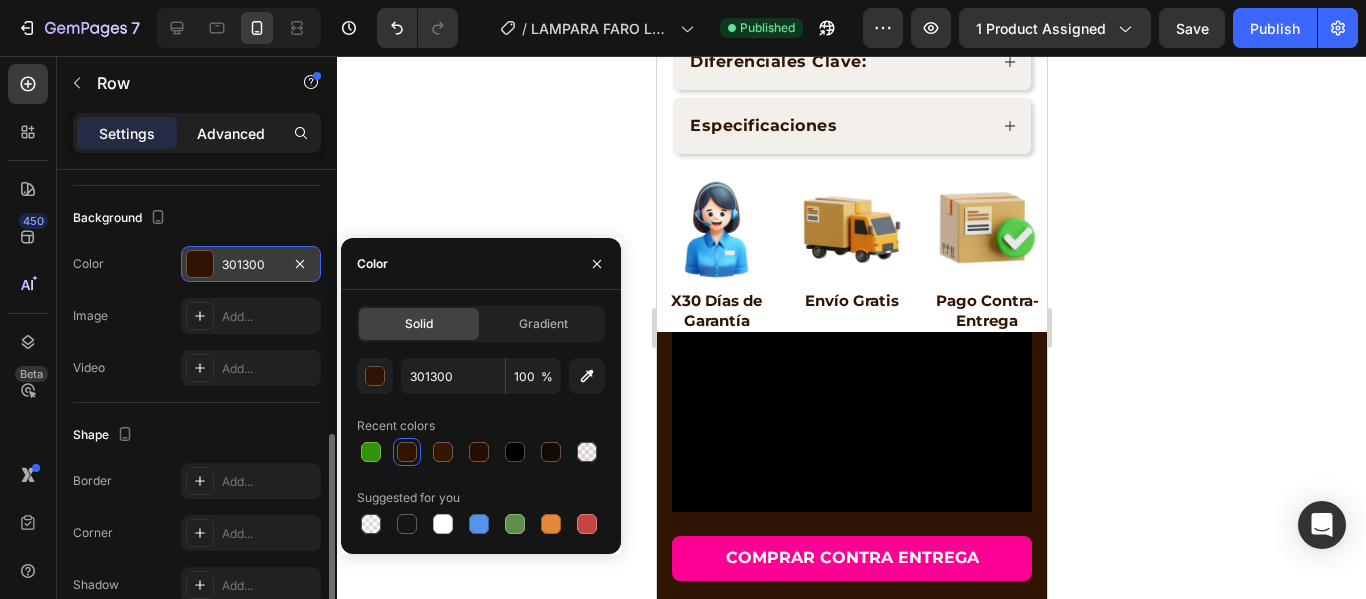 click on "Advanced" at bounding box center (231, 133) 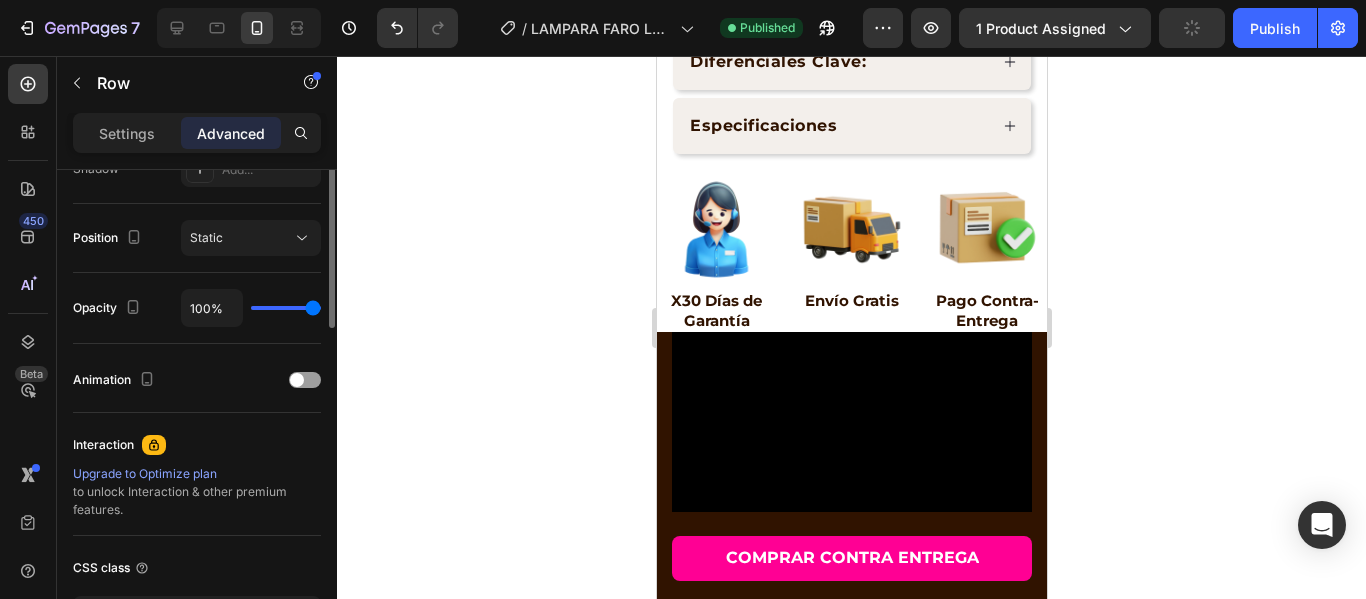 scroll, scrollTop: 297, scrollLeft: 0, axis: vertical 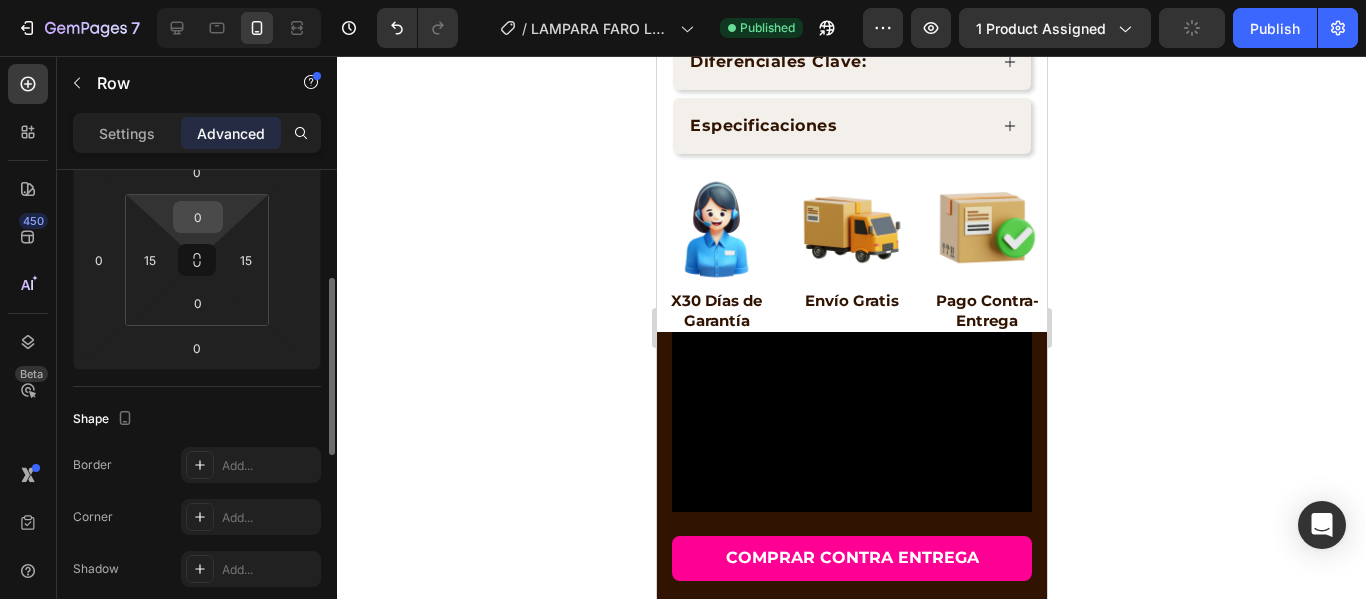 click on "0" at bounding box center [198, 217] 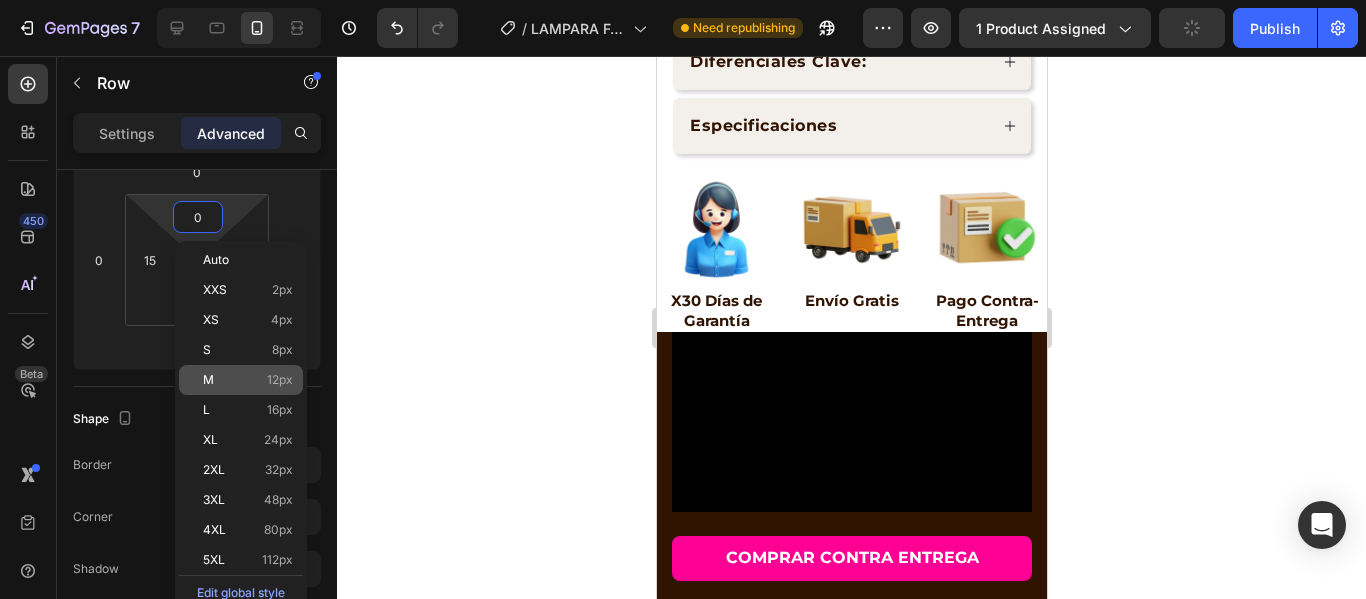 click on "M 12px" at bounding box center (248, 380) 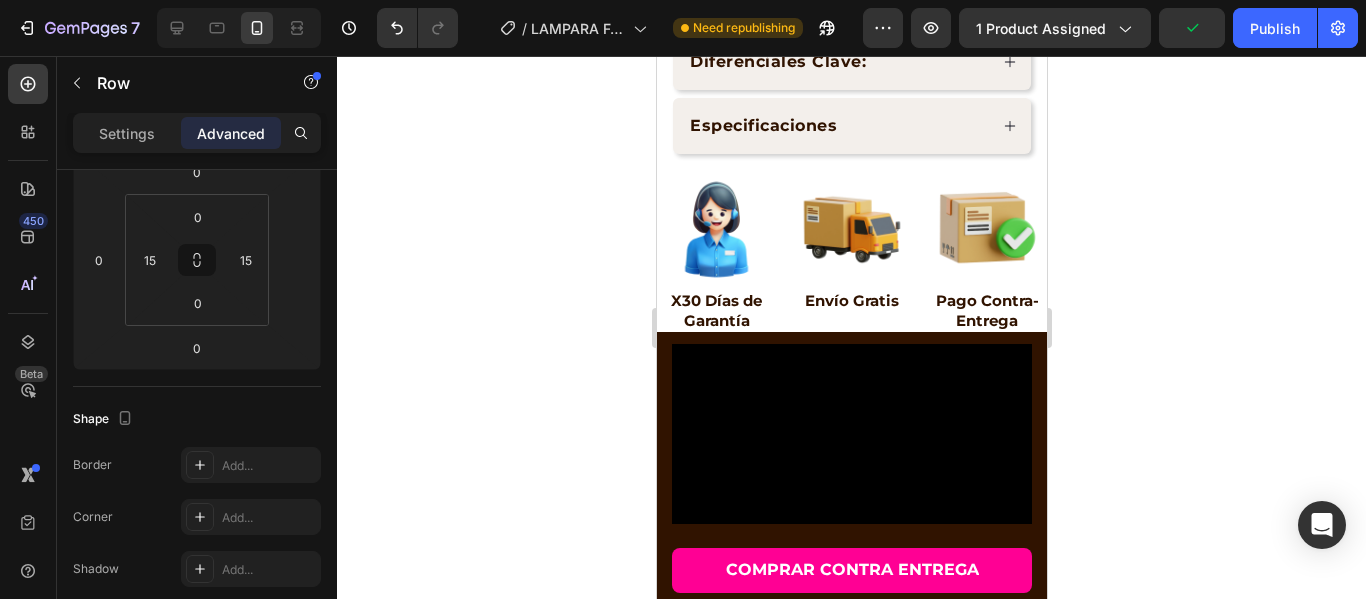 type on "12" 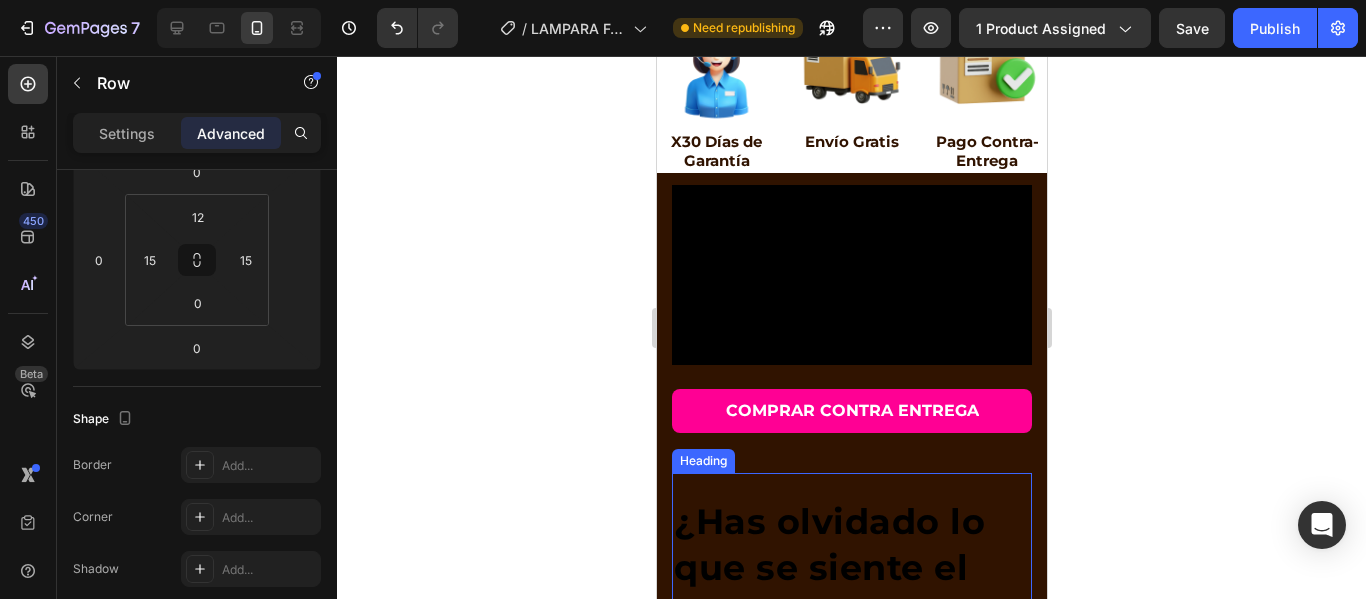 scroll, scrollTop: 1482, scrollLeft: 0, axis: vertical 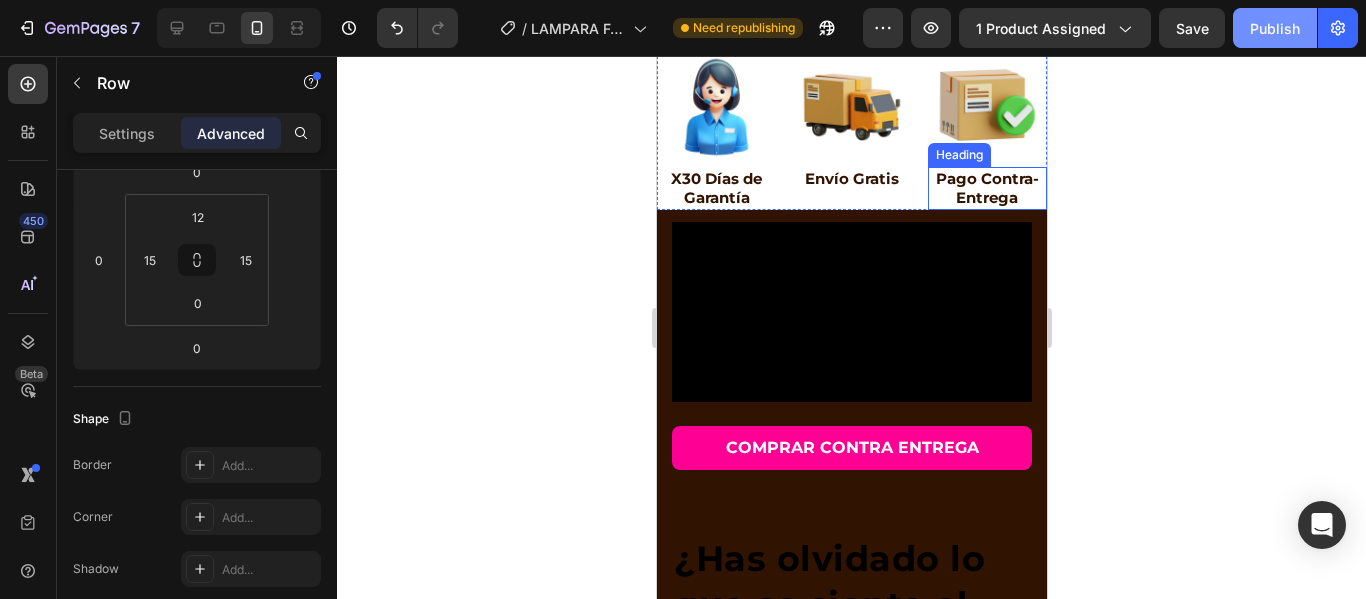 click on "Publish" at bounding box center [1275, 28] 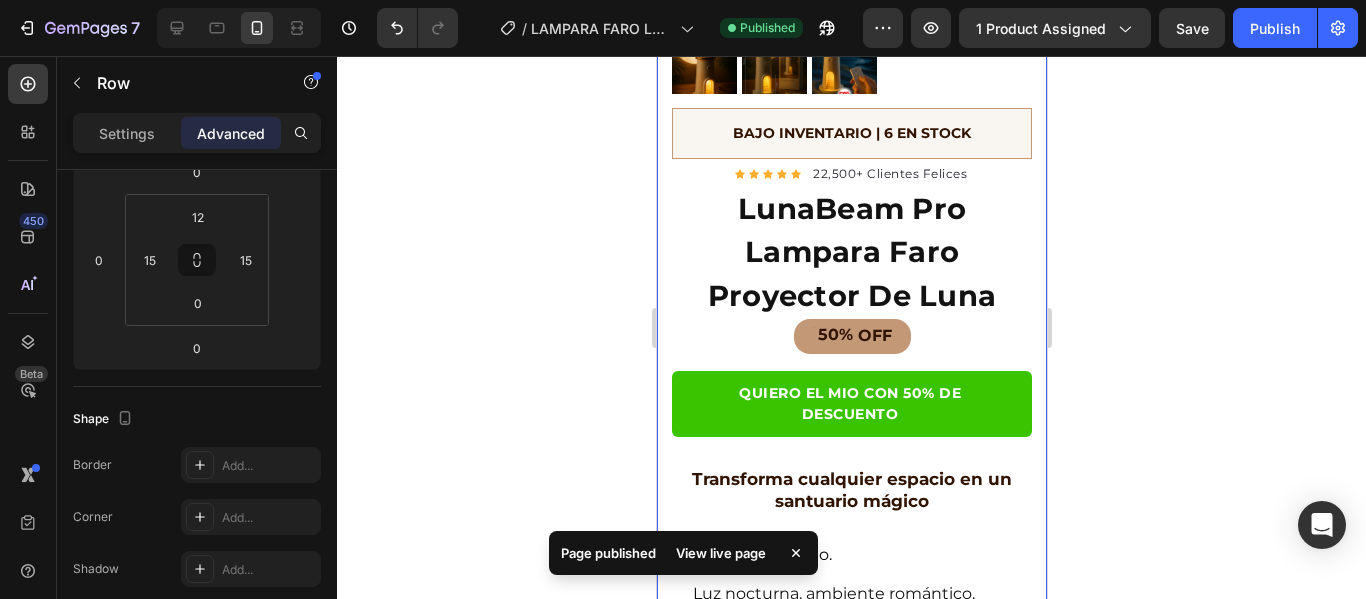 scroll, scrollTop: 700, scrollLeft: 0, axis: vertical 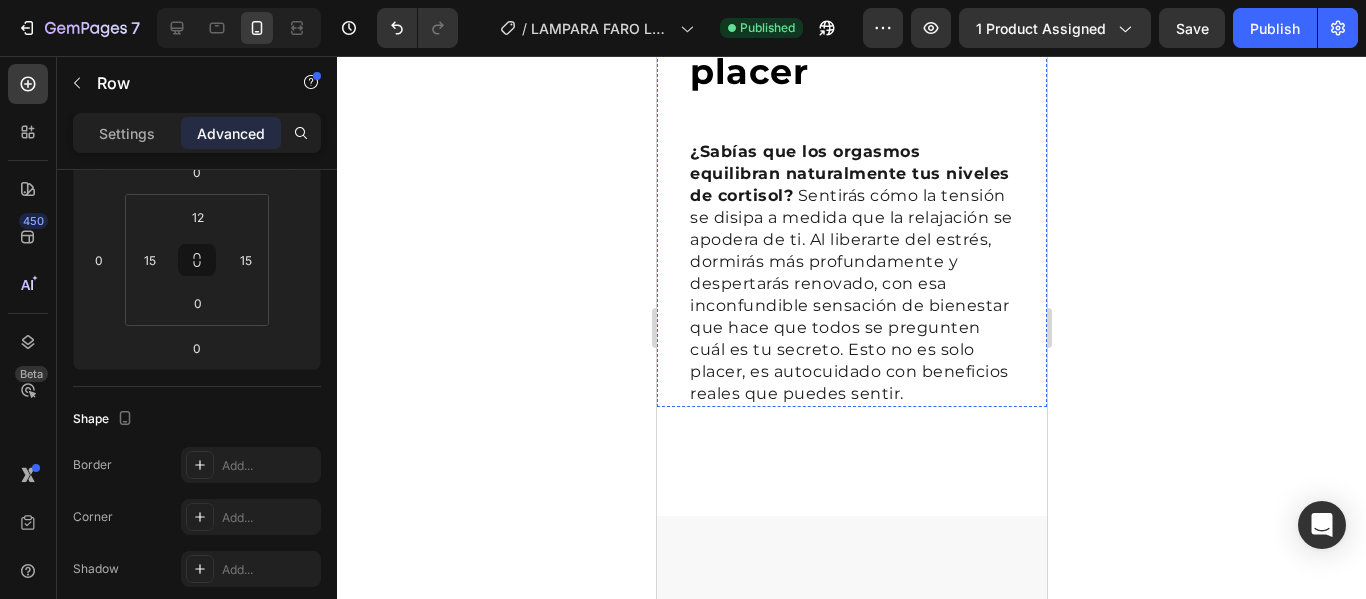 click at bounding box center [851, -176] 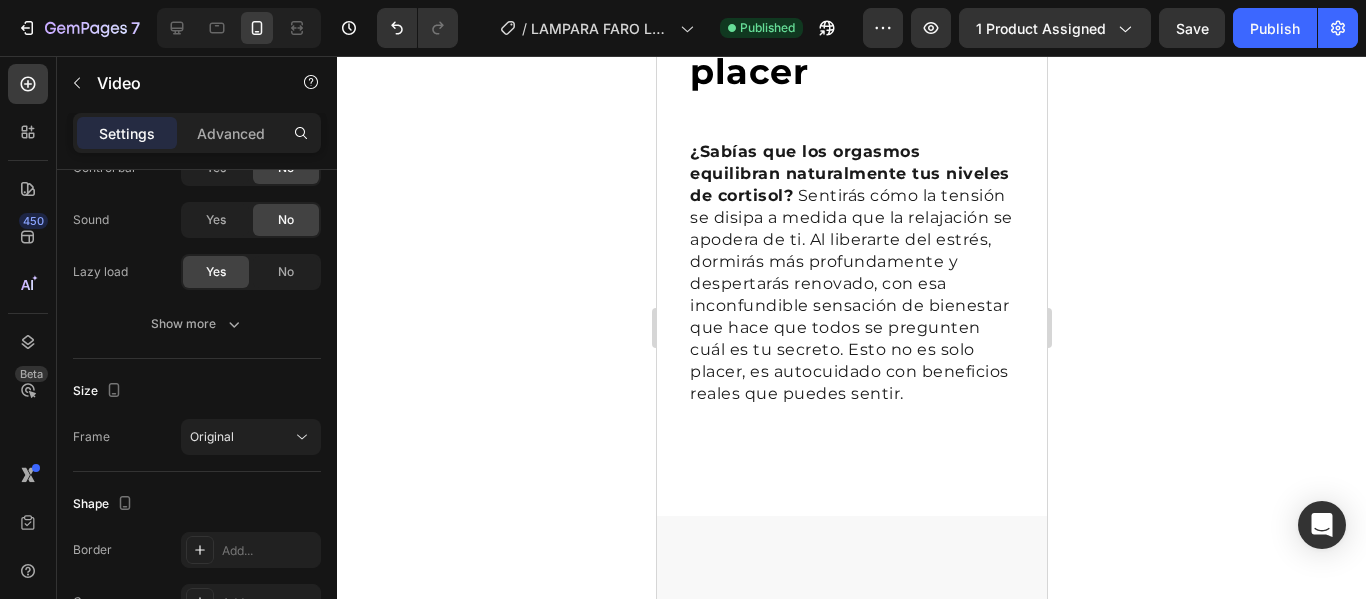 scroll, scrollTop: 0, scrollLeft: 0, axis: both 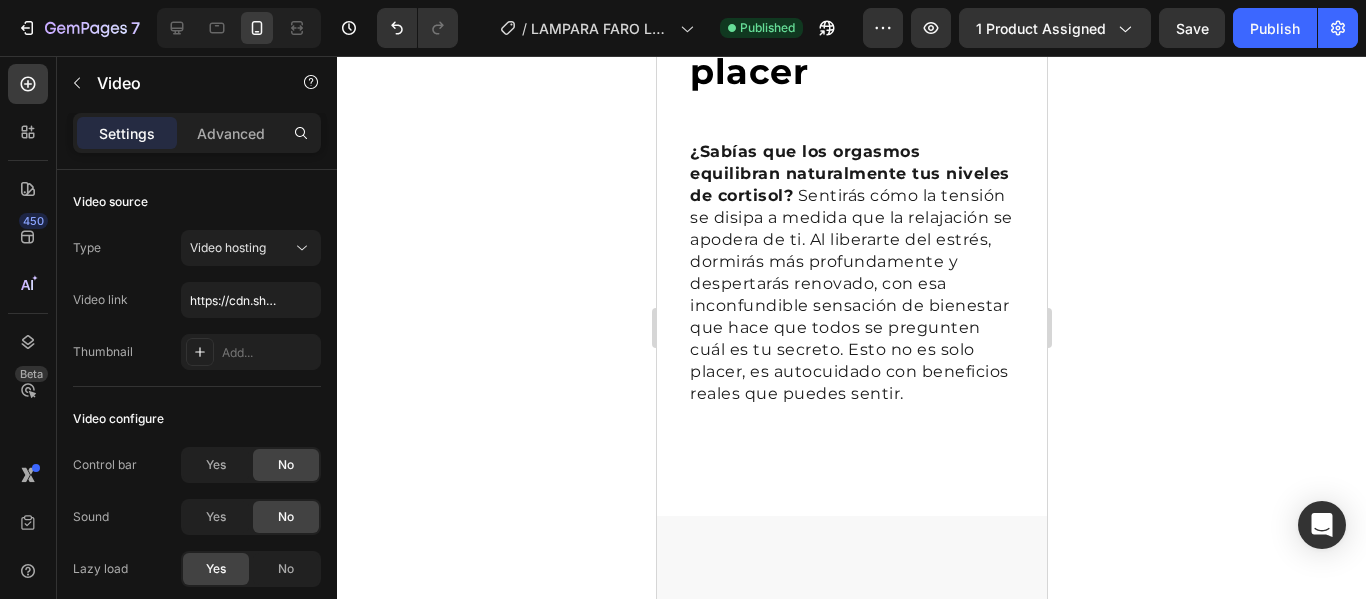 click 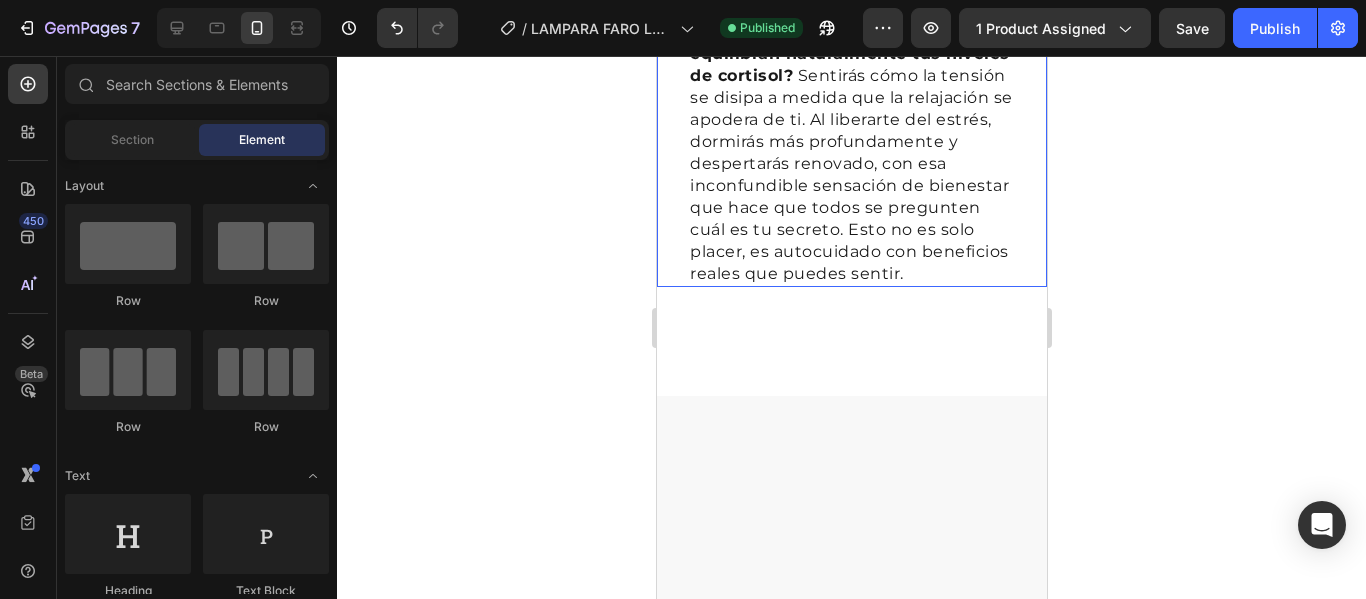 click on "Drop element here" at bounding box center (851, -236) 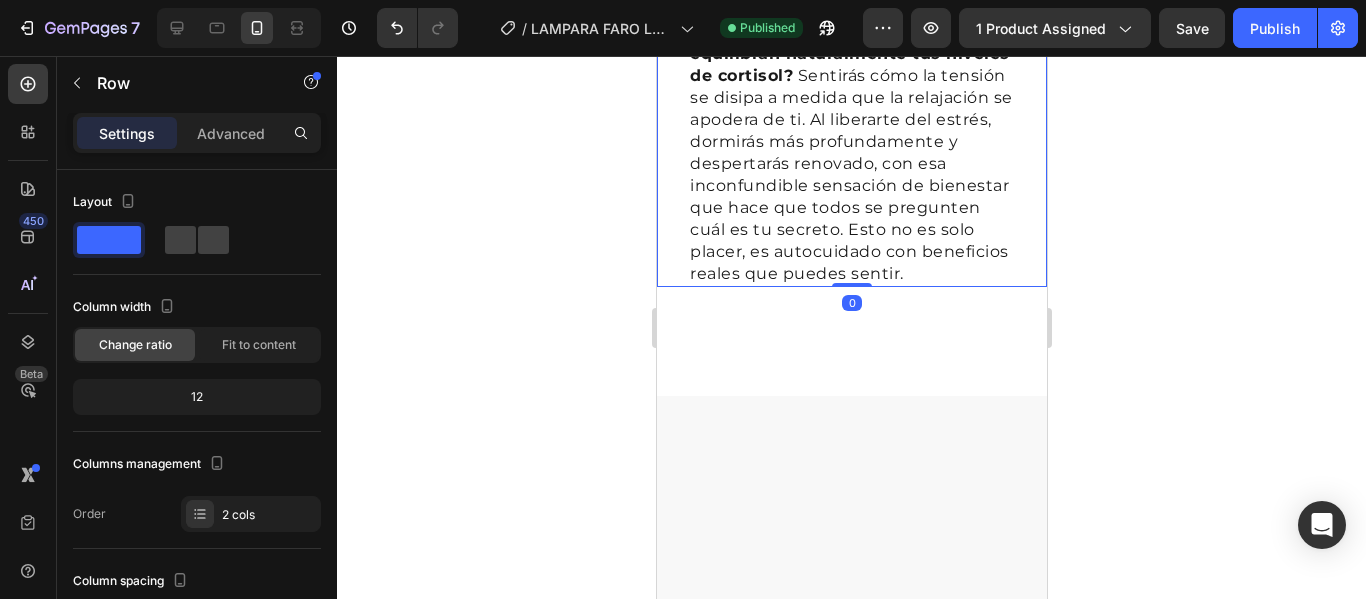 click 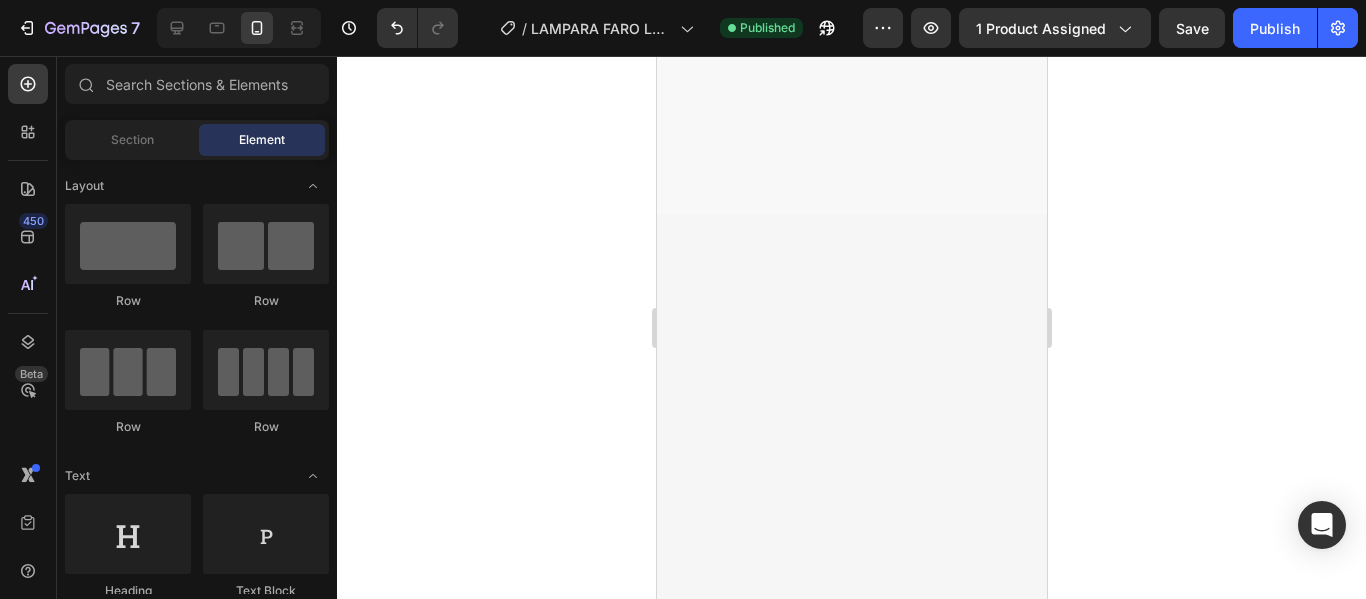 click on "Drop element here" at bounding box center (851, -236) 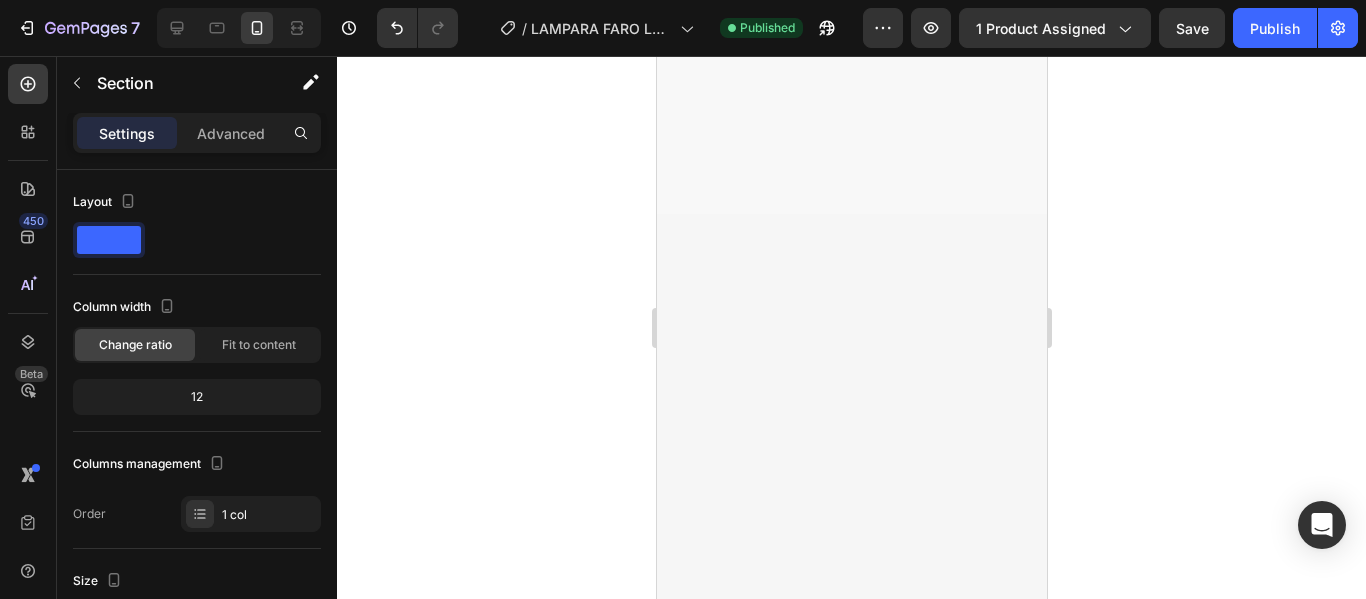 click 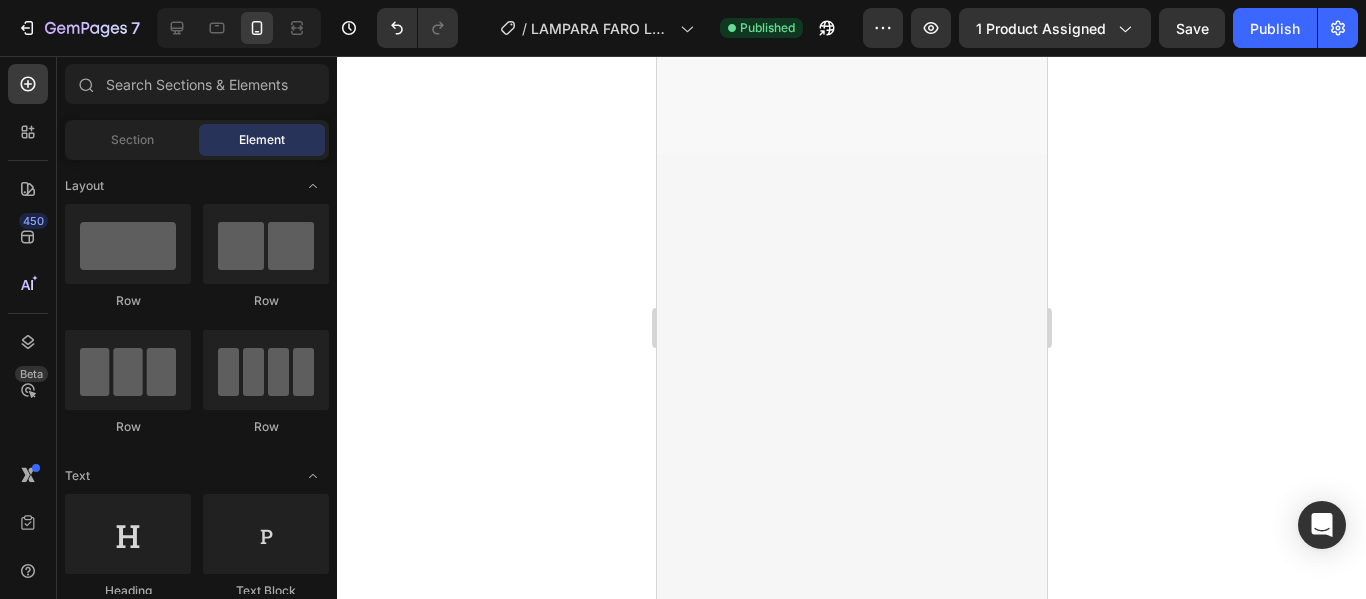 click at bounding box center (851, -212) 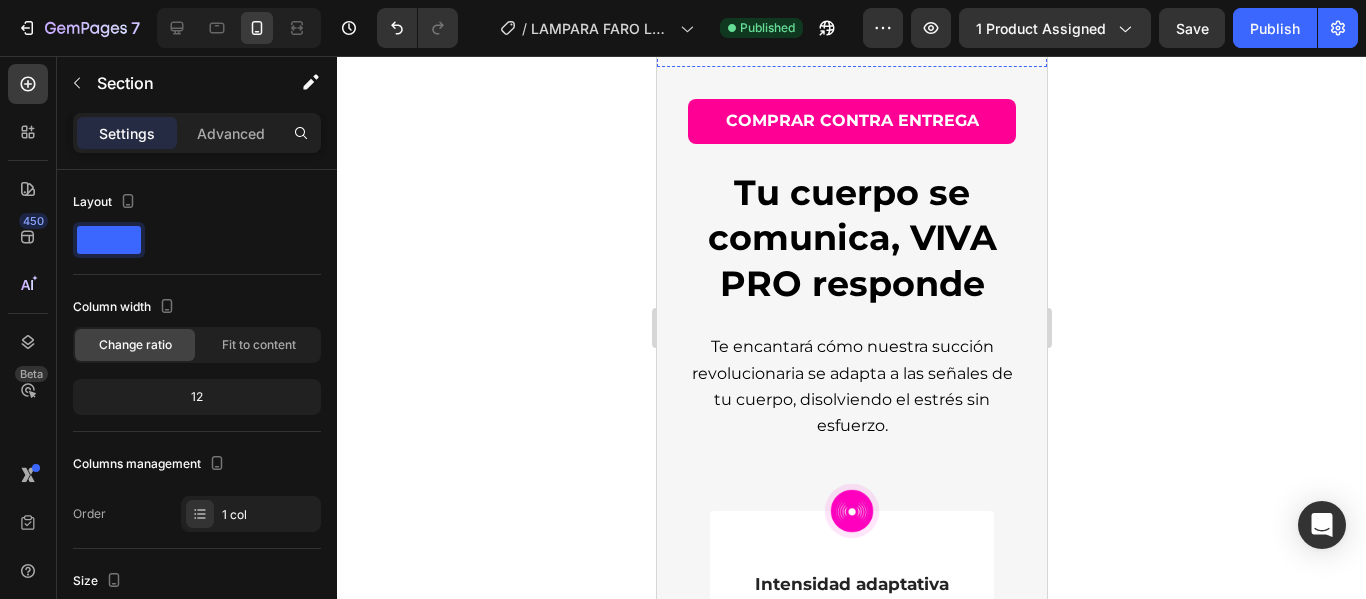 scroll, scrollTop: 3141, scrollLeft: 0, axis: vertical 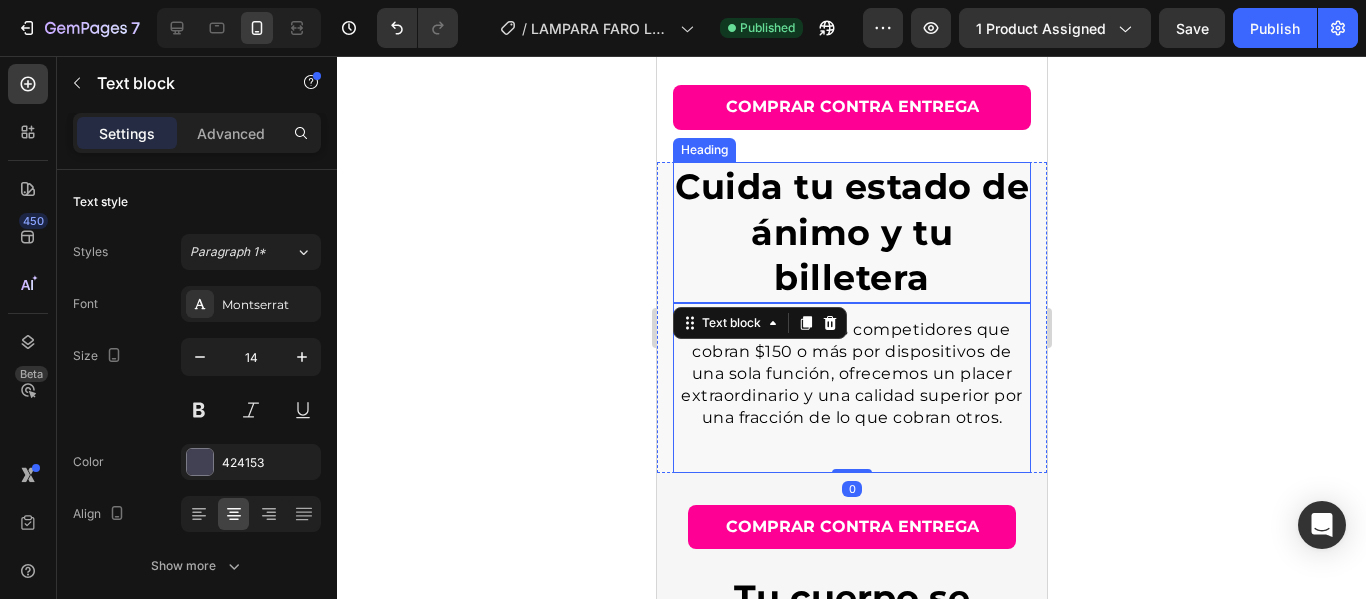 click on "COMPRAR CONTRA ENTREGA Button Section 4 Cuida tu estado de ánimo y tu billetera Heading A diferencia de los competidores que cobran $150 o más por dispositivos de una sola función, ofrecemos un placer extraordinario y una calidad superior por una fracción de lo que cobran otros. Text block   0 Row Section 5 COMPRAR CONTRA ENTREGA Button Tu cuerpo se comunica, VIVA PRO responde Heading Te encantará cómo nuestra succión revolucionaria se adapta a las señales de tu cuerpo, disolviendo el estrés sin esfuerzo. Text block Row Image Intensidad adaptativa Text Block Deje que la succión lúdica se adapte a todos sus estados de ánimo, aliviando suavemente la tensión y derritiendo el estrés para una máxima comodidad. Text block Row Image Circulación mejorada Text Block Los pulsos rítmicos estimulan tus sentidos, estimulan el flujo sanguíneo y disuelven la preocupación para brindarte vibraciones más serenas. Text block Row Image Delicias de Neurostim Text Block Text block Row Image Diseño ergonómico" at bounding box center [851, 2059] 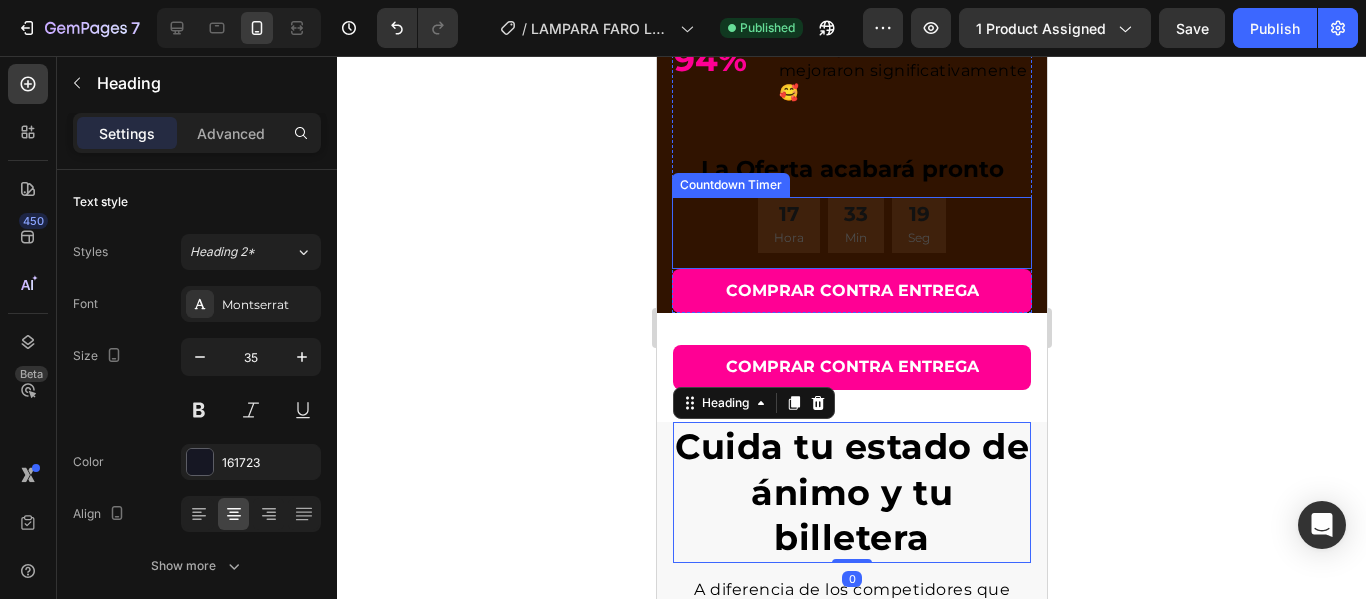 scroll, scrollTop: 3002, scrollLeft: 0, axis: vertical 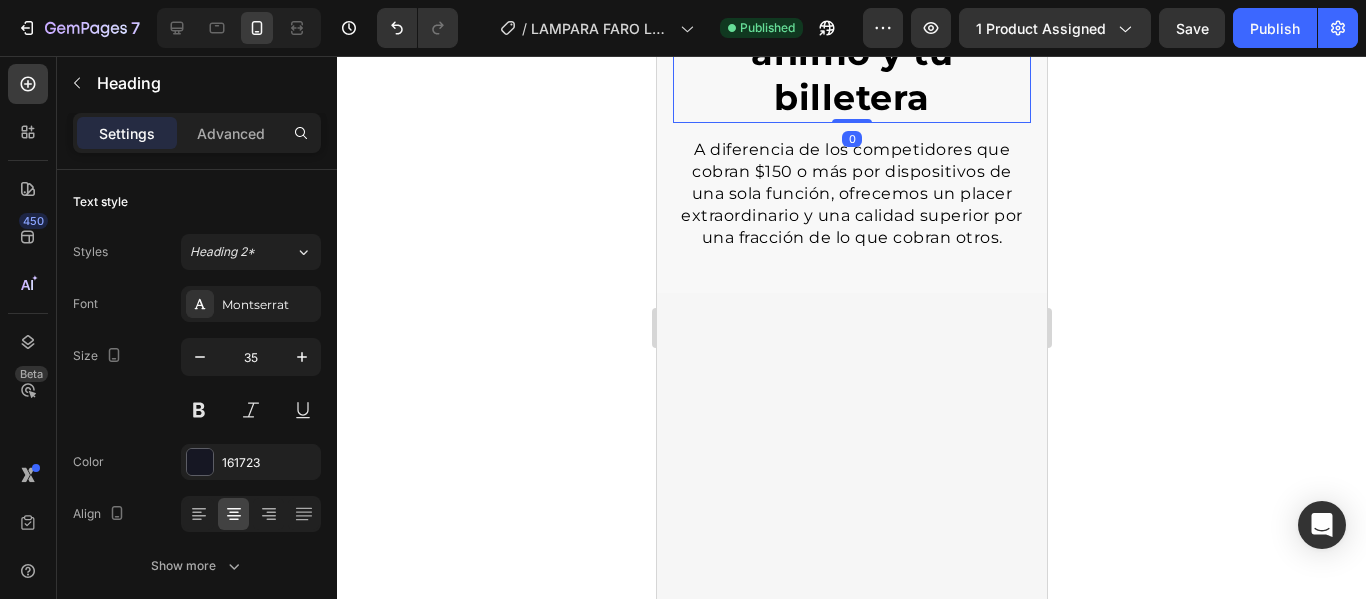 click on "COMPRAR CONTRA ENTREGA Button Section 4" at bounding box center (851, -73) 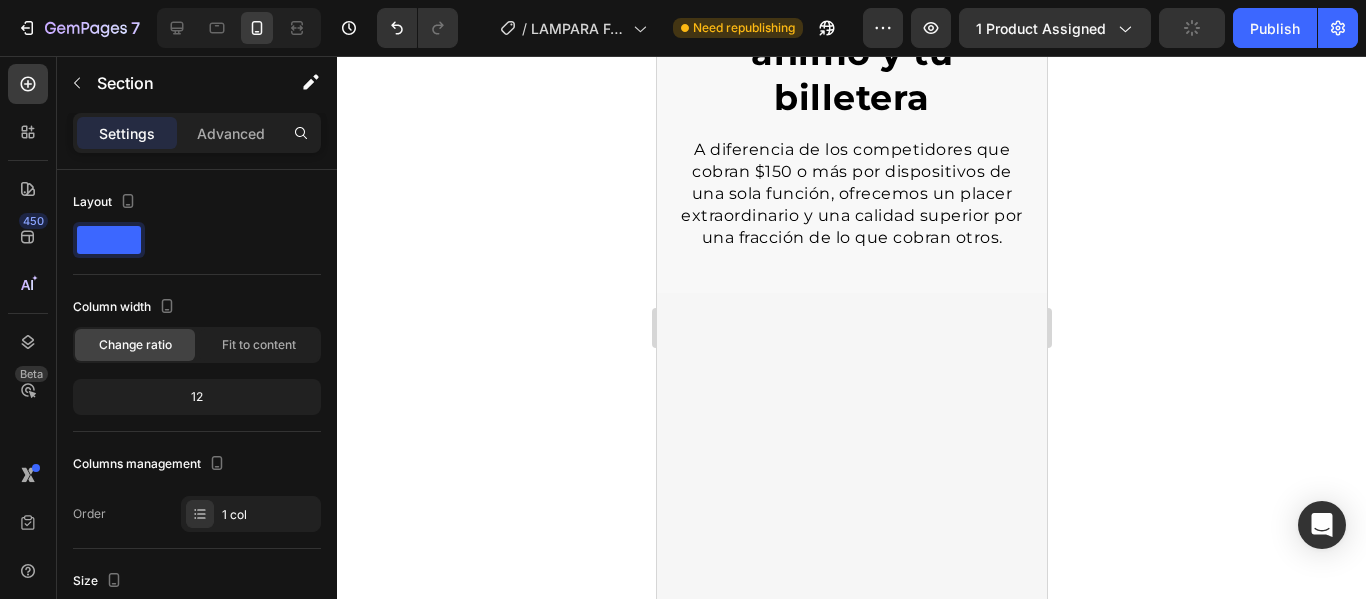 click 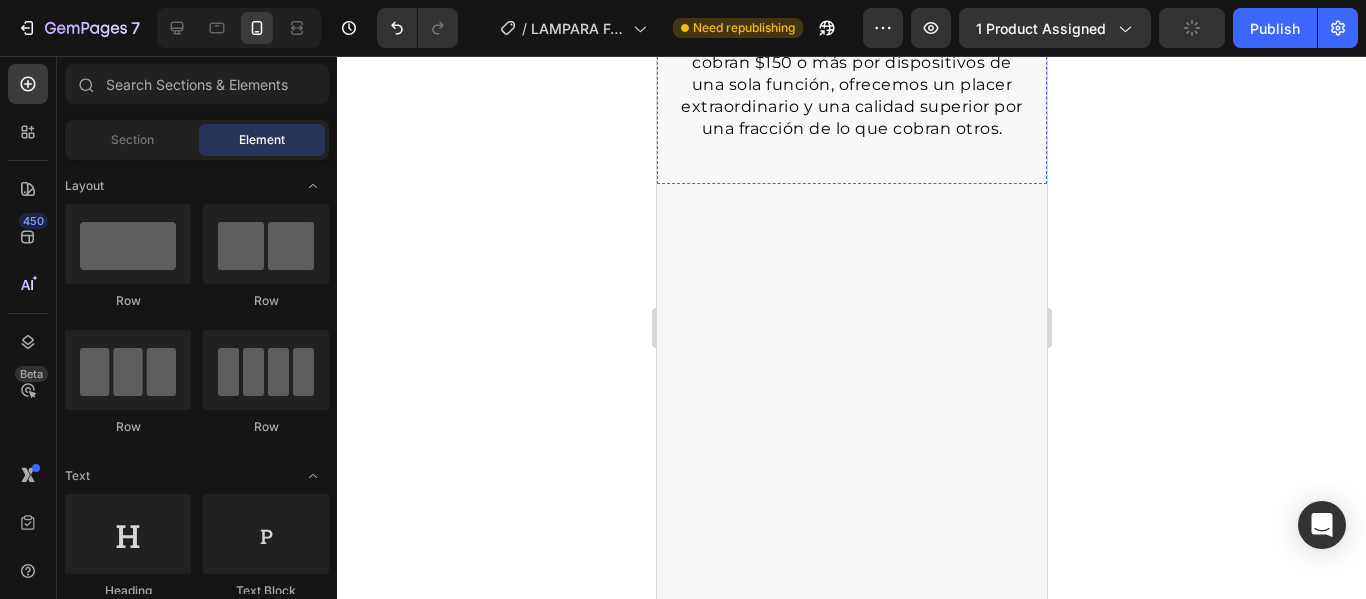 click on "Cuida tu estado de ánimo y tu billetera Heading A diferencia de los competidores que cobran $150 o más por dispositivos de una sola función, ofrecemos un placer extraordinario y una calidad superior por una fracción de lo que cobran otros. Text block Row" at bounding box center (851, 28) 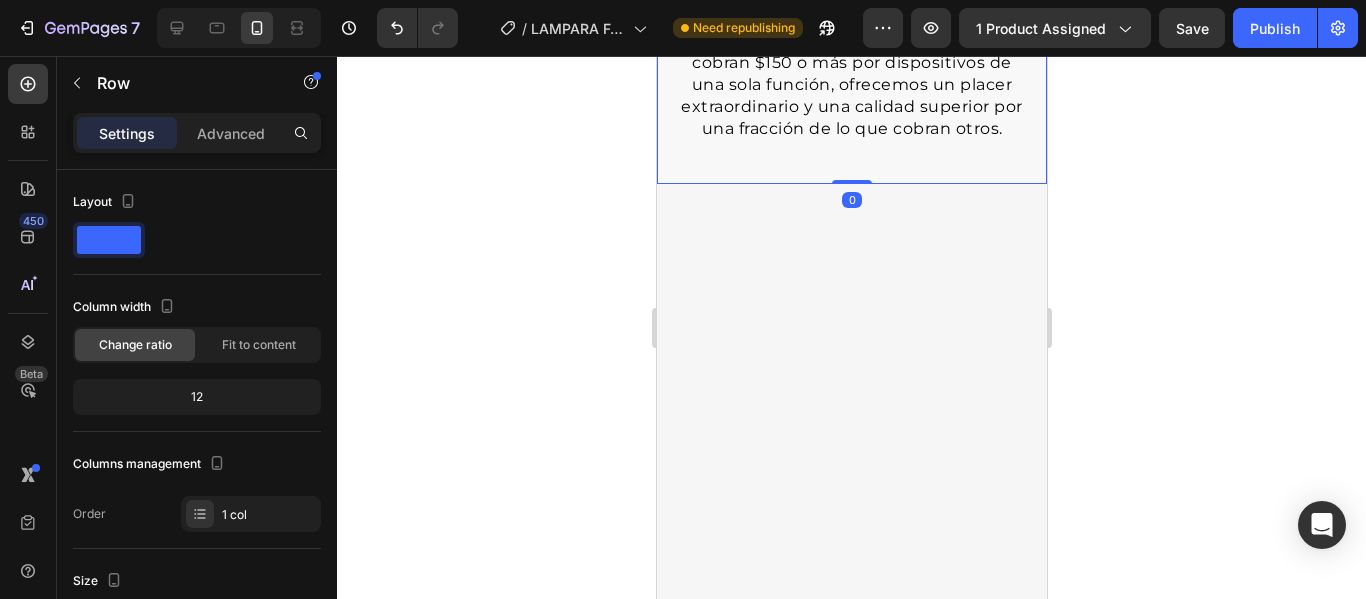 click 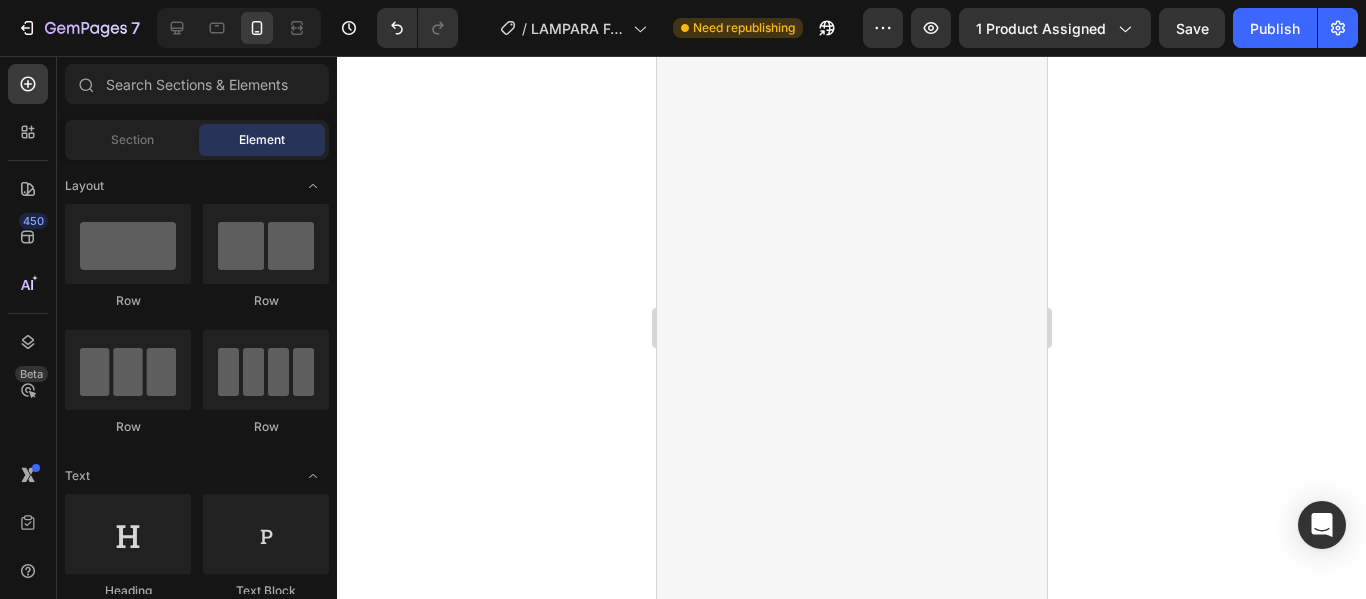 click on "Drop element here" at bounding box center (851, -97) 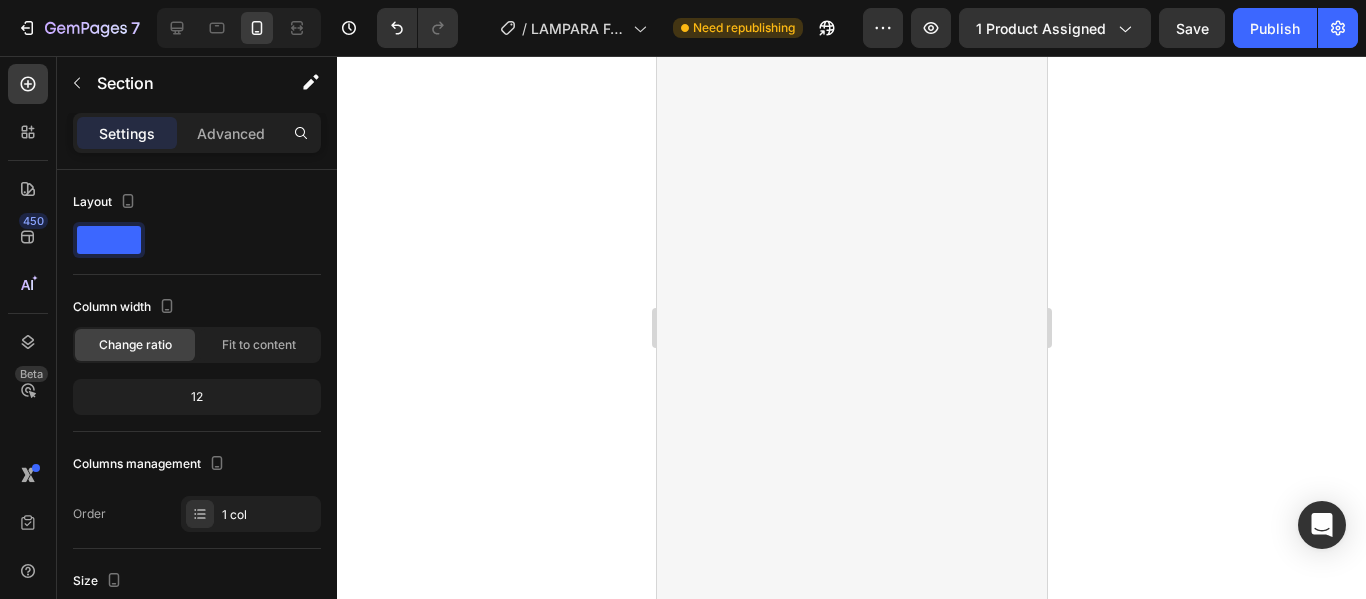 click 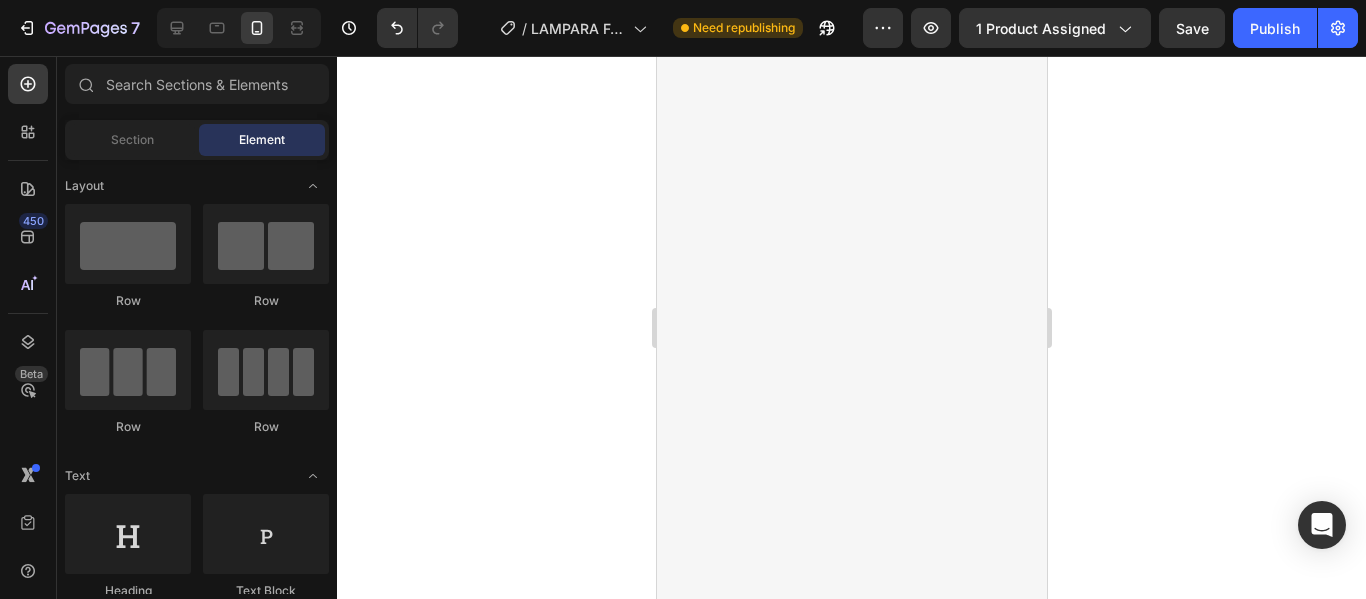 click at bounding box center (851, 862) 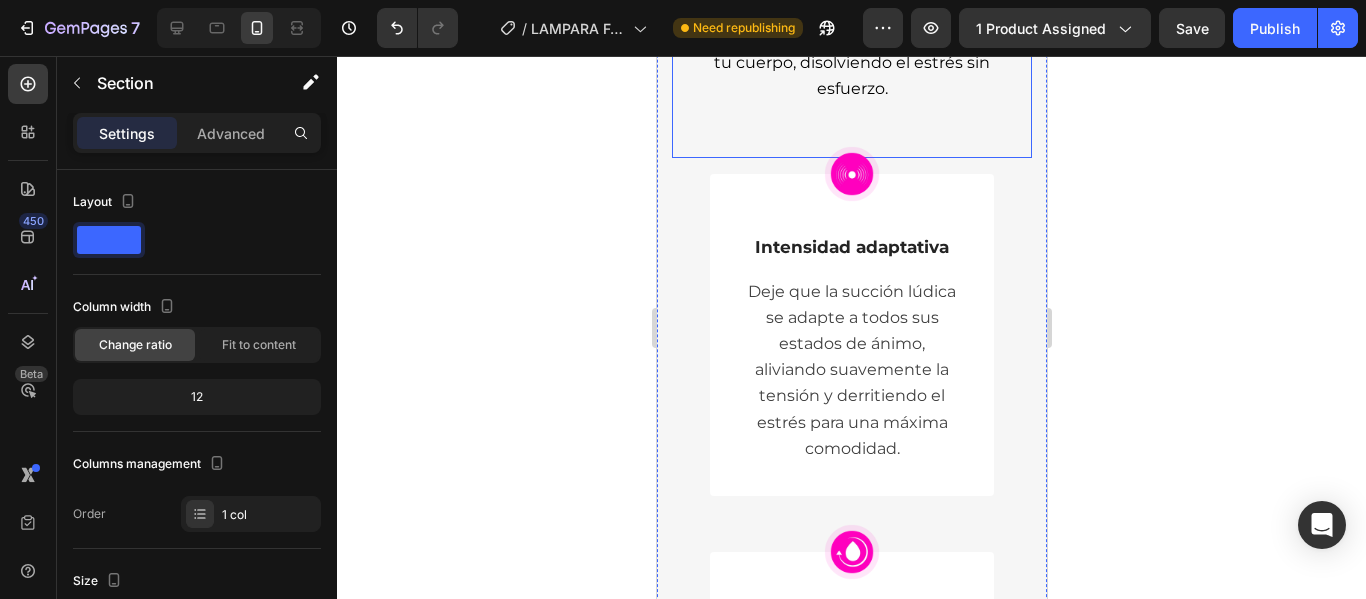scroll, scrollTop: 3132, scrollLeft: 0, axis: vertical 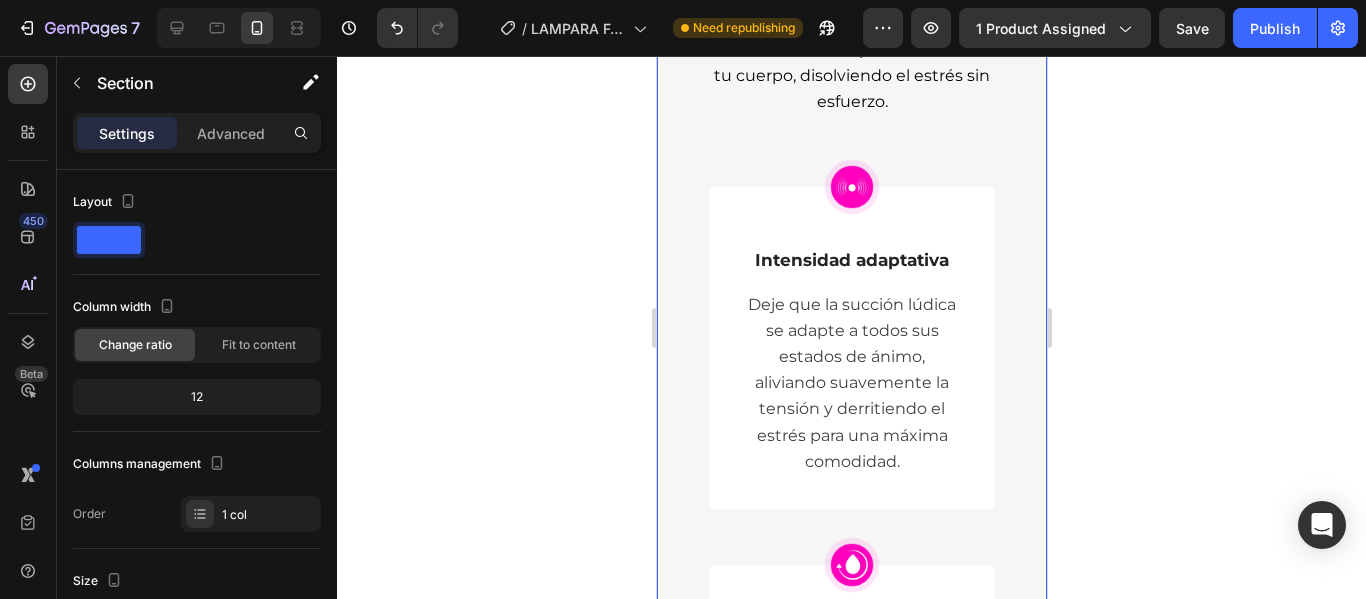 click on "COMPRAR CONTRA ENTREGA Button Tu cuerpo se comunica, VIVA PRO responde Heading Te encantará cómo nuestra succión revolucionaria se adapta a las señales de tu cuerpo, disolviendo el estrés sin esfuerzo. Text block Row Image Intensidad adaptativa Text Block Deje que la succión lúdica se adapte a todos sus estados de ánimo, aliviando suavemente la tensión y derritiendo el estrés para una máxima comodidad. Text block Row Image Circulación mejorada Text Block Los pulsos rítmicos estimulan tus sentidos, estimulan el flujo sanguíneo y disuelven la preocupación para brindarte vibraciones más serenas. Text block Row Image Delicias de Neurostim Text Block La succión suave despierta las vías de bienestar, inundándote de endorfinas y mejorando tu estado de ánimo para una felicidad máxima. Text block Row Image Diseño ergonómico Text Block La forma curva acuna la tensión, señalando los puntos de presión y convirtiendo cada toque en un alivio profundamente relajante. Text block Row Row Section 4" at bounding box center [851, 706] 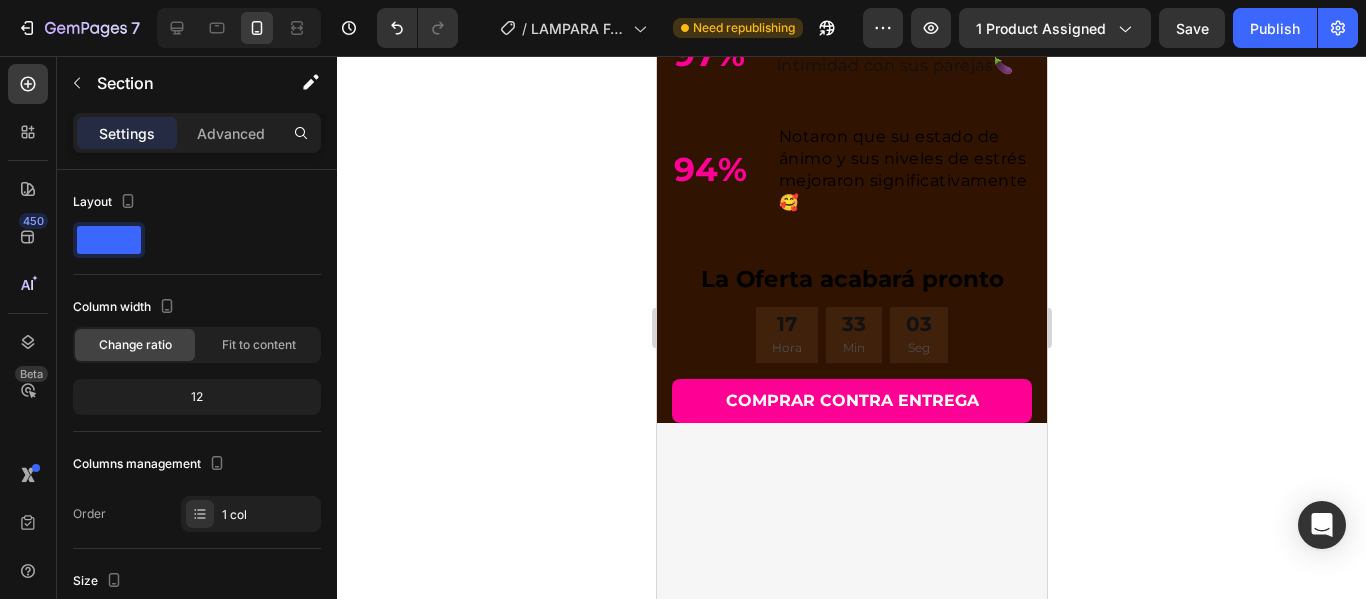 scroll, scrollTop: 2232, scrollLeft: 0, axis: vertical 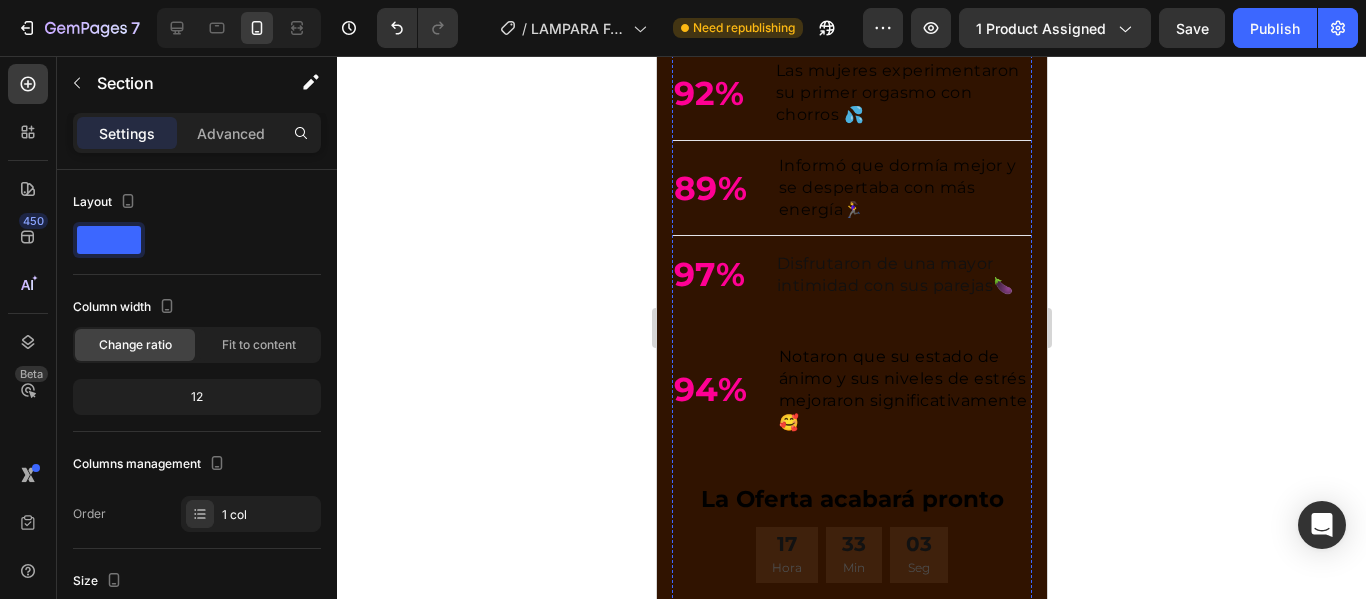 click on "¿Has olvidado lo que se siente el verdadero placer? 😉 Heading" at bounding box center [851, -132] 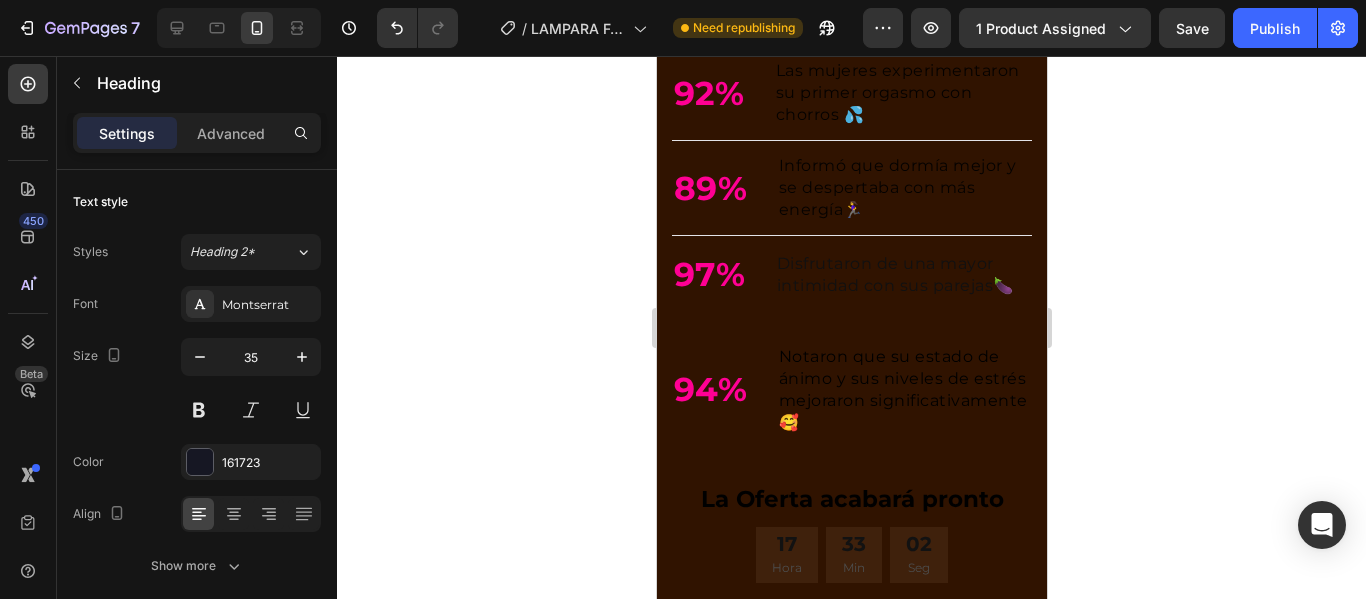 click 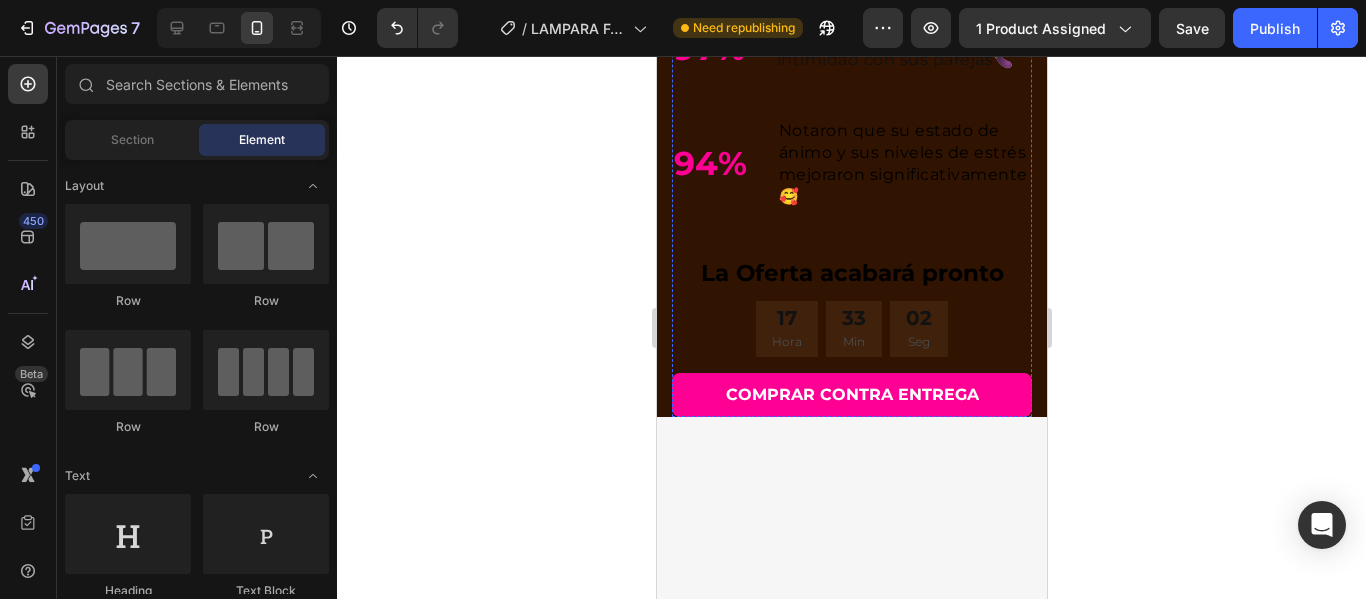 click on "Resultados reales que puede esperar:" at bounding box center (823, -215) 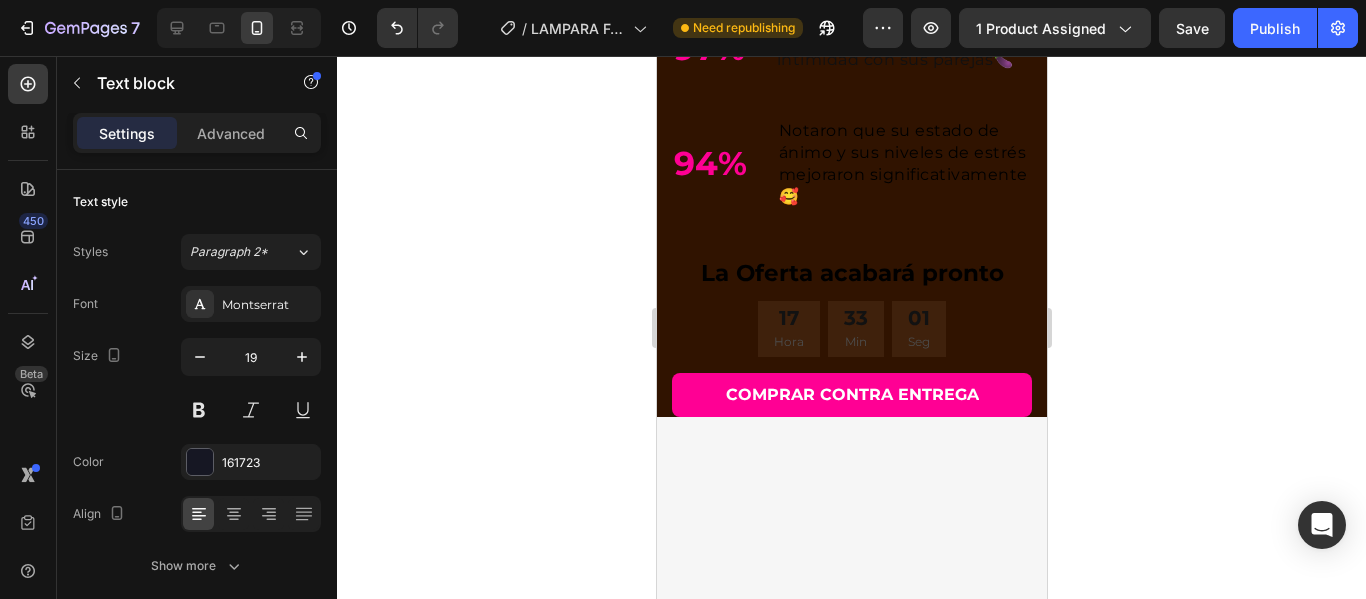 click 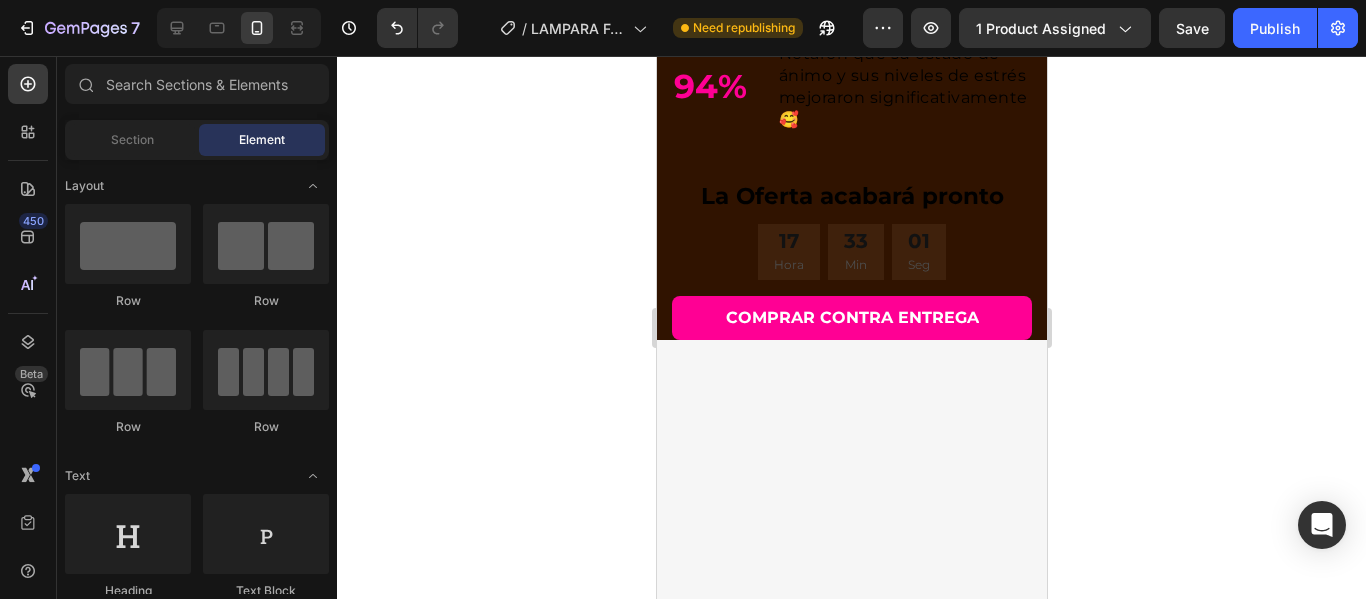 click on "92% Text block Las mujeres experimentaron su primer orgasmo con chorros 💦 Text block" at bounding box center [851, -210] 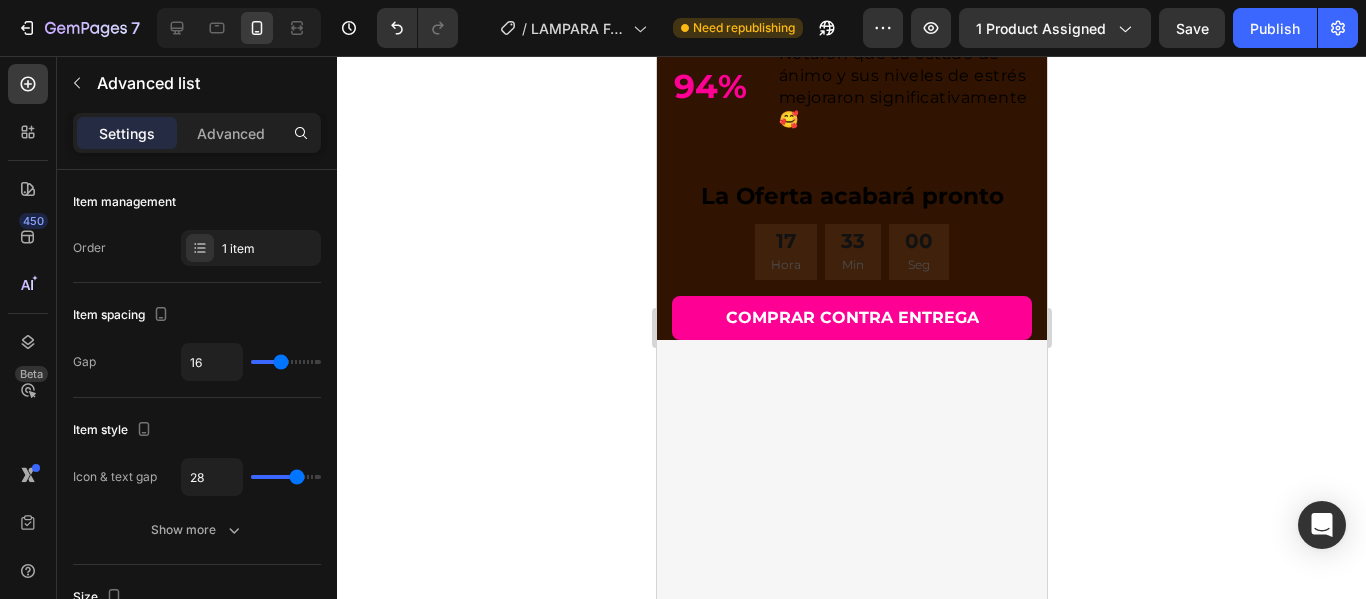 click on "COMPRAR CONTRA ENTREGA Button" at bounding box center [851, -307] 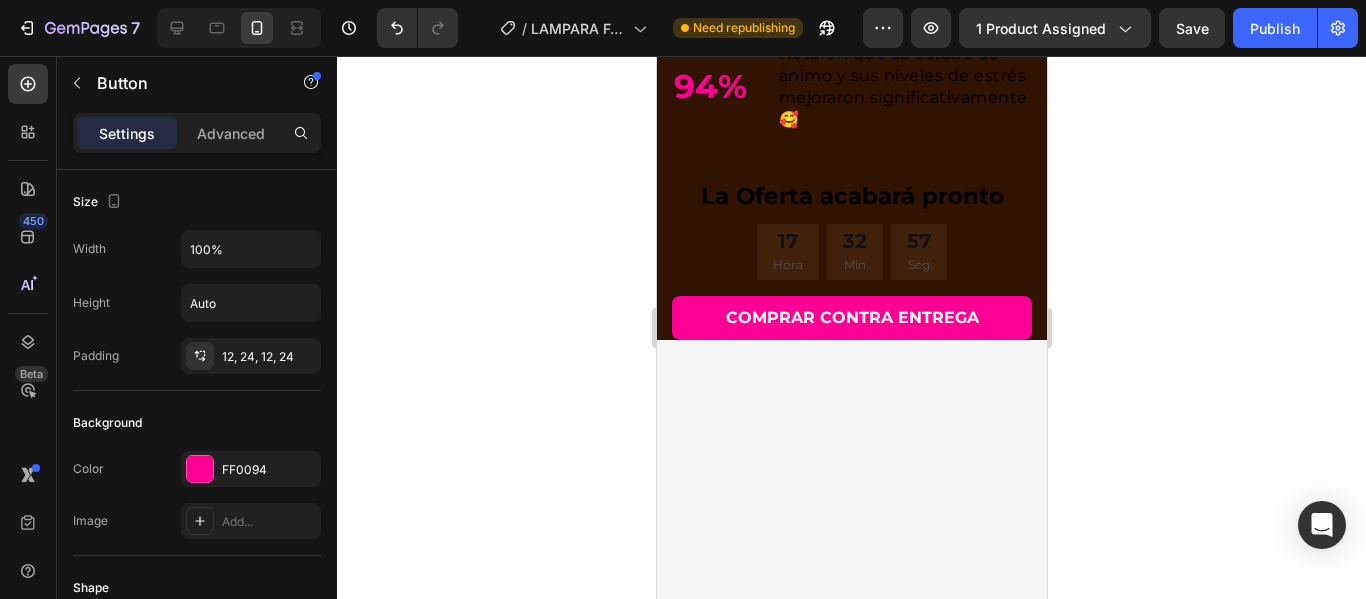 click on "16" at bounding box center (851, -253) 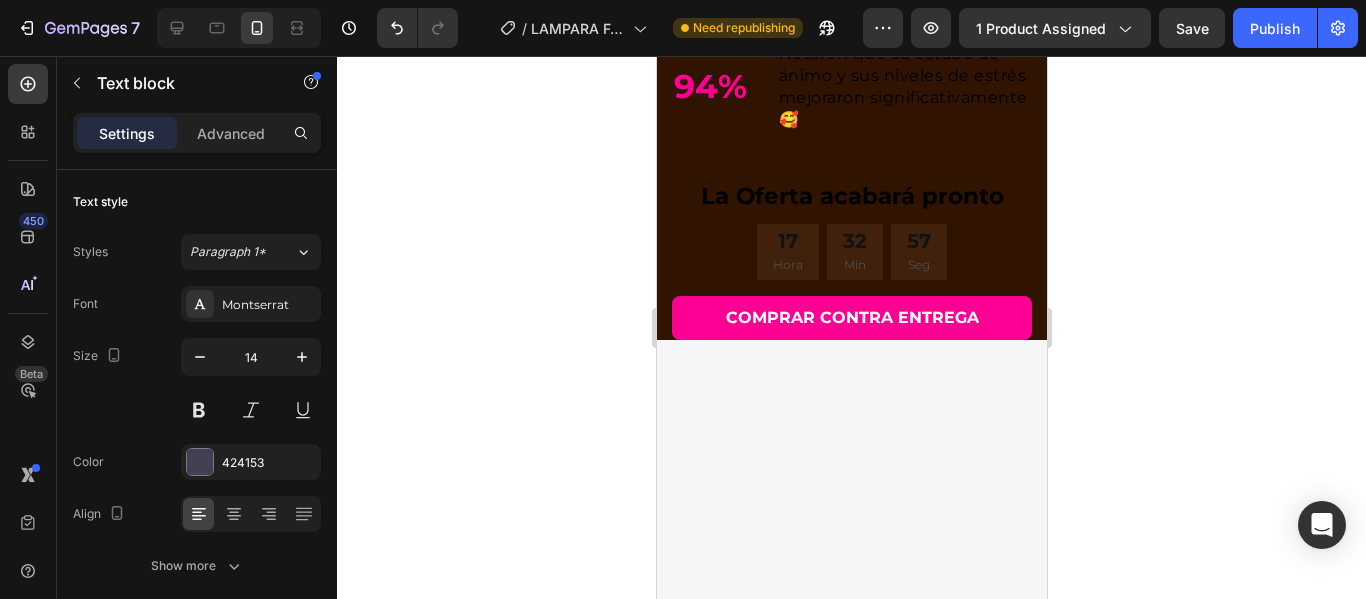 click at bounding box center (930, -264) 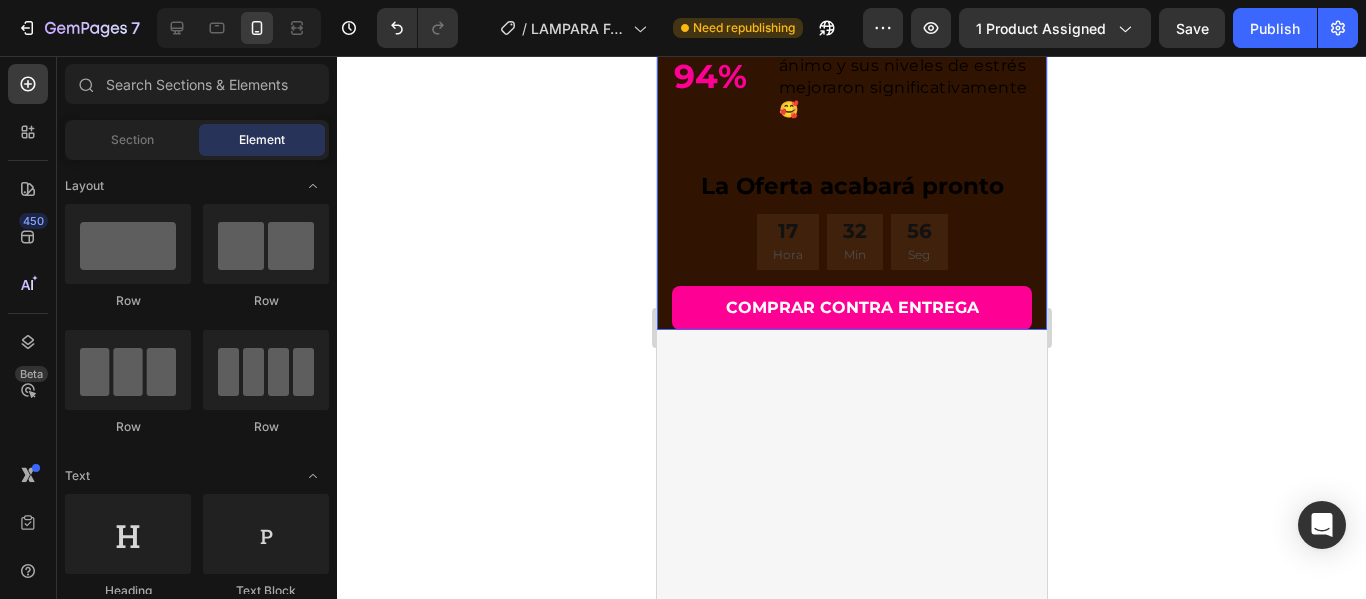 click on "Drop element here" at bounding box center (855, -215) 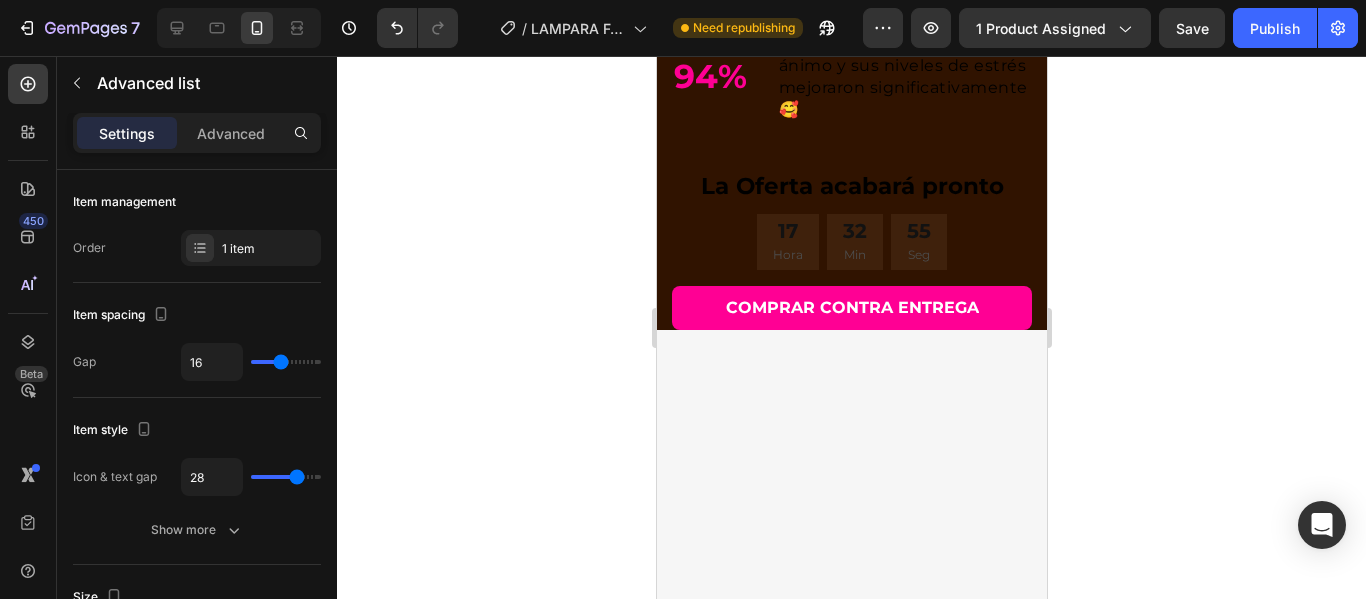 click on "92% Text block
Drop element here" at bounding box center (851, -215) 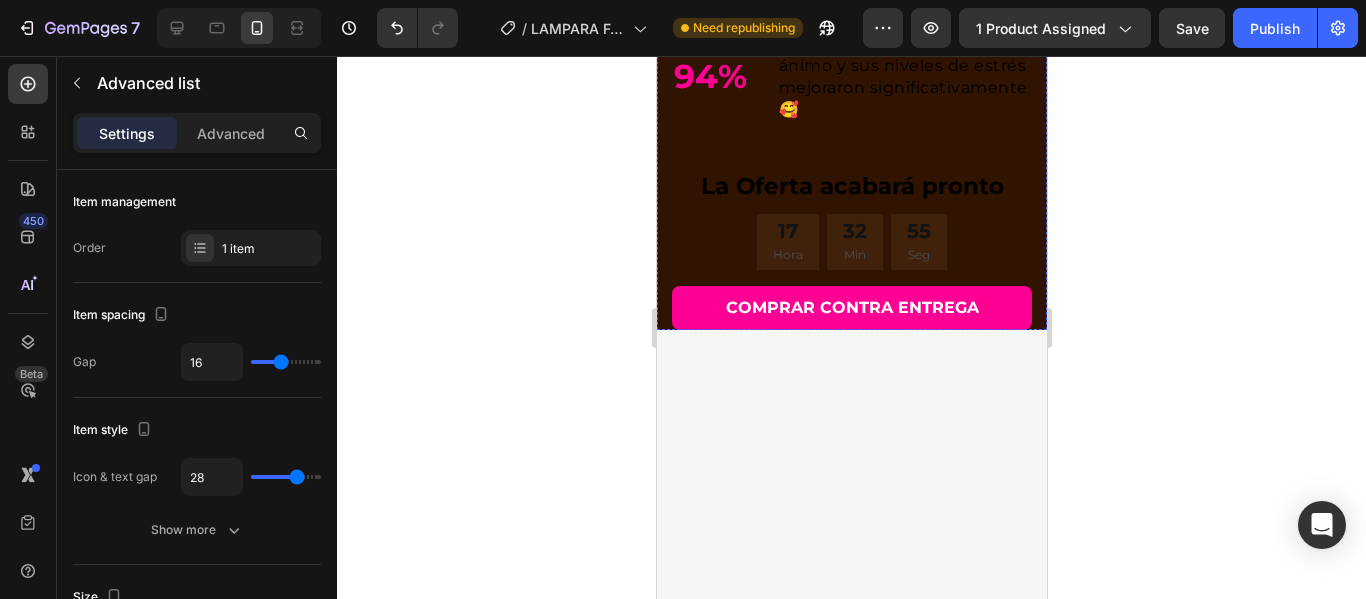 click 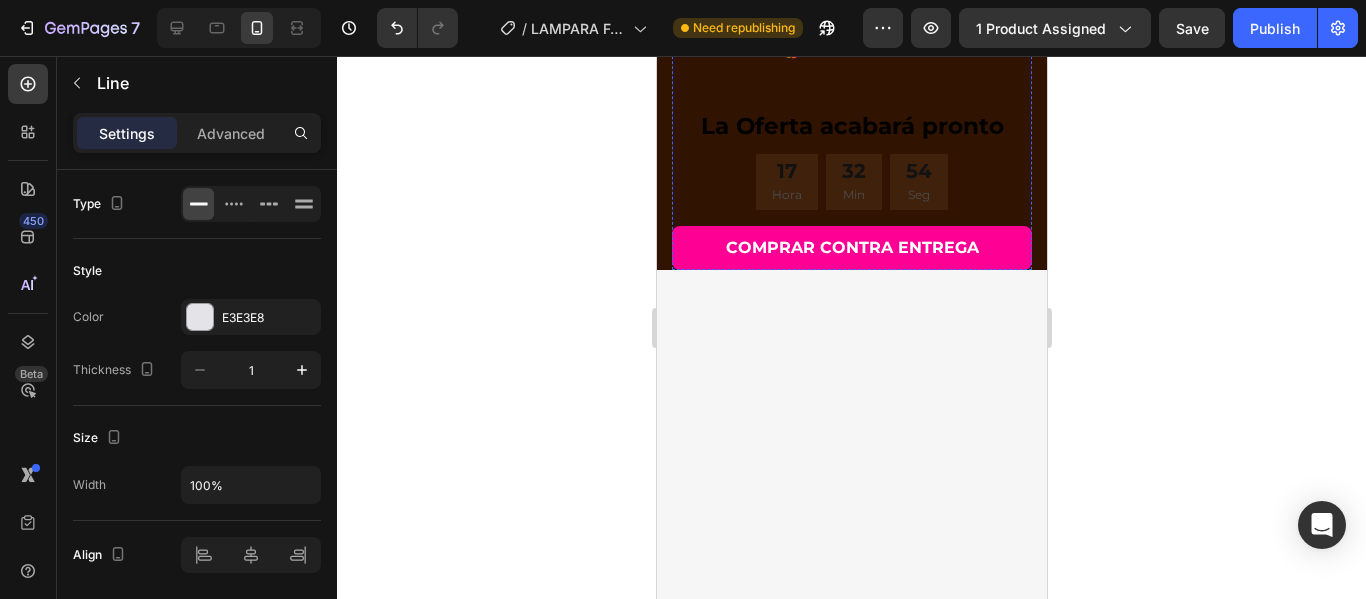 click on "Title Line" at bounding box center [851, -233] 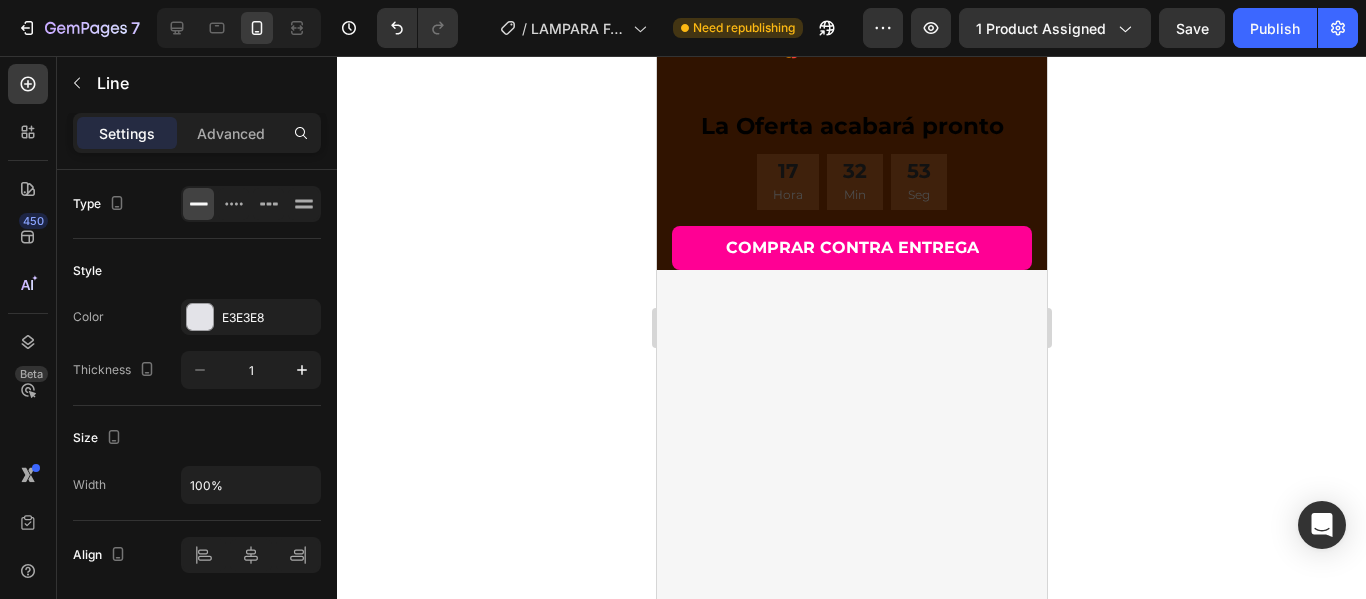 click 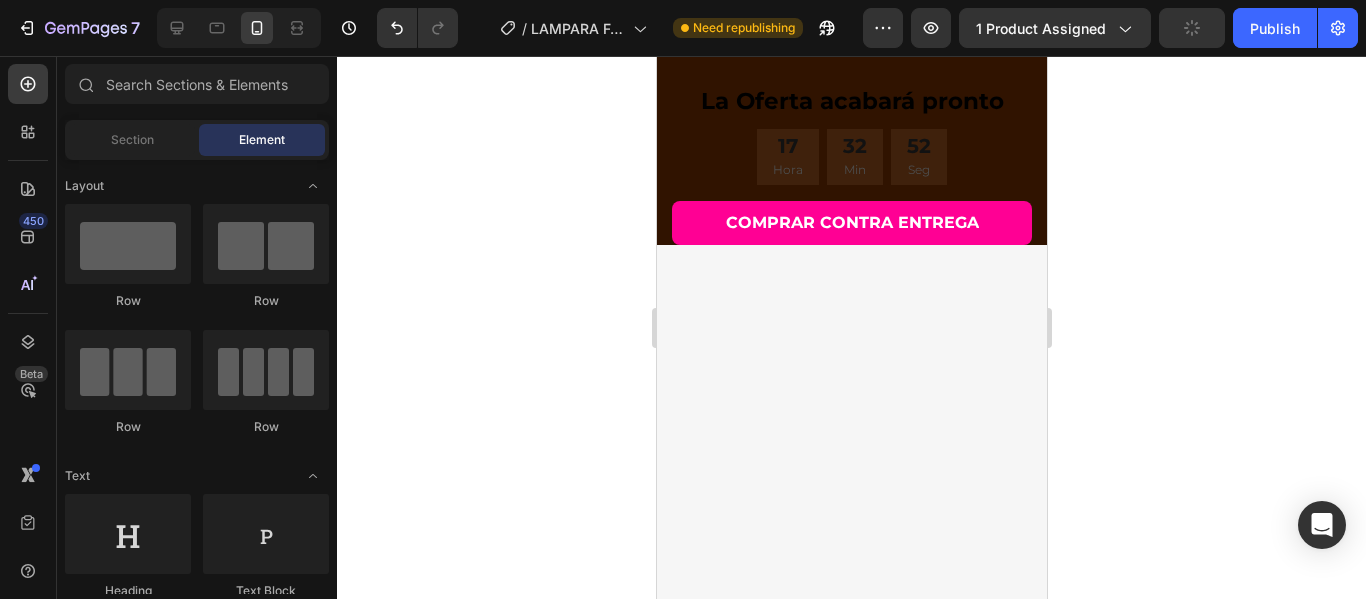 click on "Informó que dormía mejor y se despertaba con más energía🏃‍♀️" at bounding box center (903, -210) 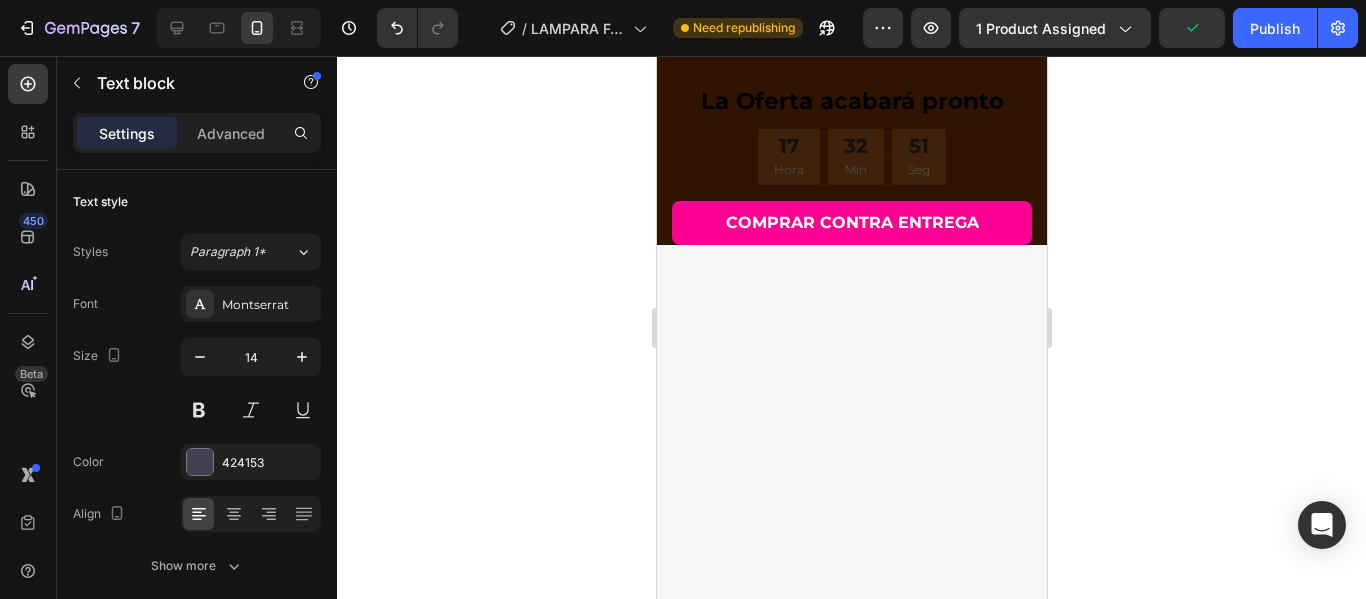 click 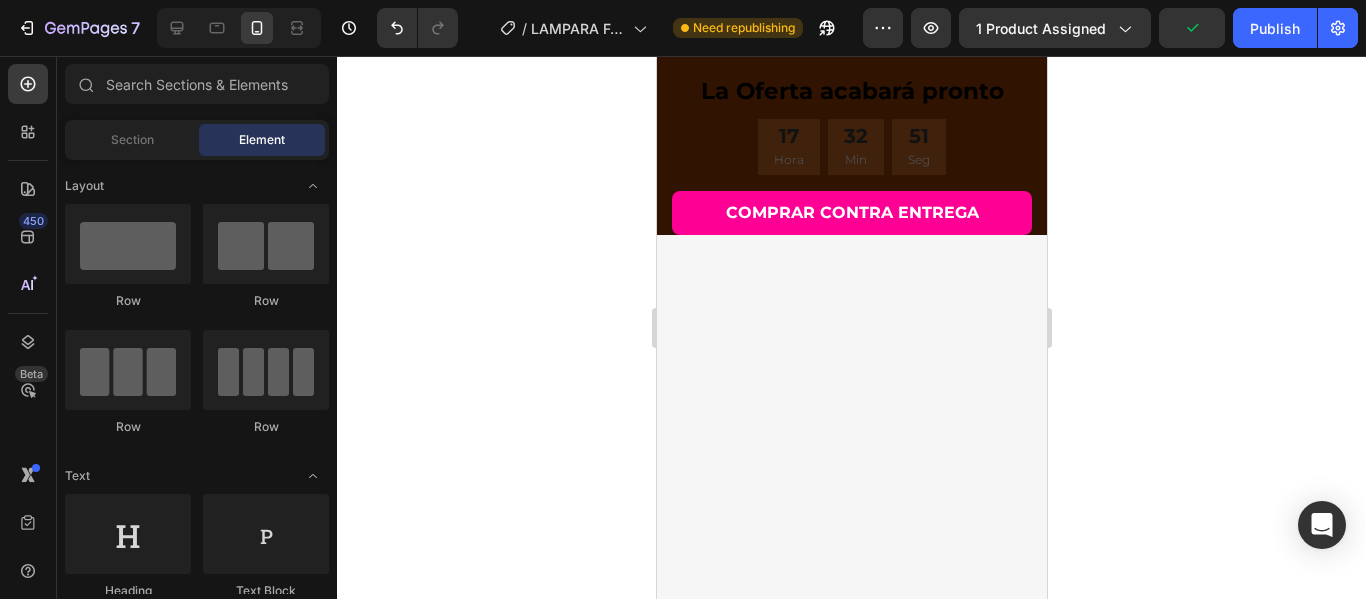 click on "89% Text block
Drop element here" at bounding box center [851, -215] 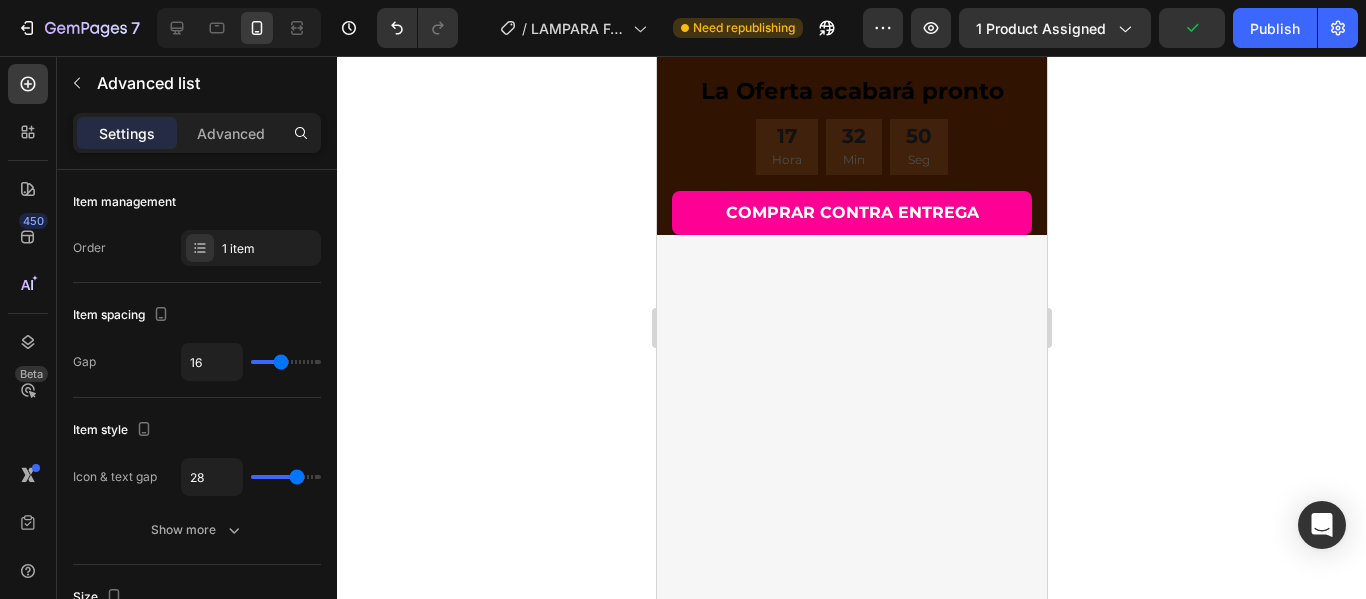 click 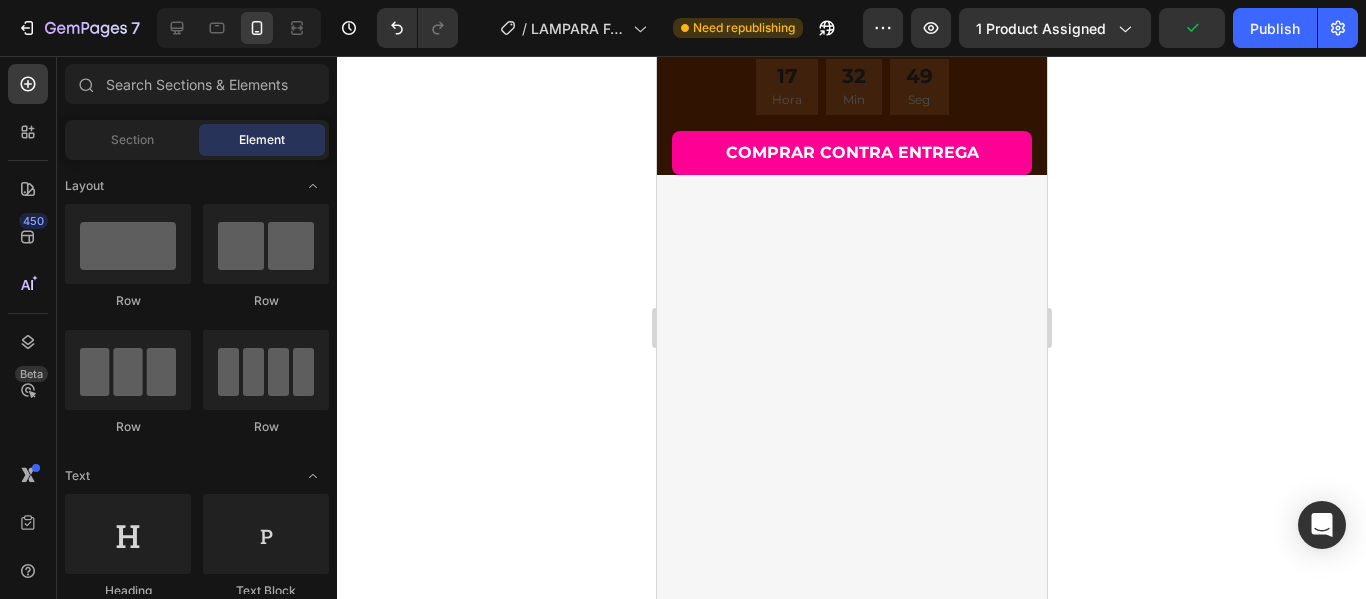 click on "Disfrutaron de una mayor intimidad con sus parejas🍆" at bounding box center [894, -194] 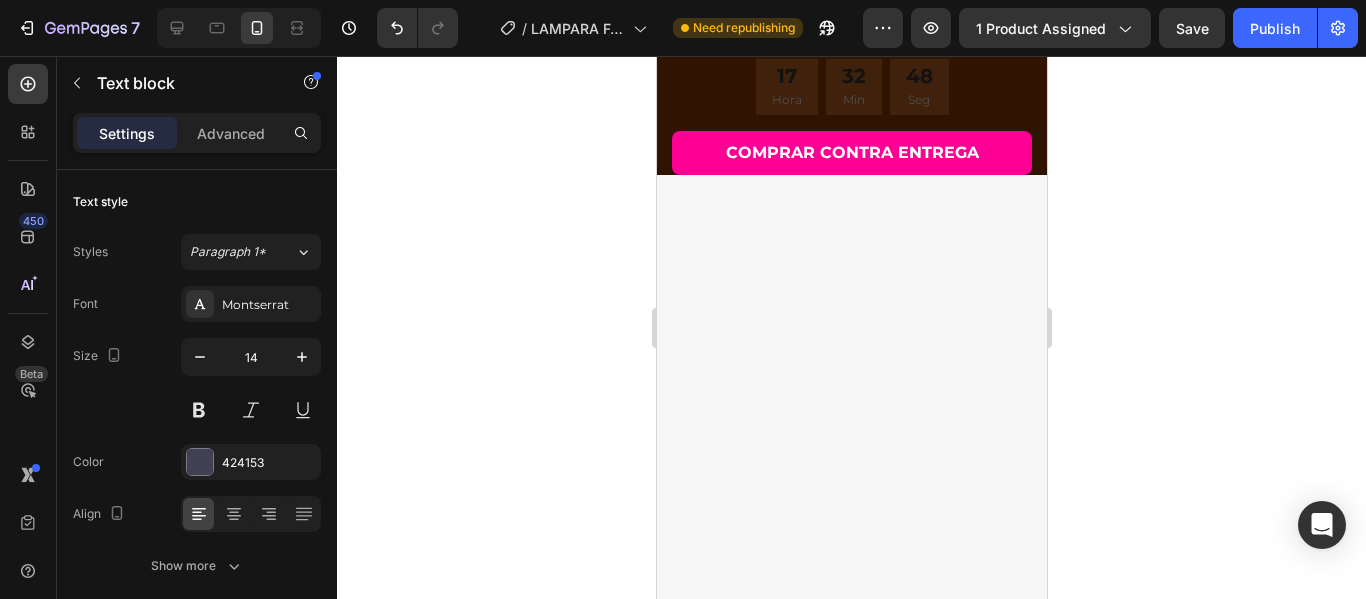click 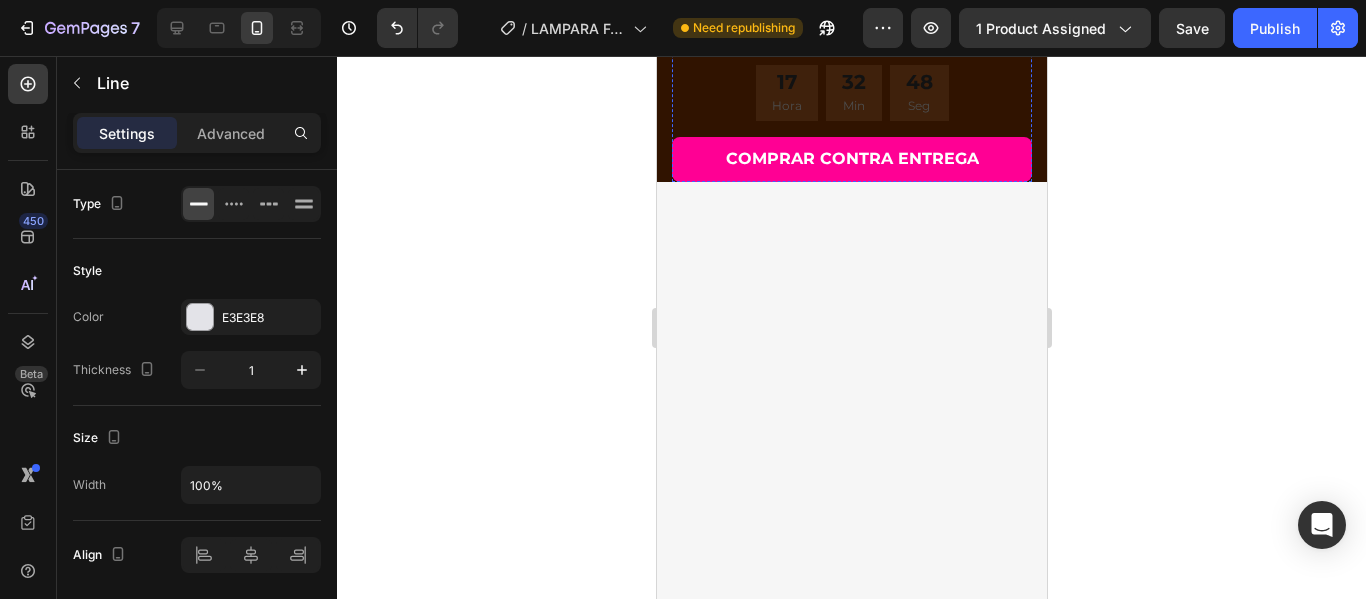 click on "Title Line" at bounding box center [851, -233] 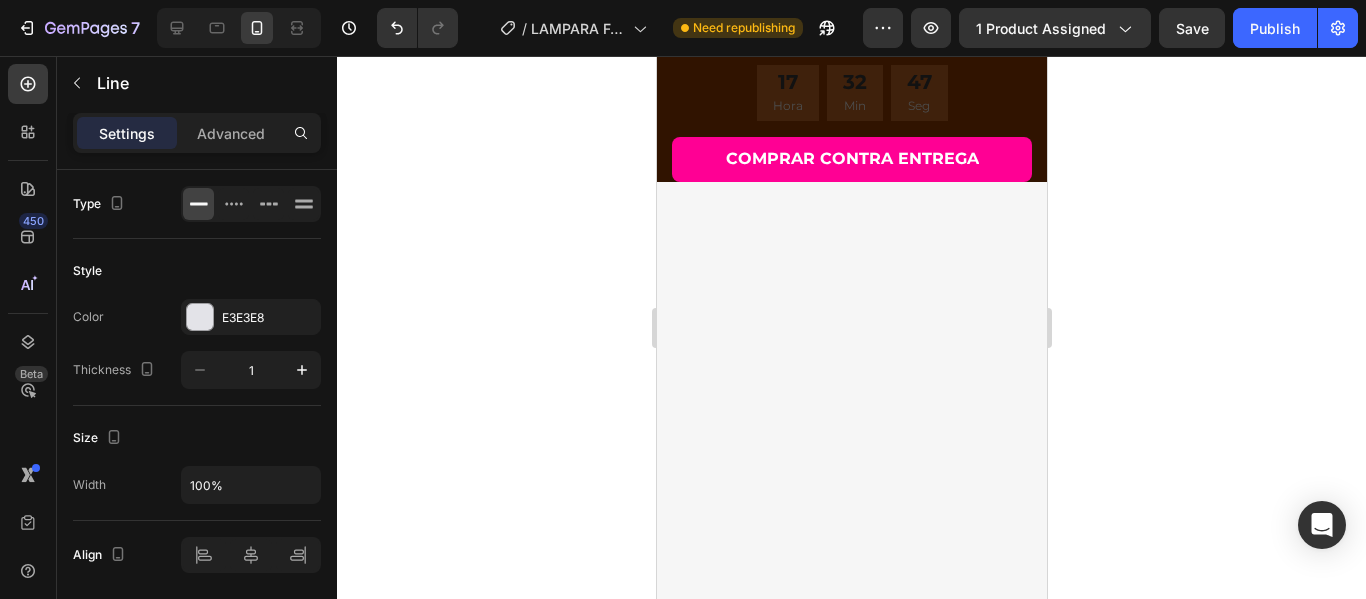 click 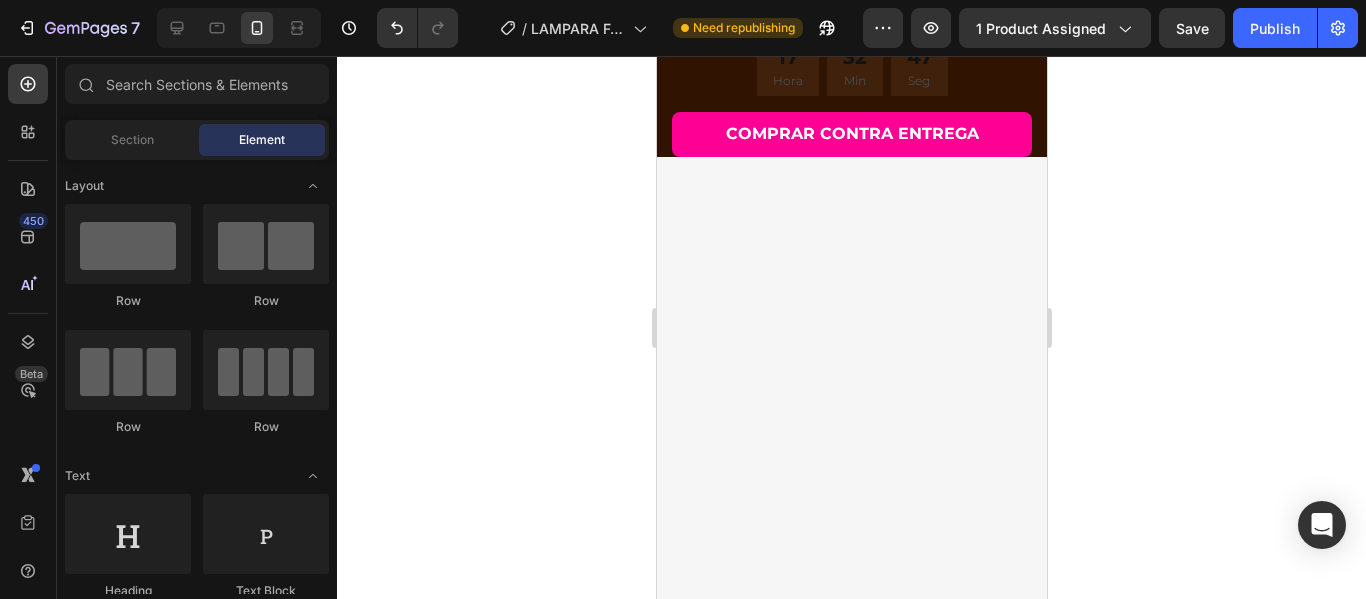 click on "97% Text block
Drop element here" at bounding box center [851, -194] 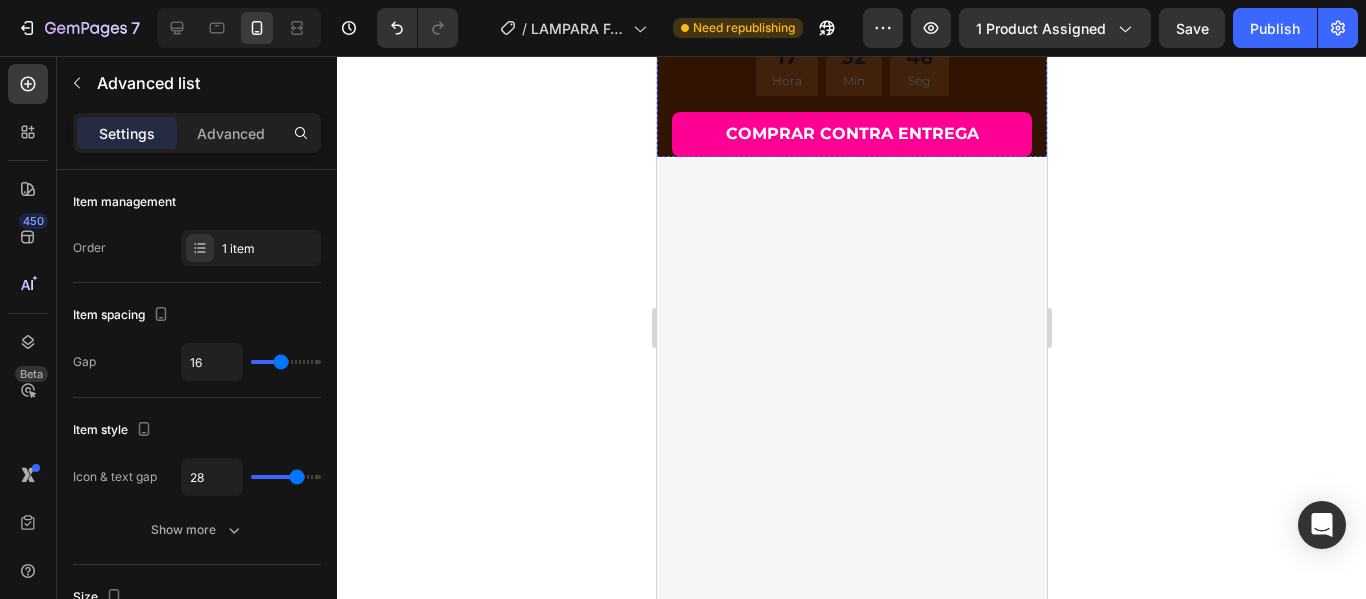 click 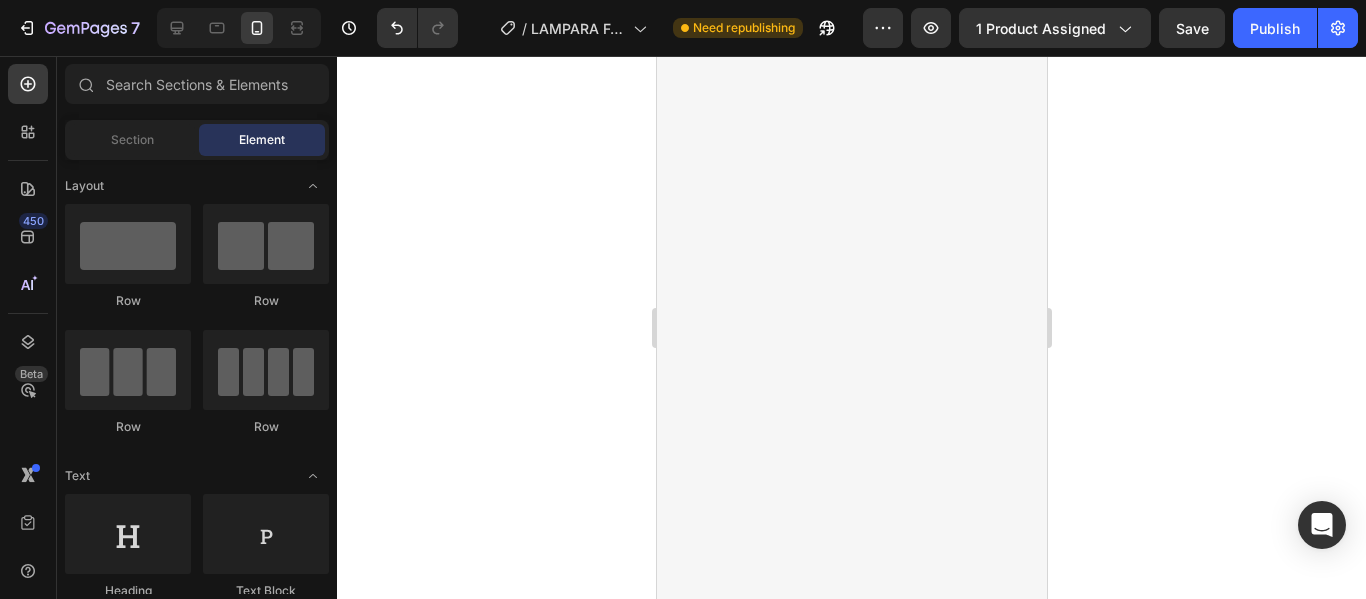 click on "Notaron que su estado de ánimo y sus niveles de estrés mejoraron significativamente🥰" at bounding box center (903, -199) 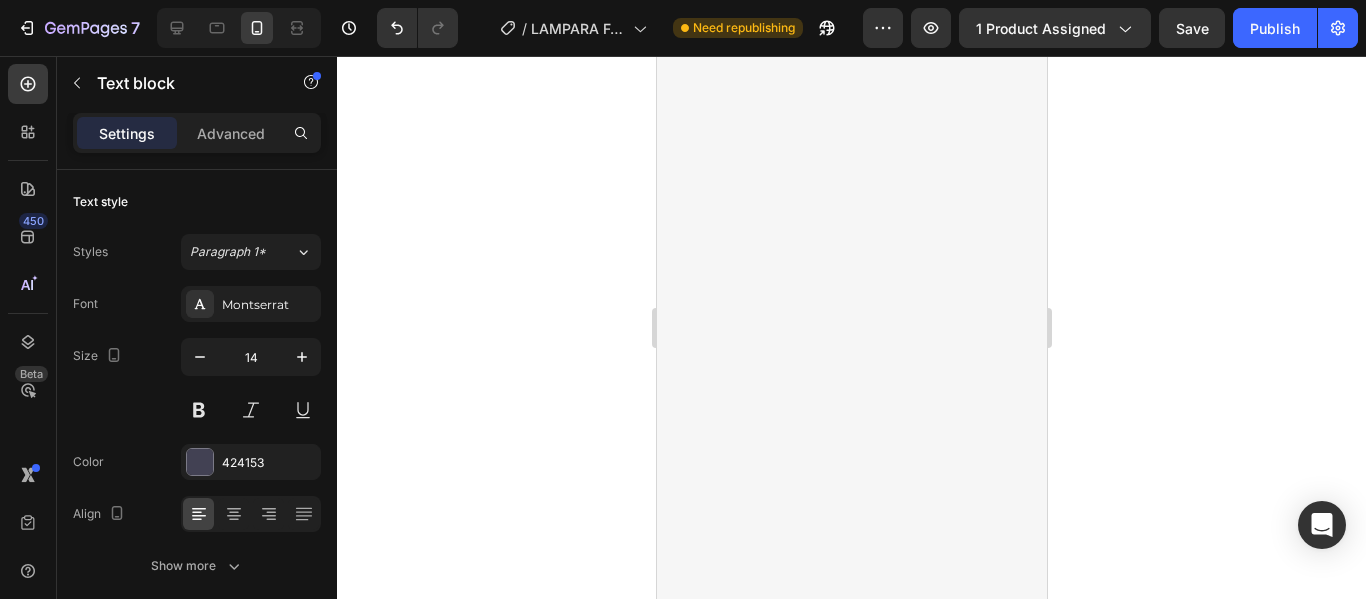 drag, startPoint x: 935, startPoint y: 165, endPoint x: 947, endPoint y: 186, distance: 24.186773 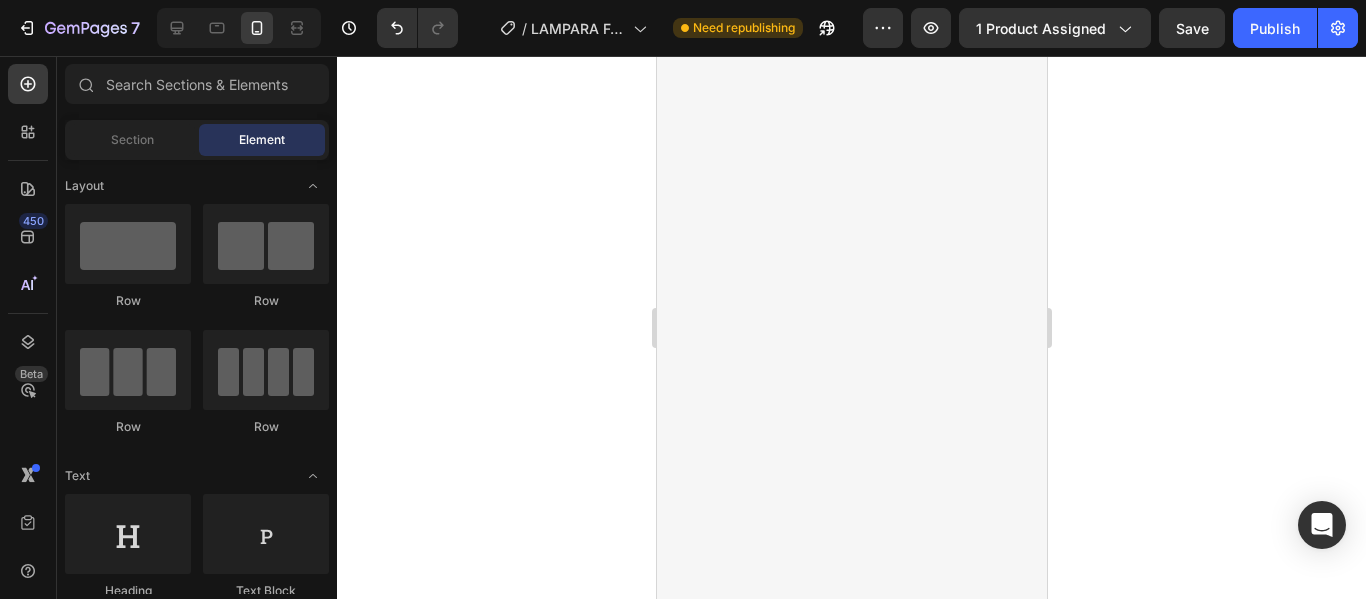 click on "94% Text block
Drop element here" at bounding box center [851, -191] 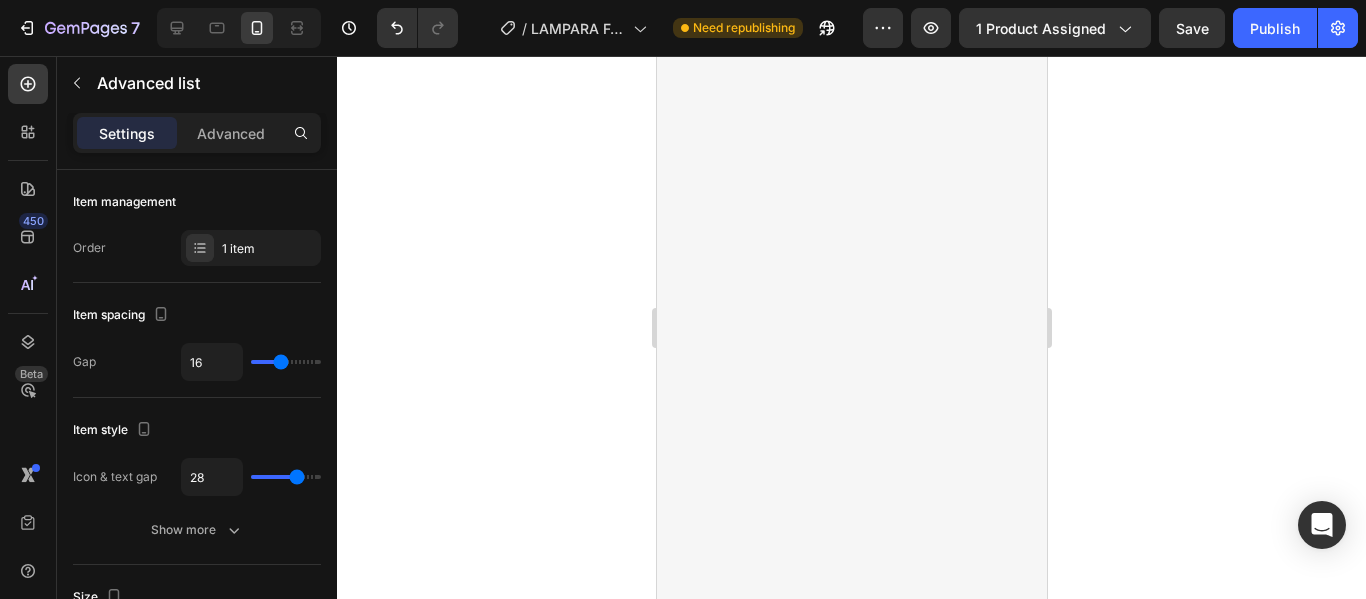 click 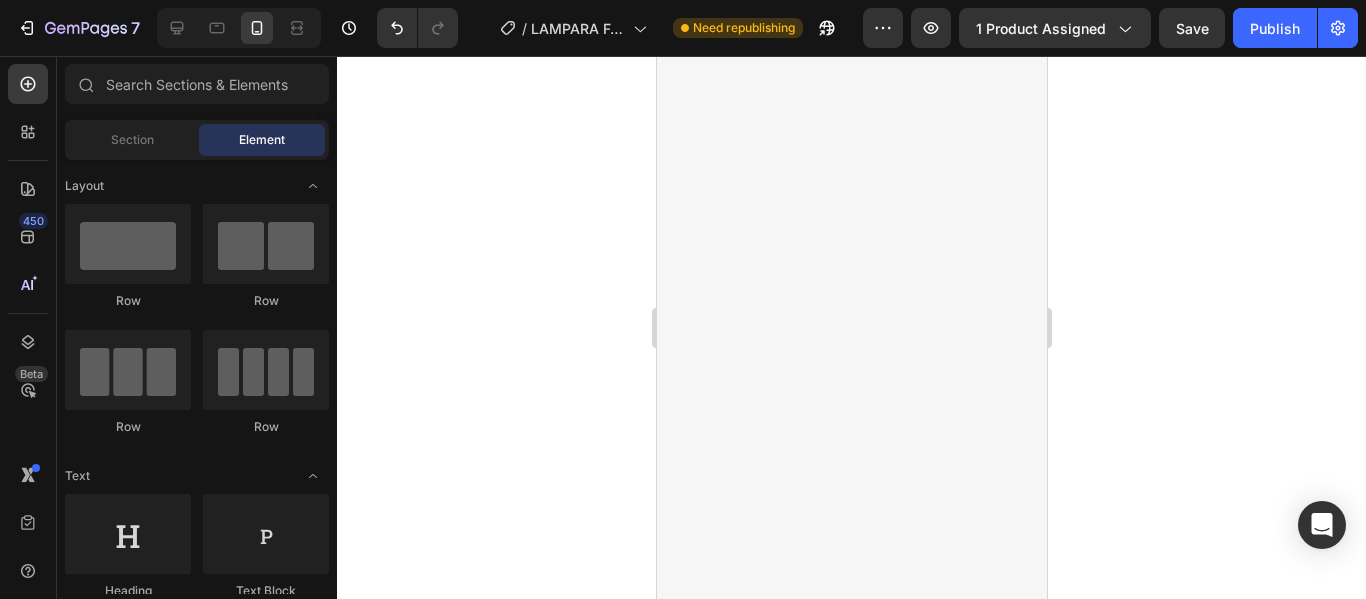 click on "COMPRAR CONTRA ENTREGA" at bounding box center (851, -108) 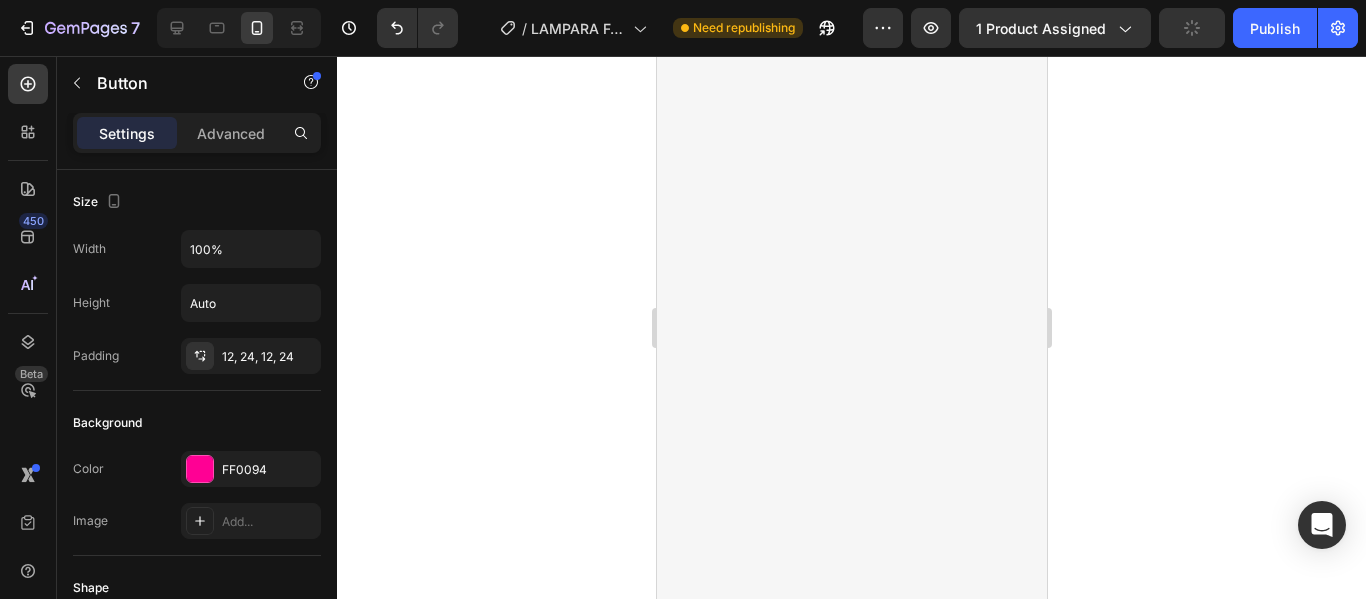click 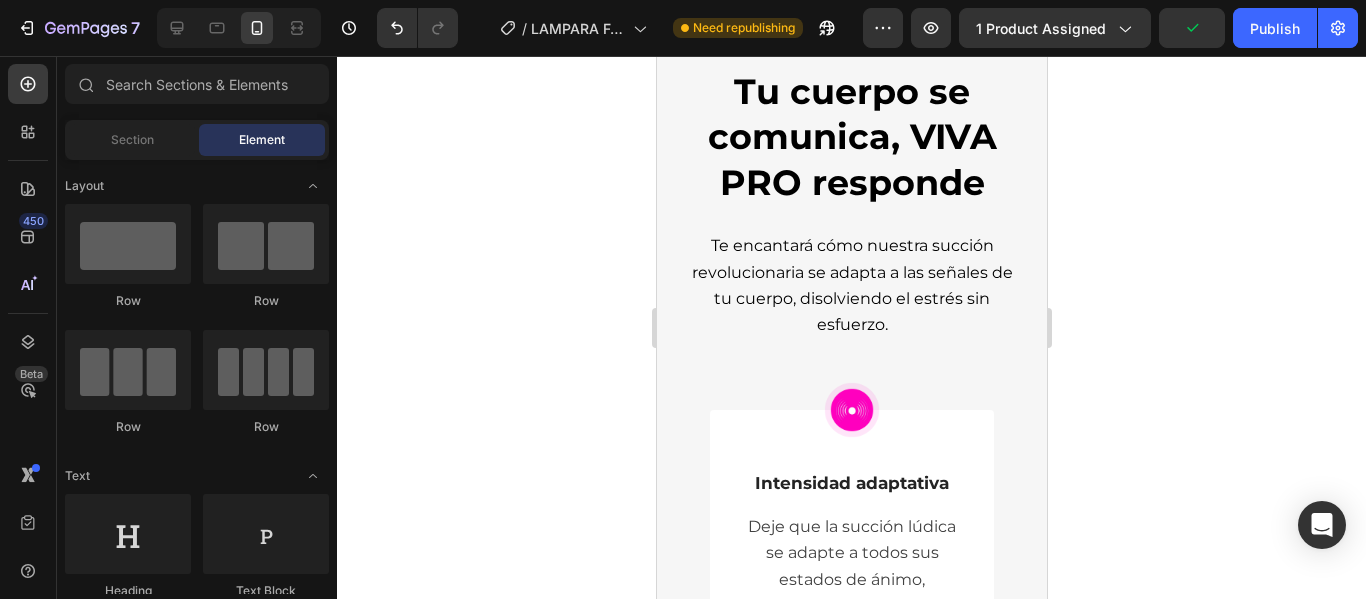 scroll, scrollTop: 2132, scrollLeft: 0, axis: vertical 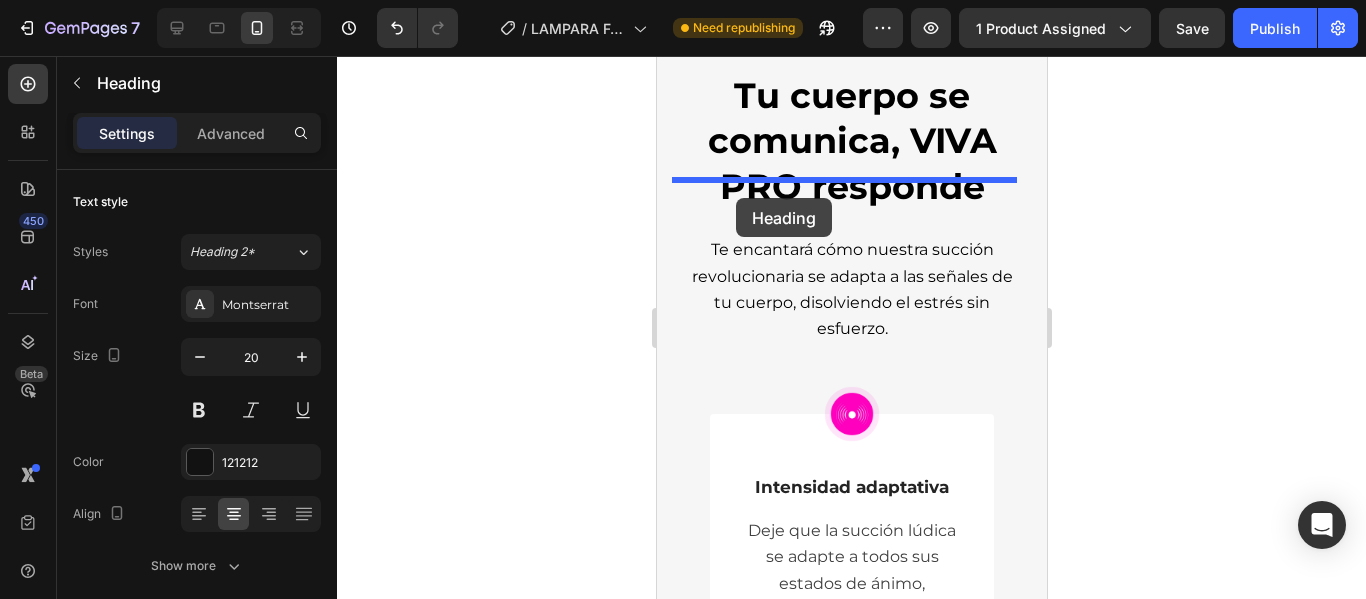 drag, startPoint x: 676, startPoint y: 305, endPoint x: 735, endPoint y: 198, distance: 122.18838 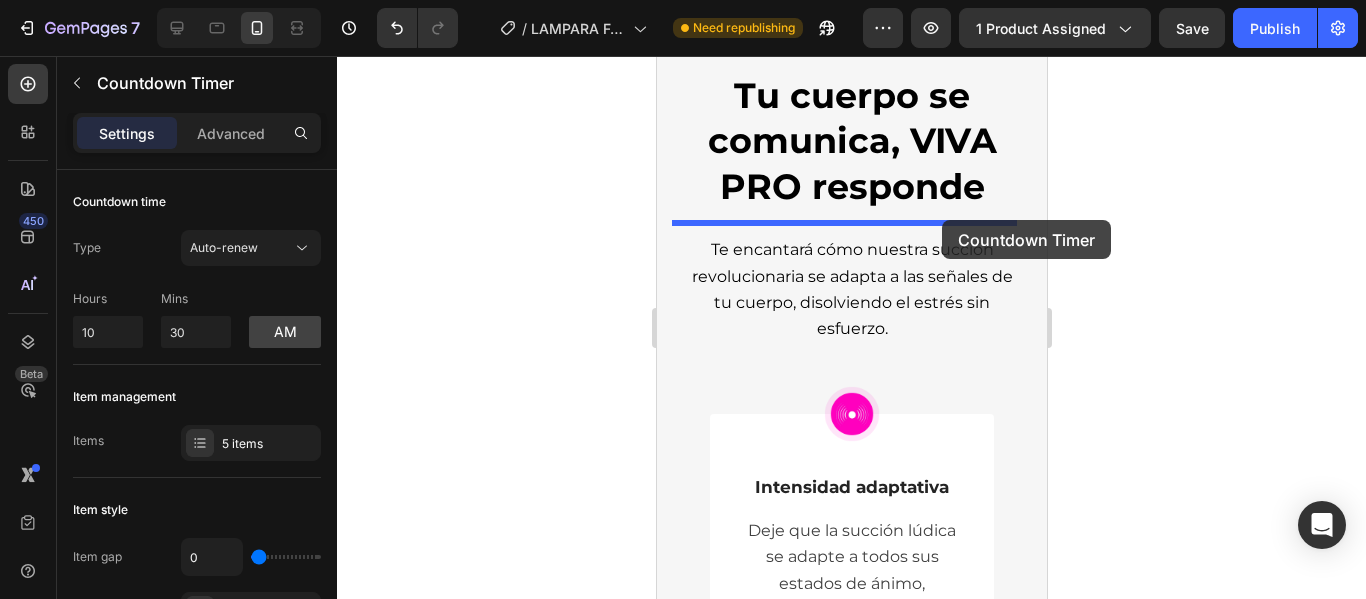 drag, startPoint x: 974, startPoint y: 349, endPoint x: 941, endPoint y: 220, distance: 133.15405 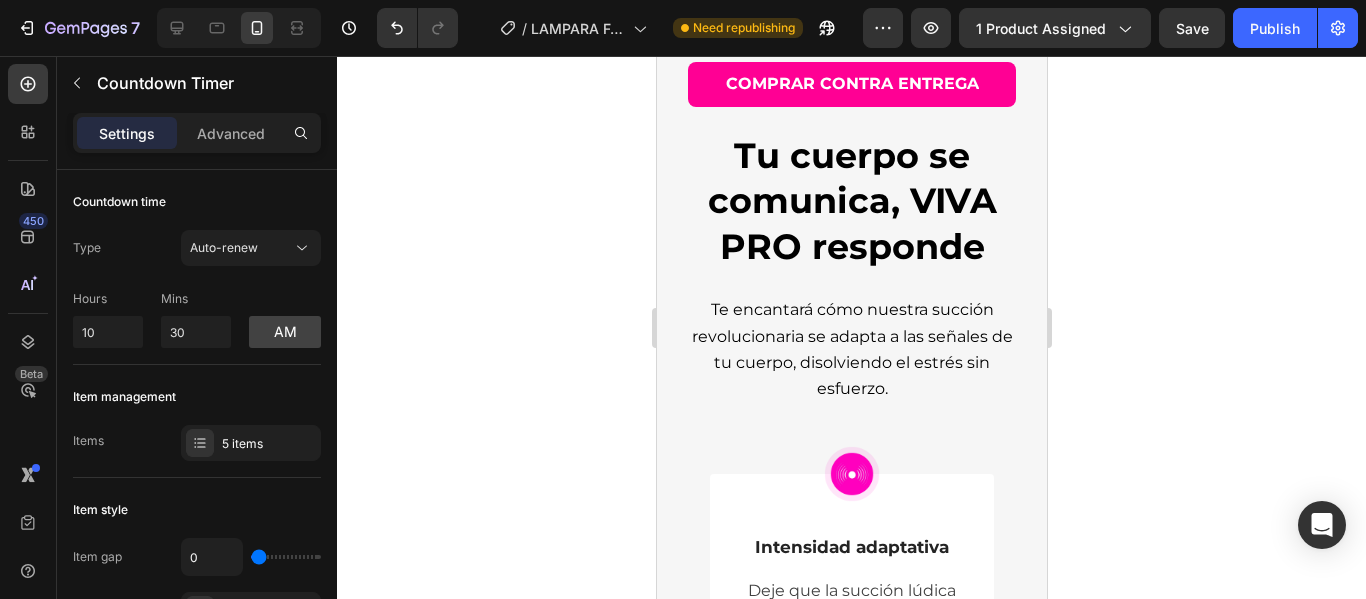 click on "La Oferta acabará pronto" at bounding box center (851, -238) 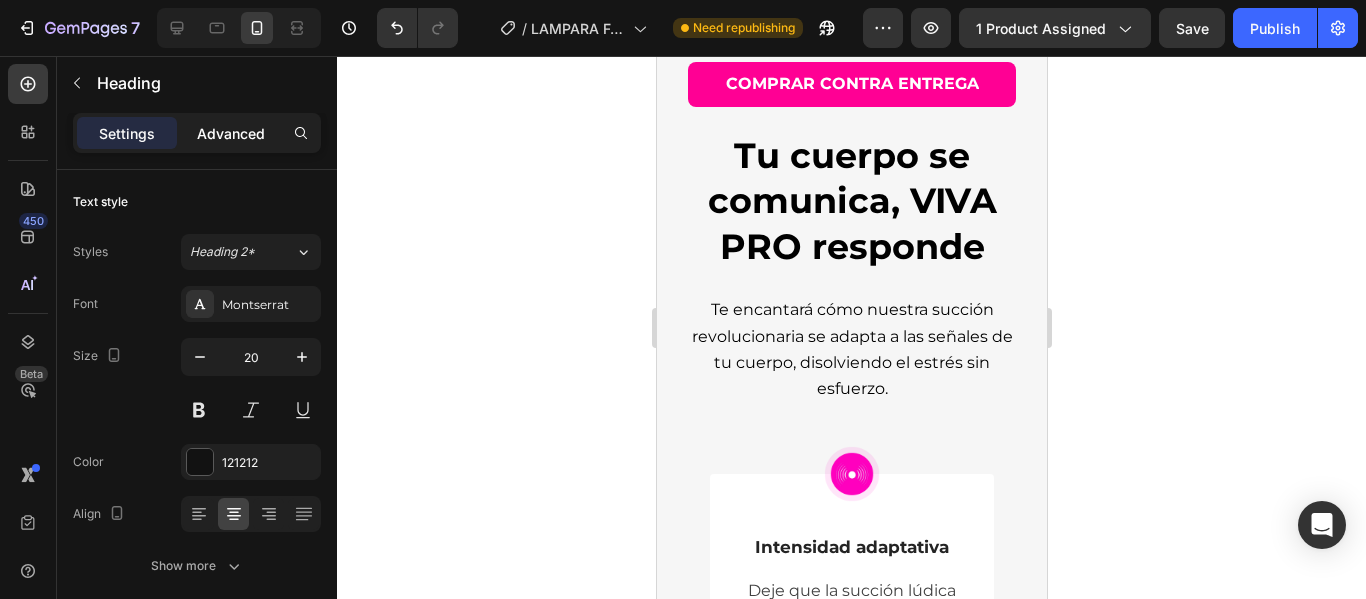 click on "Advanced" at bounding box center (231, 133) 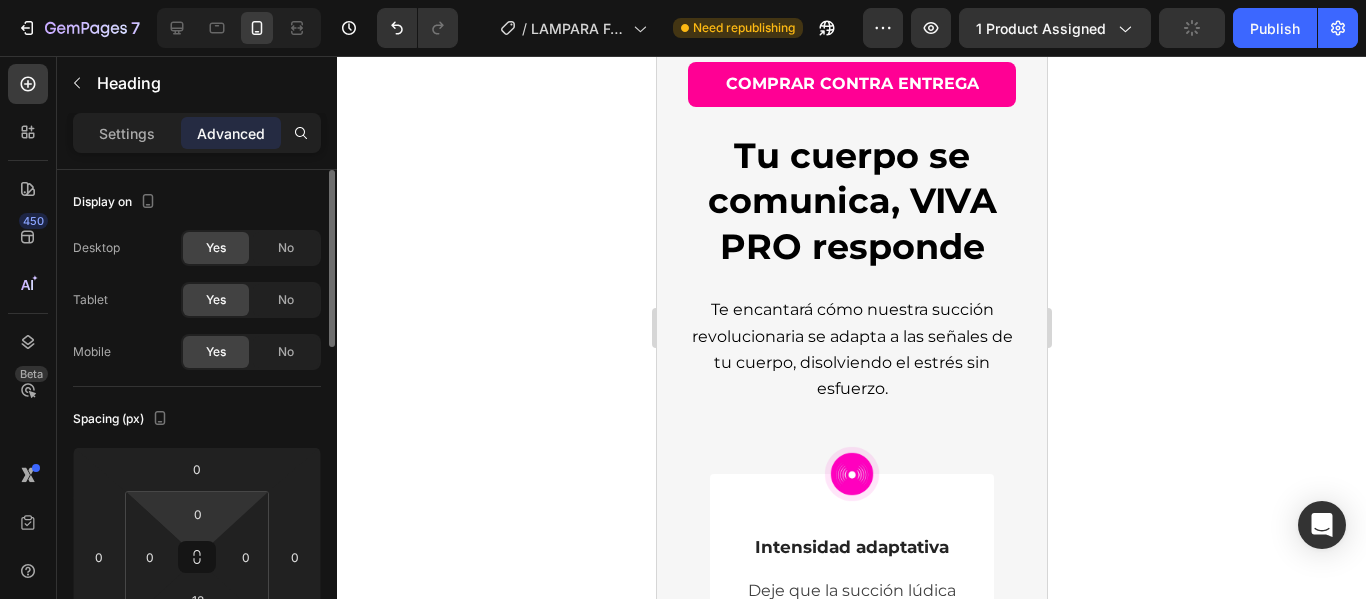 click on "0" at bounding box center [198, 514] 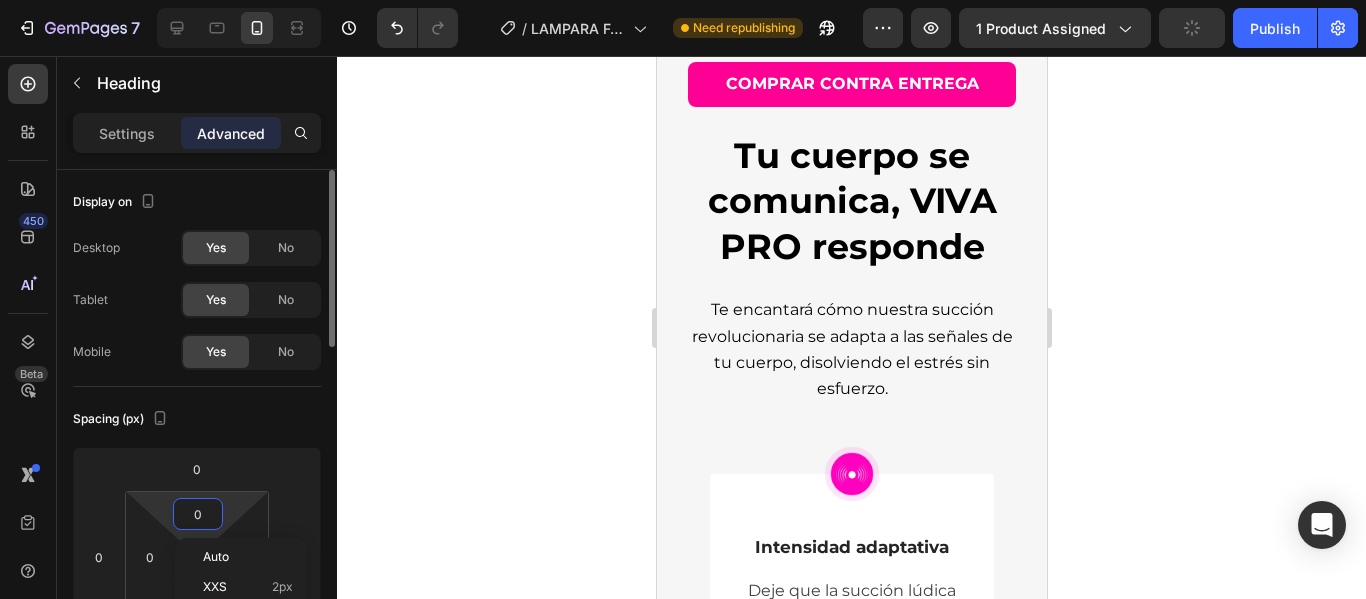 type 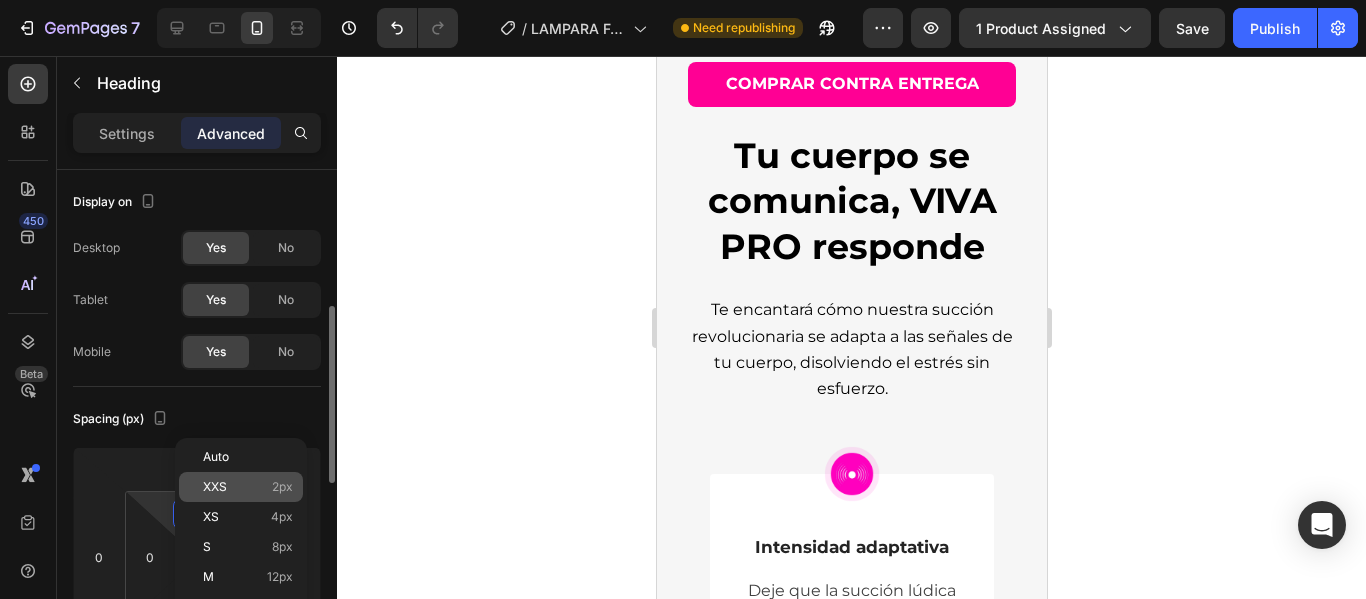 scroll, scrollTop: 100, scrollLeft: 0, axis: vertical 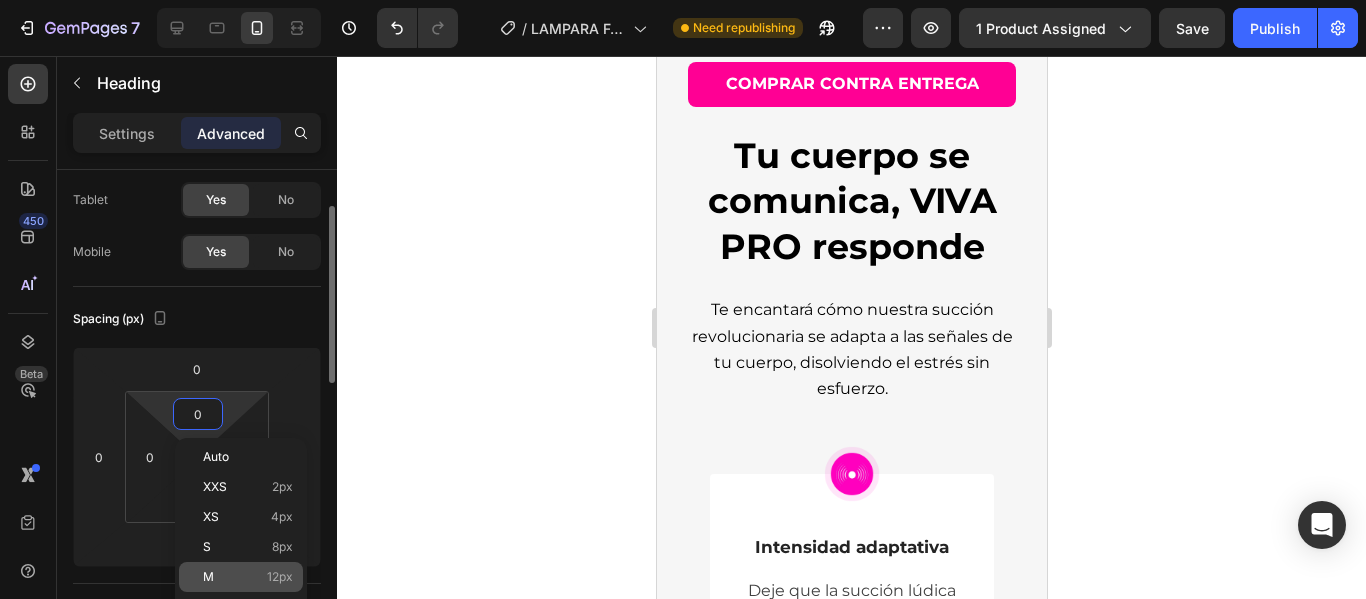 click on "M 12px" 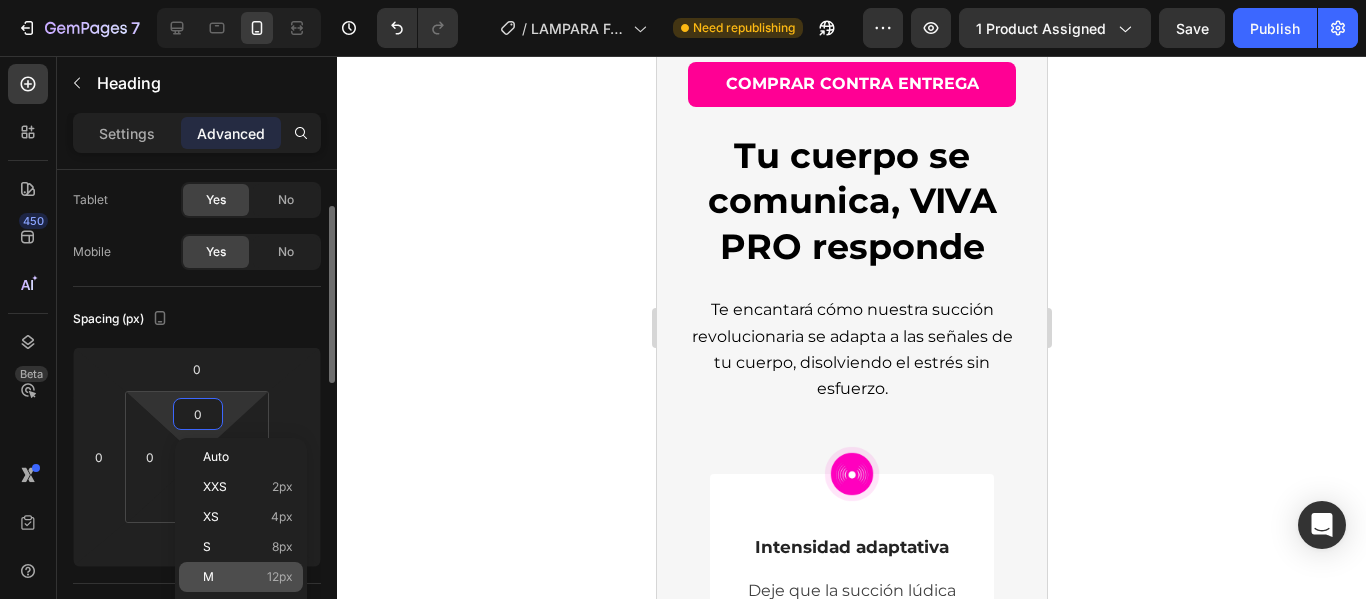 type on "12" 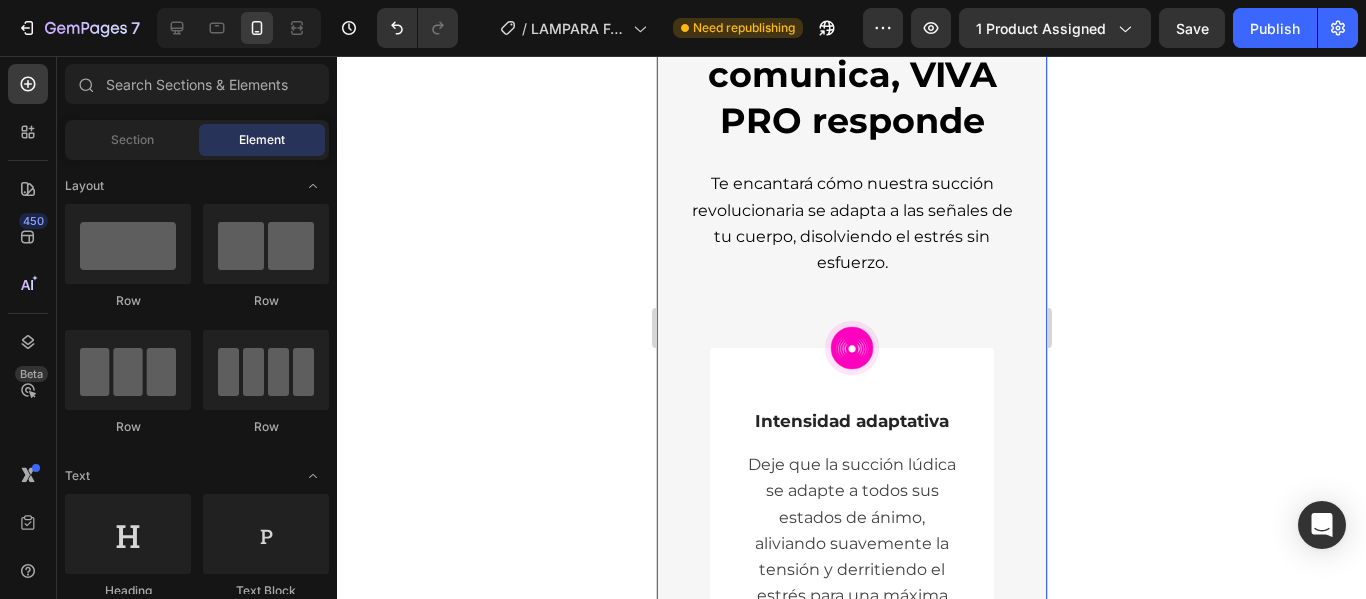 scroll, scrollTop: 2248, scrollLeft: 0, axis: vertical 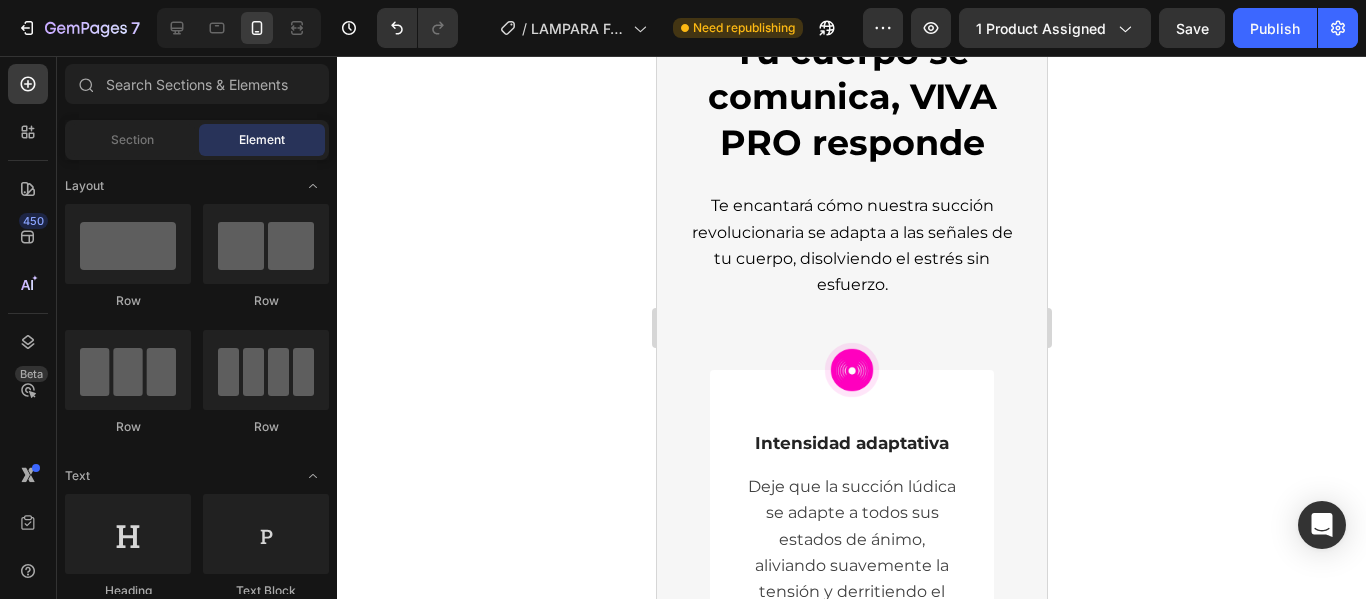 click 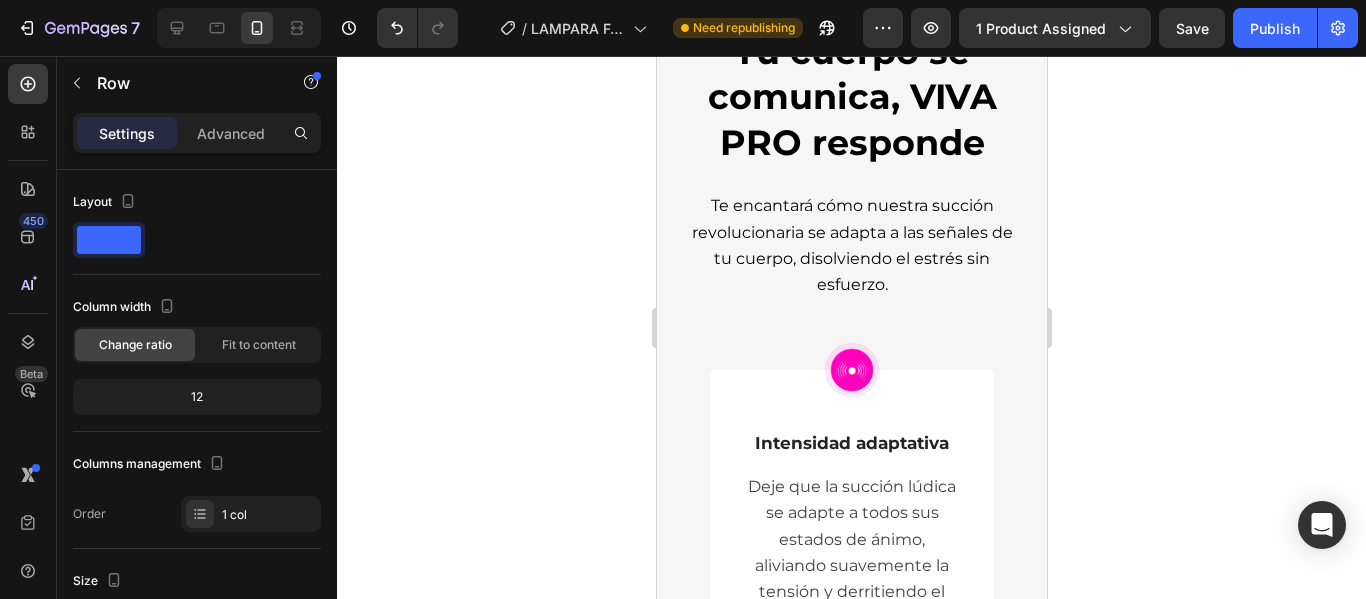 click 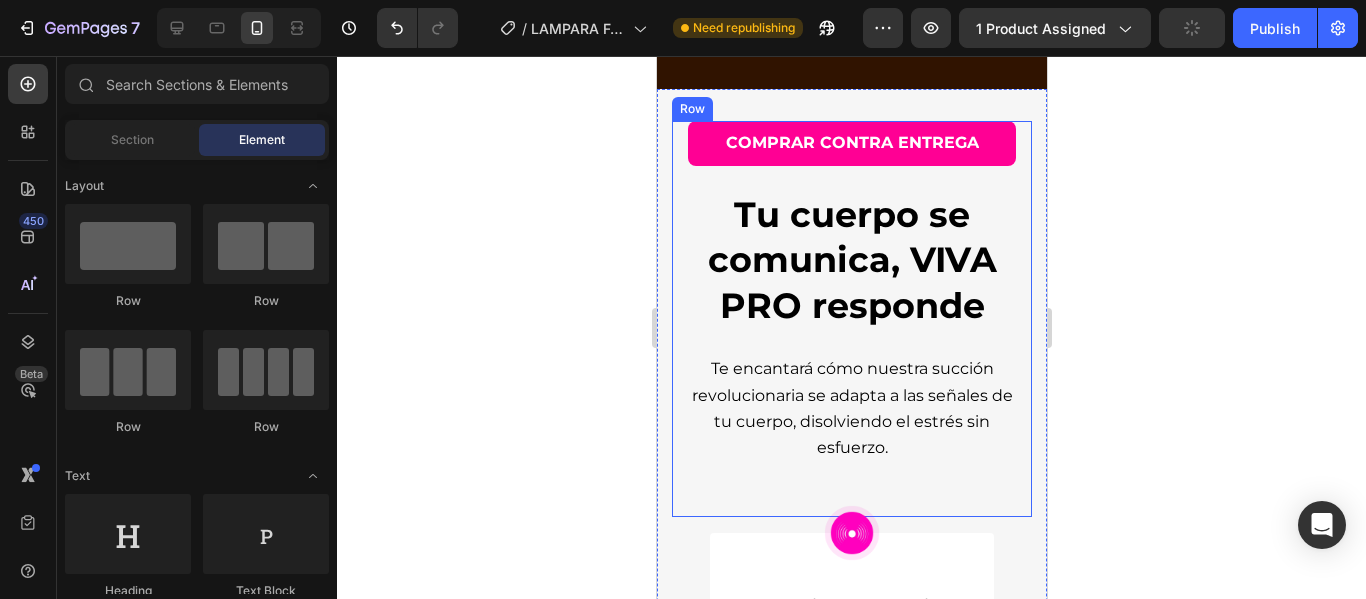 scroll, scrollTop: 2289, scrollLeft: 0, axis: vertical 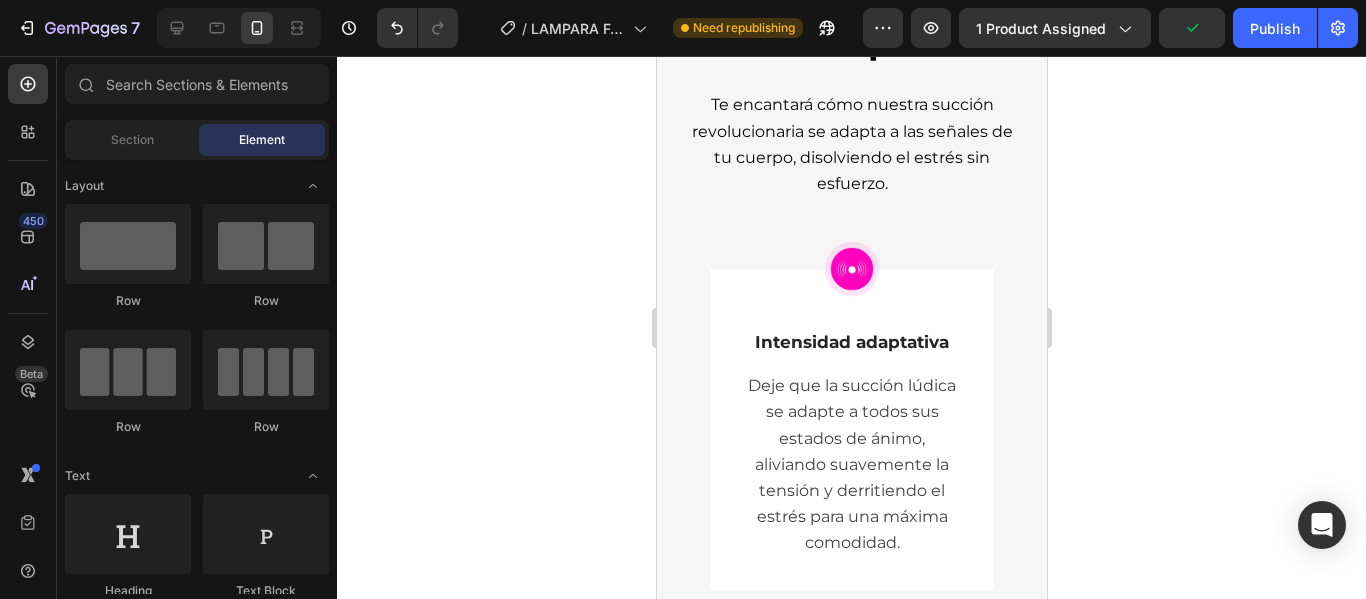 click on "COMPRAR CONTRA ENTREGA Button Tu cuerpo se comunica, VIVA PRO responde Heading Te encantará cómo nuestra succión revolucionaria se adapta a las señales de tu cuerpo, disolviendo el estrés sin esfuerzo. Text block Row Image Intensidad adaptativa Text Block Deje que la succión lúdica se adapte a todos sus estados de ánimo, aliviando suavemente la tensión y derritiendo el estrés para una máxima comodidad. Text block Row Image Circulación mejorada Text Block Los pulsos rítmicos estimulan tus sentidos, estimulan el flujo sanguíneo y disuelven la preocupación para brindarte vibraciones más serenas. Text block Row Image Delicias de Neurostim Text Block La succión suave despierta las vías de bienestar, inundándote de endorfinas y mejorando tu estado de ánimo para una felicidad máxima. Text block Row Image Diseño ergonómico Text Block La forma curva acuna la tensión, señalando los puntos de presión y convirtiendo cada toque en un alivio profundamente relajante. Text block Row Row Section 4" at bounding box center [851, 788] 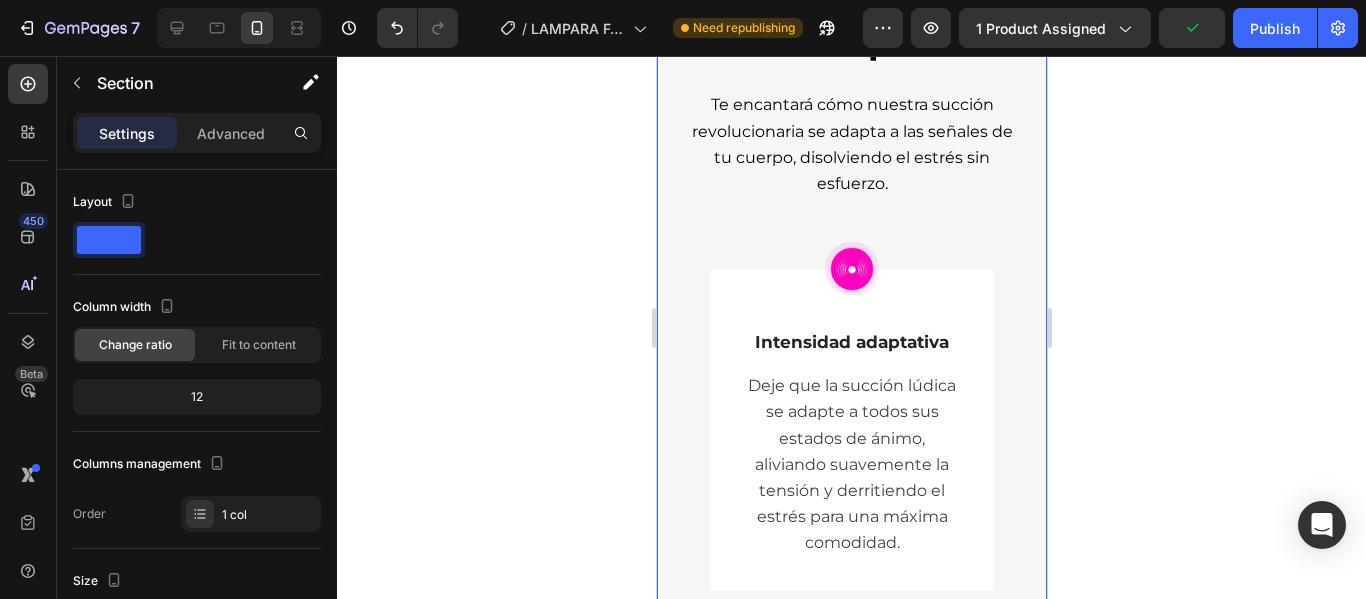 click on "COMPRAR CONTRA ENTREGA" at bounding box center (851, -121) 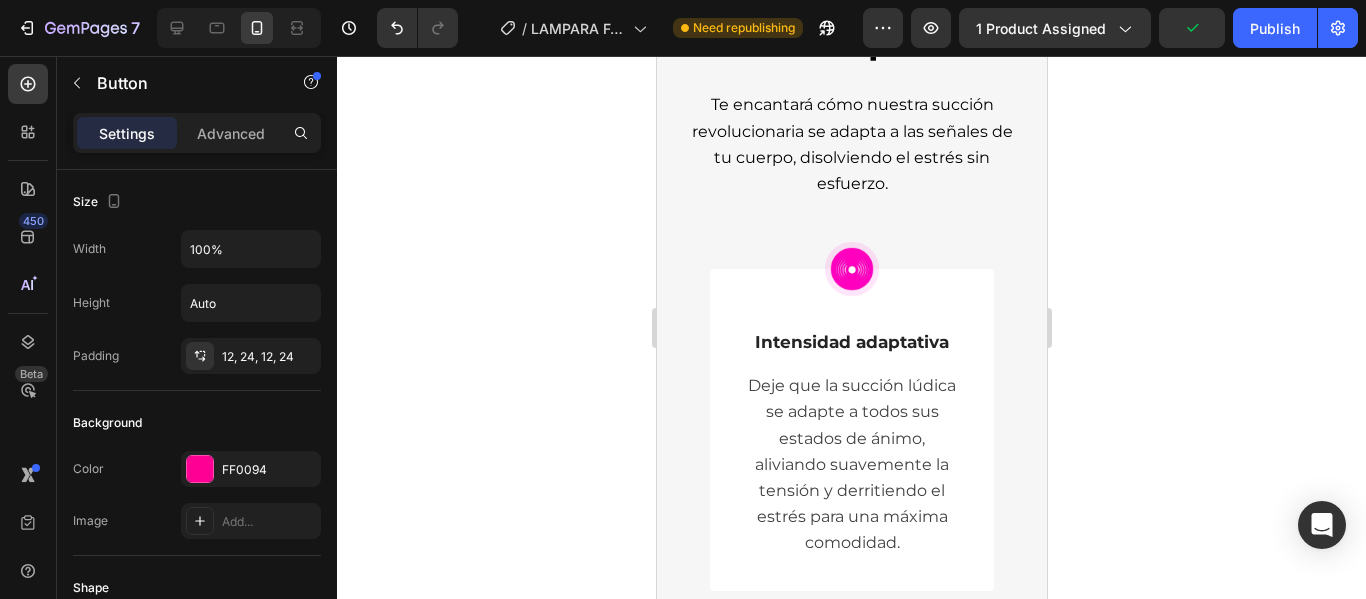click 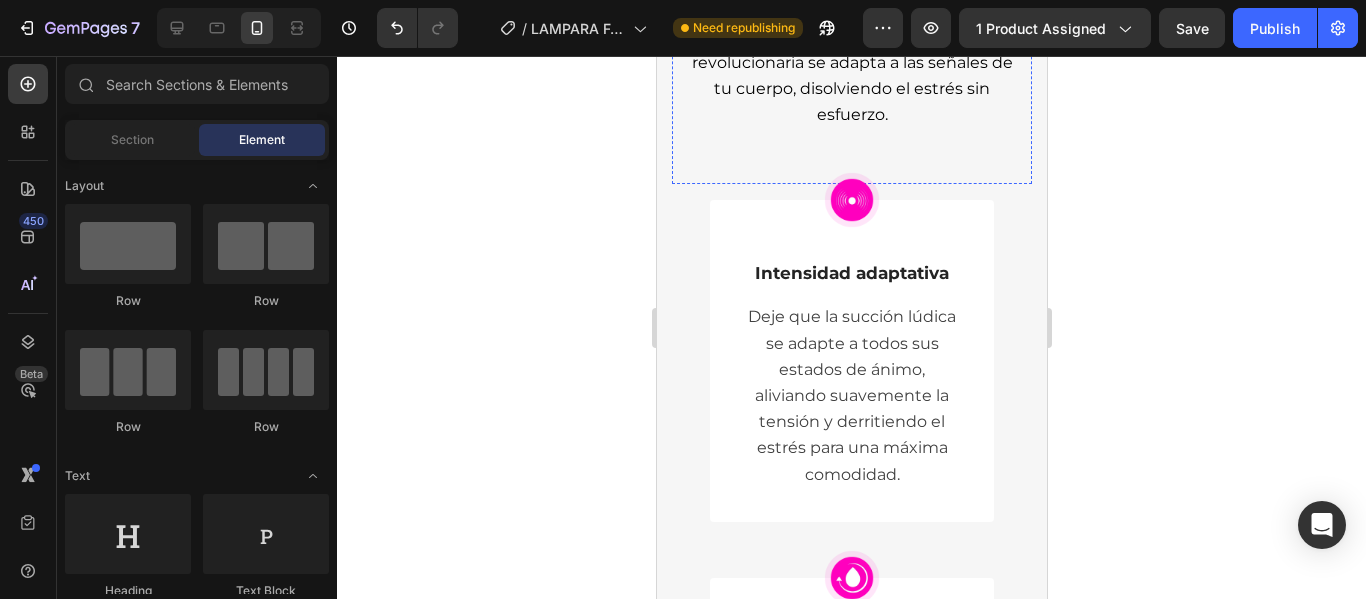 click on "Tu cuerpo se comunica, VIVA PRO responde" at bounding box center [851, -73] 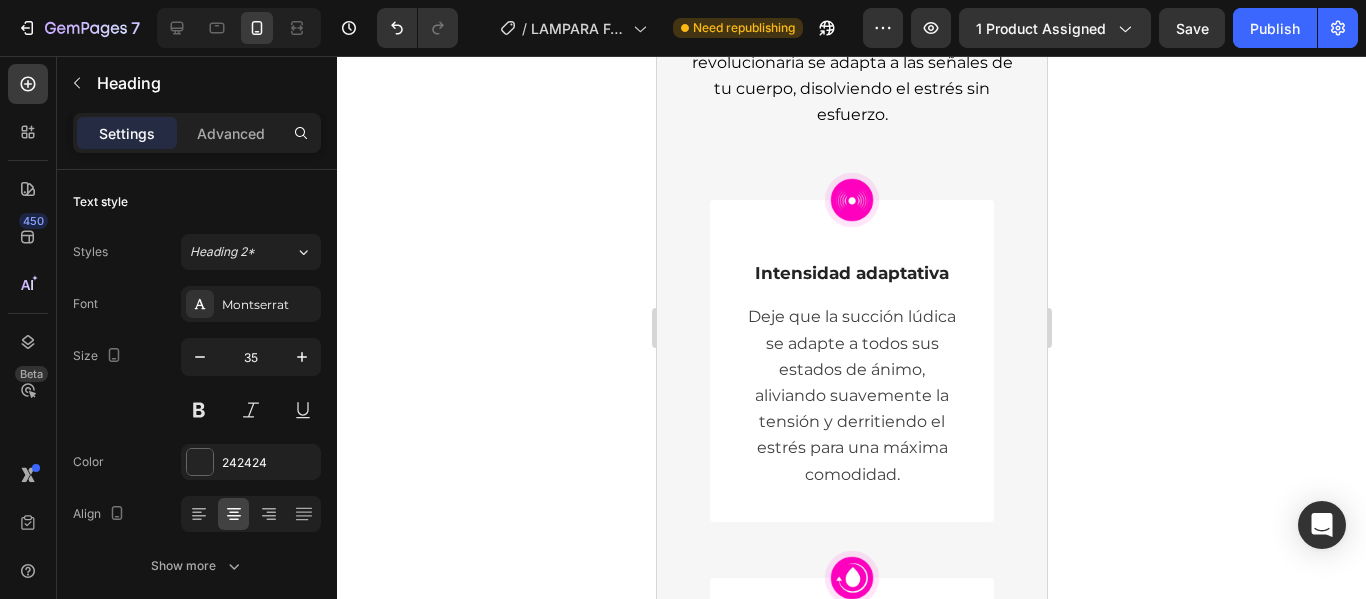 click at bounding box center [832, -162] 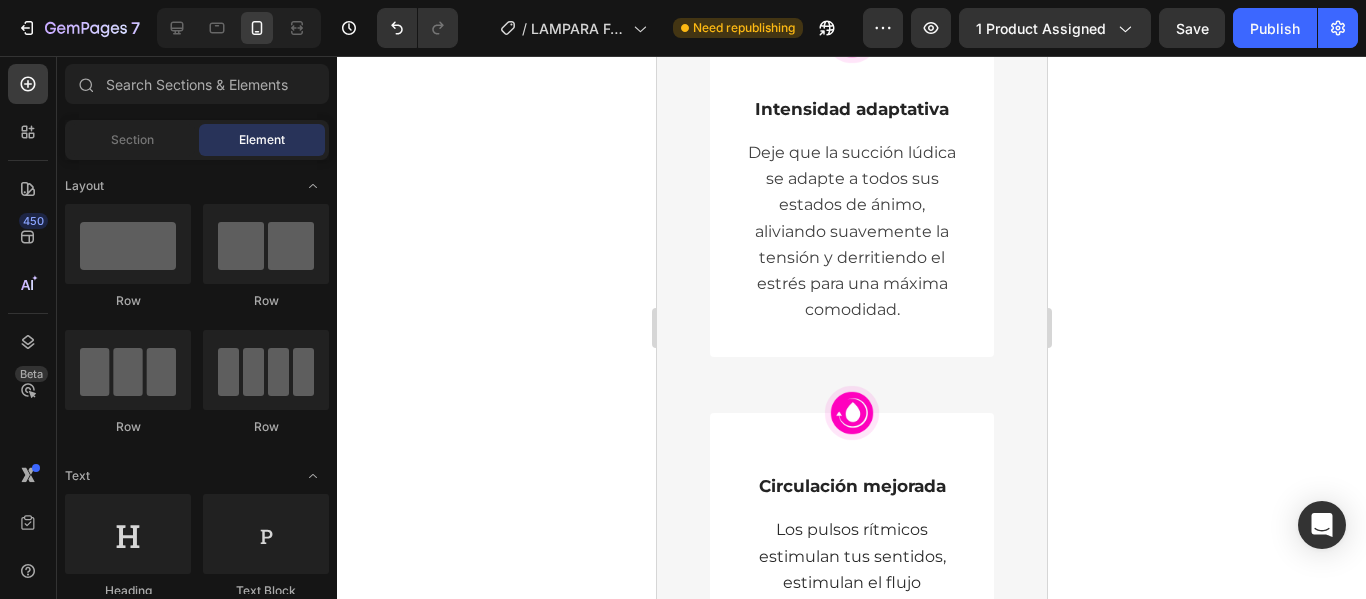 click on "Te encantará cómo nuestra succión revolucionaria se adapta a las señales de tu cuerpo, disolviendo el estrés sin esfuerzo." at bounding box center [851, -89] 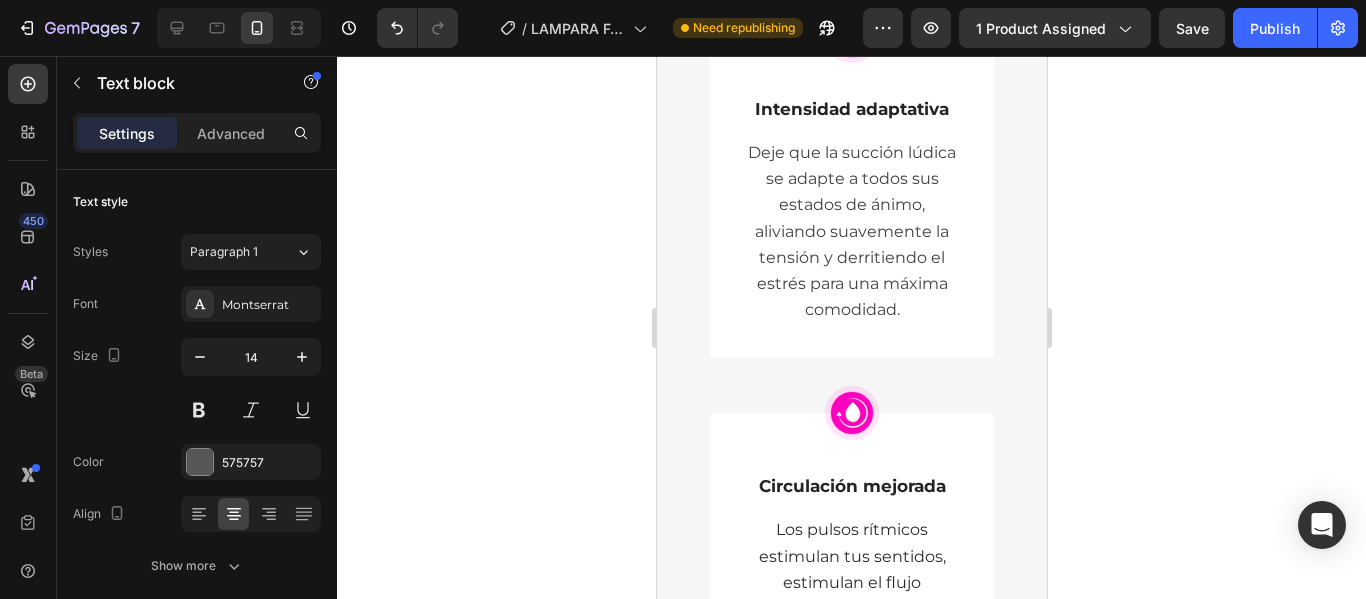 click 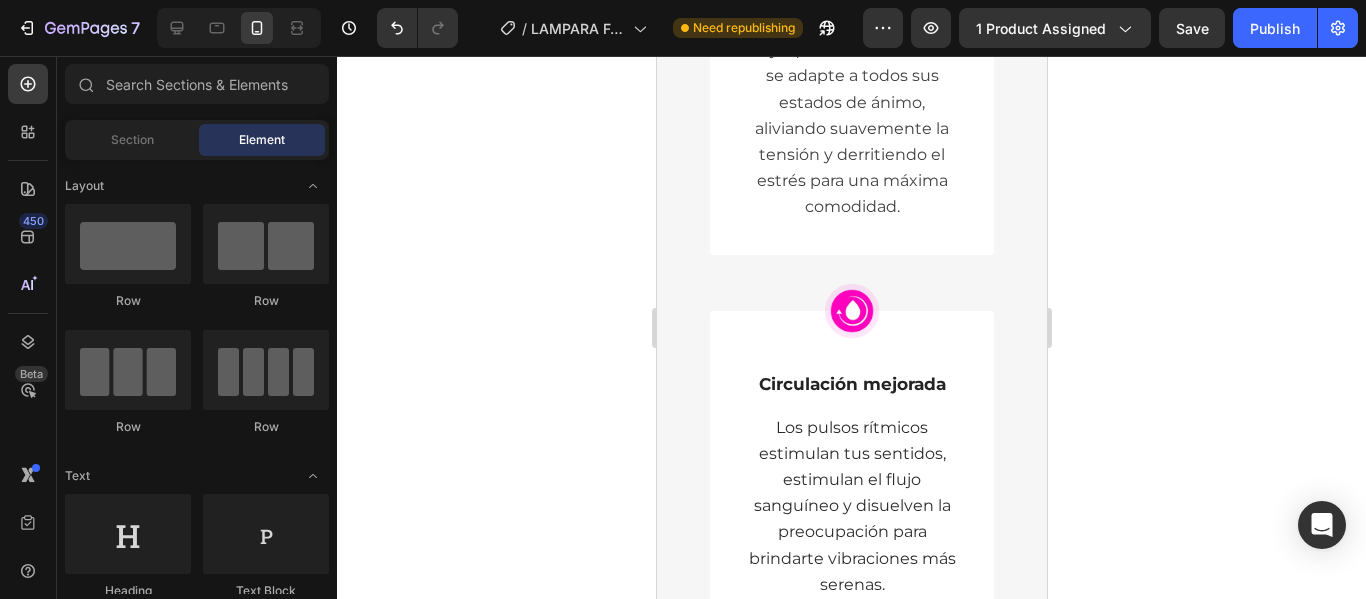 click on "Drop element here" at bounding box center (851, -113) 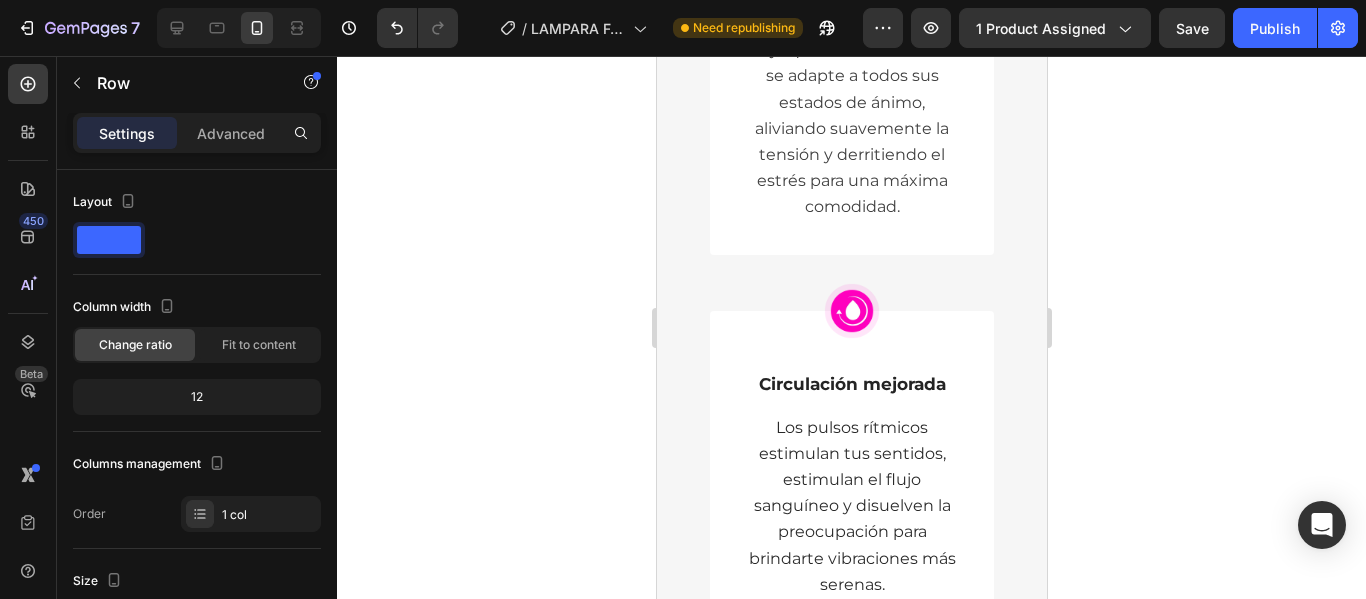 click 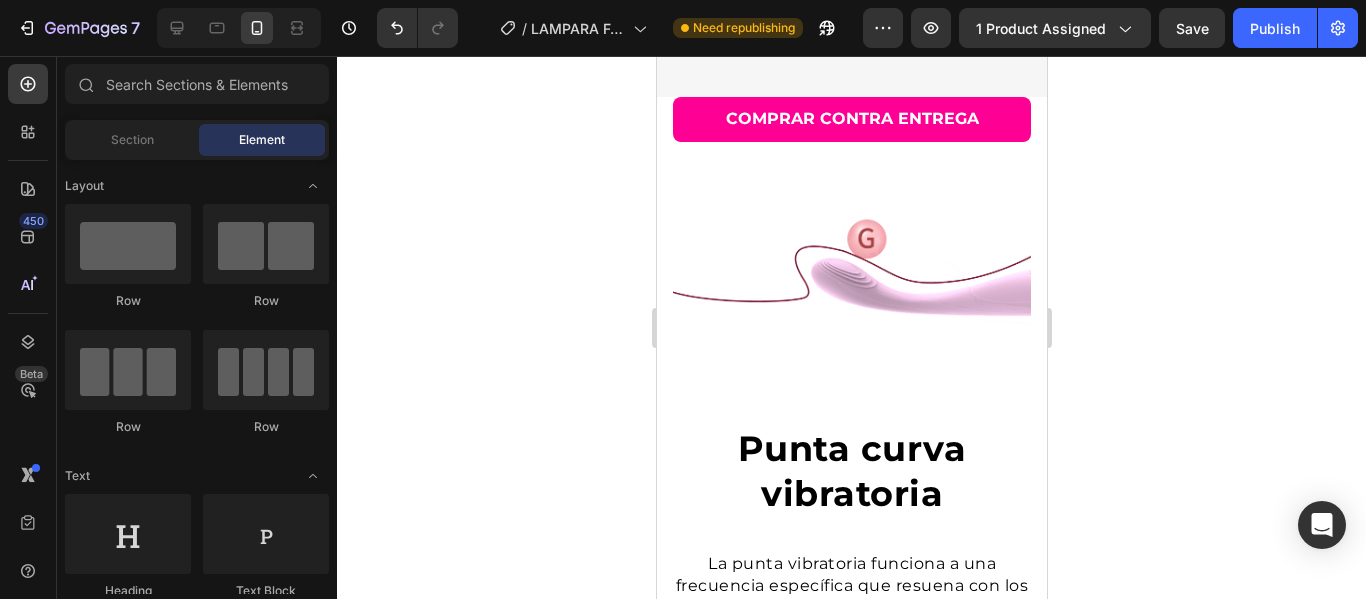 scroll, scrollTop: 3971, scrollLeft: 0, axis: vertical 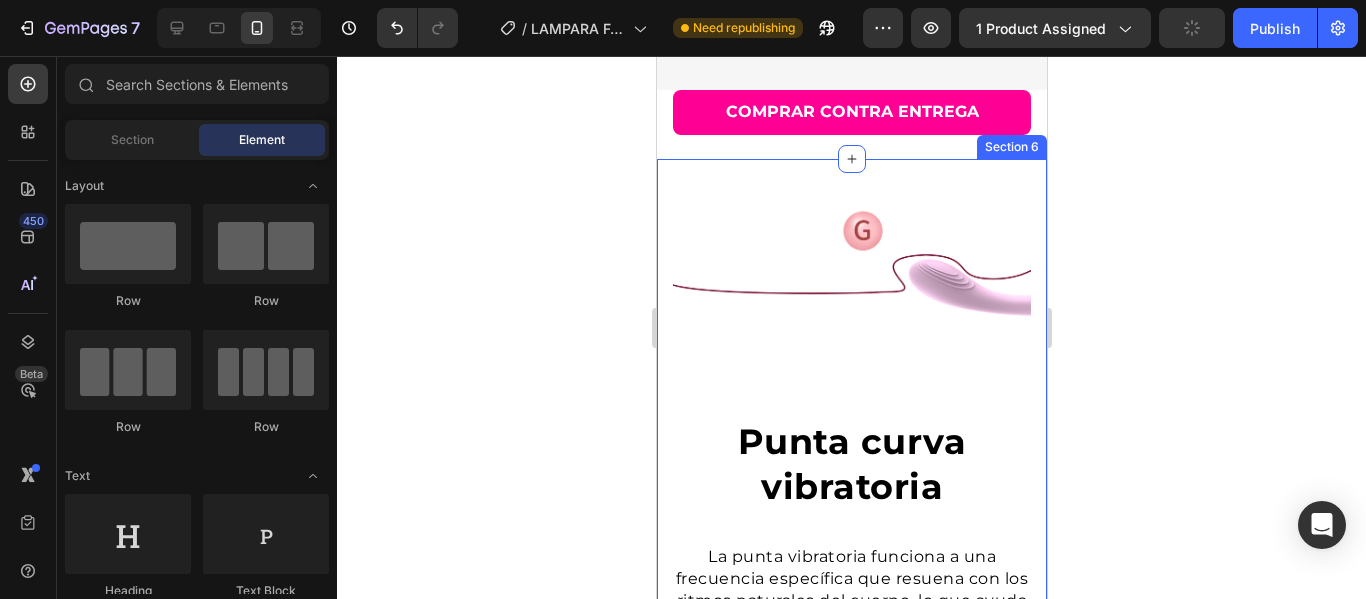 click on "Image Punta curva vibratoria Heading La punta vibratoria funciona a una frecuencia específica que resuena con los ritmos naturales del cuerpo, lo que ayuda a calmar el sistema nervioso. Text block Section 6" at bounding box center (851, 413) 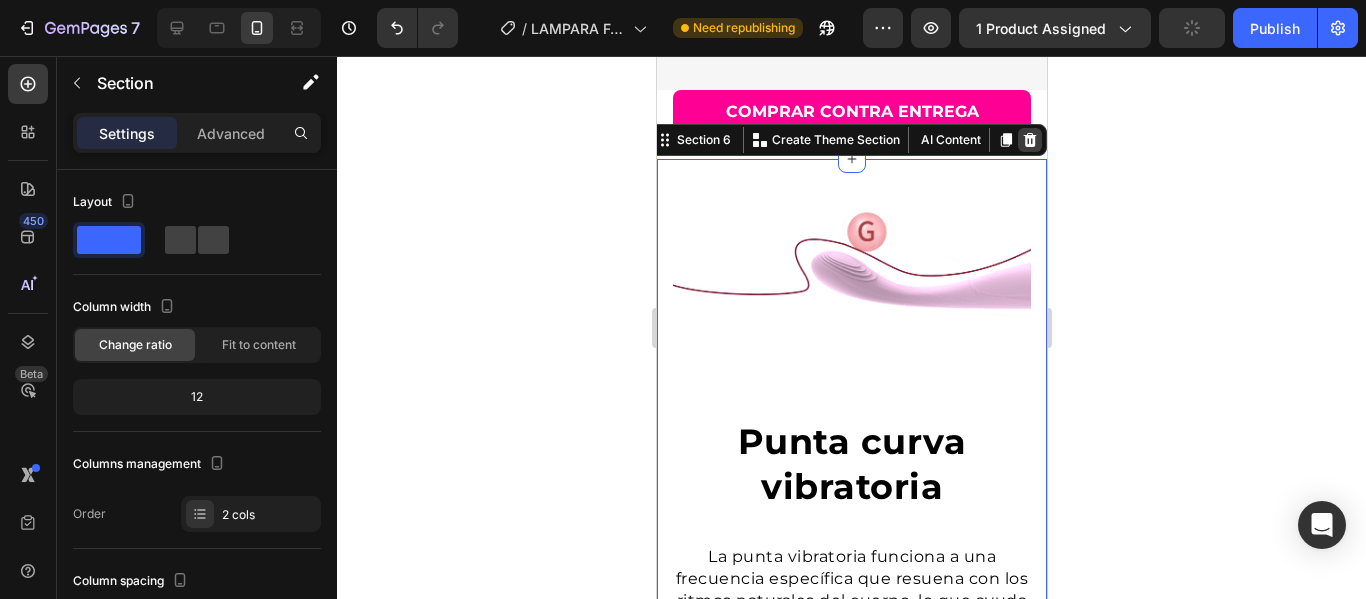 click 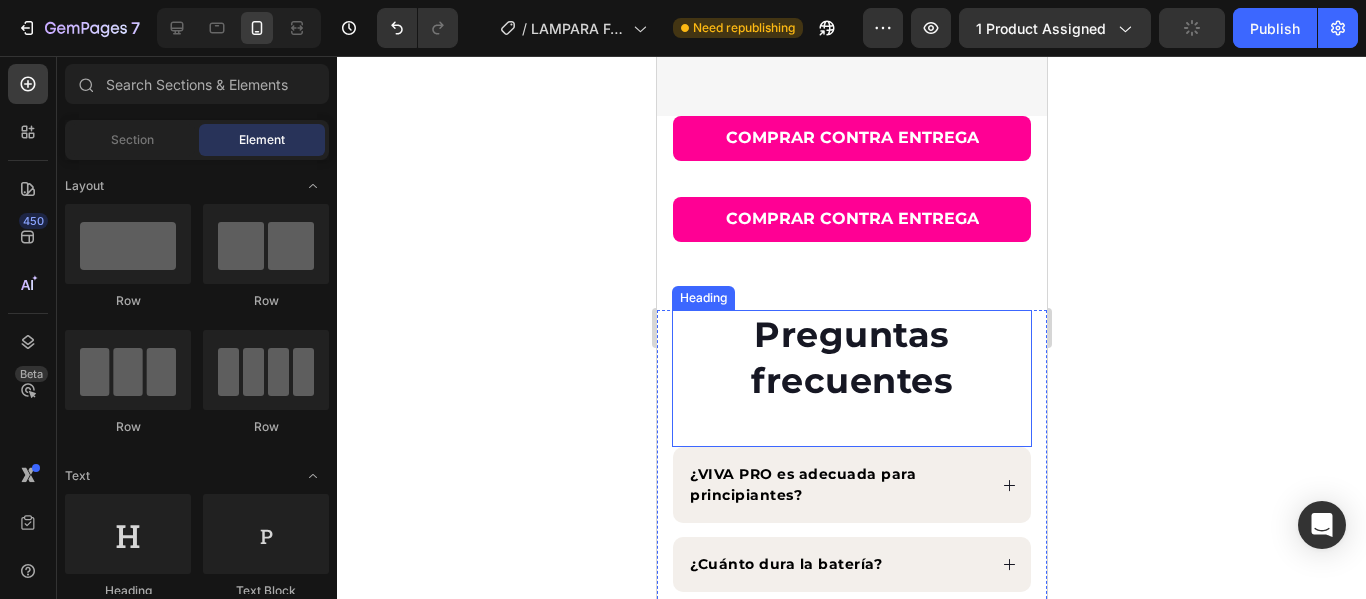 scroll, scrollTop: 3871, scrollLeft: 0, axis: vertical 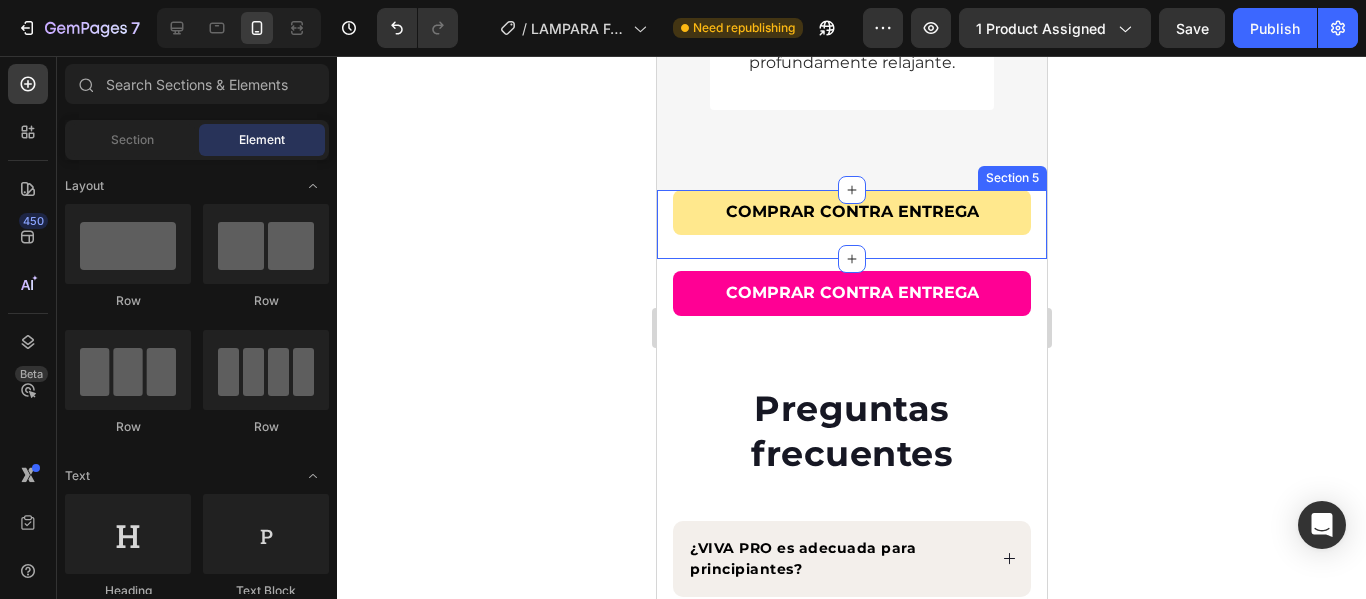 click on "COMPRAR CONTRA ENTREGA" at bounding box center [851, 212] 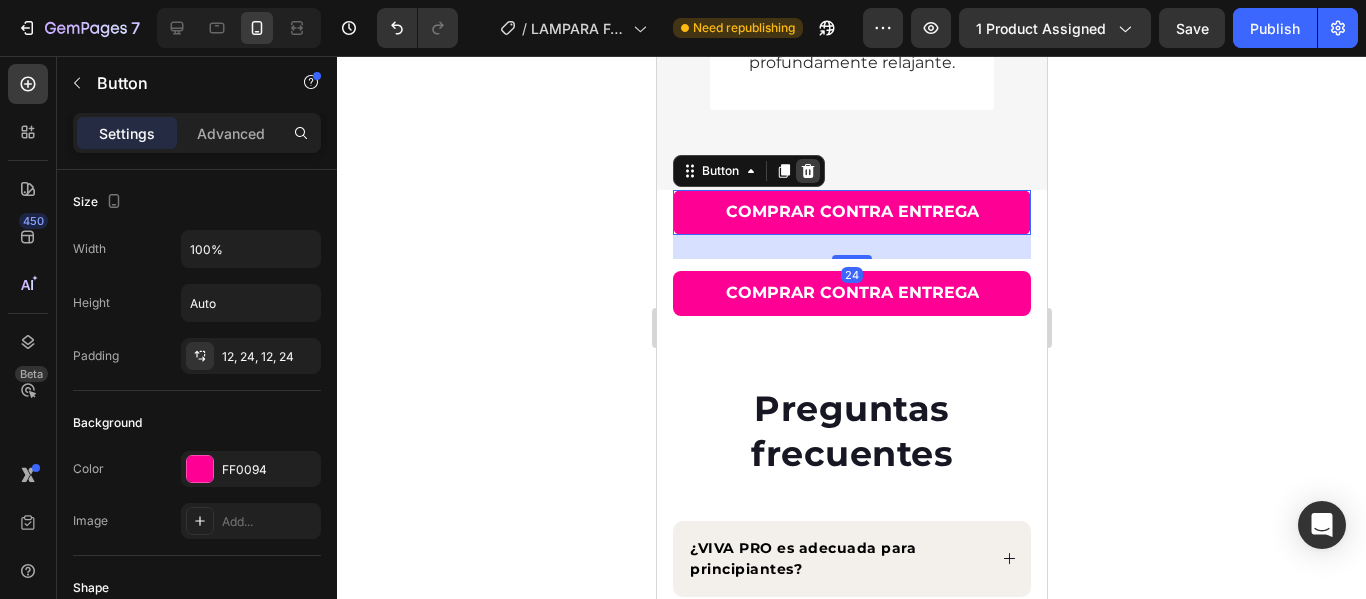 click 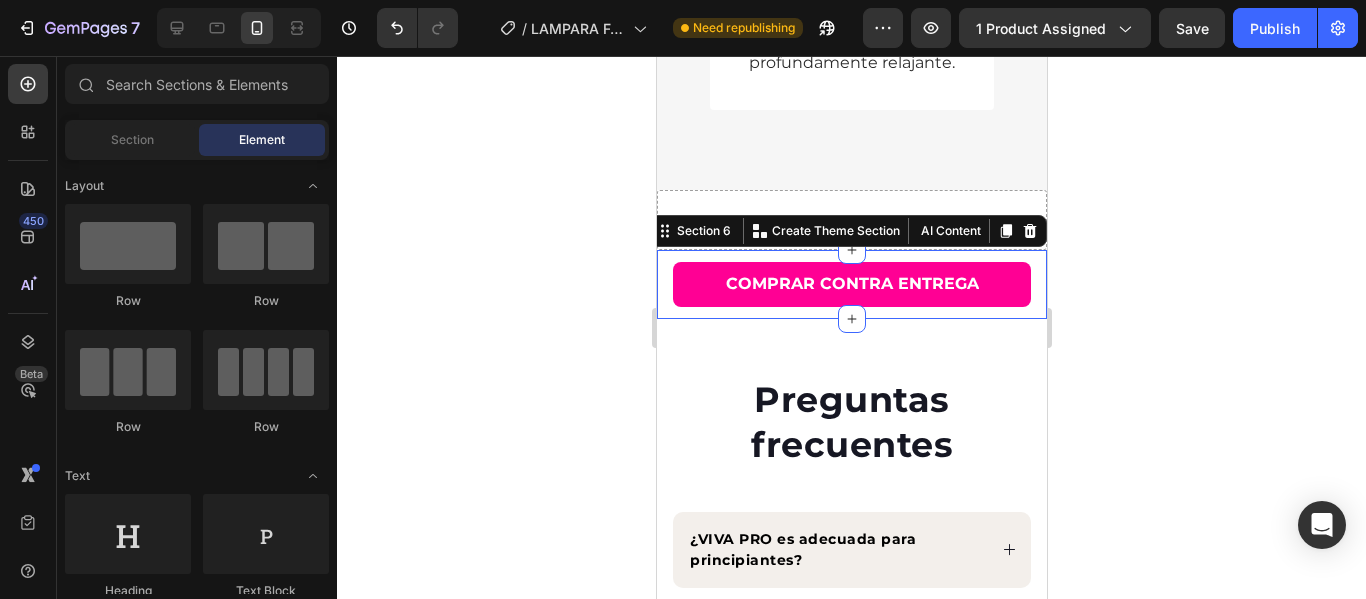 click on "COMPRAR CONTRA ENTREGA Button" at bounding box center [851, 284] 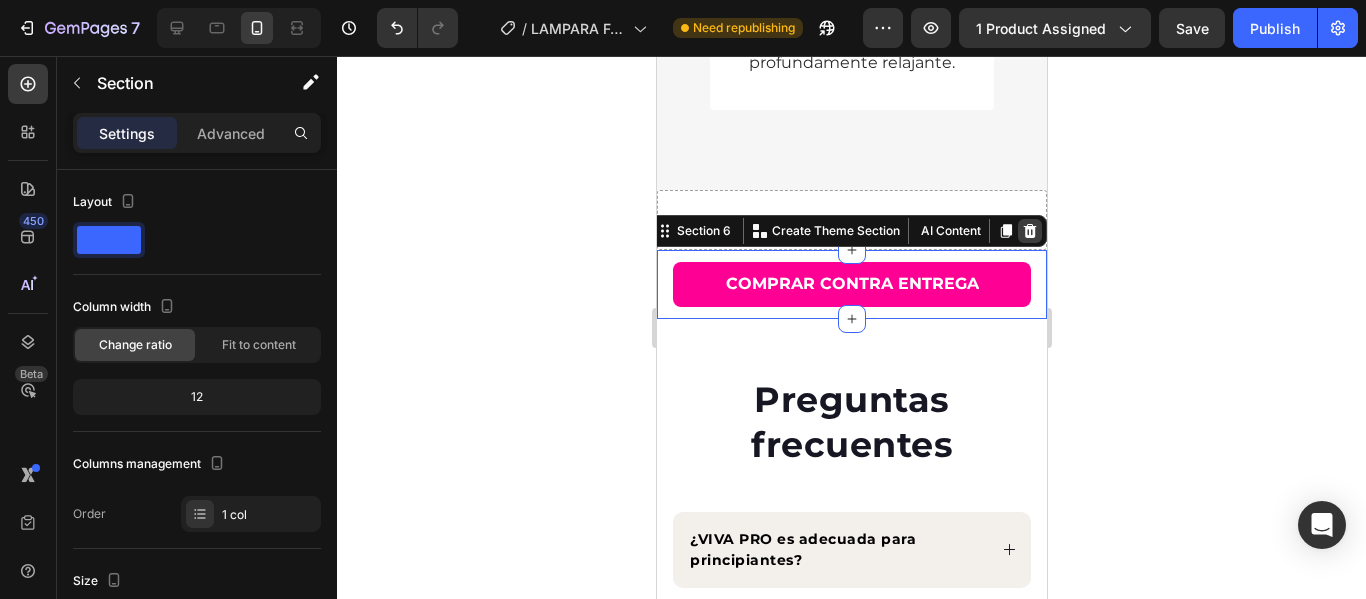 click 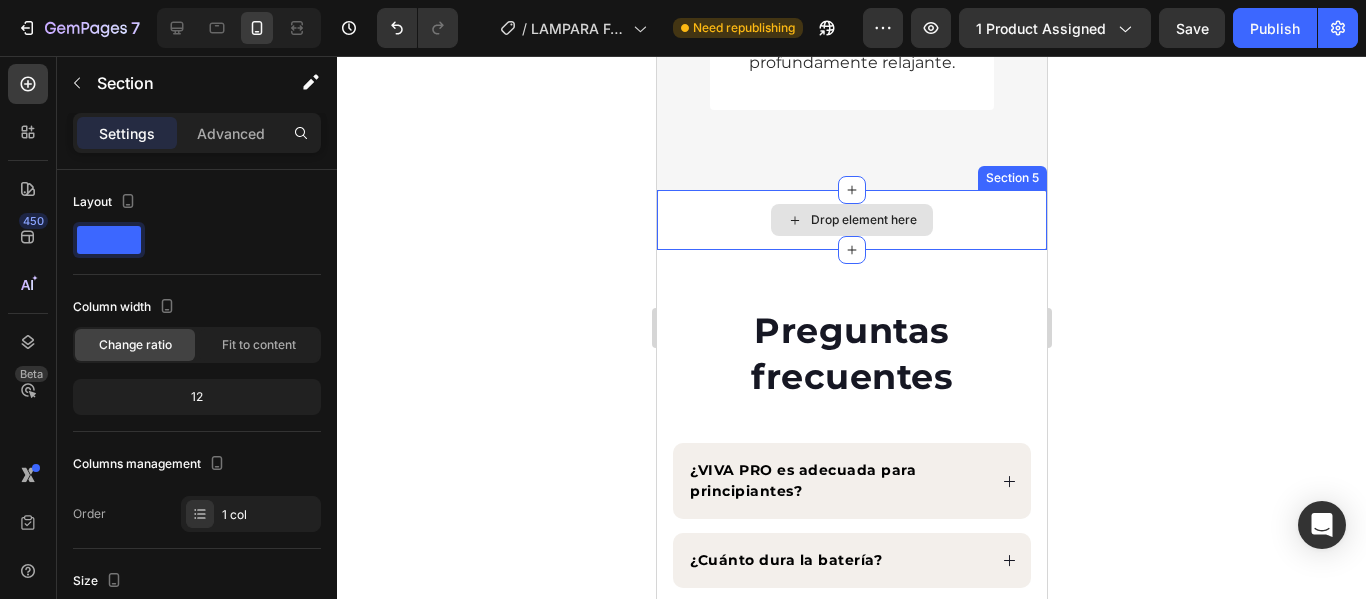 click on "Drop element here" at bounding box center (851, 220) 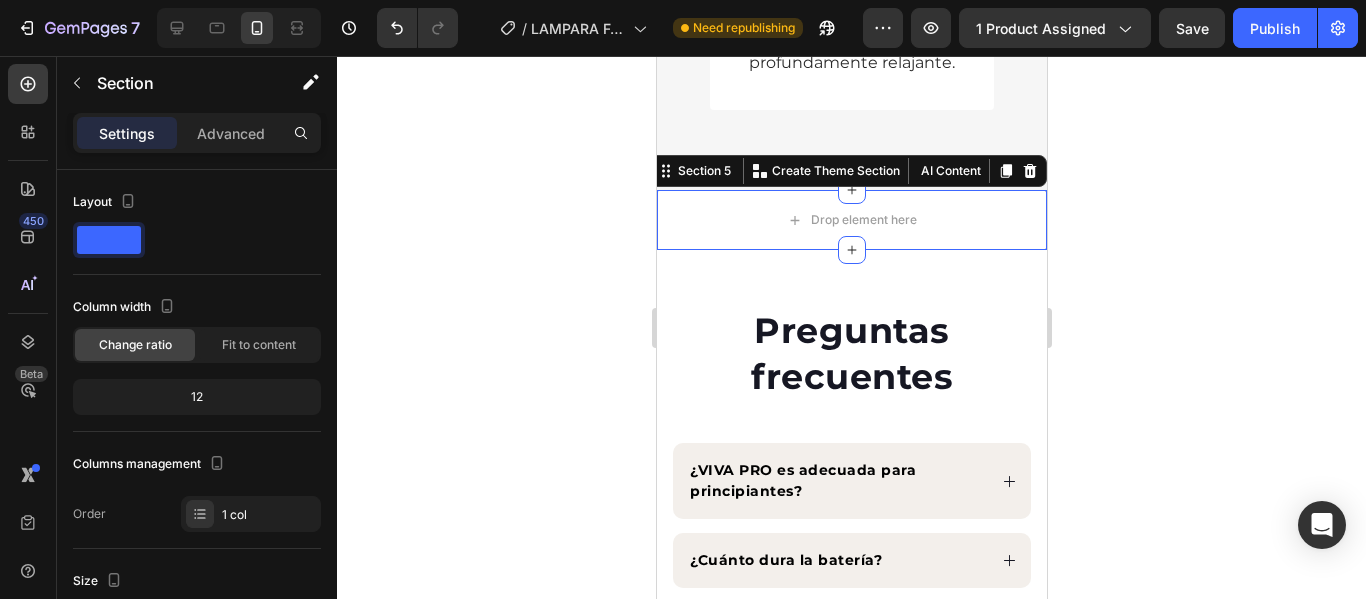 drag, startPoint x: 1017, startPoint y: 224, endPoint x: 1018, endPoint y: 237, distance: 13.038404 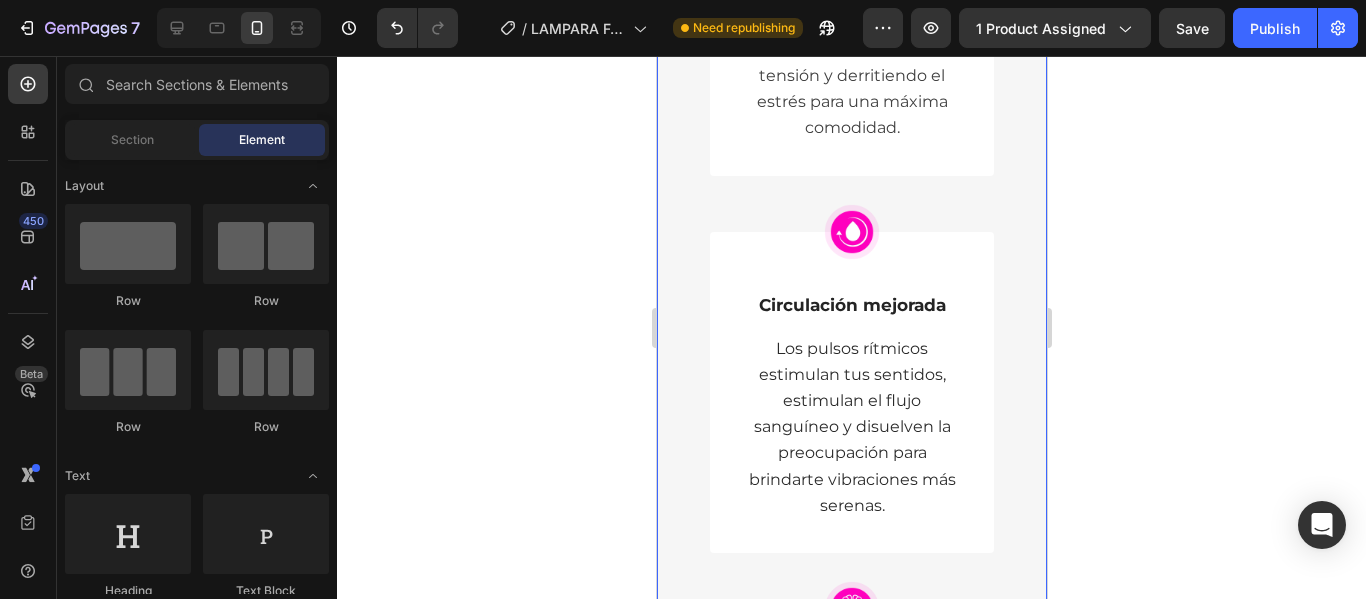 scroll, scrollTop: 2253, scrollLeft: 0, axis: vertical 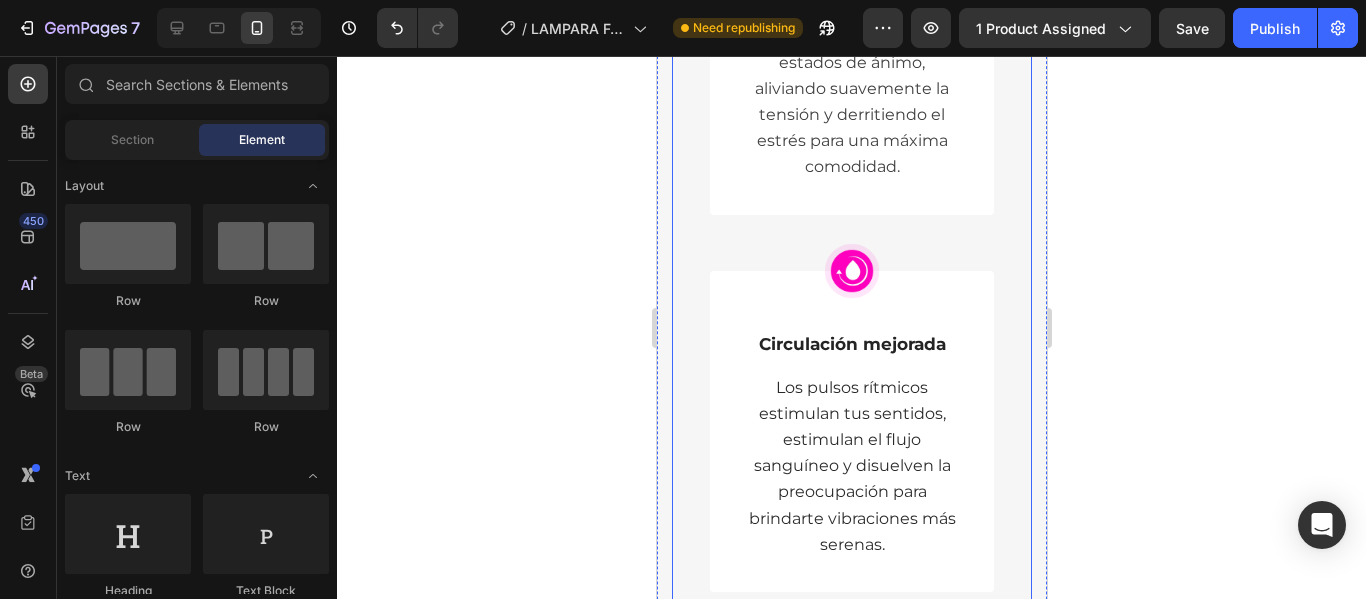 click on "Image Intensidad adaptativa Text Block Deje que la succión lúdica se adapte a todos sus estados de ánimo, aliviando suavemente la tensión y derritiendo el estrés para una máxima comodidad. Text block Row Image Circulación mejorada Text Block Los pulsos rítmicos estimulan tus sentidos, estimulan el flujo sanguíneo y disuelven la preocupación para brindarte vibraciones más serenas. Text block Row Image Delicias de Neurostim Text Block La succión suave despierta las vías de bienestar, inundándote de endorfinas y mejorando tu estado de ánimo para una felicidad máxima. Text block Row Image Diseño ergonómico Text Block La forma curva acuna la tensión, señalando los puntos de presión y convirtiendo cada toque en un alivio profundamente relajante. Text block Row Row" at bounding box center (851, 594) 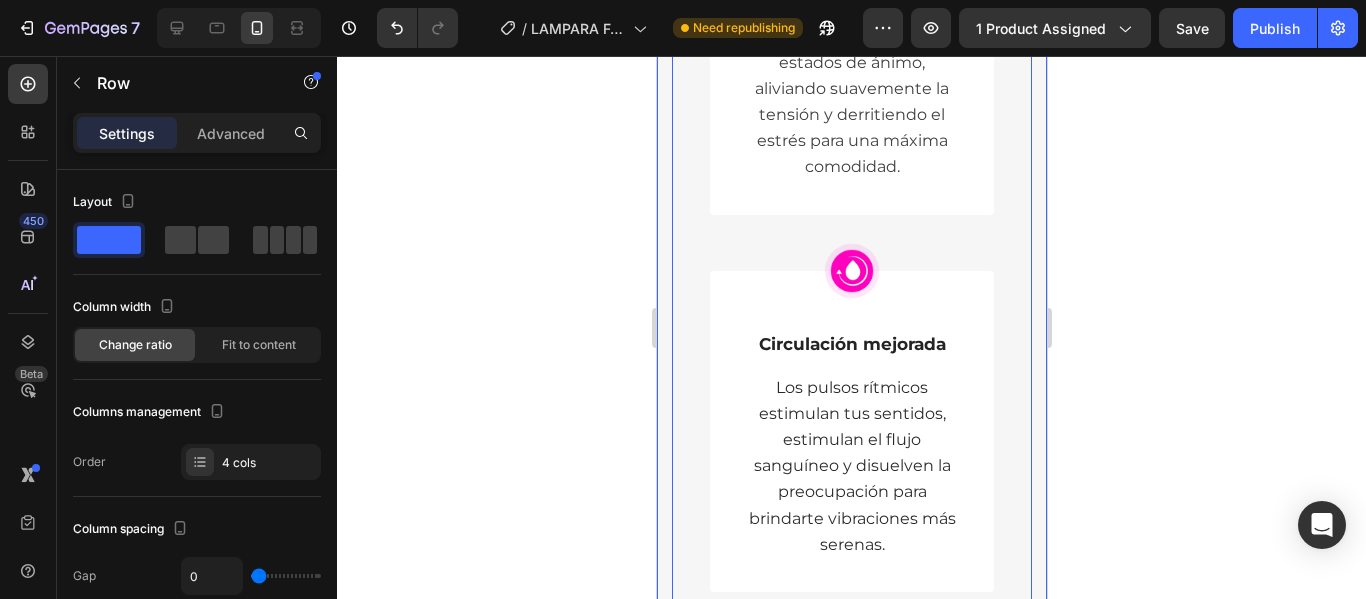 click on "Image Intensidad adaptativa Text Block Deje que la succión lúdica se adapte a todos sus estados de ánimo, aliviando suavemente la tensión y derritiendo el estrés para una máxima comodidad. Text block Row Image Circulación mejorada Text Block Los pulsos rítmicos estimulan tus sentidos, estimulan el flujo sanguíneo y disuelven la preocupación para brindarte vibraciones más serenas. Text block Row Image Delicias de Neurostim Text Block La succión suave despierta las vías de bienestar, inundándote de endorfinas y mejorando tu estado de ánimo para una felicidad máxima. Text block Row Image Diseño ergonómico Text Block La forma curva acuna la tensión, señalando los puntos de presión y convirtiendo cada toque en un alivio profundamente relajante. Text block Row Row   0 Section 4" at bounding box center (851, 618) 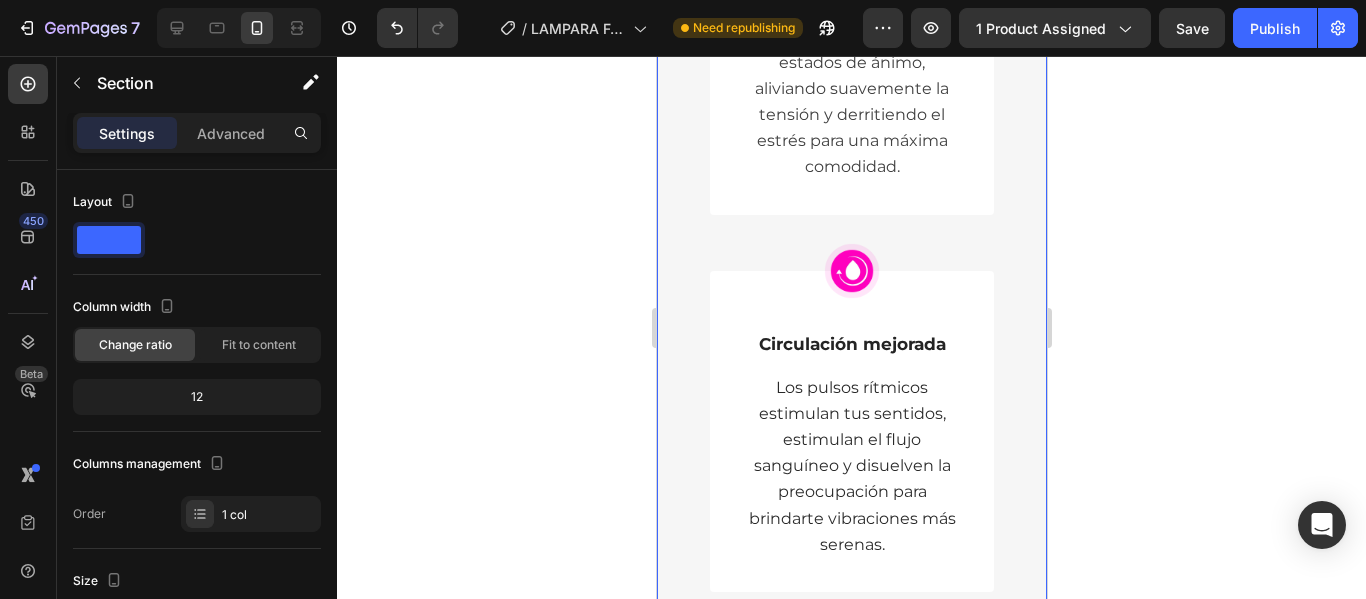 click 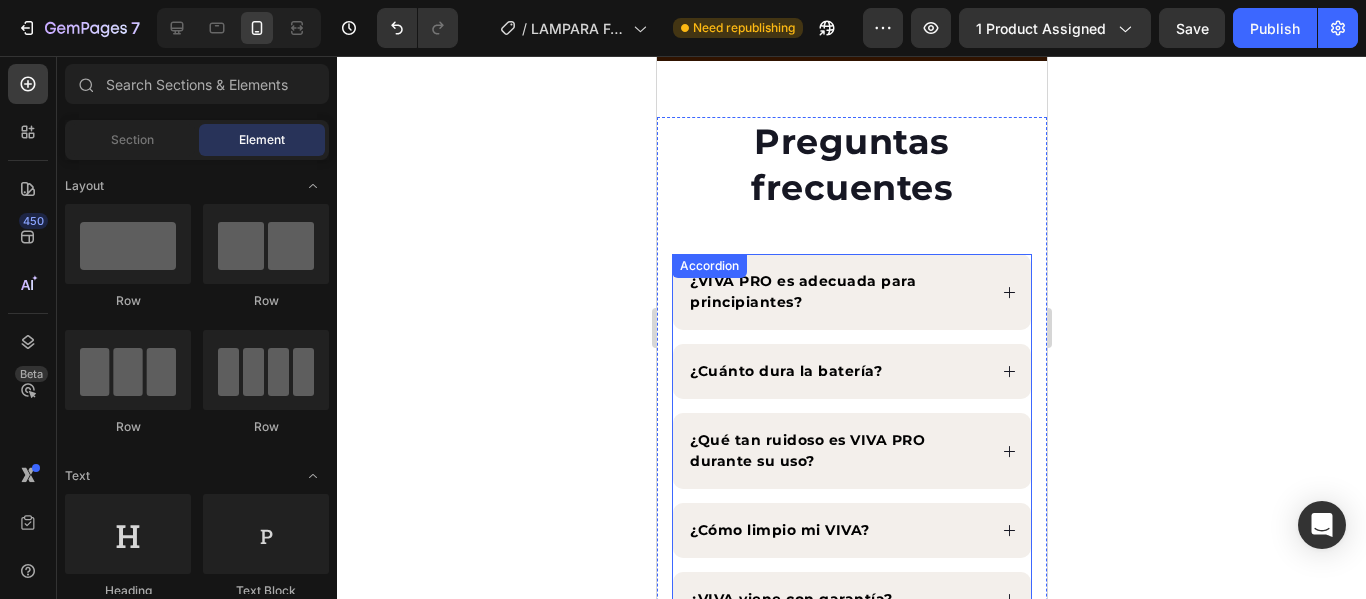 scroll, scrollTop: 2394, scrollLeft: 0, axis: vertical 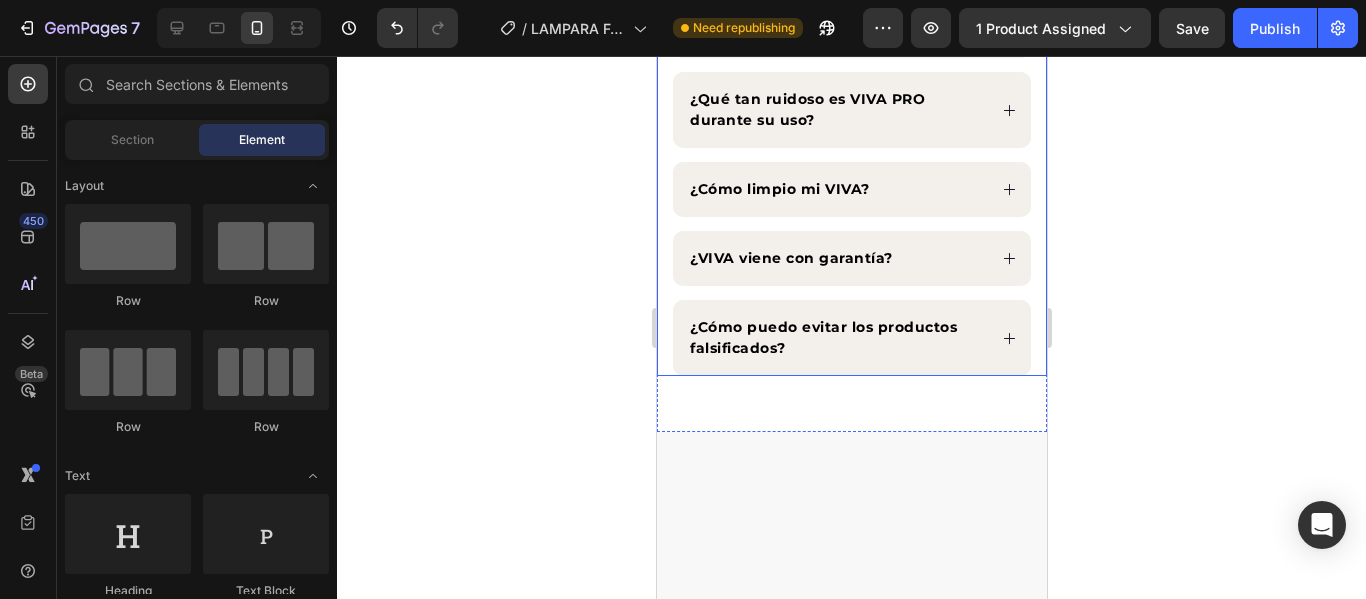 click on "Preguntas frecuentes Heading
¿VIVA PRO es adecuada para principiantes?
¿Cuánto dura la batería?
¿Qué tan ruidoso es VIVA PRO durante su uso?
¿Cómo limpio mi VIVA?
¿VIVA viene con garantía?
¿Cómo puedo evitar los productos falsificados? Accordion Row" at bounding box center [851, 76] 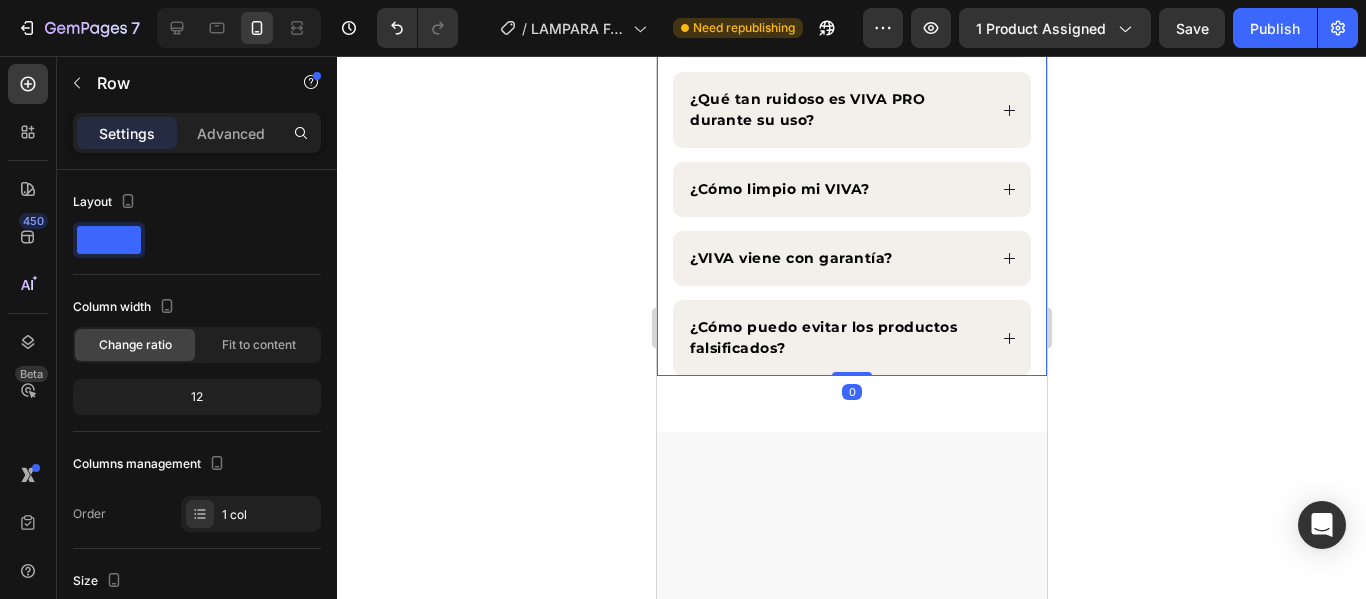 click 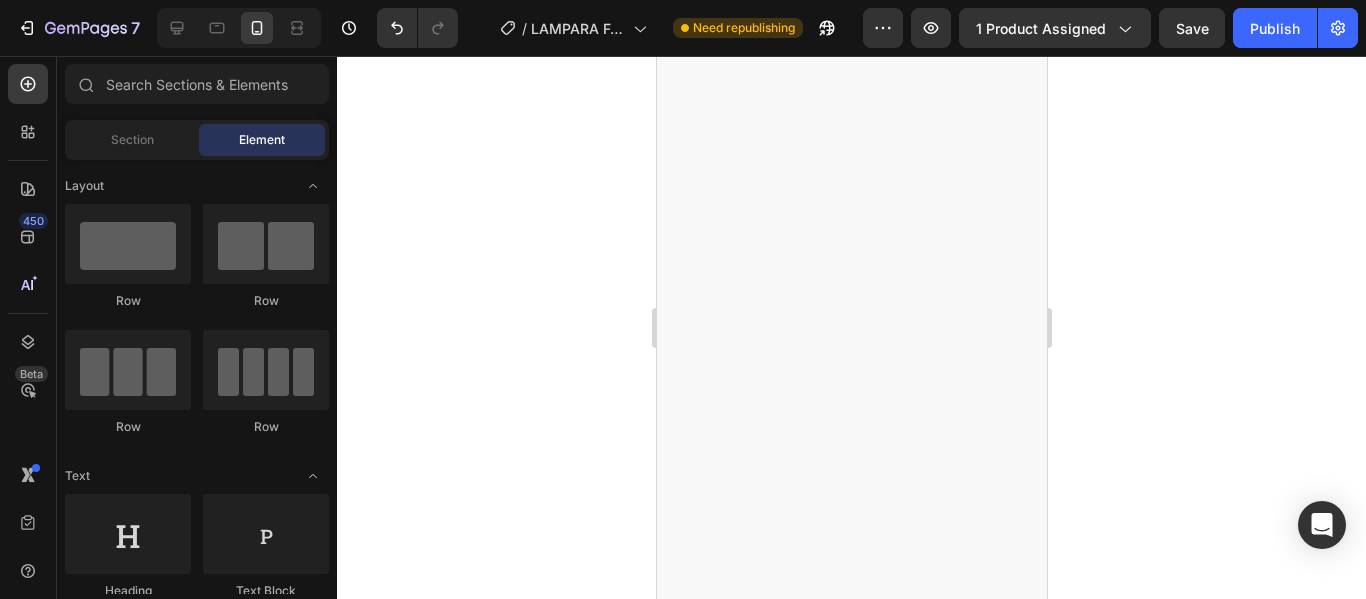 click on "Drop element here Section 4   You can create reusable sections Create Theme Section AI Content Write with GemAI What would you like to describe here? Tone and Voice Persuasive Product LunaBeam Pro Lampara Faro Proyector De Luna Show more Generate" at bounding box center [851, -194] 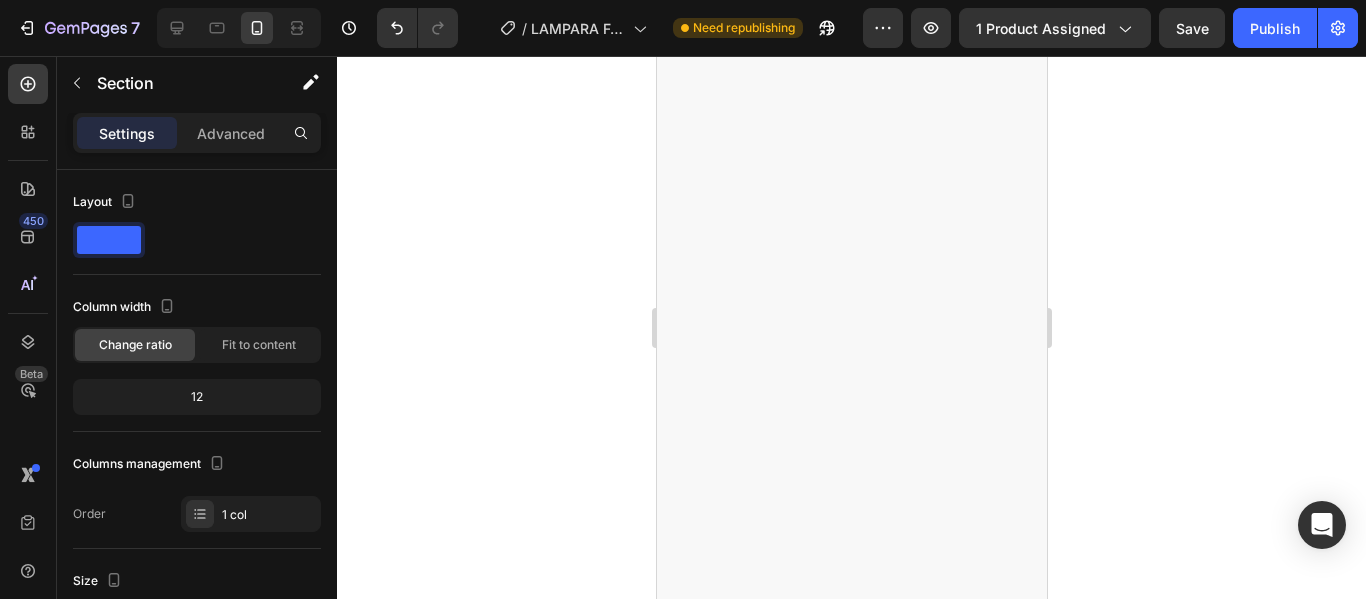 click 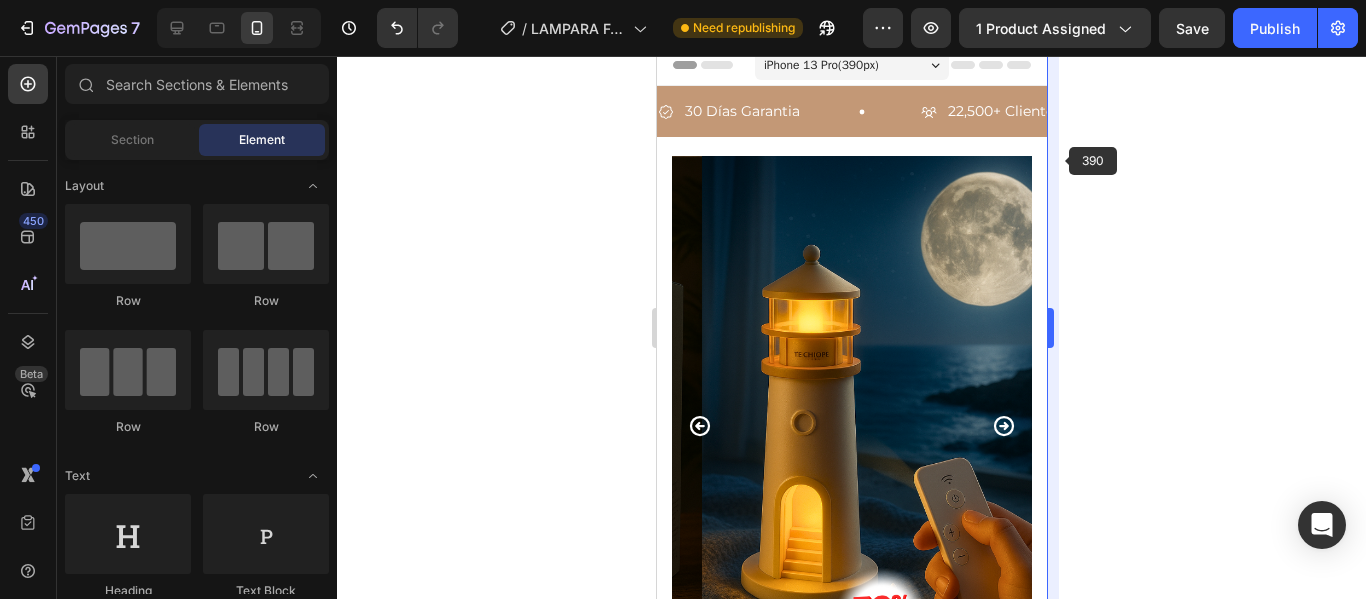 scroll, scrollTop: 0, scrollLeft: 0, axis: both 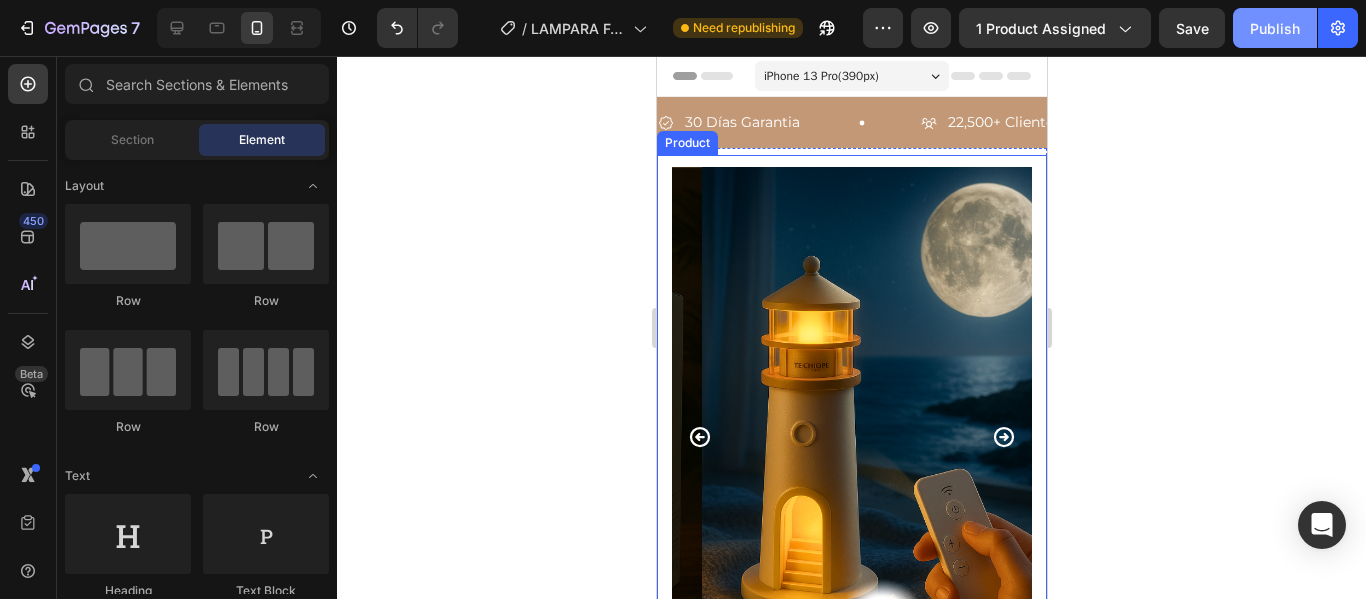 click on "Publish" at bounding box center (1275, 28) 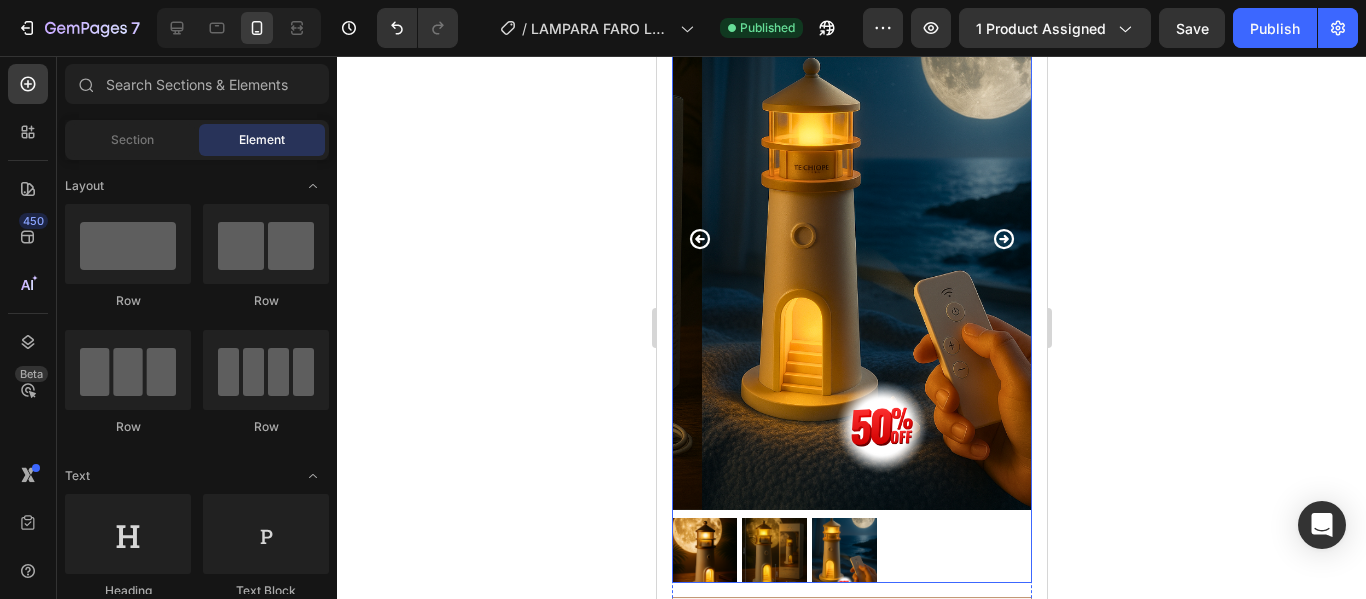 scroll, scrollTop: 500, scrollLeft: 0, axis: vertical 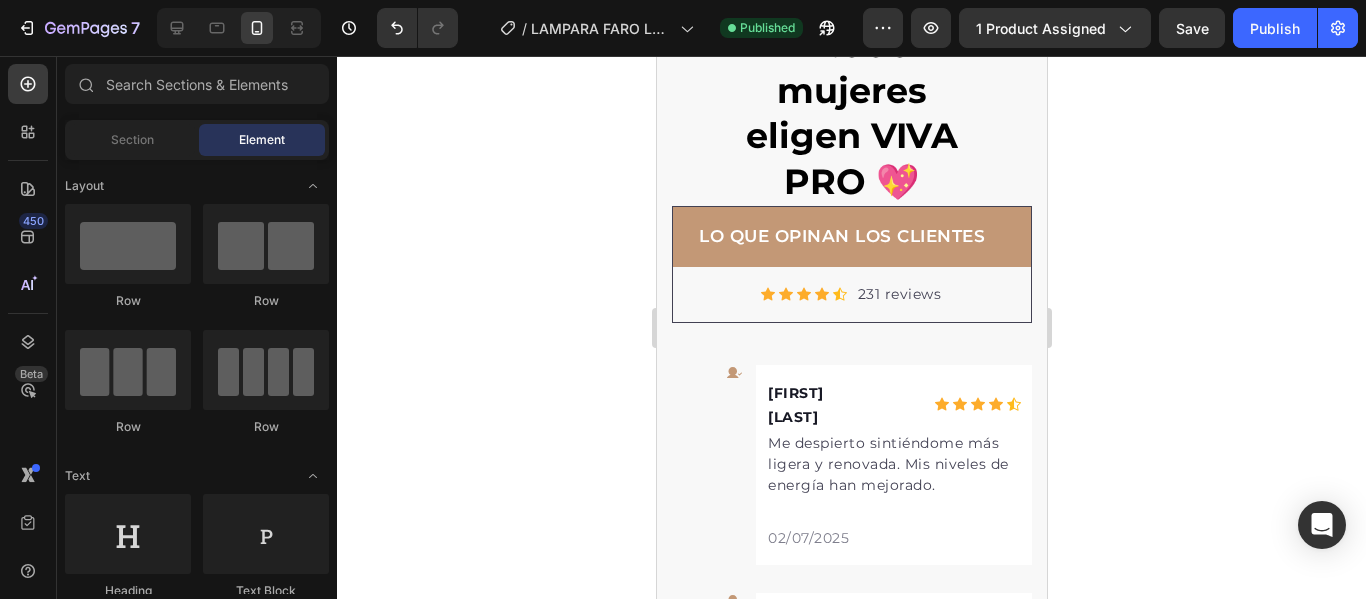 click on "La Oferta acabará pronto" at bounding box center (851, -335) 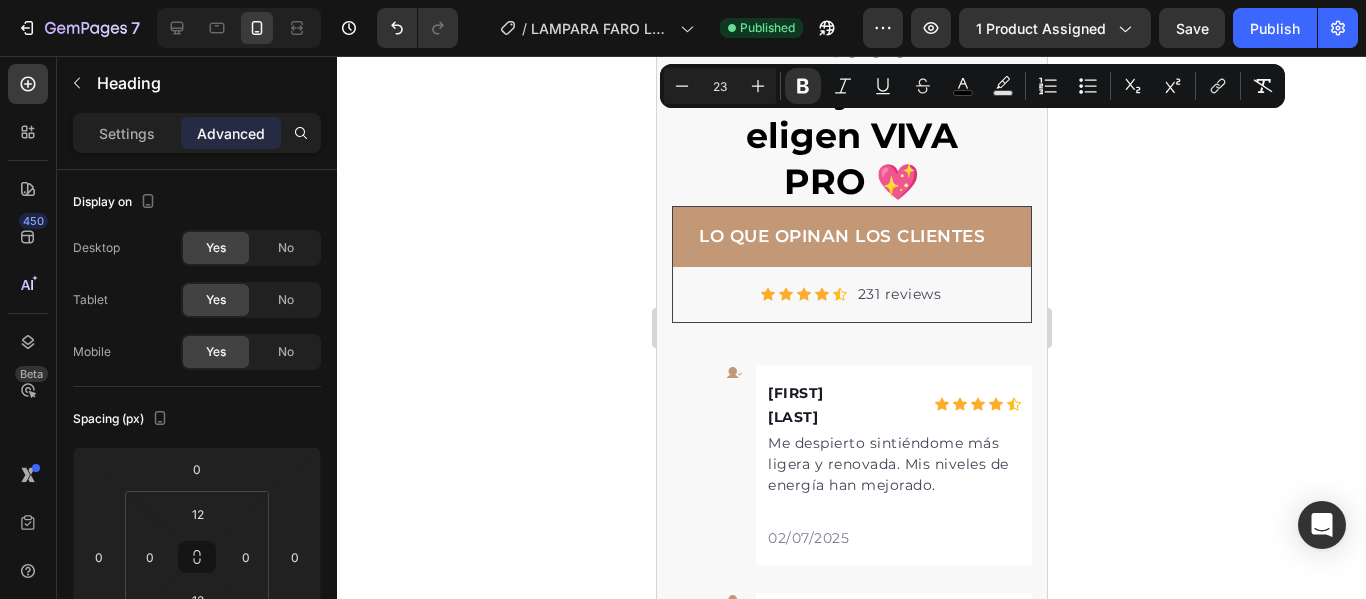 click on "Minus 23 Plus Bold Italic Underline       Strikethrough
color
Text Background Color Numbered List Bulleted List Subscript Superscript       link Remove Format" at bounding box center (972, 86) 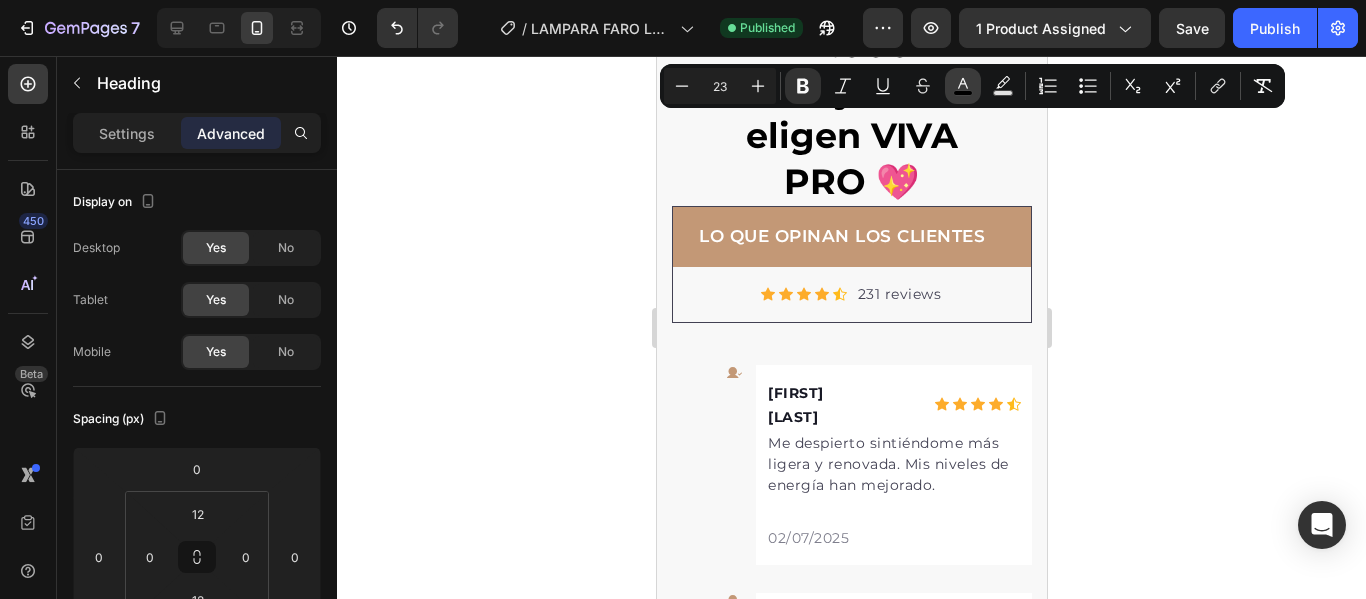 click on "color" at bounding box center (963, 86) 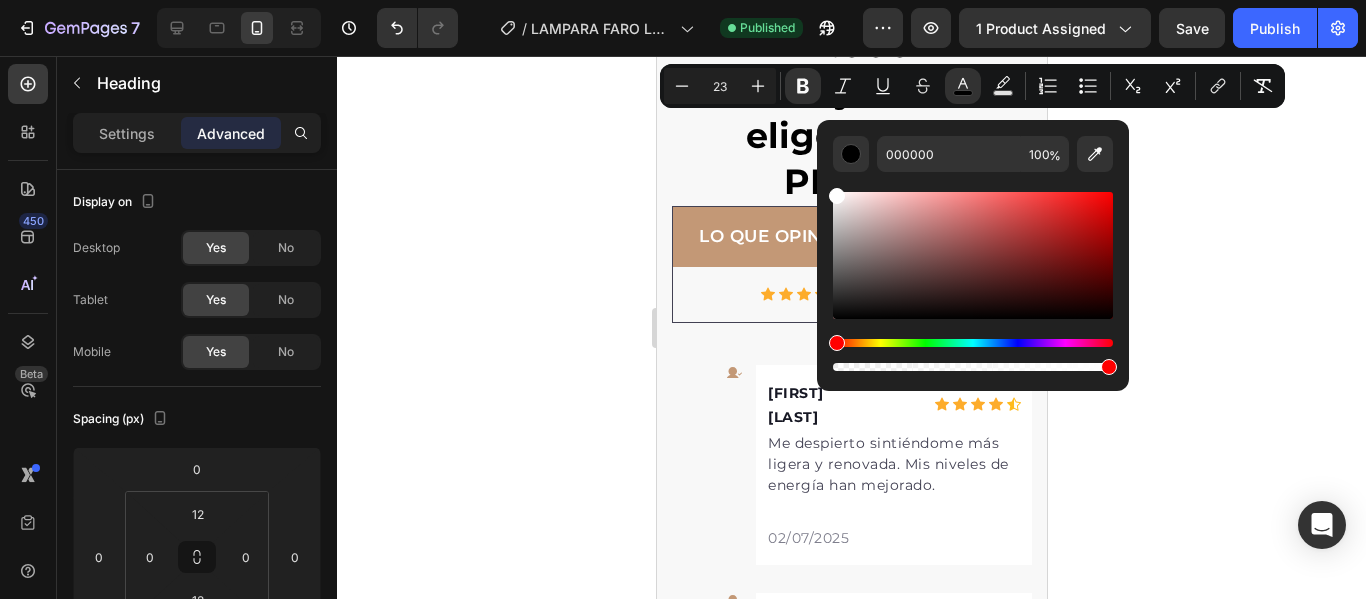 drag, startPoint x: 877, startPoint y: 275, endPoint x: 826, endPoint y: 182, distance: 106.06602 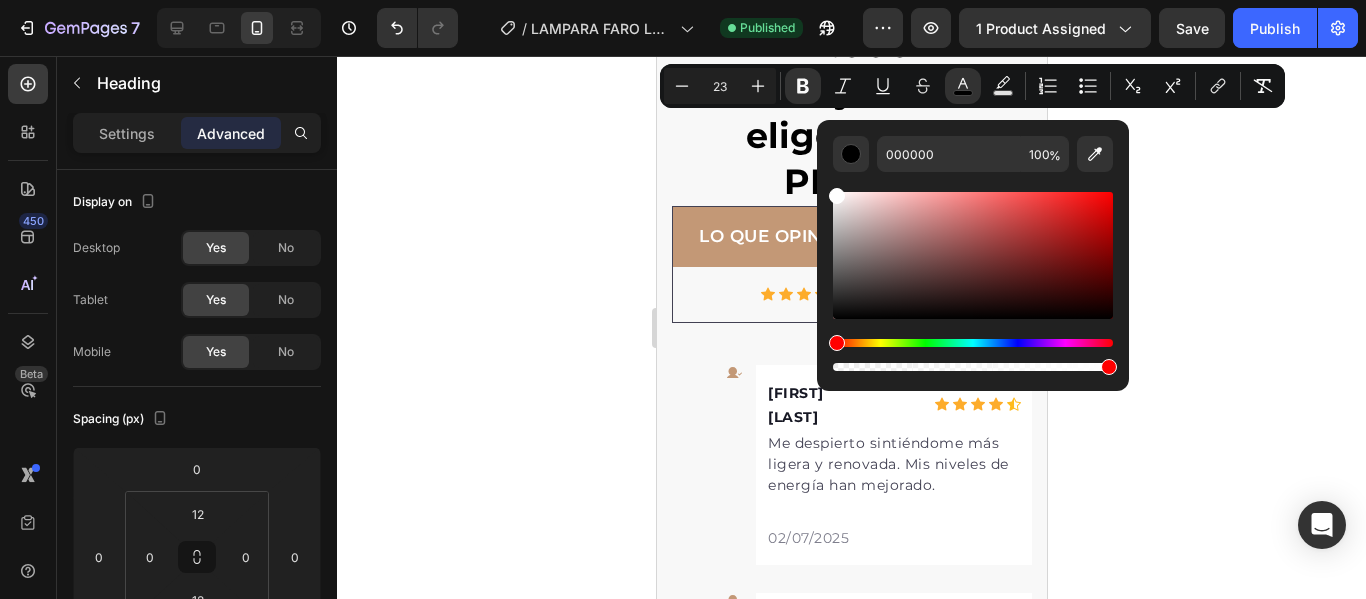 type on "FFFFFF" 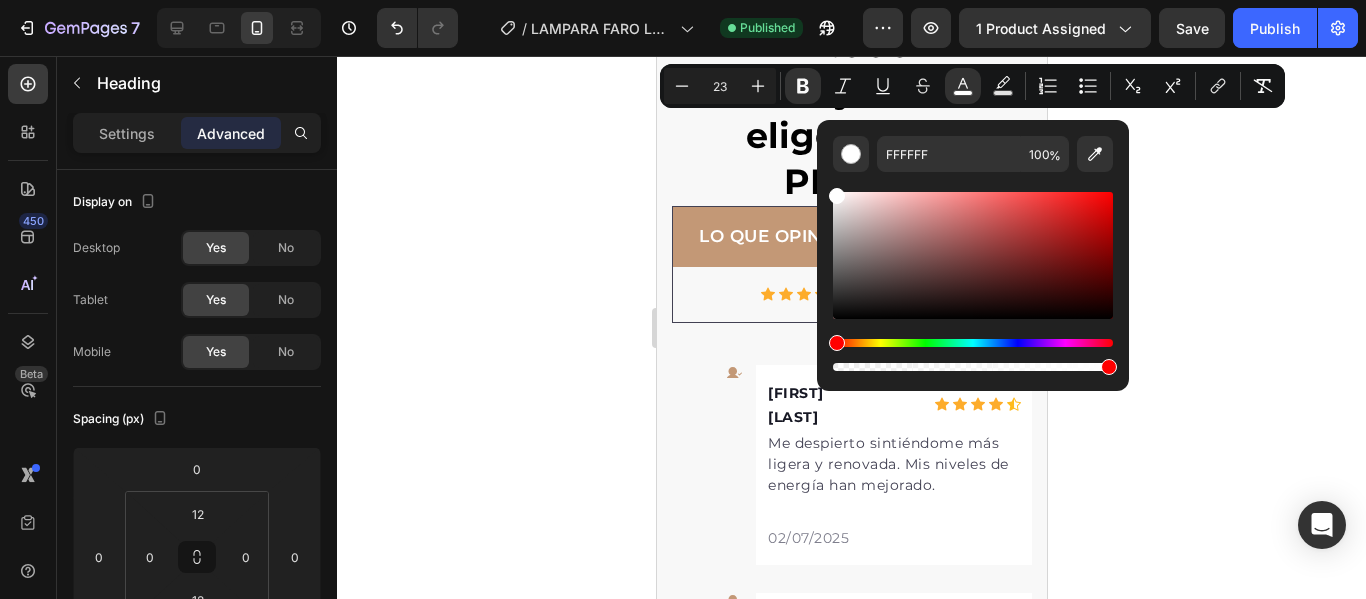 click on "17" at bounding box center [786, -290] 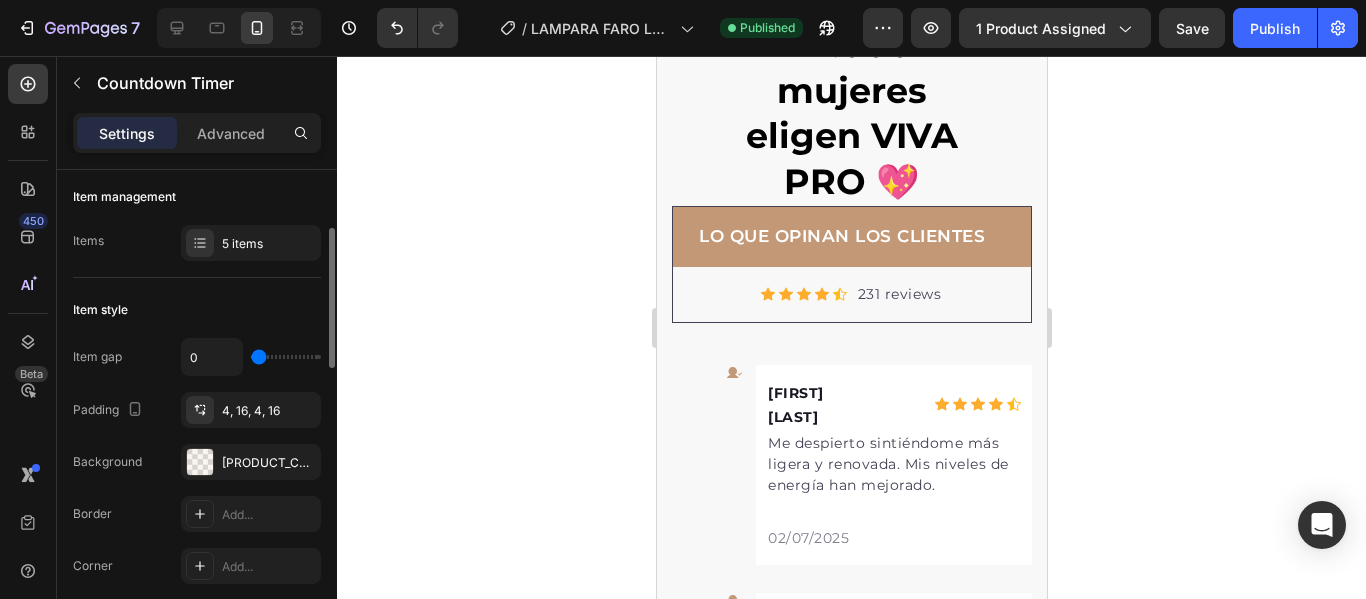 scroll, scrollTop: 100, scrollLeft: 0, axis: vertical 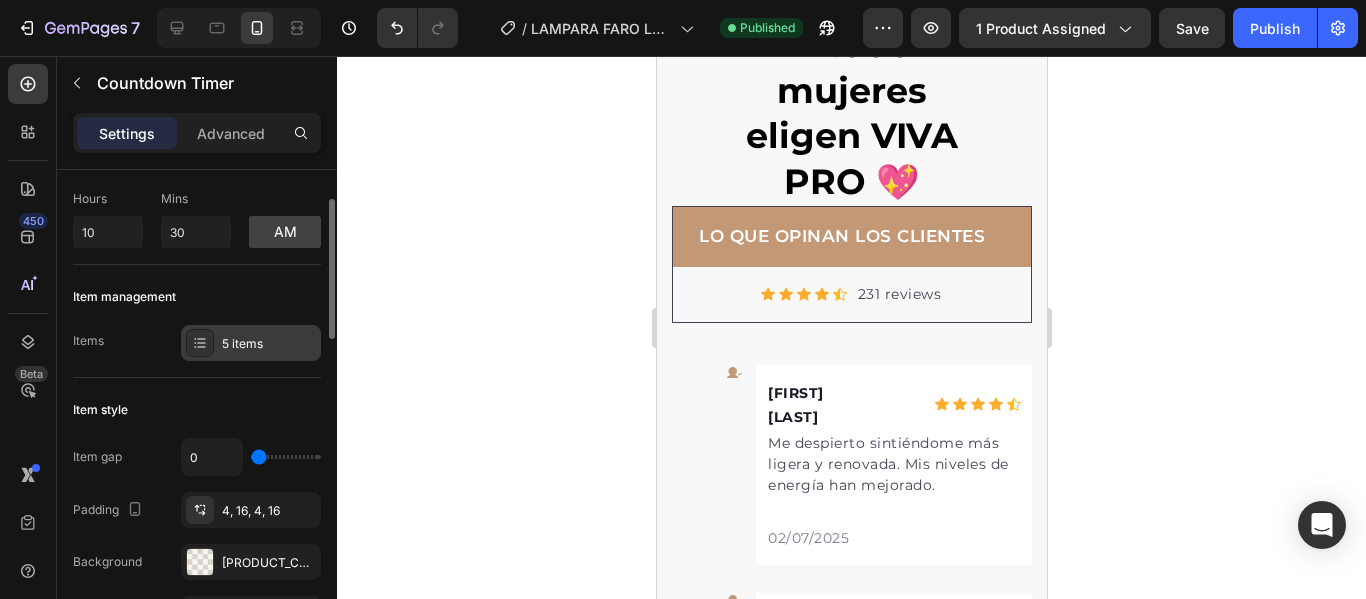 click on "5 items" at bounding box center [269, 344] 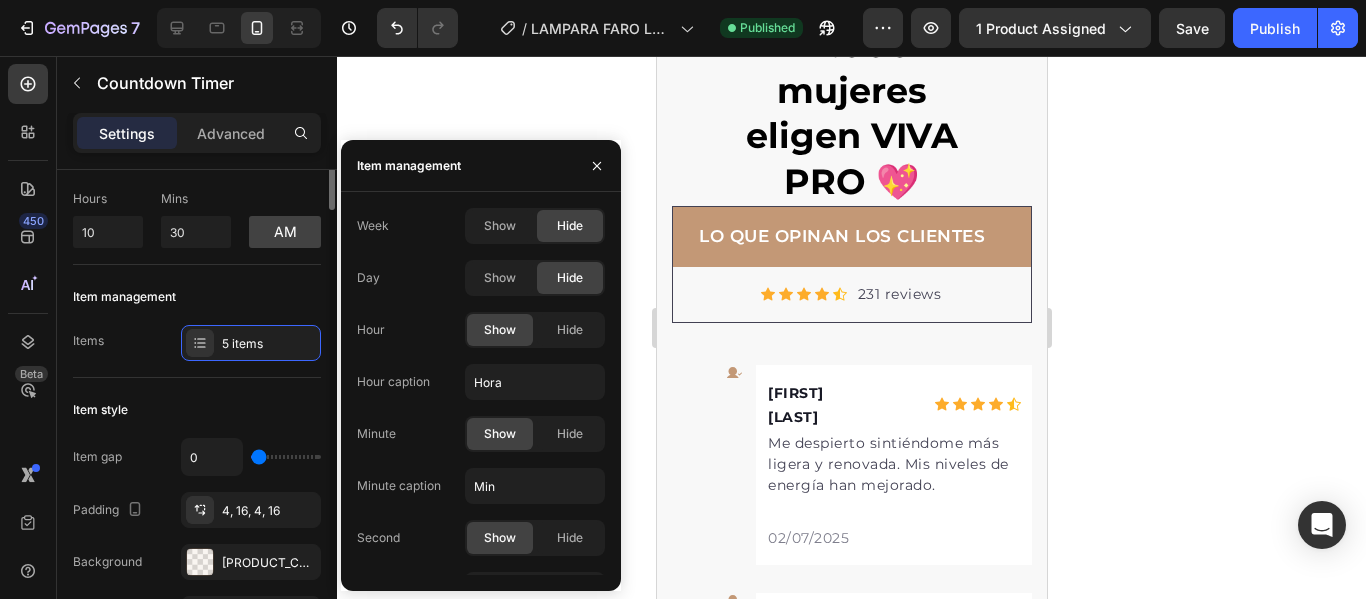 scroll, scrollTop: 0, scrollLeft: 0, axis: both 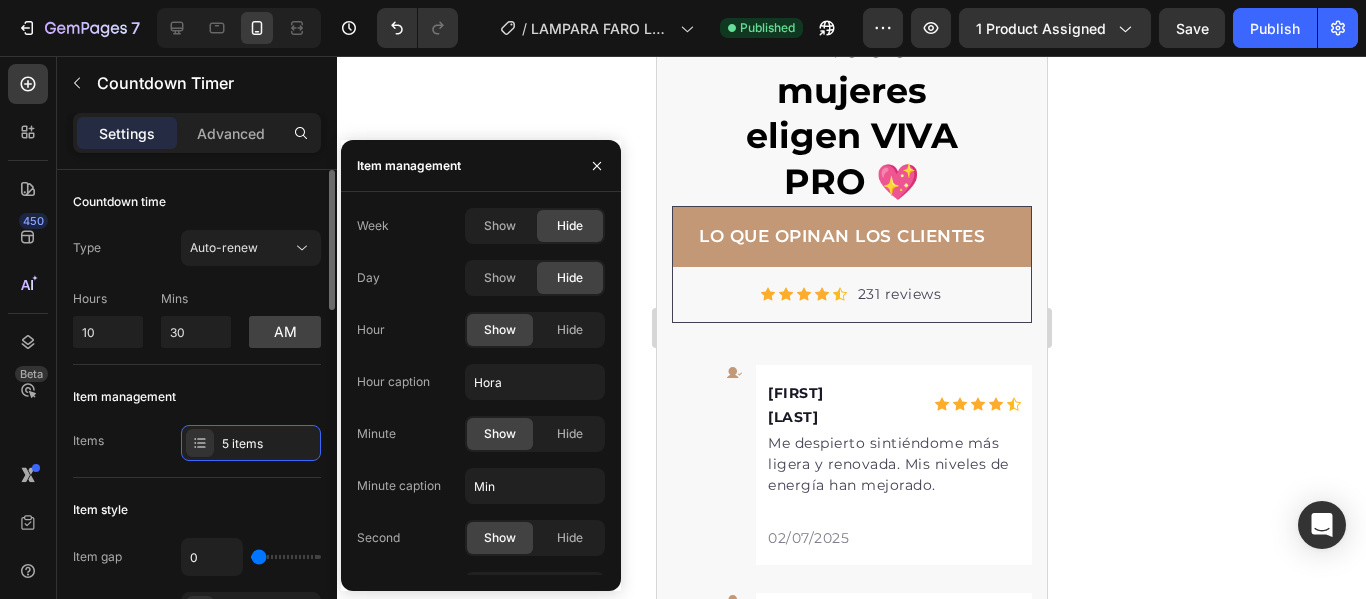 click on "Item management Items 5 items" 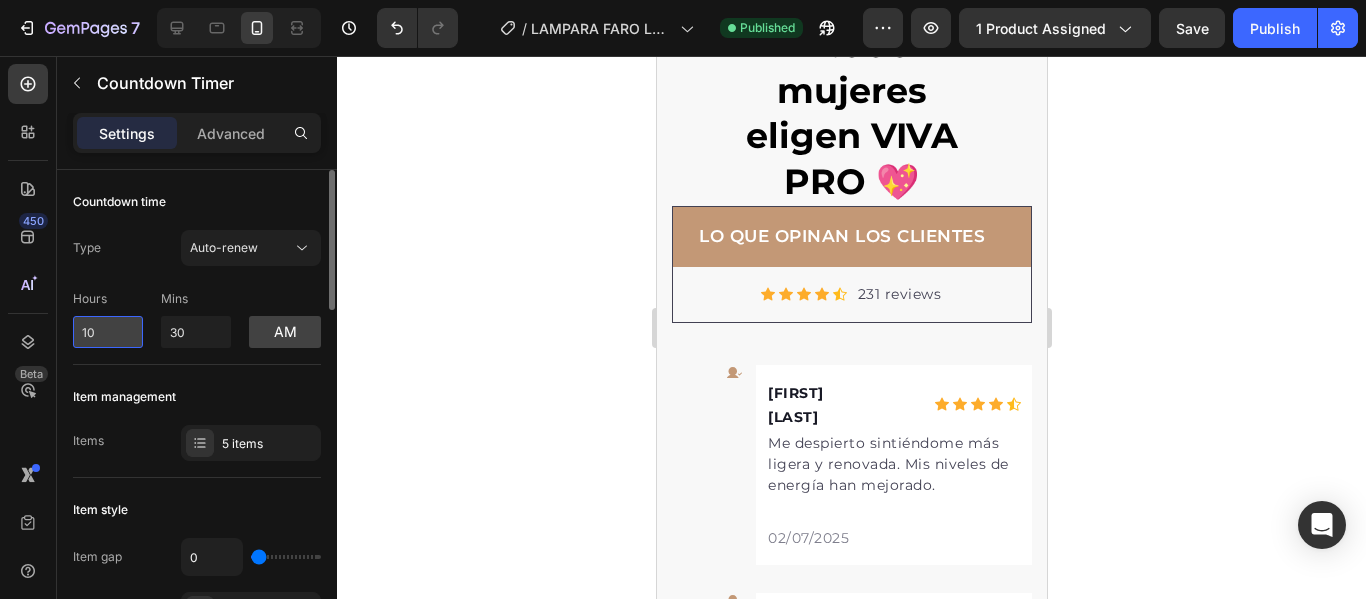 click on "10" at bounding box center (108, 332) 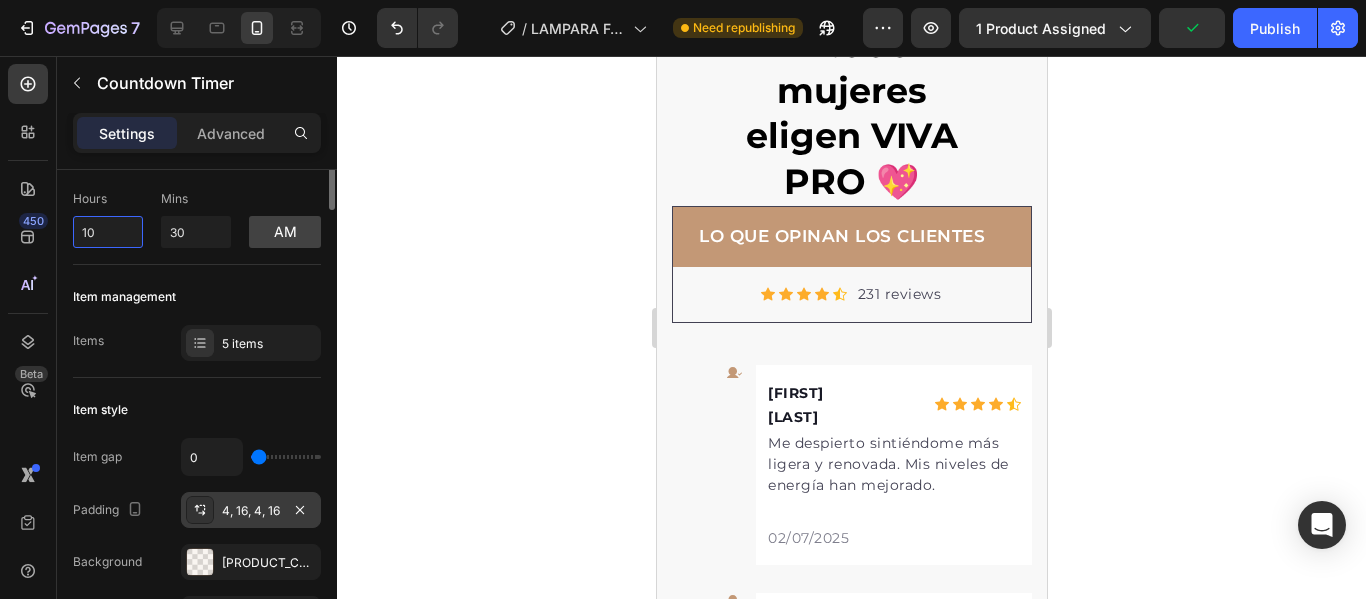scroll, scrollTop: 0, scrollLeft: 0, axis: both 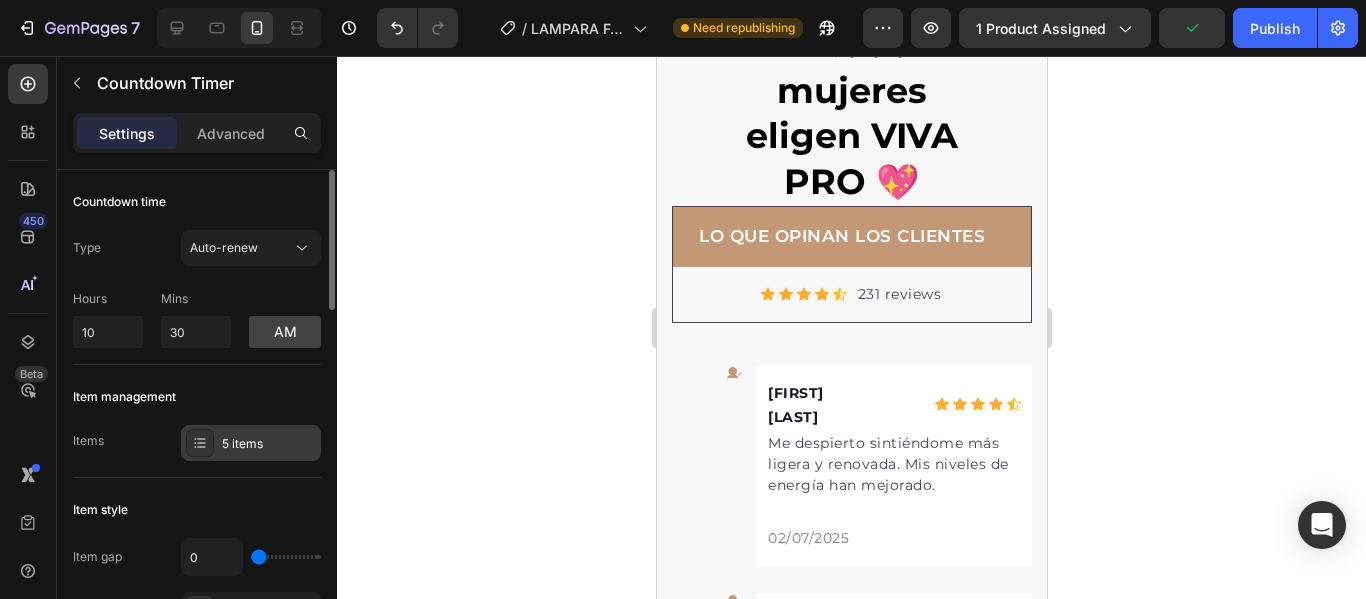 click on "5 items" at bounding box center [269, 444] 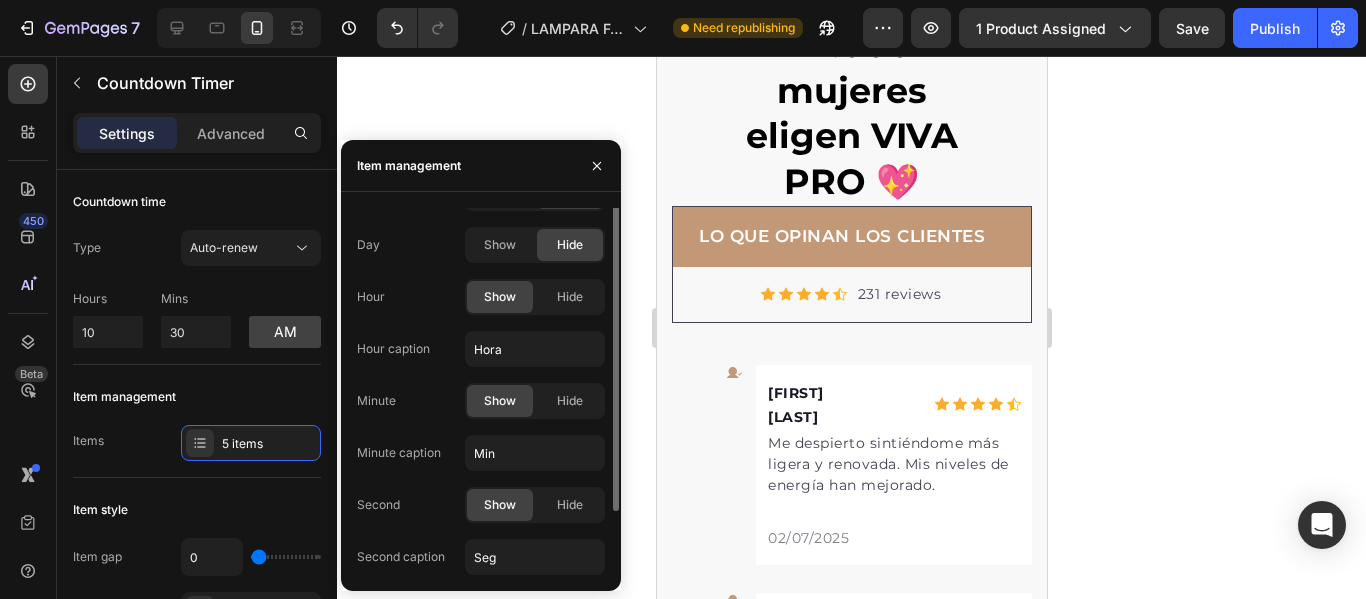 scroll, scrollTop: 0, scrollLeft: 0, axis: both 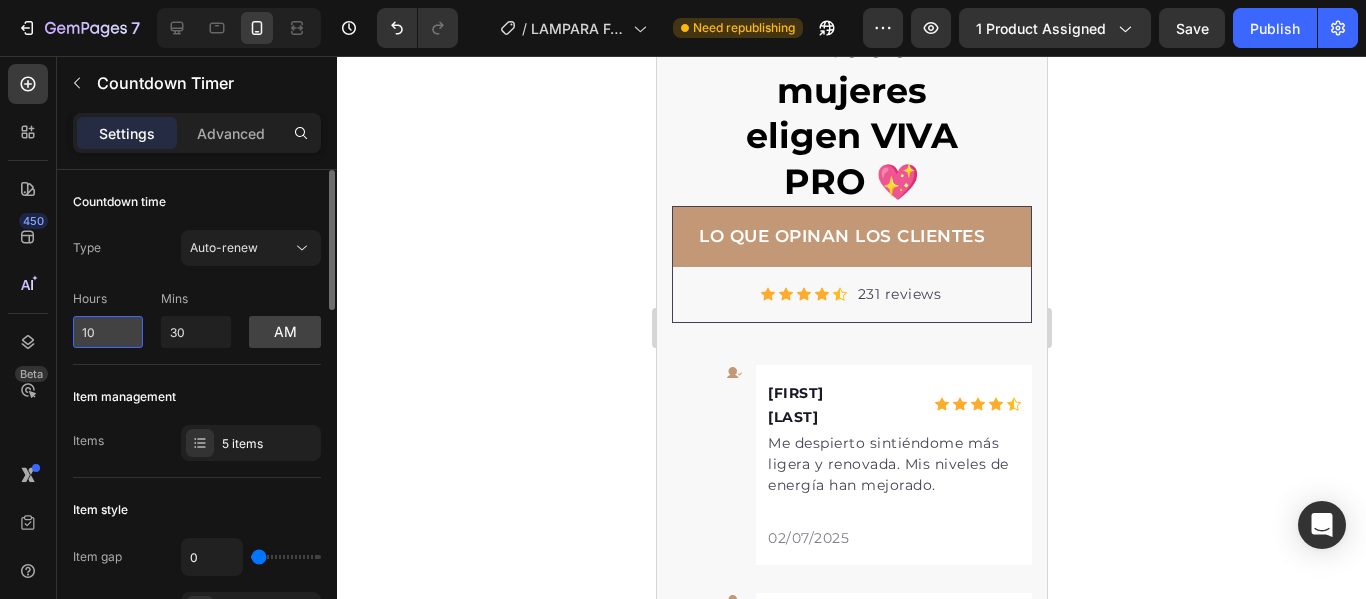 click on "10" at bounding box center (108, 332) 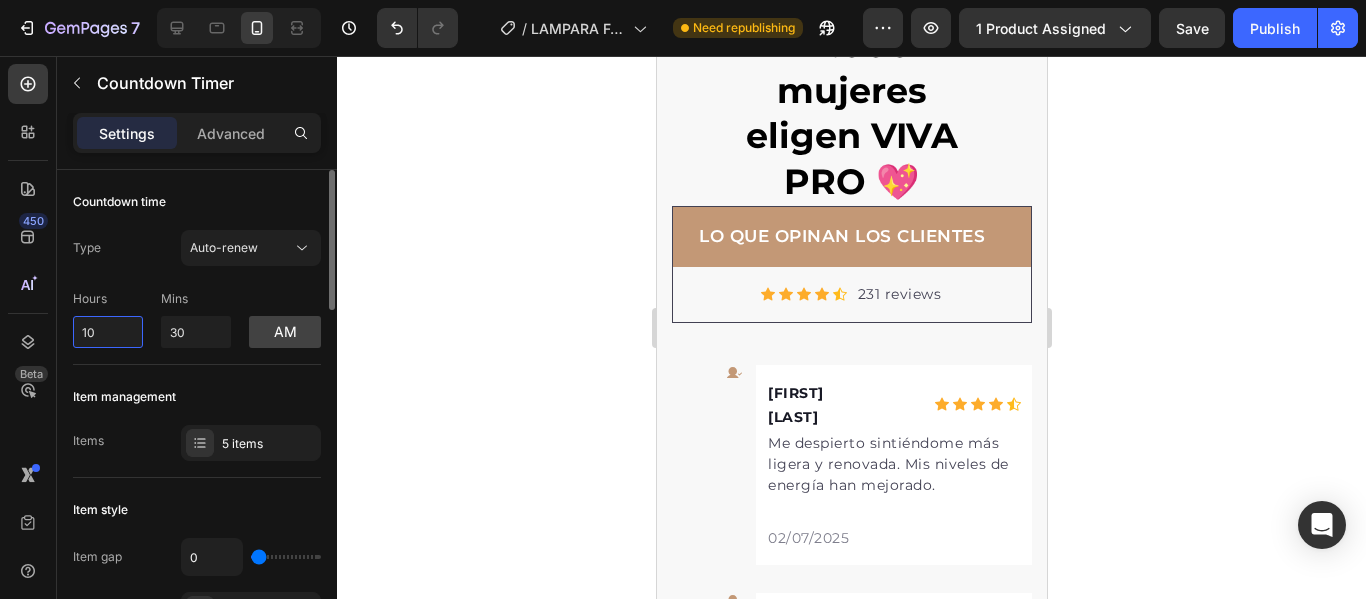 scroll, scrollTop: 100, scrollLeft: 0, axis: vertical 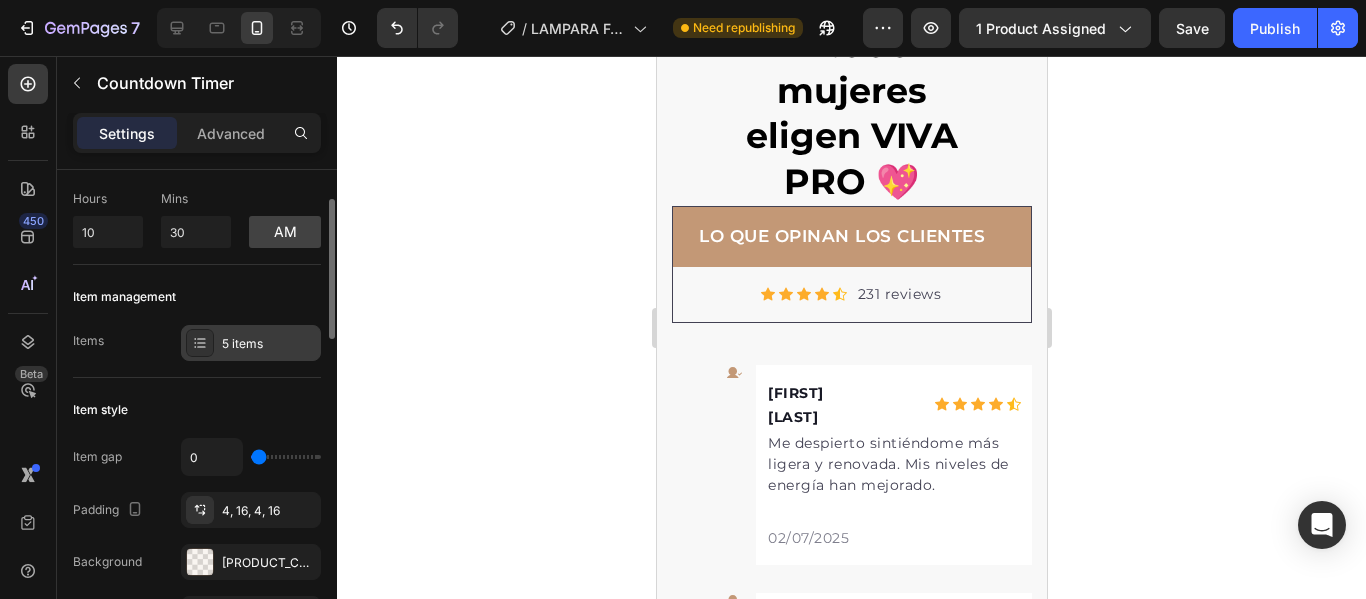 click on "5 items" at bounding box center (251, 343) 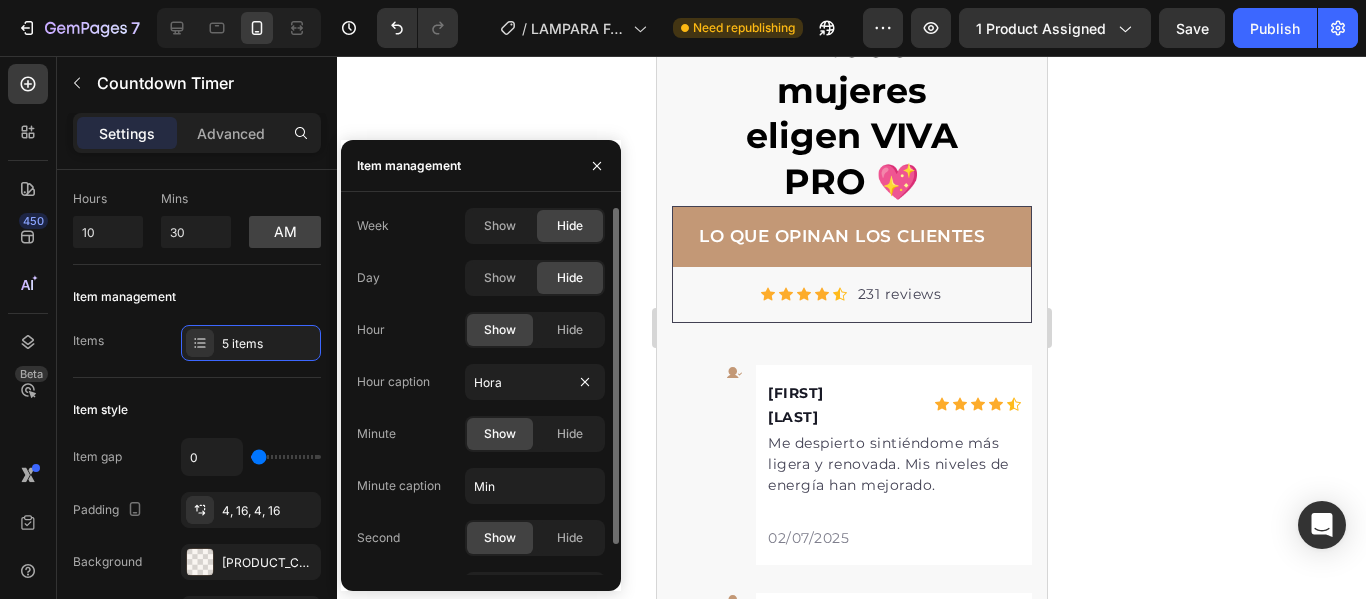 scroll, scrollTop: 33, scrollLeft: 0, axis: vertical 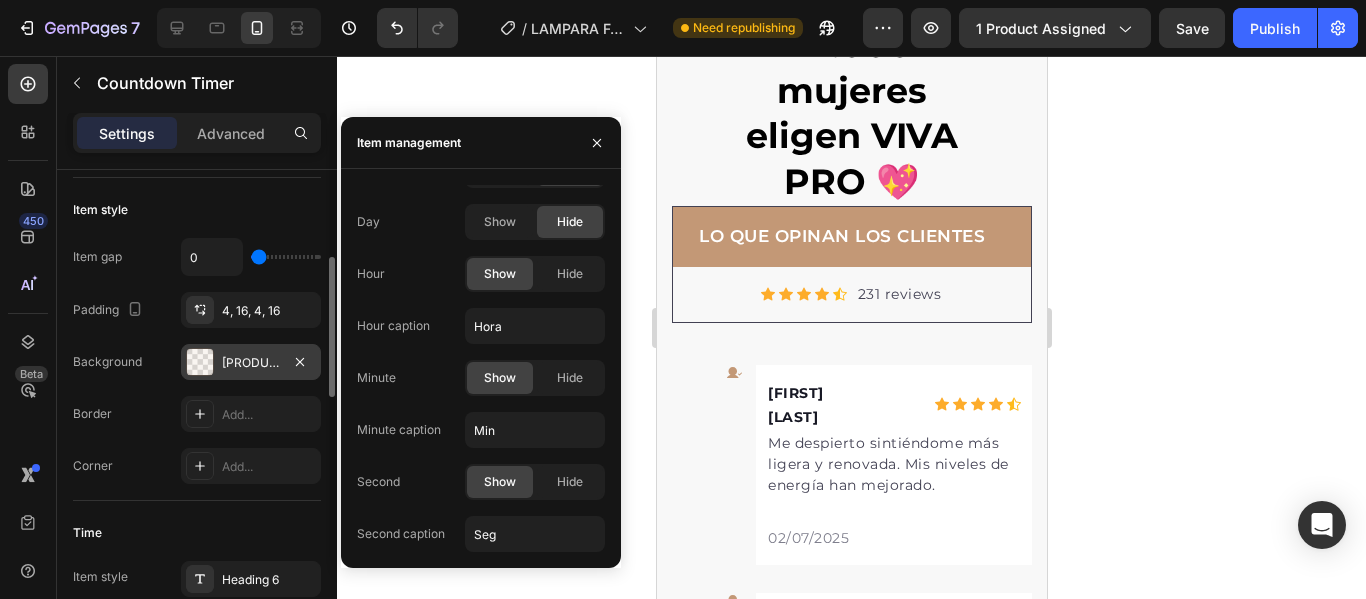 click on "C[NUMBER]" at bounding box center (251, 363) 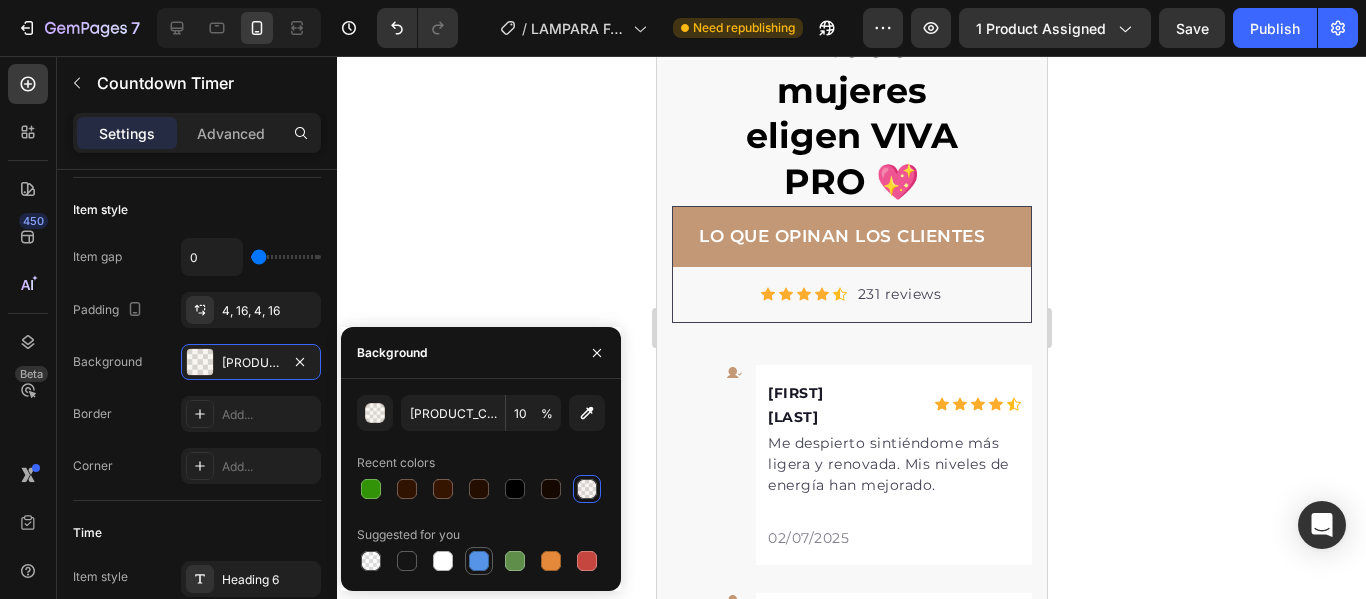 click at bounding box center (479, 561) 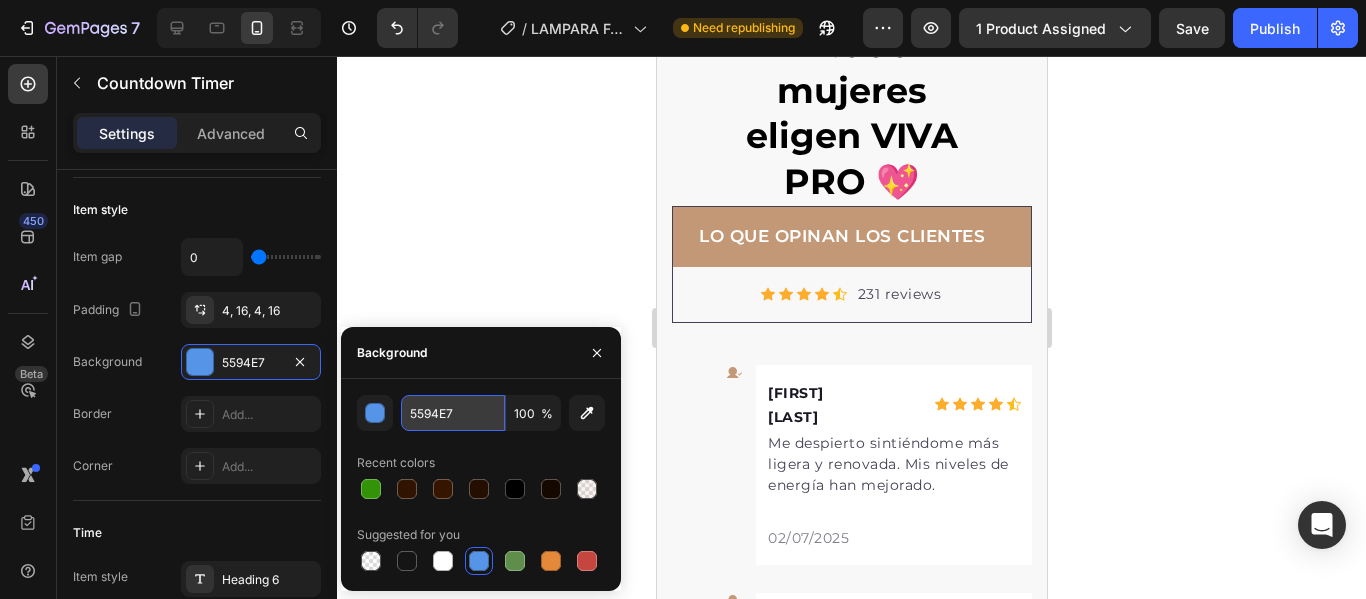 click on "5594E7" at bounding box center [453, 413] 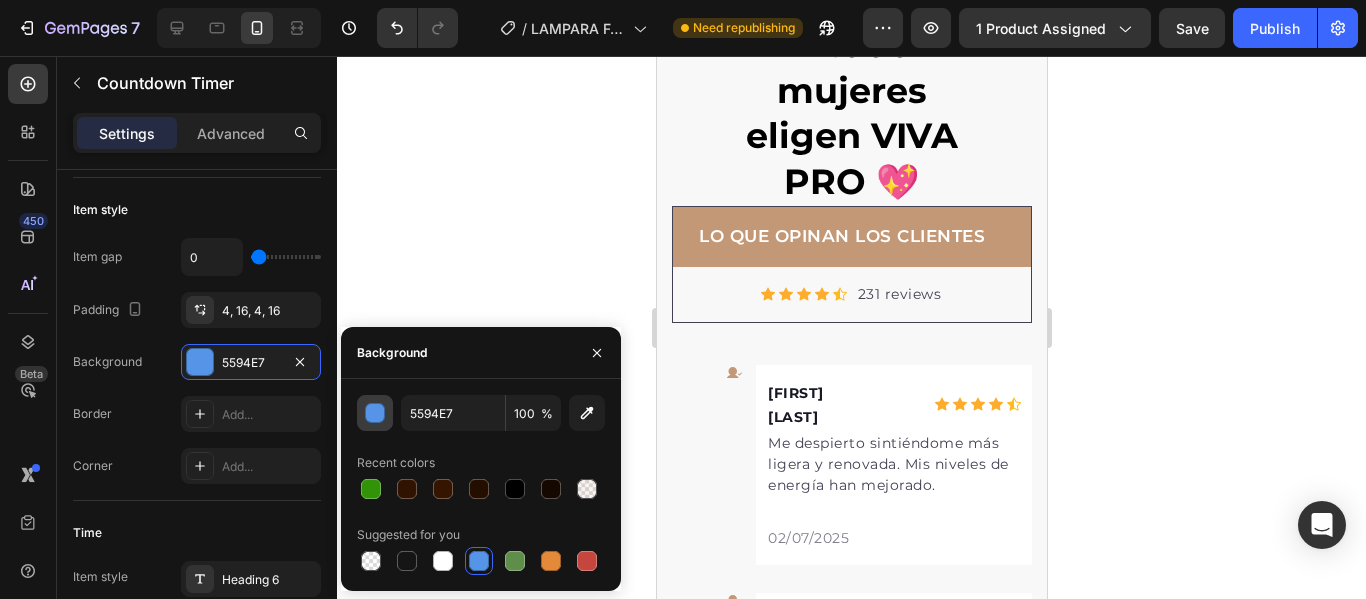 click at bounding box center [375, 413] 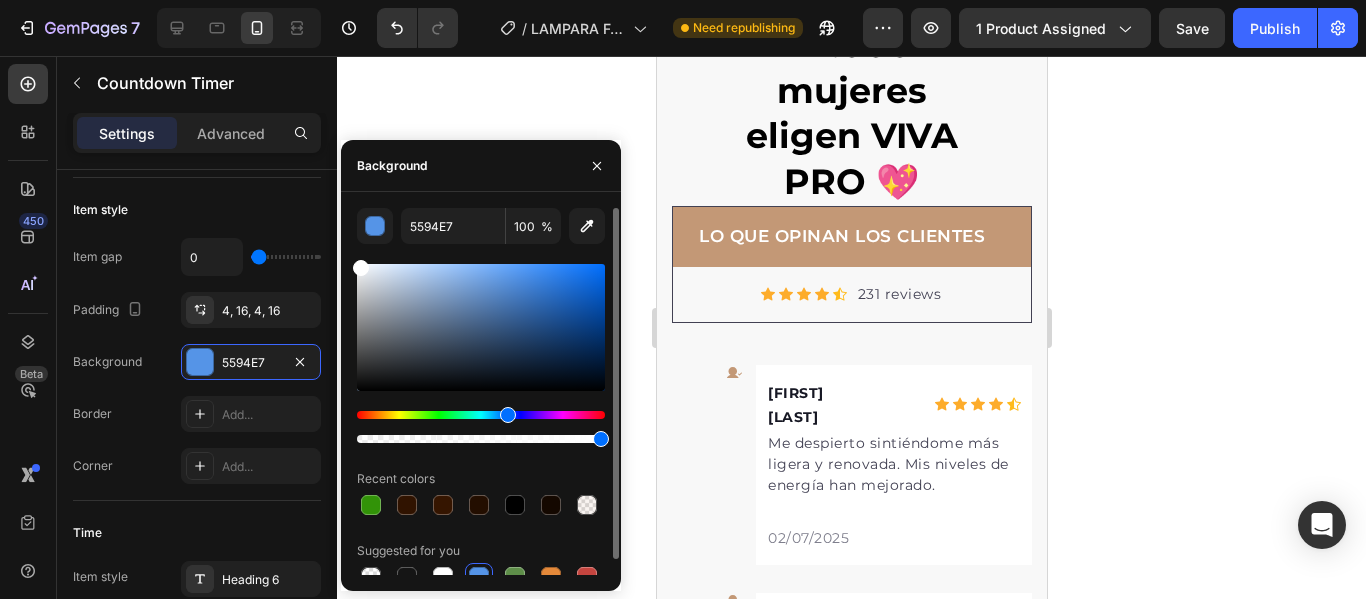 drag, startPoint x: 439, startPoint y: 318, endPoint x: 341, endPoint y: 258, distance: 114.90866 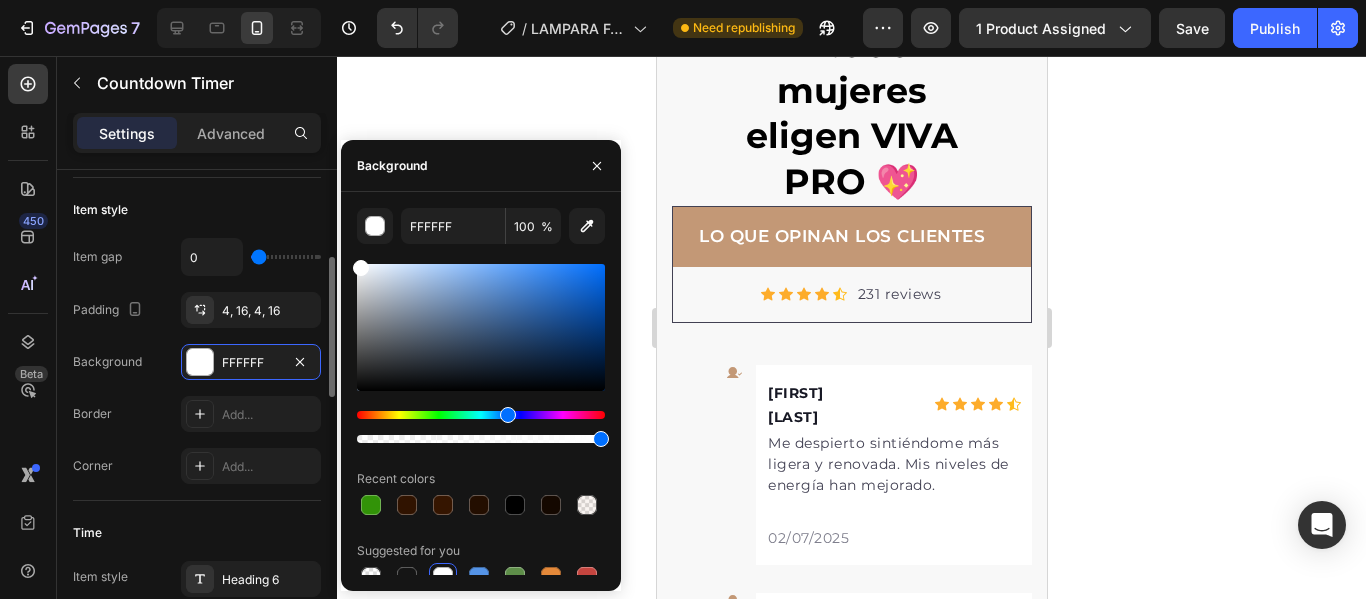 click on "Item gap 0 Padding 4, 16, 4, 16 Background FFFFFF Border Add... Corner Add..." at bounding box center [197, 361] 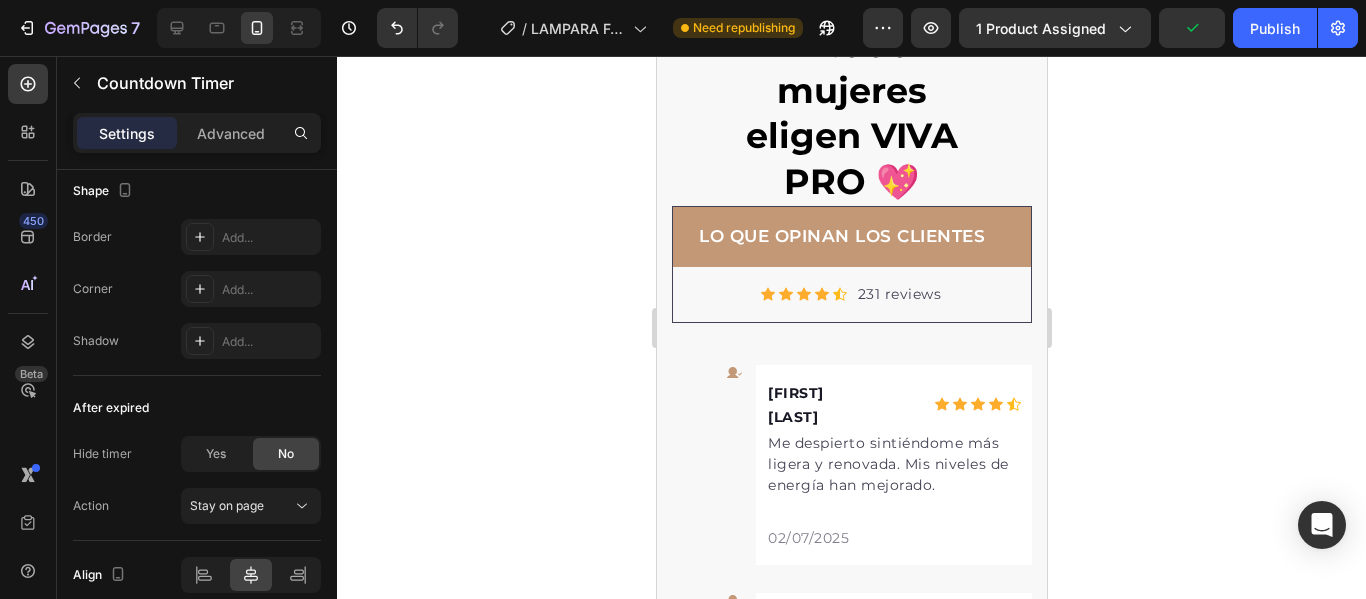 scroll, scrollTop: 1190, scrollLeft: 0, axis: vertical 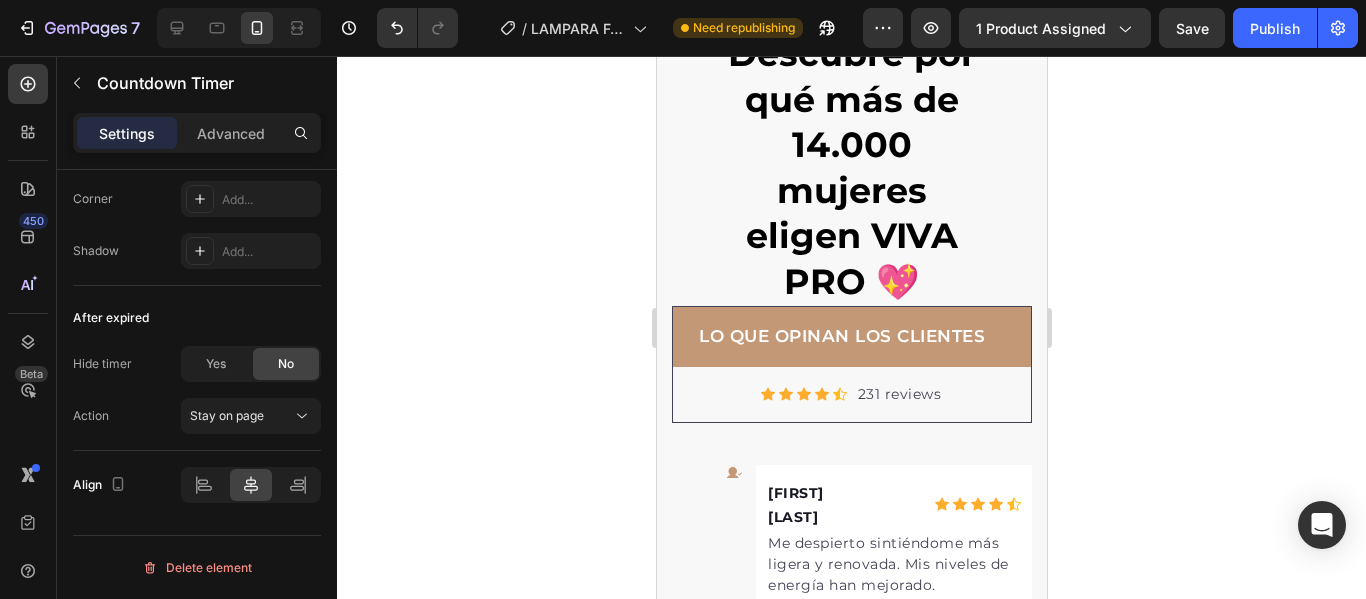 click 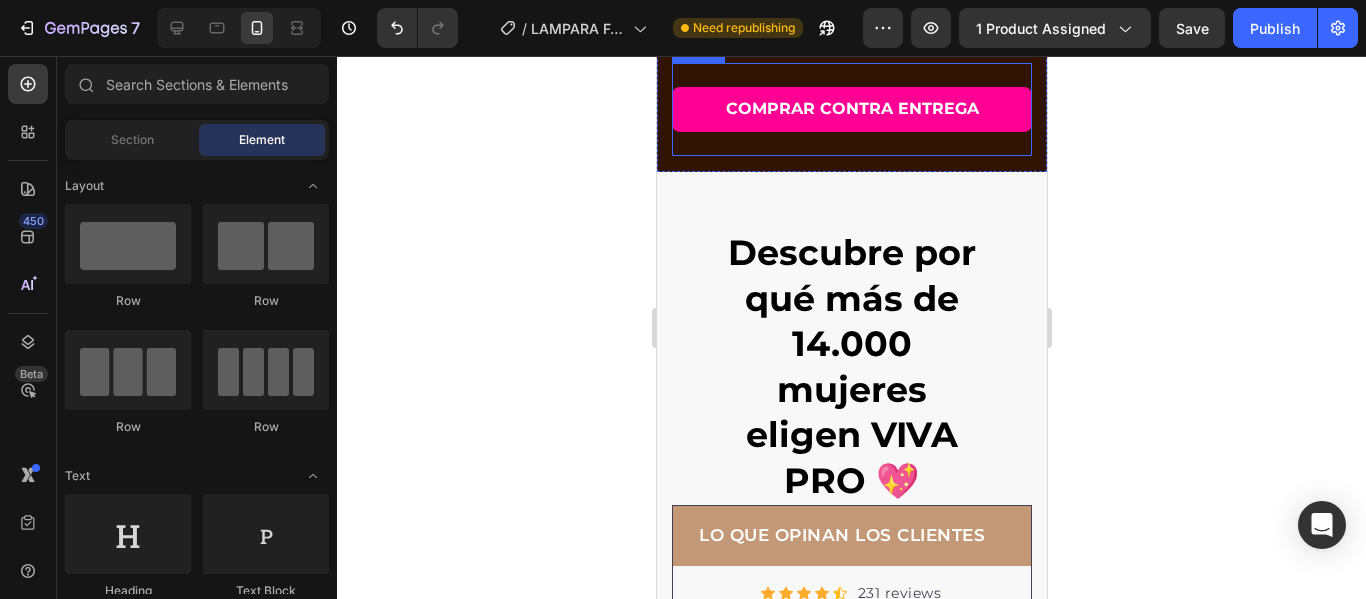 scroll, scrollTop: 2141, scrollLeft: 0, axis: vertical 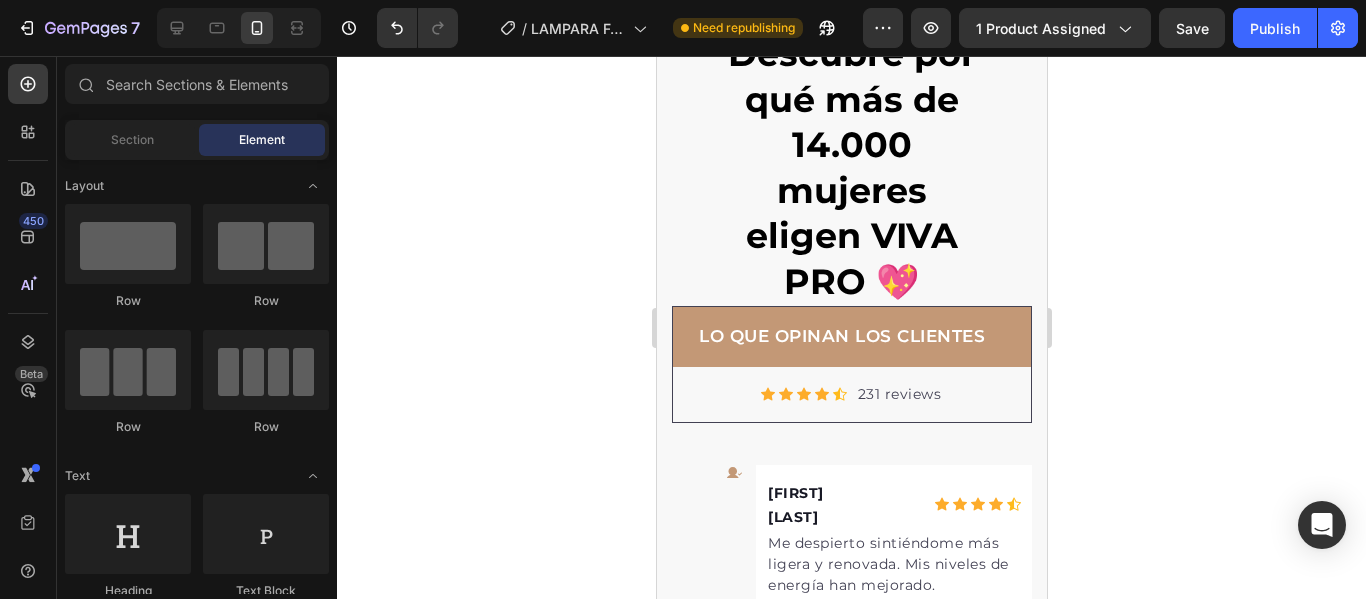 click on "COMPRAR CONTRA ENTREGA" at bounding box center [851, -90] 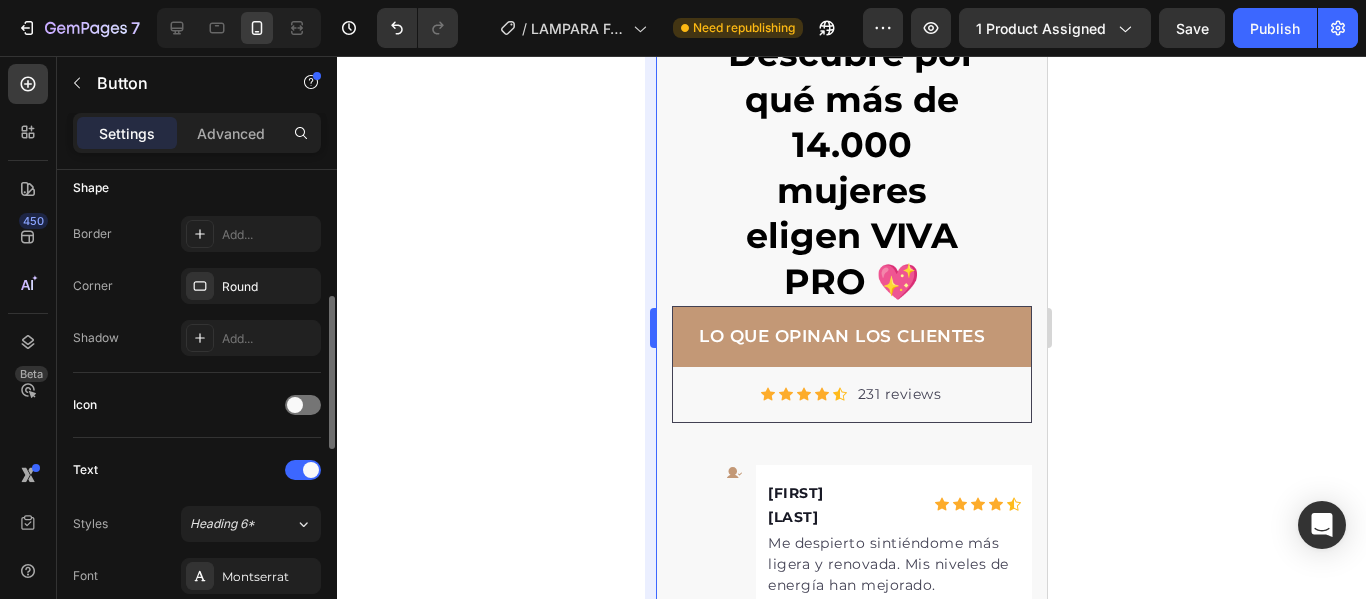 scroll, scrollTop: 0, scrollLeft: 0, axis: both 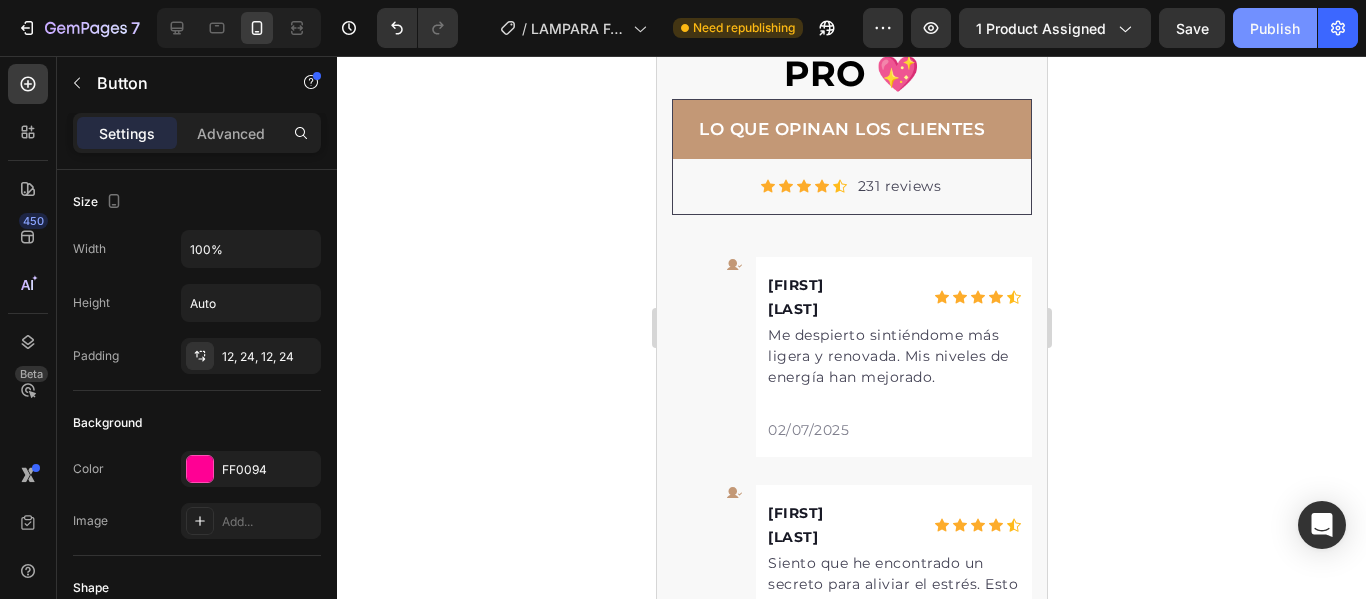 click on "Publish" at bounding box center [1275, 28] 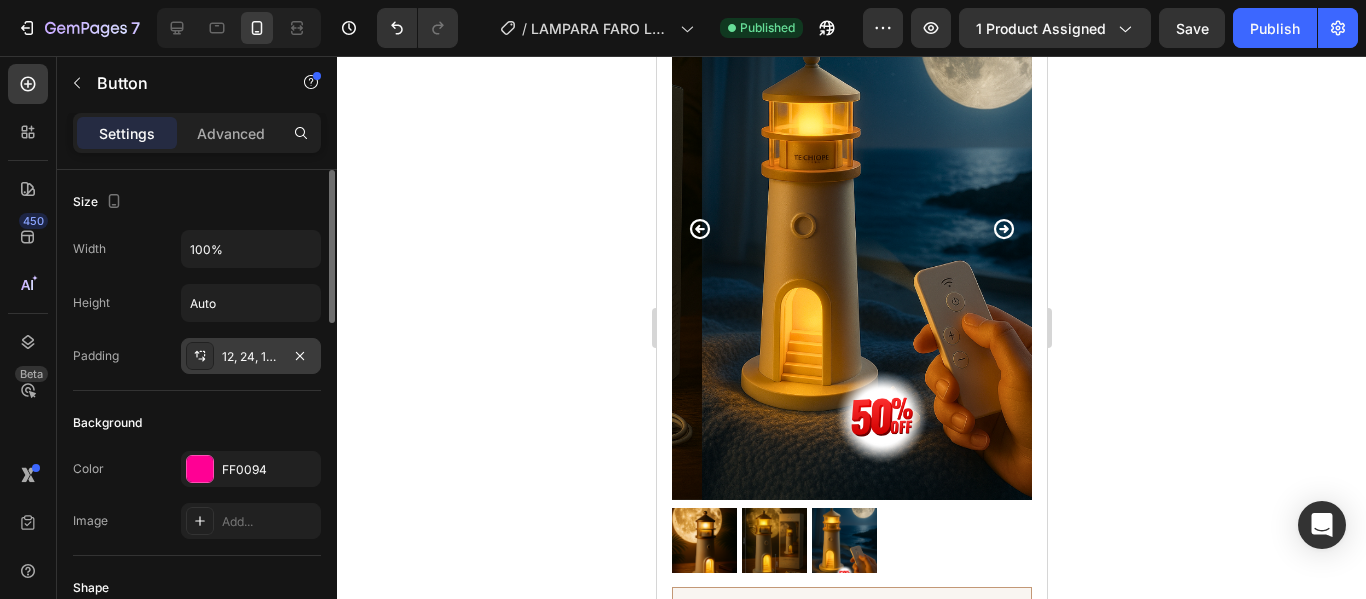 scroll, scrollTop: 100, scrollLeft: 0, axis: vertical 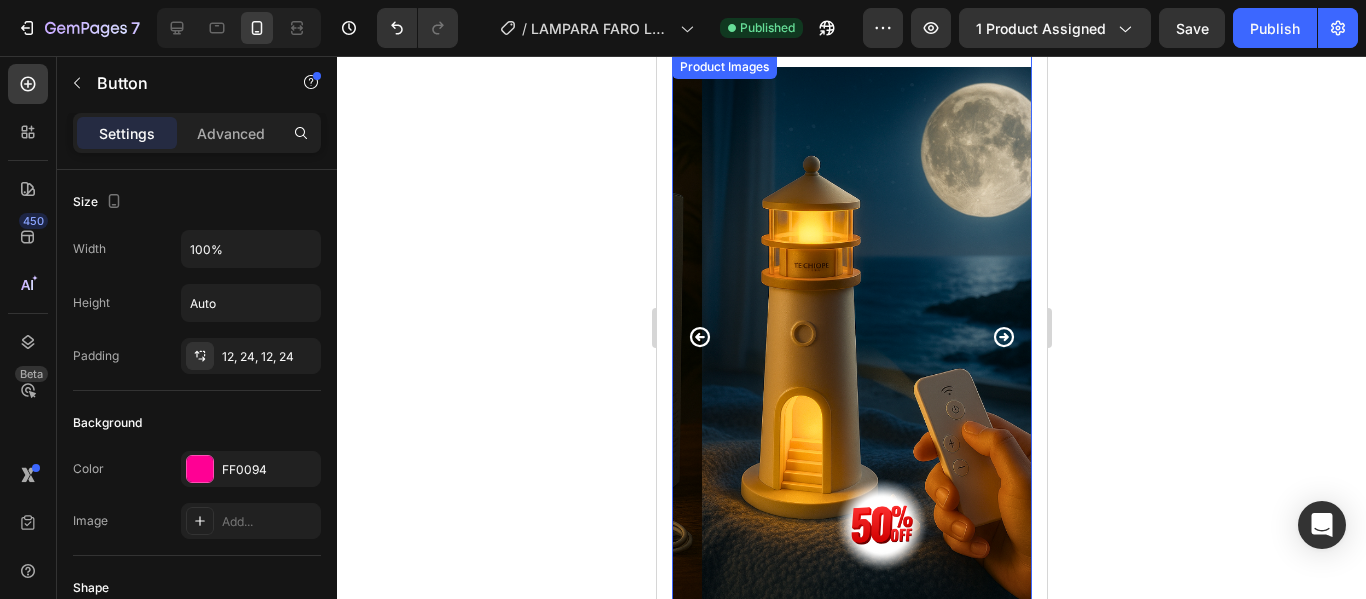 click at bounding box center [881, 337] 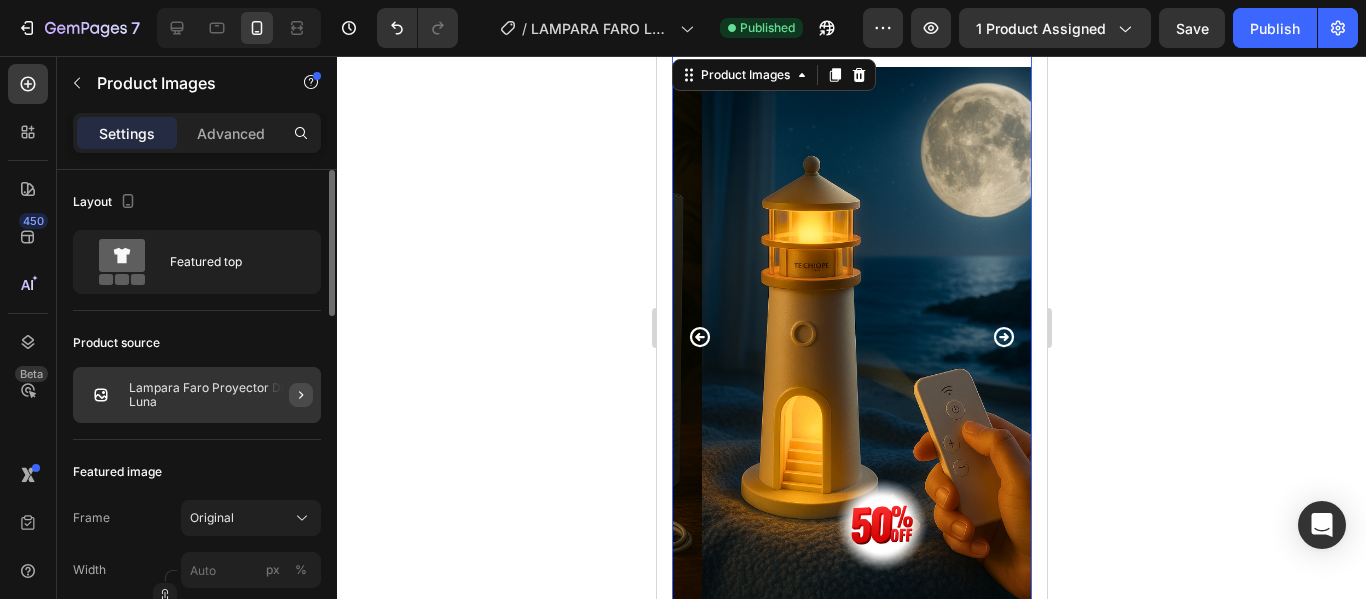 click 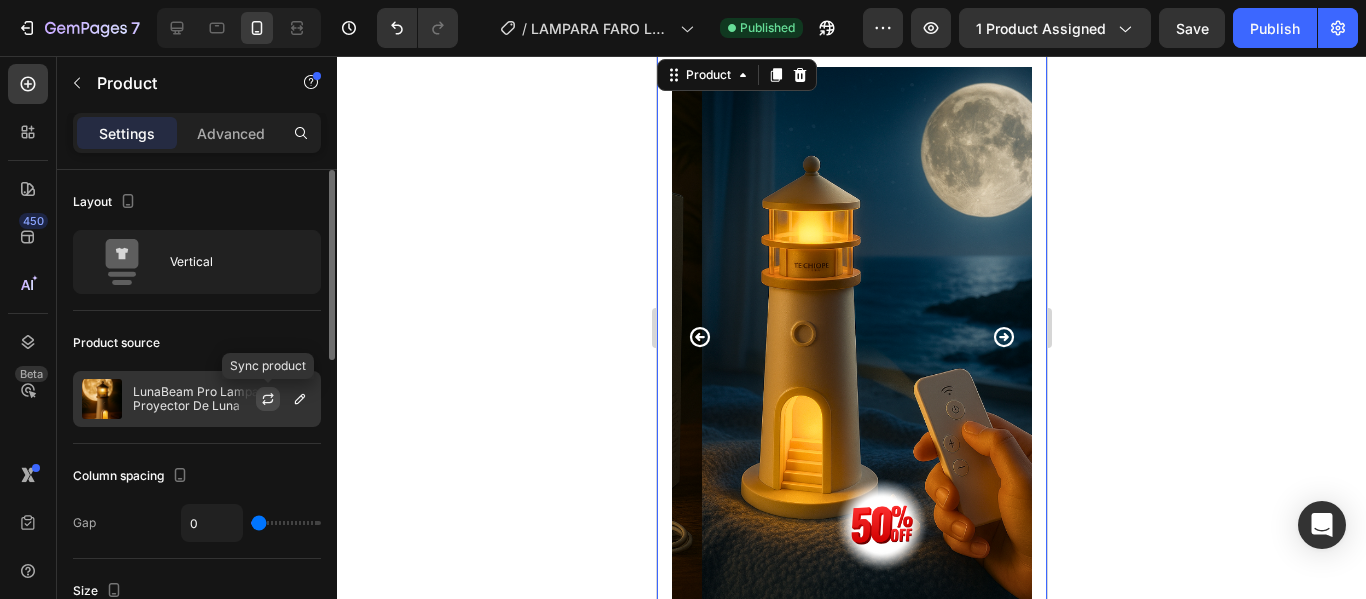 click 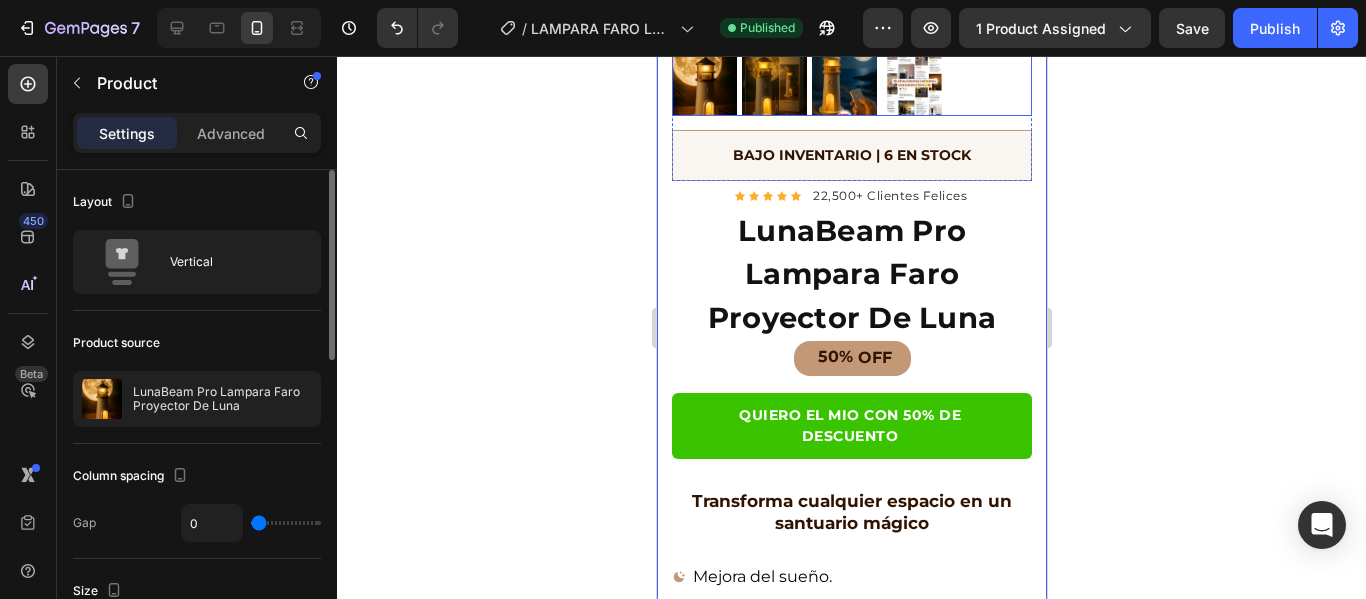 scroll, scrollTop: 700, scrollLeft: 0, axis: vertical 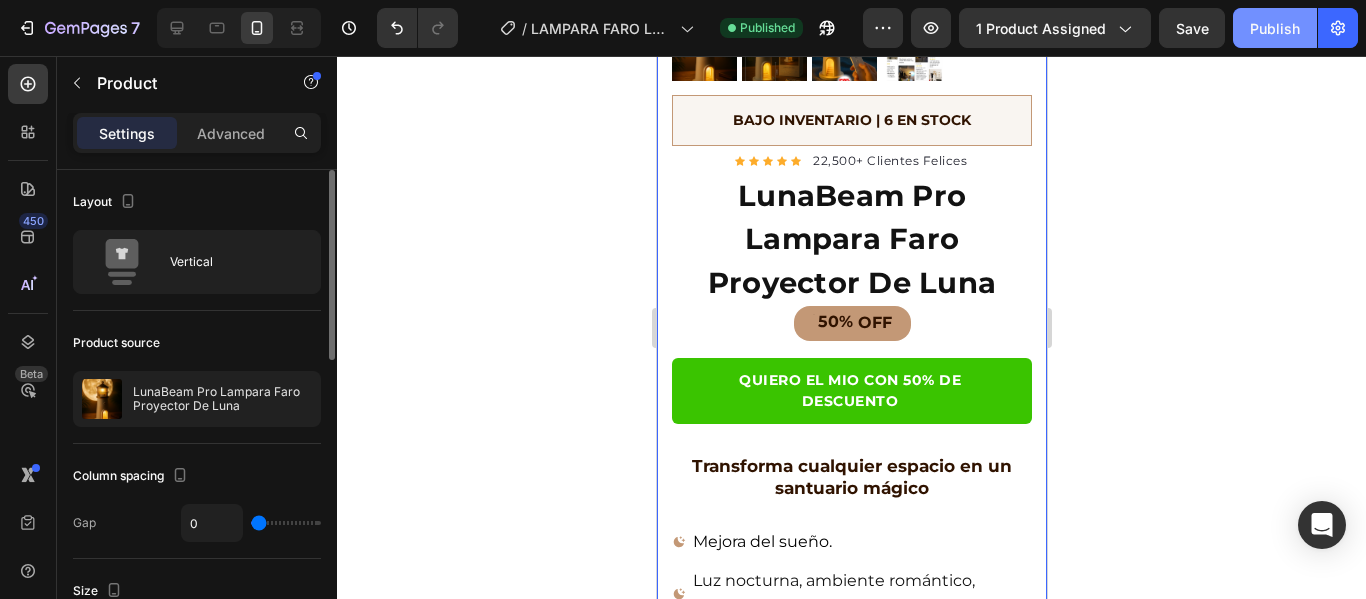 click on "Publish" at bounding box center [1275, 28] 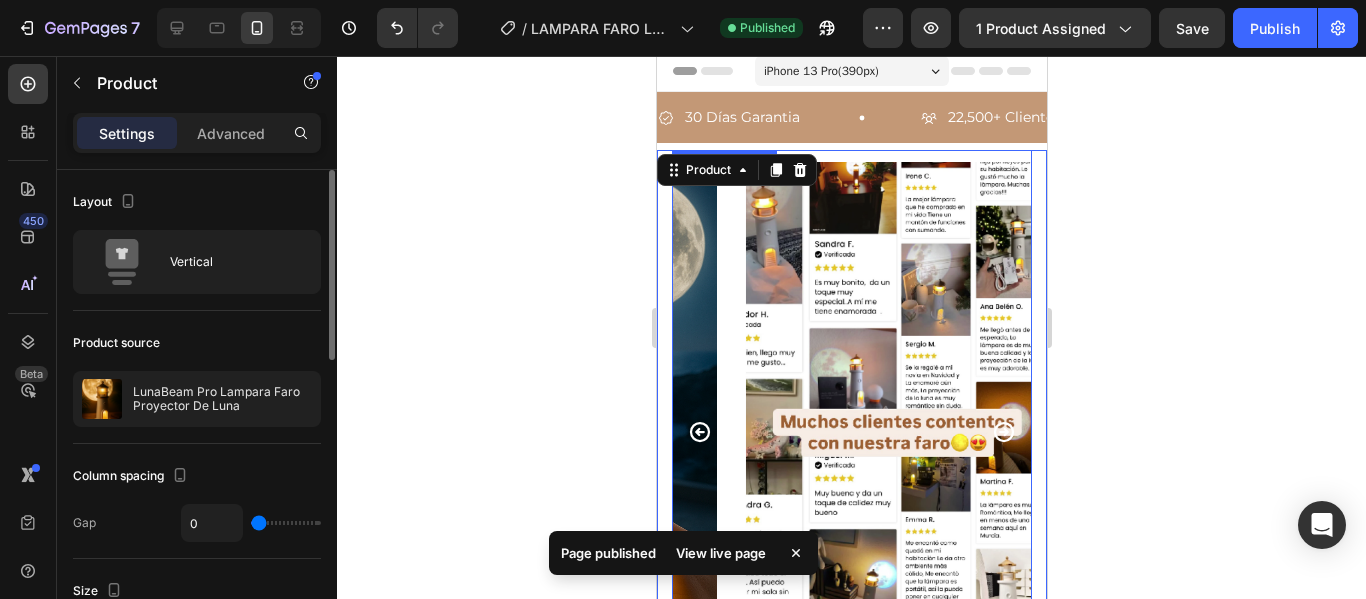 scroll, scrollTop: 0, scrollLeft: 0, axis: both 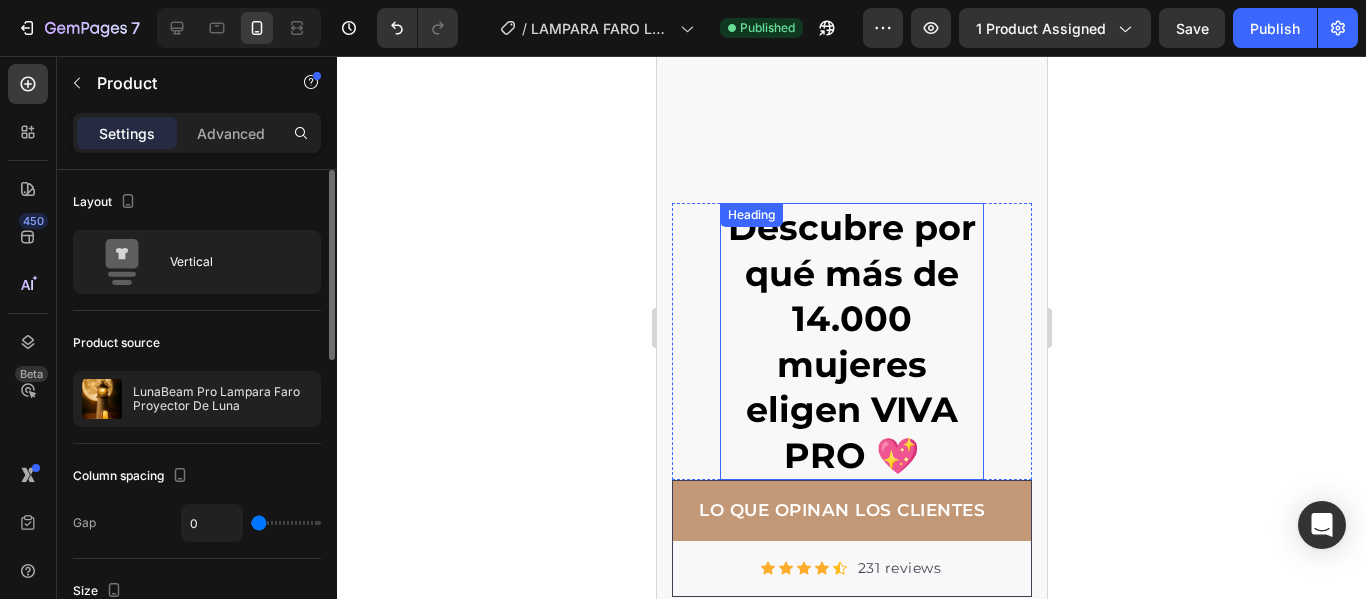 click on "Me despierto sintiéndome más ligera y renovada. Mis niveles de energía han mejorado." at bounding box center [893, 738] 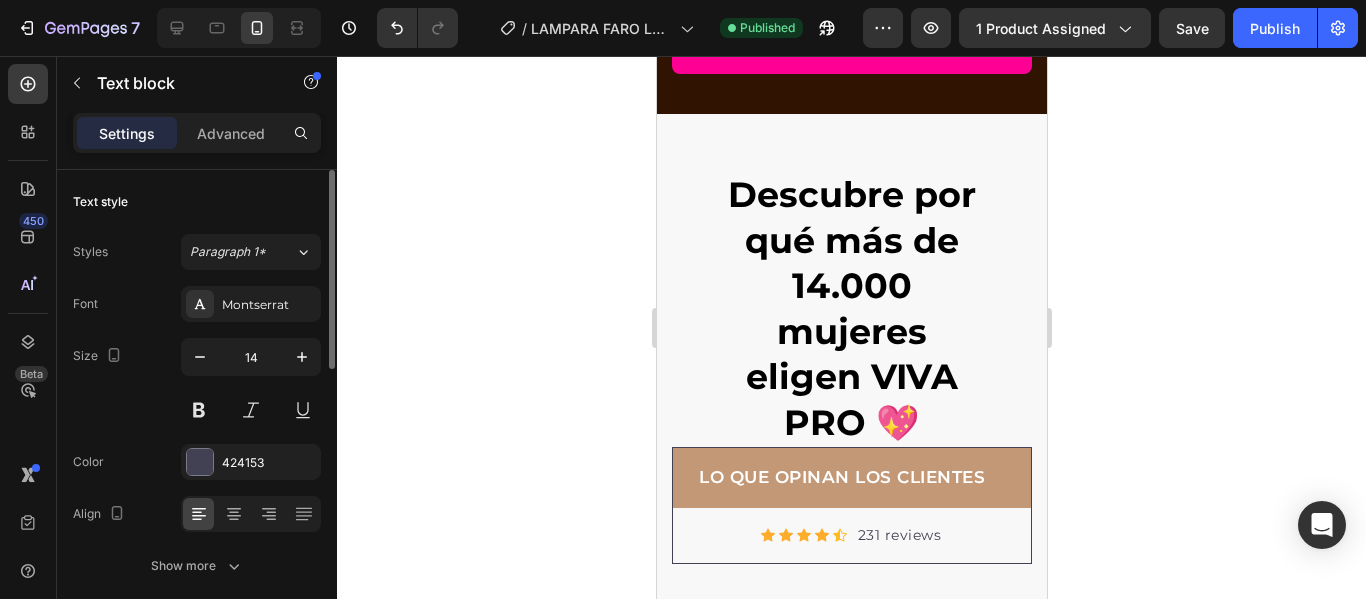 scroll, scrollTop: 2441, scrollLeft: 0, axis: vertical 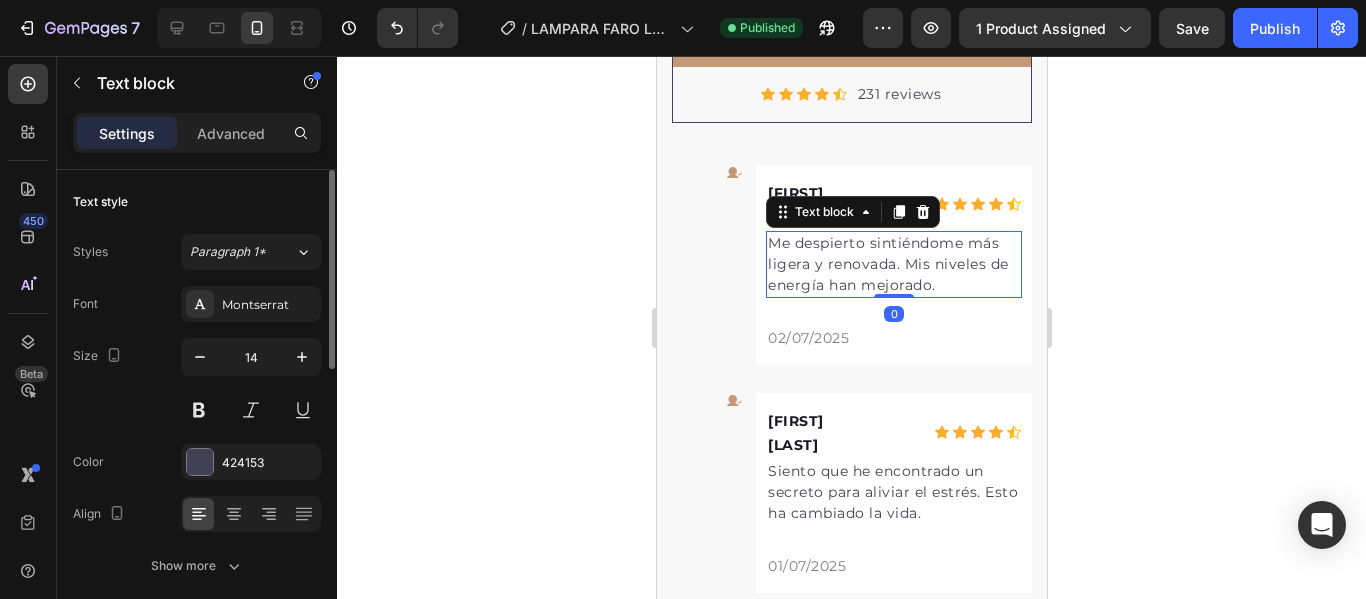 click on "Descubre por qué más de 14.000 mujeres eligen VIVA PRO 💖" at bounding box center [851, -133] 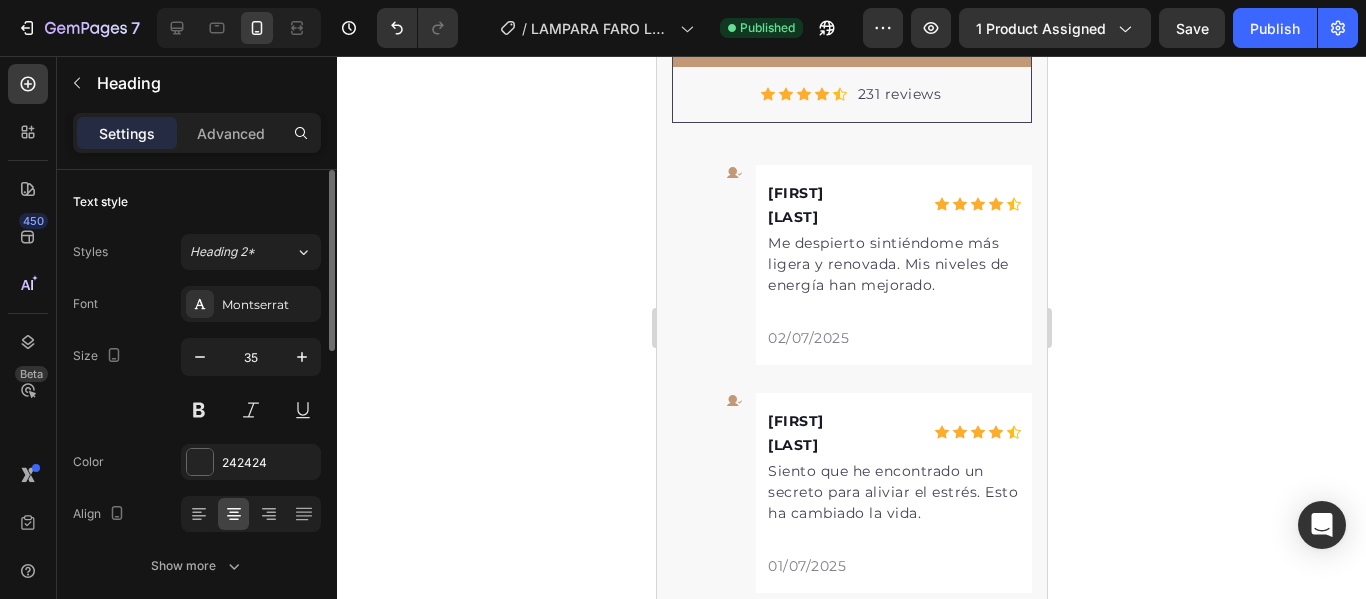 click on "Descubre por qué más de 14.000 mujeres eligen VIVA PRO 💖" at bounding box center [851, -133] 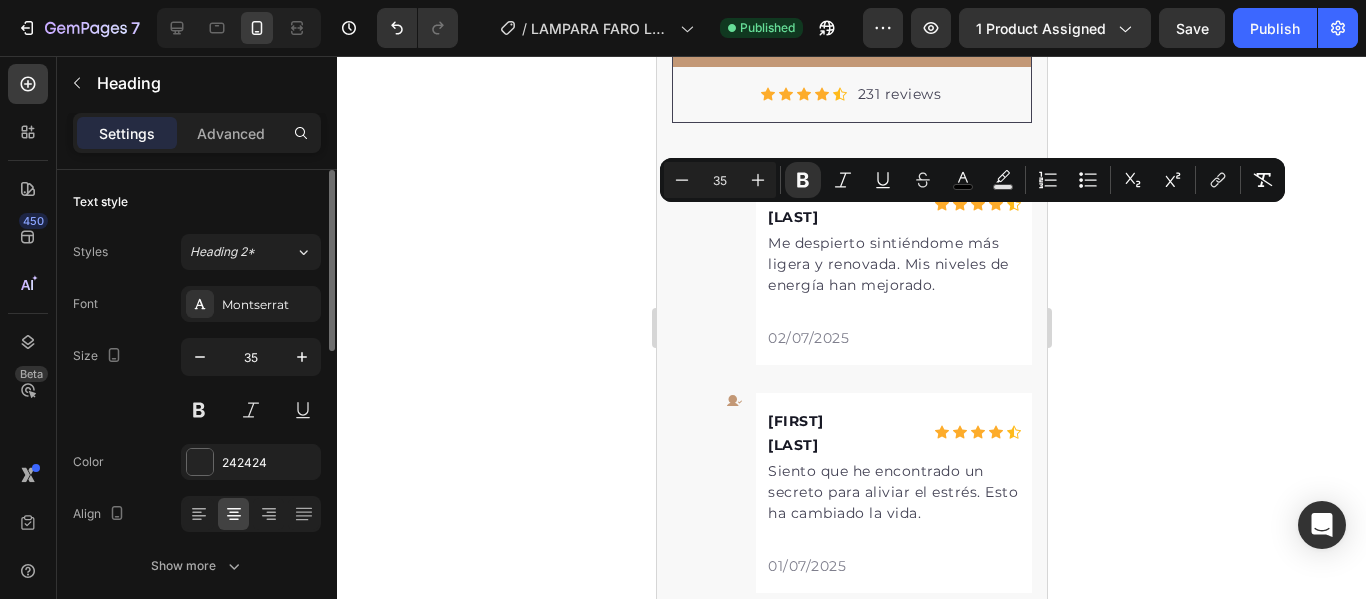 click 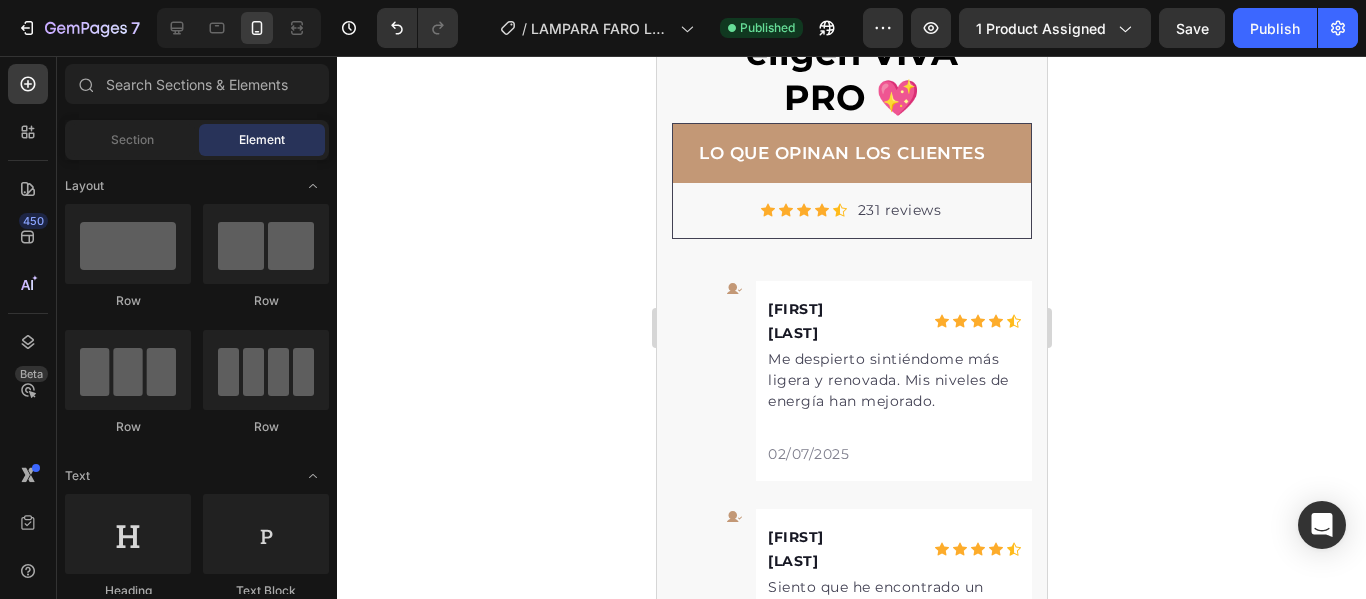 scroll, scrollTop: 2382, scrollLeft: 0, axis: vertical 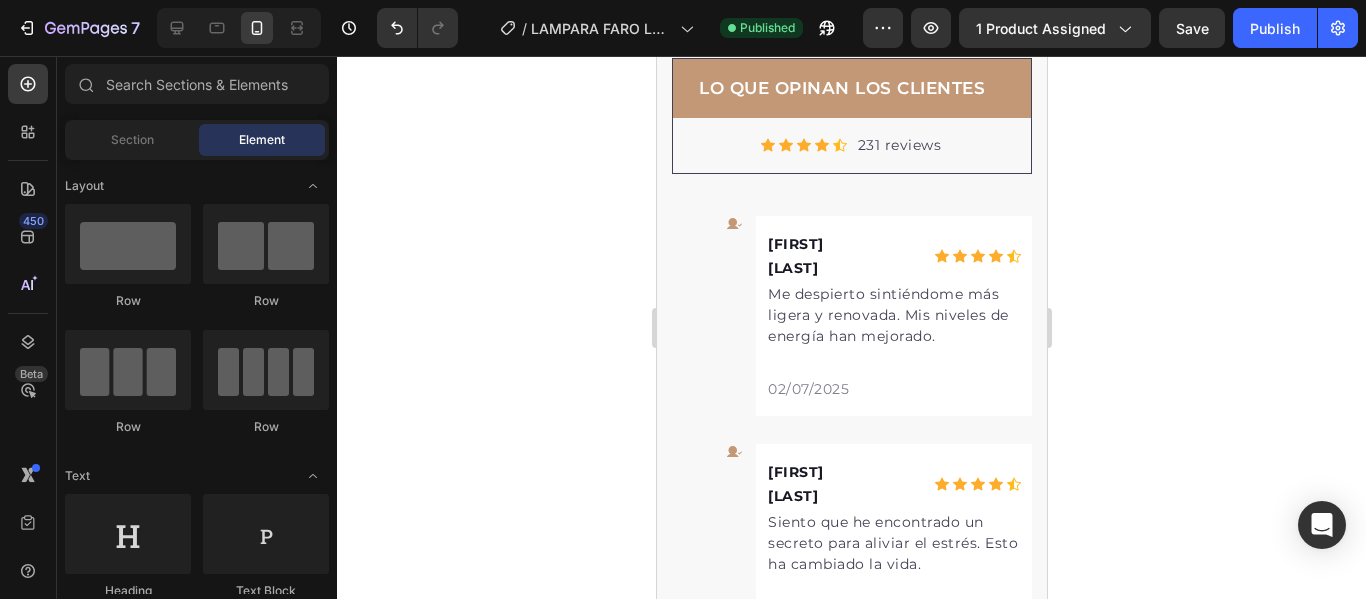 click 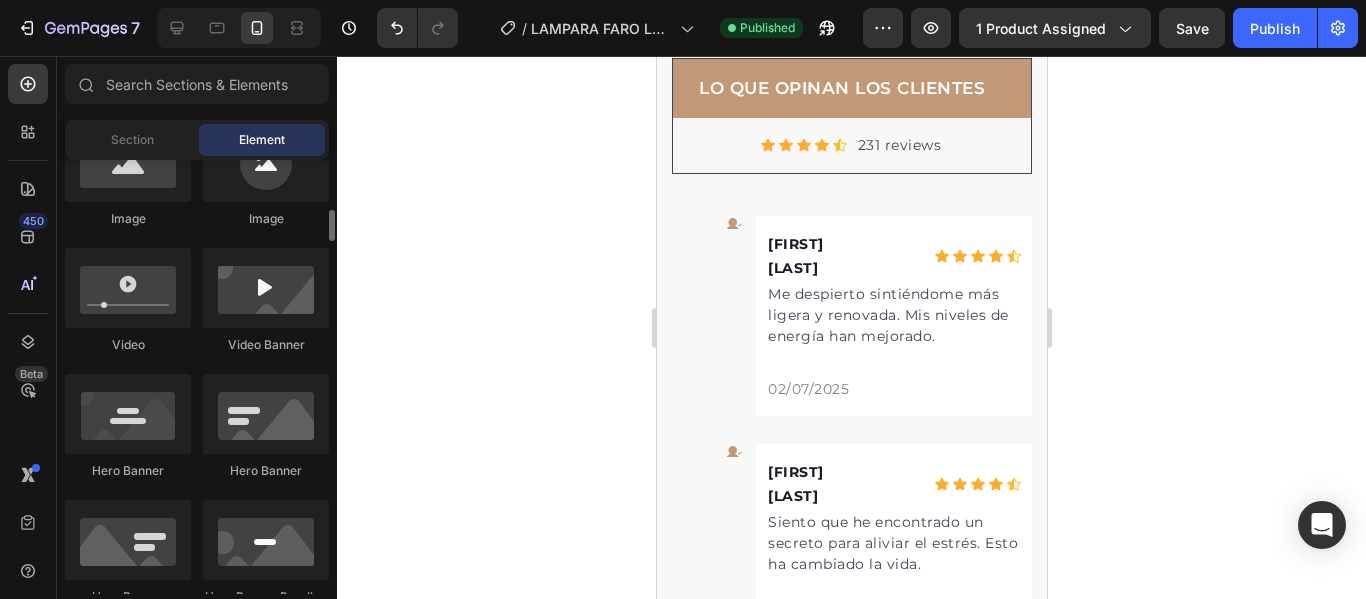 scroll, scrollTop: 500, scrollLeft: 0, axis: vertical 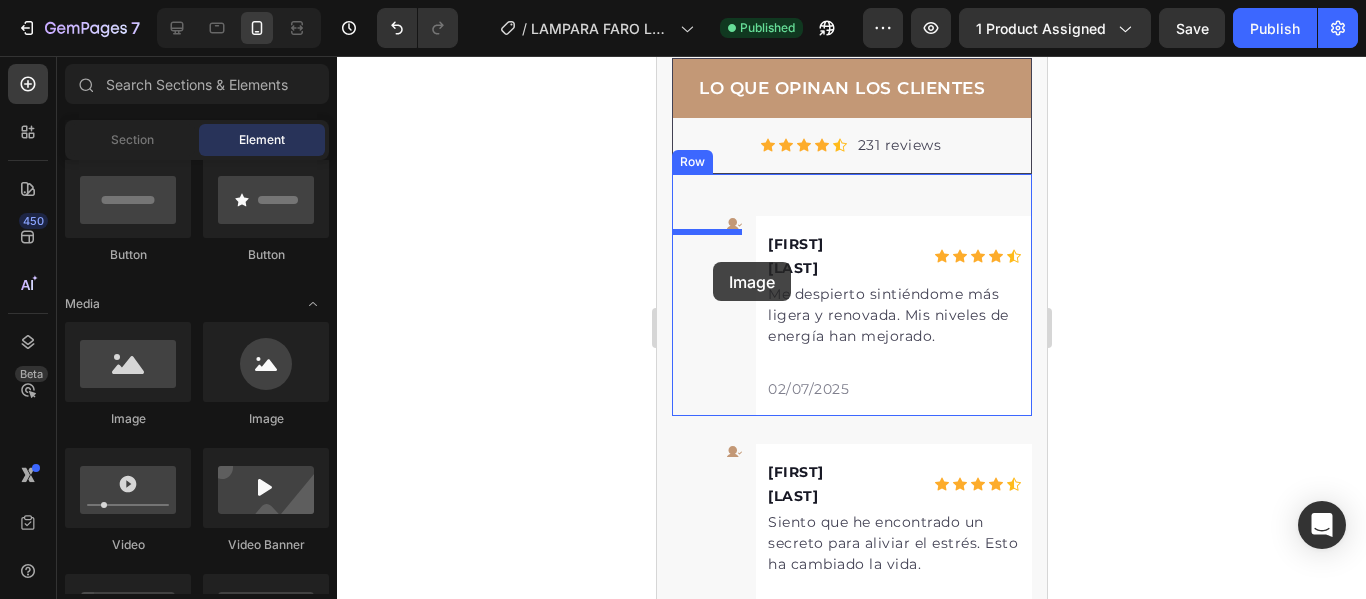 drag, startPoint x: 1157, startPoint y: 421, endPoint x: 994, endPoint y: 274, distance: 219.49487 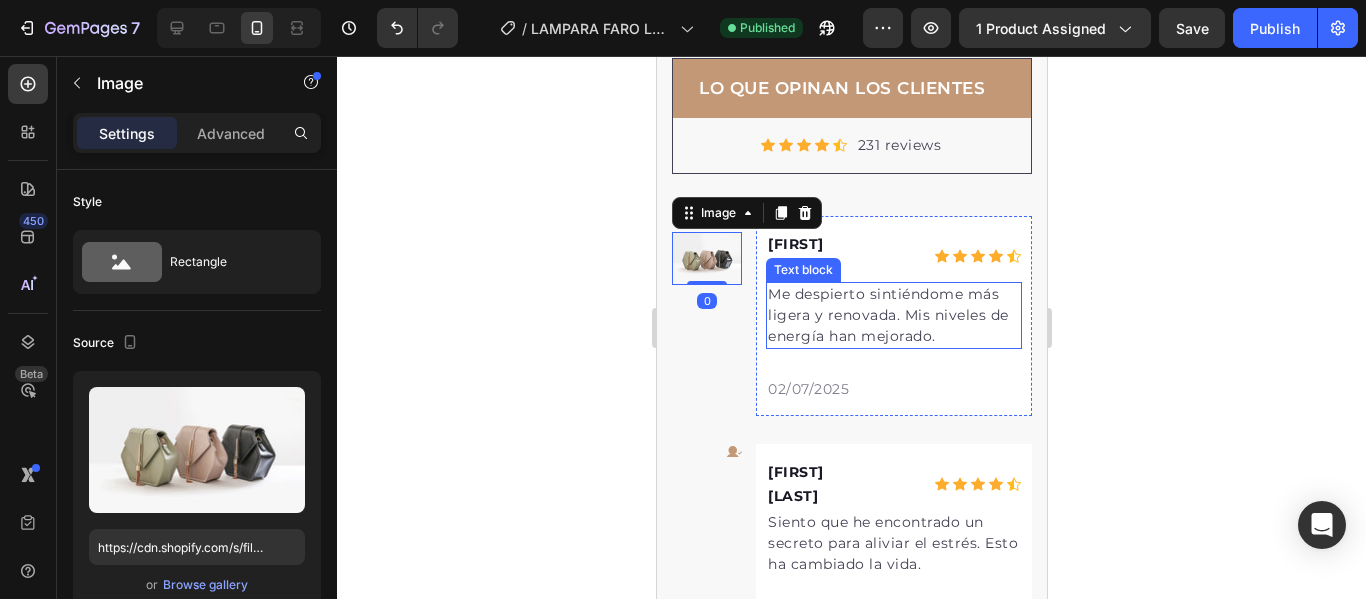 click 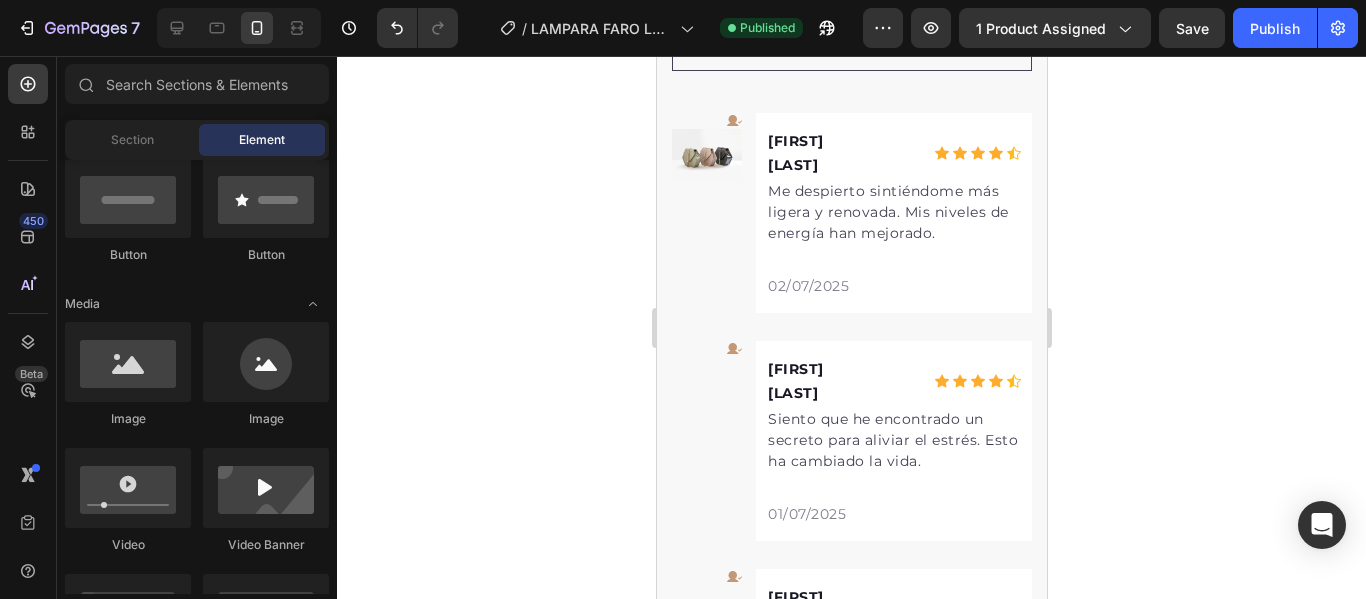 scroll, scrollTop: 2582, scrollLeft: 0, axis: vertical 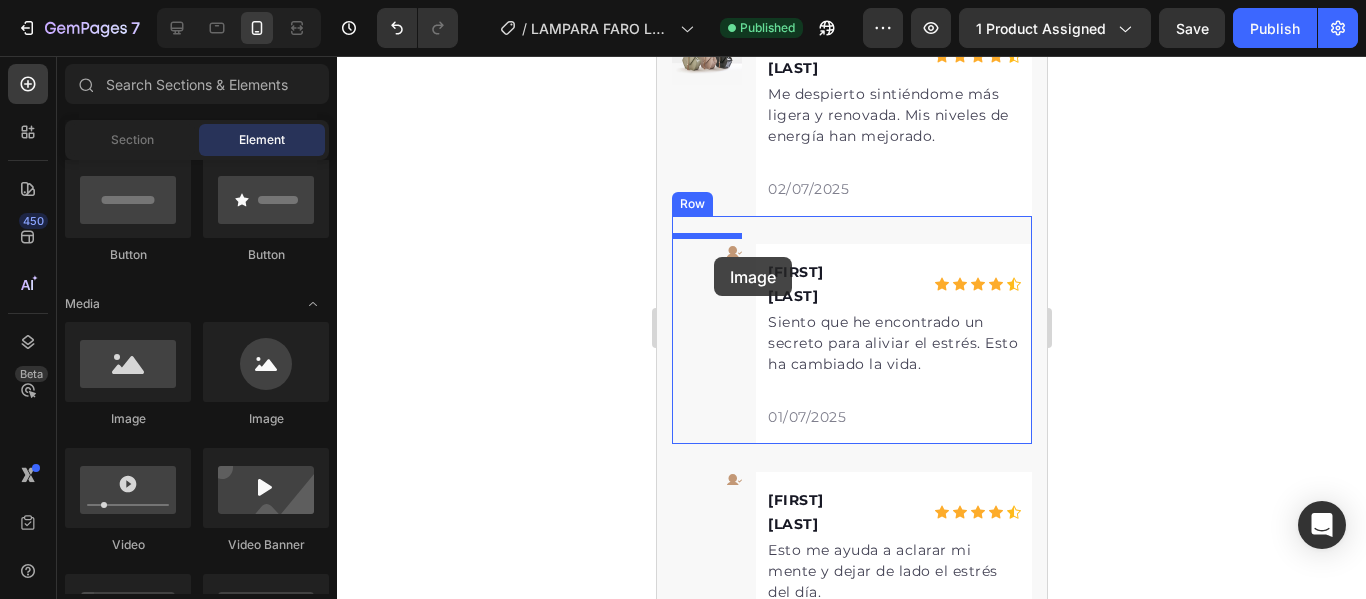drag, startPoint x: 793, startPoint y: 431, endPoint x: 713, endPoint y: 257, distance: 191.5098 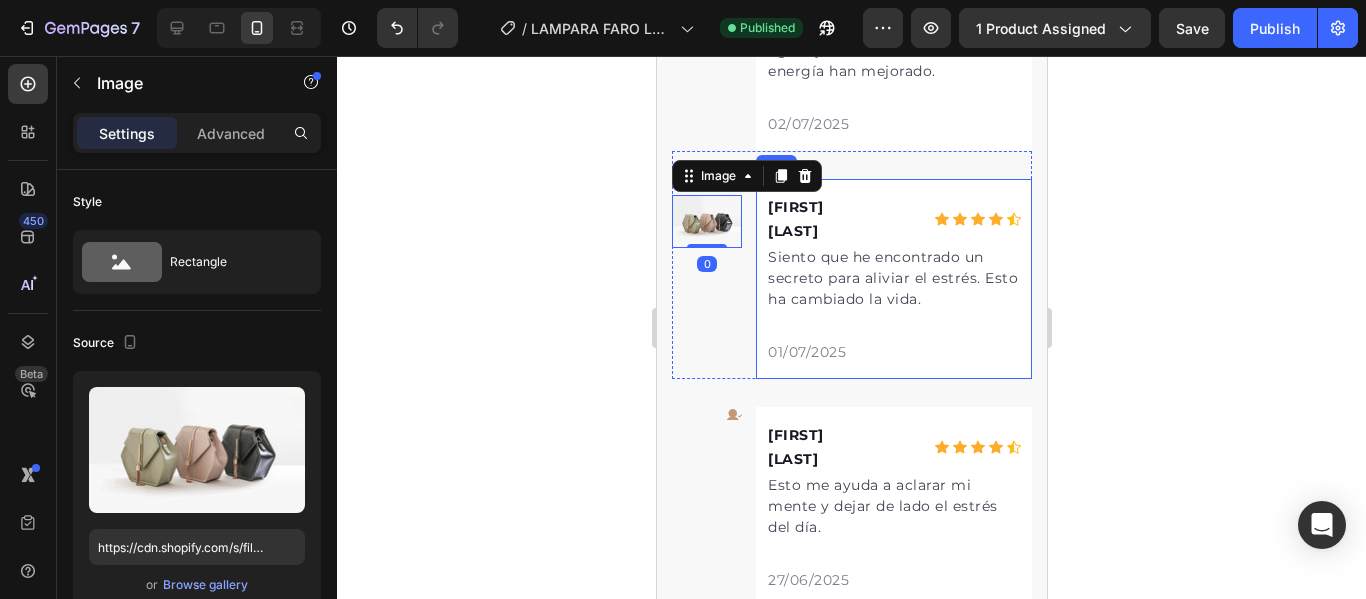 scroll, scrollTop: 2682, scrollLeft: 0, axis: vertical 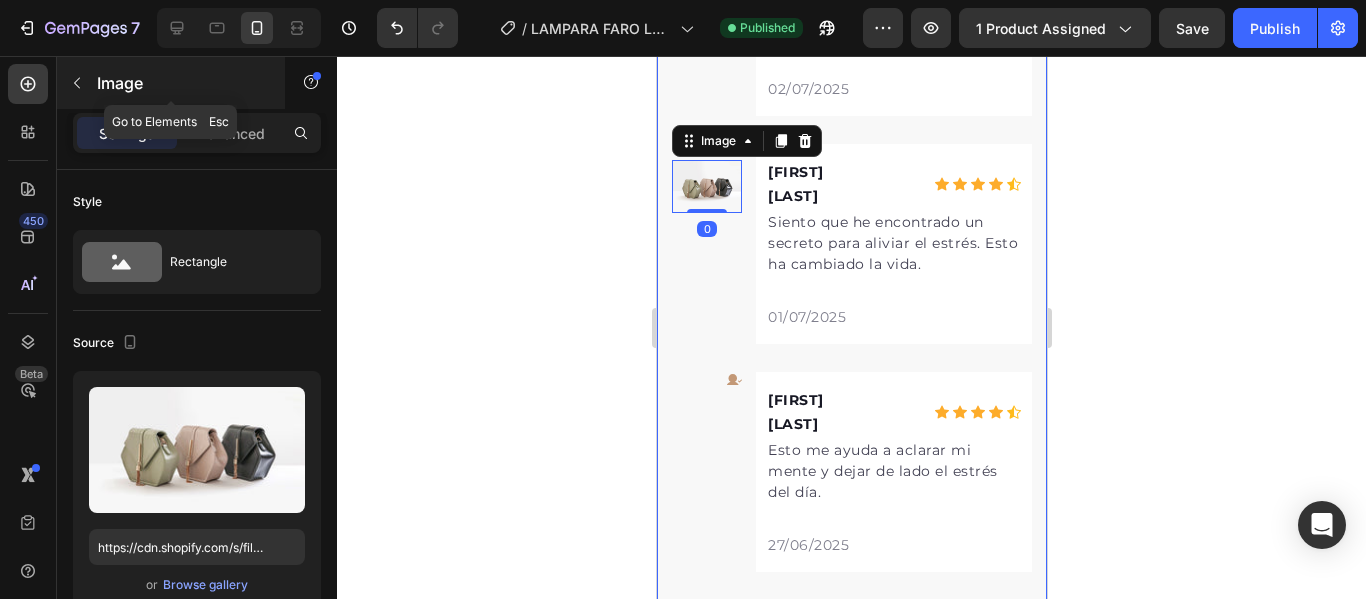 click at bounding box center [77, 83] 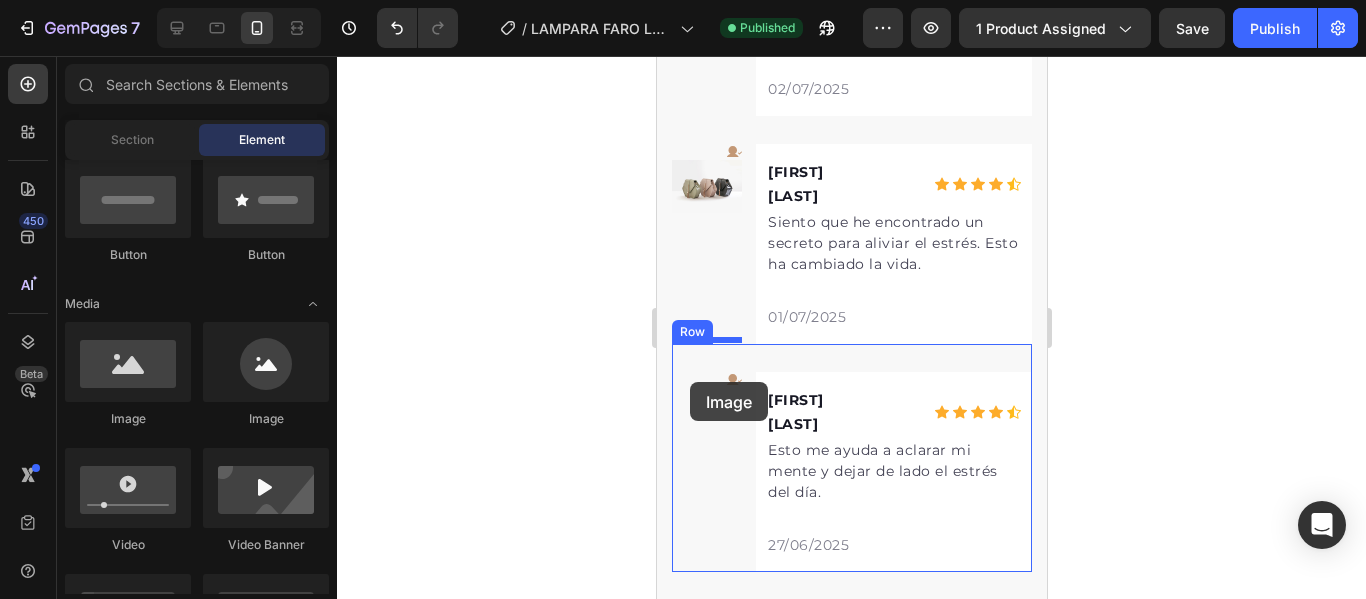 drag, startPoint x: 1297, startPoint y: 435, endPoint x: 689, endPoint y: 382, distance: 610.30566 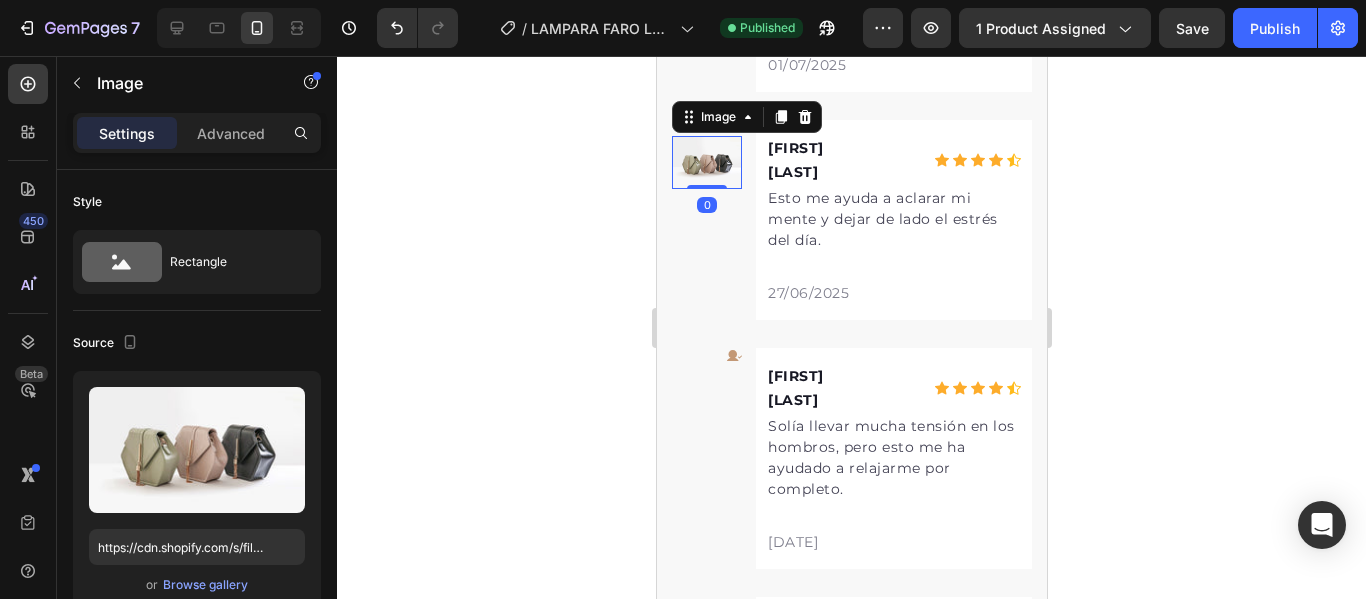 scroll, scrollTop: 2982, scrollLeft: 0, axis: vertical 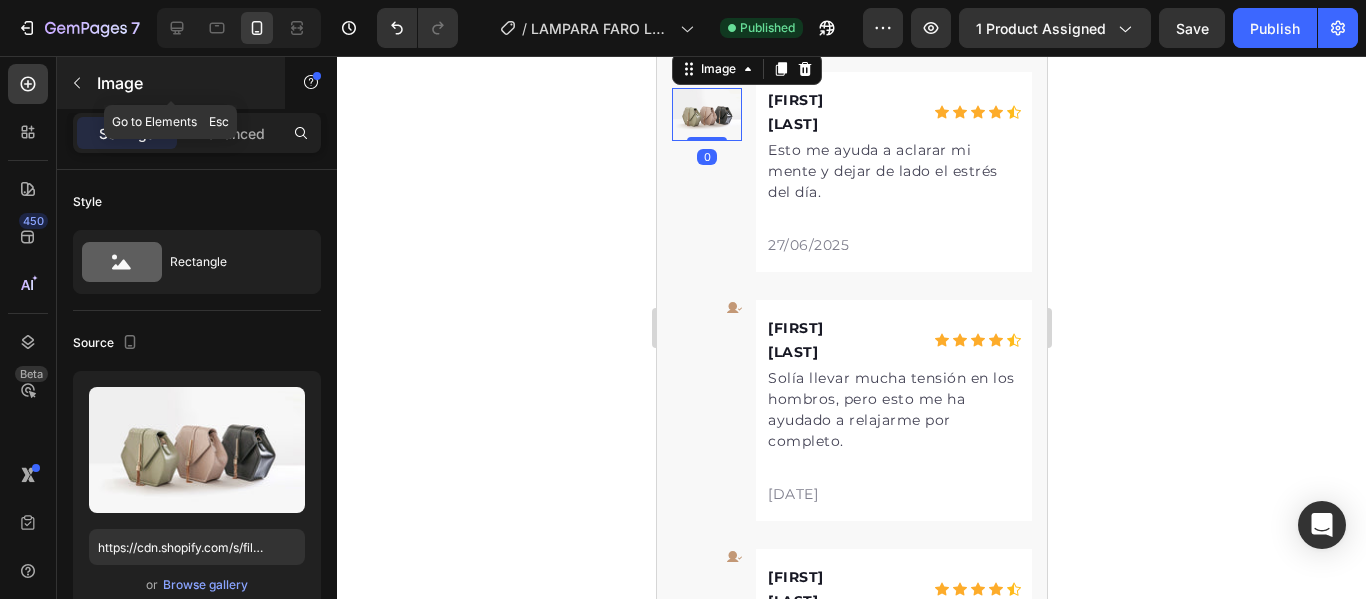 click on "Image" at bounding box center [171, 83] 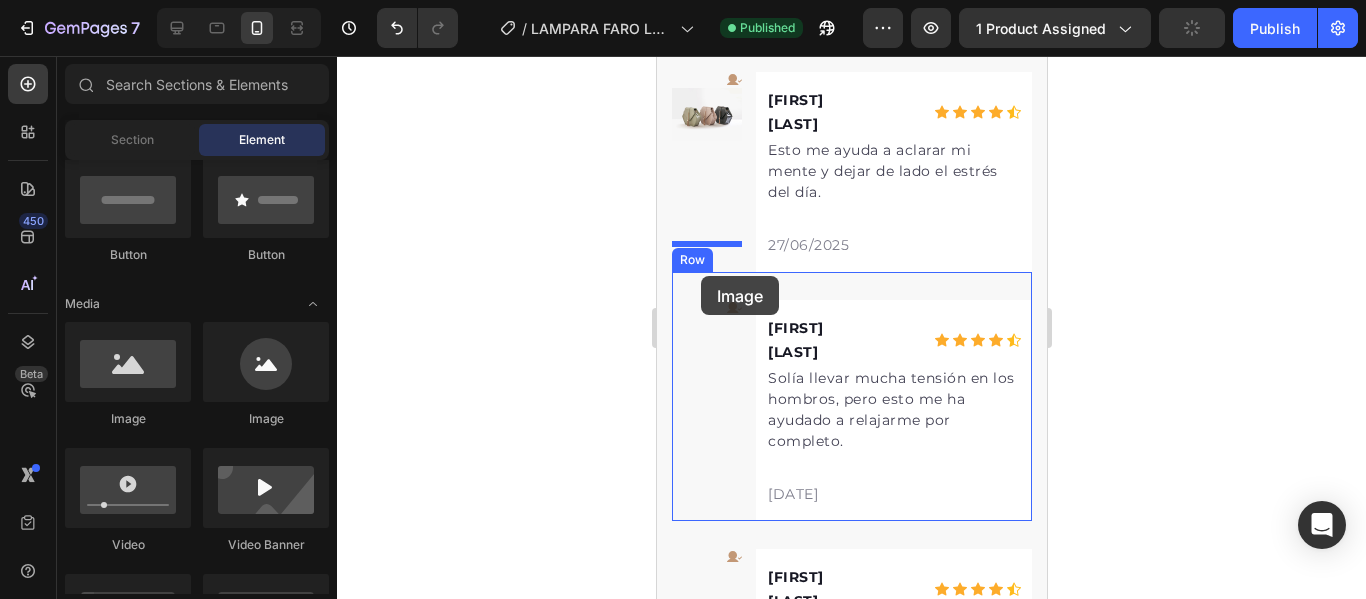 drag, startPoint x: 795, startPoint y: 425, endPoint x: 700, endPoint y: 276, distance: 176.7088 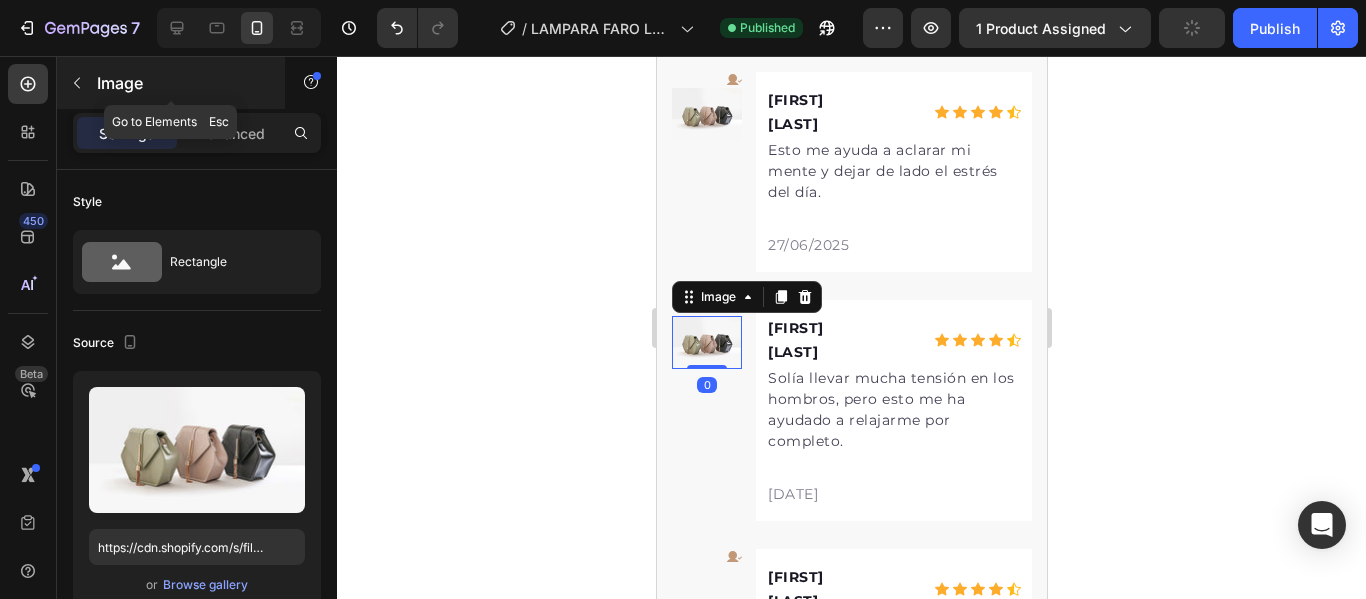 click at bounding box center [77, 83] 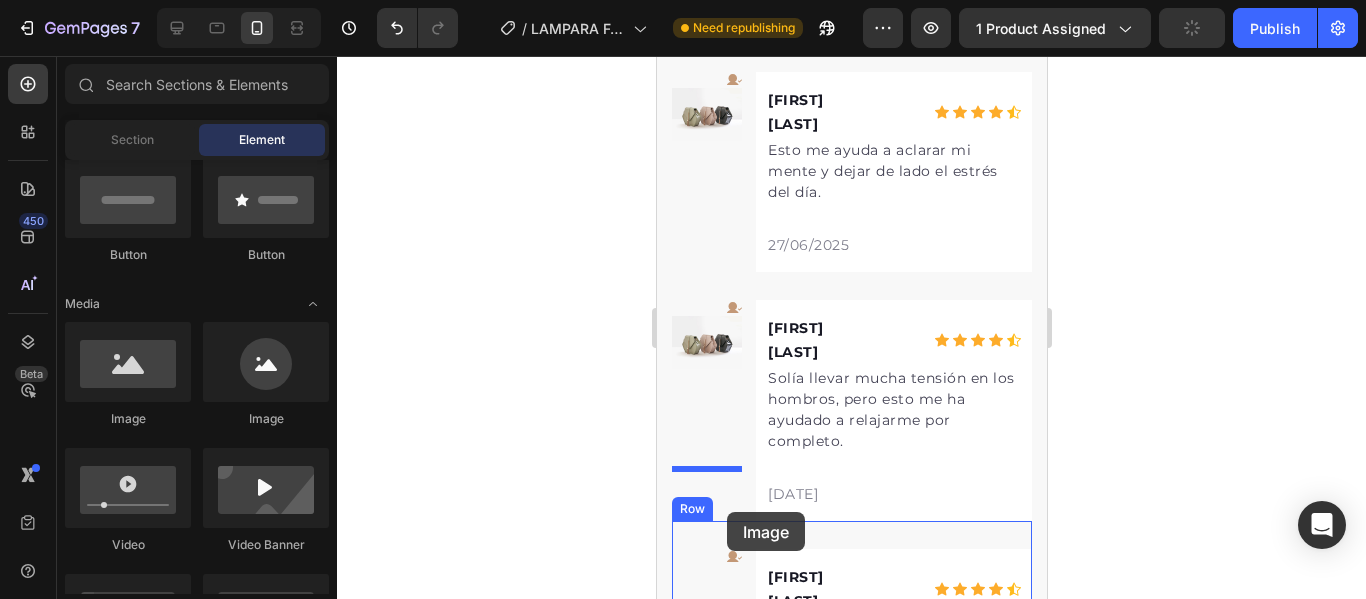 drag, startPoint x: 1328, startPoint y: 513, endPoint x: 762, endPoint y: 279, distance: 612.46387 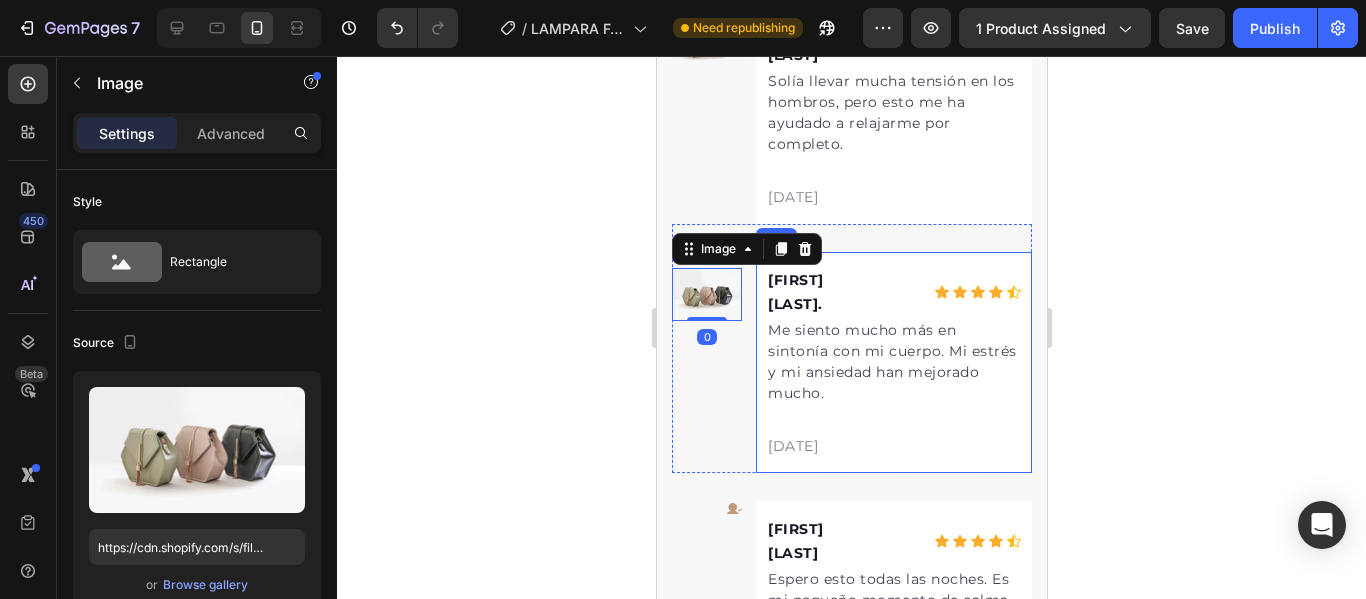 scroll, scrollTop: 3382, scrollLeft: 0, axis: vertical 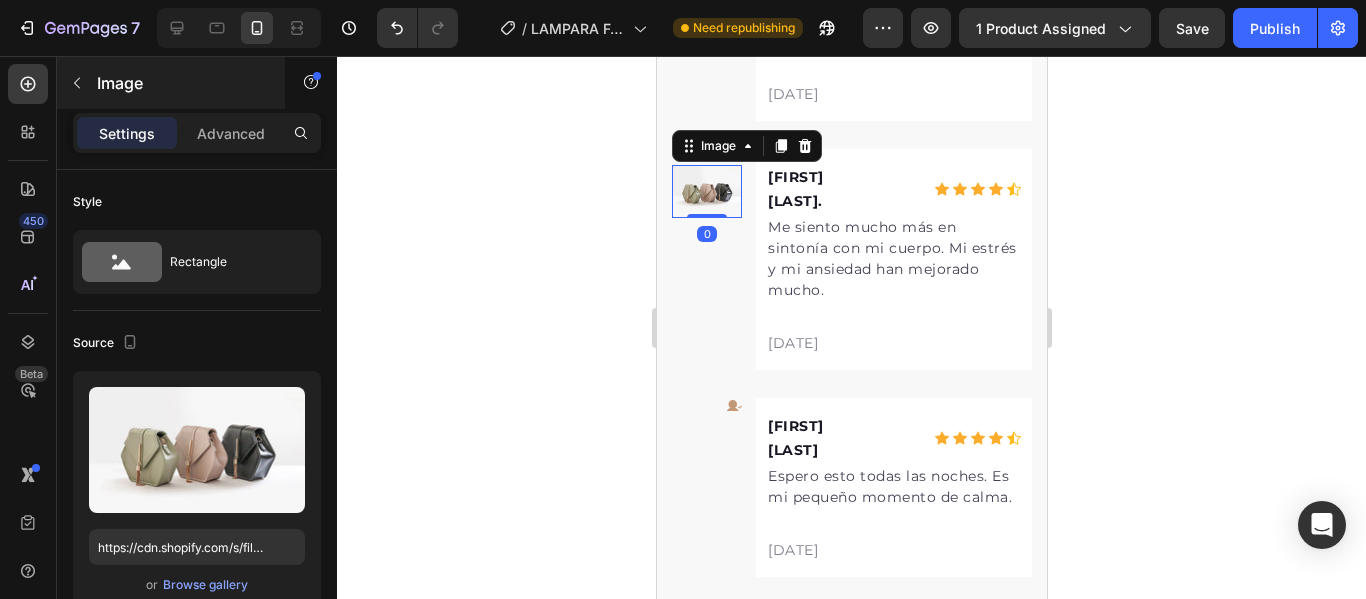click at bounding box center (77, 83) 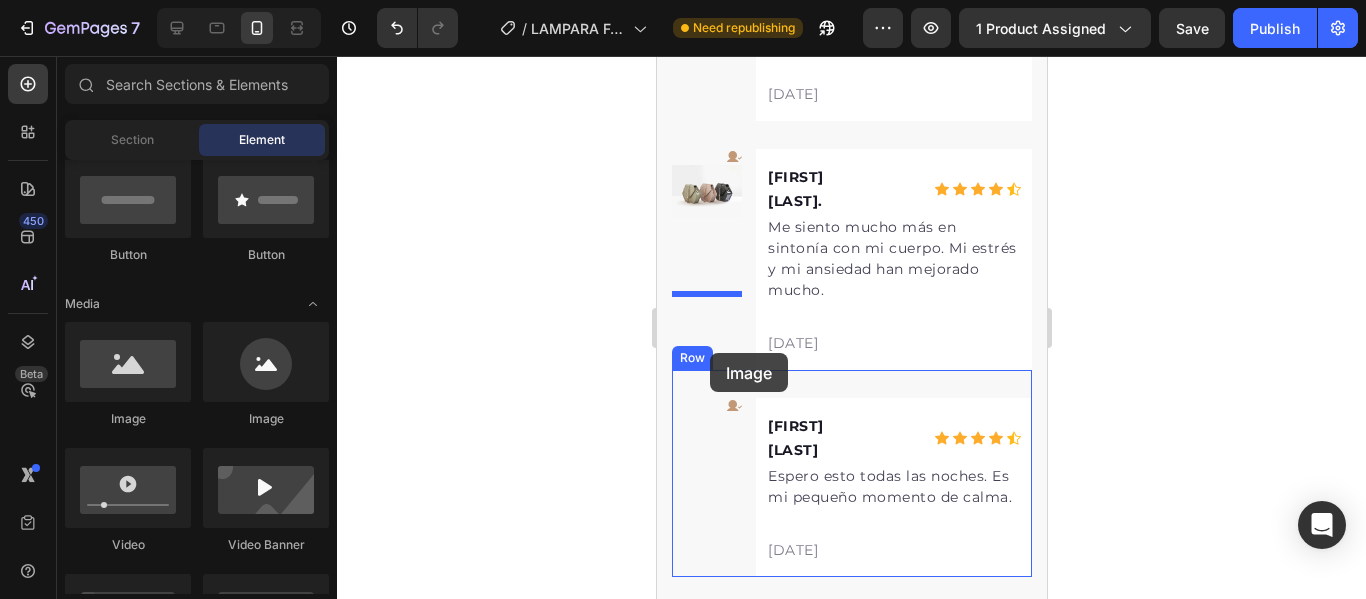 drag, startPoint x: 793, startPoint y: 420, endPoint x: 709, endPoint y: 353, distance: 107.44766 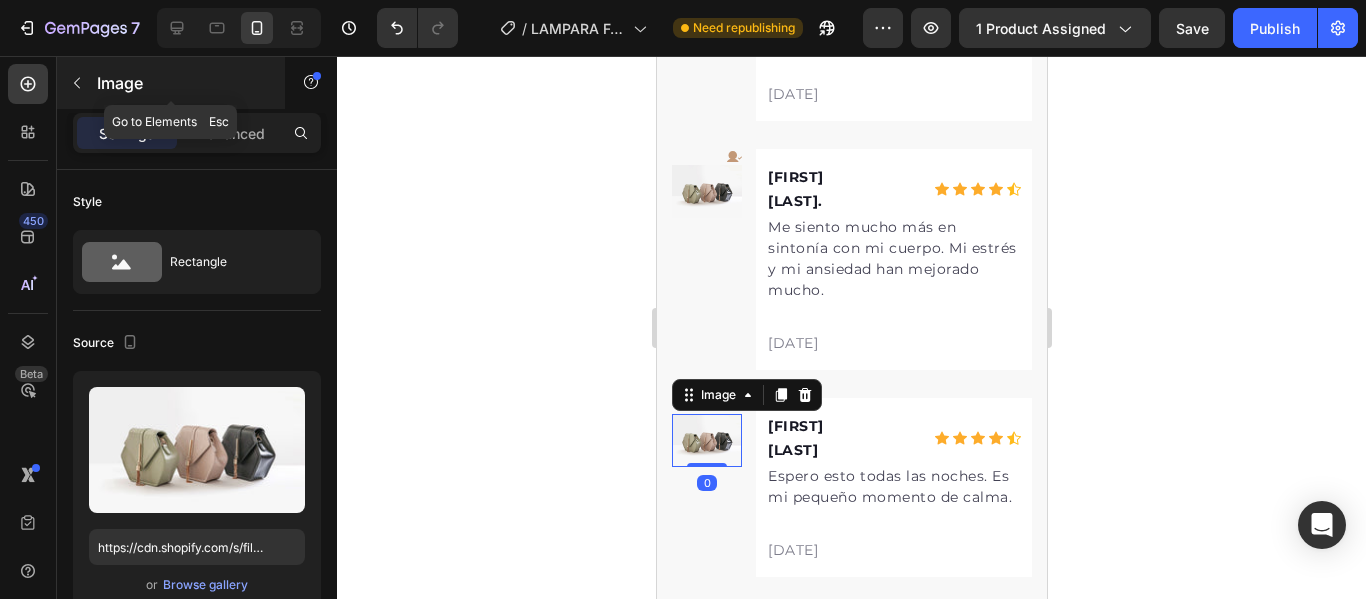 click on "Image" at bounding box center [171, 83] 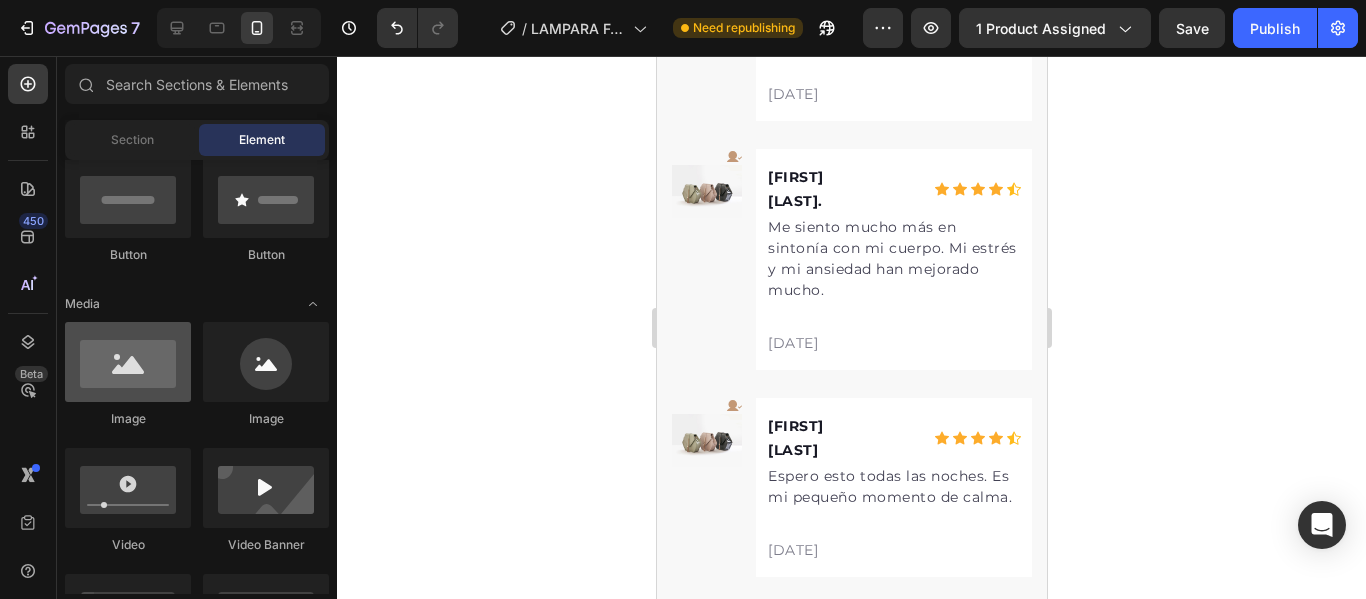 scroll, scrollTop: 600, scrollLeft: 0, axis: vertical 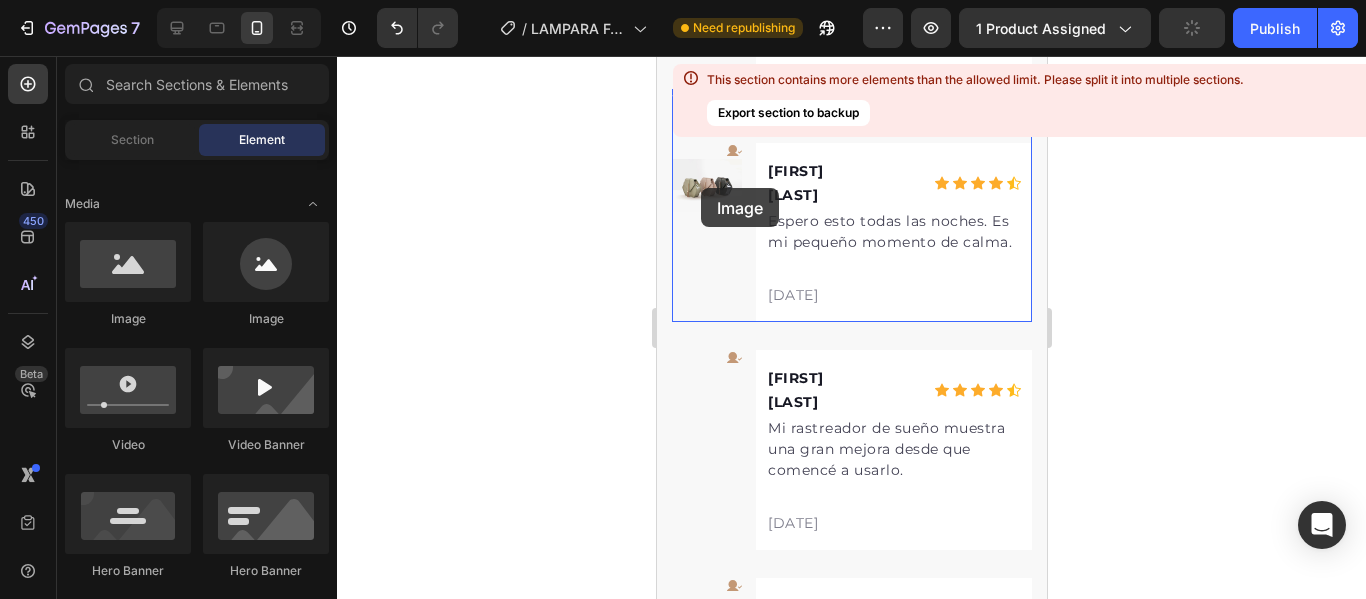 drag, startPoint x: 820, startPoint y: 327, endPoint x: 700, endPoint y: 188, distance: 183.63278 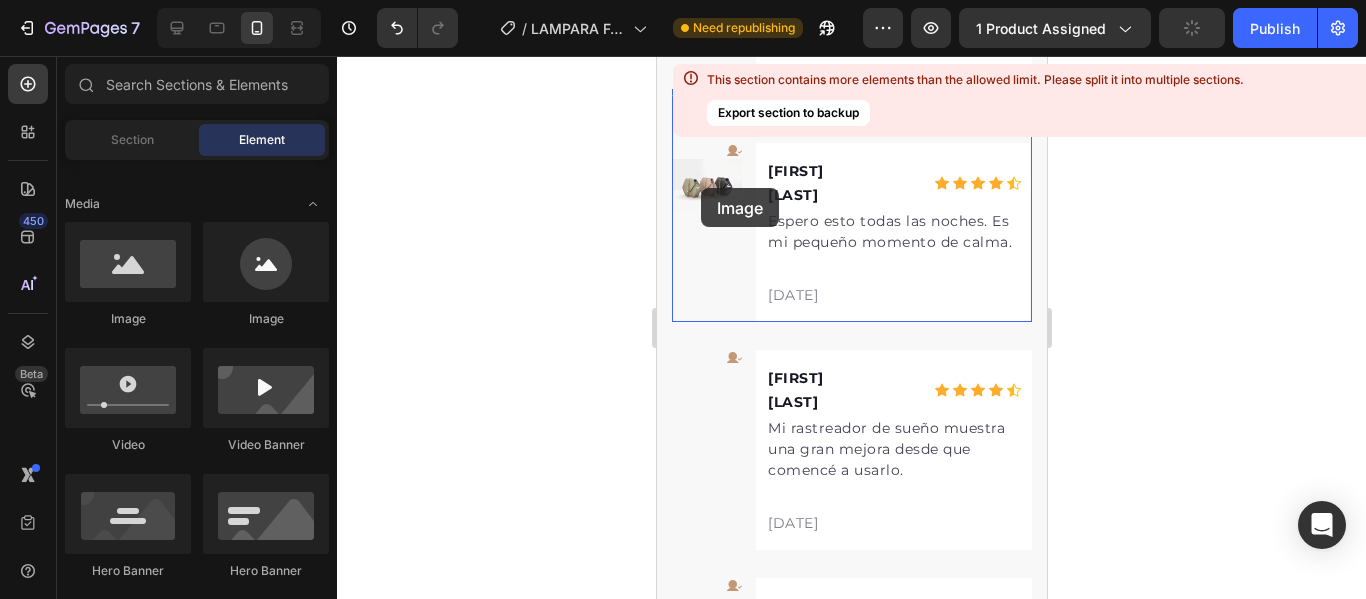 click on "Icon Image" at bounding box center (706, 232) 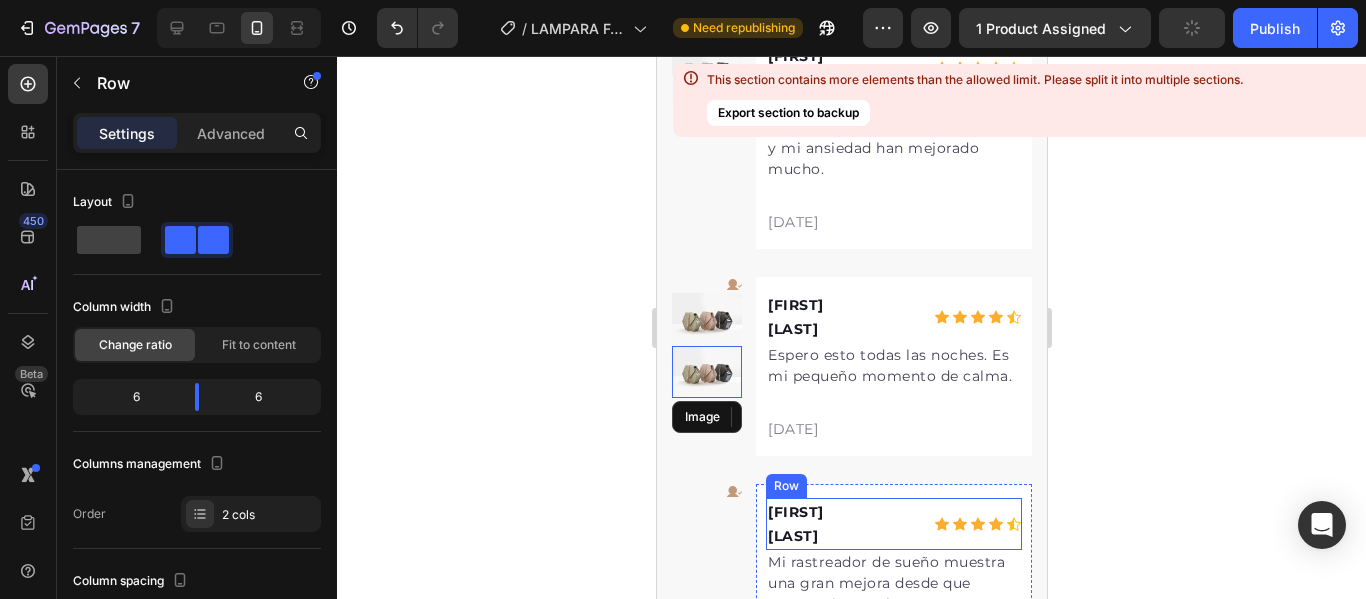 scroll, scrollTop: 3337, scrollLeft: 0, axis: vertical 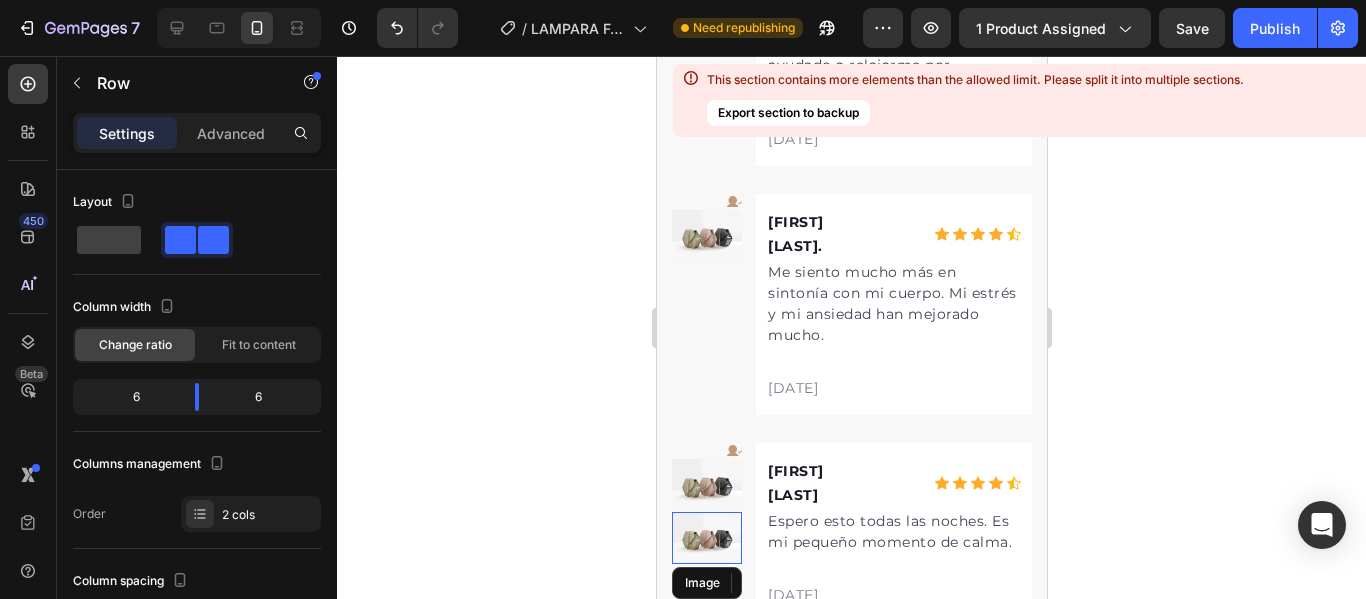 click at bounding box center [706, 538] 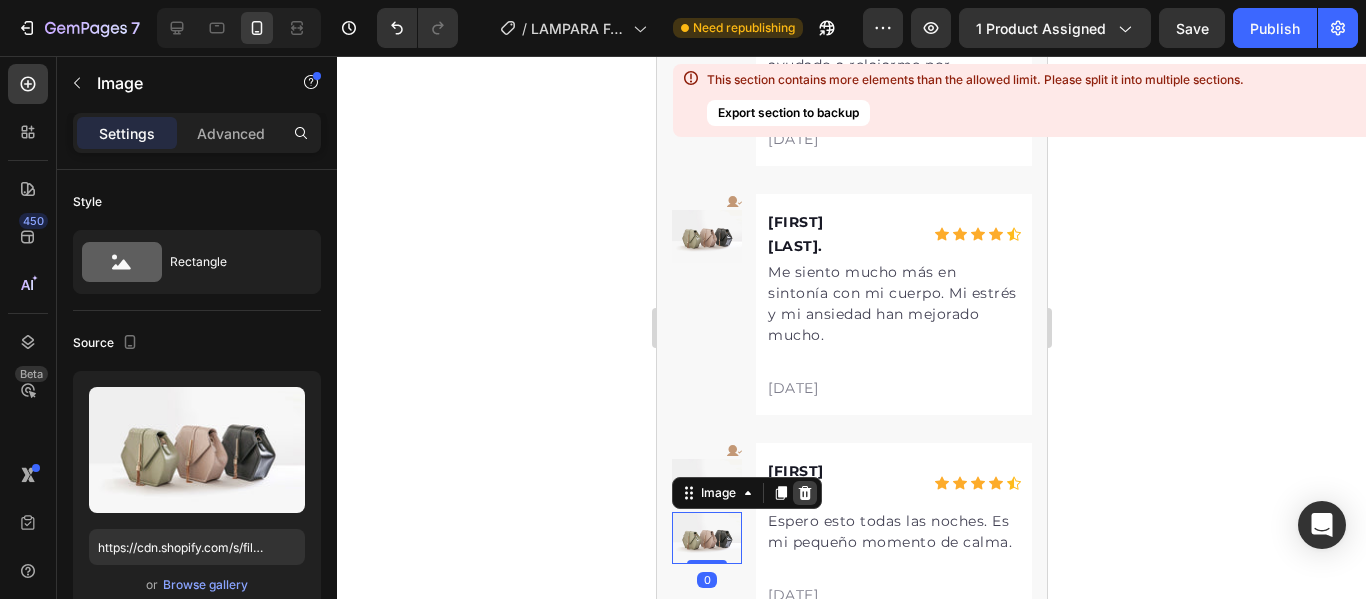 click 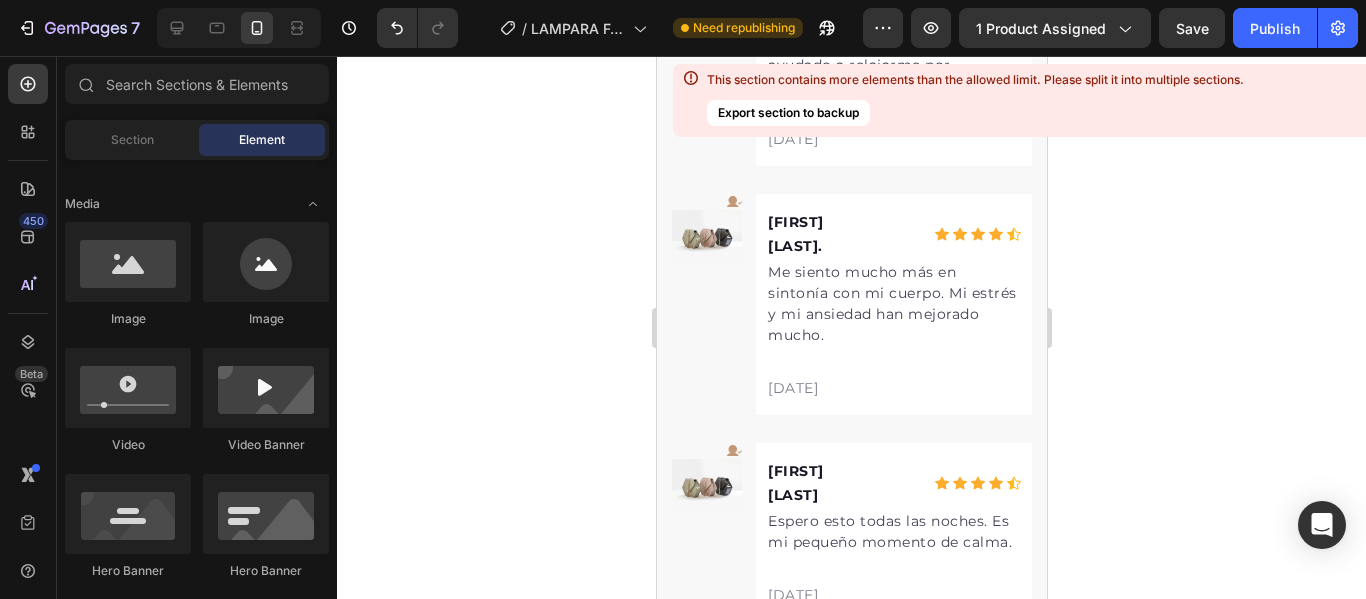 drag, startPoint x: 1246, startPoint y: 365, endPoint x: 78, endPoint y: 305, distance: 1169.54 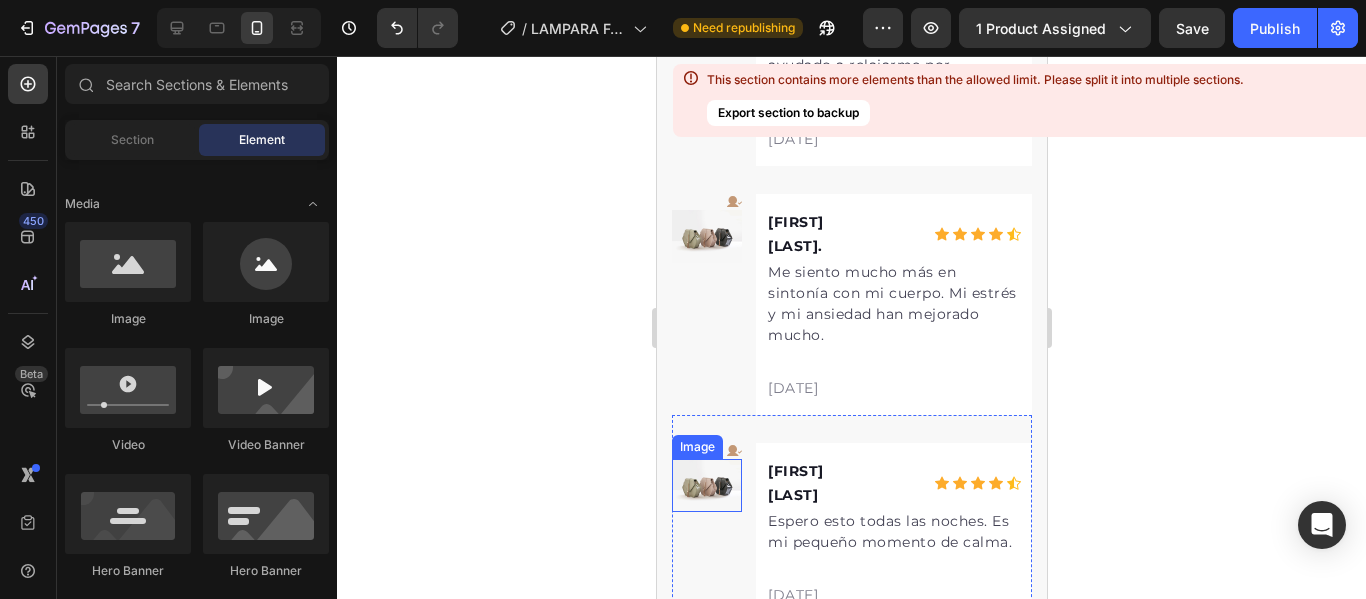 click at bounding box center (706, 485) 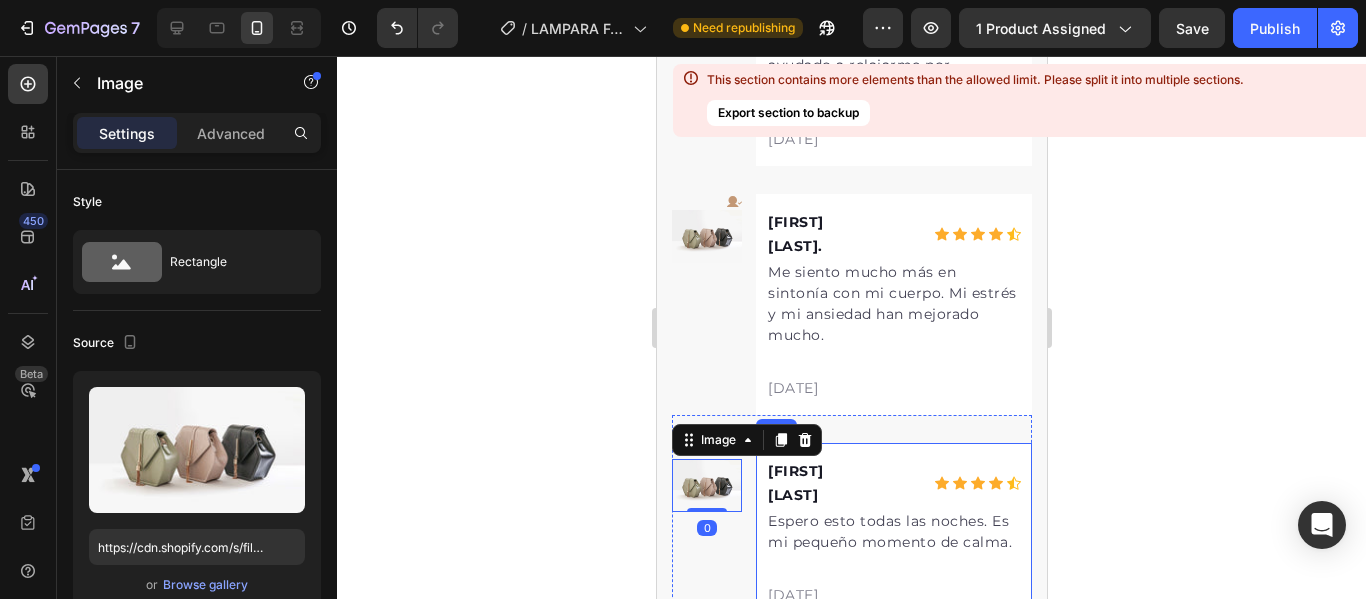 click on "Icon Image   0 Monica N. Text block Icon Icon Icon Icon
Icon Icon List Hoz Row Espero esto todas las noches. Es mi pequeño momento de calma. Text block 25/06/2025 Text block Row Row" at bounding box center (851, 518) 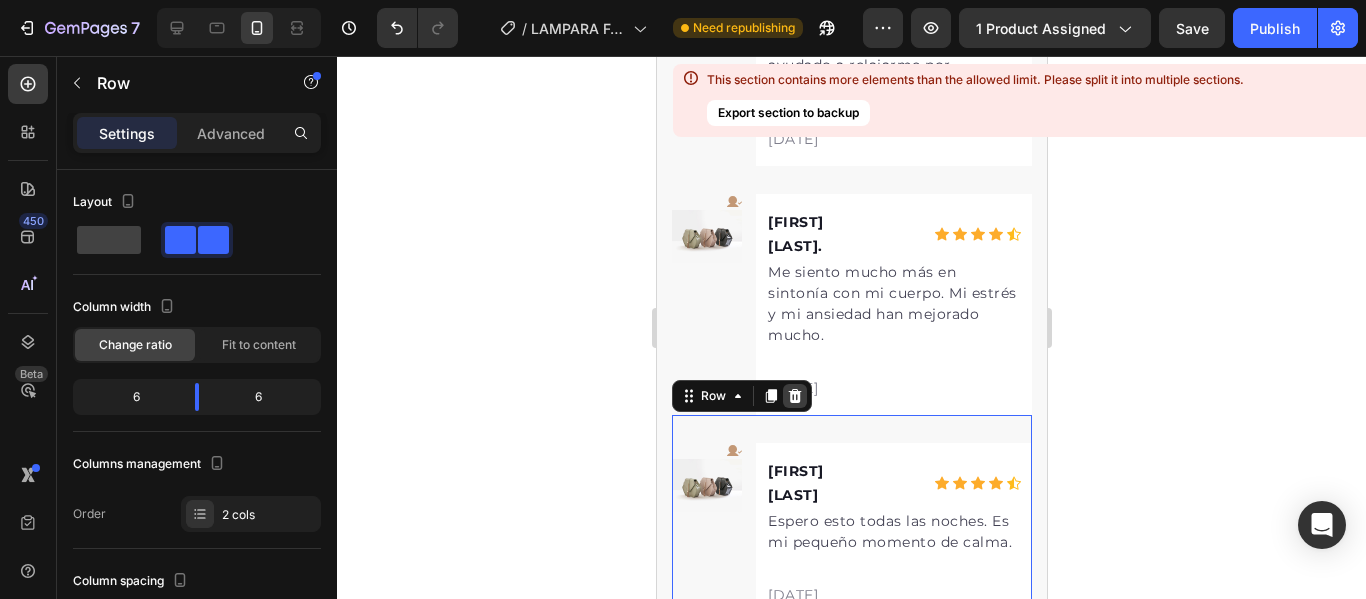 click 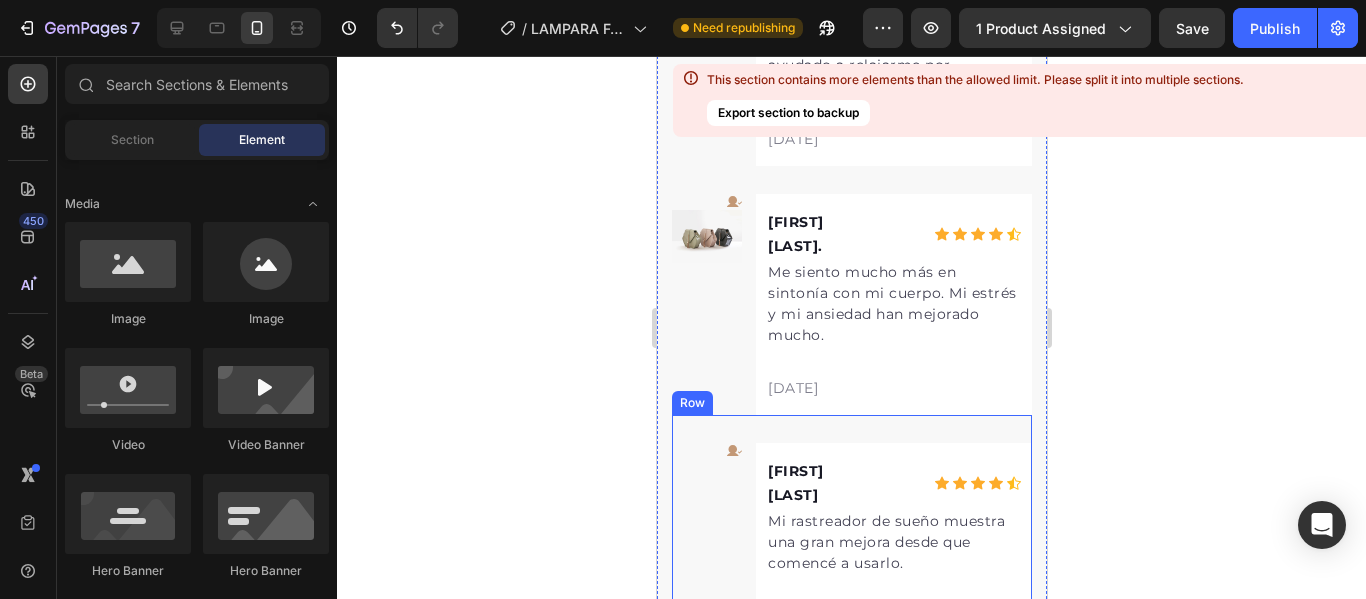 click on "Icon Kelly G. Text block Icon Icon Icon Icon
Icon Icon List Hoz Row Mi rastreador de sueño muestra una gran mejora desde que comencé a usarlo. Text block 24/06/2025 Text block Row Row" at bounding box center (851, 529) 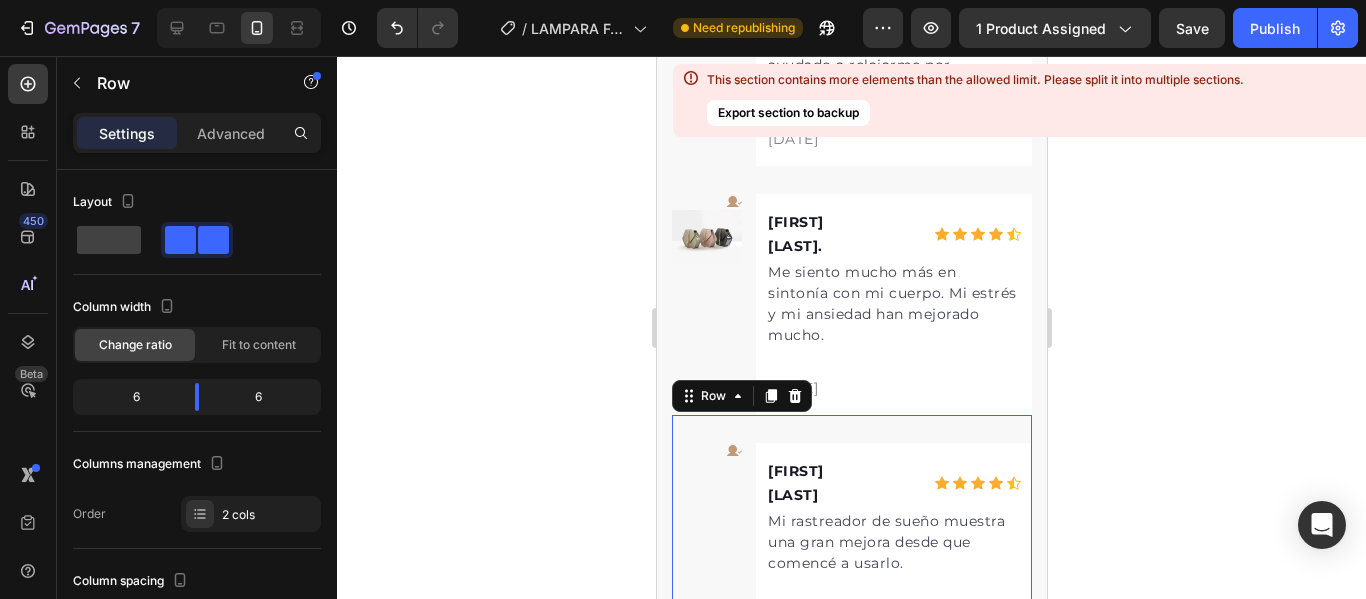 drag, startPoint x: 794, startPoint y: 273, endPoint x: 814, endPoint y: 280, distance: 21.189621 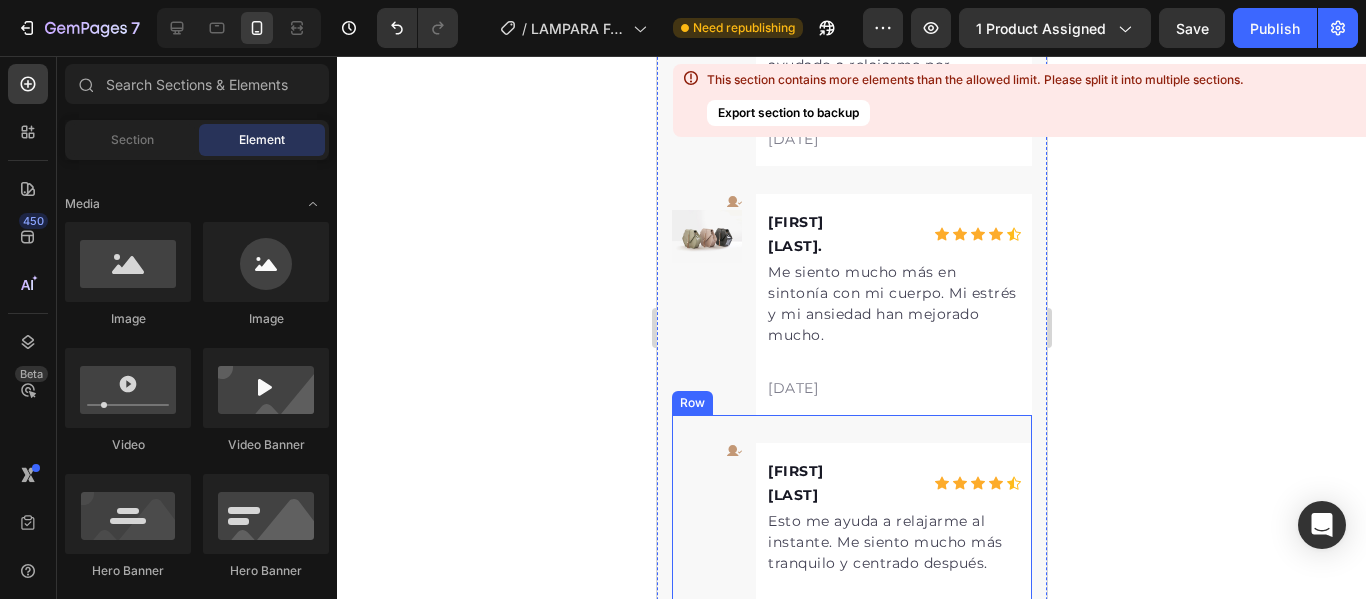 click on "Icon Paola V. Text block Icon Icon Icon Icon
Icon Icon List Hoz Row Esto me ayuda a relajarme al instante. Me siento mucho más tranquilo y centrado después. Text block 23/06/2025 Text block Row Row" at bounding box center (851, 529) 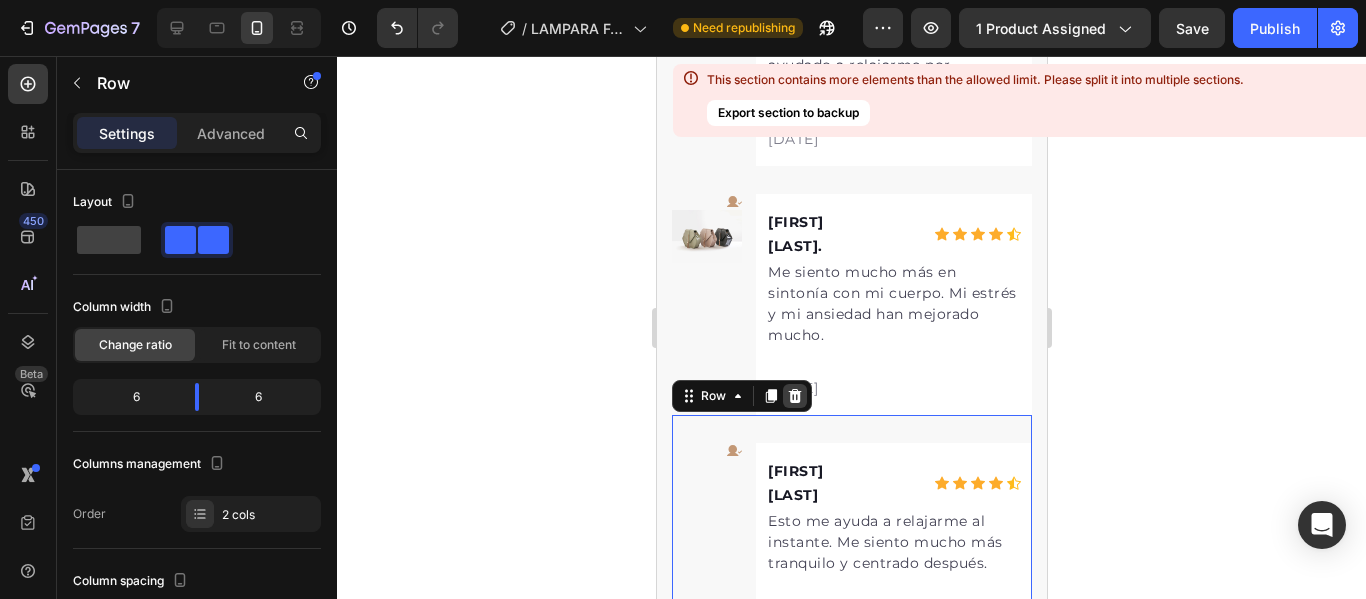 click 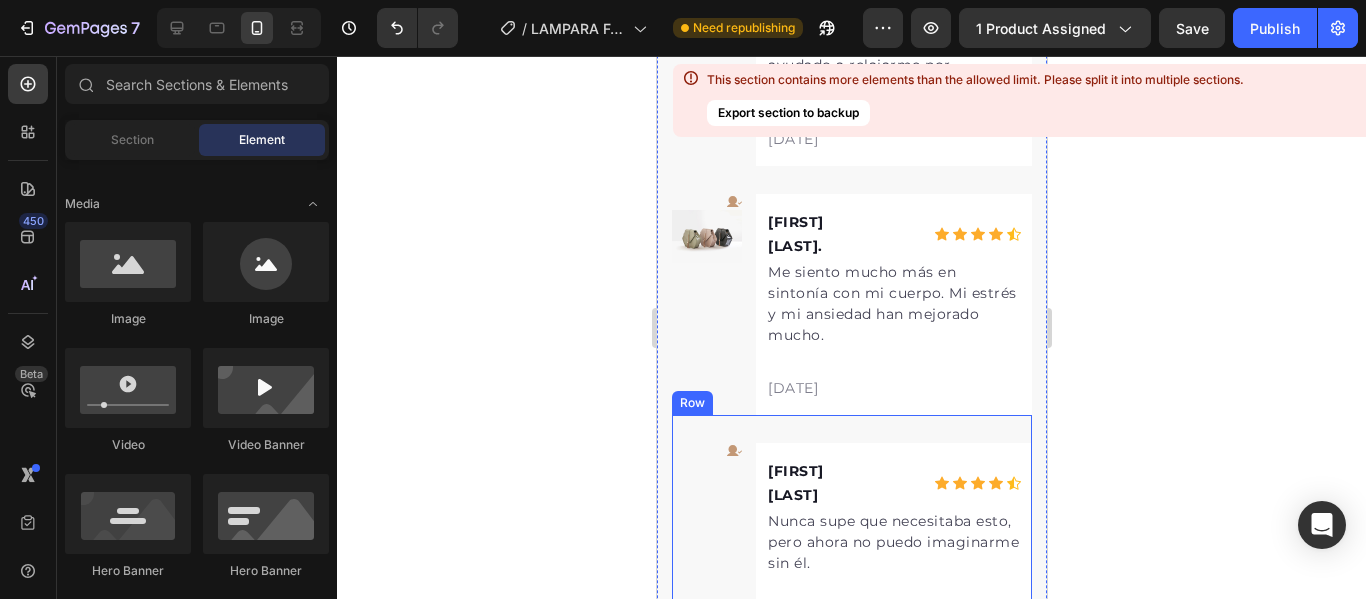 click on "Icon Ana A. Text block Icon Icon Icon Icon
Icon Icon List Hoz Row Nunca supe que necesitaba esto, pero ahora no puedo imaginarme sin él. Text block 22/06/2025 Text block Row Row" at bounding box center [851, 529] 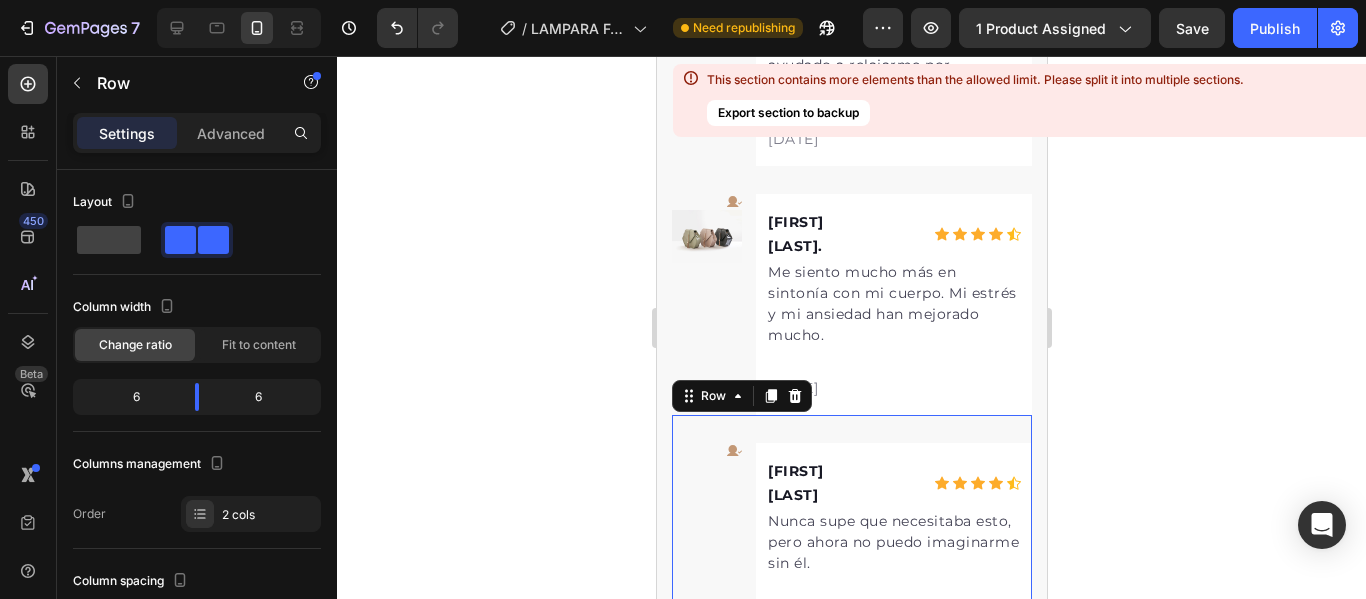 click 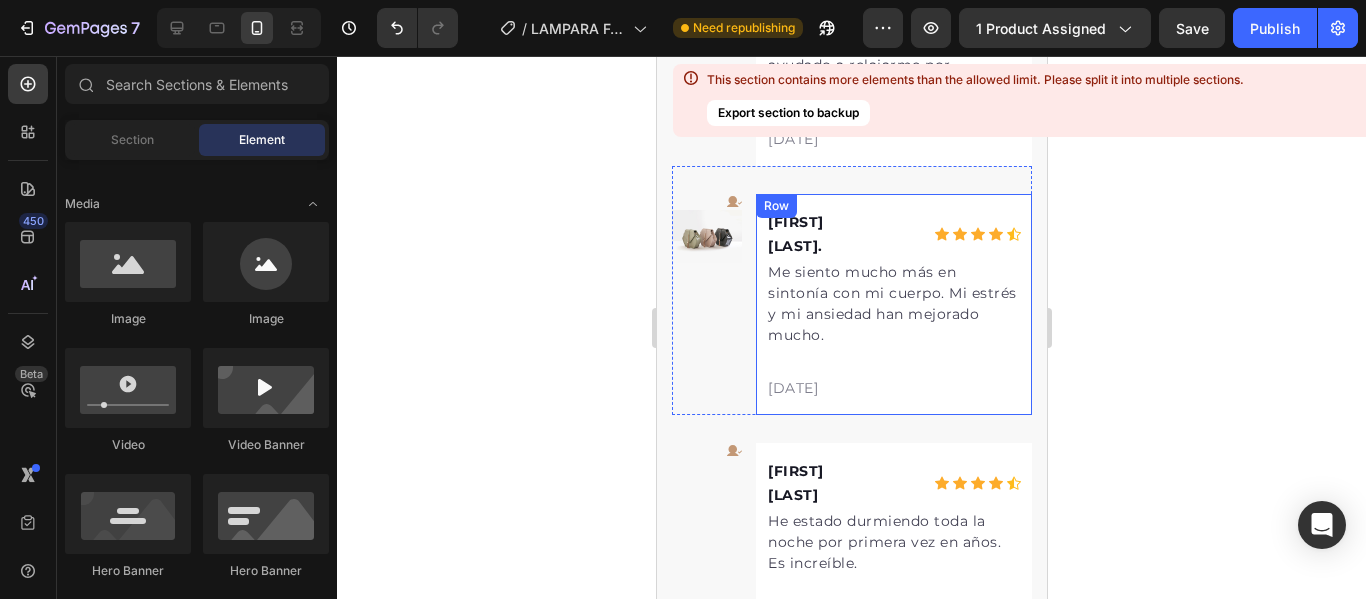 click on "Icon Anyeli R. Text block Icon Icon Icon Icon
Icon Icon List Hoz Row He estado durmiendo toda la noche por primera vez en años. Es increíble. Text block 21/06/2025 Text block Row Row" at bounding box center [851, 529] 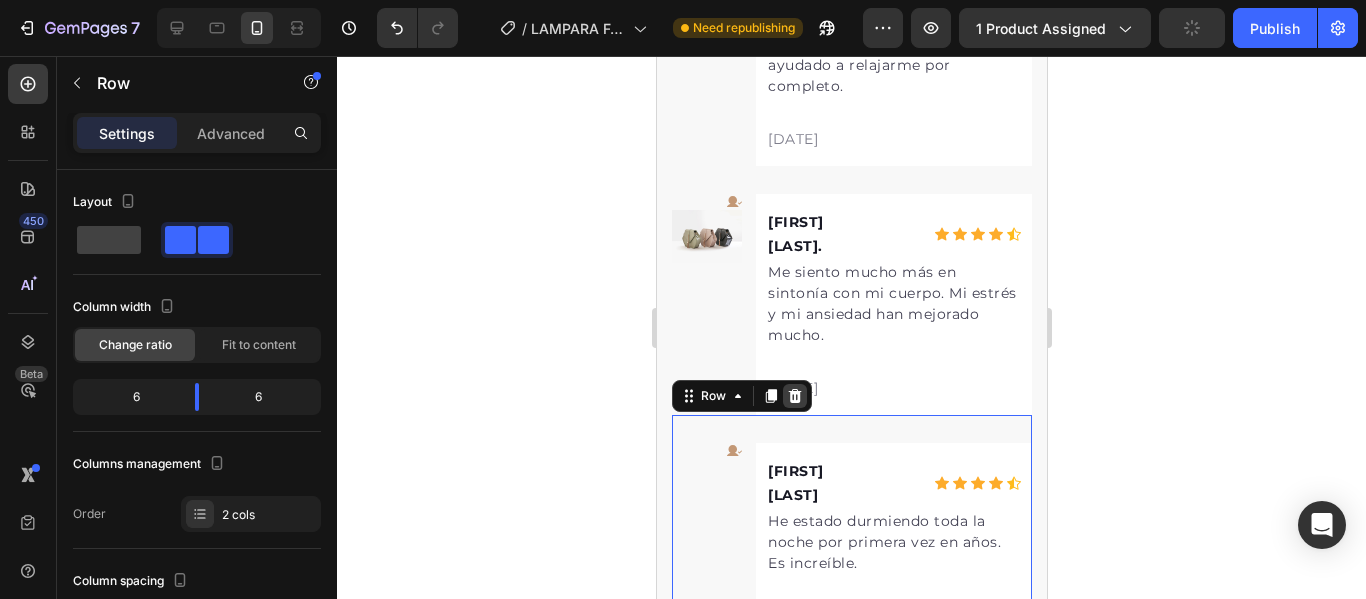 click 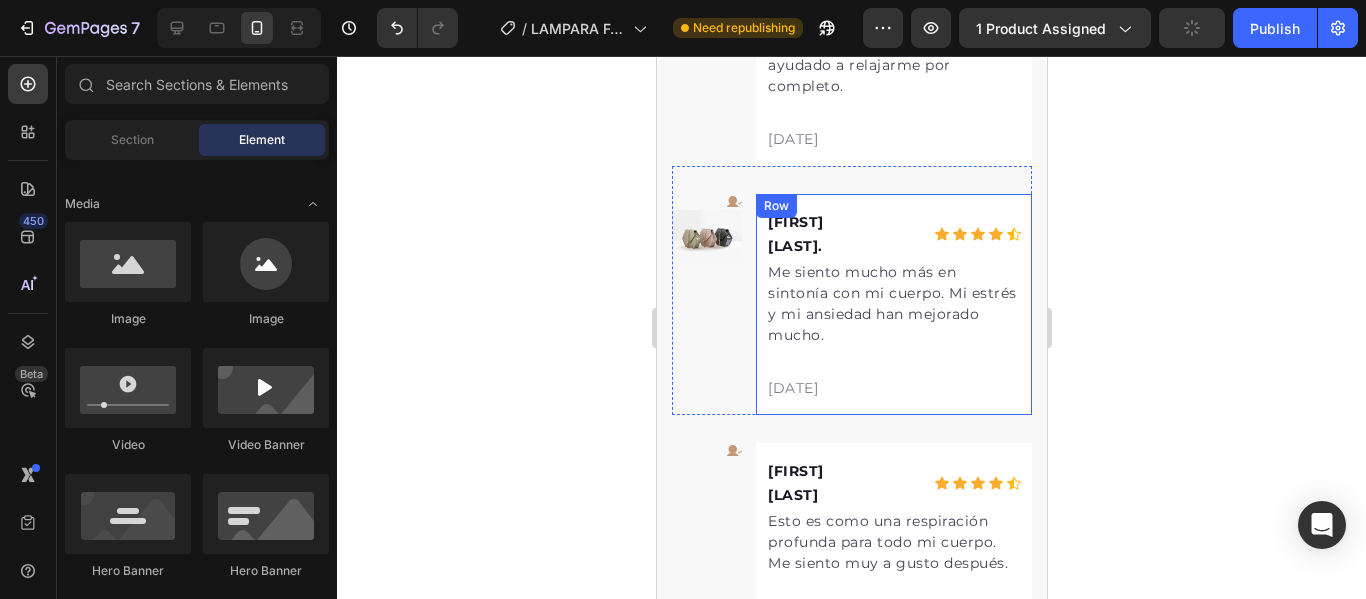 click on "Icon Maryuri C. Text block Icon Icon Icon Icon
Icon Icon List Hoz Row Esto es como una respiración profunda para todo mi cuerpo. Me siento muy a gusto después. Text block 21/06/2025 Text block Row Row" at bounding box center [851, 529] 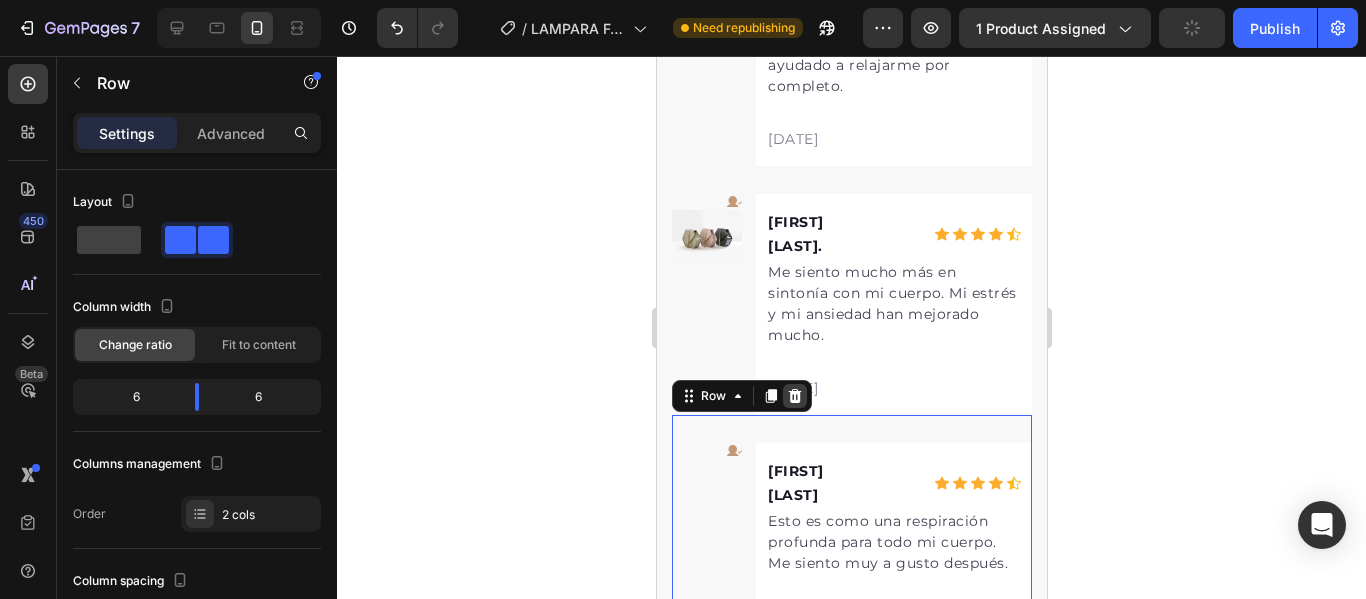 click 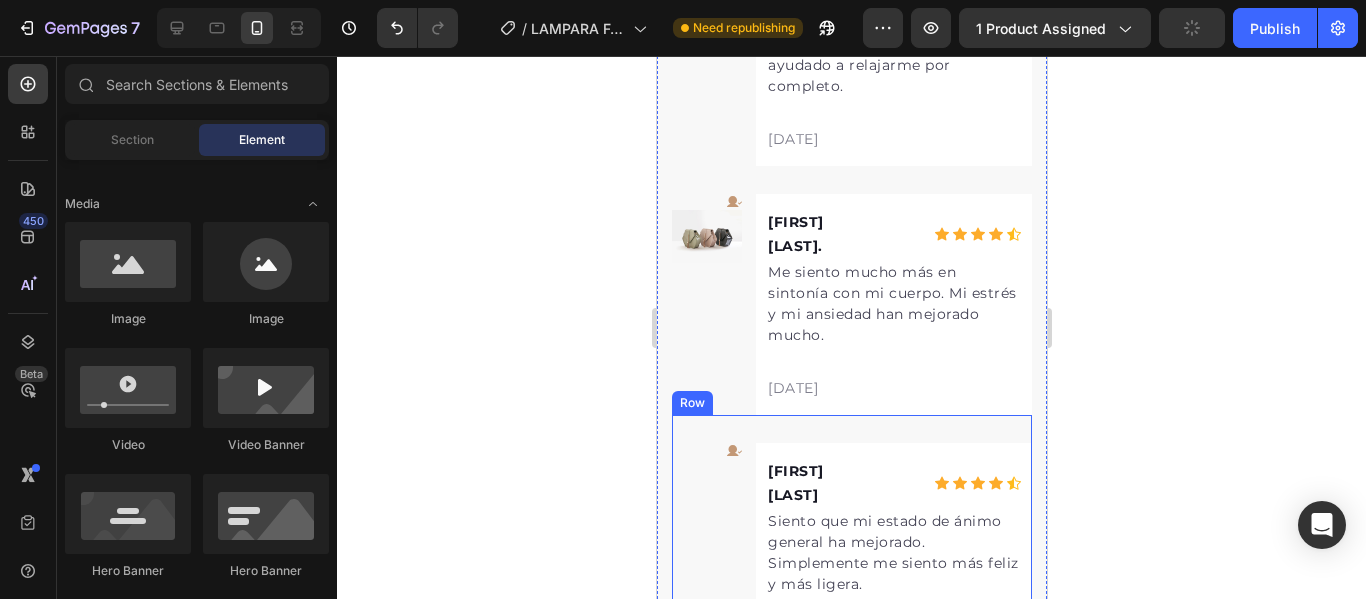 click on "Icon Isley R. Text block Icon Icon Icon Icon
Icon Icon List Hoz Row Siento que mi estado de ánimo general ha mejorado. Simplemente me siento más feliz y más ligera. Text block 20/06/2025 Text block Row Row" at bounding box center [851, 539] 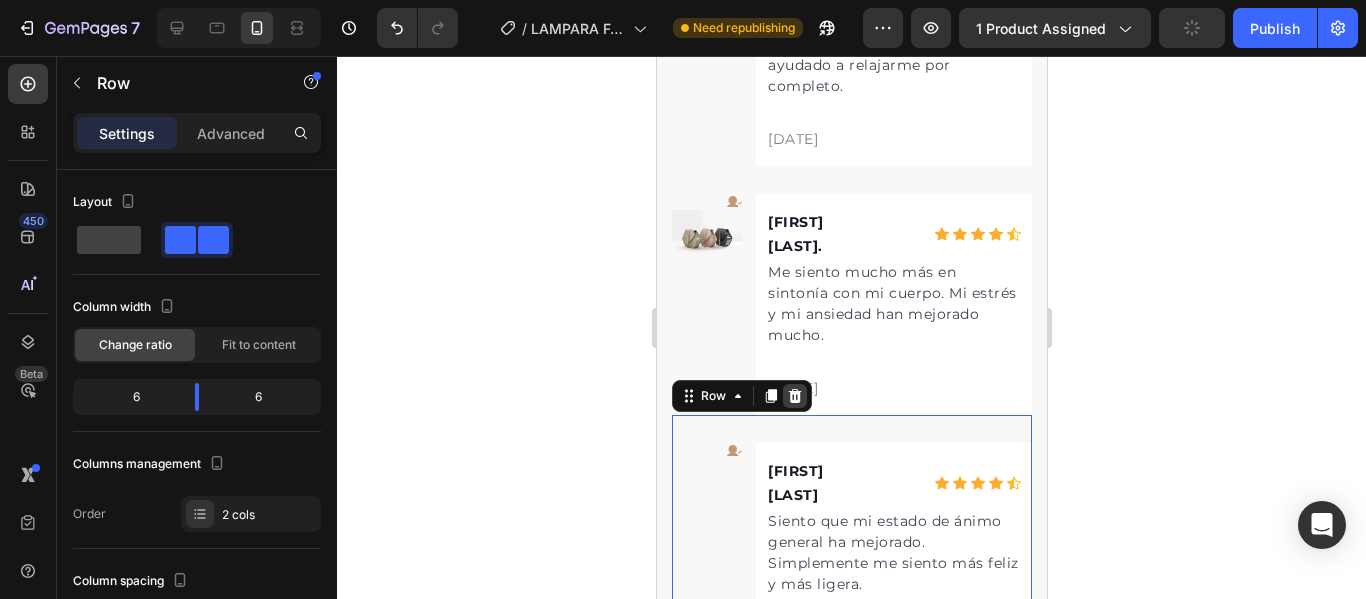 click 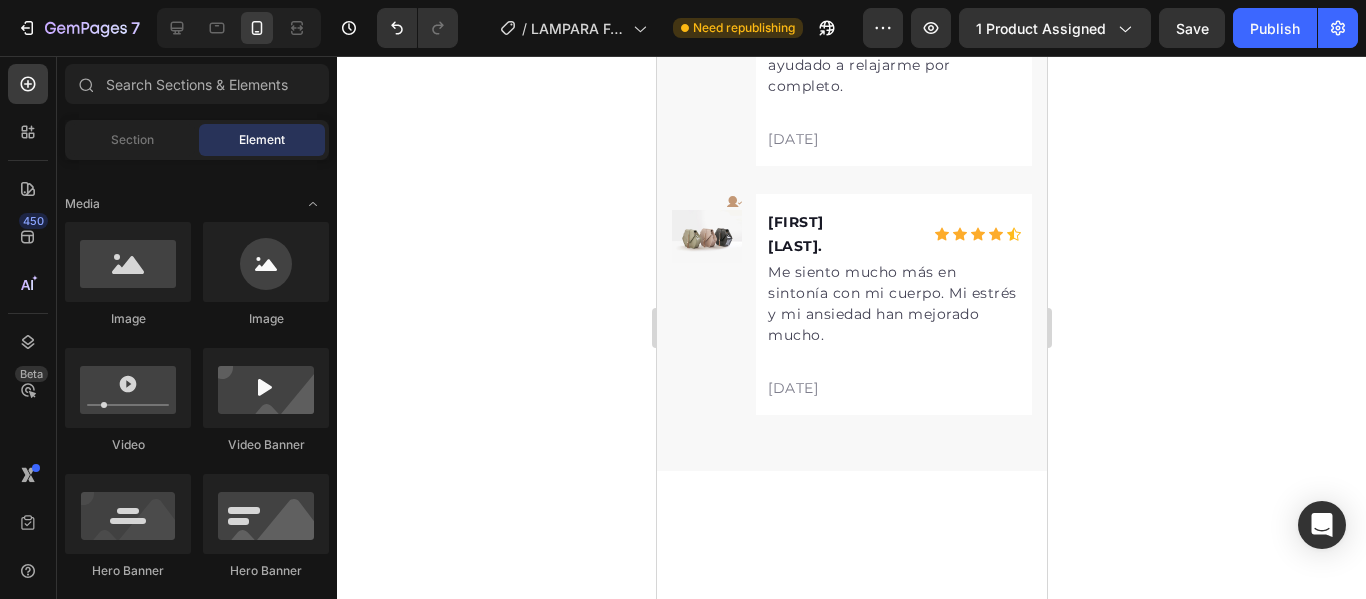 click at bounding box center [851, 550] 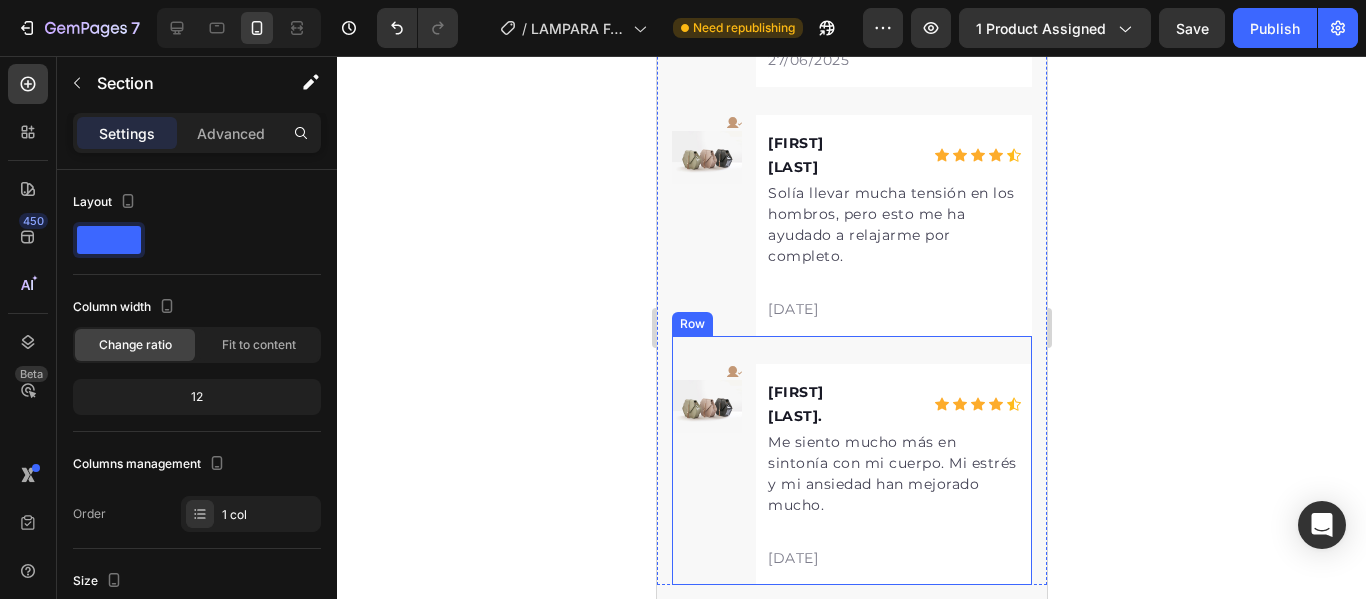 scroll, scrollTop: 3037, scrollLeft: 0, axis: vertical 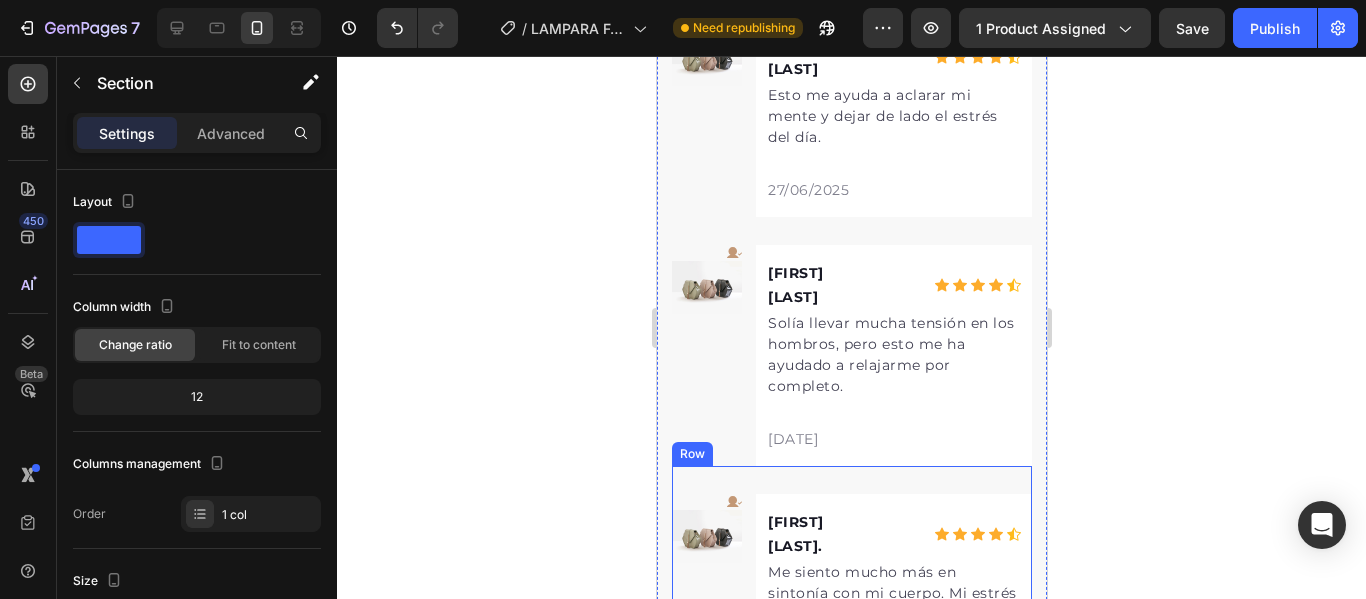 click on "Icon Image Marizta M. Text block Icon Icon Icon Icon
Icon Icon List Hoz Row Me siento mucho más en sintonía con mi cuerpo. Mi estrés y mi ansiedad han mejorado mucho. Text block 28/06/2025 Text block Row Row" at bounding box center (851, 590) 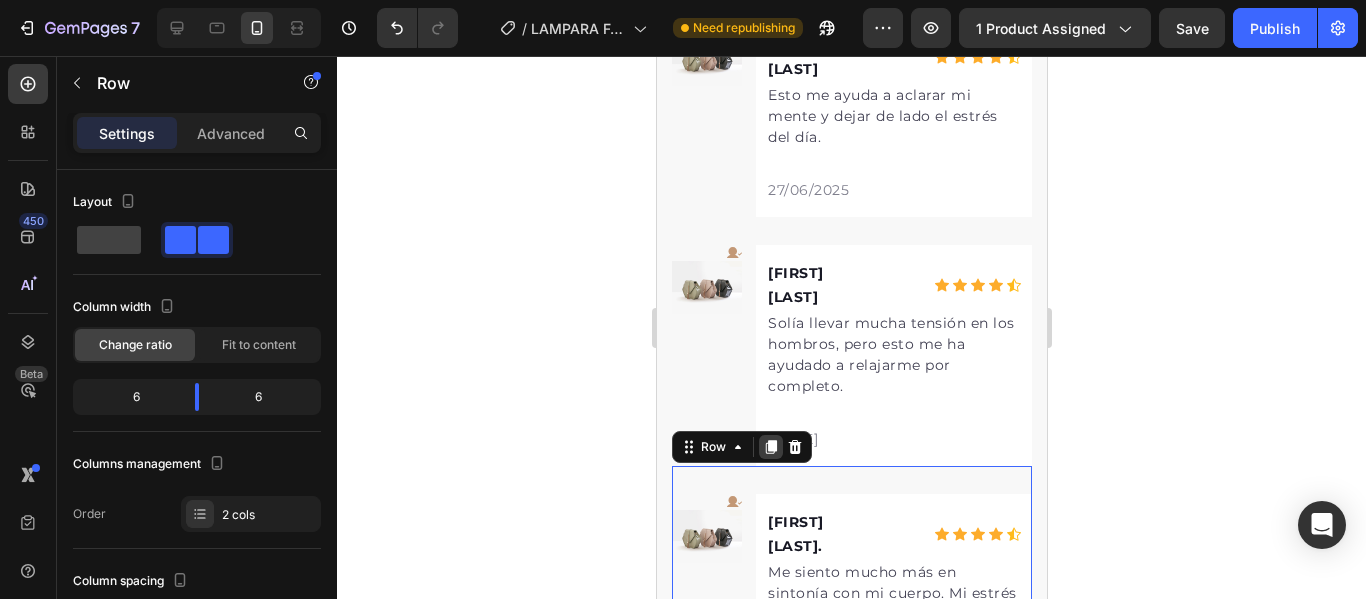 click 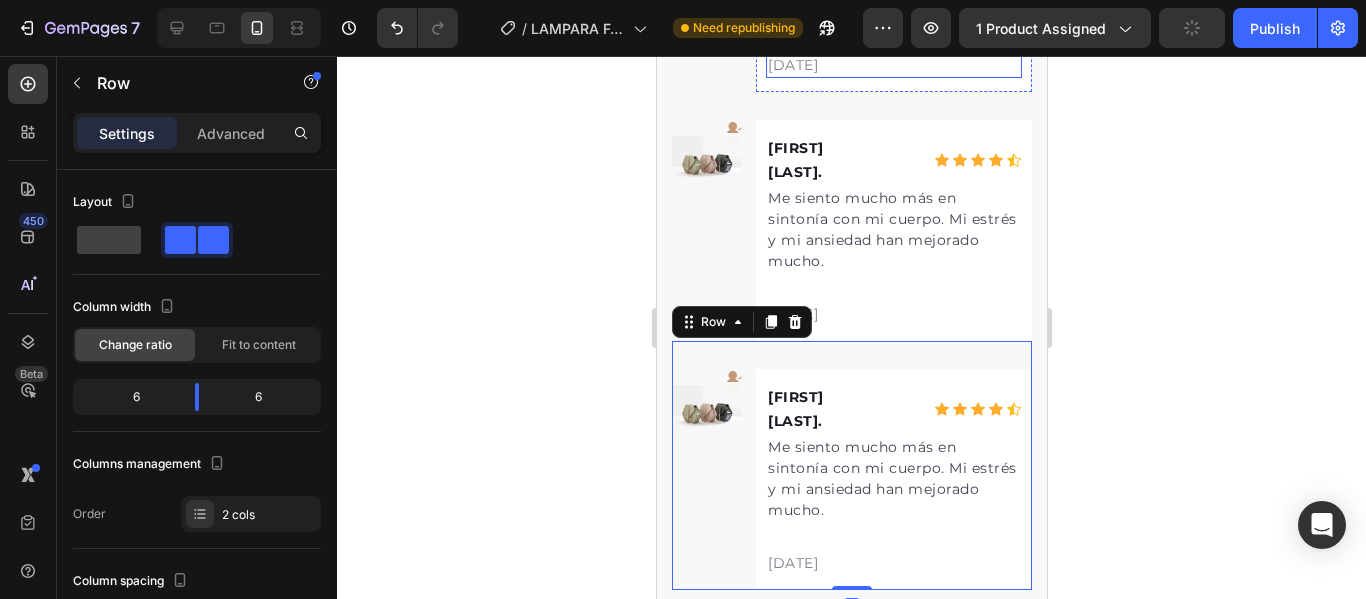 scroll, scrollTop: 3406, scrollLeft: 0, axis: vertical 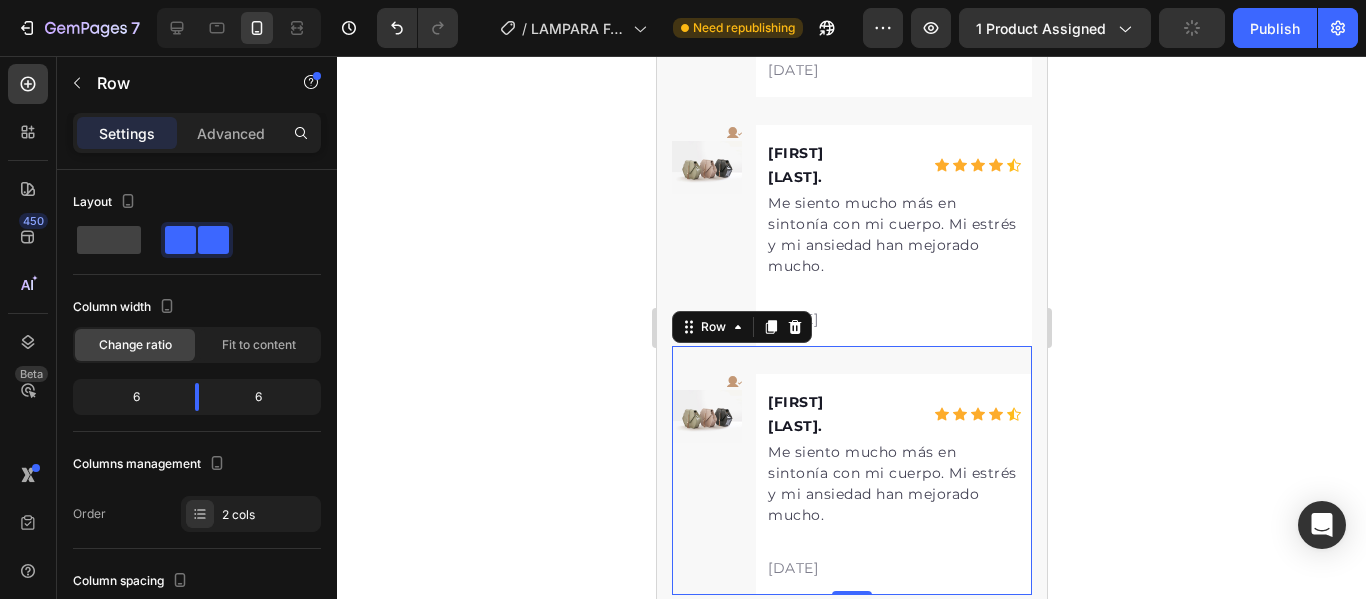click 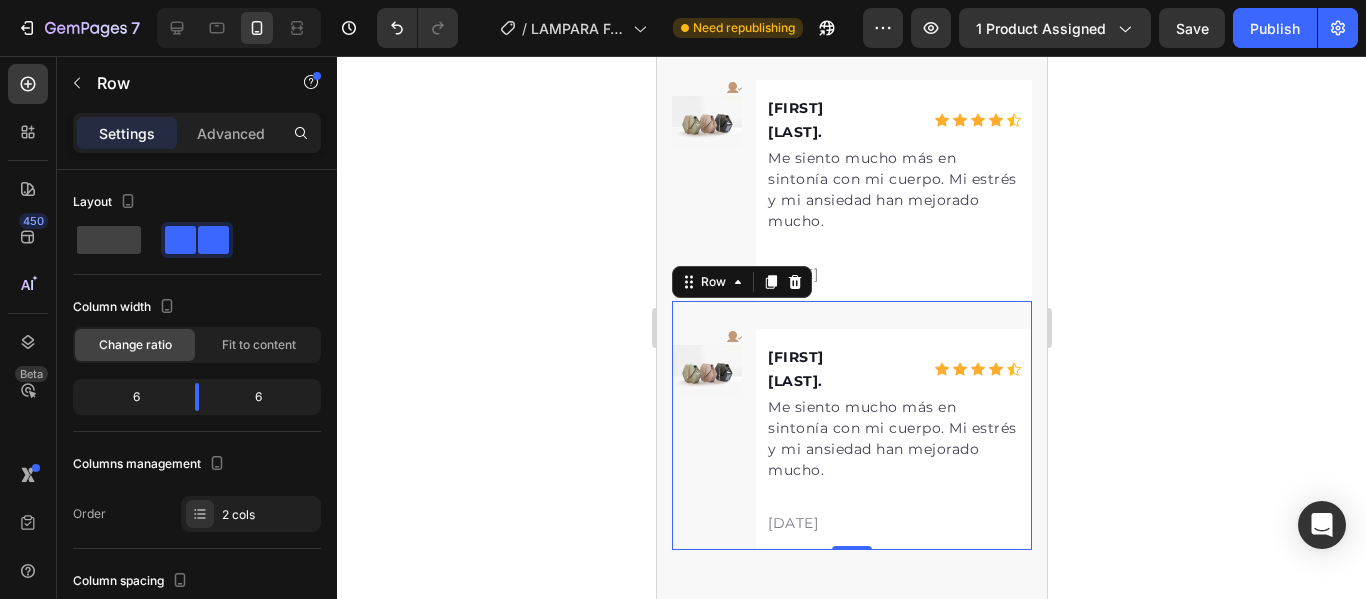 scroll, scrollTop: 3731, scrollLeft: 0, axis: vertical 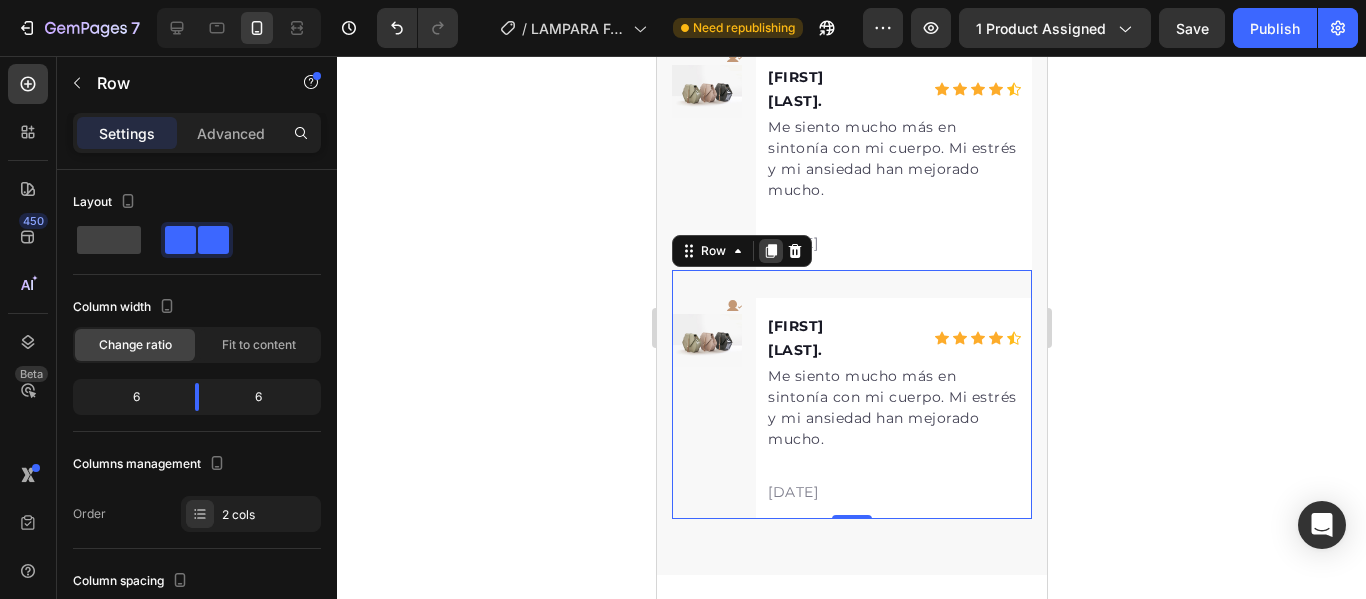 click 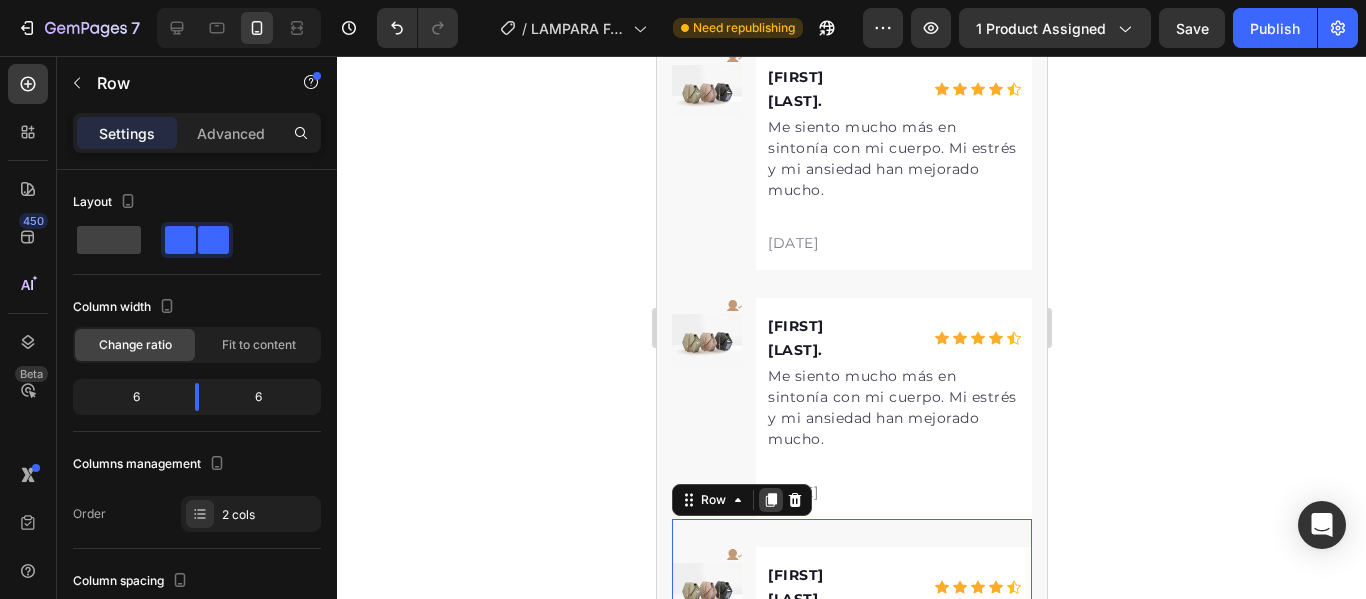 click 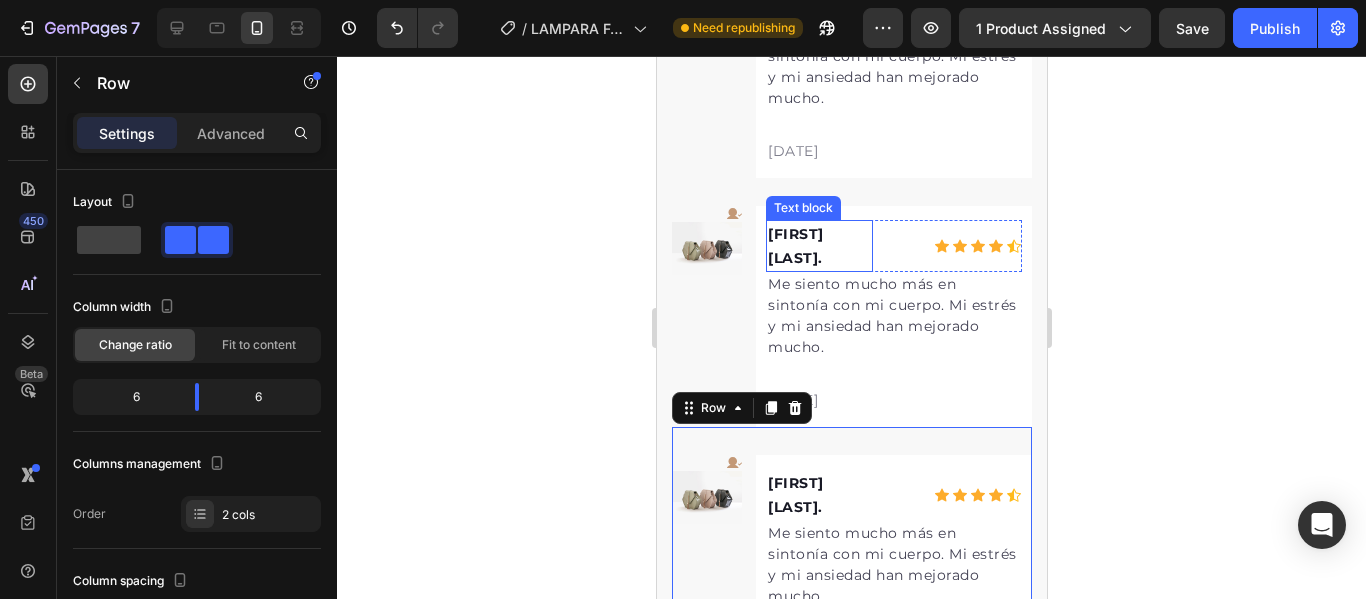 scroll, scrollTop: 4181, scrollLeft: 0, axis: vertical 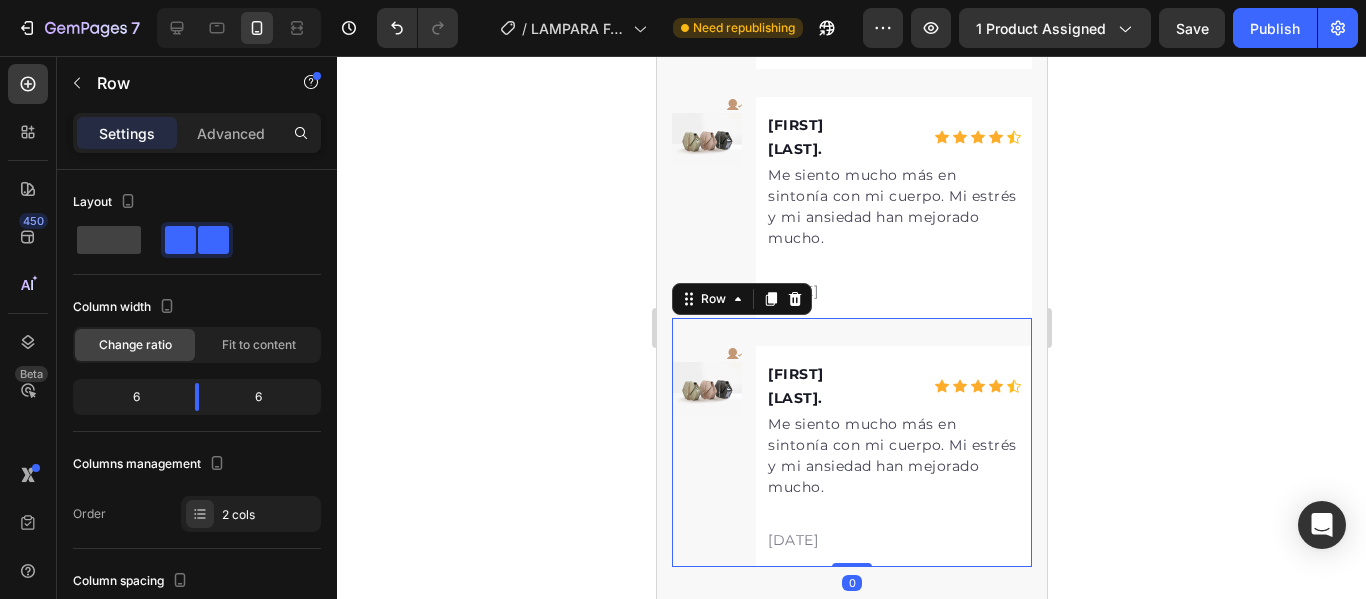 click 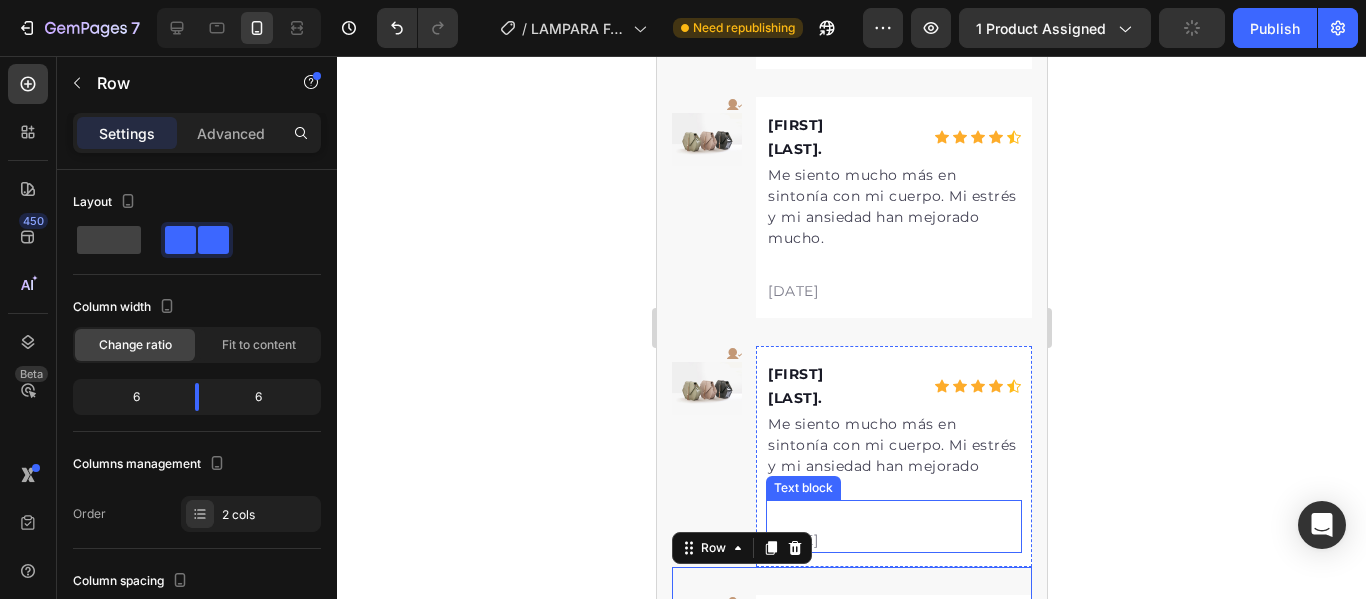 scroll, scrollTop: 4481, scrollLeft: 0, axis: vertical 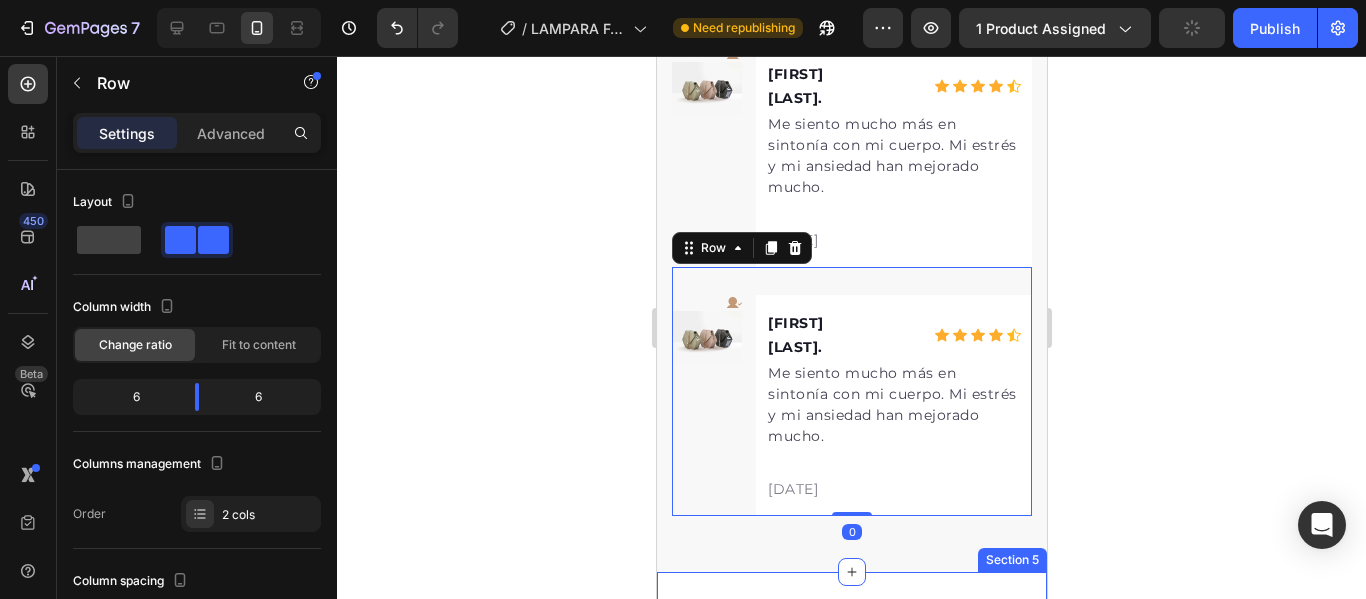 click on "Image Section 5" at bounding box center [851, 653] 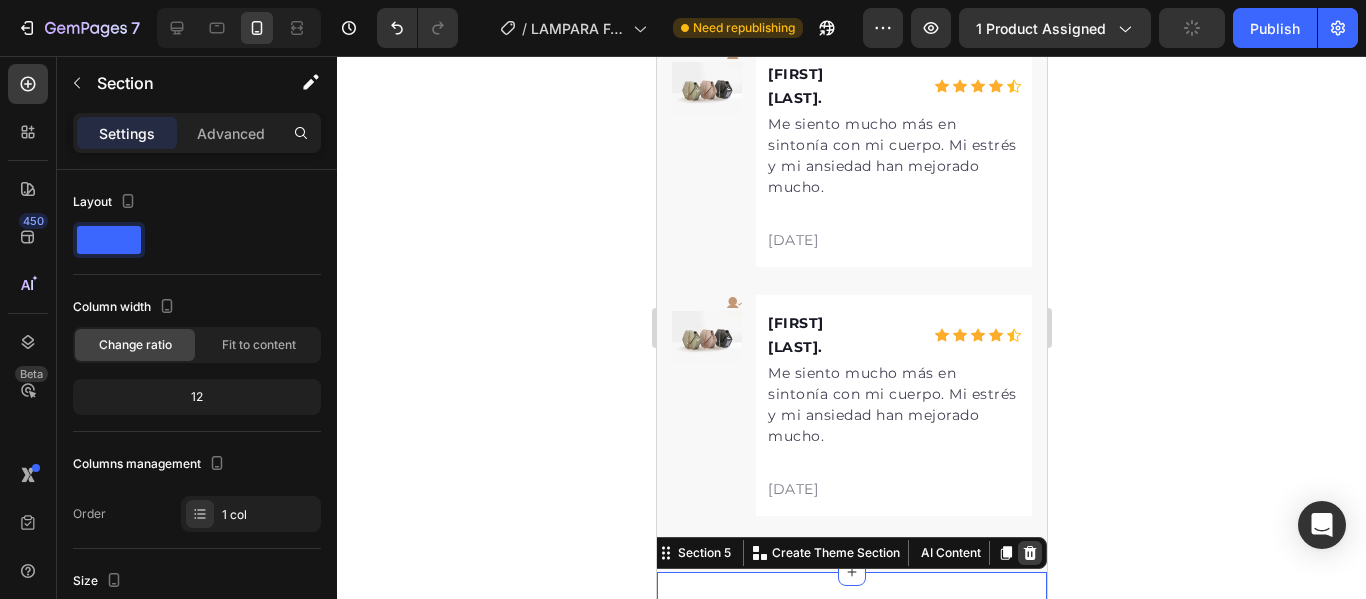 click 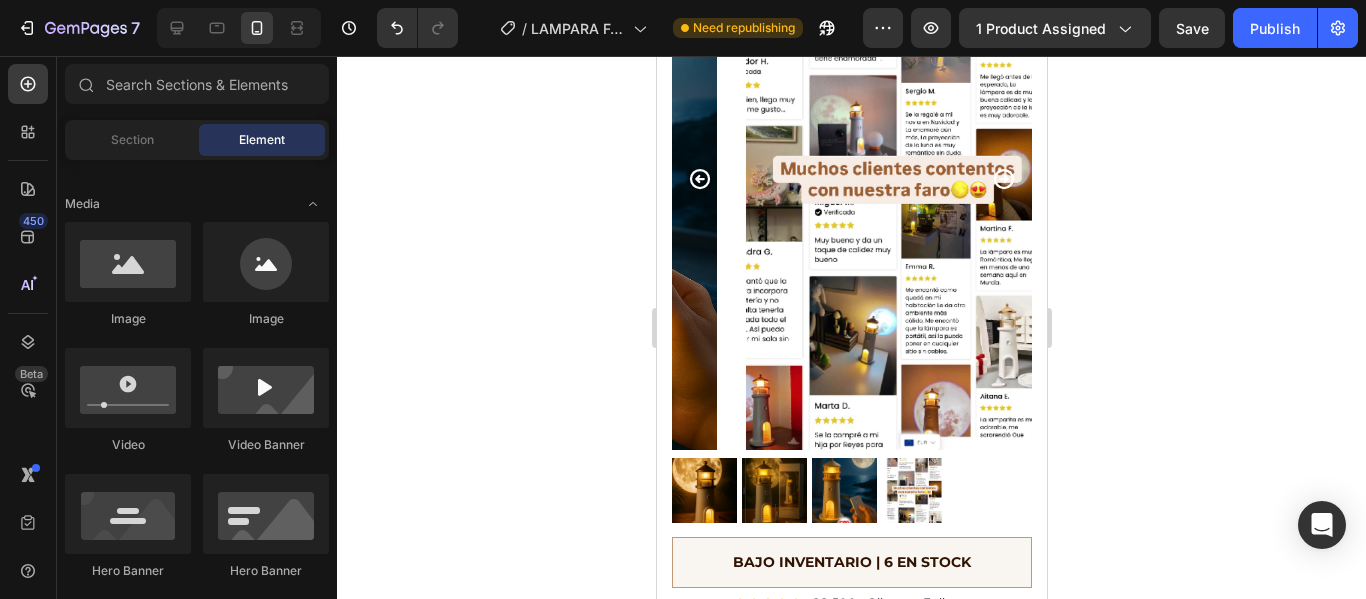 scroll, scrollTop: 0, scrollLeft: 0, axis: both 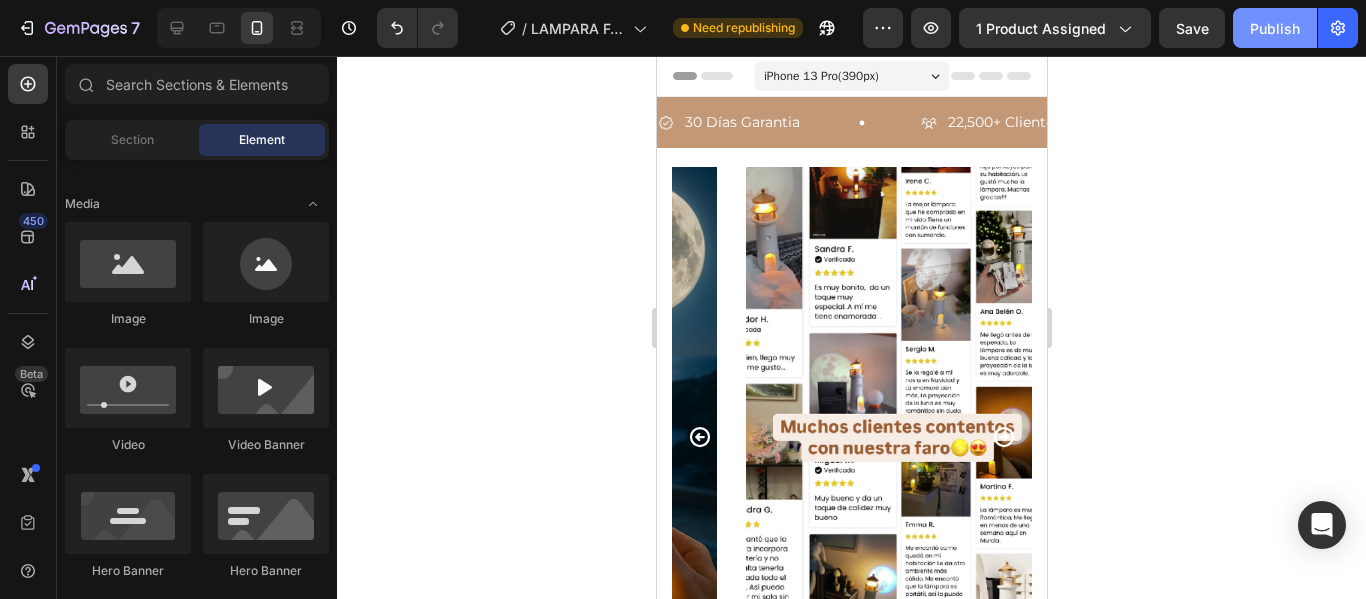 click on "Publish" 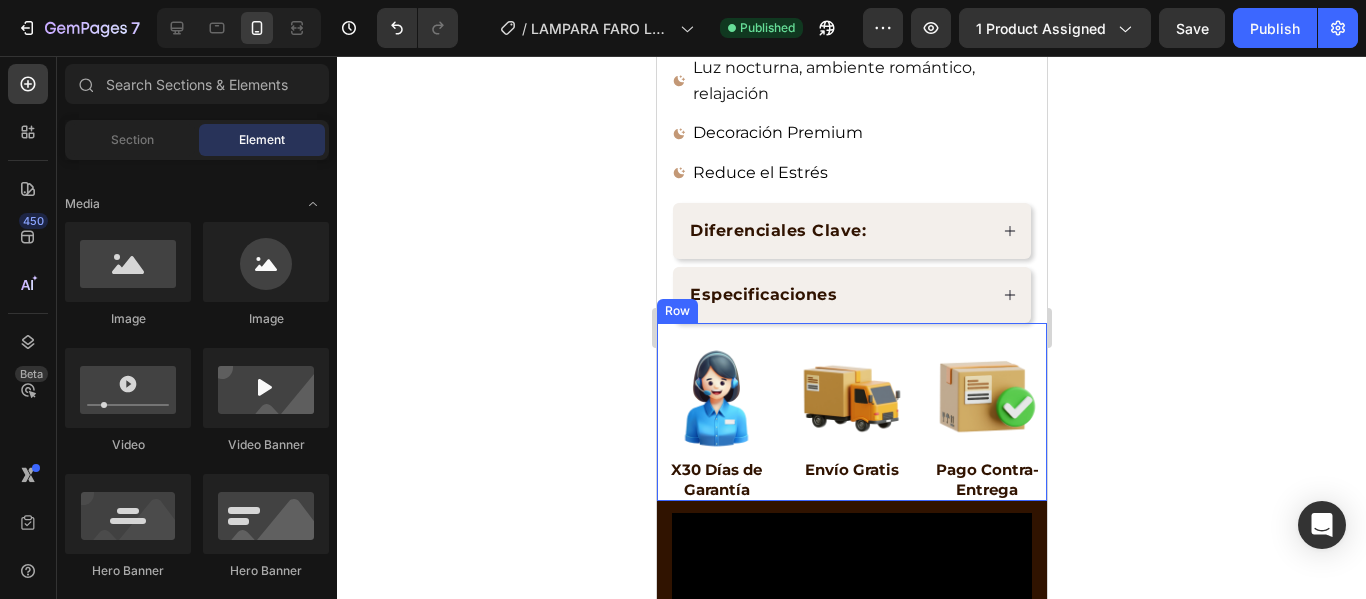 scroll, scrollTop: 1400, scrollLeft: 0, axis: vertical 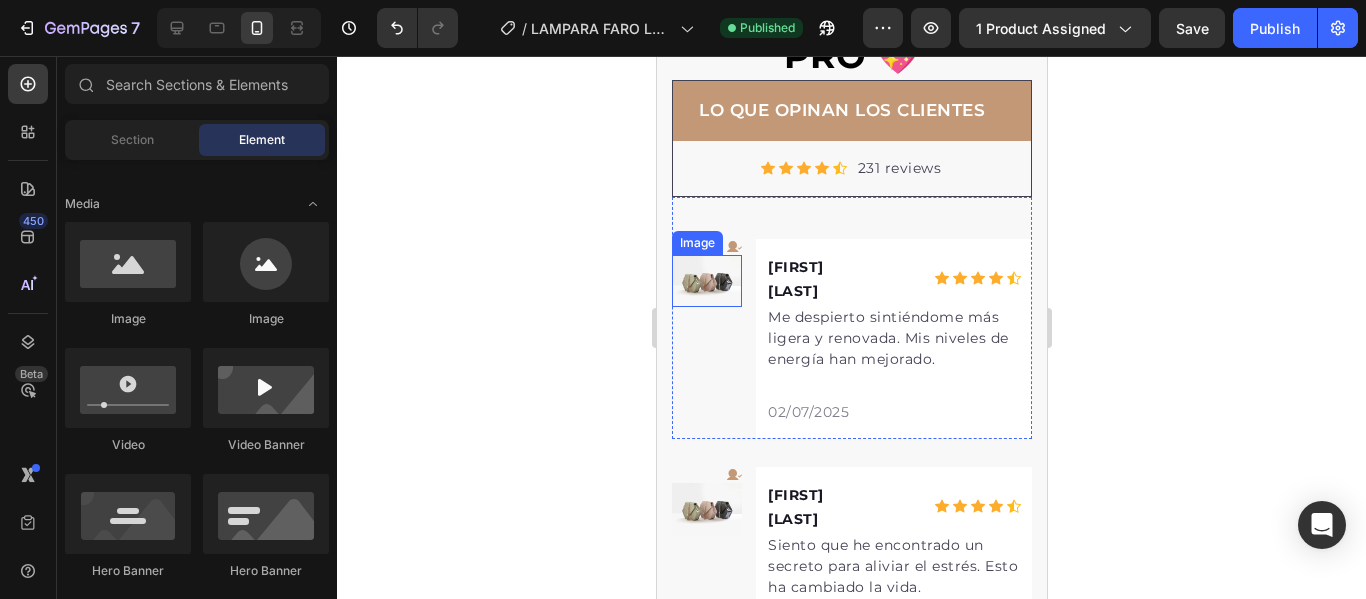 click at bounding box center [706, 281] 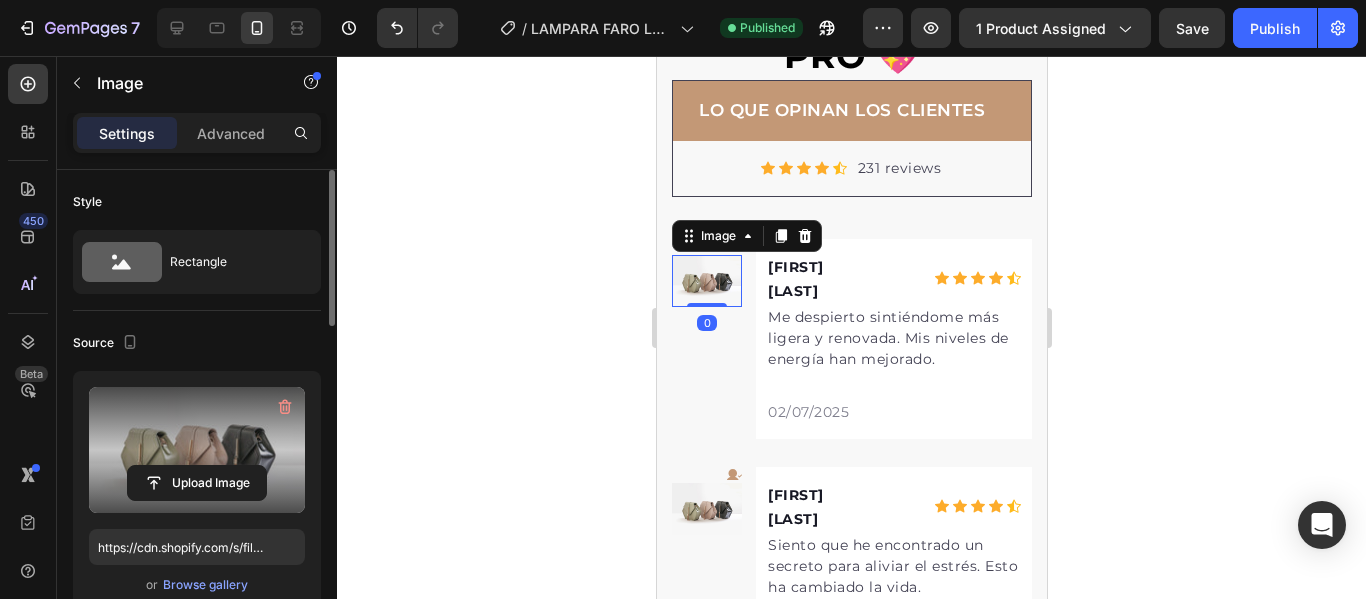 click at bounding box center (197, 450) 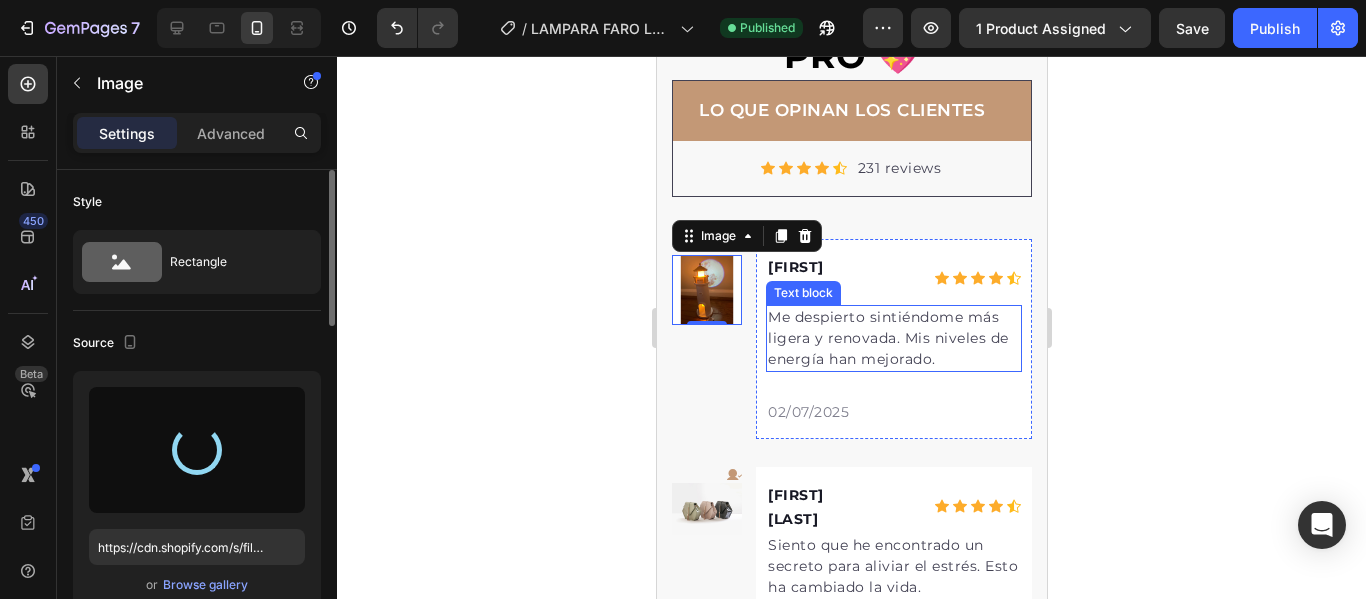 type on "https://cdn.shopify.com/s/files/1/0692/9462/0827/files/gempages_569373329325032428-c3a39a83-726f-499c-b064-0c111345cbd5.png" 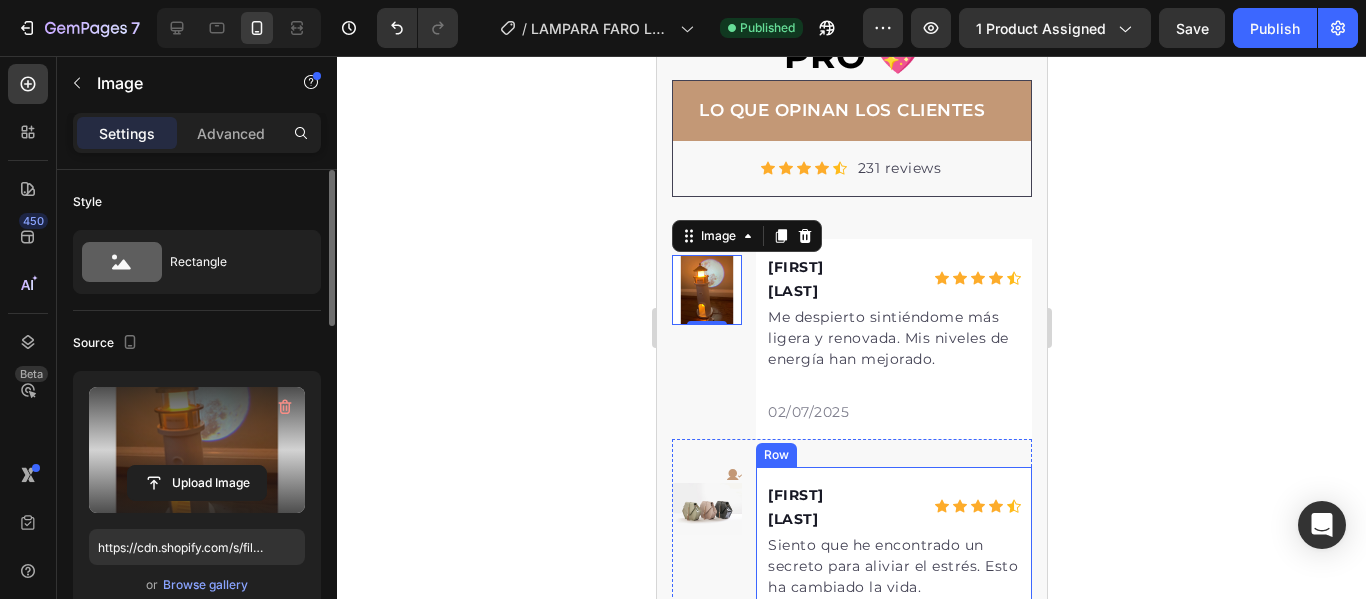 scroll, scrollTop: 2900, scrollLeft: 0, axis: vertical 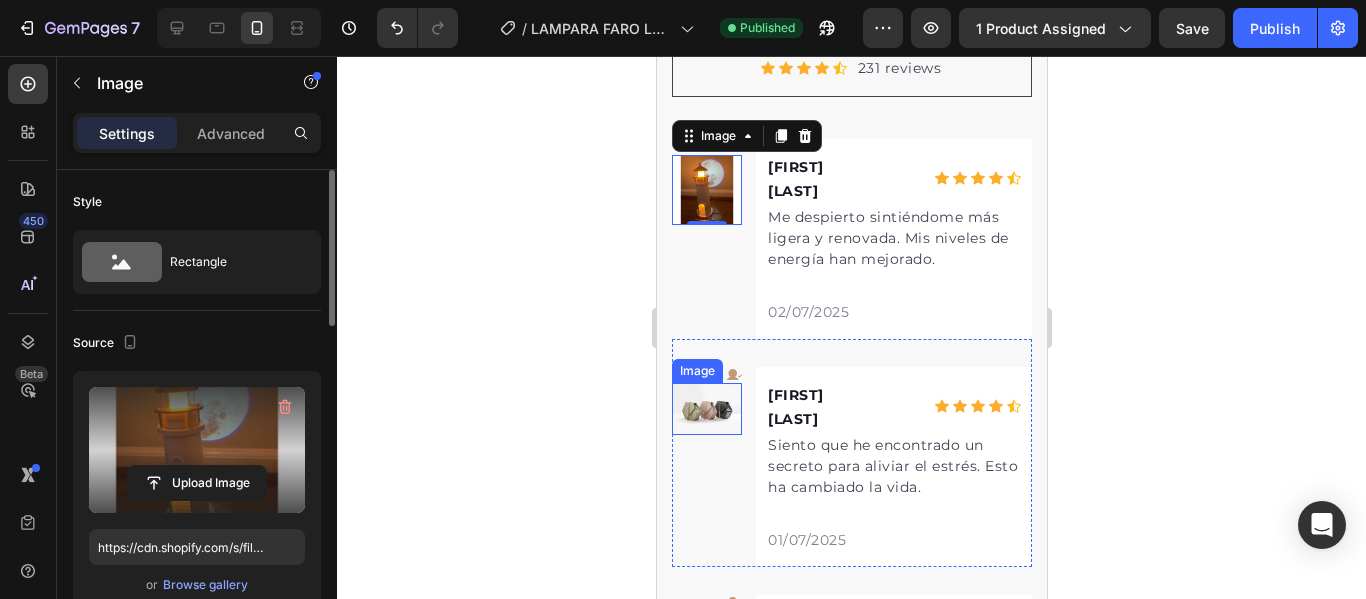 click at bounding box center [706, 409] 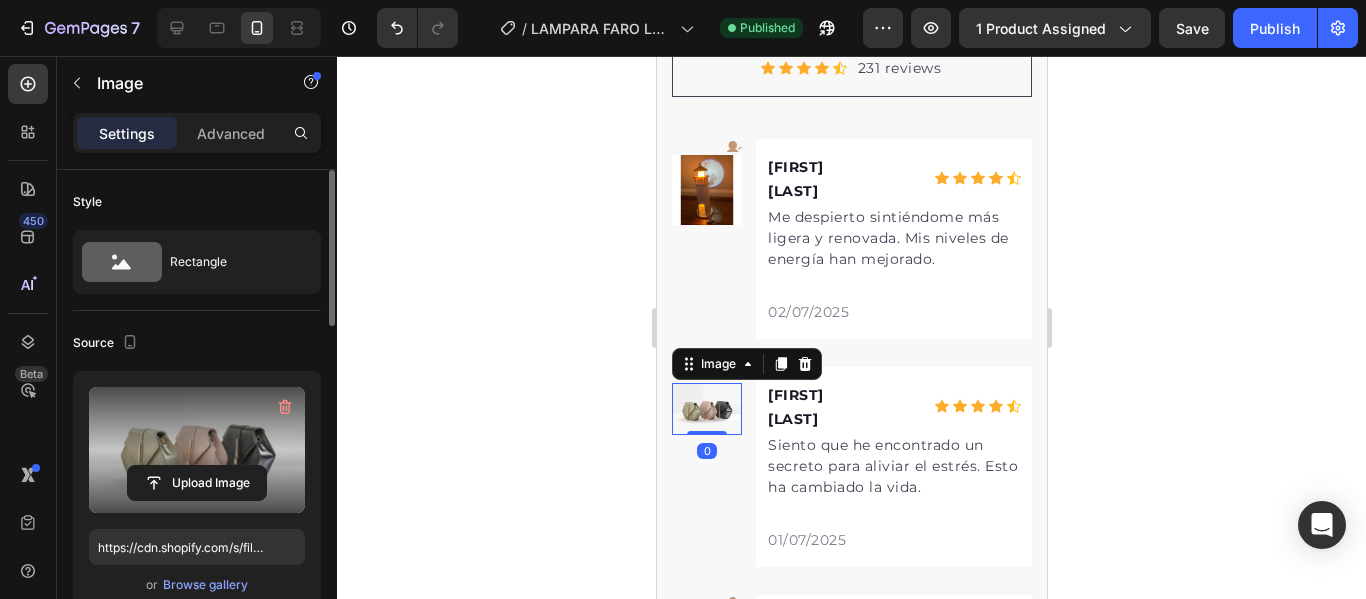 click at bounding box center [197, 450] 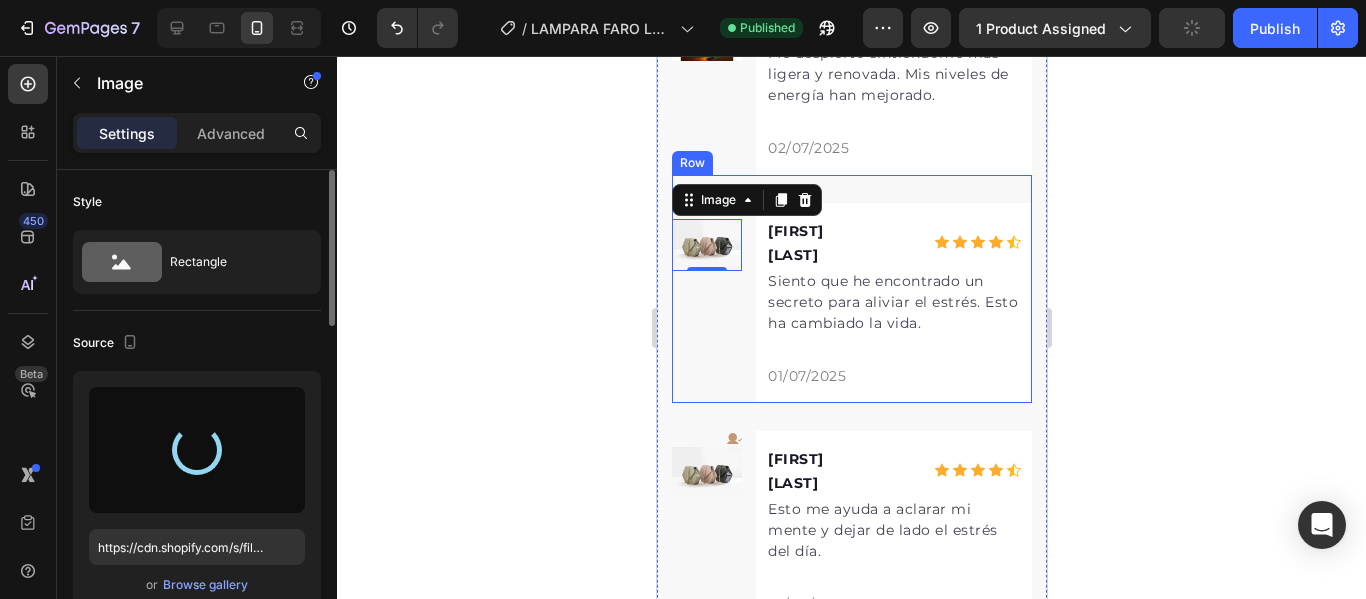 scroll, scrollTop: 3100, scrollLeft: 0, axis: vertical 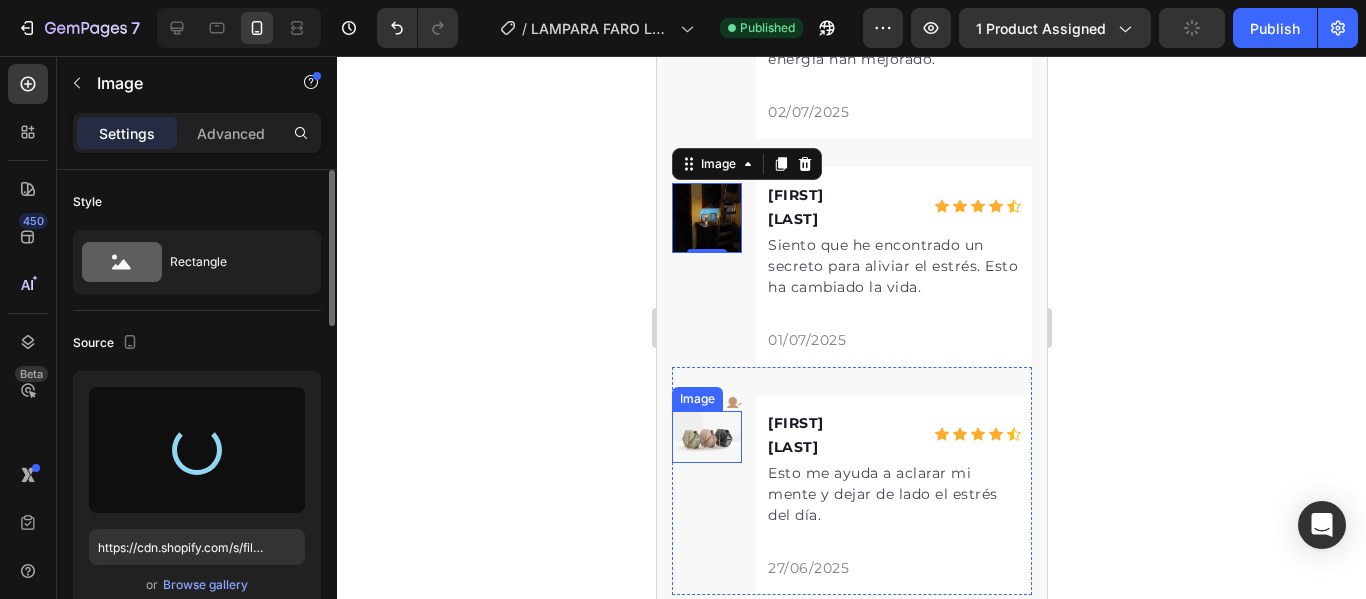 type on "https://cdn.shopify.com/s/files/1/0692/9462/0827/files/gempages_569373329325032428-405f33e4-012c-4525-bf72-1a38784ed014.png" 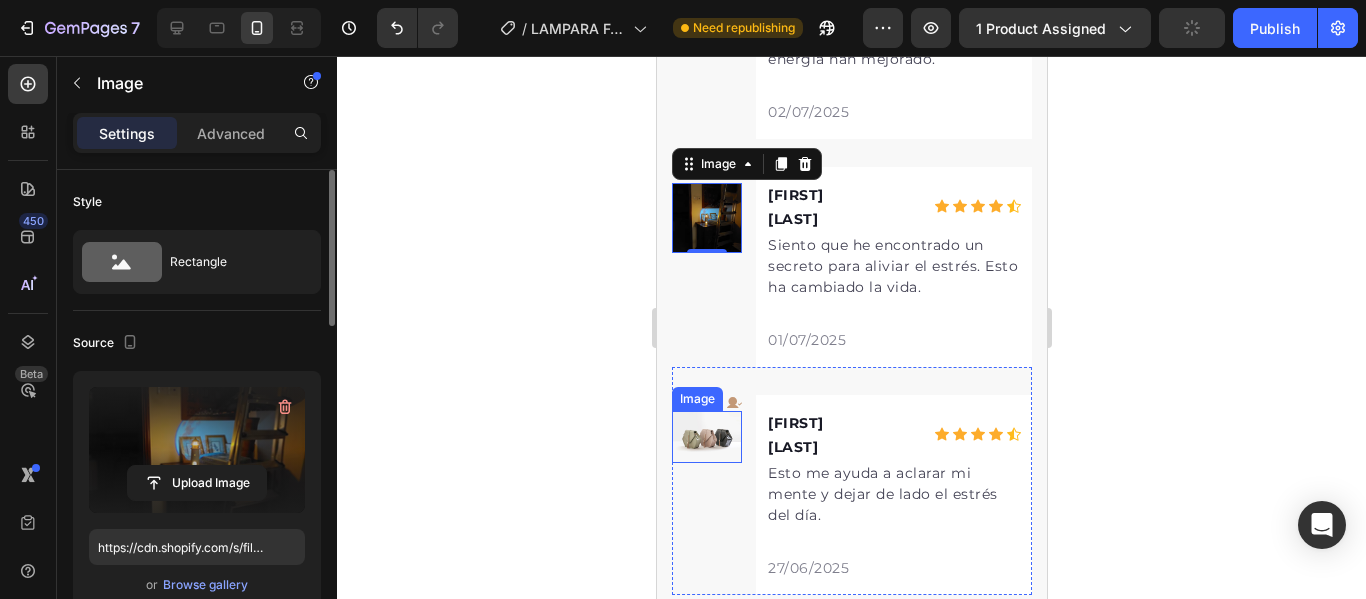 click at bounding box center (706, 437) 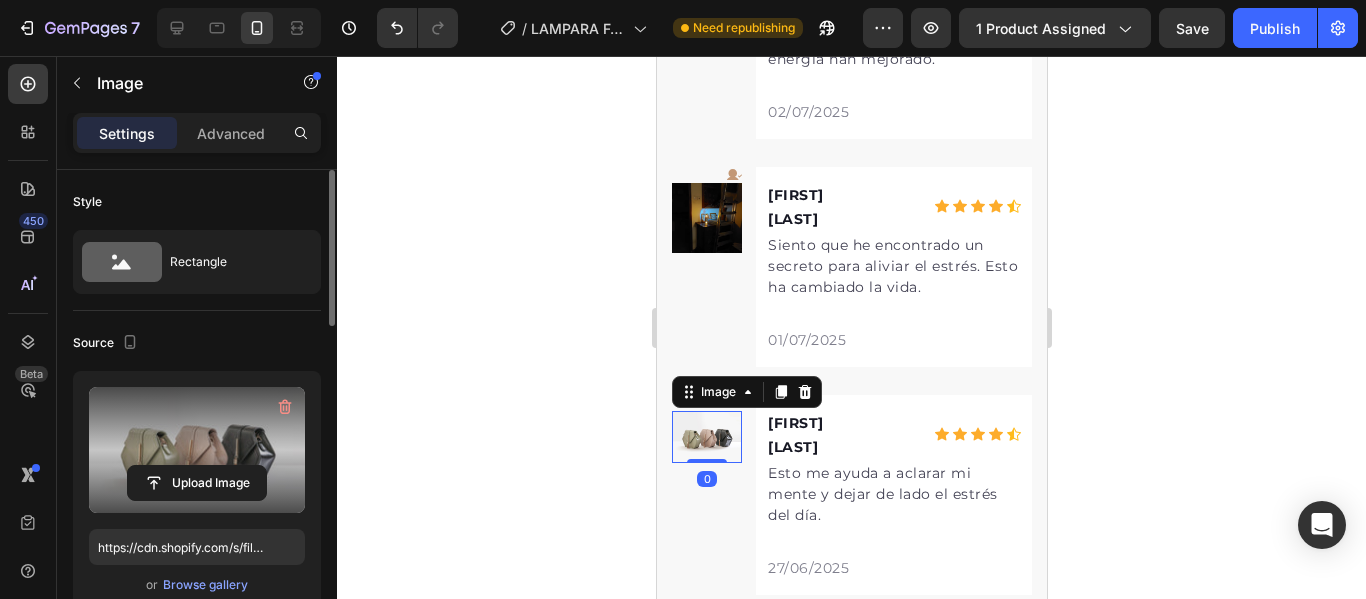 click at bounding box center (197, 450) 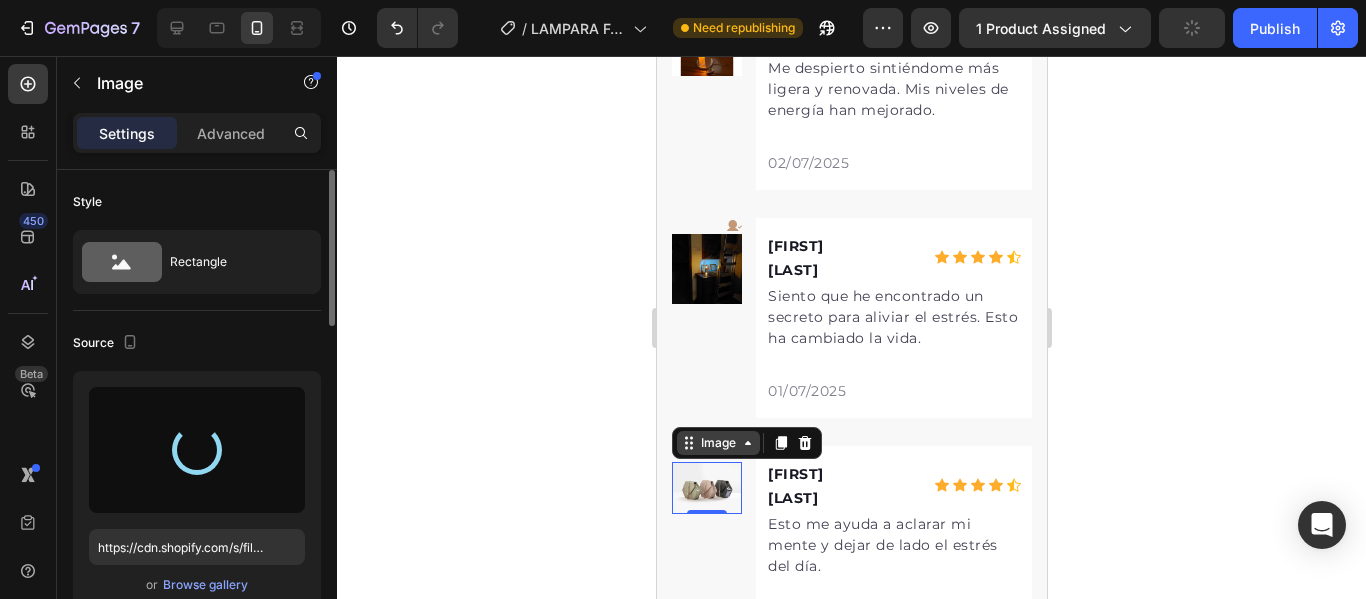 scroll, scrollTop: 2900, scrollLeft: 0, axis: vertical 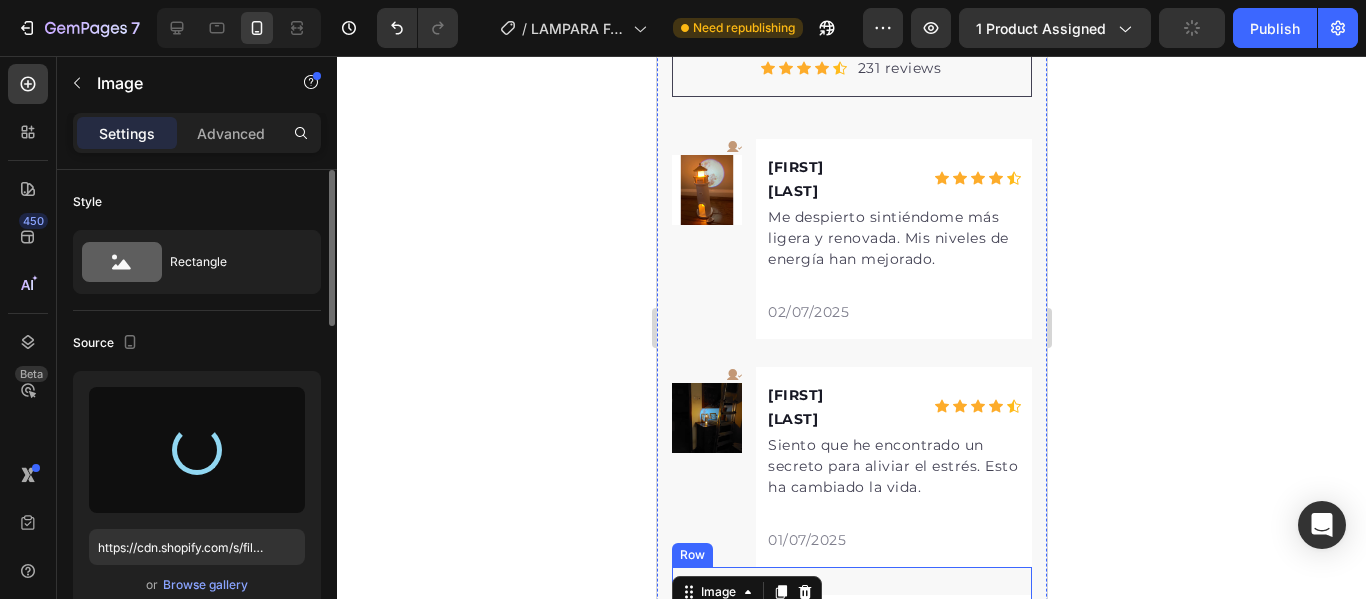 type on "https://cdn.shopify.com/s/files/1/0692/9462/0827/files/gempages_569373329325032428-5012ab58-b137-4f48-96c9-40606149e5f9.png" 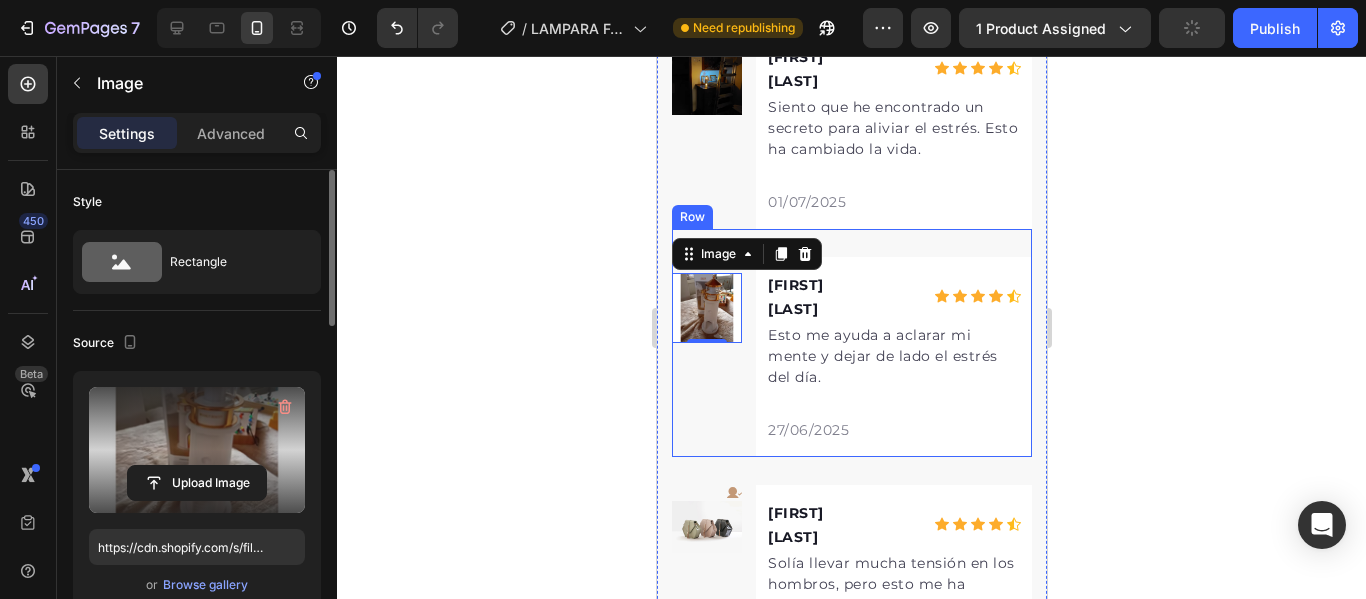 scroll, scrollTop: 3300, scrollLeft: 0, axis: vertical 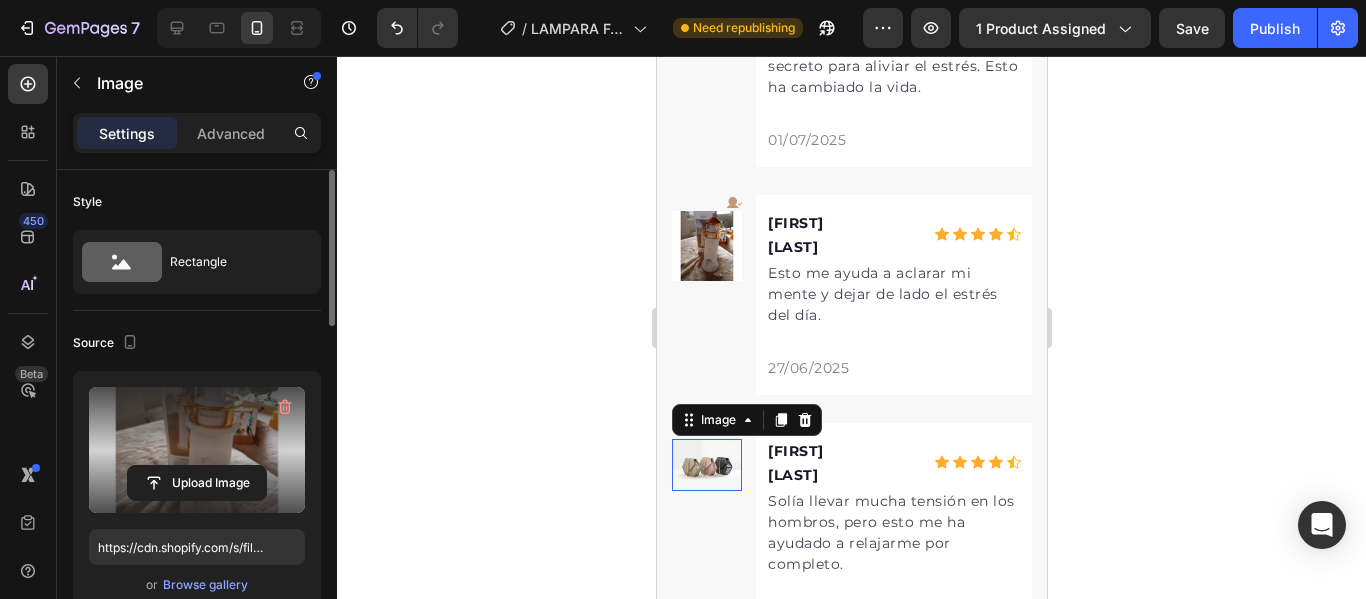 click at bounding box center (706, 465) 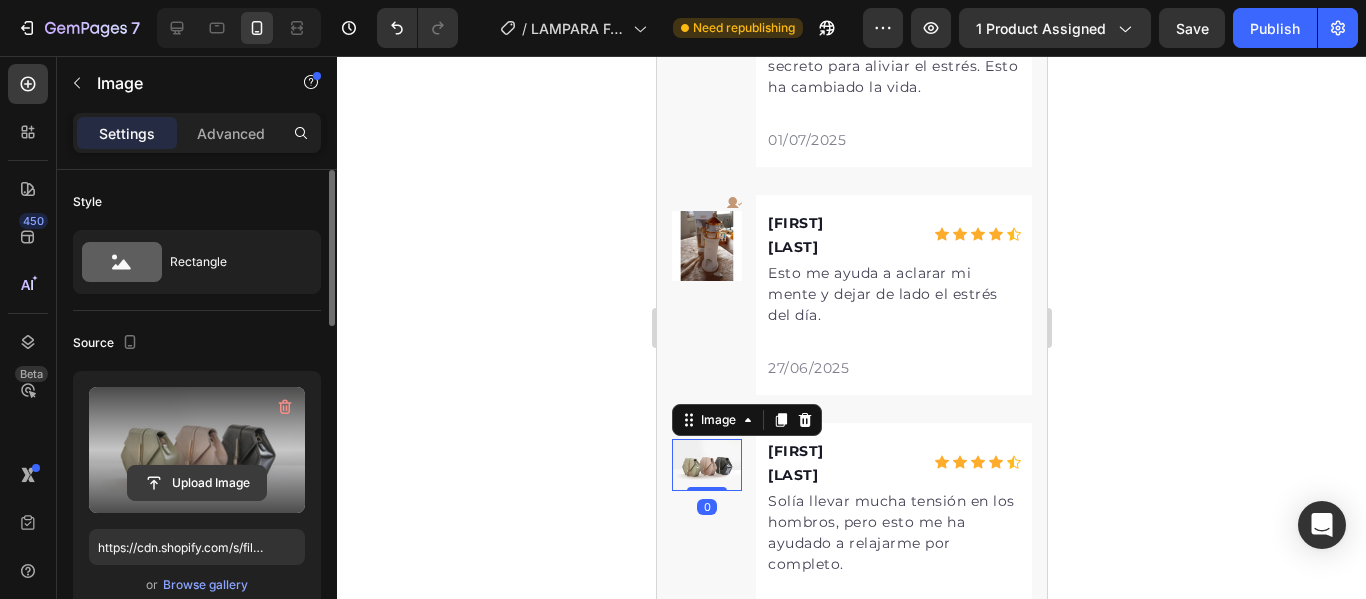 click 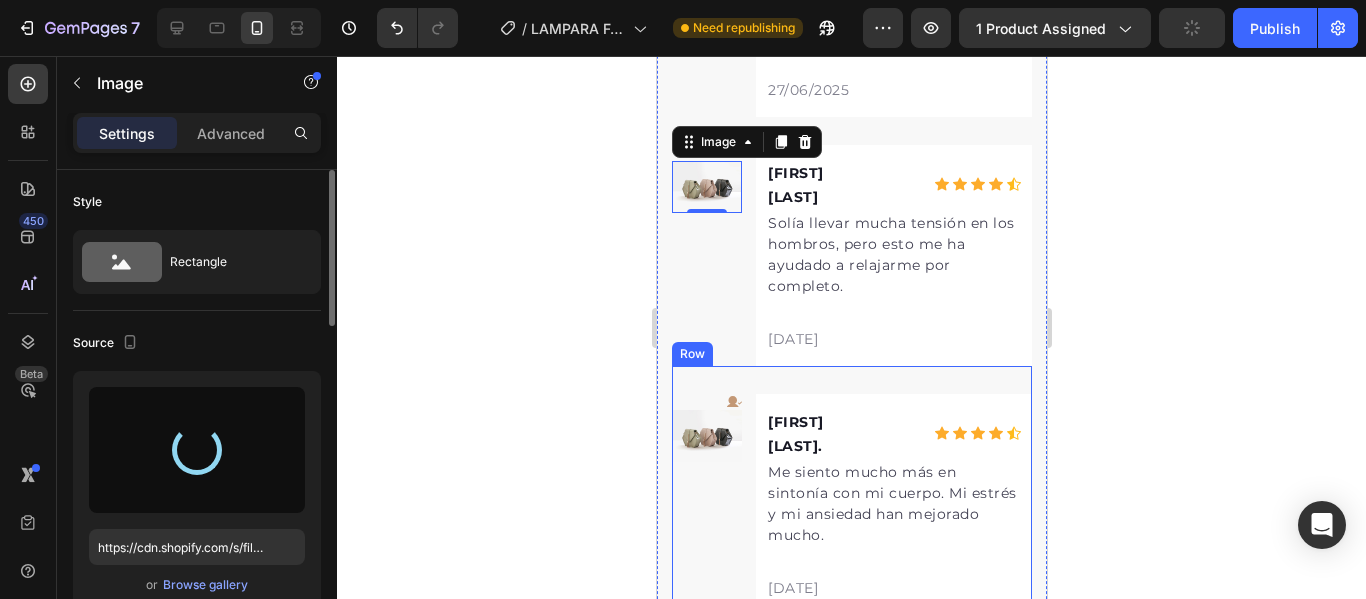 scroll, scrollTop: 3600, scrollLeft: 0, axis: vertical 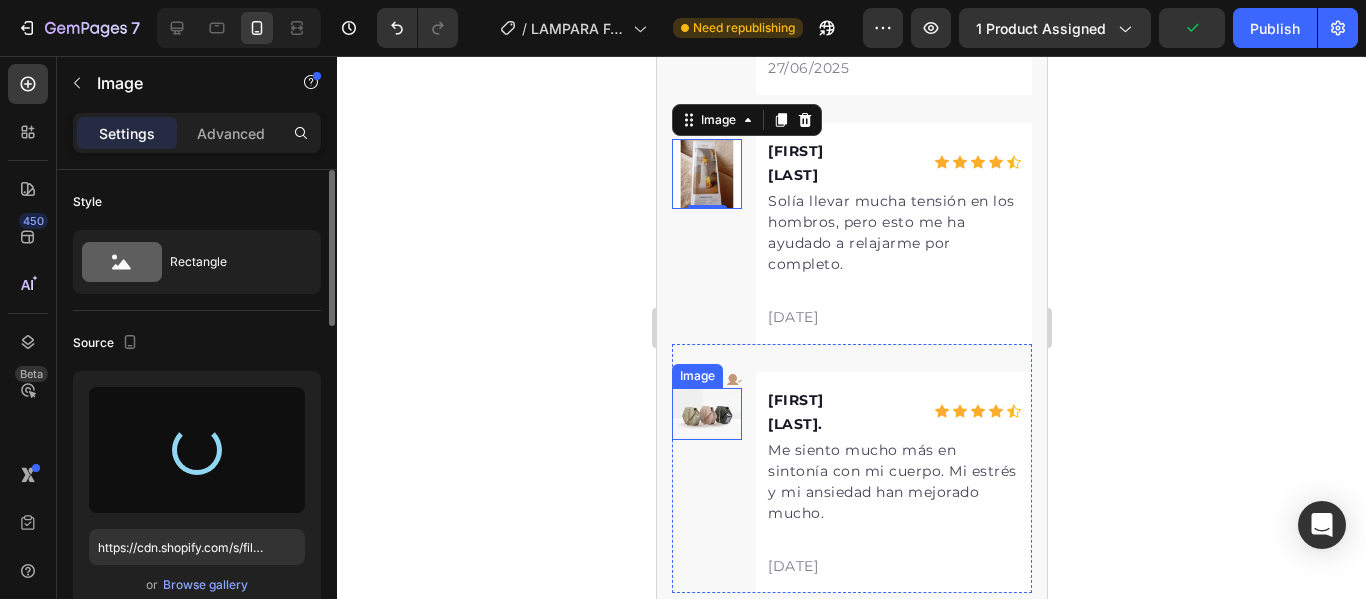 type on "https://cdn.shopify.com/s/files/1/0692/9462/0827/files/gempages_569373329325032428-75f8e4d2-c779-47aa-a691-f168d6c24bb6.png" 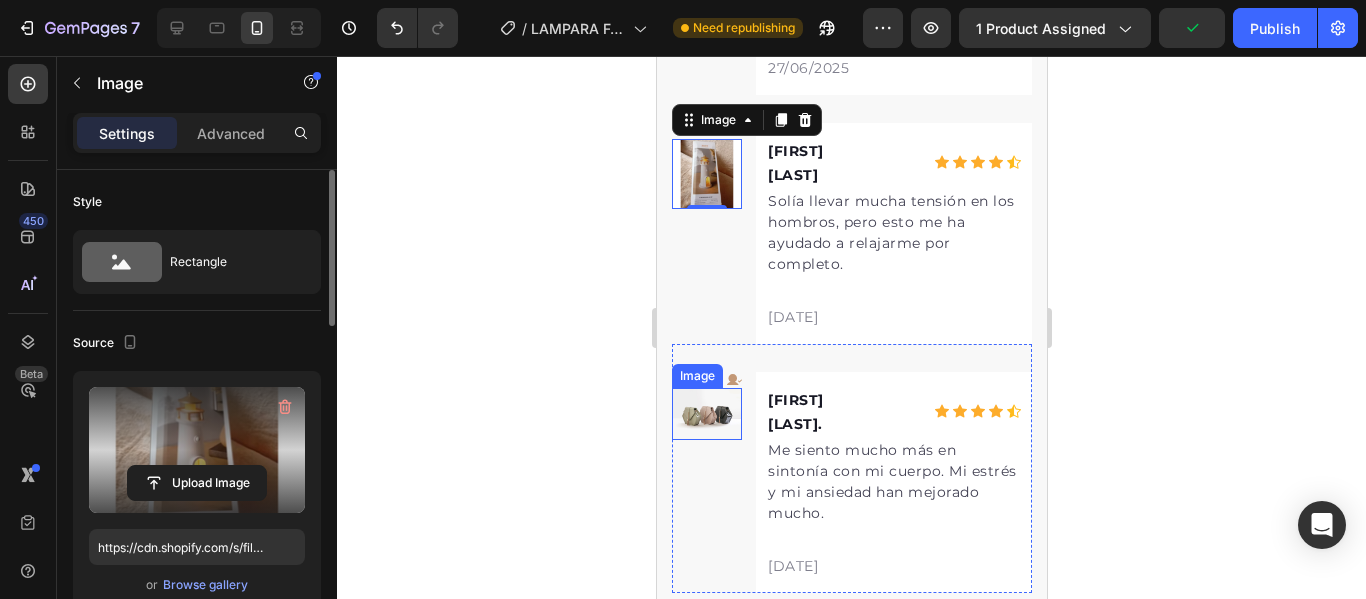 click at bounding box center (706, 414) 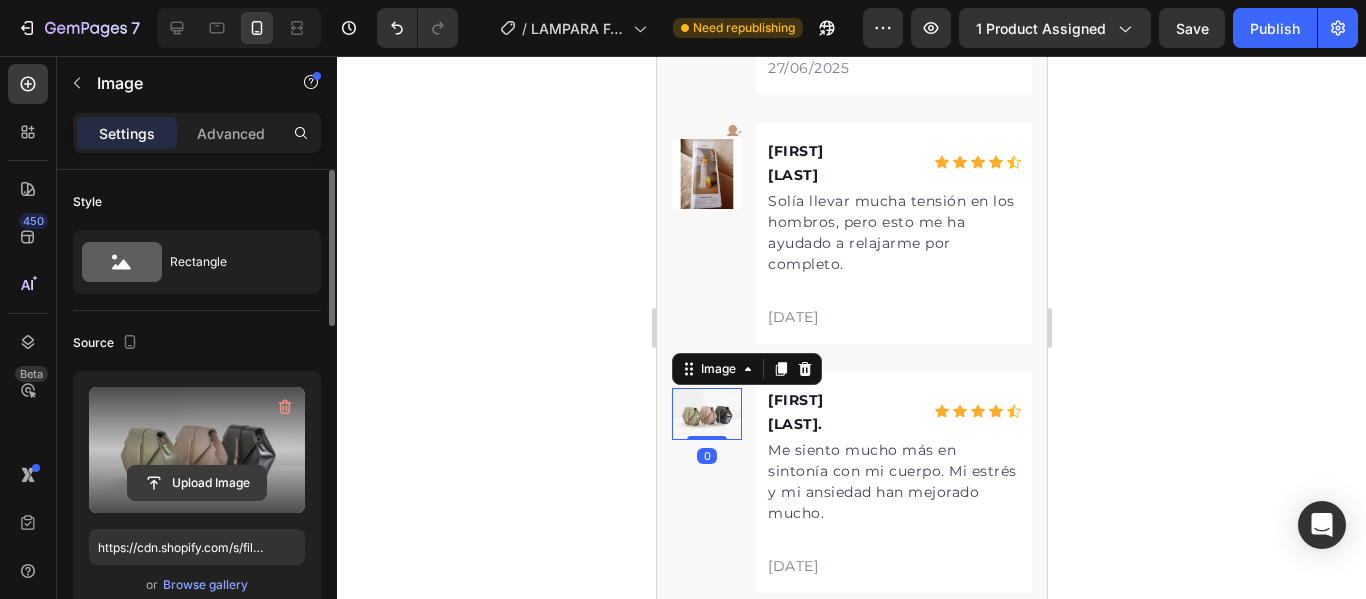 click 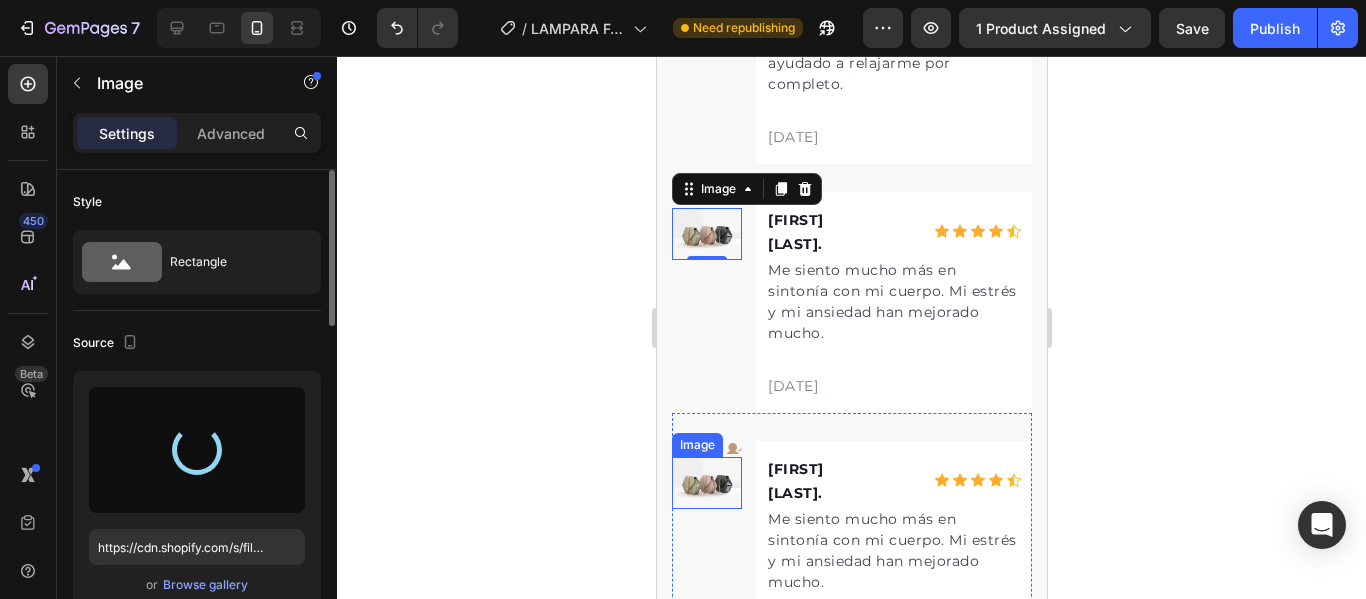 scroll, scrollTop: 3900, scrollLeft: 0, axis: vertical 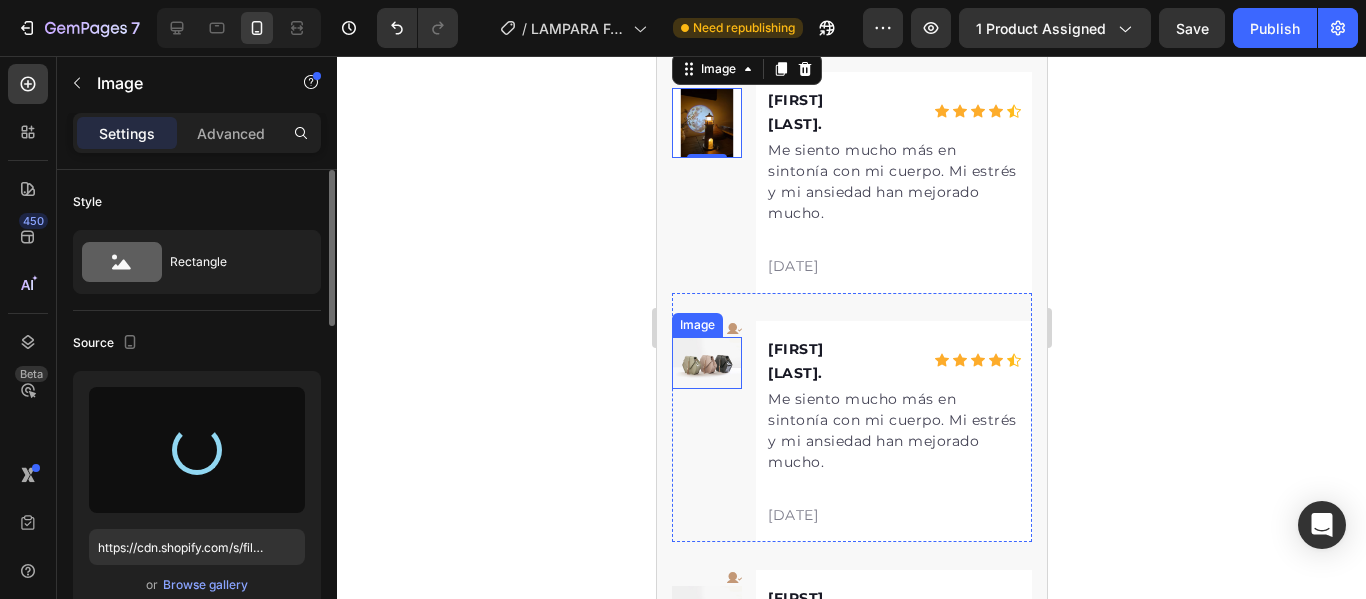 click at bounding box center (706, 363) 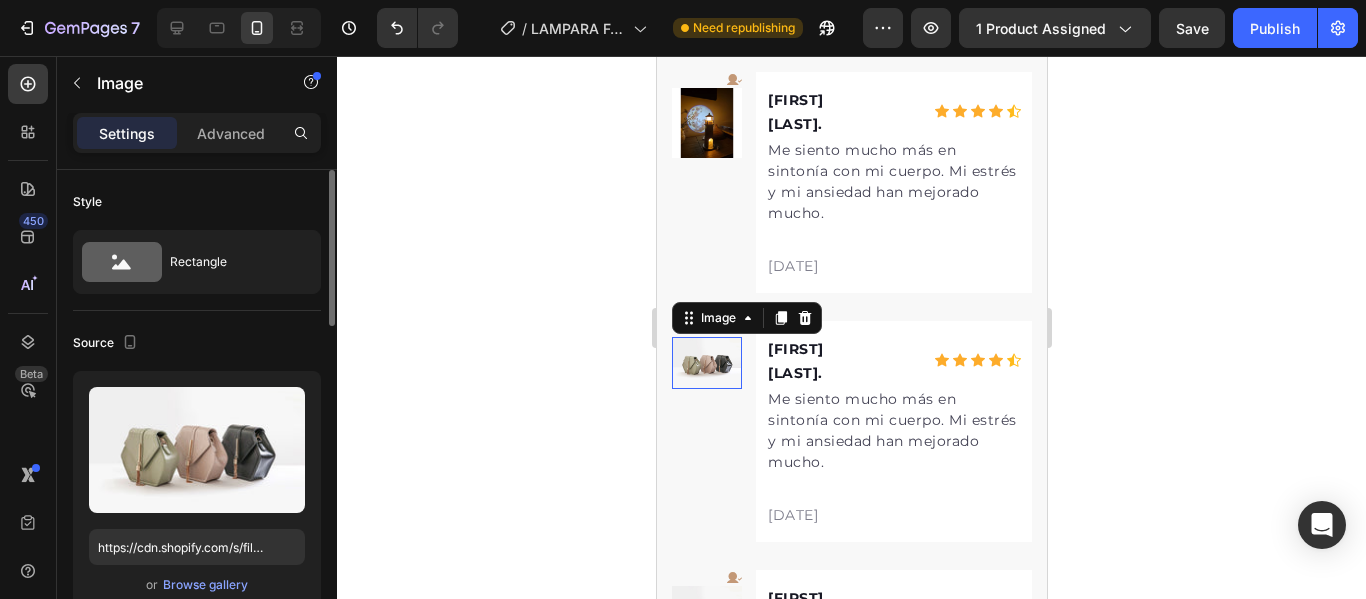 scroll, scrollTop: 3918, scrollLeft: 0, axis: vertical 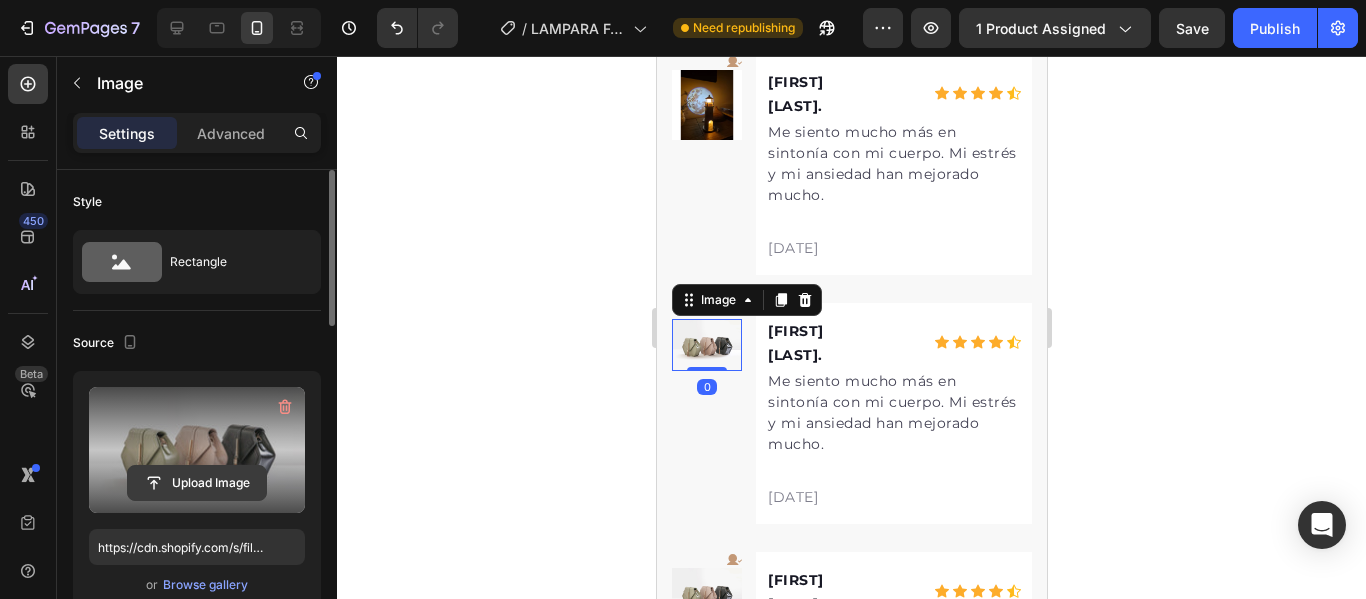 click 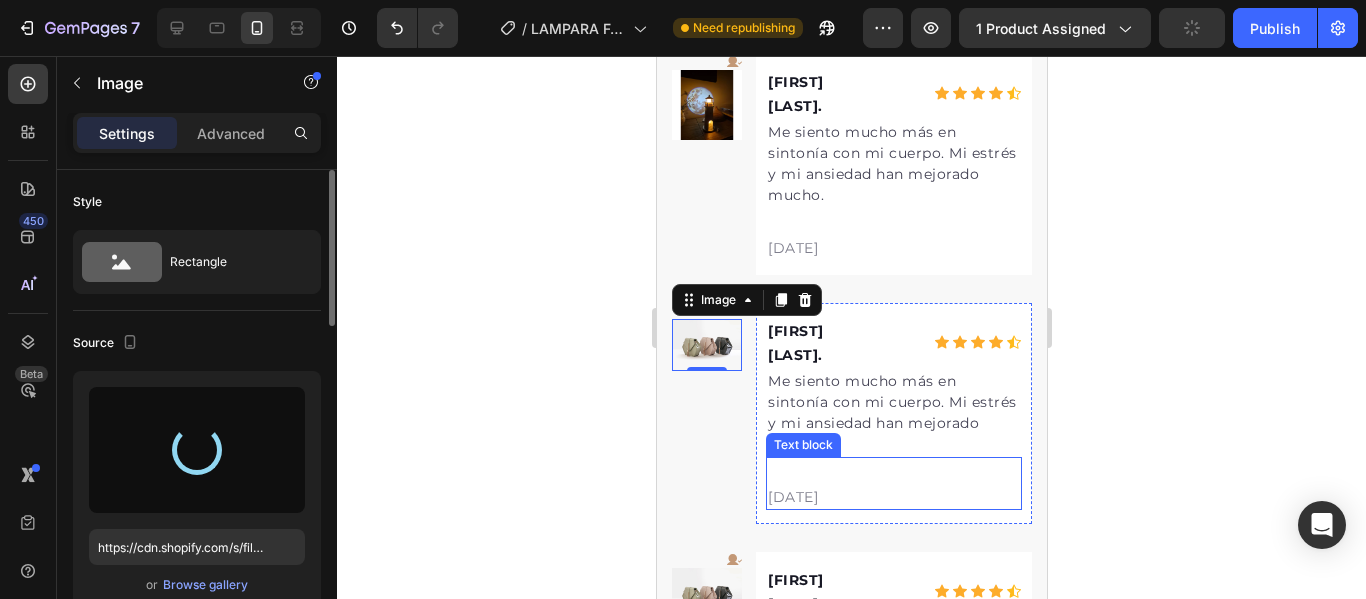 scroll, scrollTop: 4018, scrollLeft: 0, axis: vertical 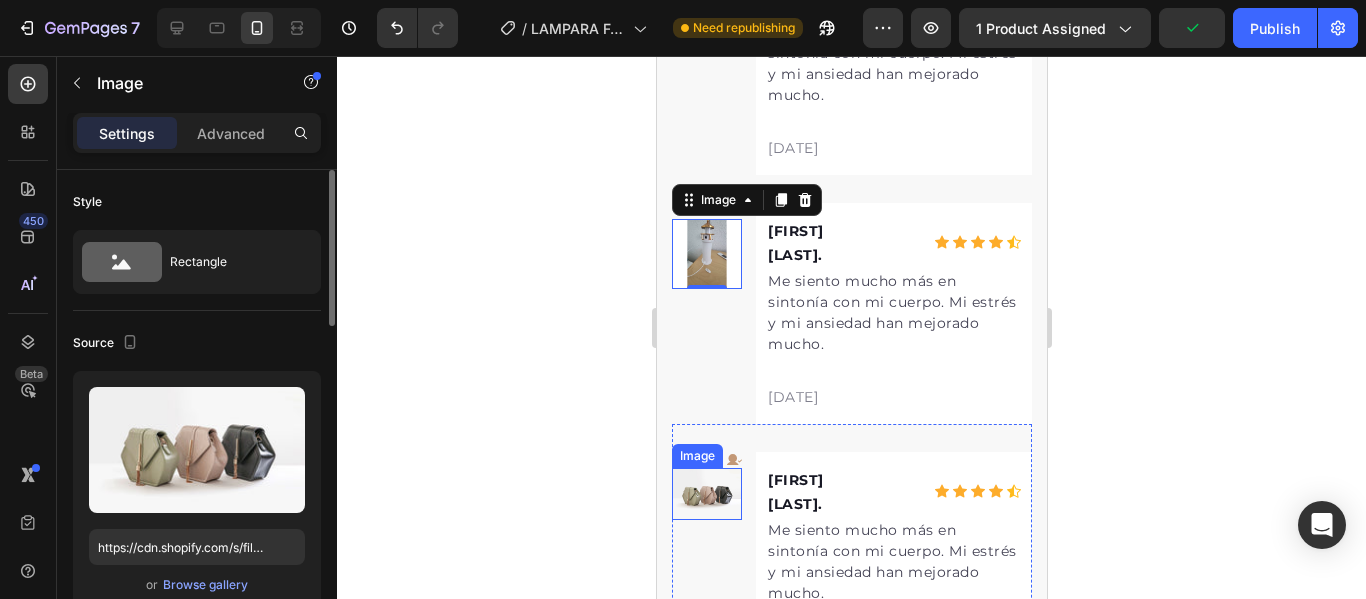click at bounding box center (706, 494) 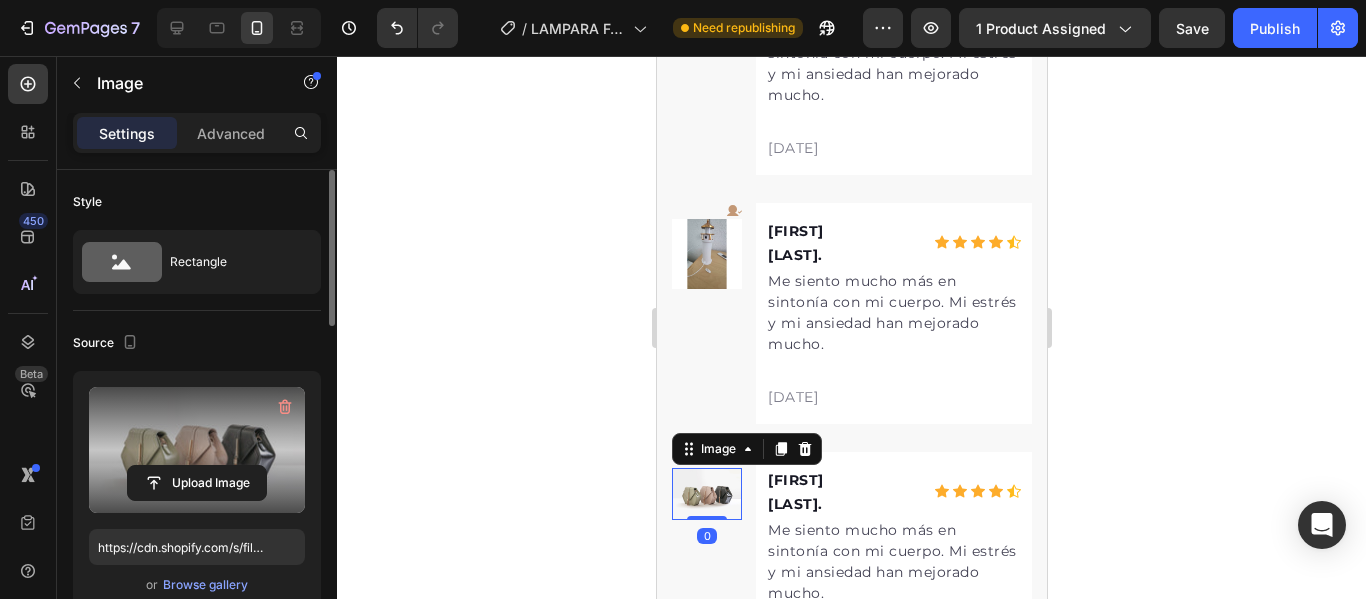 click at bounding box center (197, 450) 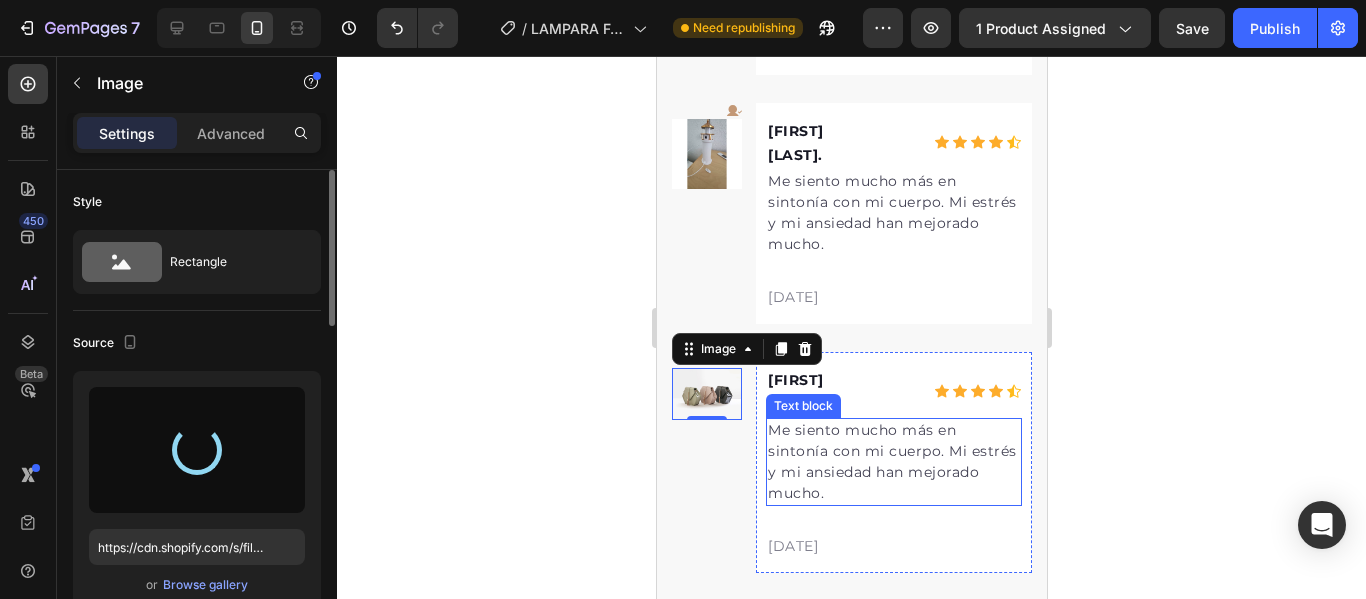 scroll, scrollTop: 4272, scrollLeft: 0, axis: vertical 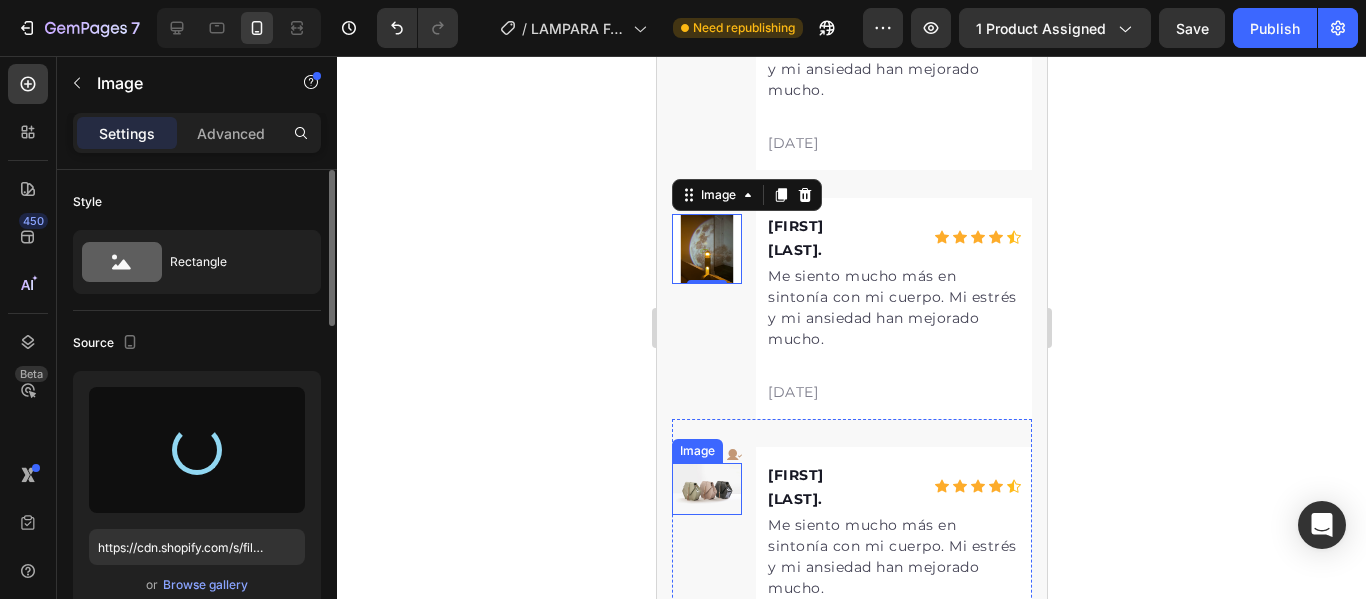type on "https://cdn.shopify.com/s/files/1/0692/9462/0827/files/gempages_569373329325032428-96a2066e-c8d5-49b5-8295-96ca0a7968ca.png" 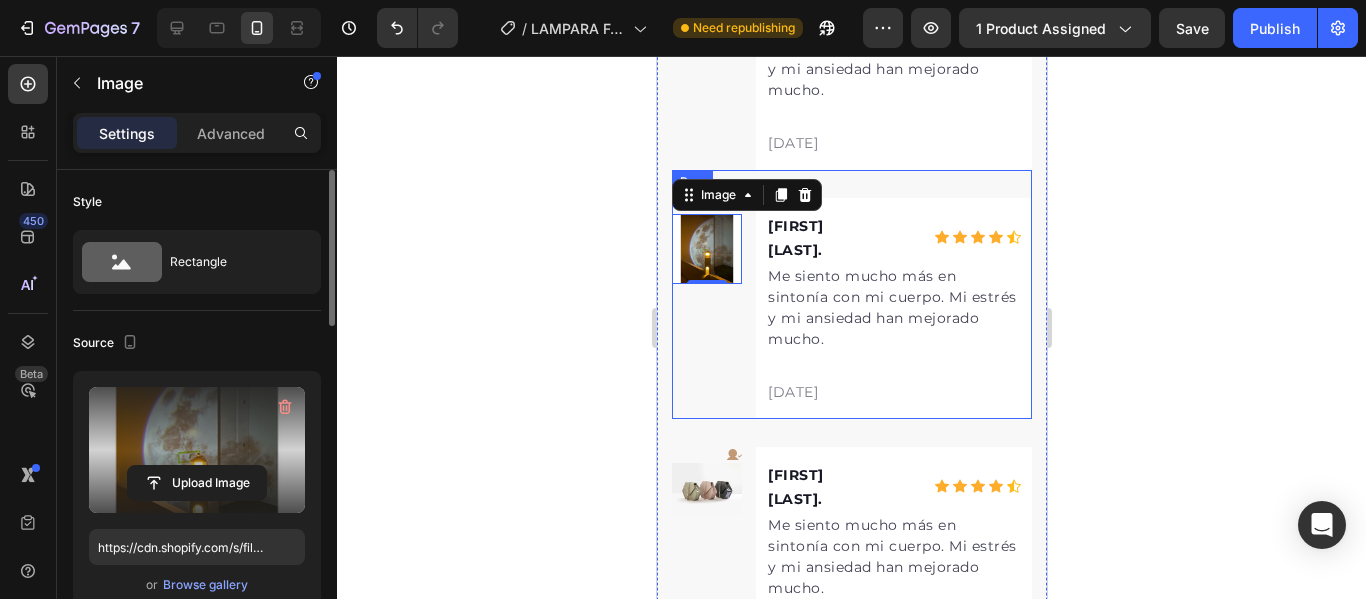 scroll, scrollTop: 4218, scrollLeft: 0, axis: vertical 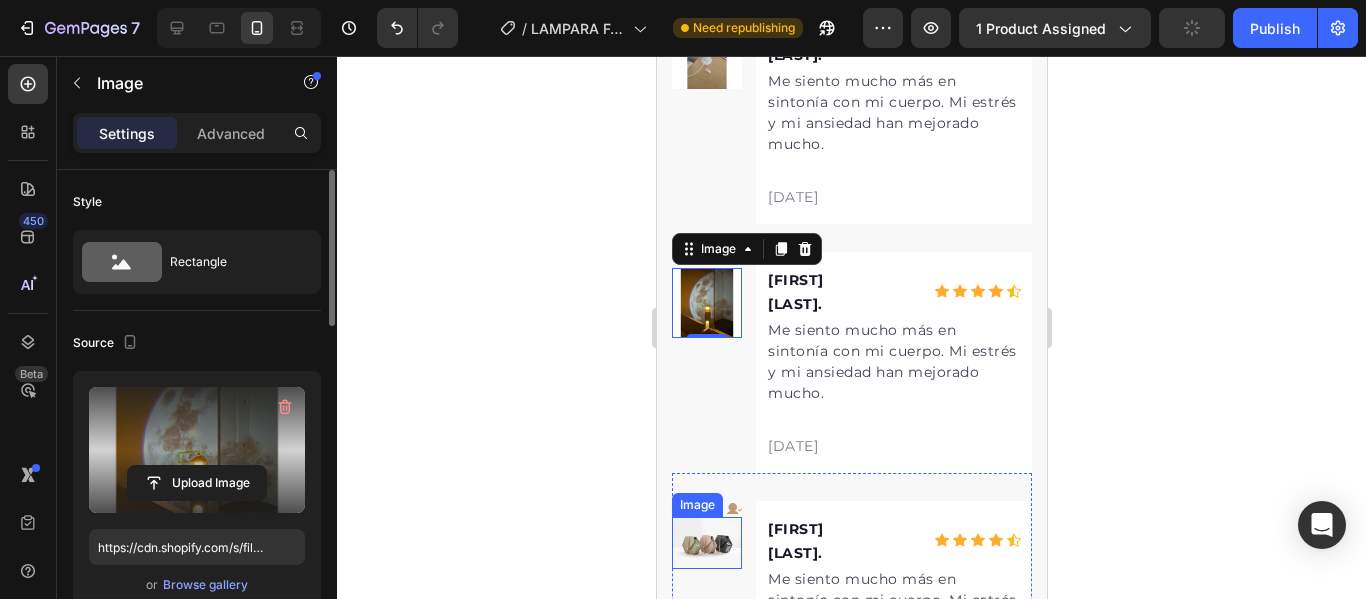 click at bounding box center [706, 543] 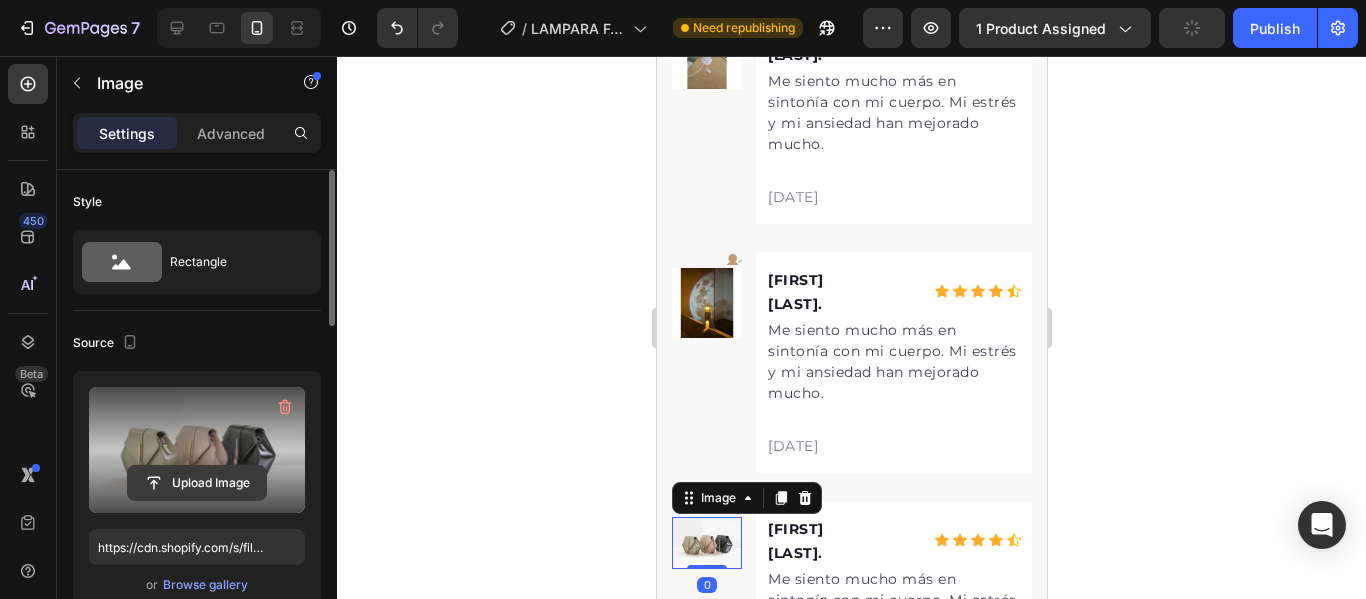 click 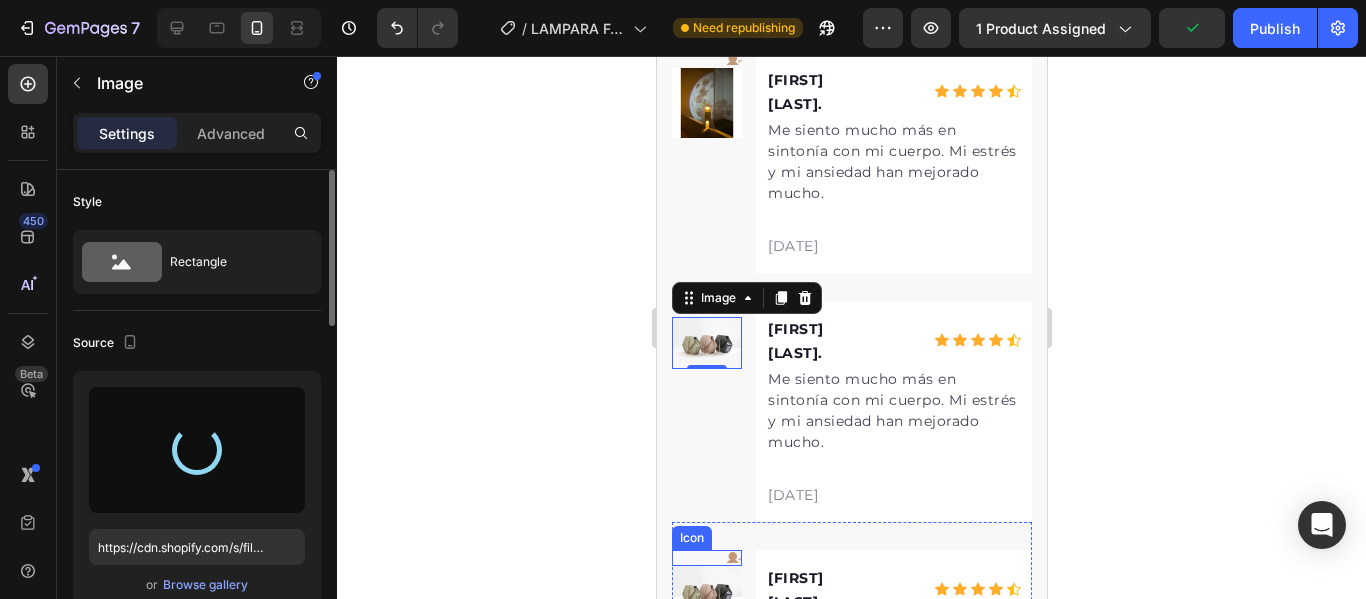 scroll, scrollTop: 4518, scrollLeft: 0, axis: vertical 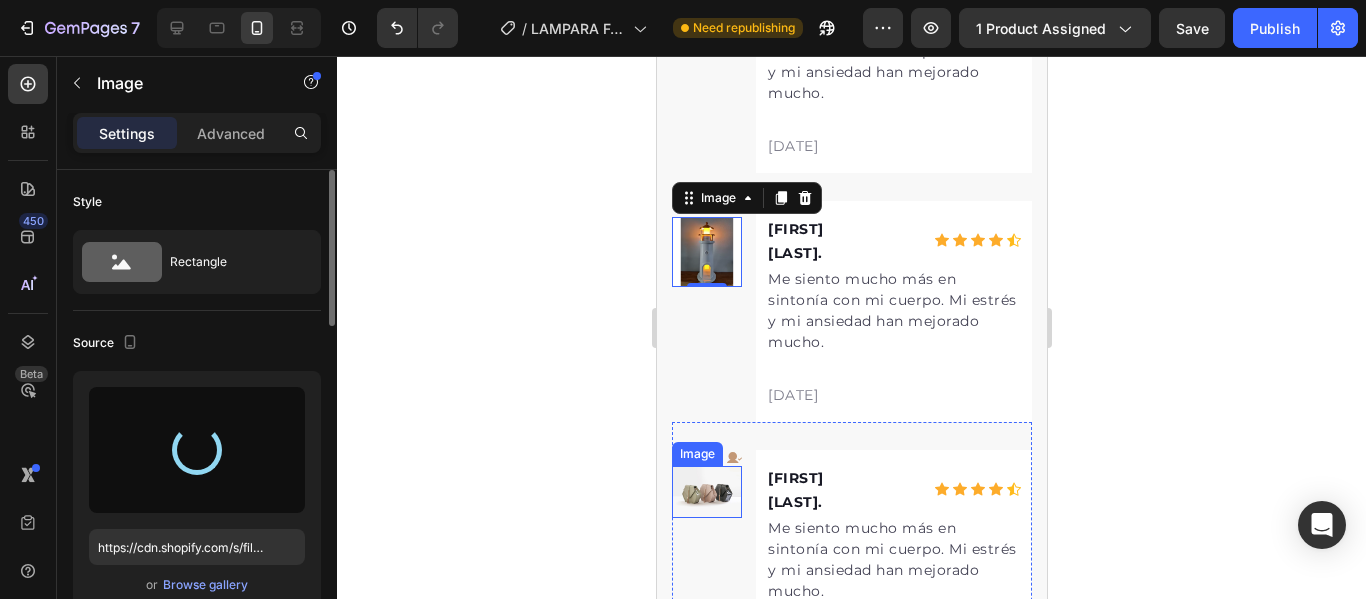 type on "https://cdn.shopify.com/s/files/1/0692/9462/0827/files/gempages_569373329325032428-6dfe5d5c-99fa-4739-8f08-639d41920c3d.png" 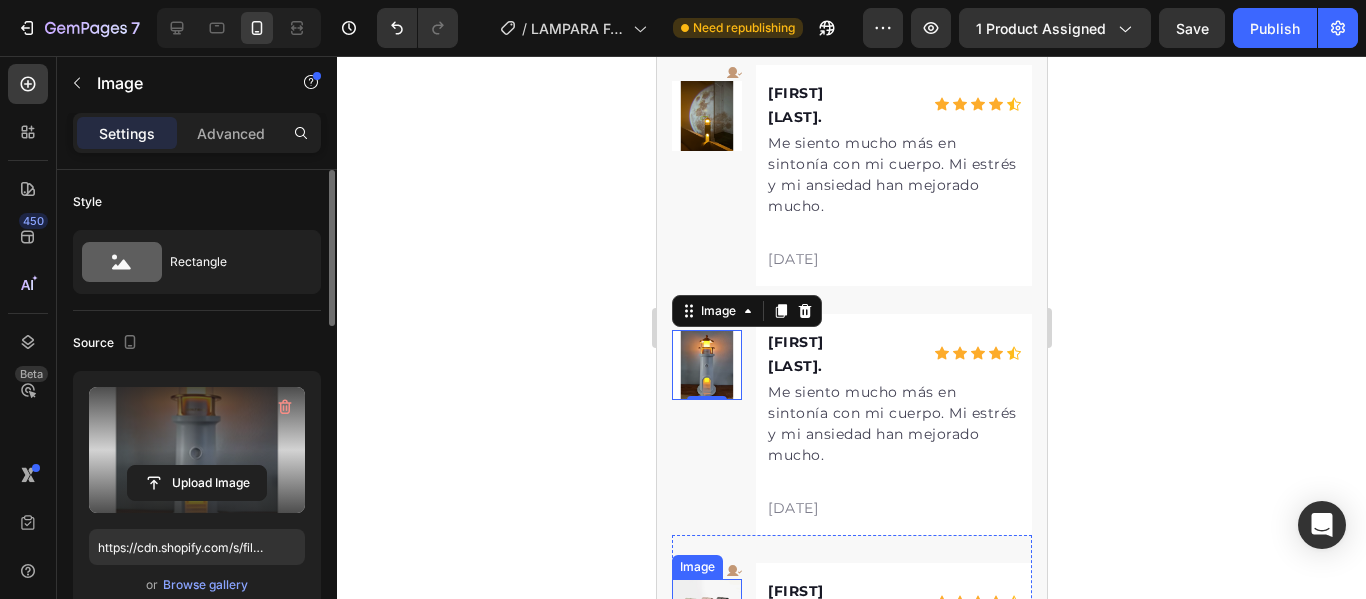 scroll, scrollTop: 4518, scrollLeft: 0, axis: vertical 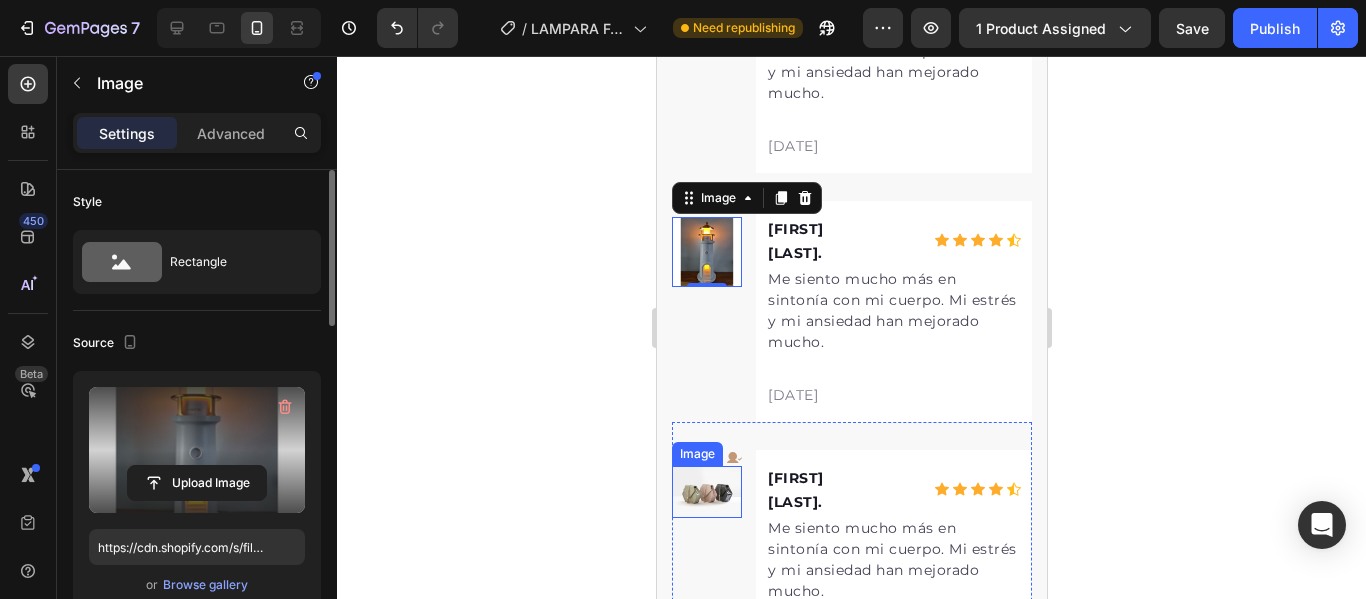 click at bounding box center (706, 492) 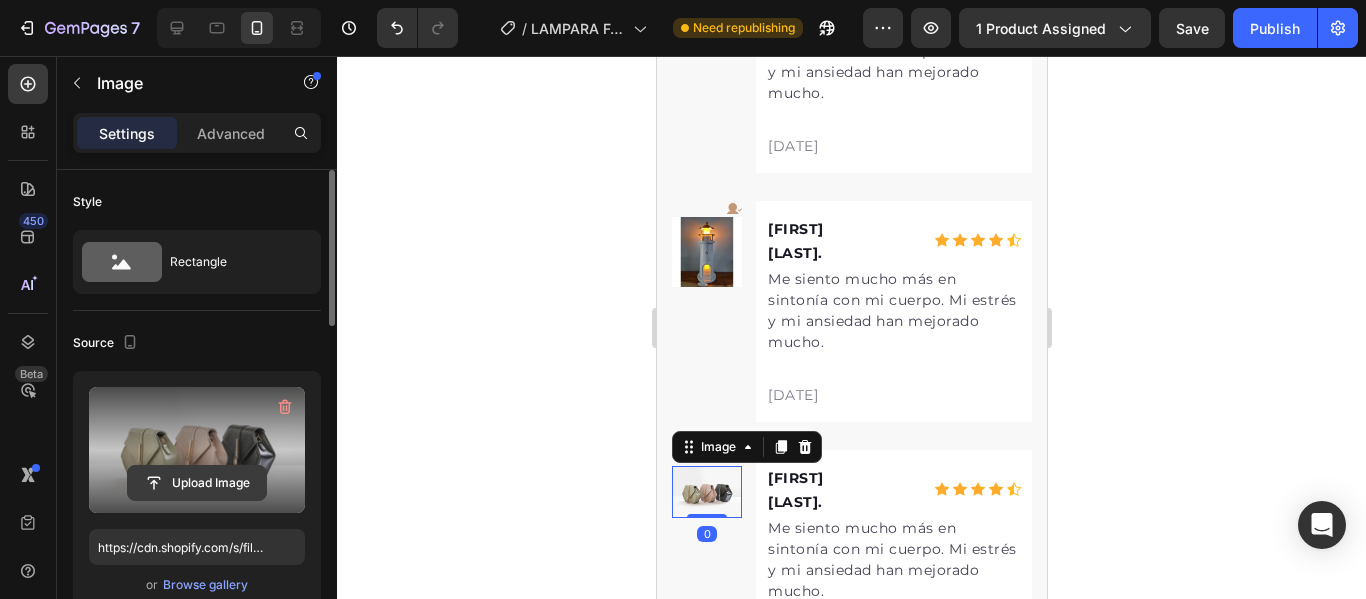 click 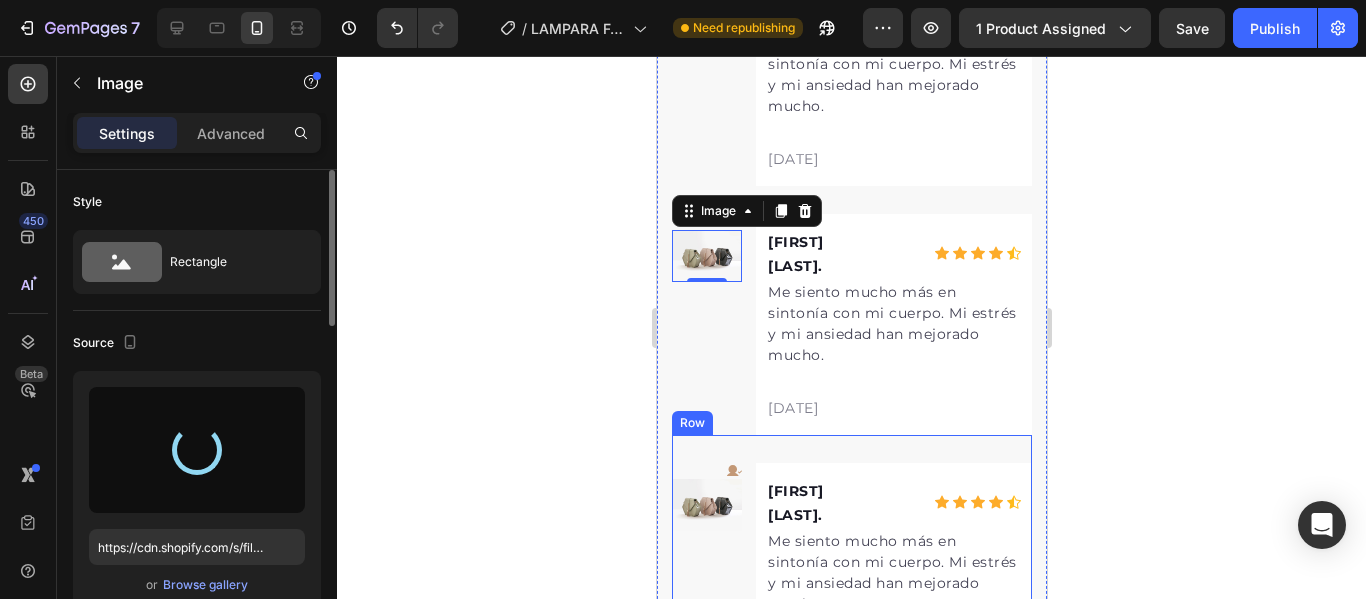 scroll, scrollTop: 4718, scrollLeft: 0, axis: vertical 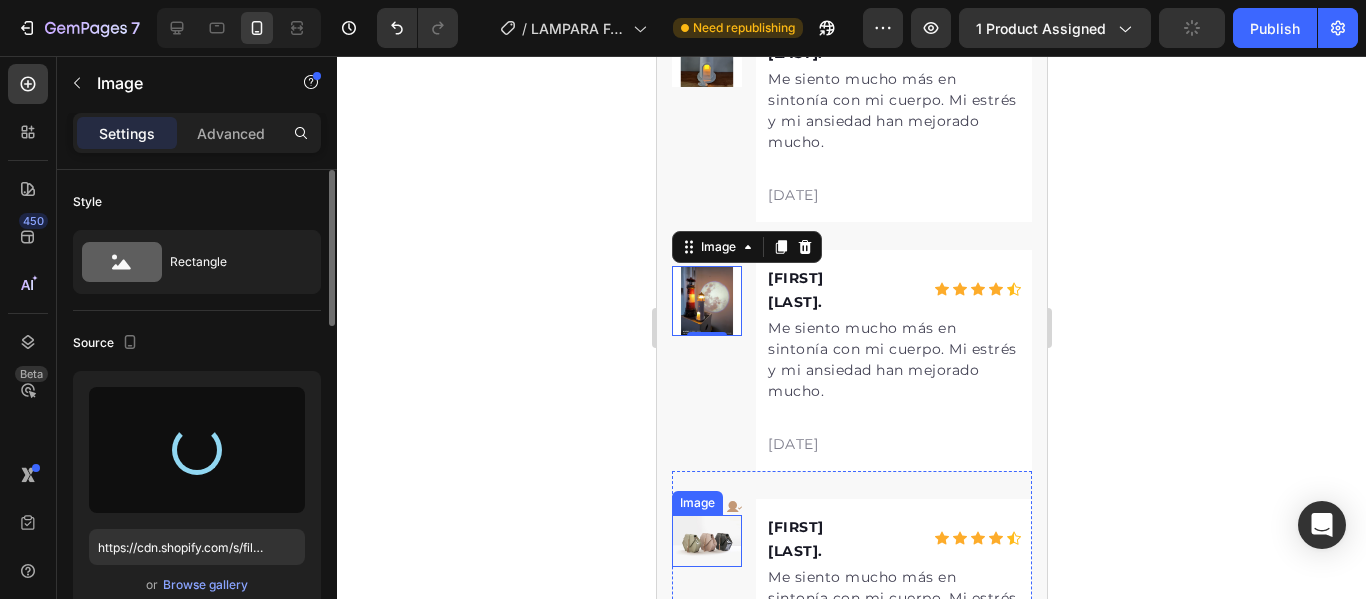 type on "https://cdn.shopify.com/s/files/1/0692/9462/0827/files/gempages_569373329325032428-74085164-0cca-4859-ac95-98bc71784443.png" 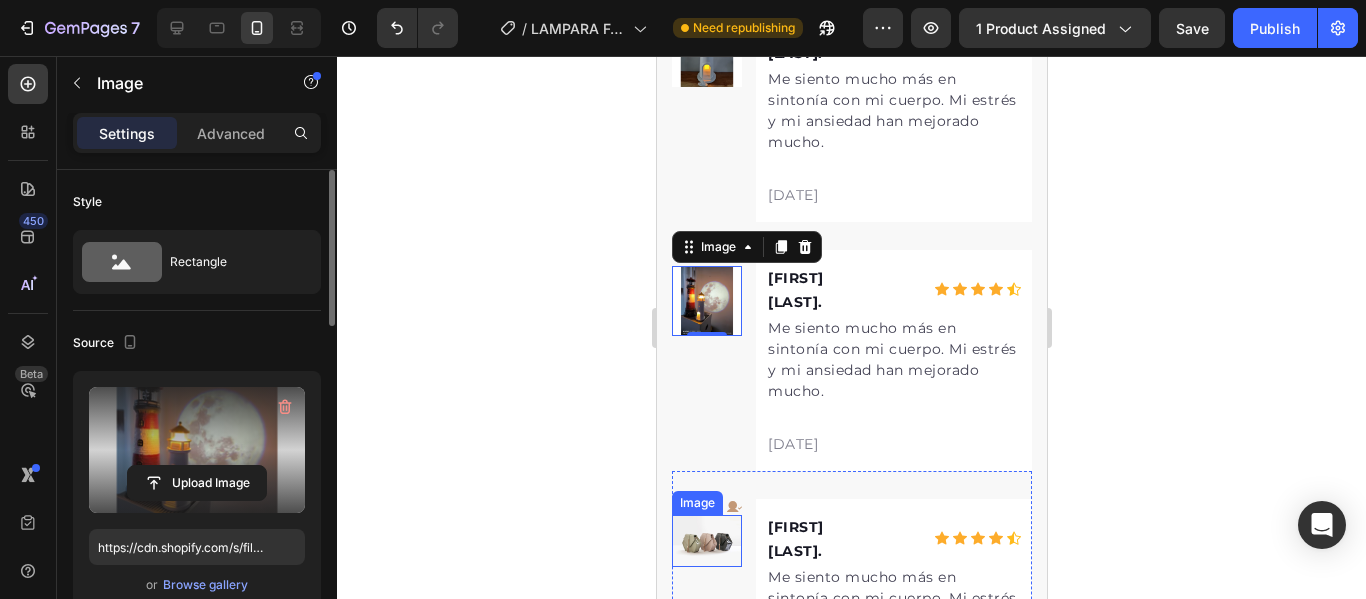 click at bounding box center [706, 541] 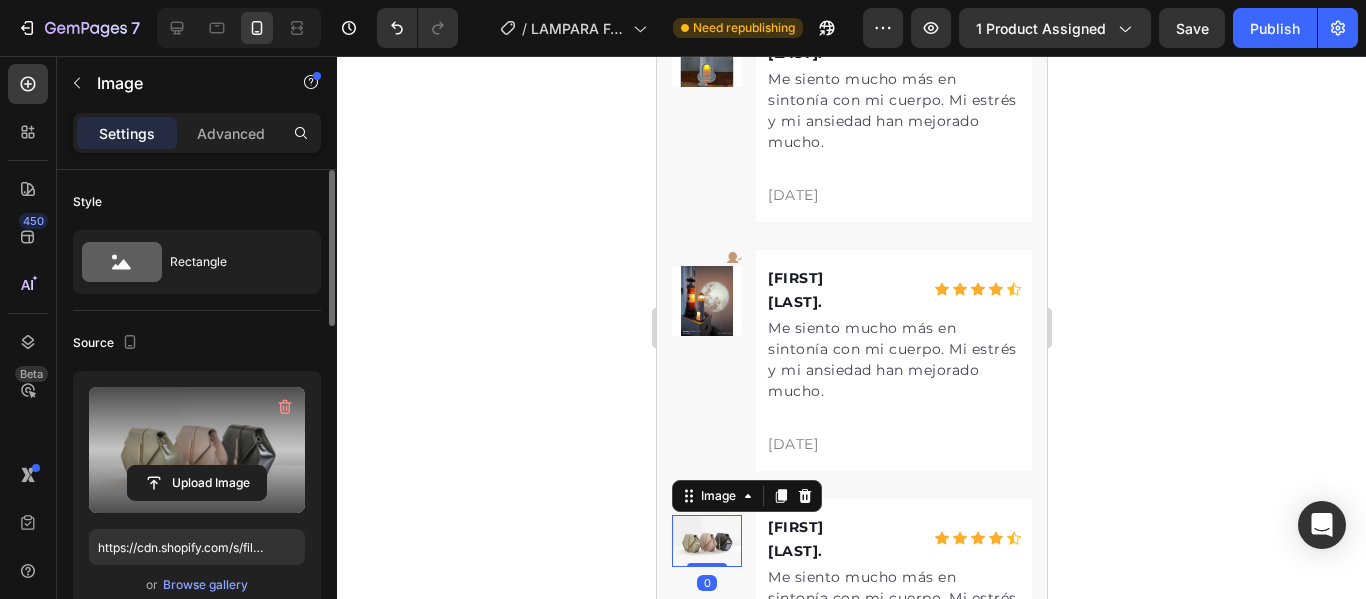 click at bounding box center (197, 450) 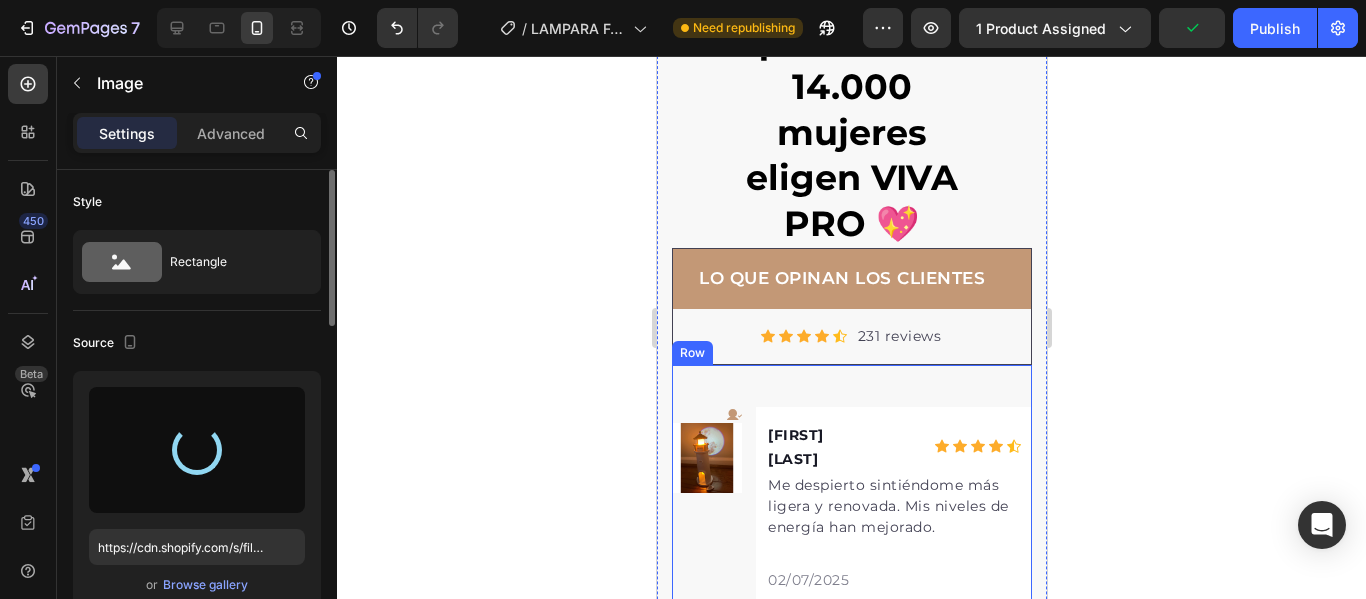scroll, scrollTop: 2718, scrollLeft: 0, axis: vertical 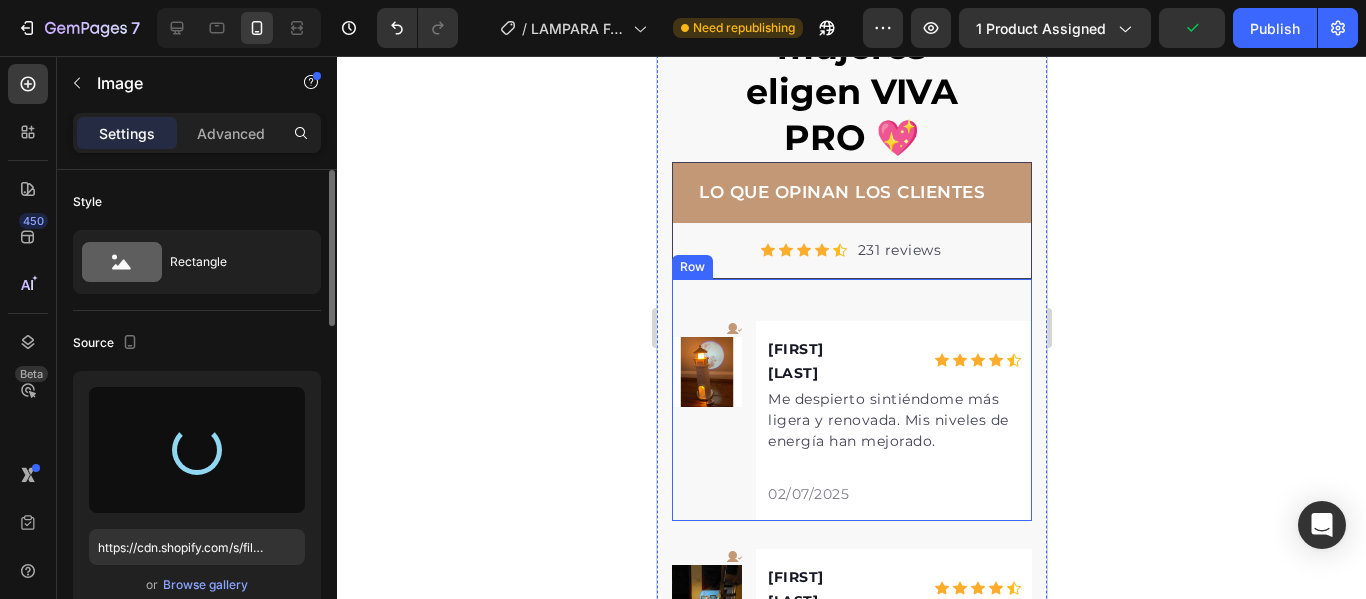 type on "https://cdn.shopify.com/s/files/1/0692/9462/0827/files/gempages_569373329325032428-d57f3f64-2275-4f75-80b6-d5ea3562d040.png" 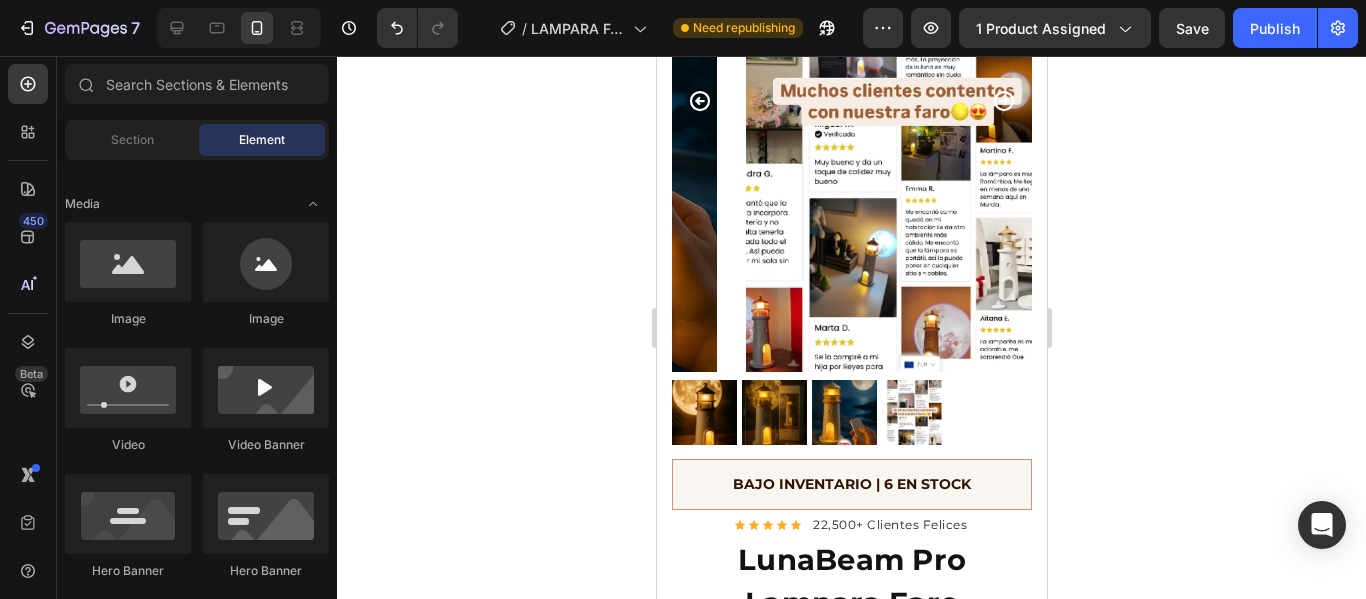 scroll, scrollTop: 114, scrollLeft: 0, axis: vertical 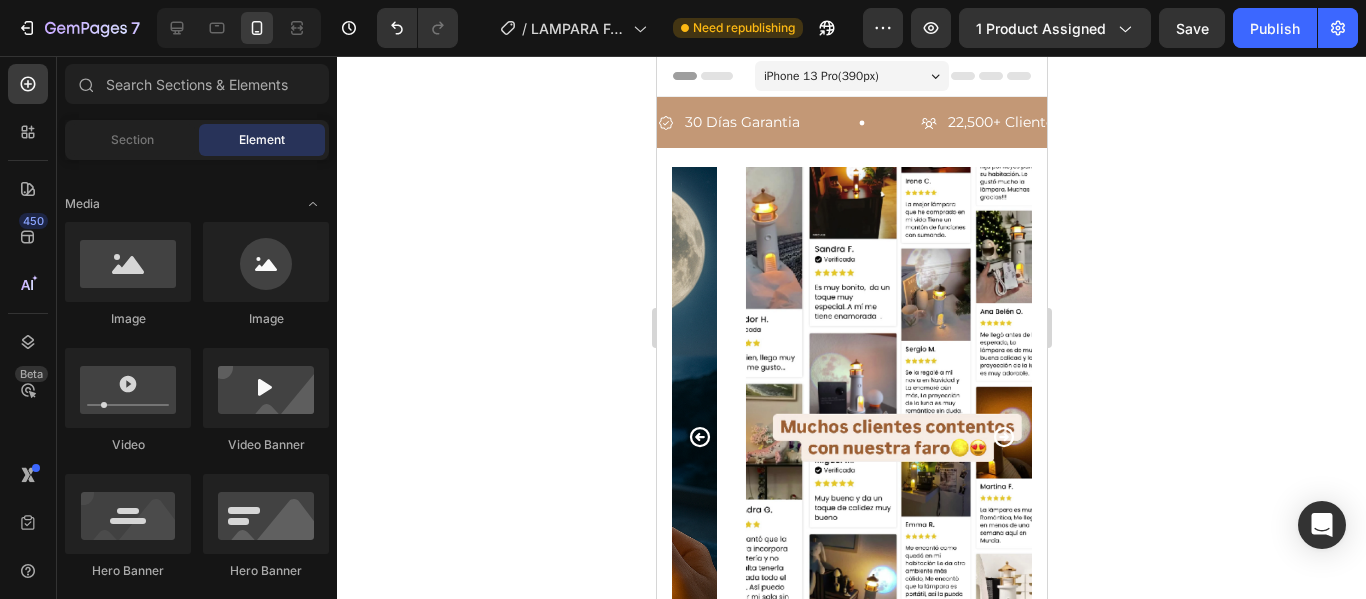 click on "7  Version history  /  LAMPARA FARO LUNA Need republishing Preview 1 product assigned  Save   Publish" 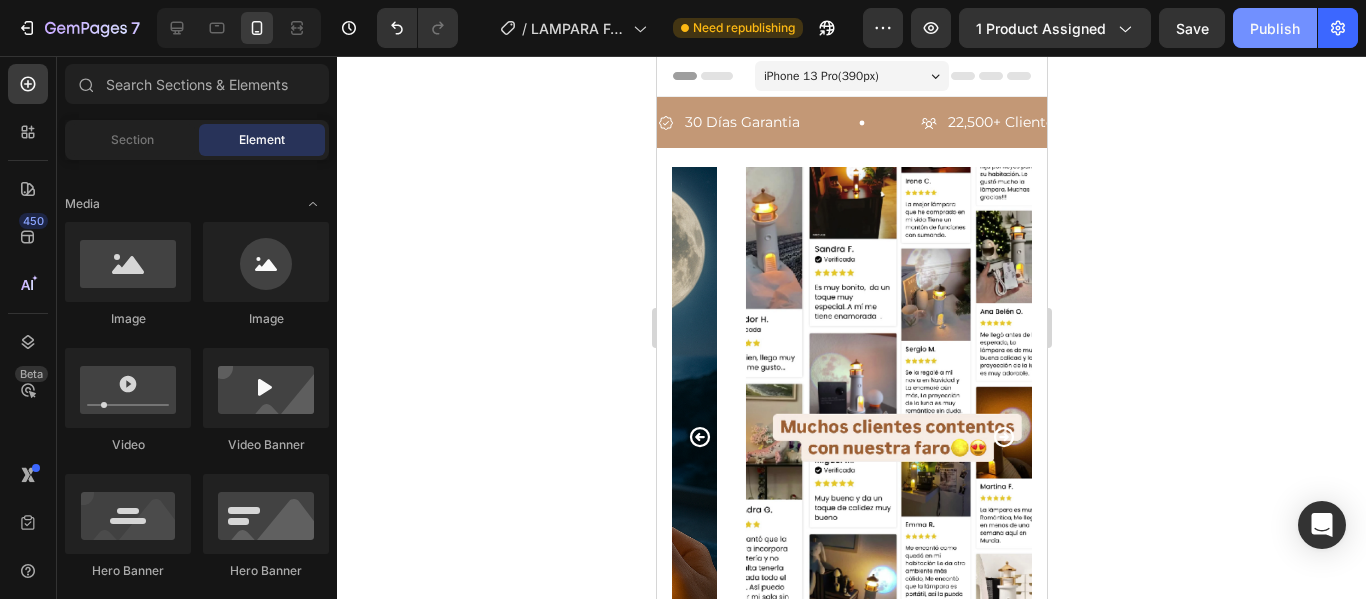 click on "Publish" 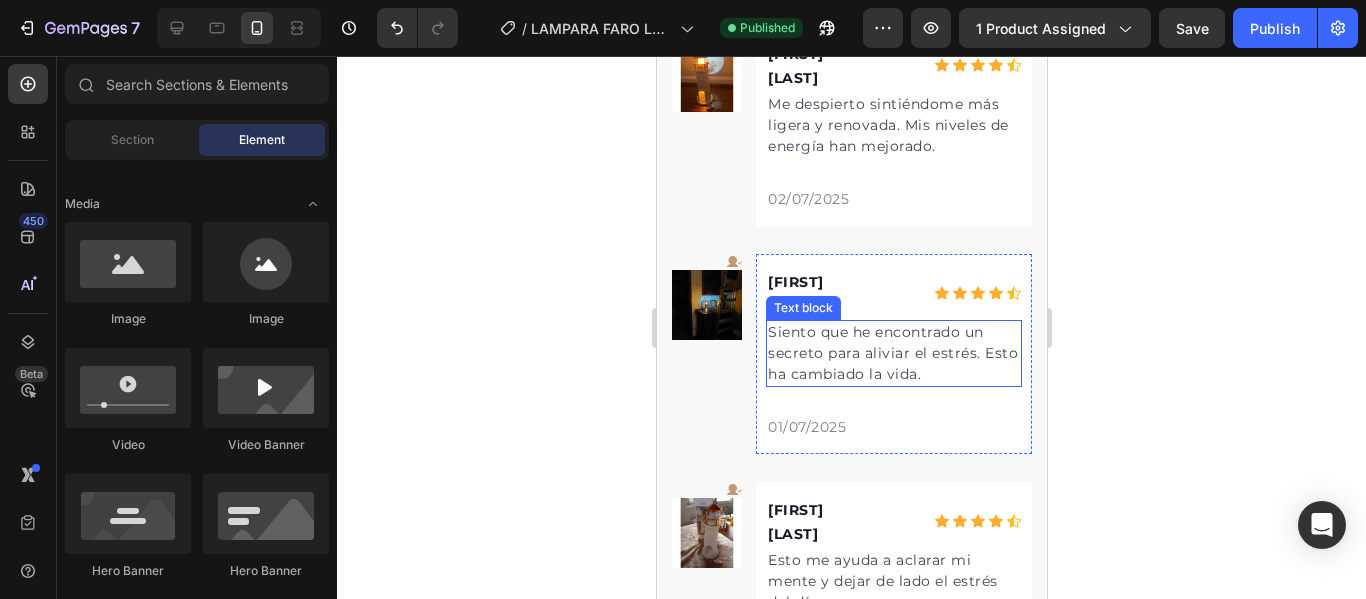 scroll, scrollTop: 3100, scrollLeft: 0, axis: vertical 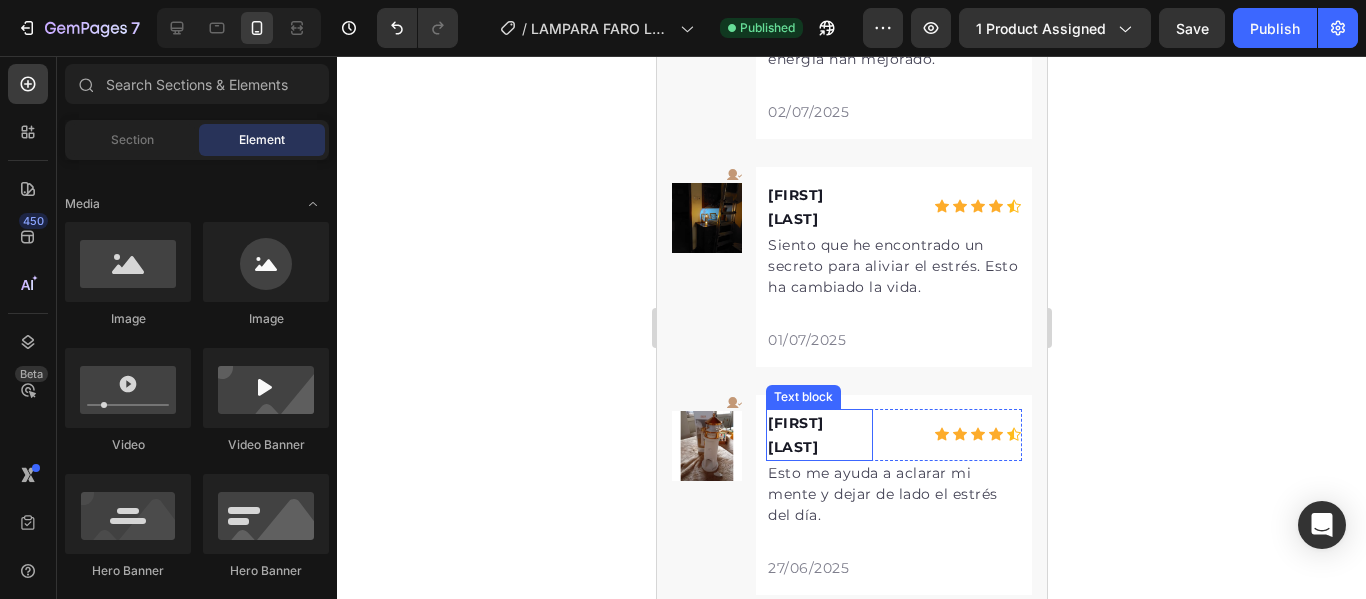 click on "Carla A." at bounding box center [818, 435] 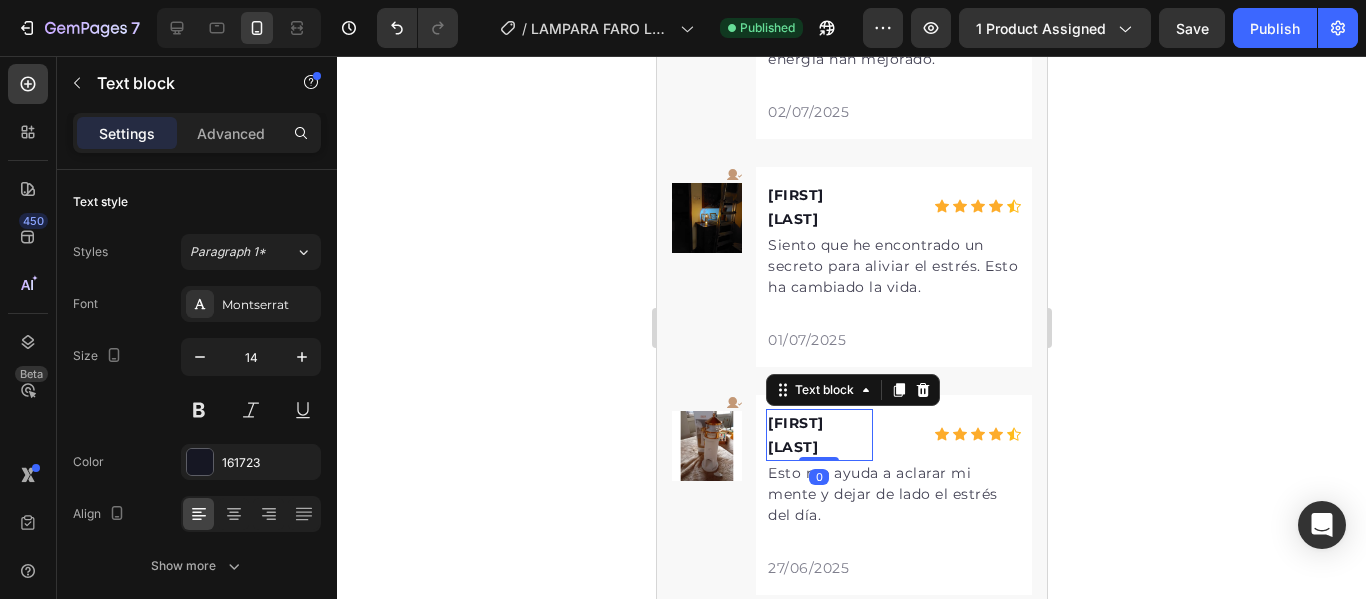click on "Carla A." at bounding box center (818, 435) 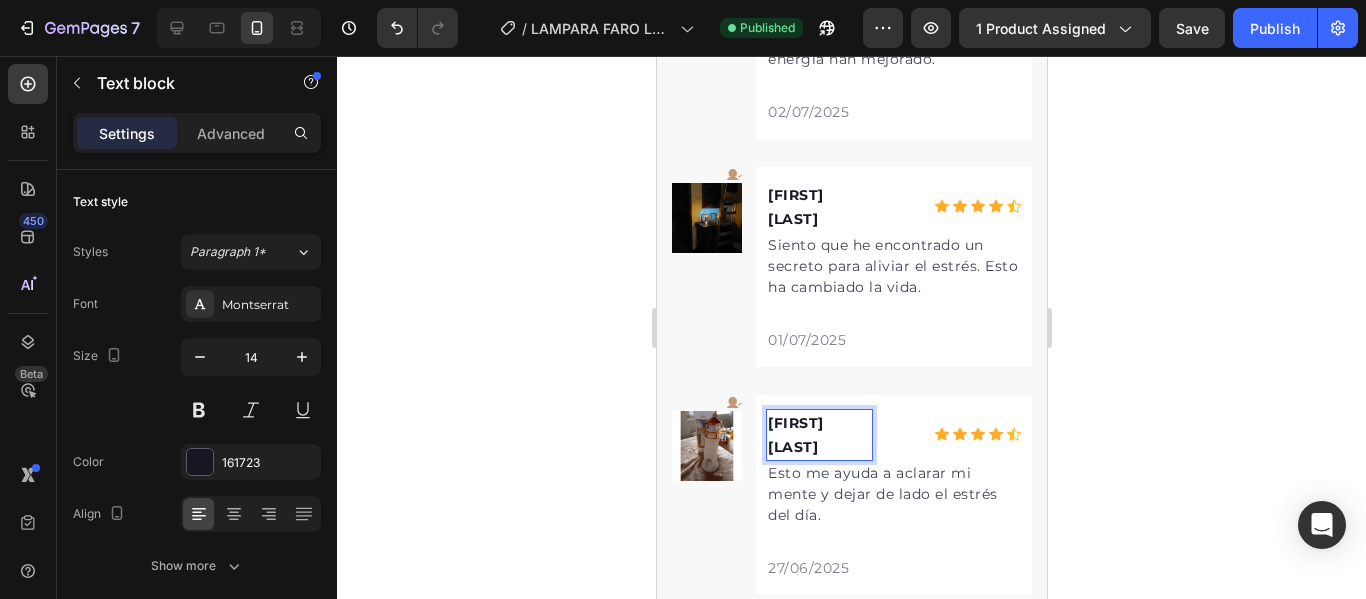 click on "Carla A." at bounding box center [818, 435] 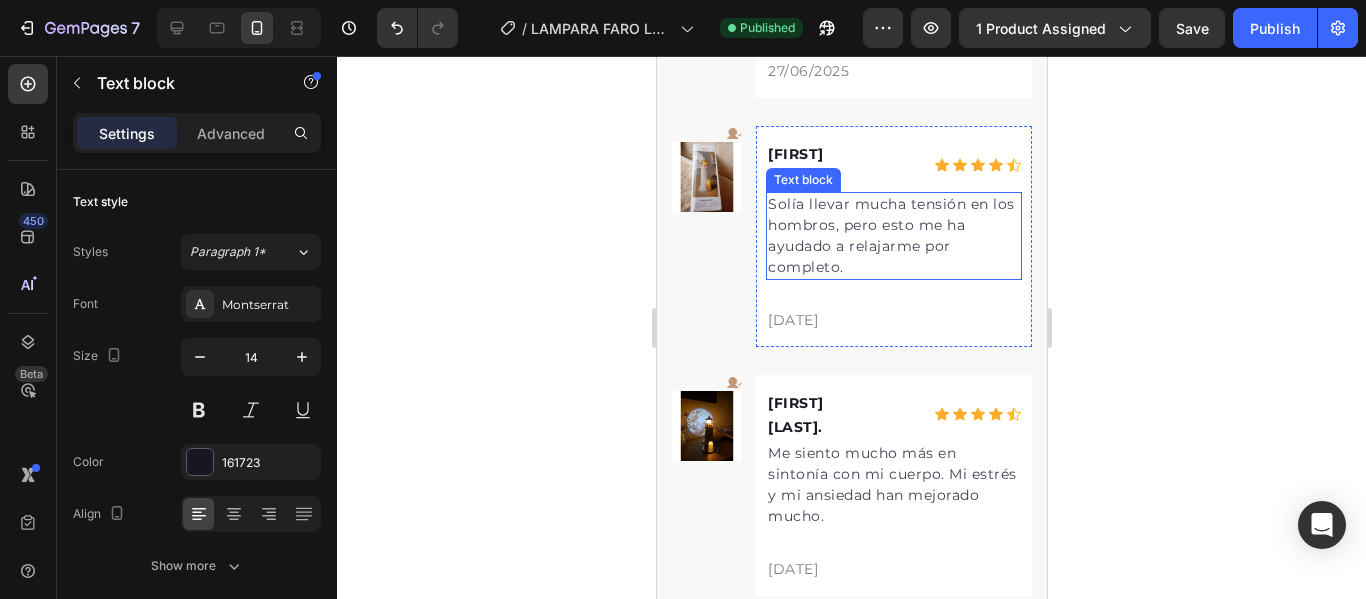 scroll, scrollTop: 3600, scrollLeft: 0, axis: vertical 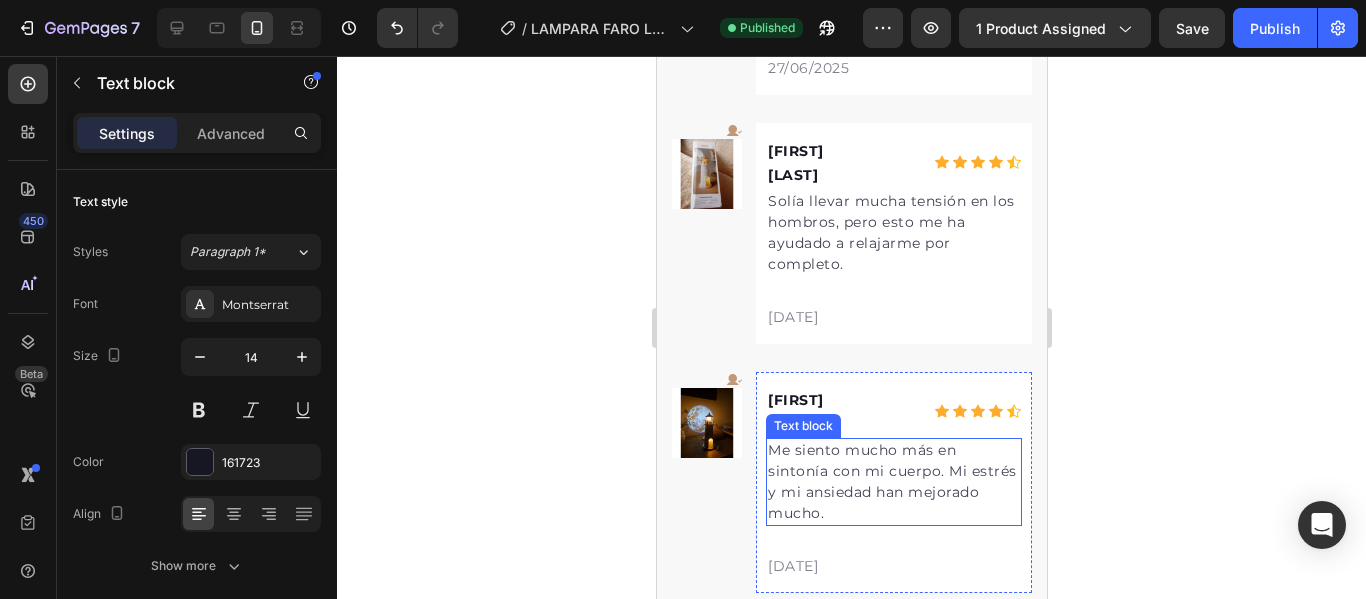 click on "Text block" at bounding box center (802, 426) 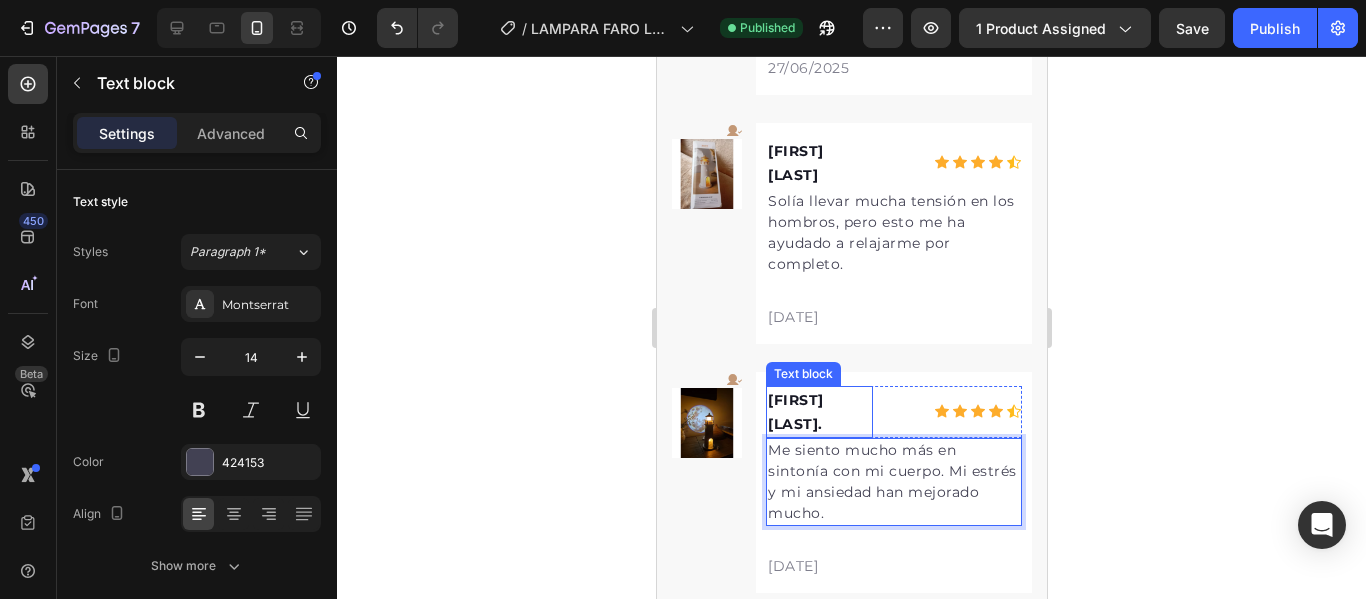 click on "Marizta M." at bounding box center [818, 412] 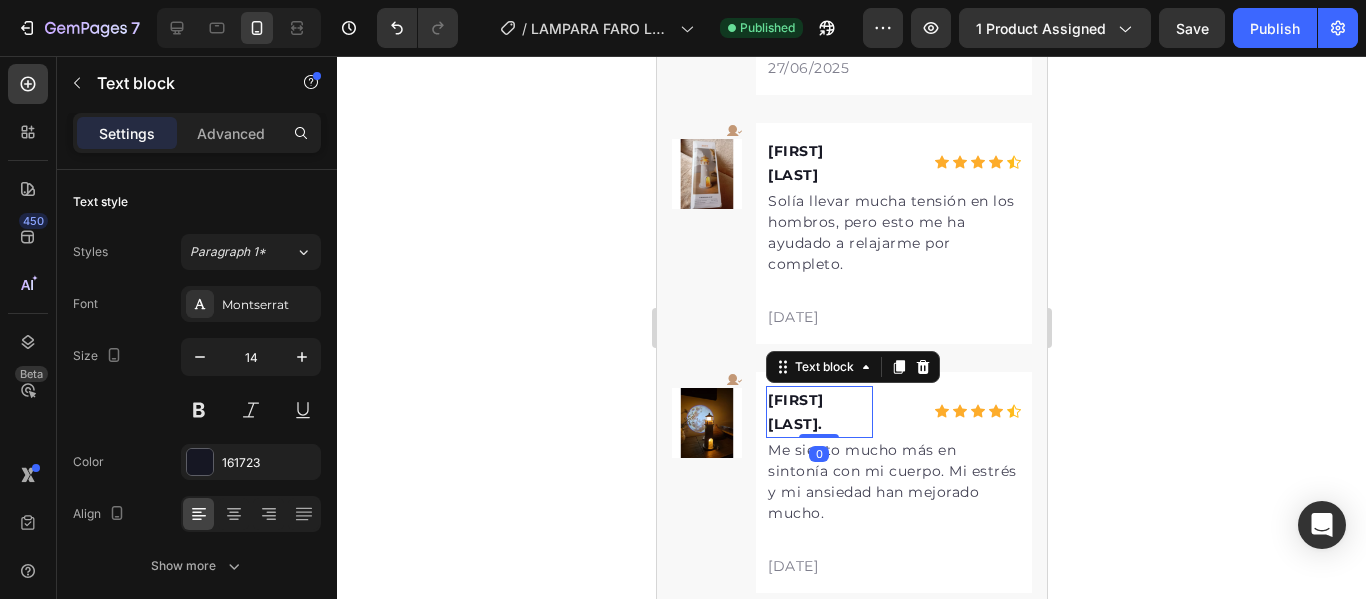 click on "Marizta M." at bounding box center (818, 412) 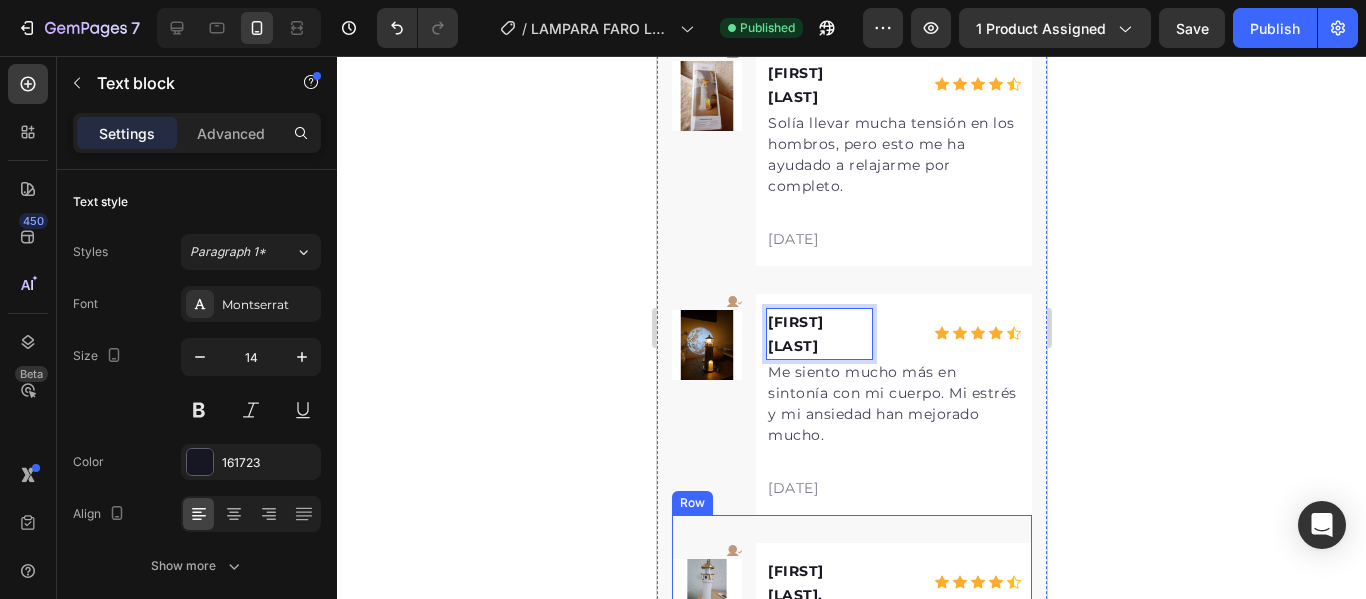 scroll, scrollTop: 3700, scrollLeft: 0, axis: vertical 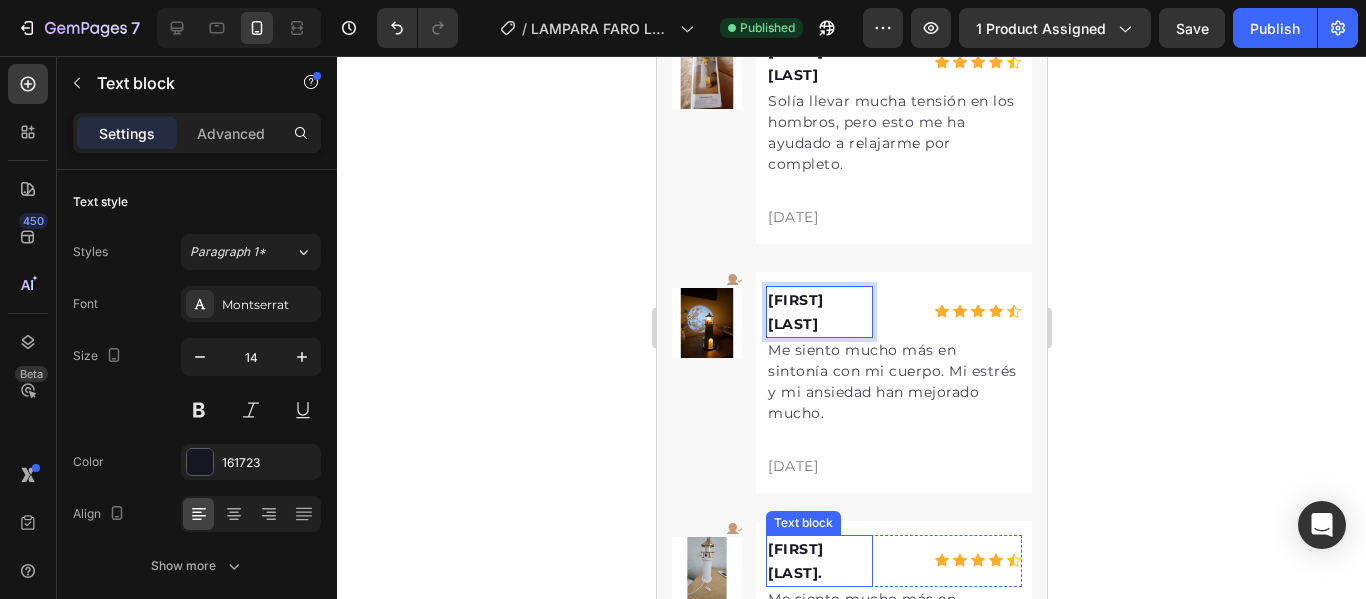 click on "Marizta M." at bounding box center (818, 561) 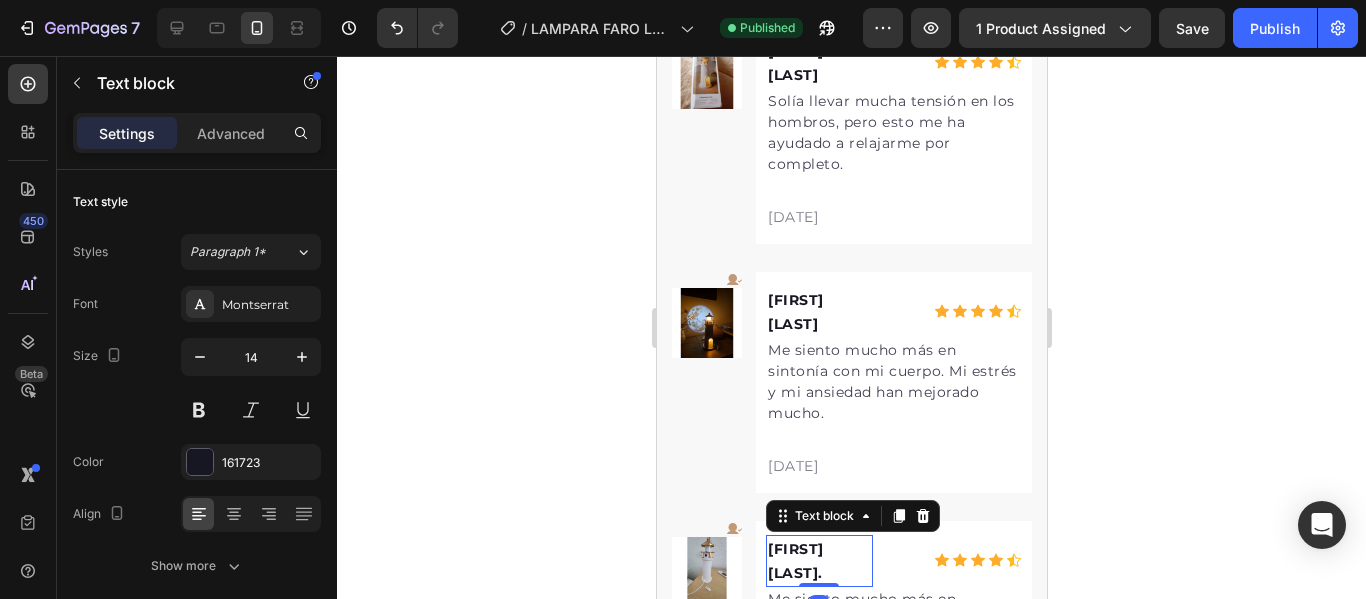 click on "Marizta M." at bounding box center [818, 561] 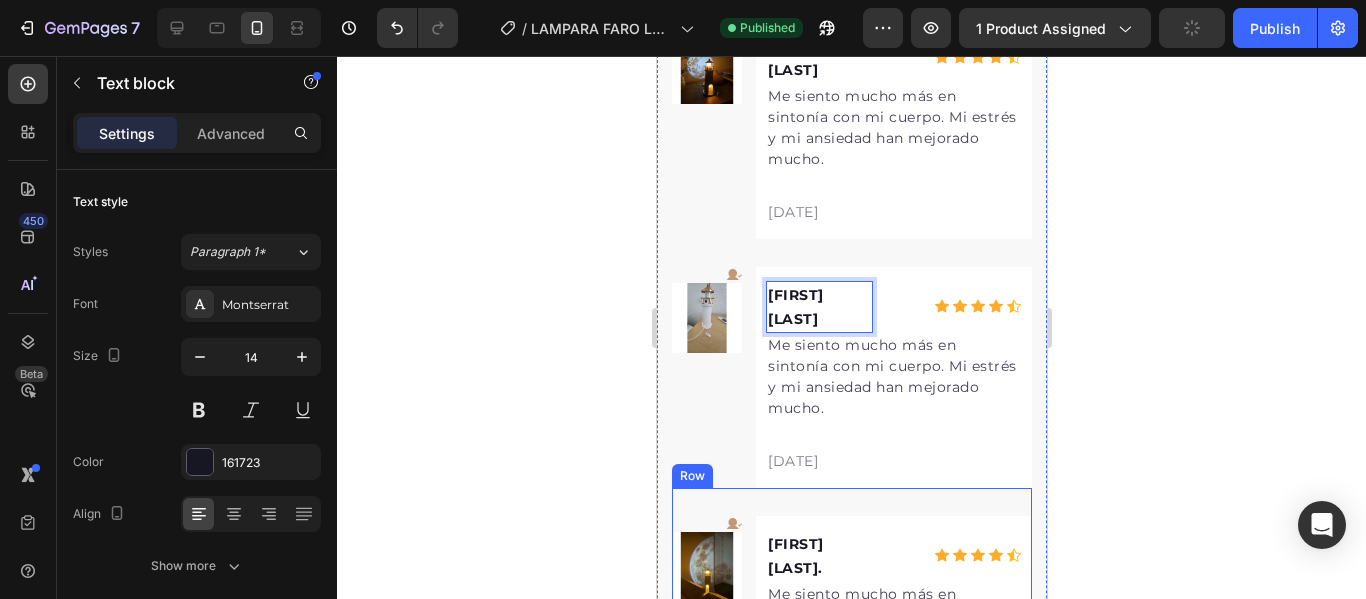 scroll, scrollTop: 4000, scrollLeft: 0, axis: vertical 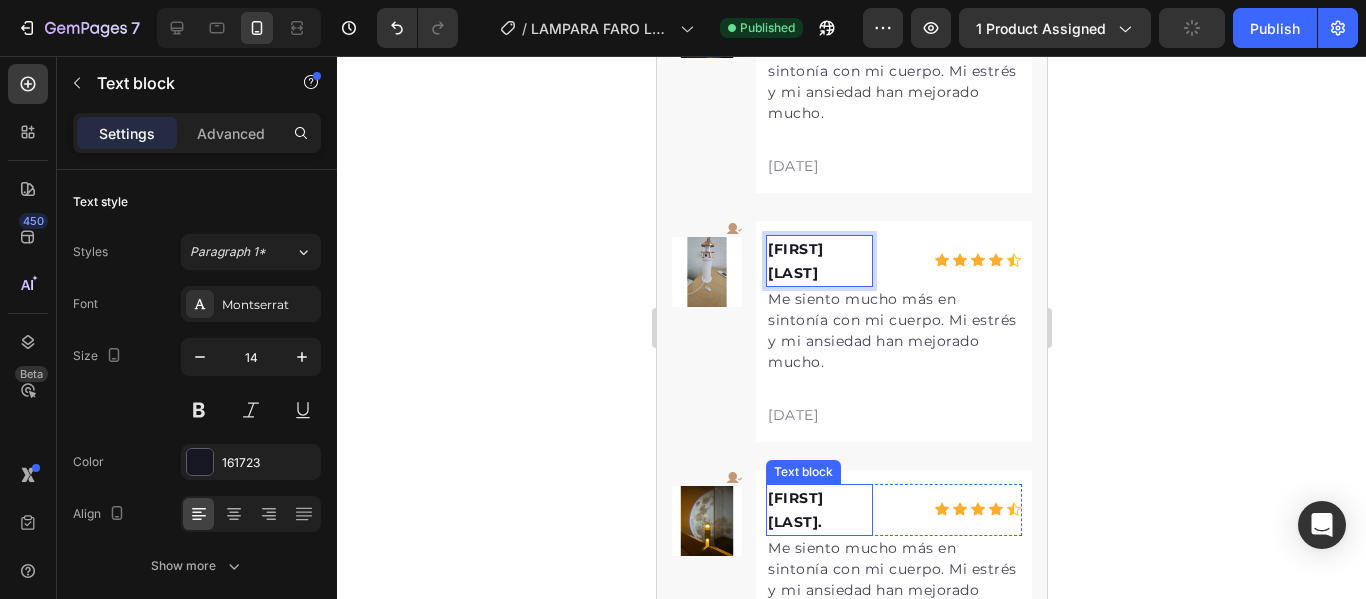 click on "Marizta M." at bounding box center (818, 510) 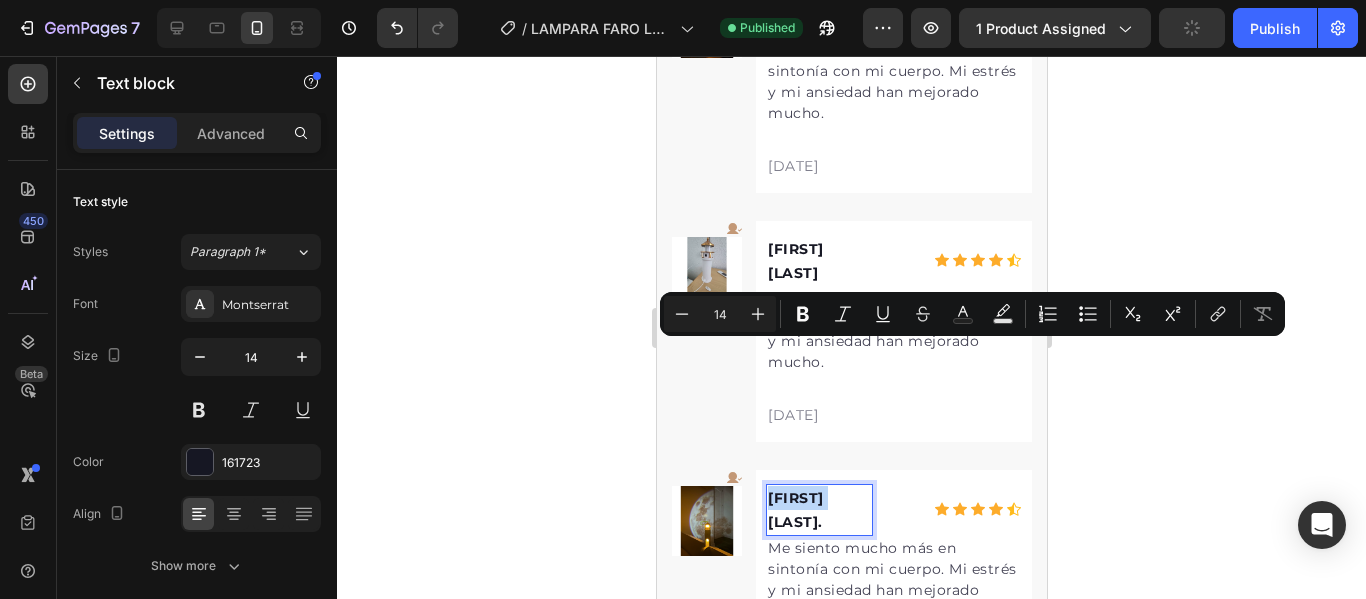 click on "Marizta M." at bounding box center [818, 510] 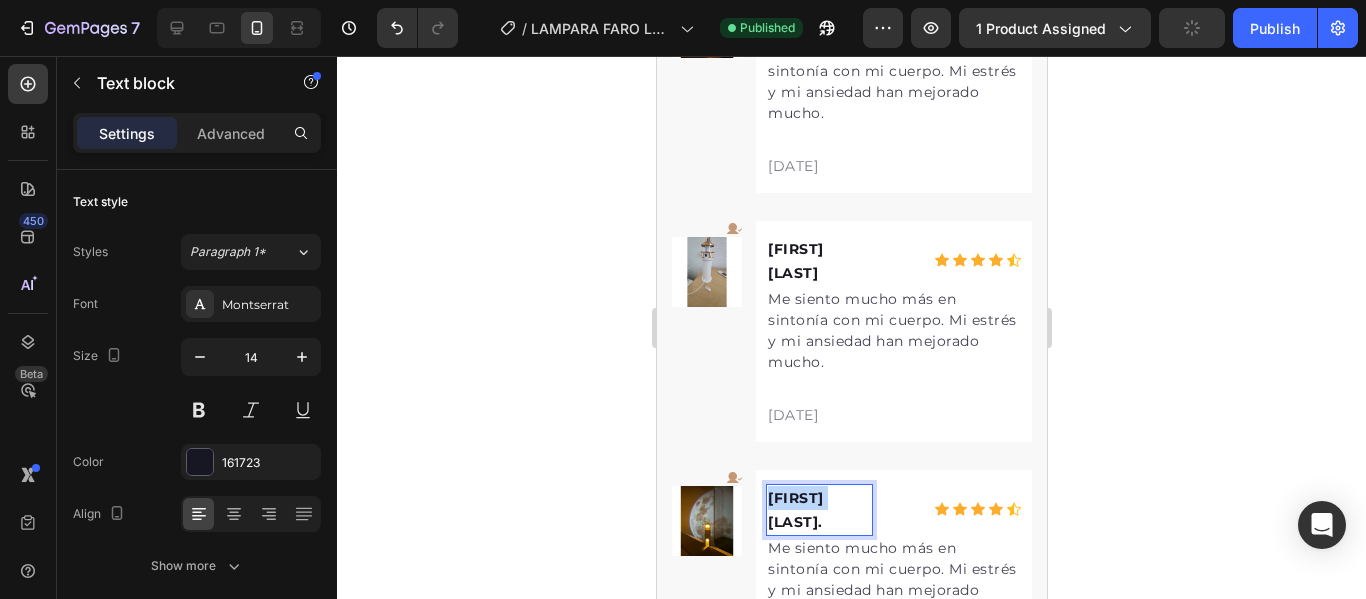 click on "Marizta M." at bounding box center (818, 510) 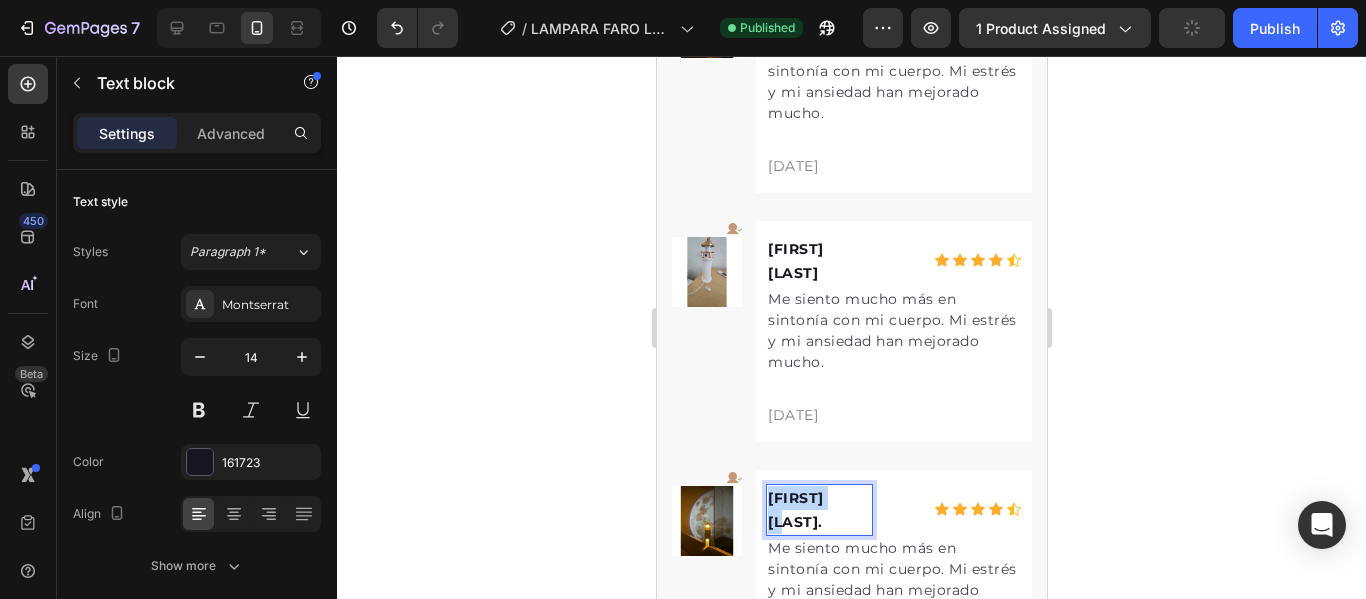 click on "Marizta M." at bounding box center (818, 510) 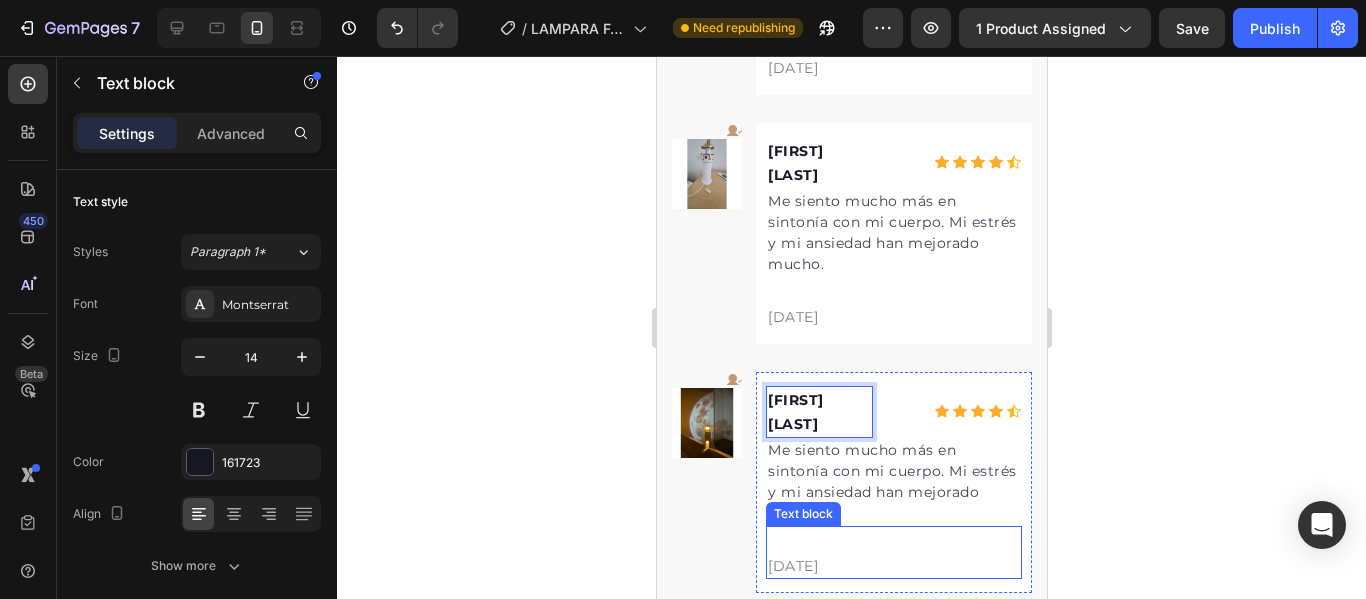 scroll, scrollTop: 4100, scrollLeft: 0, axis: vertical 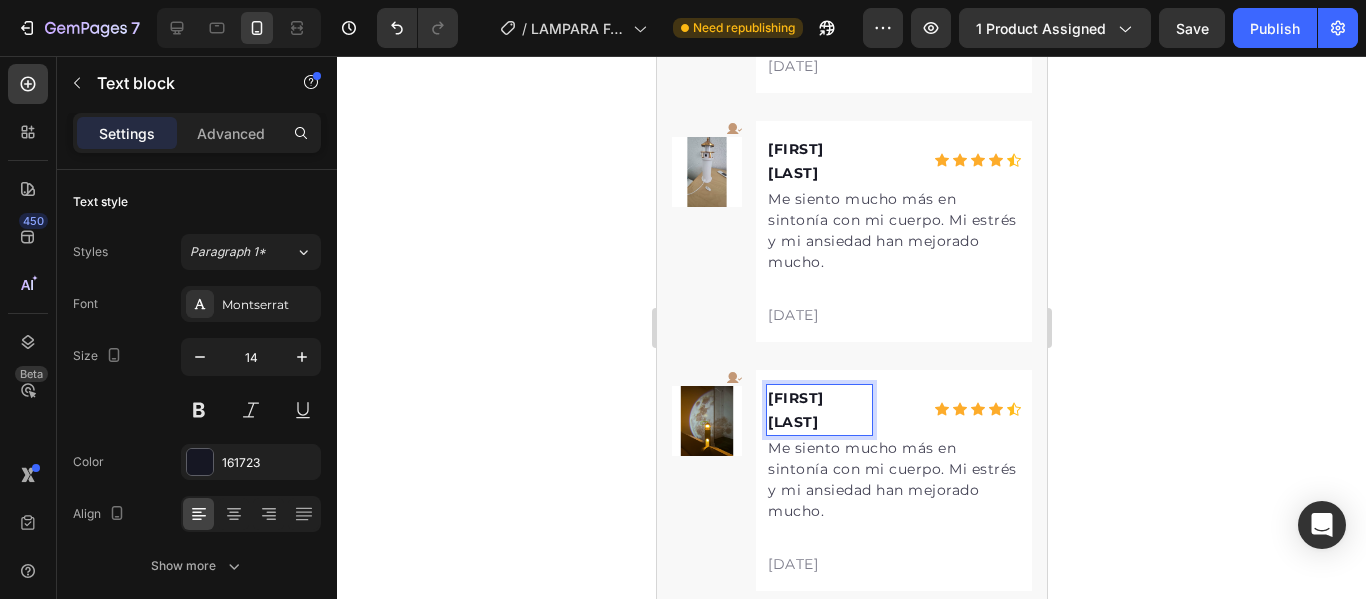 click on "Marizta M." at bounding box center (818, 659) 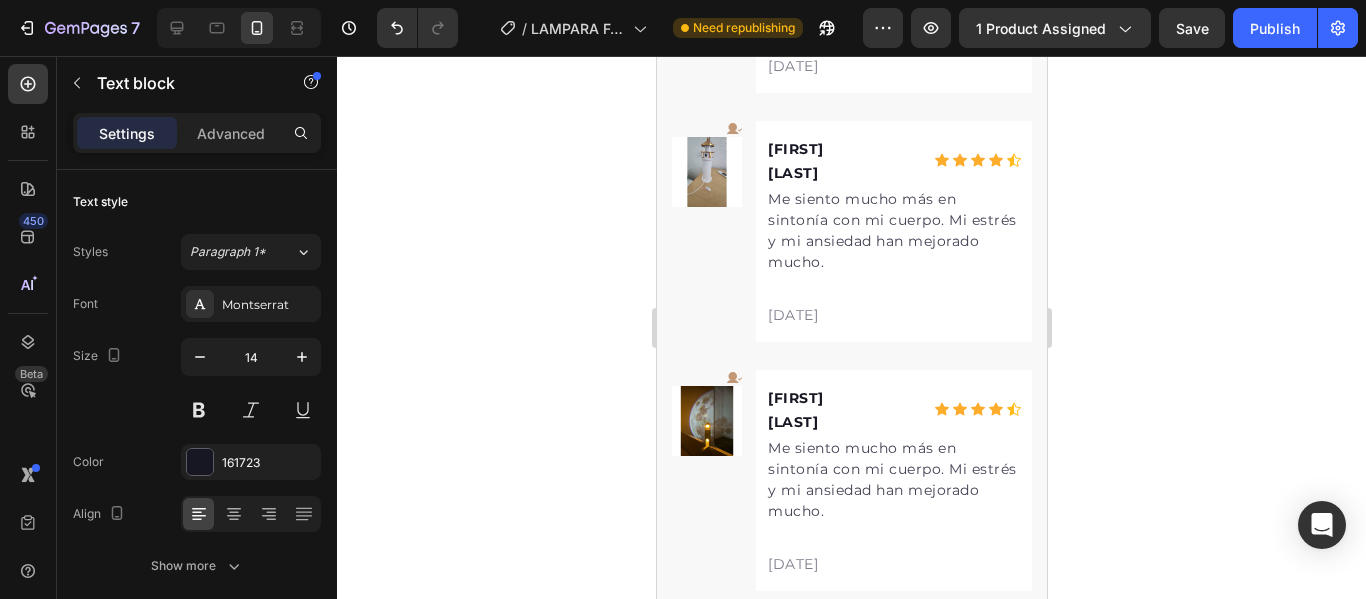 click on "Marizta M." at bounding box center [818, 659] 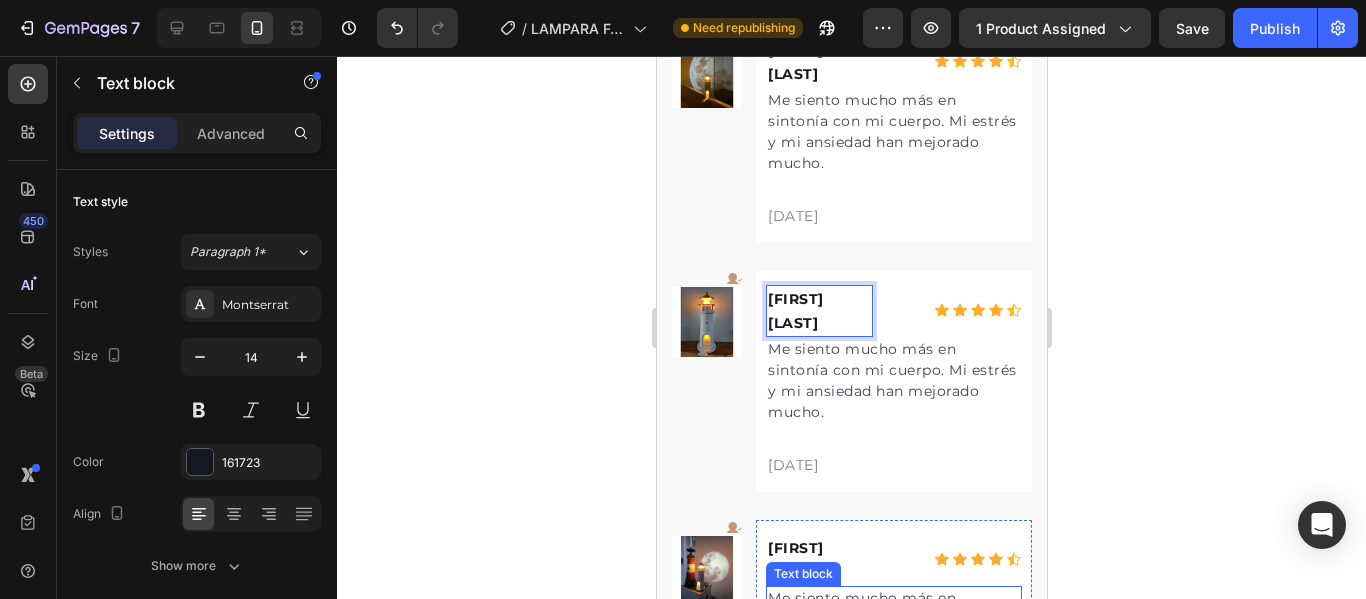 scroll, scrollTop: 4500, scrollLeft: 0, axis: vertical 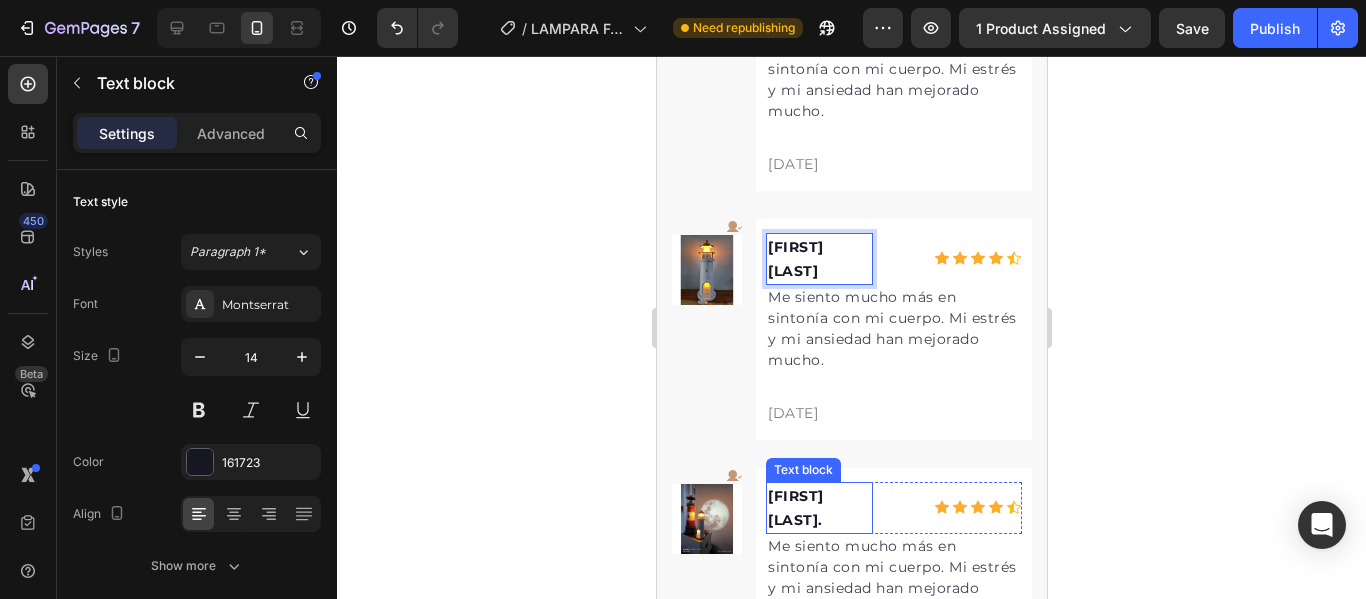 click on "Marizta M." at bounding box center [818, 508] 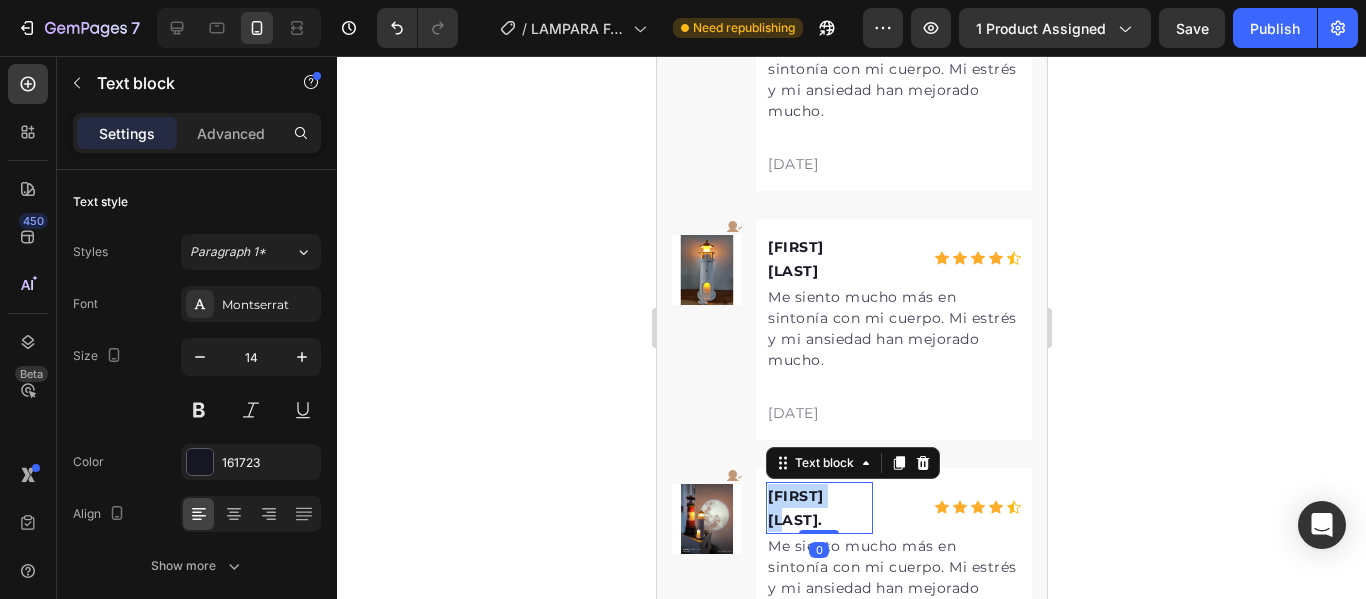 click on "Marizta M." at bounding box center [818, 508] 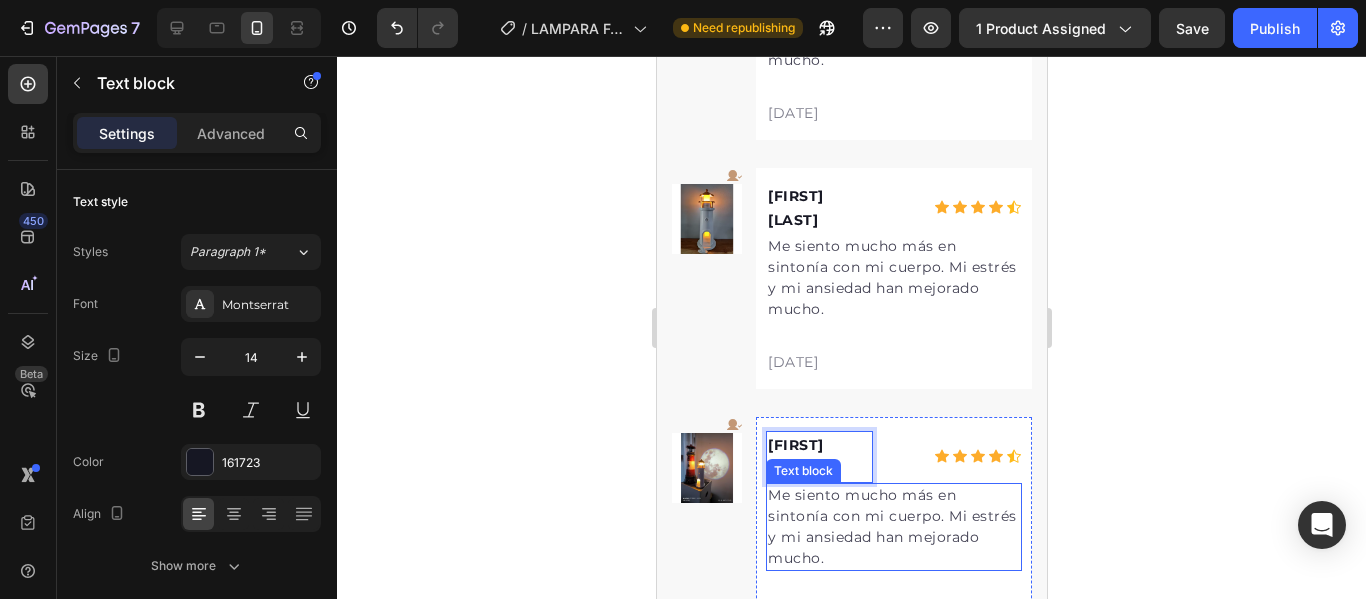 scroll, scrollTop: 4600, scrollLeft: 0, axis: vertical 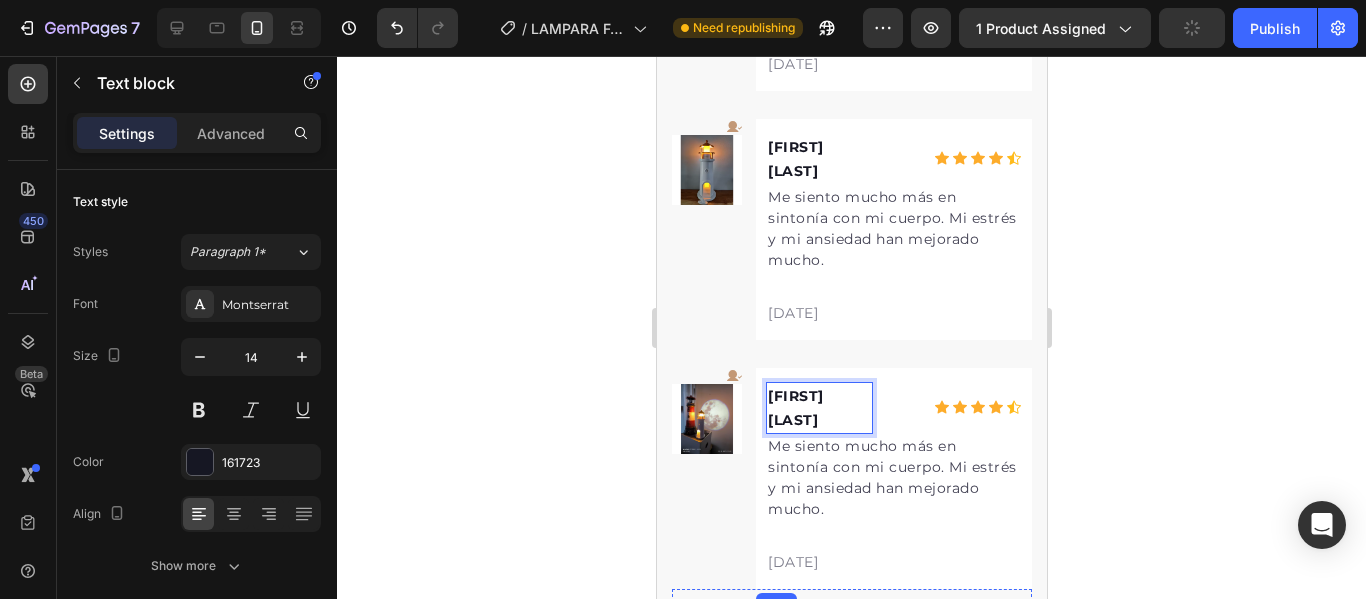 click on "Marizta M." at bounding box center (818, 657) 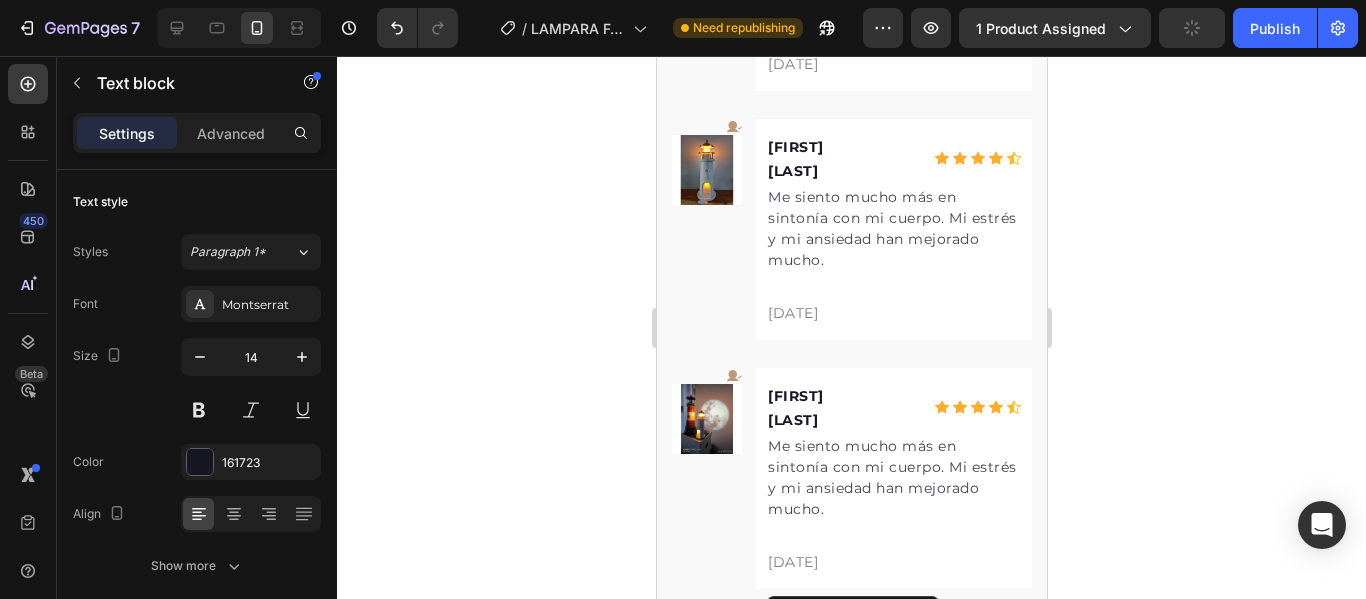 click on "Marizta M." at bounding box center (818, 657) 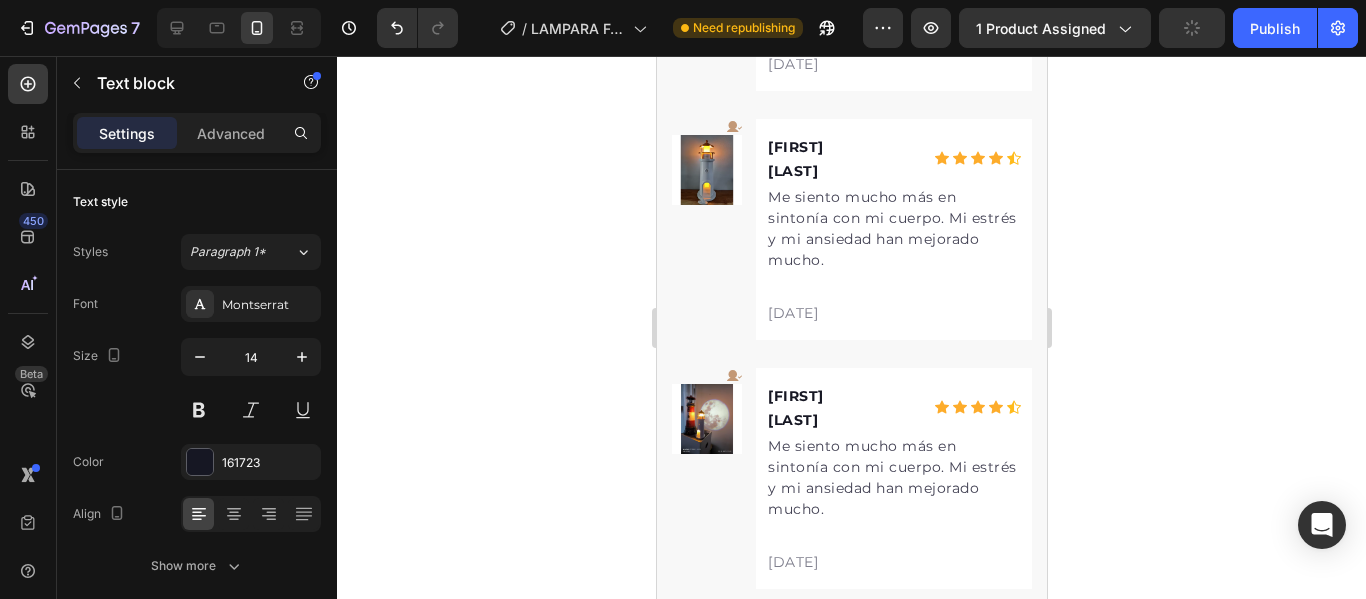 click on "Marizta M." at bounding box center [818, 657] 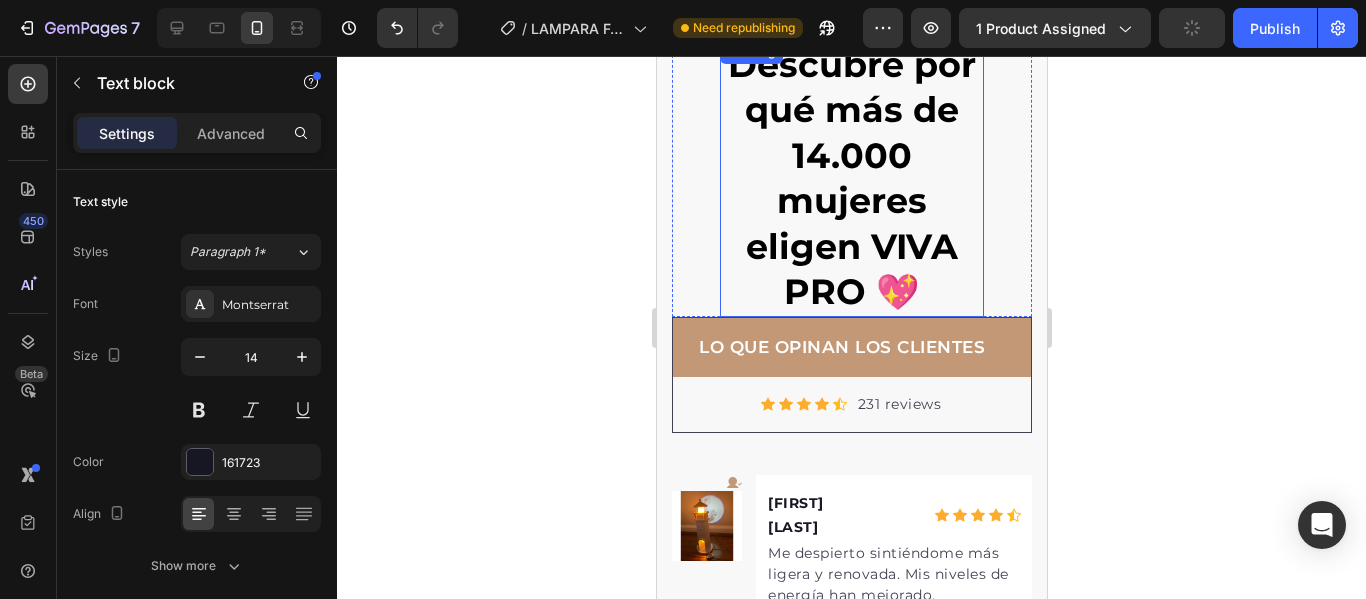 click on "Descubre por qué más de 14.000 mujeres eligen VIVA PRO 💖" at bounding box center (851, 178) 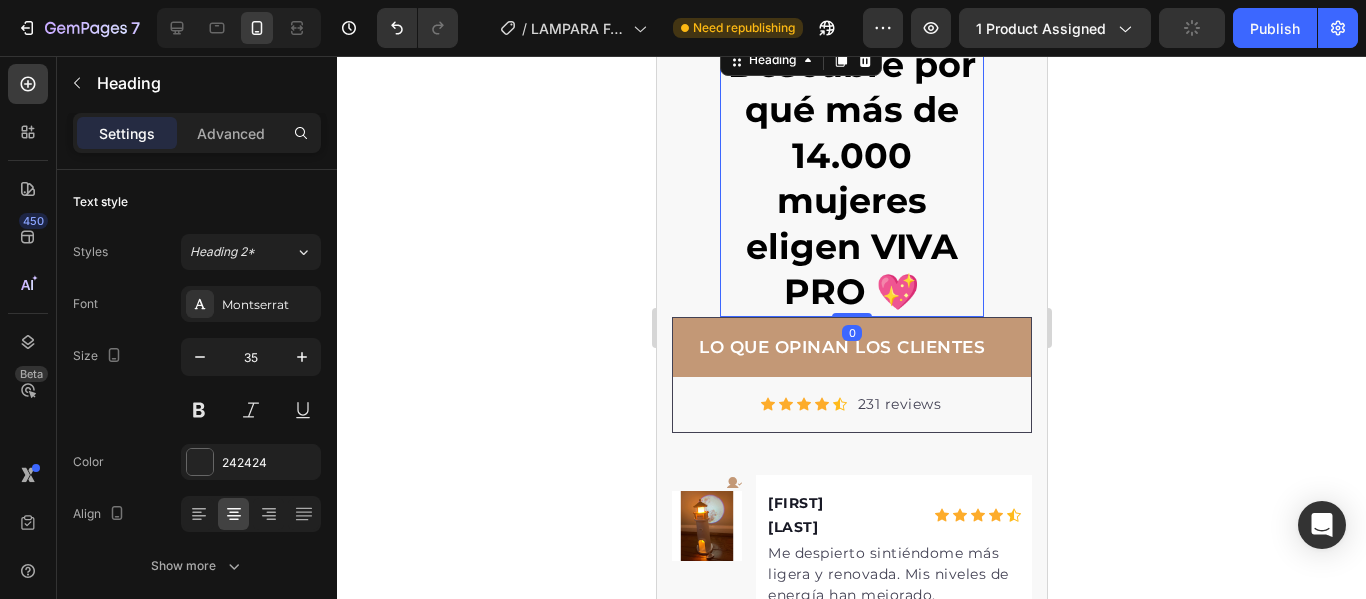 scroll, scrollTop: 2109, scrollLeft: 0, axis: vertical 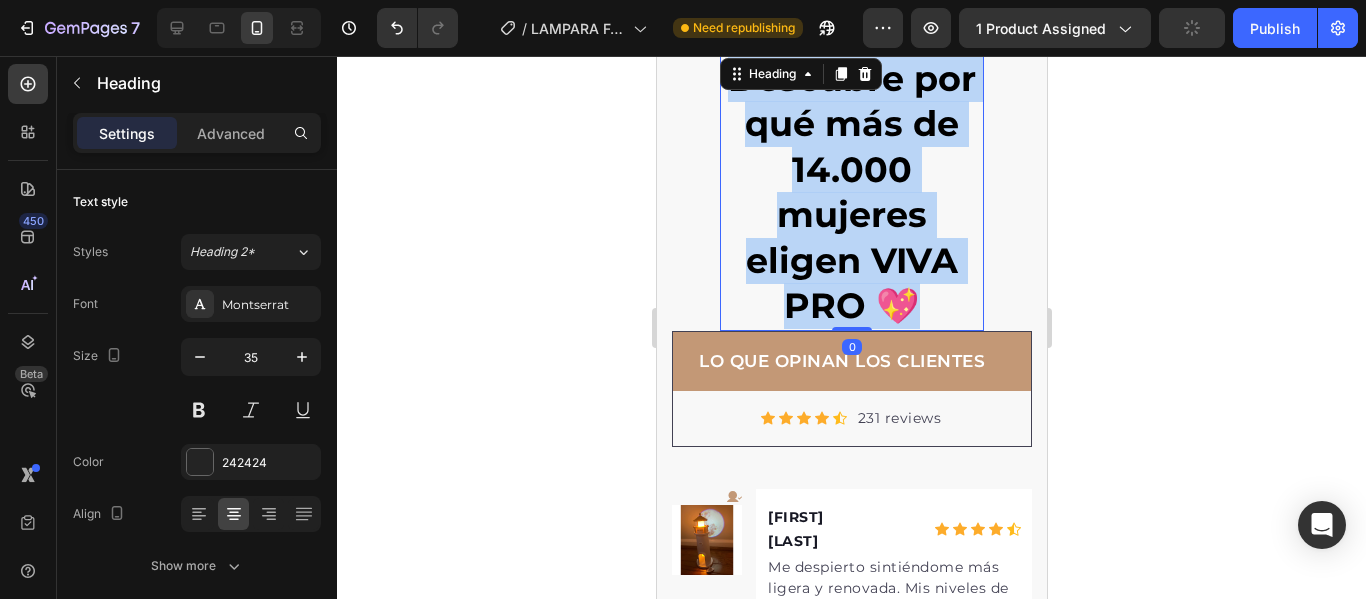 click on "Descubre por qué más de 14.000 mujeres eligen VIVA PRO 💖" at bounding box center (851, 192) 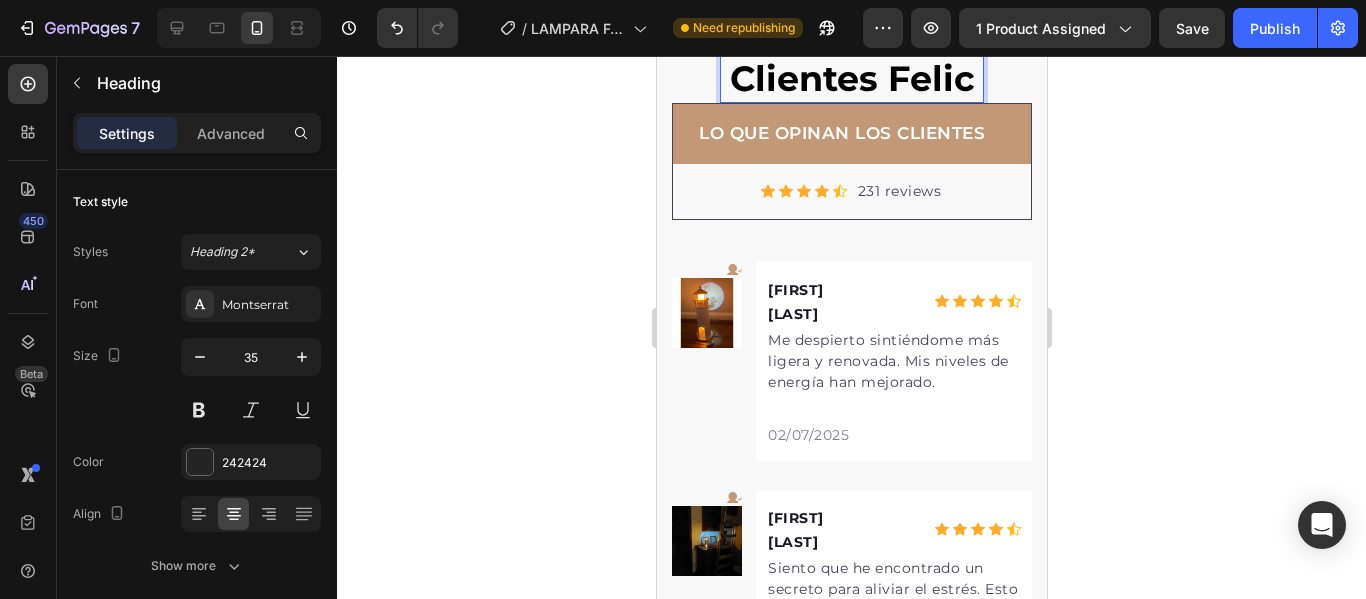 scroll, scrollTop: 2090, scrollLeft: 0, axis: vertical 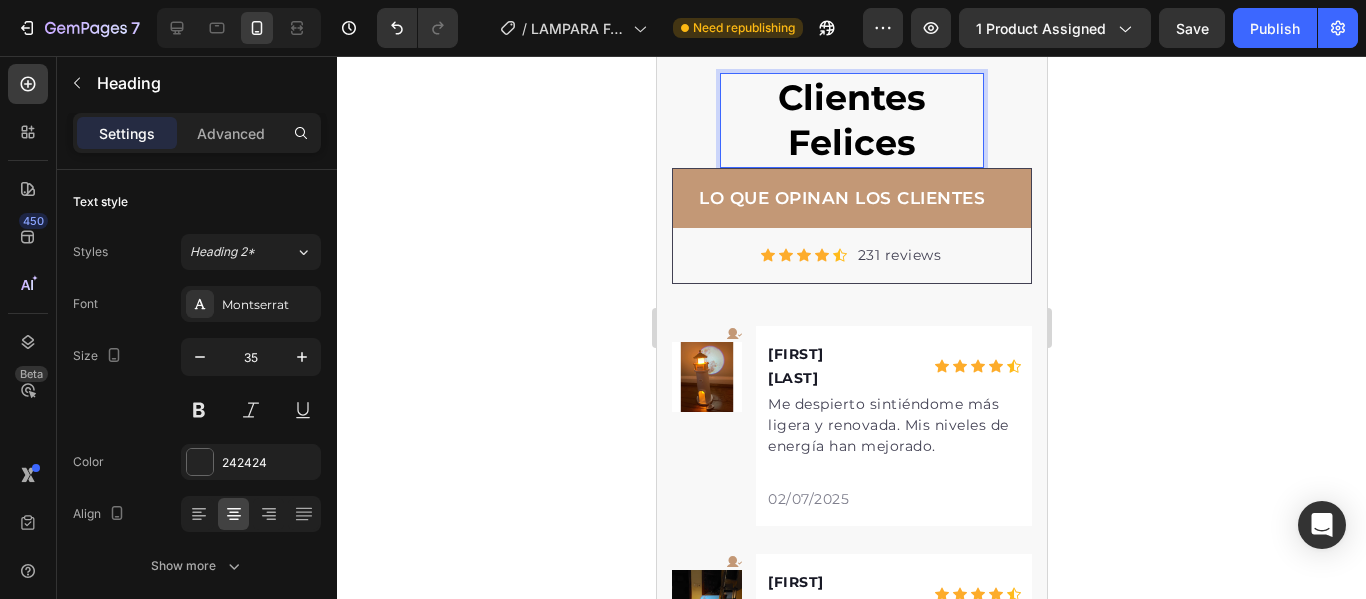 click 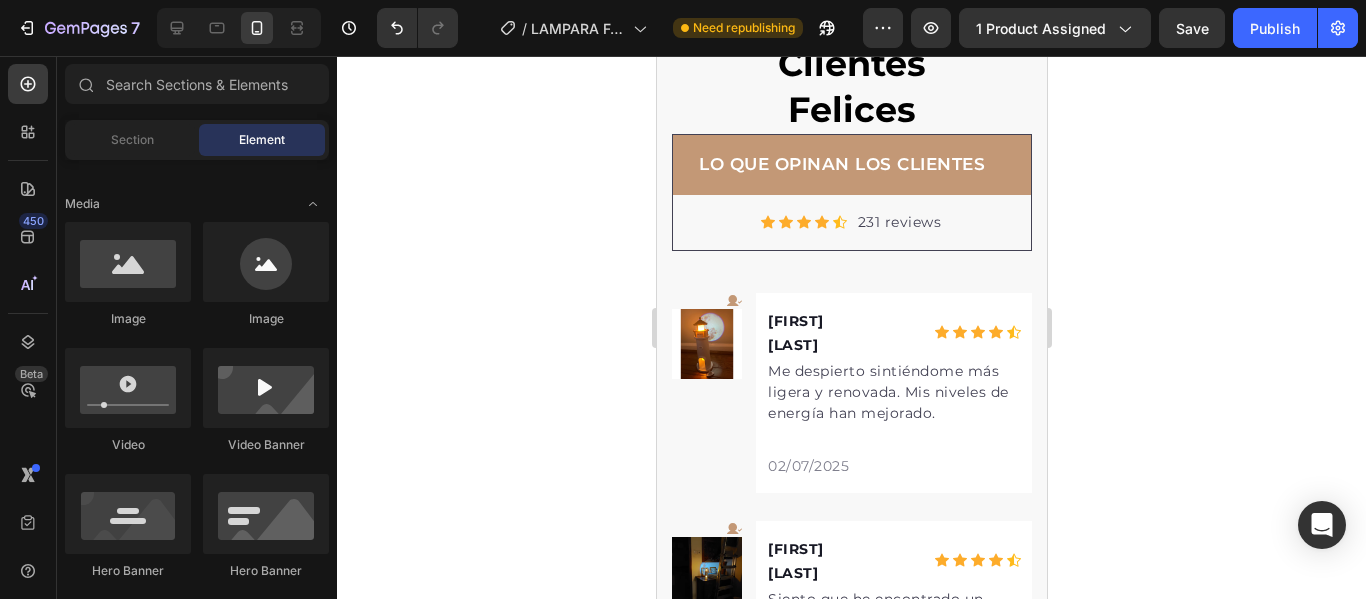 scroll, scrollTop: 2331, scrollLeft: 0, axis: vertical 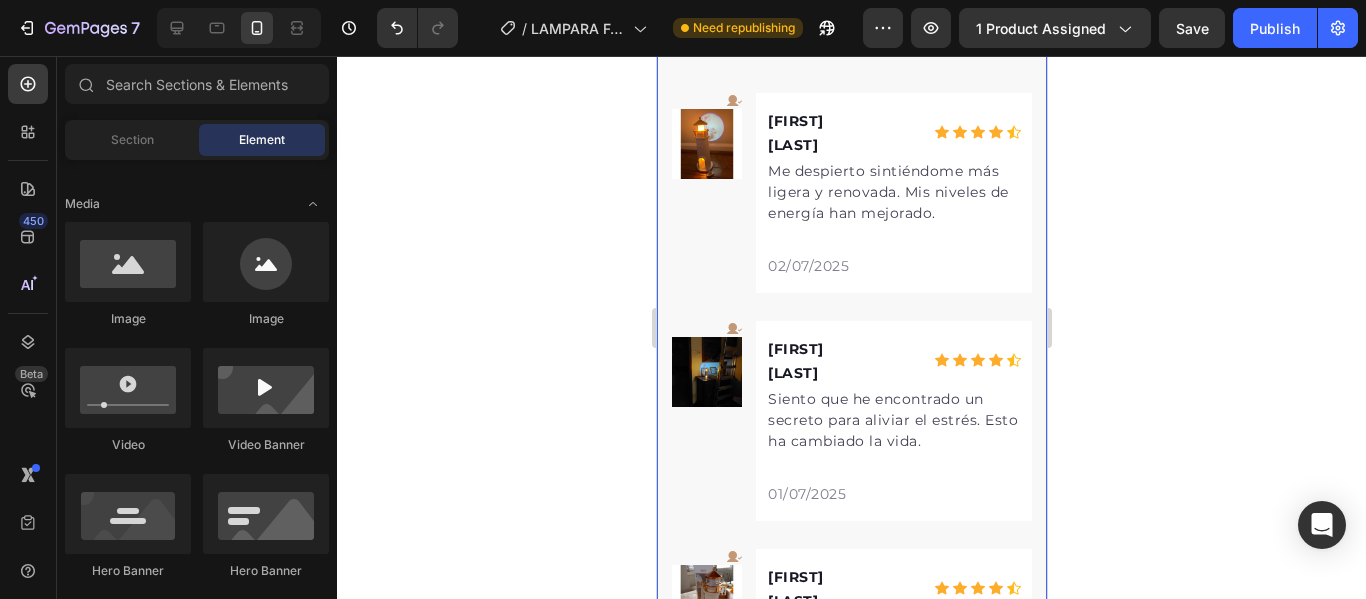 click on "⁠⁠⁠⁠⁠⁠⁠ Clientes Felices" at bounding box center [851, -114] 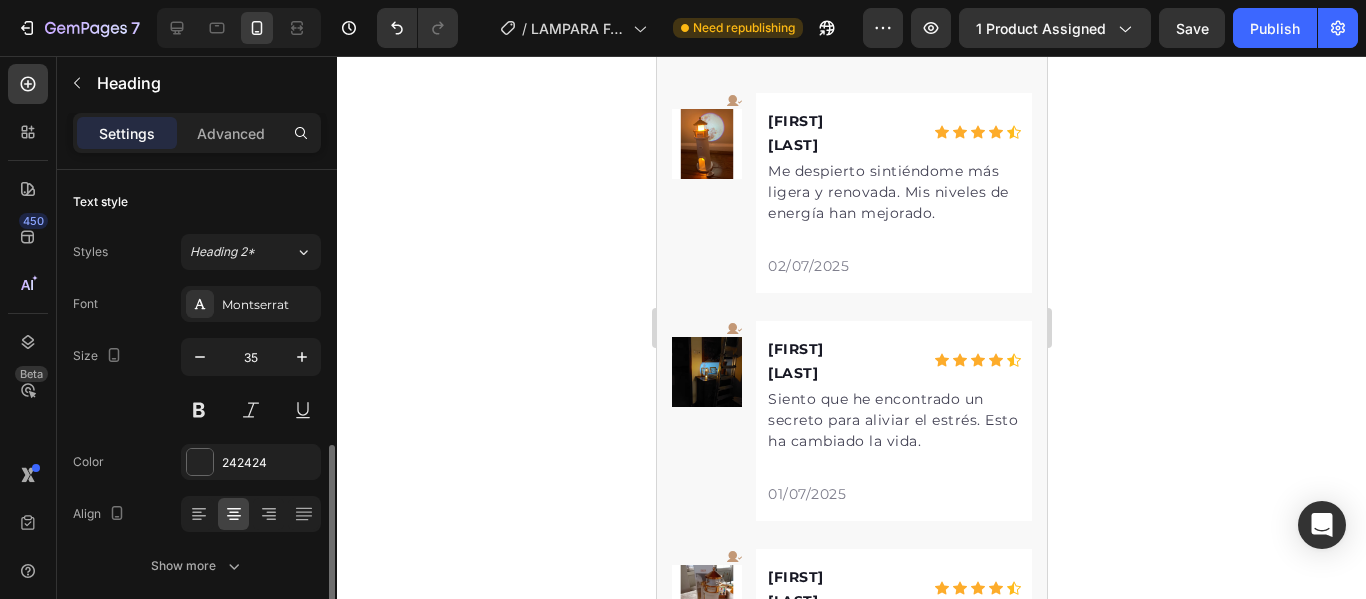 scroll, scrollTop: 200, scrollLeft: 0, axis: vertical 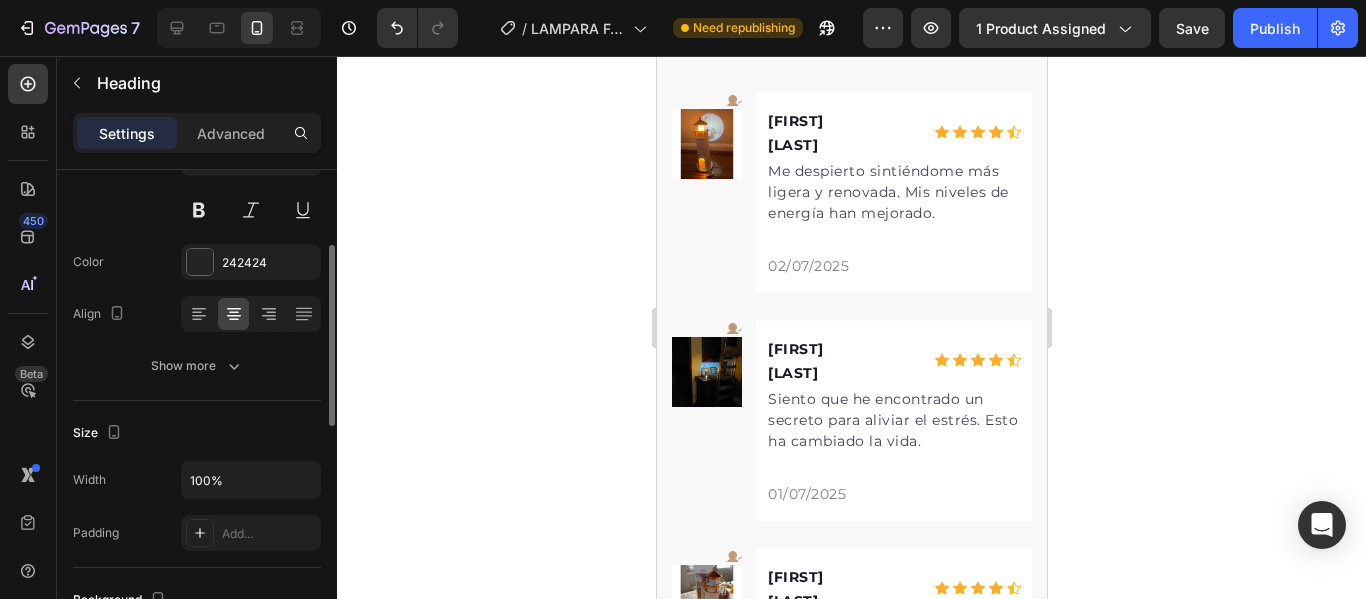 click on "Settings Advanced" at bounding box center [197, 141] 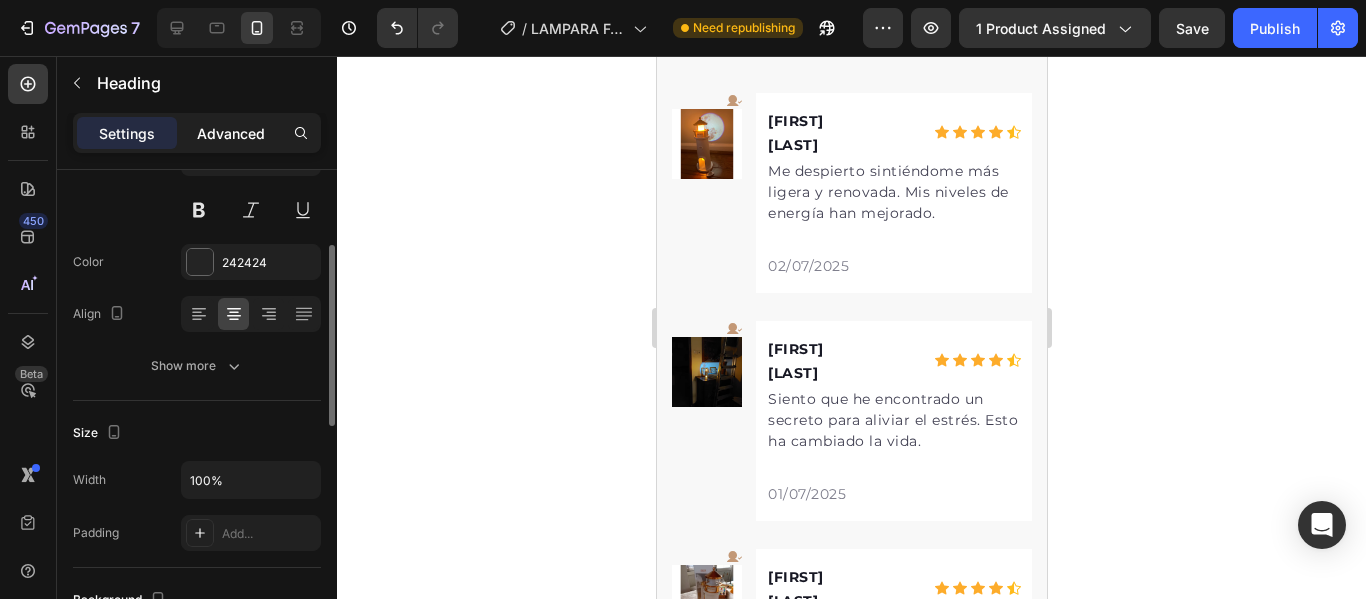 click on "Advanced" at bounding box center (231, 133) 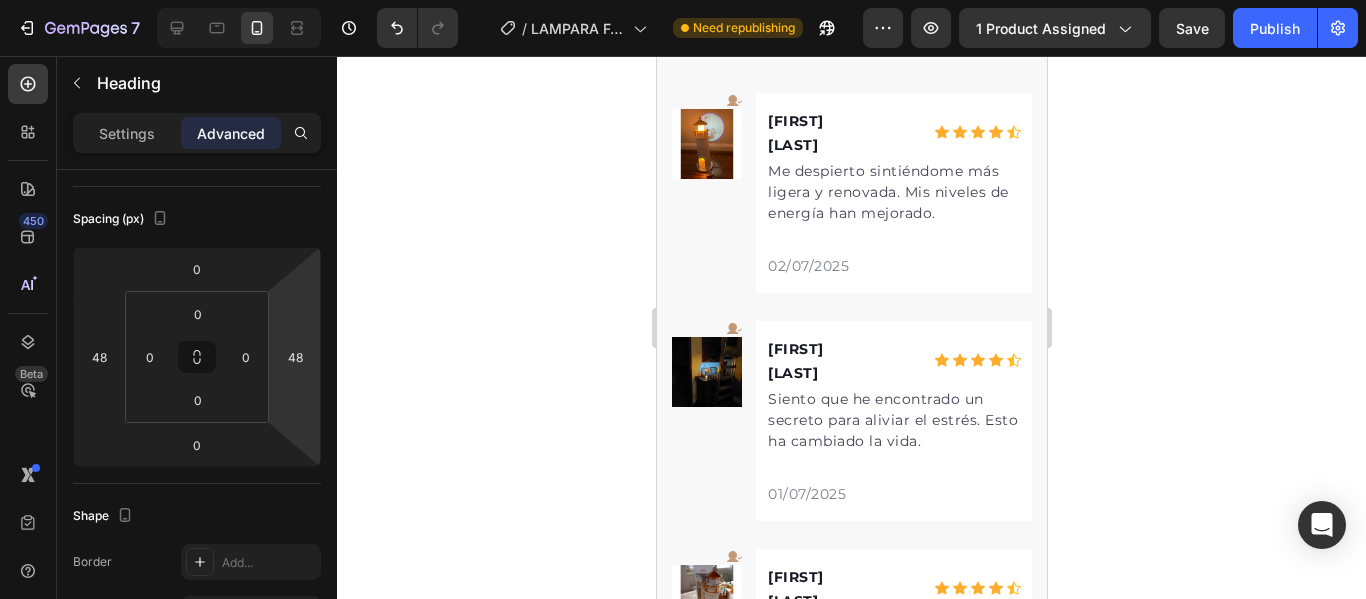 click 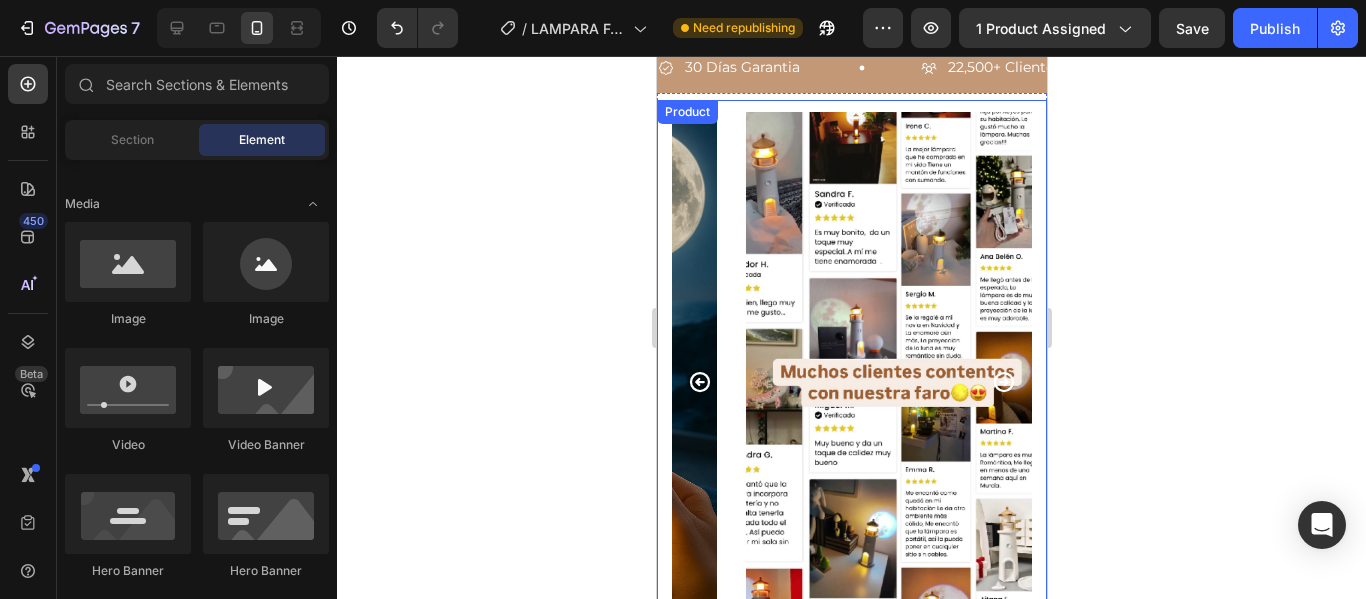 scroll, scrollTop: 0, scrollLeft: 0, axis: both 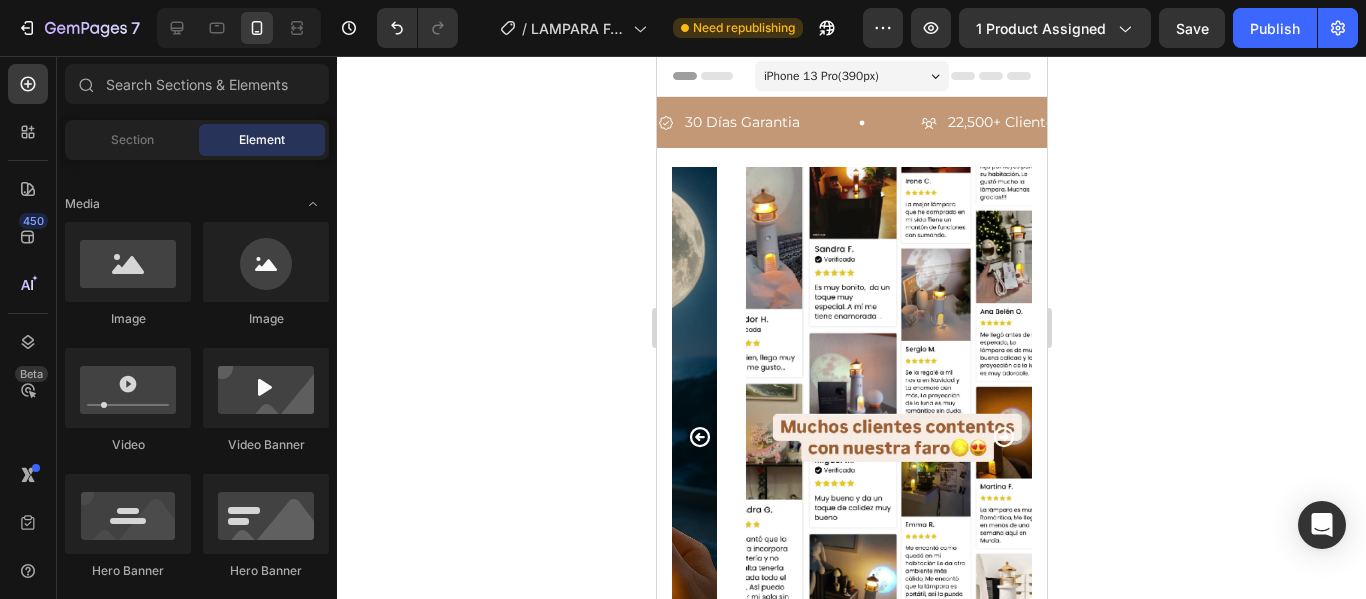 click on "7  Version history  /  LAMPARA FARO LUNA Need republishing Preview 1 product assigned  Save   Publish" 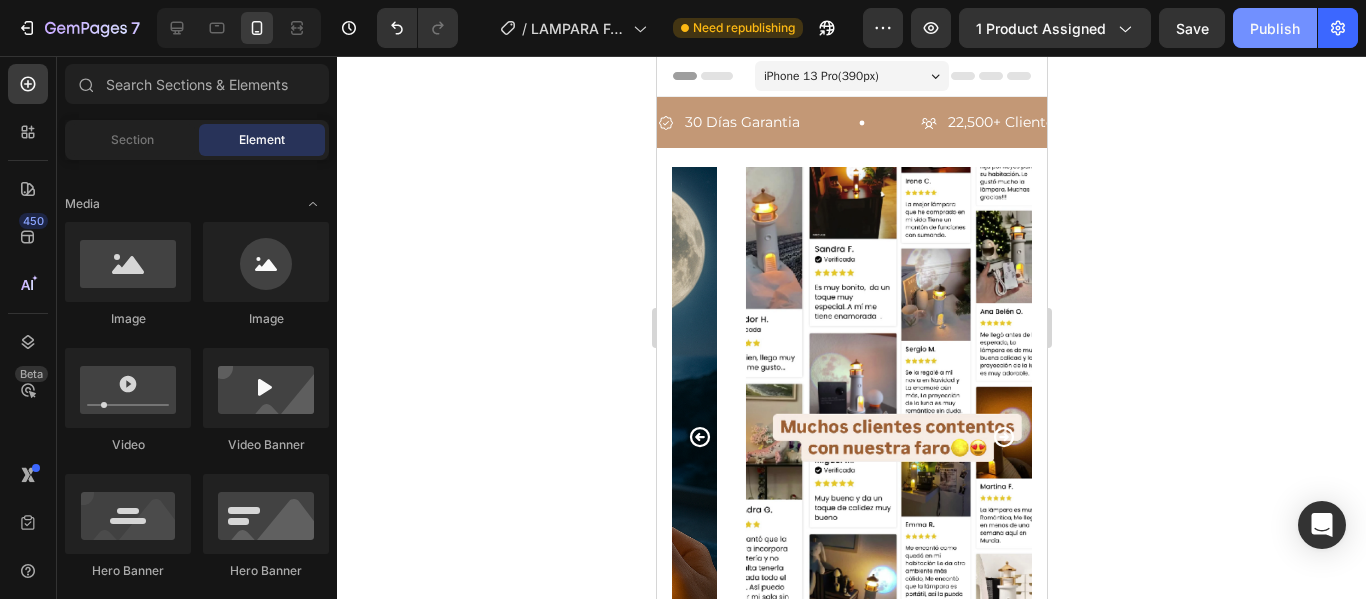 click on "Publish" at bounding box center (1275, 28) 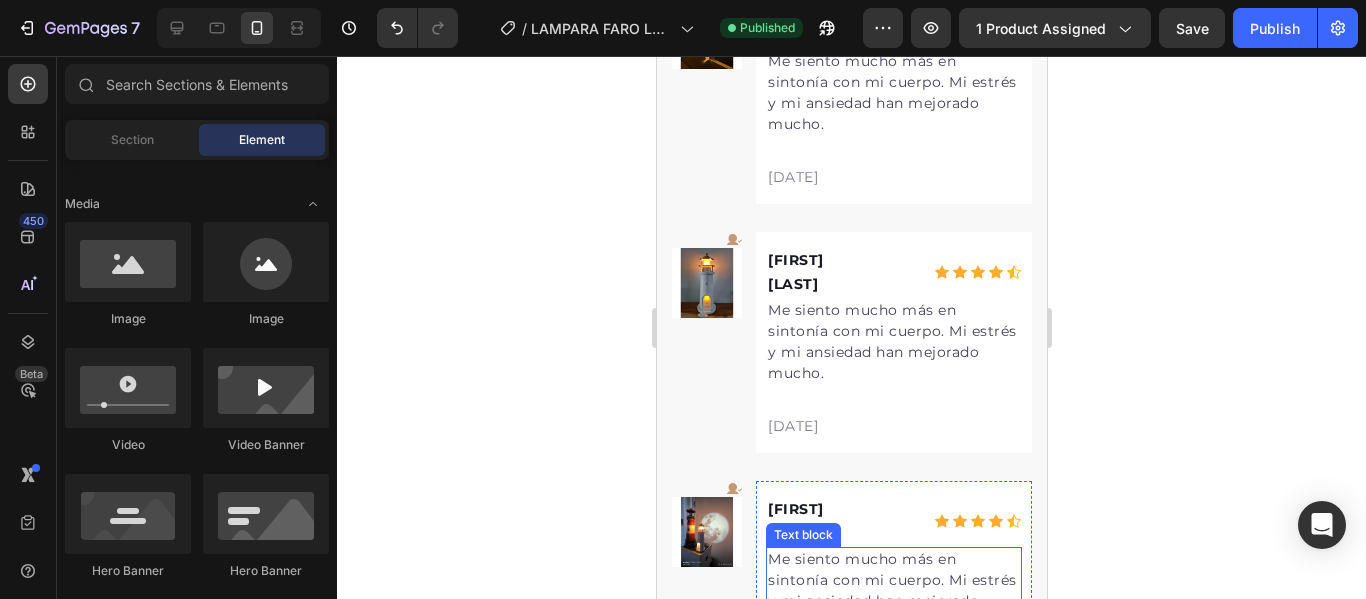 scroll, scrollTop: 3859, scrollLeft: 0, axis: vertical 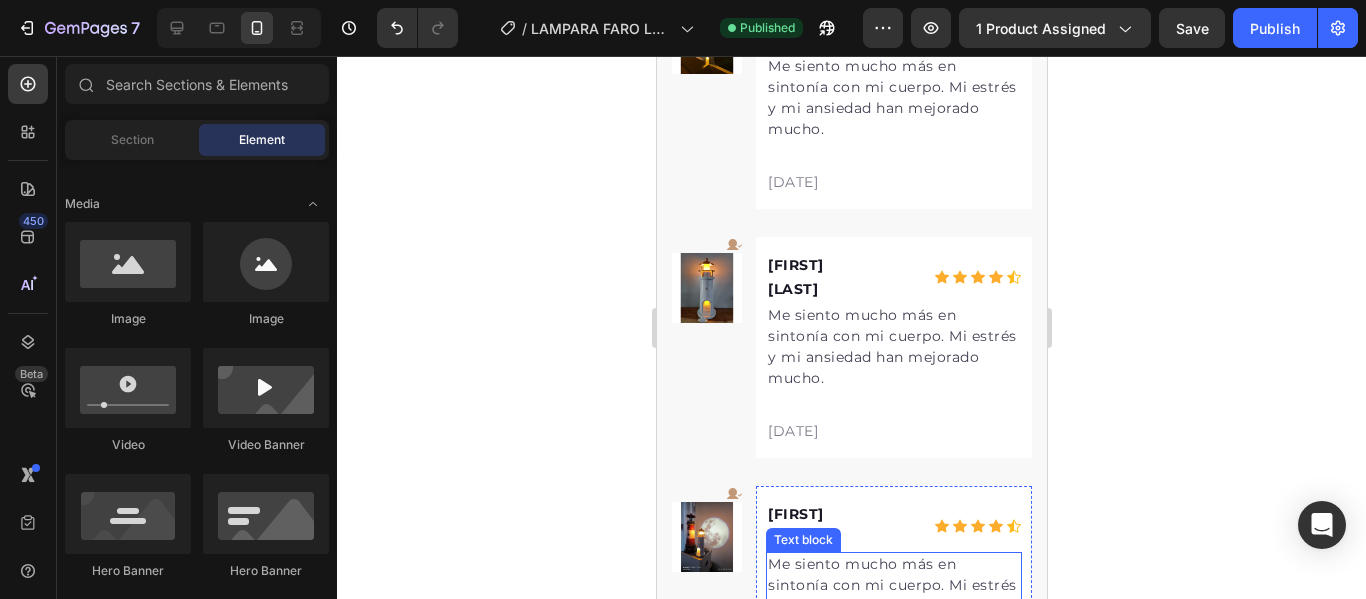 click on "Me siento mucho más en sintonía con mi cuerpo. Mi estrés y mi ansiedad han mejorado mucho." at bounding box center [893, 596] 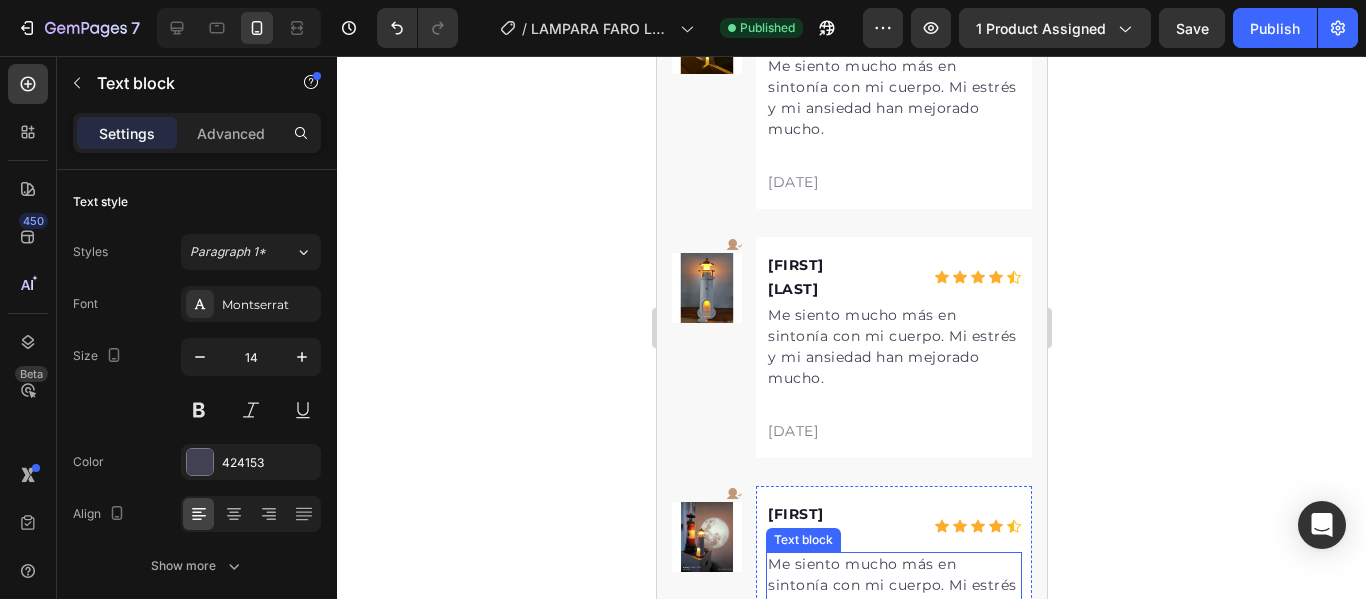 click on "Me siento mucho más en sintonía con mi cuerpo. Mi estrés y mi ansiedad han mejorado mucho." at bounding box center [893, 596] 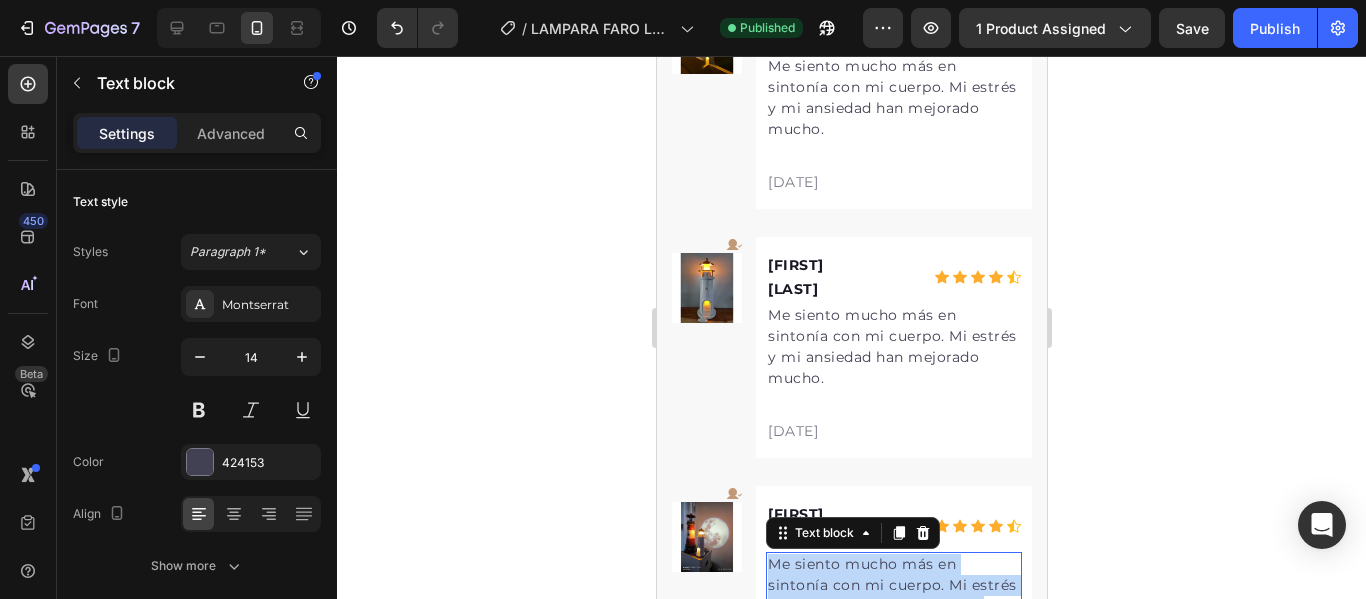 click on "Me siento mucho más en sintonía con mi cuerpo. Mi estrés y mi ansiedad han mejorado mucho." at bounding box center (893, 596) 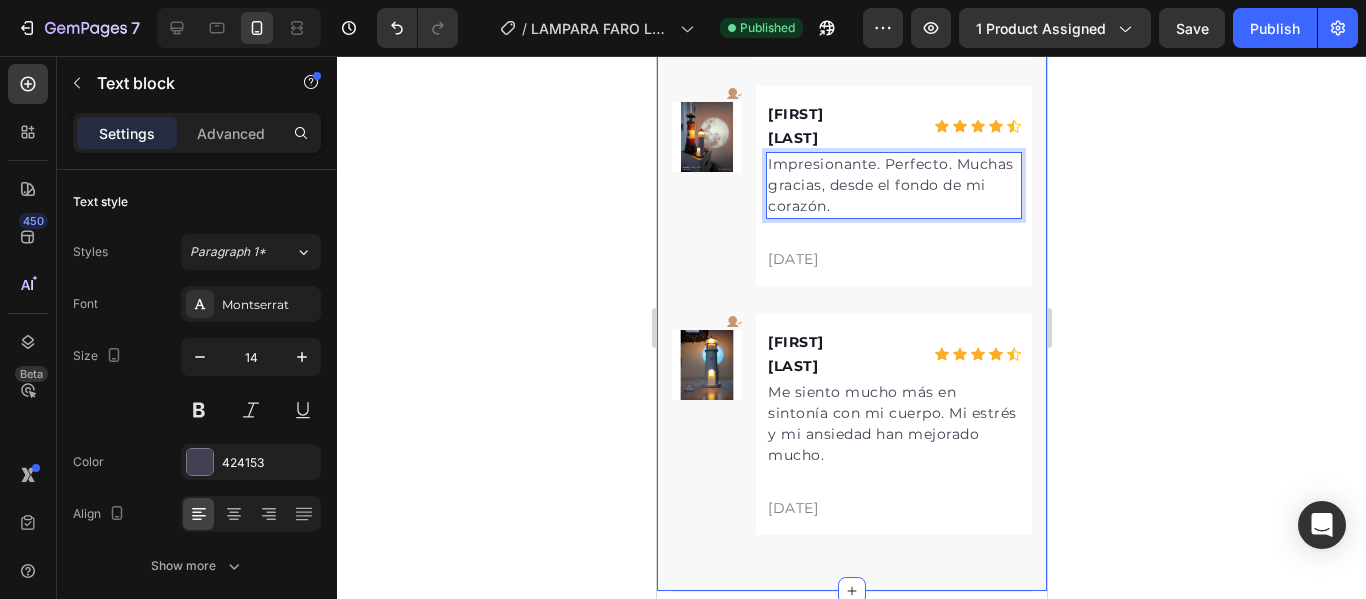 scroll, scrollTop: 4059, scrollLeft: 0, axis: vertical 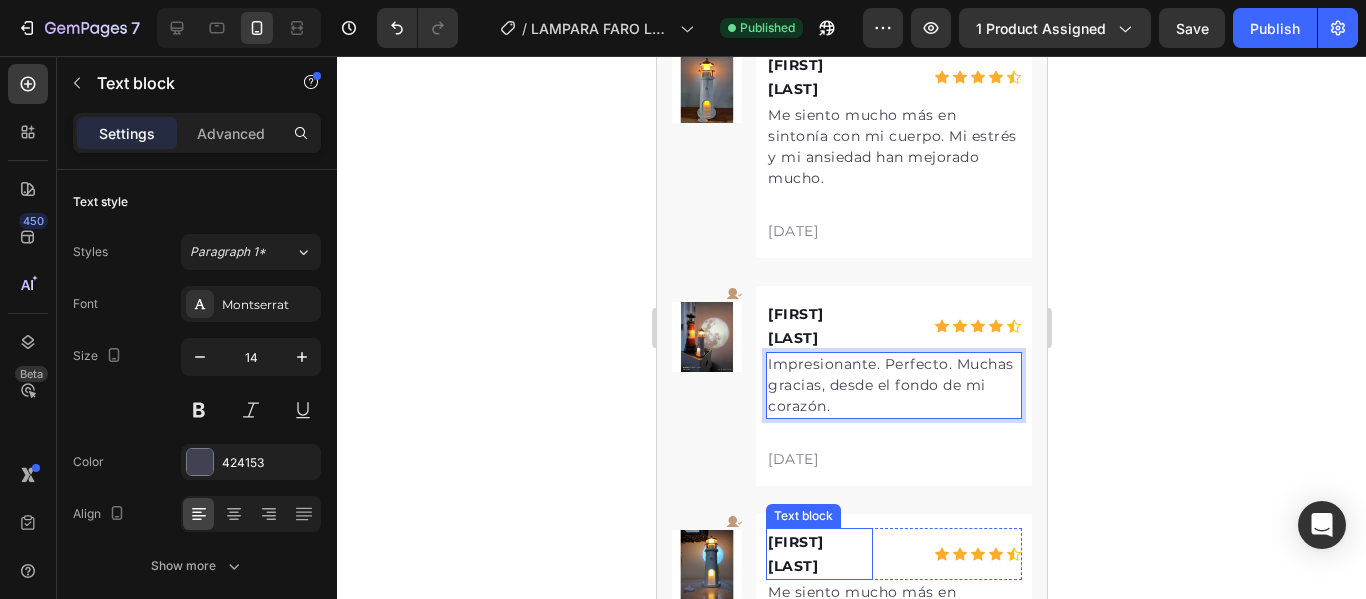 click on "Me siento mucho más en sintonía con mi cuerpo. Mi estrés y mi ansiedad han mejorado mucho." at bounding box center [893, 624] 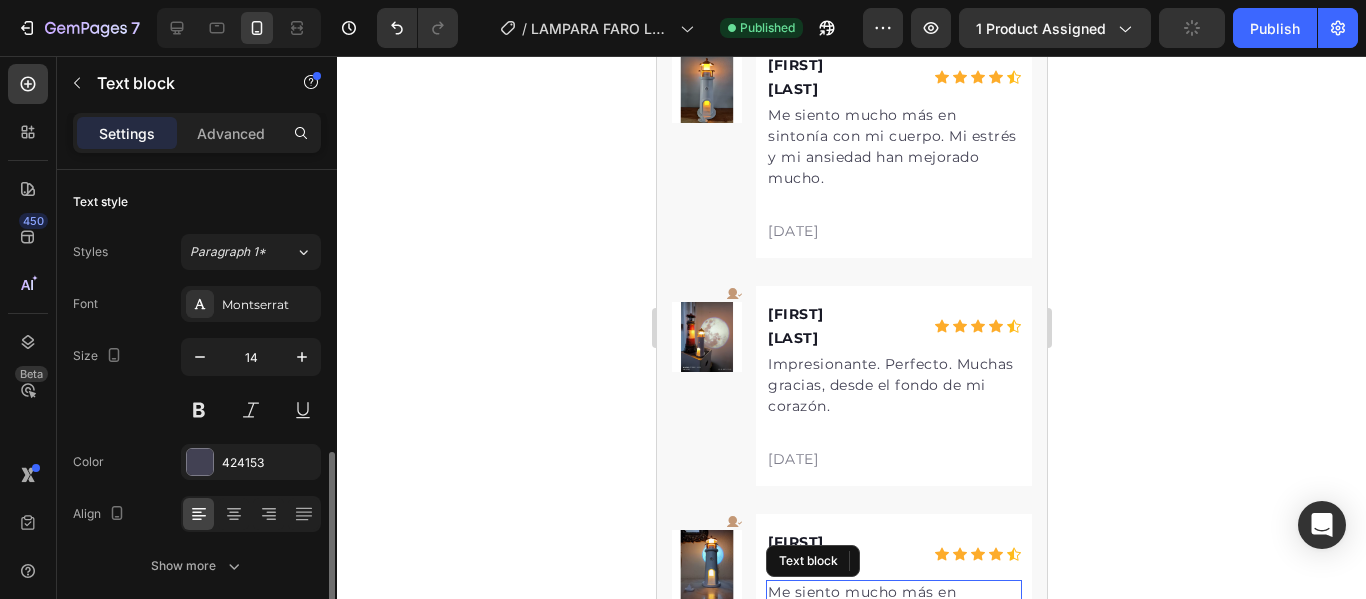 click on "Me siento mucho más en sintonía con mi cuerpo. Mi estrés y mi ansiedad han mejorado mucho." at bounding box center (893, 624) 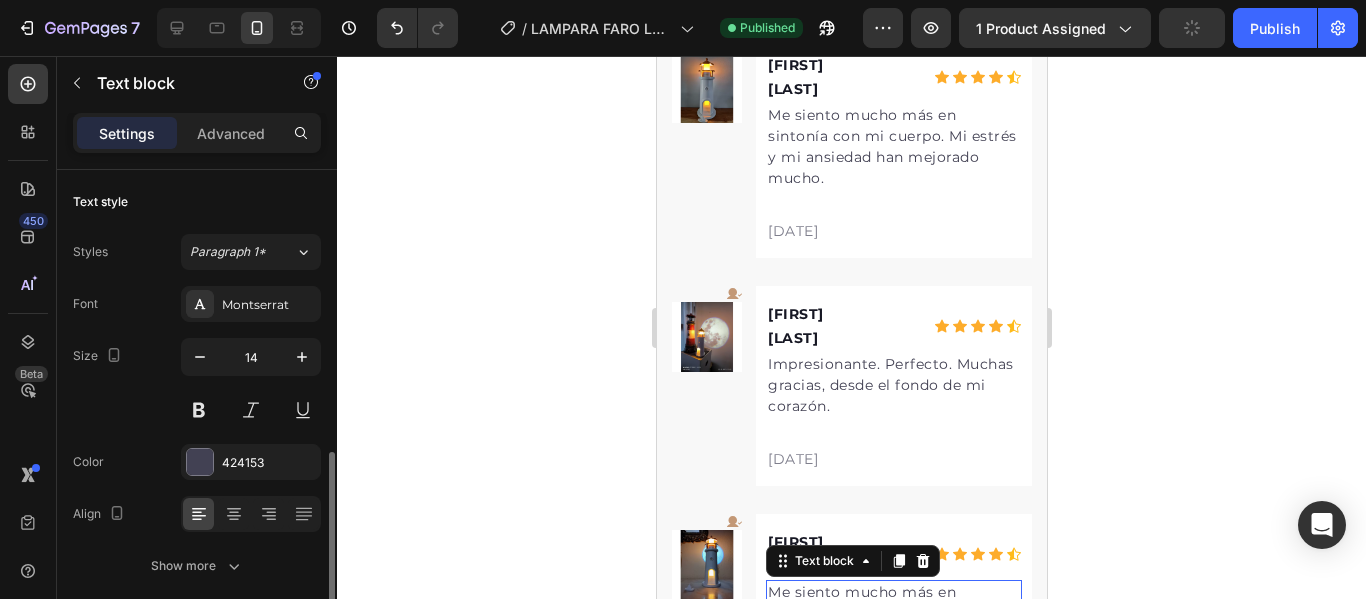 scroll, scrollTop: 200, scrollLeft: 0, axis: vertical 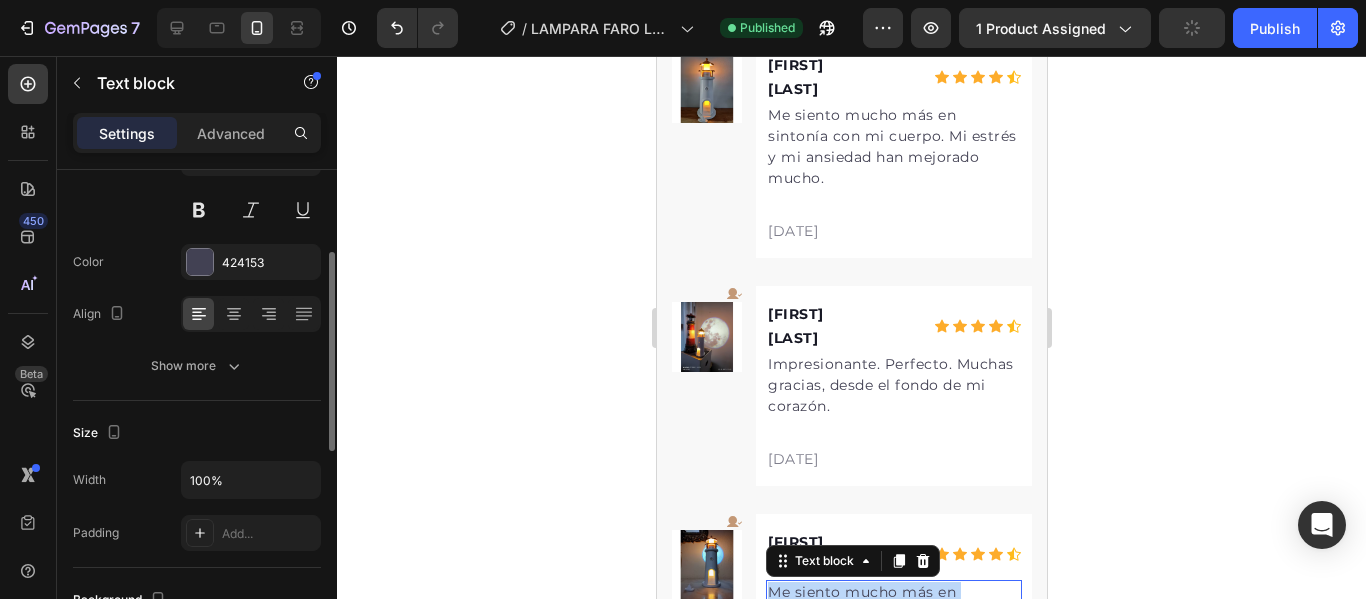 click on "Me siento mucho más en sintonía con mi cuerpo. Mi estrés y mi ansiedad han mejorado mucho." at bounding box center (893, 624) 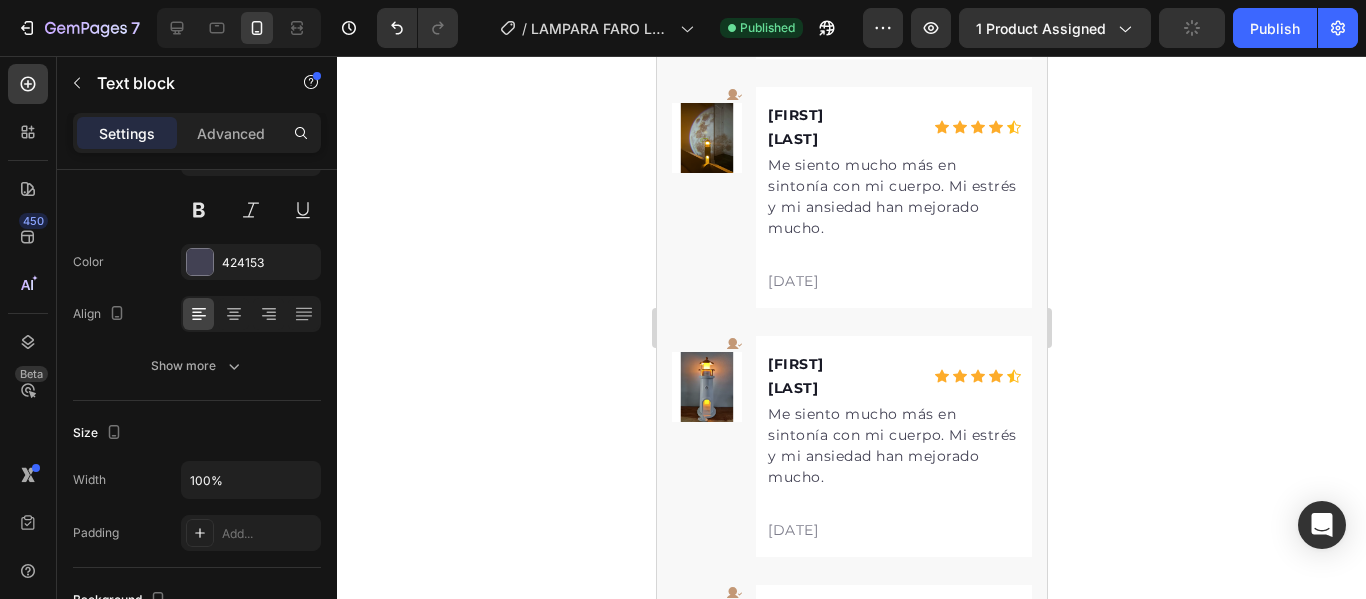 scroll, scrollTop: 3759, scrollLeft: 0, axis: vertical 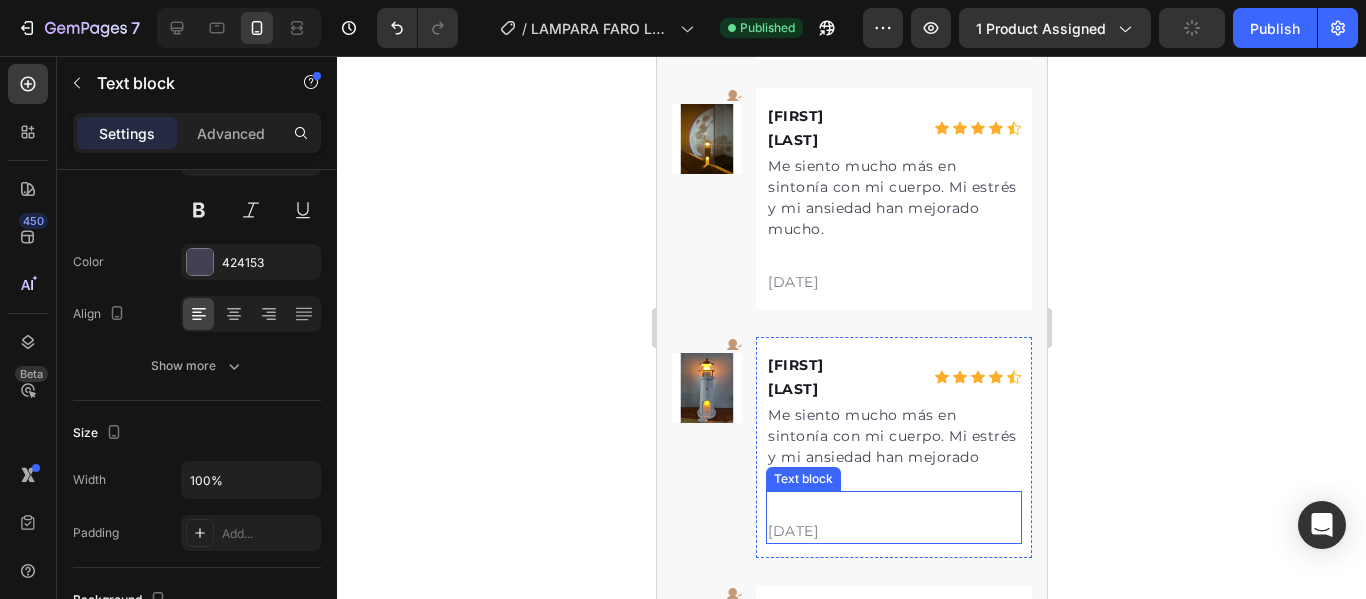 click on "Text block" at bounding box center [802, 479] 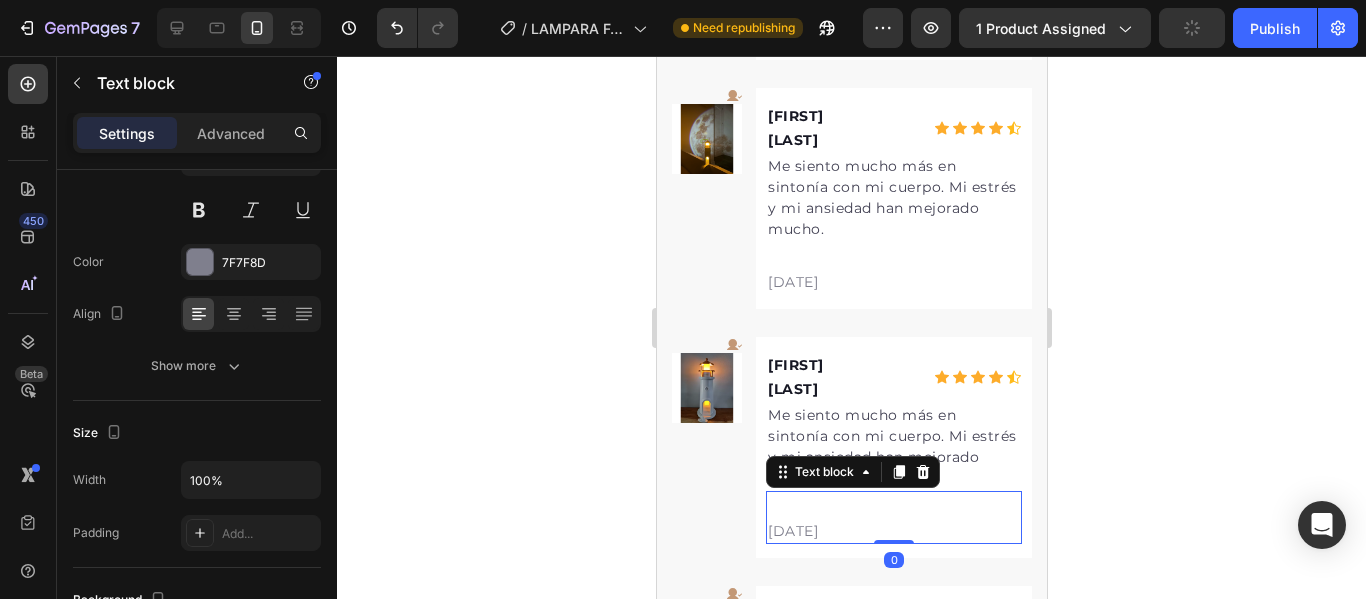 click on "Leifer T. Text block Icon Icon Icon Icon
Icon Icon List Hoz Row Me siento mucho más en sintonía con mi cuerpo. Mi estrés y mi ansiedad han mejorado mucho. Text block 28/06/2025 Text block   0" at bounding box center (893, 447) 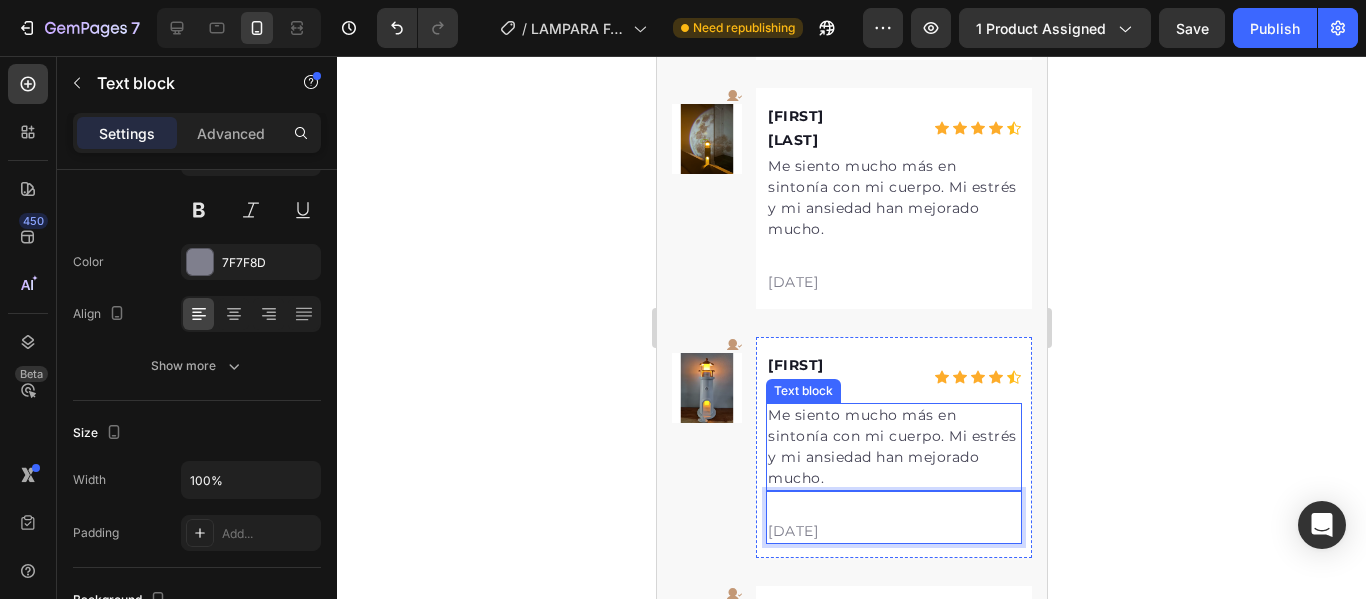 click on "Me siento mucho más en sintonía con mi cuerpo. Mi estrés y mi ansiedad han mejorado mucho." at bounding box center (893, 447) 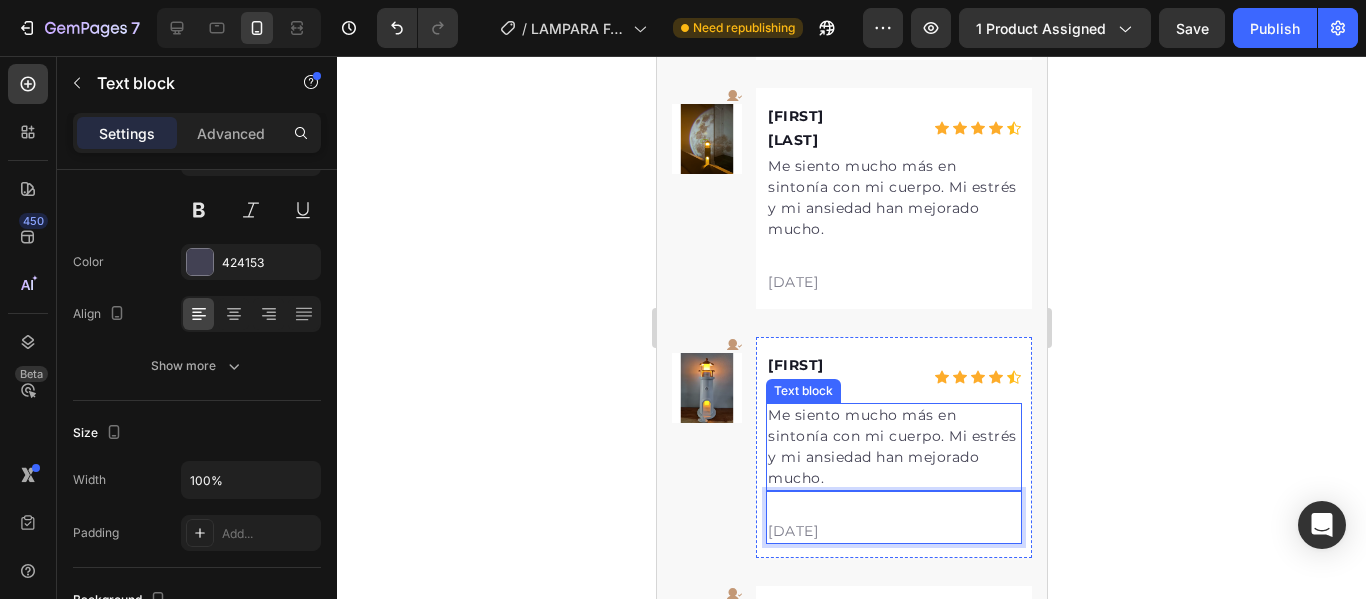 click on "Me siento mucho más en sintonía con mi cuerpo. Mi estrés y mi ansiedad han mejorado mucho." at bounding box center (893, 447) 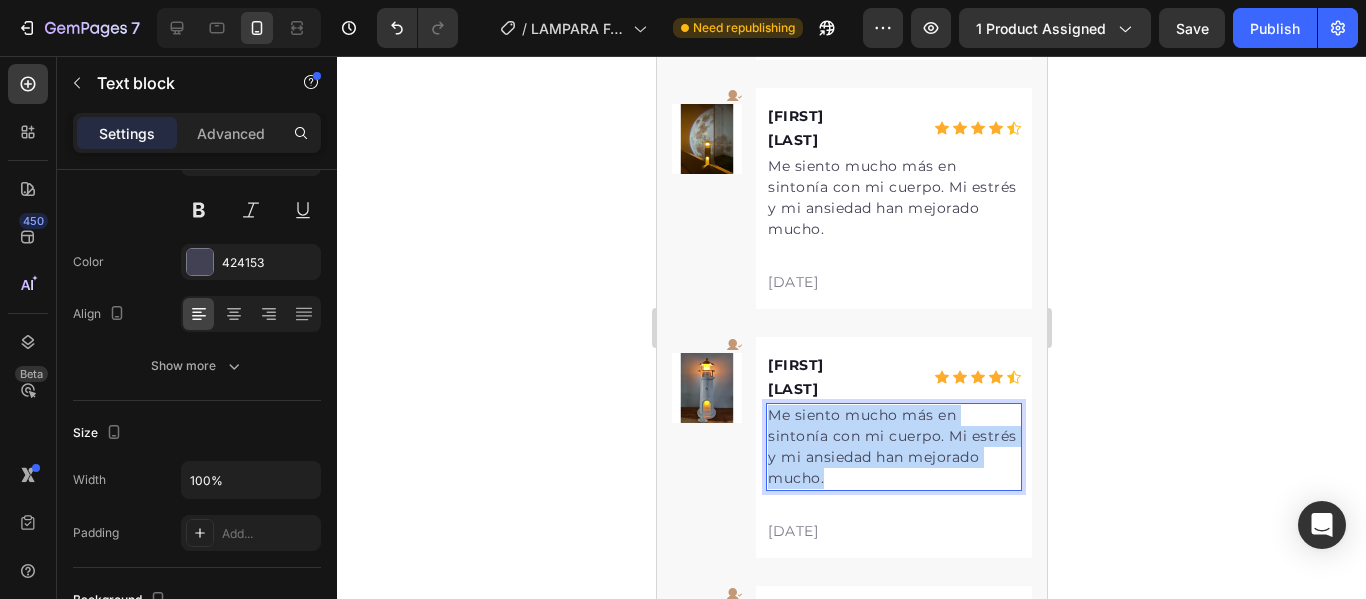 click on "Me siento mucho más en sintonía con mi cuerpo. Mi estrés y mi ansiedad han mejorado mucho." at bounding box center [893, 447] 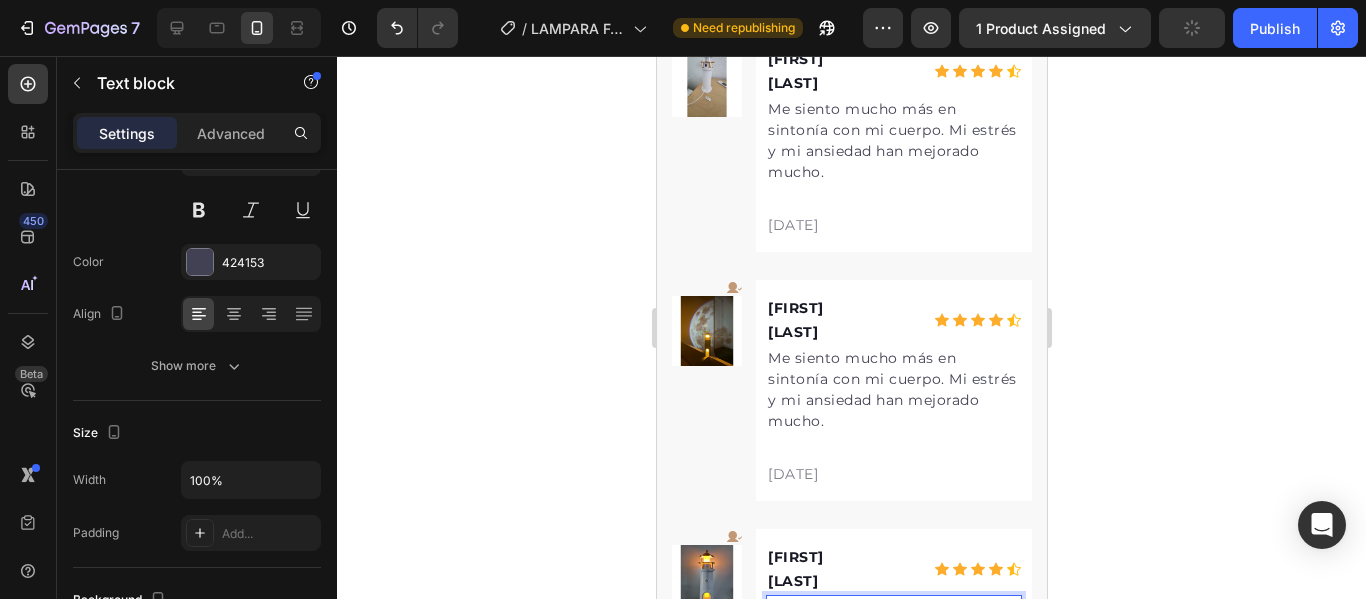 scroll, scrollTop: 3559, scrollLeft: 0, axis: vertical 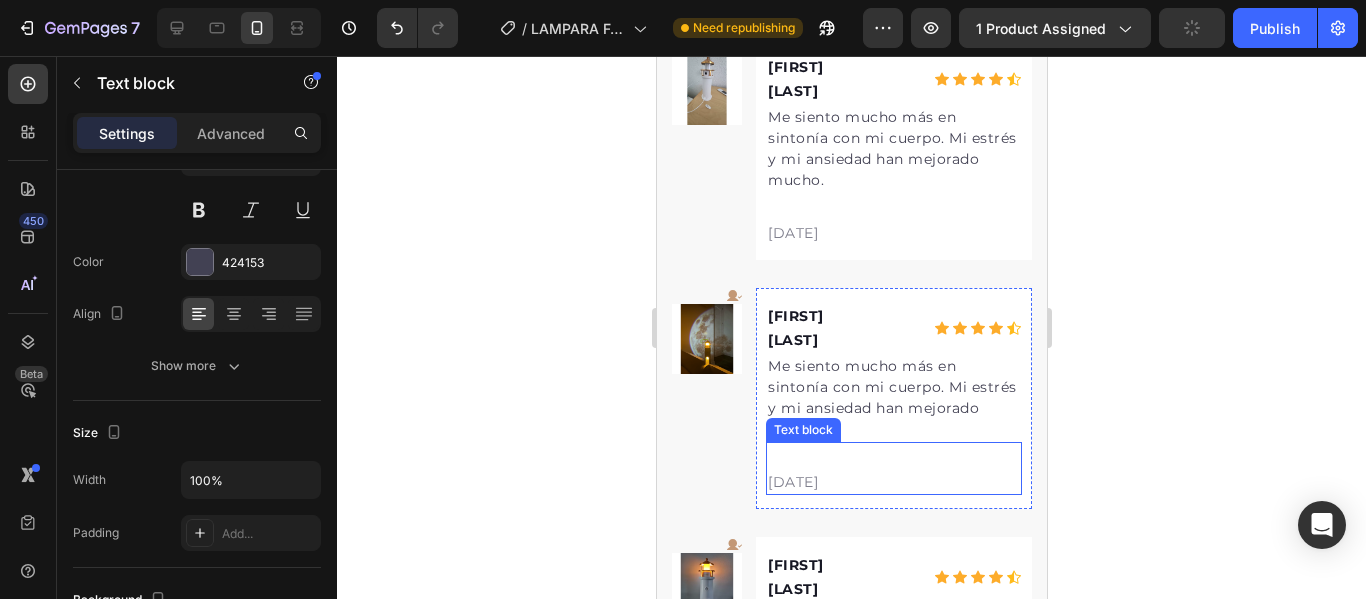 click on "Me siento mucho más en sintonía con mi cuerpo. Mi estrés y mi ansiedad han mejorado mucho." at bounding box center (893, 398) 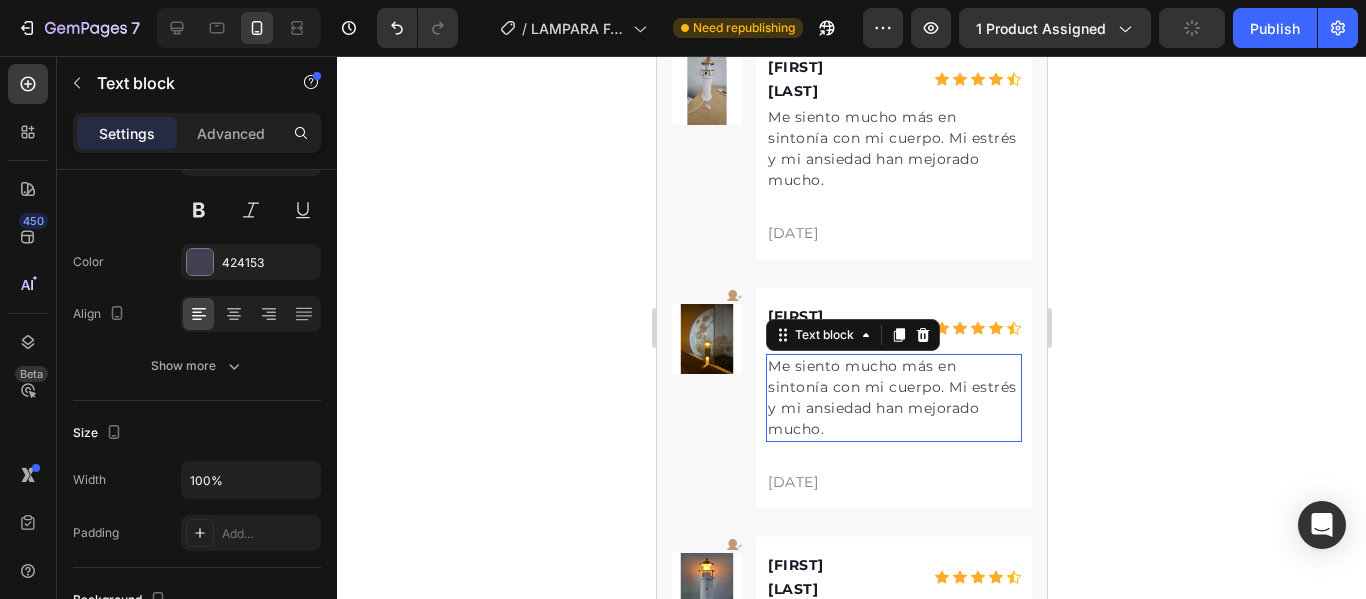 click on "Me siento mucho más en sintonía con mi cuerpo. Mi estrés y mi ansiedad han mejorado mucho." at bounding box center [893, 398] 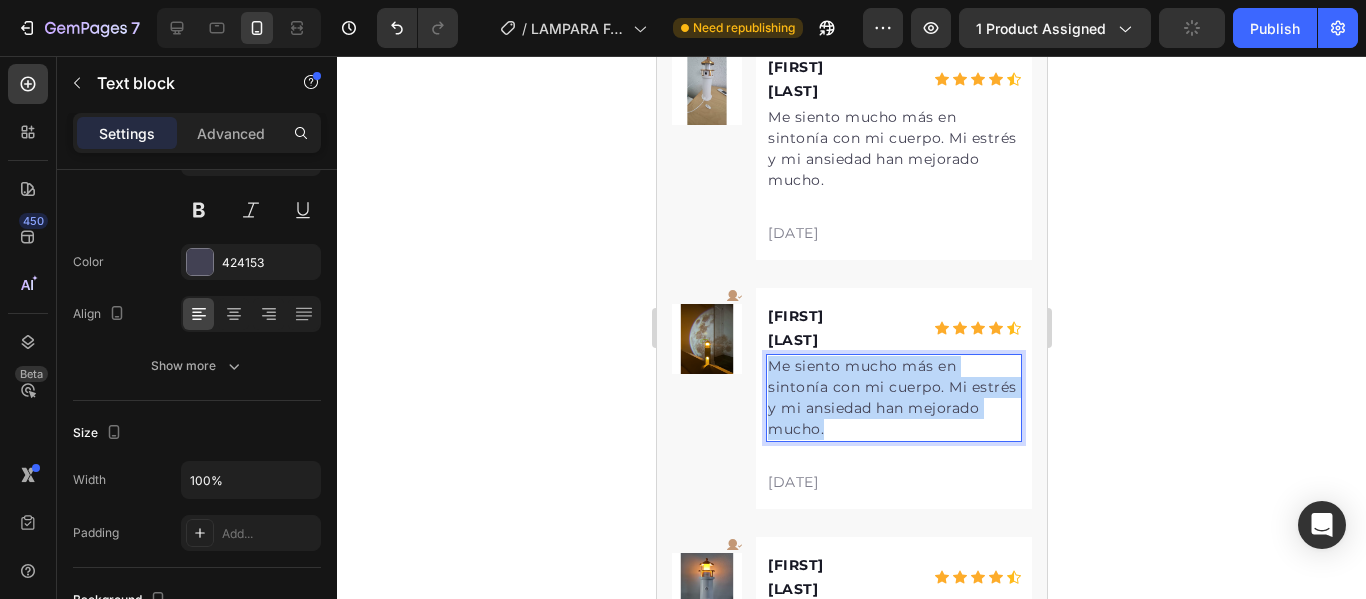 click on "Me siento mucho más en sintonía con mi cuerpo. Mi estrés y mi ansiedad han mejorado mucho." at bounding box center (893, 398) 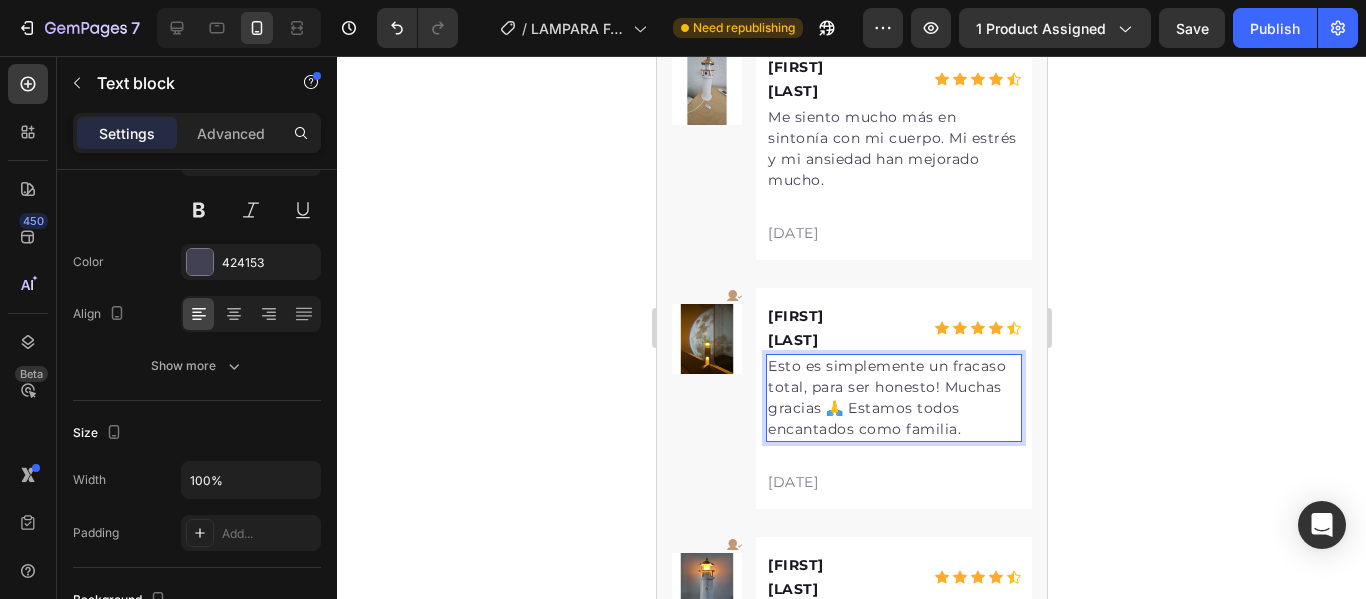 click on "Esto es simplemente un fracaso total, para ser honesto! Muchas gracias 🙏 Estamos todos encantados como familia." at bounding box center (893, 398) 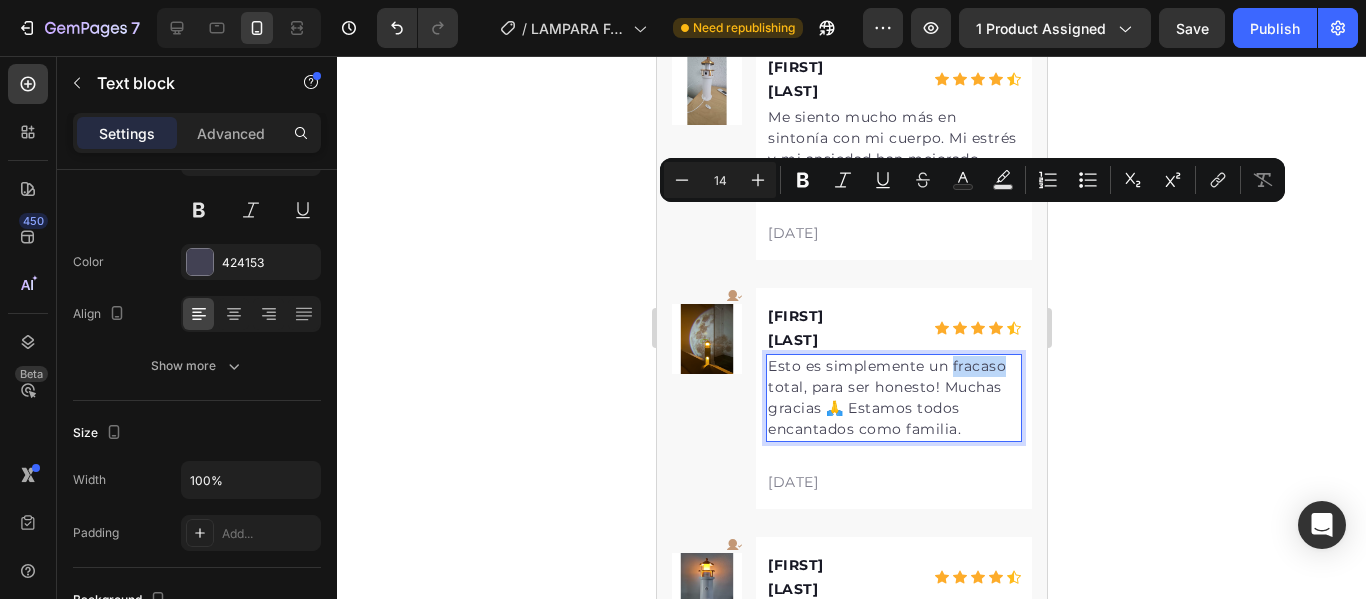 drag, startPoint x: 818, startPoint y: 219, endPoint x: 767, endPoint y: 219, distance: 51 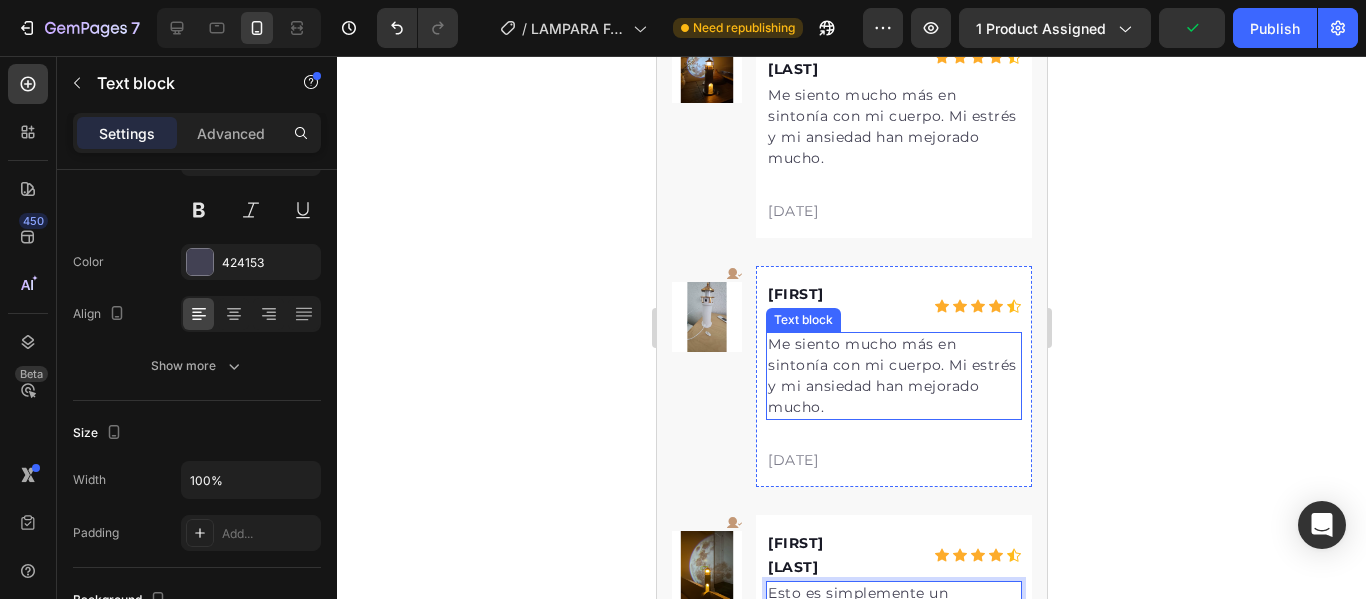 scroll, scrollTop: 3259, scrollLeft: 0, axis: vertical 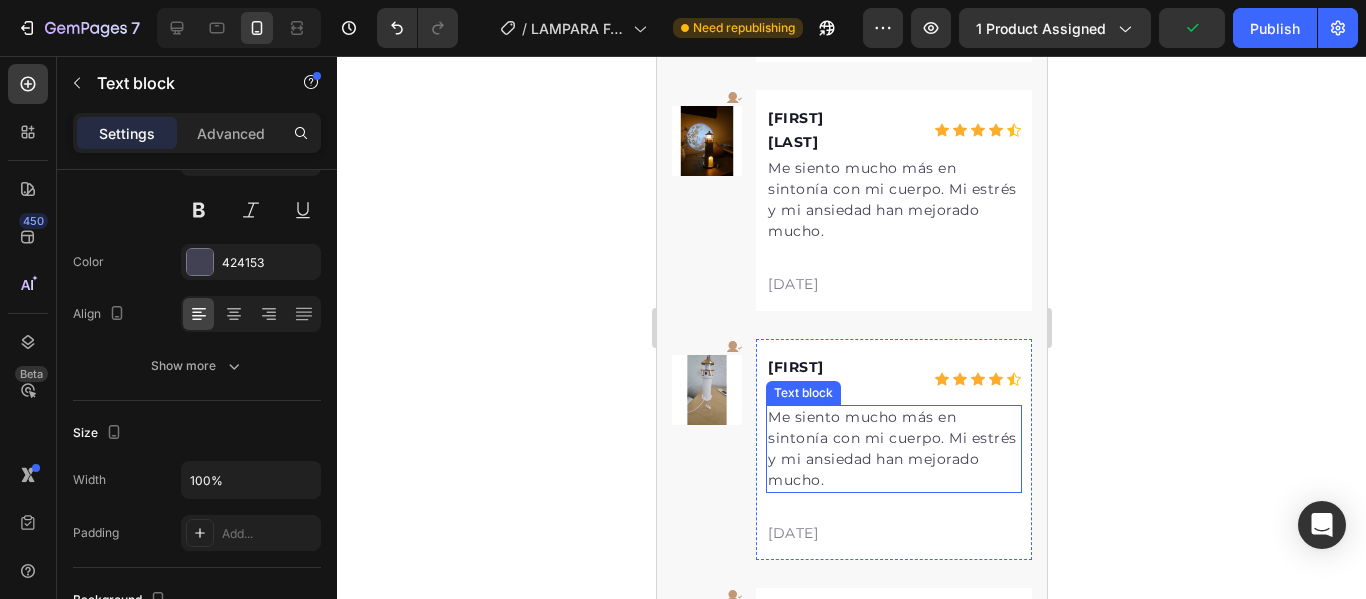 click on "Me siento mucho más en sintonía con mi cuerpo. Mi estrés y mi ansiedad han mejorado mucho." at bounding box center [893, 449] 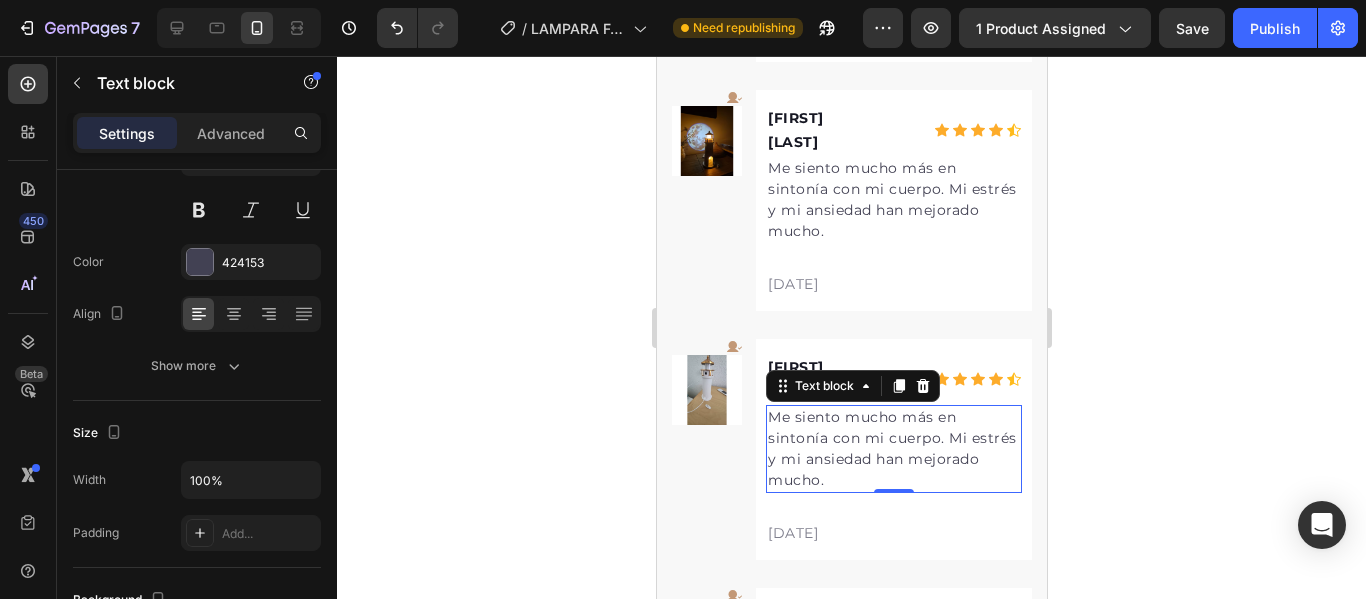 click on "Me siento mucho más en sintonía con mi cuerpo. Mi estrés y mi ansiedad han mejorado mucho." at bounding box center [893, 449] 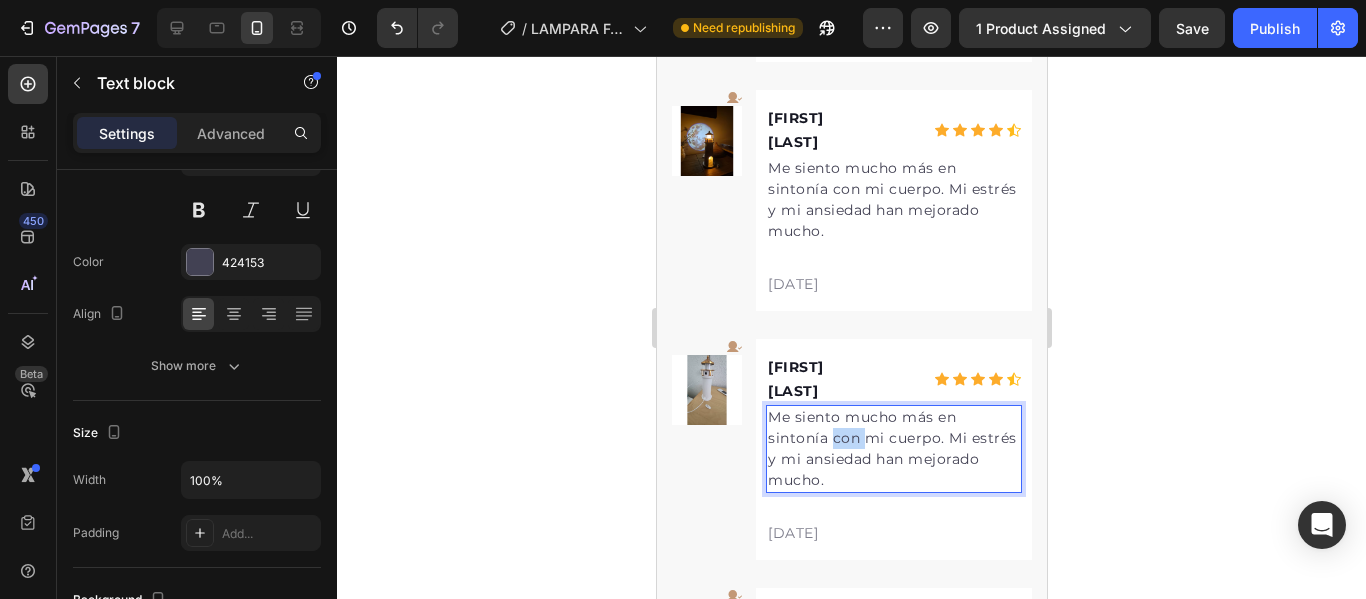 click on "Me siento mucho más en sintonía con mi cuerpo. Mi estrés y mi ansiedad han mejorado mucho." at bounding box center [893, 449] 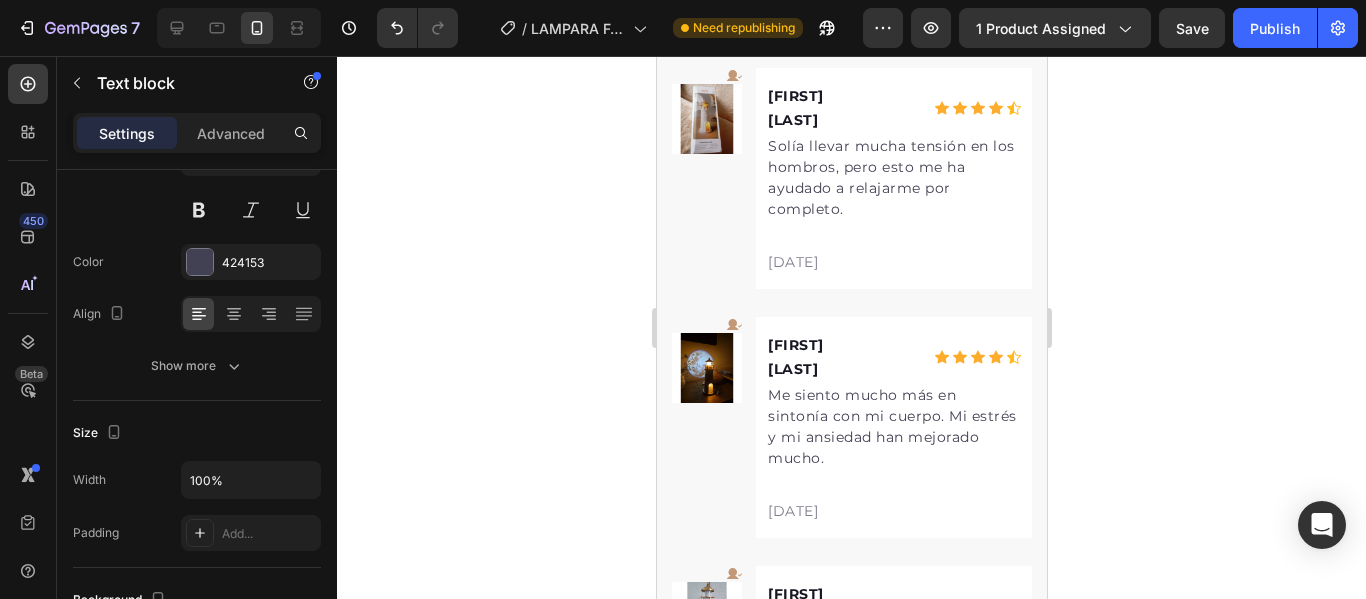scroll, scrollTop: 2959, scrollLeft: 0, axis: vertical 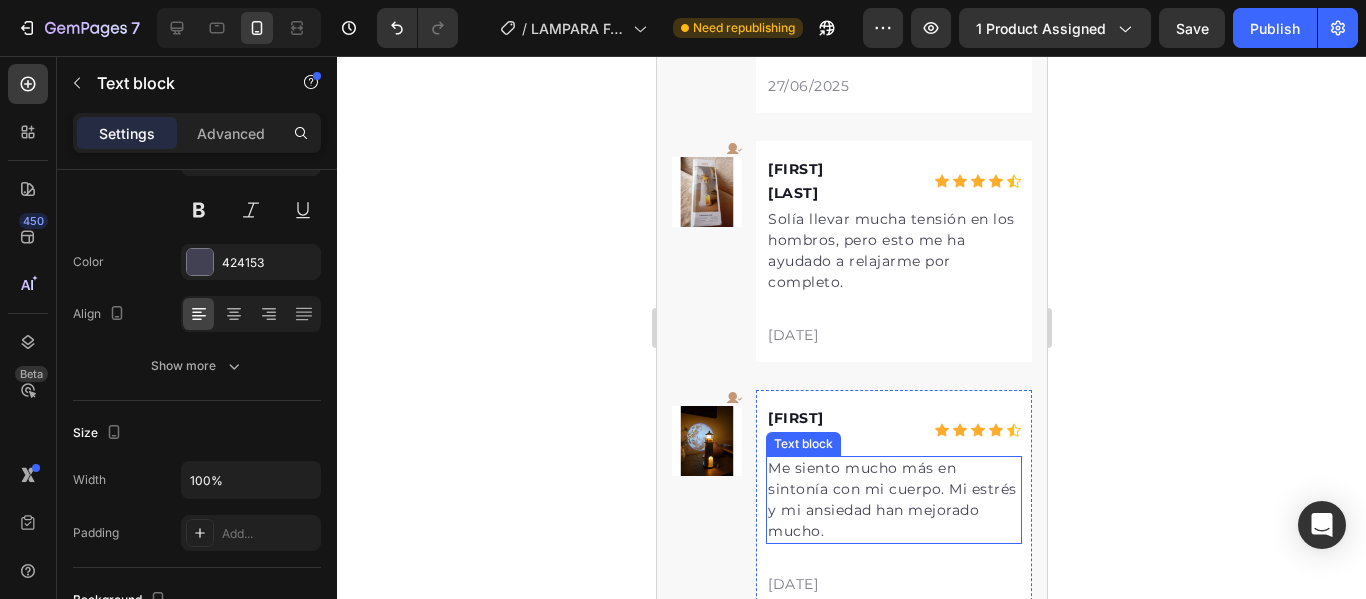 click on "Me siento mucho más en sintonía con mi cuerpo. Mi estrés y mi ansiedad han mejorado mucho." at bounding box center [893, 500] 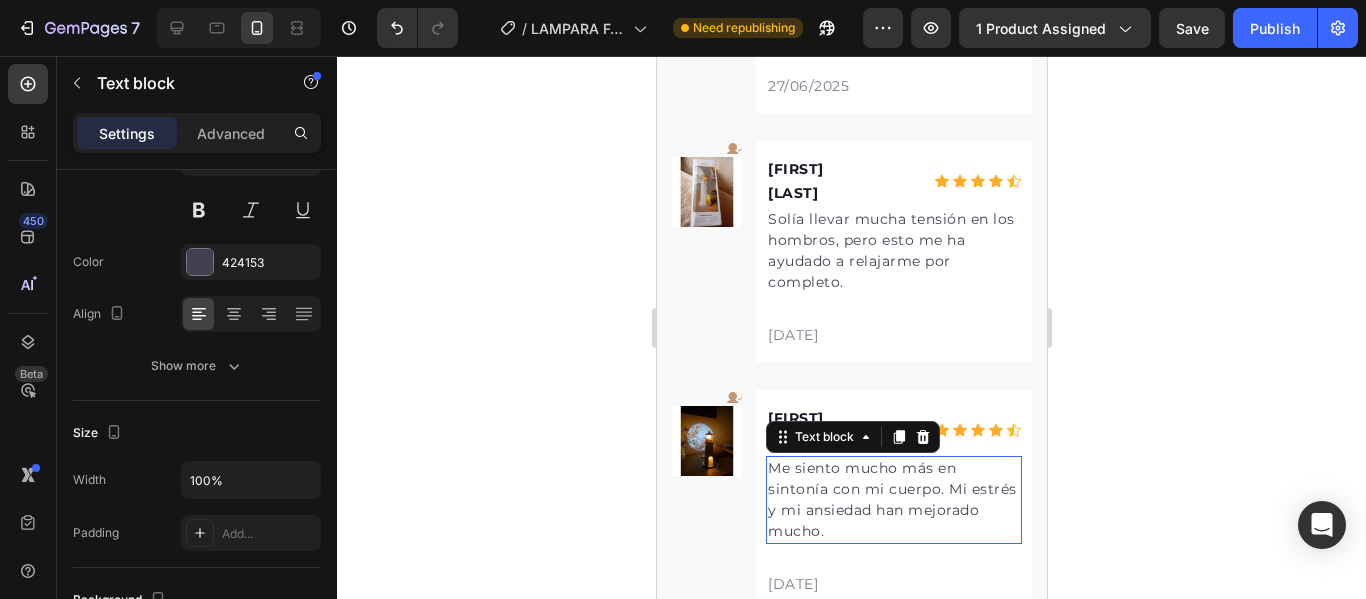 click on "Me siento mucho más en sintonía con mi cuerpo. Mi estrés y mi ansiedad han mejorado mucho." at bounding box center (893, 500) 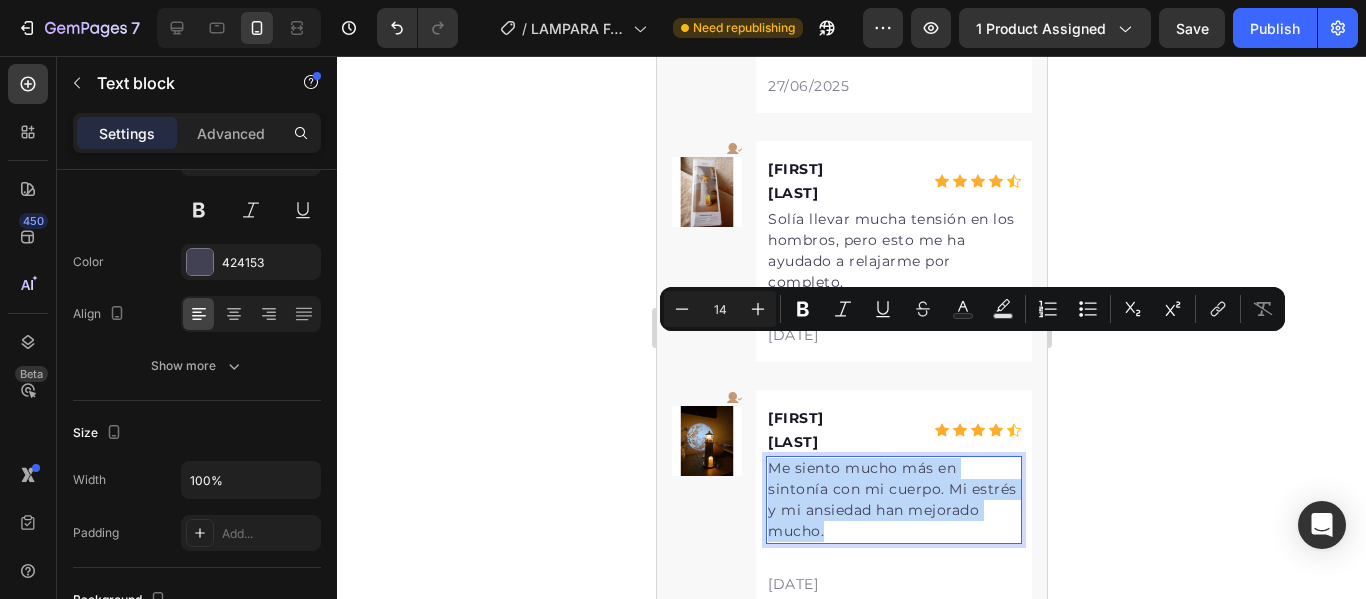click on "Me siento mucho más en sintonía con mi cuerpo. Mi estrés y mi ansiedad han mejorado mucho." at bounding box center (893, 500) 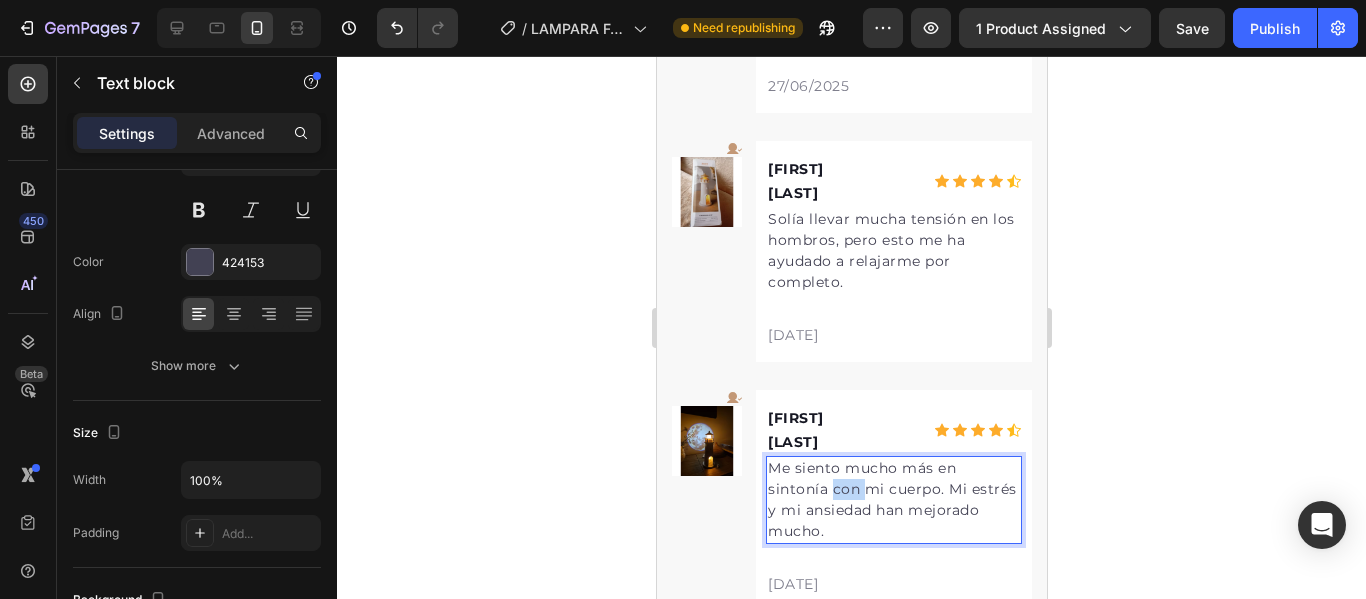 click on "Me siento mucho más en sintonía con mi cuerpo. Mi estrés y mi ansiedad han mejorado mucho." at bounding box center (893, 500) 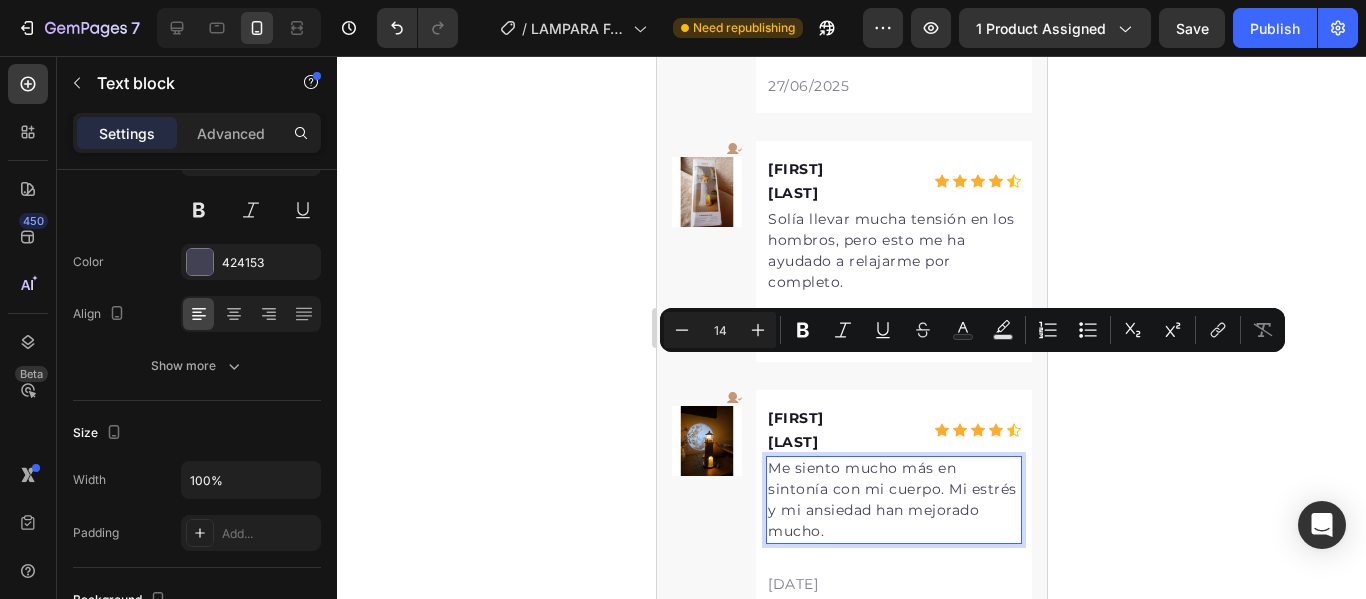 click on "Me siento mucho más en sintonía con mi cuerpo. Mi estrés y mi ansiedad han mejorado mucho." at bounding box center (893, 500) 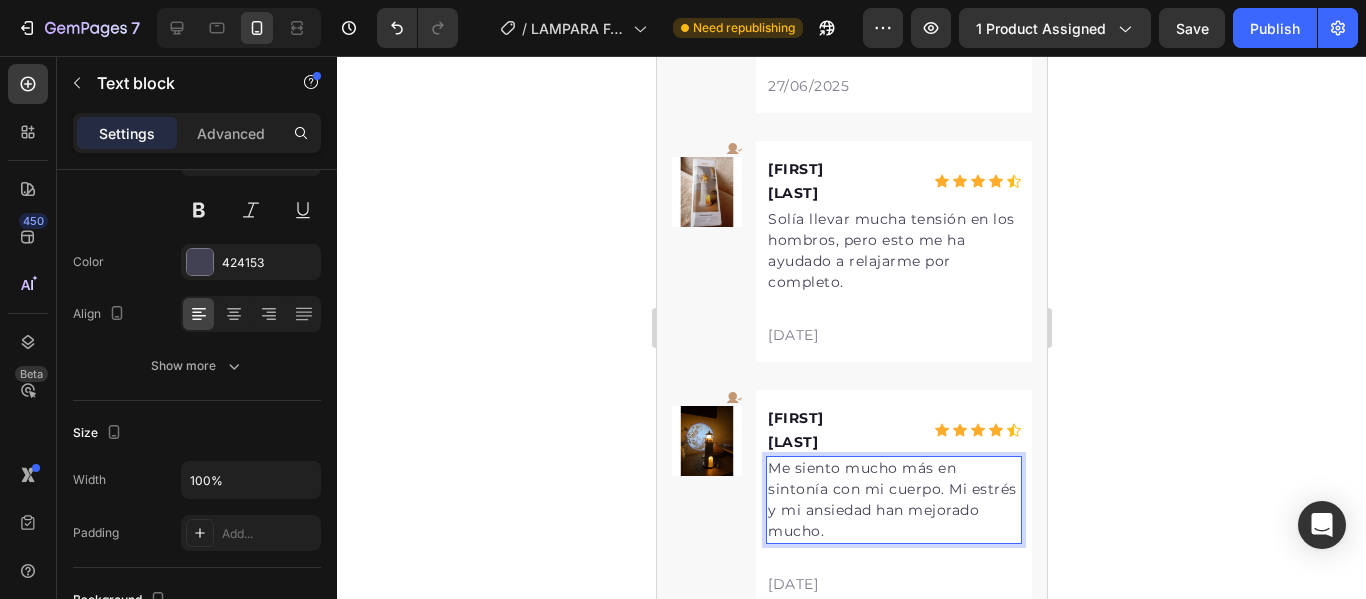 click 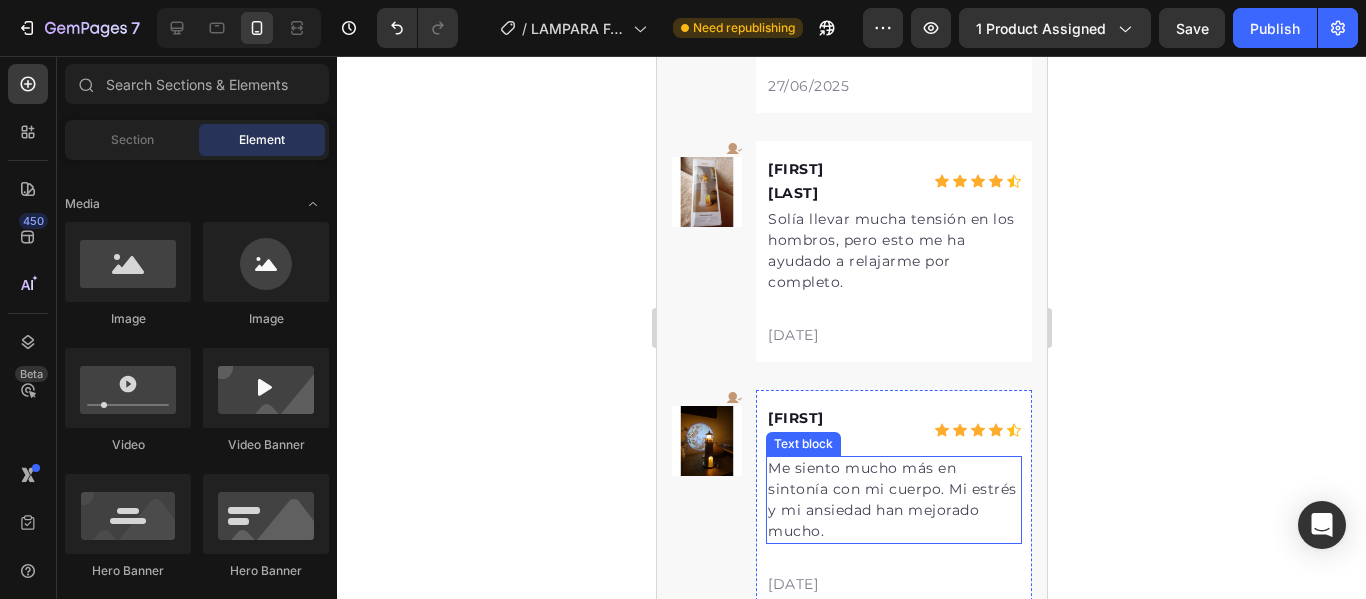click on "Me siento mucho más en sintonía con mi cuerpo. Mi estrés y mi ansiedad han mejorado mucho." at bounding box center [893, 500] 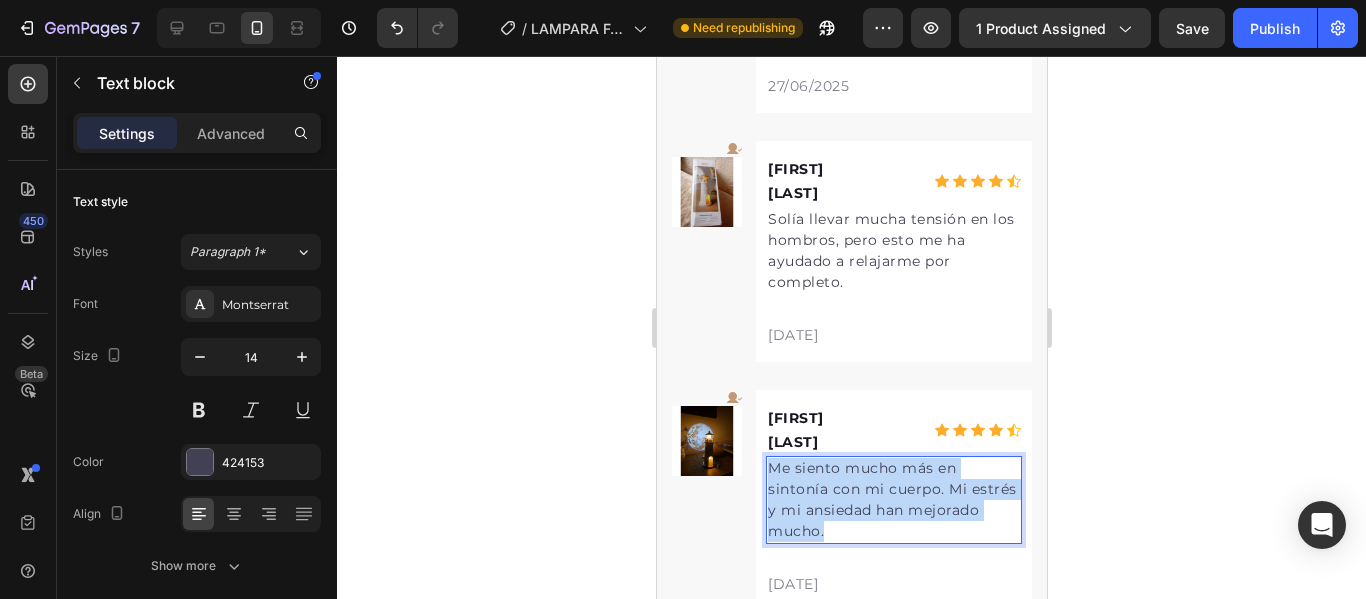 click on "Me siento mucho más en sintonía con mi cuerpo. Mi estrés y mi ansiedad han mejorado mucho." at bounding box center (893, 500) 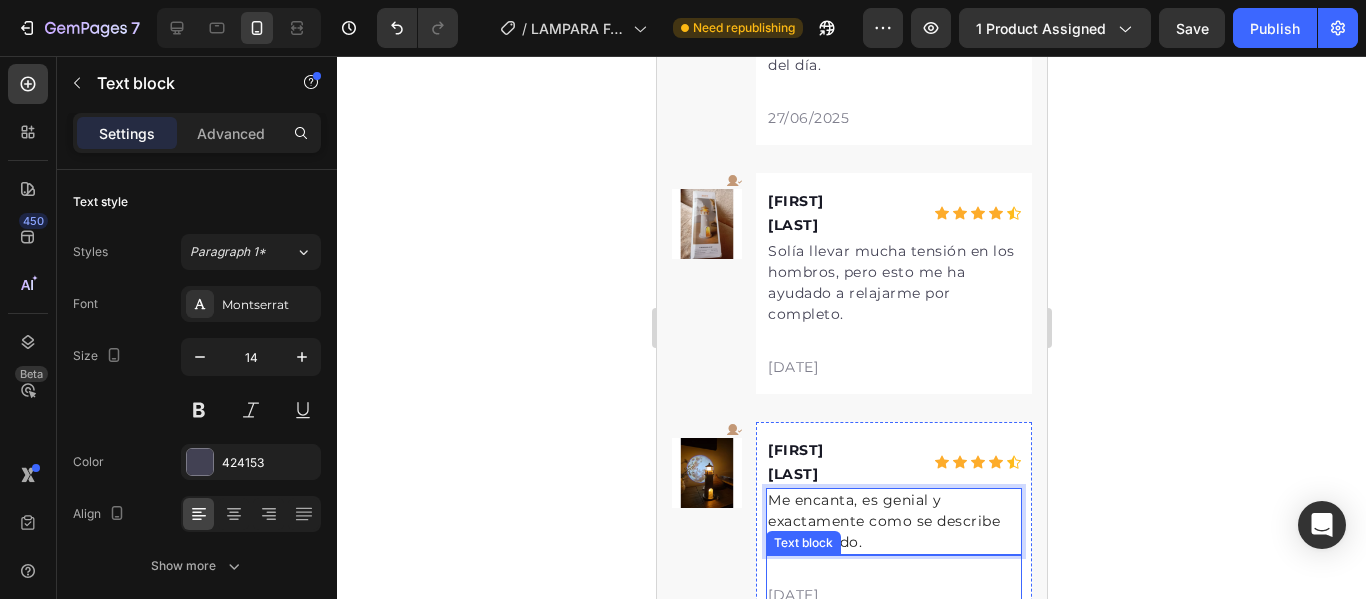 scroll, scrollTop: 2859, scrollLeft: 0, axis: vertical 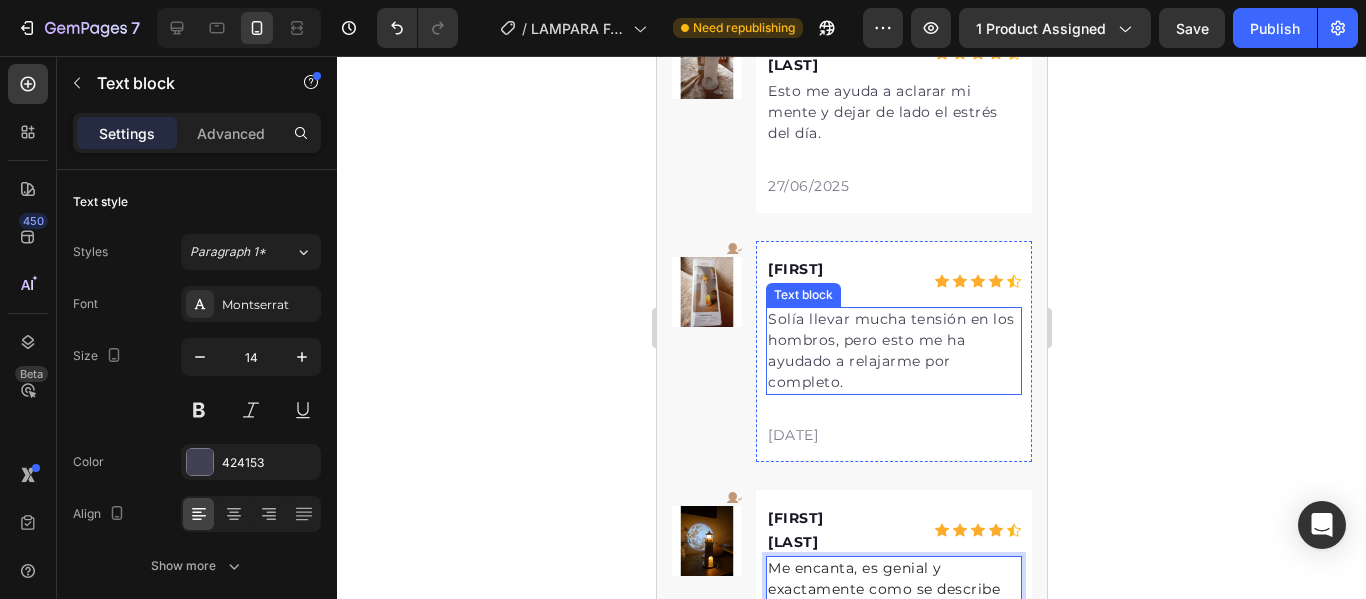 click on "Solía llevar mucha tensión en los hombros, pero esto me ha ayudado a relajarme por completo." at bounding box center (893, 351) 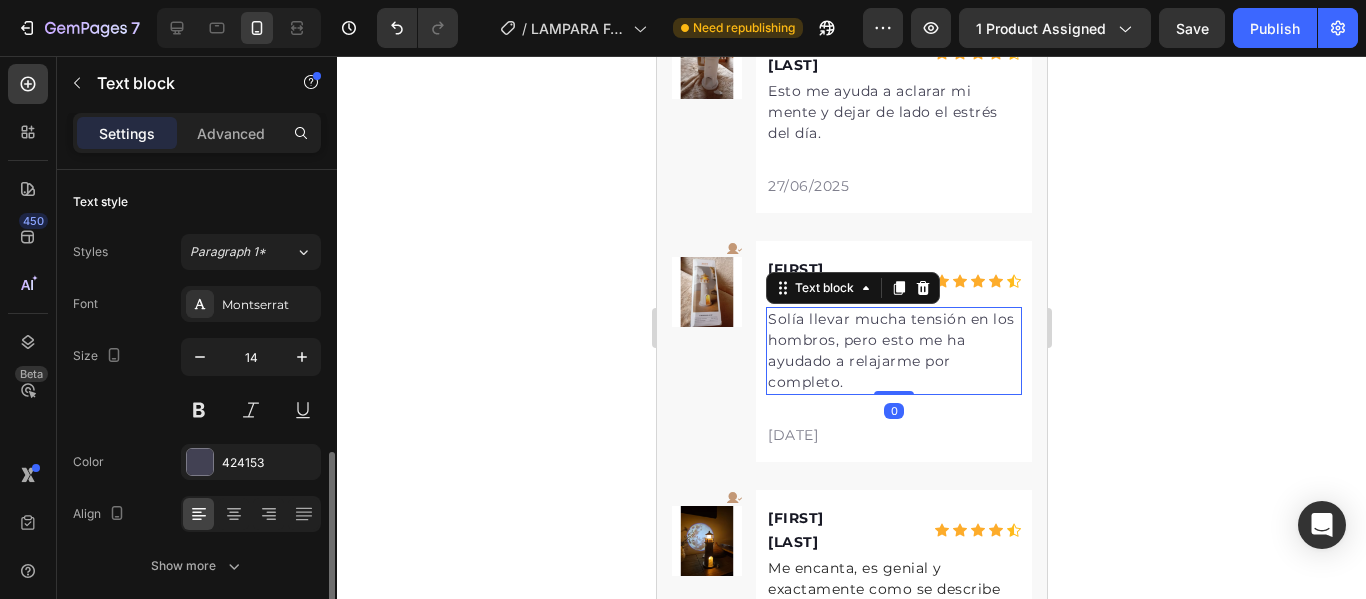 scroll, scrollTop: 200, scrollLeft: 0, axis: vertical 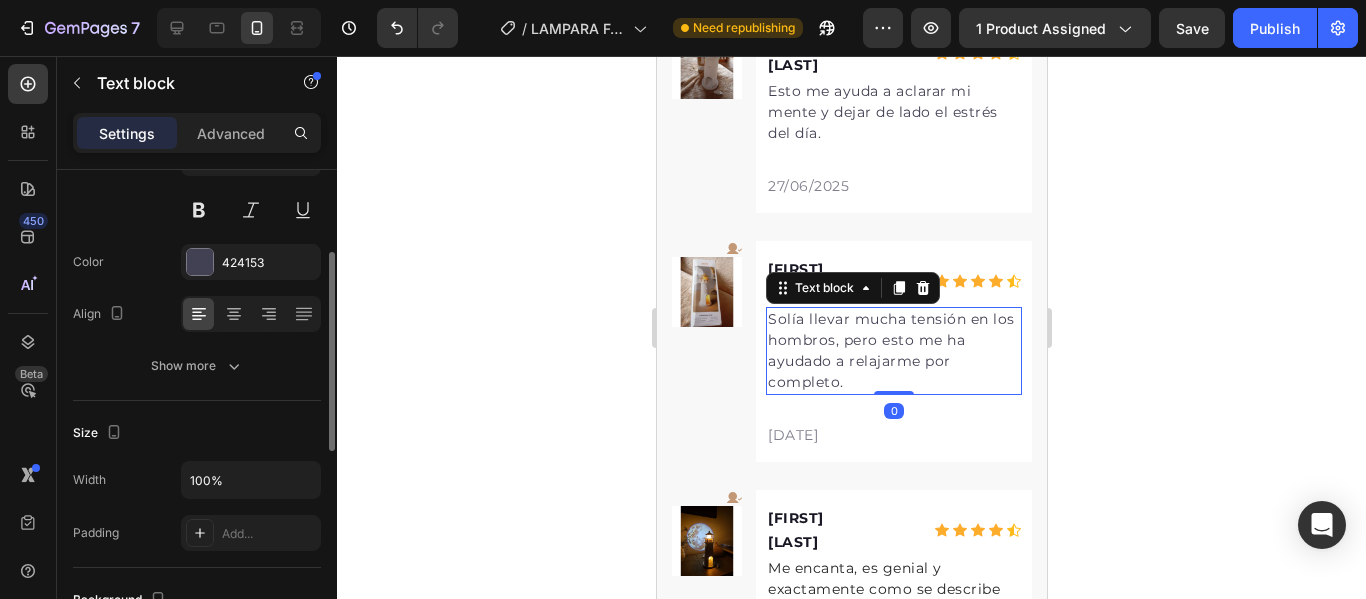 click on "Solía llevar mucha tensión en los hombros, pero esto me ha ayudado a relajarme por completo." at bounding box center (893, 351) 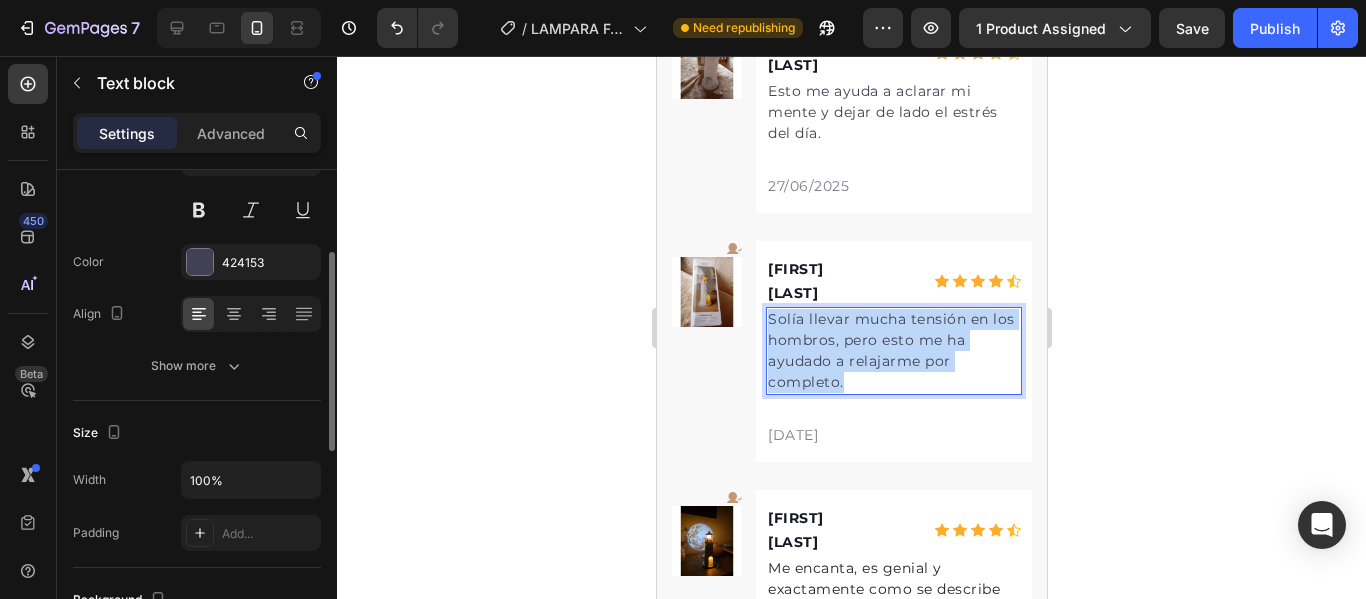 click on "Solía llevar mucha tensión en los hombros, pero esto me ha ayudado a relajarme por completo." at bounding box center [893, 351] 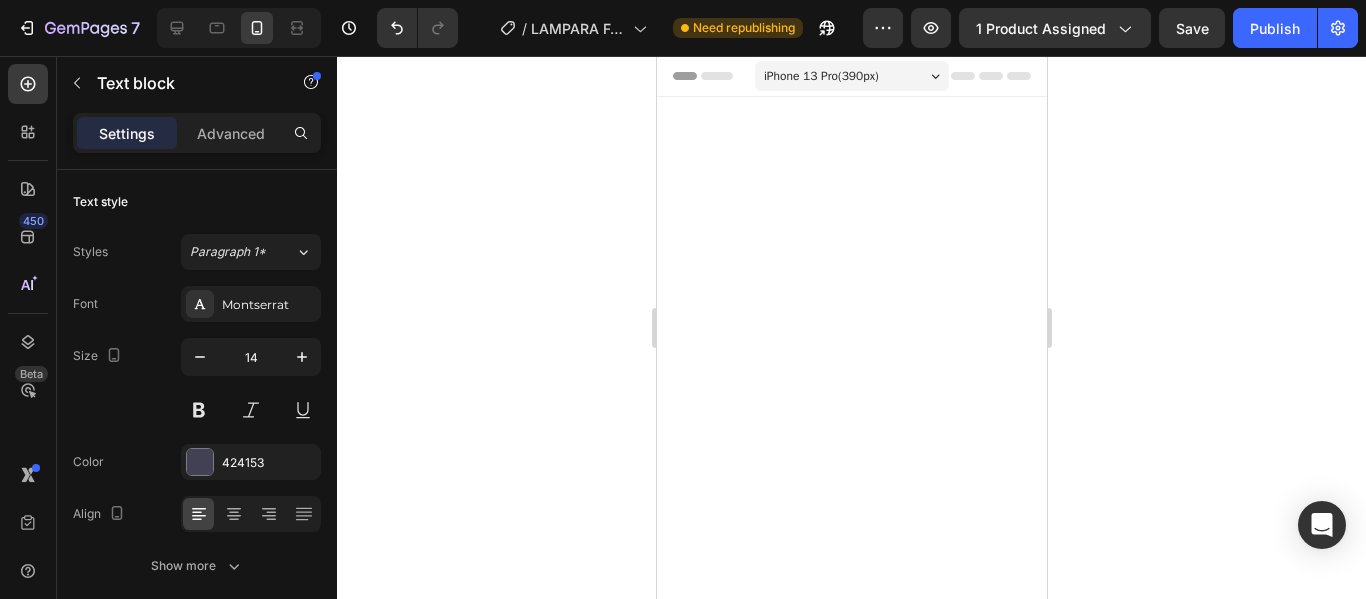 scroll, scrollTop: 0, scrollLeft: 0, axis: both 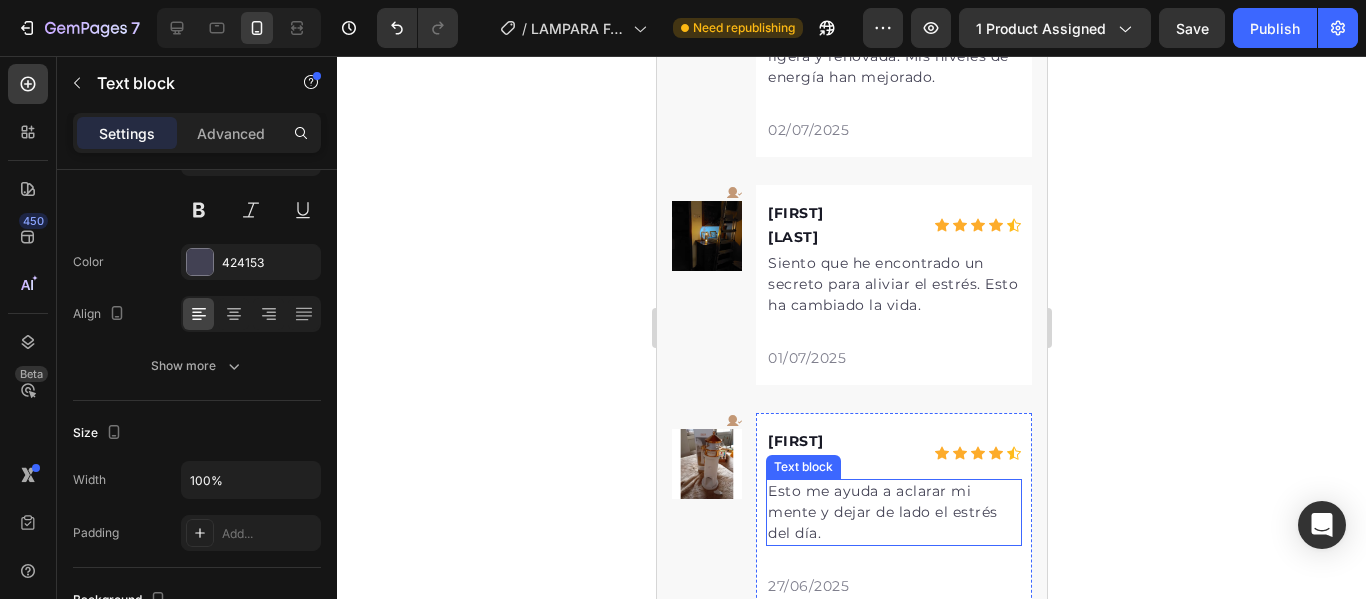 click on "Esto me ayuda a aclarar mi mente y dejar de lado el estrés del día." at bounding box center [893, 512] 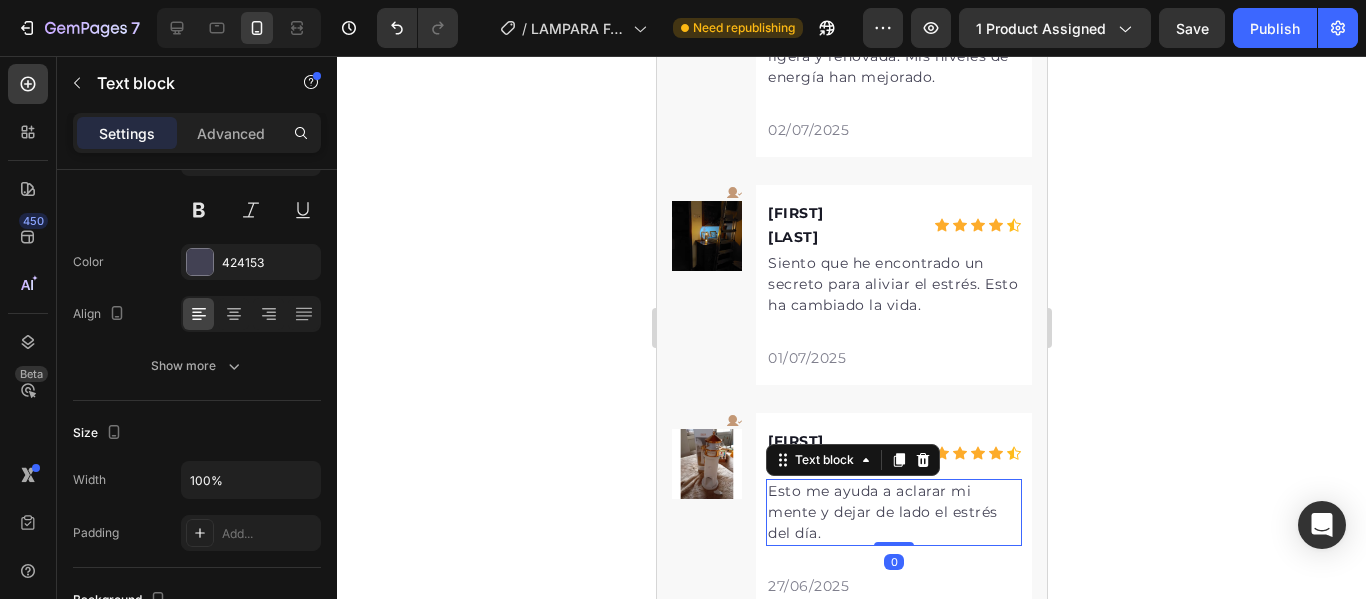 click on "Esto me ayuda a aclarar mi mente y dejar de lado el estrés del día." at bounding box center [893, 512] 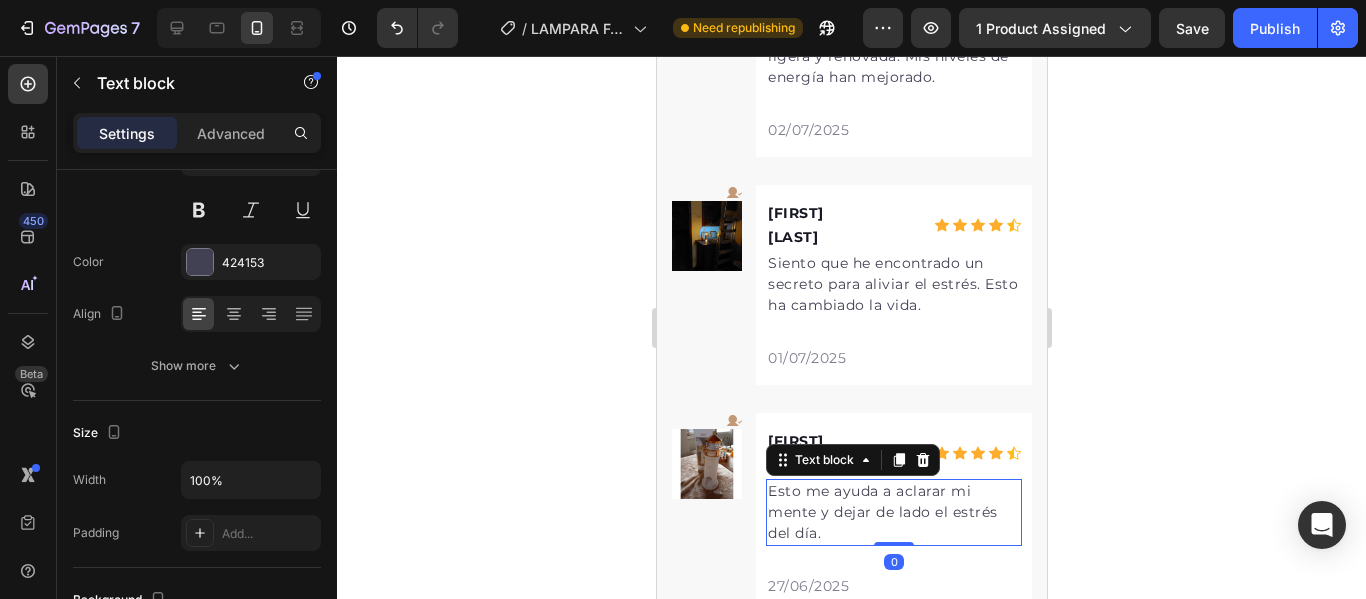 click on "Esto me ayuda a aclarar mi mente y dejar de lado el estrés del día." at bounding box center [893, 512] 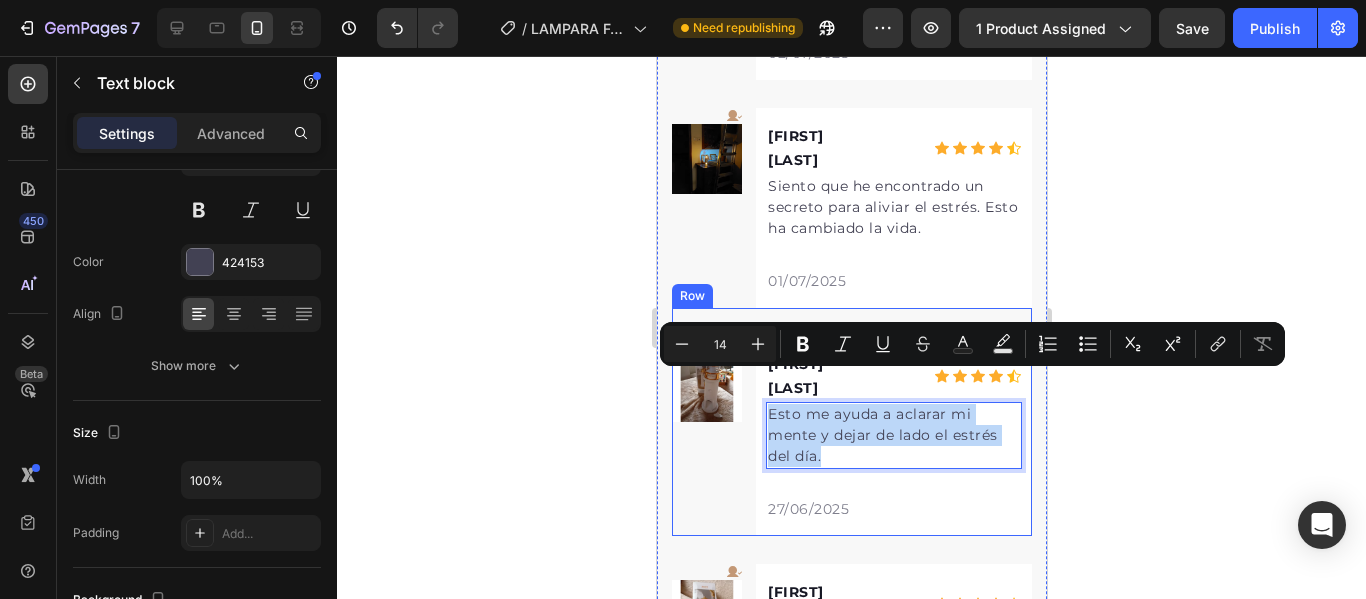 scroll, scrollTop: 2559, scrollLeft: 0, axis: vertical 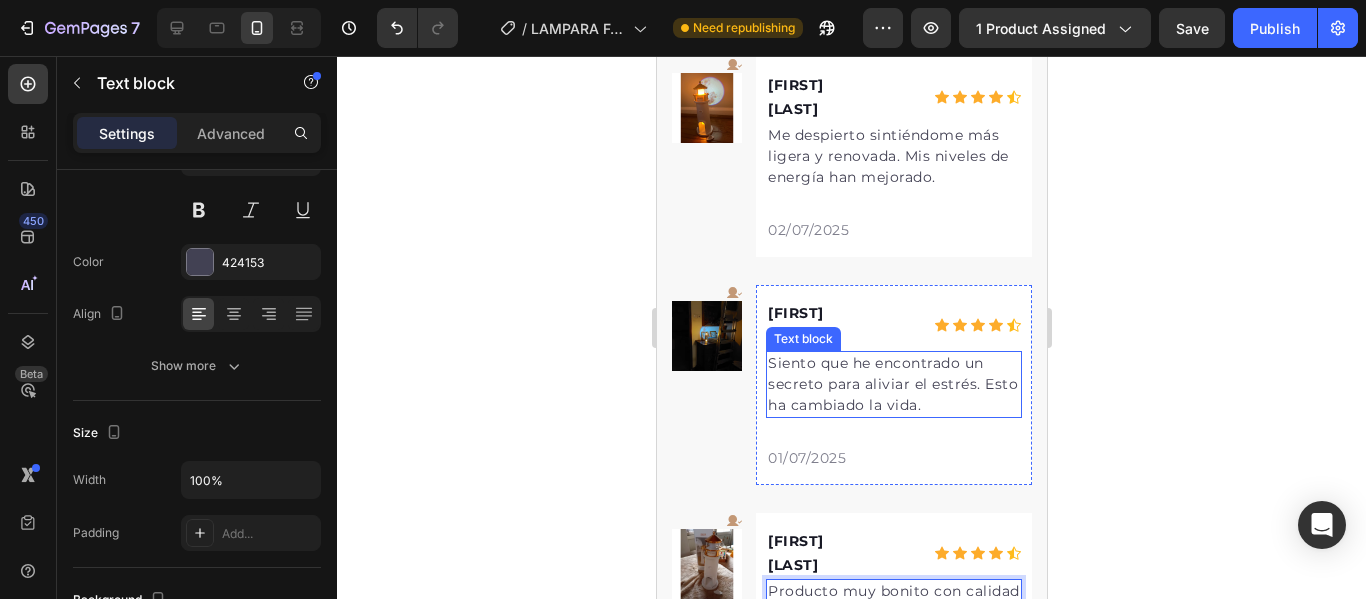 click on "Siento que he encontrado un secreto para aliviar el estrés. Esto ha cambiado la vida." at bounding box center (893, 384) 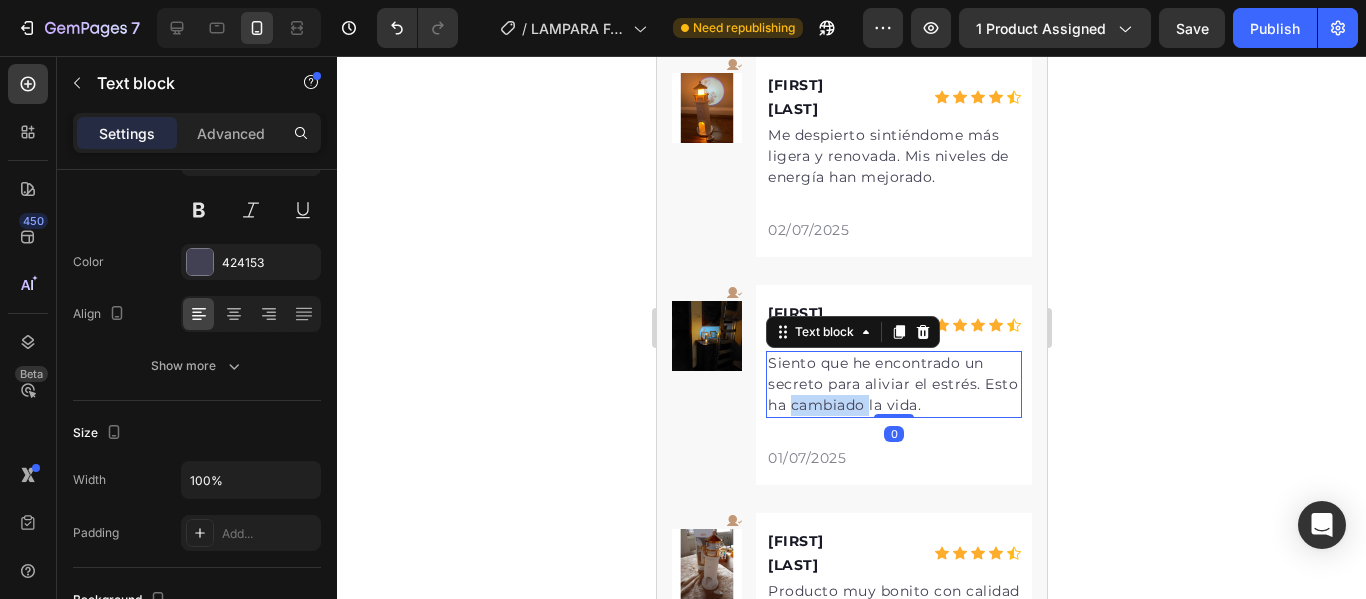 click on "Siento que he encontrado un secreto para aliviar el estrés. Esto ha cambiado la vida." at bounding box center [893, 384] 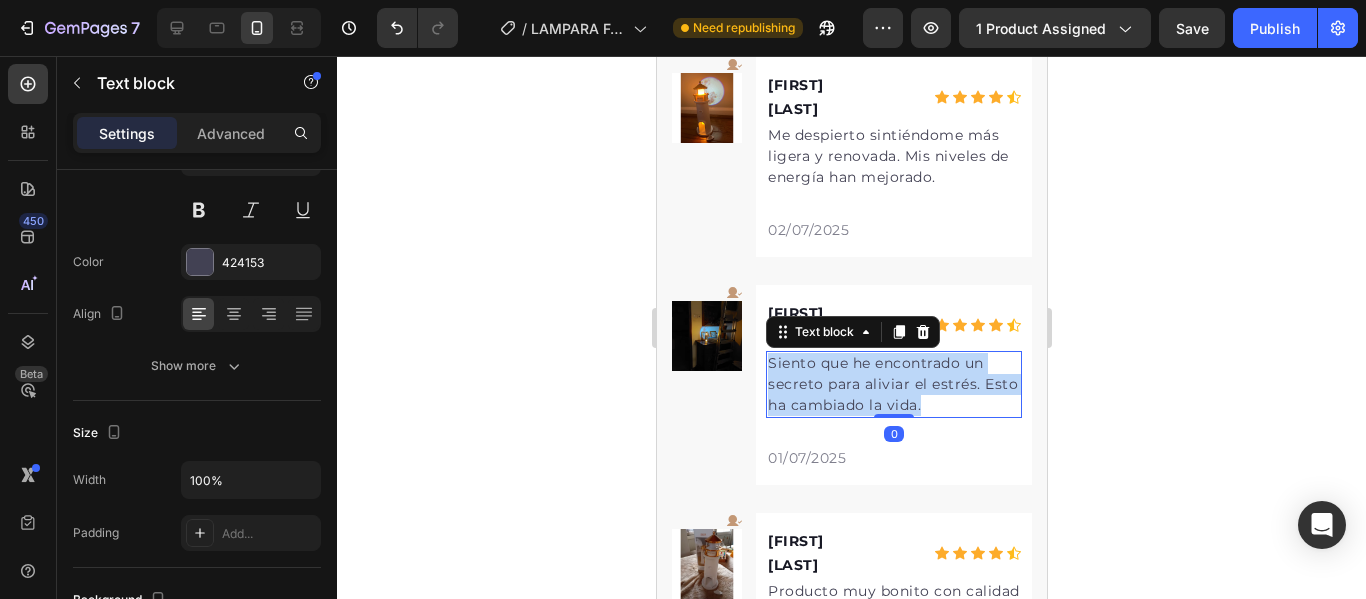 click on "Siento que he encontrado un secreto para aliviar el estrés. Esto ha cambiado la vida." at bounding box center [893, 384] 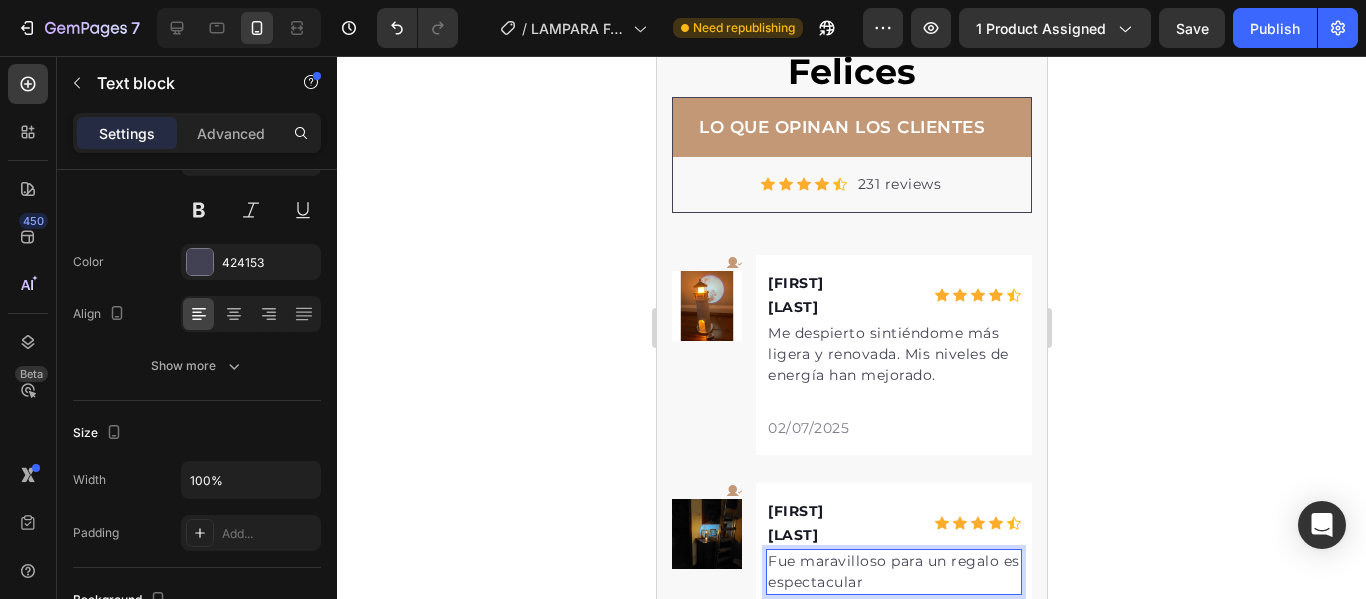 scroll, scrollTop: 2159, scrollLeft: 0, axis: vertical 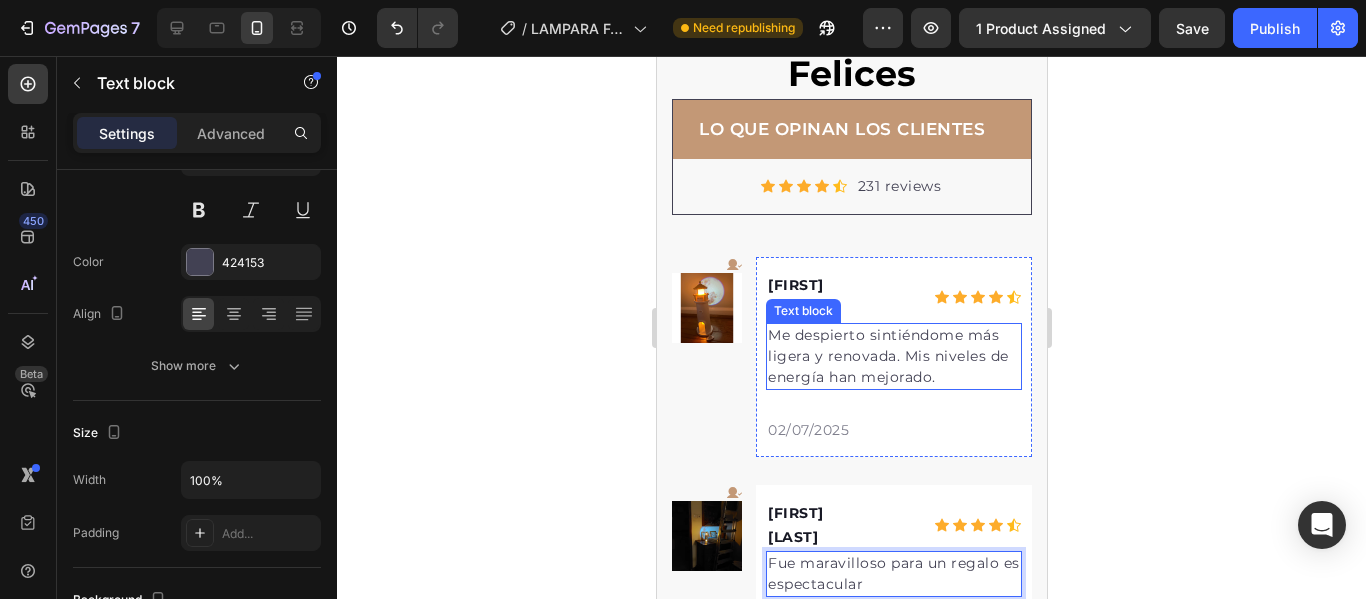 click on "Me despierto sintiéndome más ligera y renovada. Mis niveles de energía han mejorado." at bounding box center [893, 356] 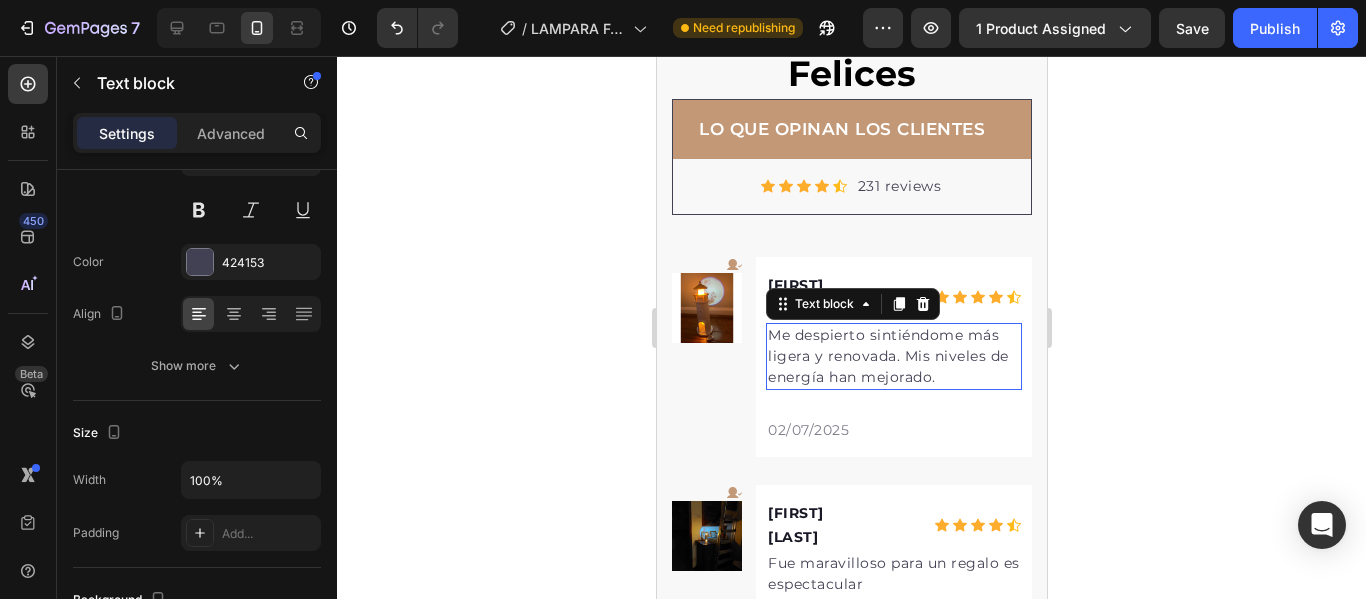 click on "Me despierto sintiéndome más ligera y renovada. Mis niveles de energía han mejorado." at bounding box center (893, 356) 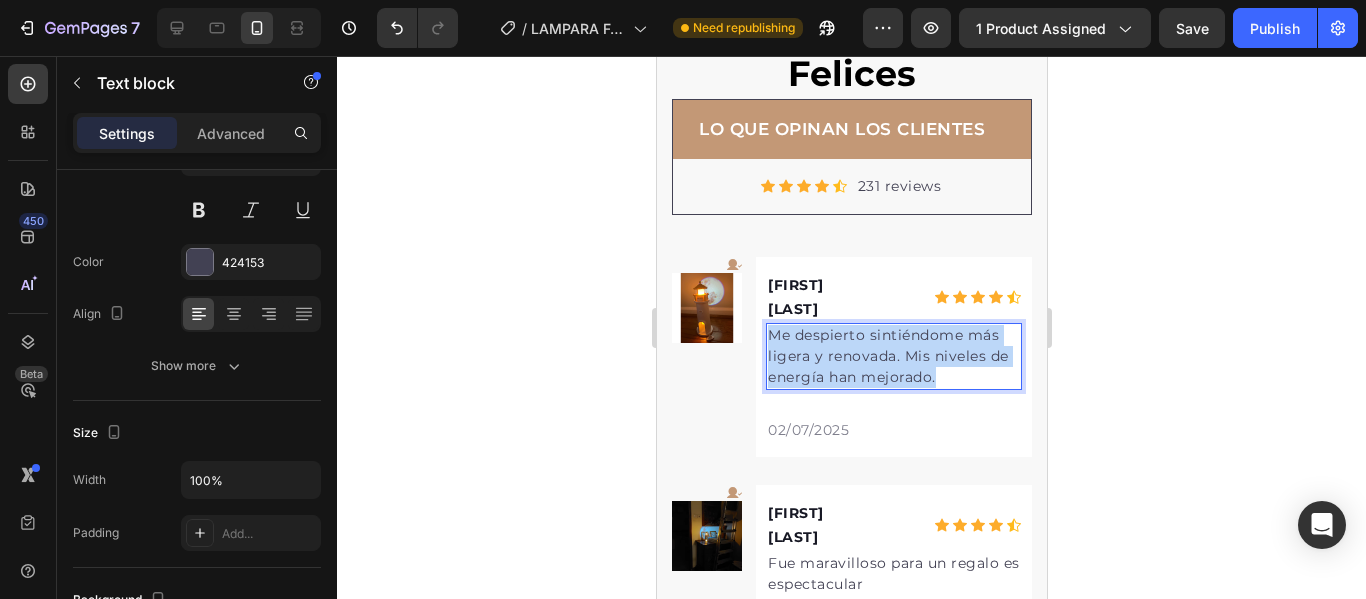 click on "Me despierto sintiéndome más ligera y renovada. Mis niveles de energía han mejorado." at bounding box center [893, 356] 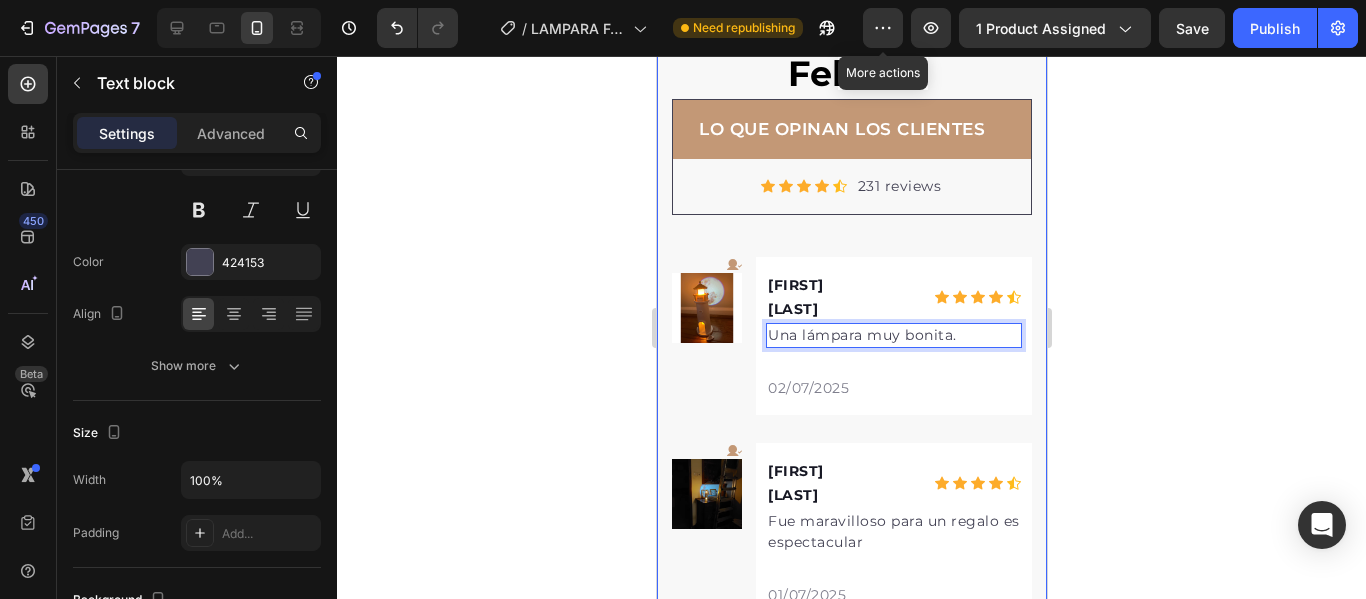 click 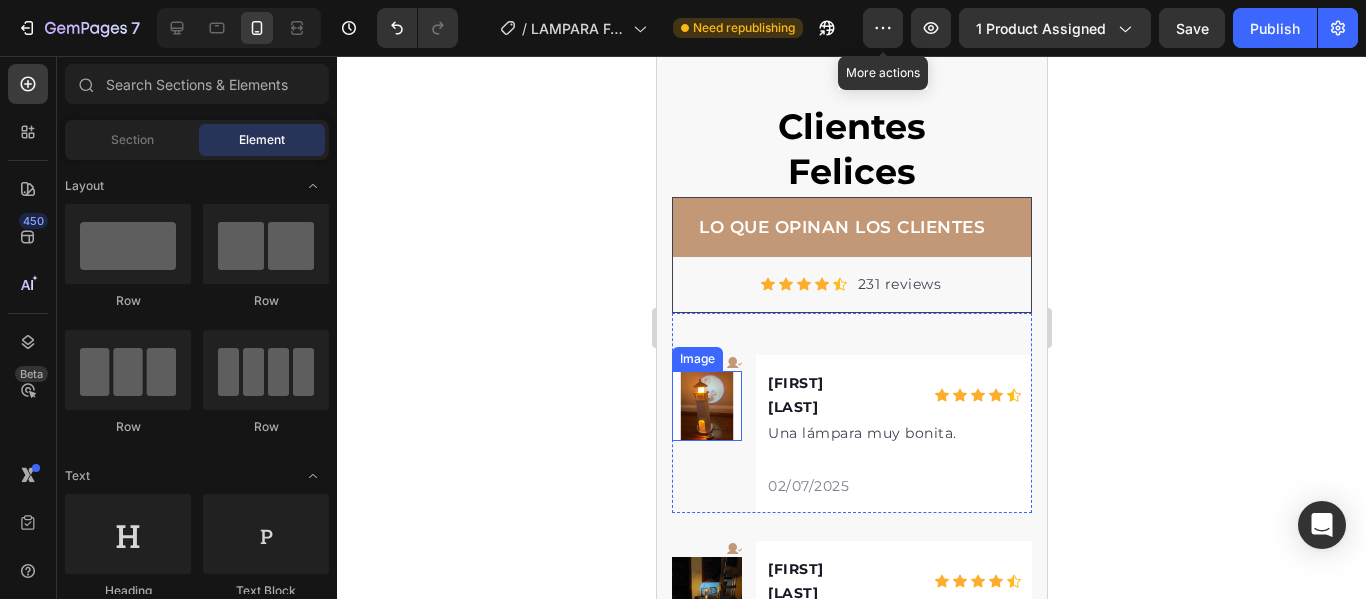 scroll, scrollTop: 2059, scrollLeft: 0, axis: vertical 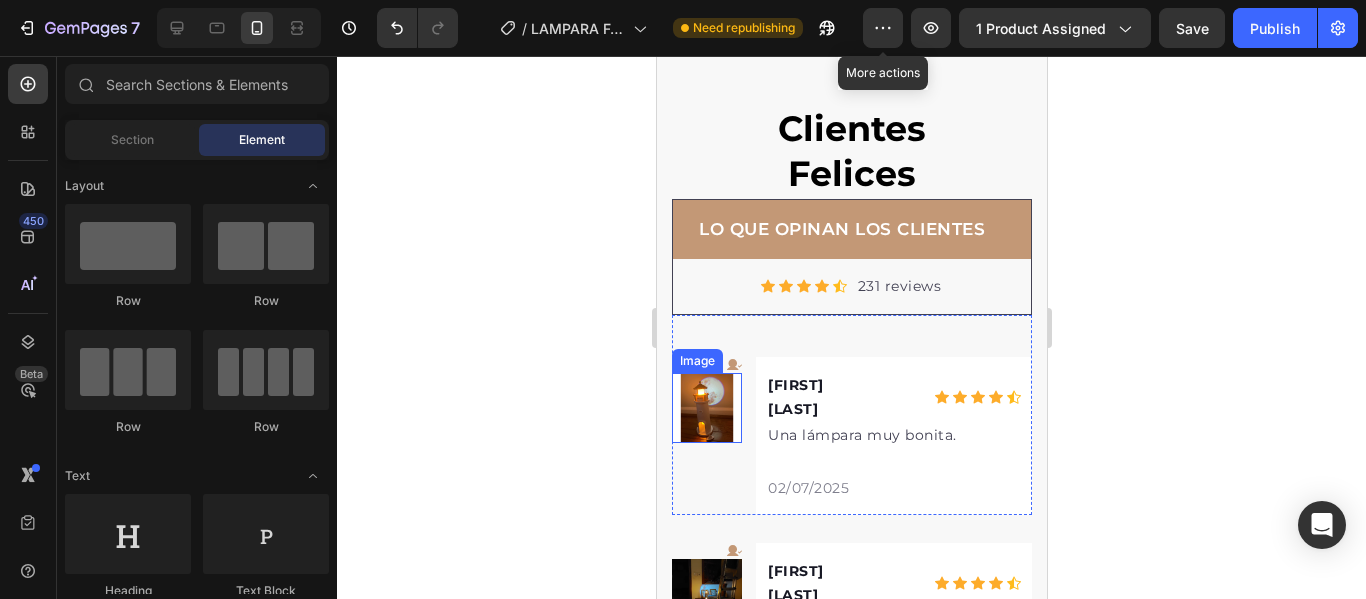 click at bounding box center (706, 408) 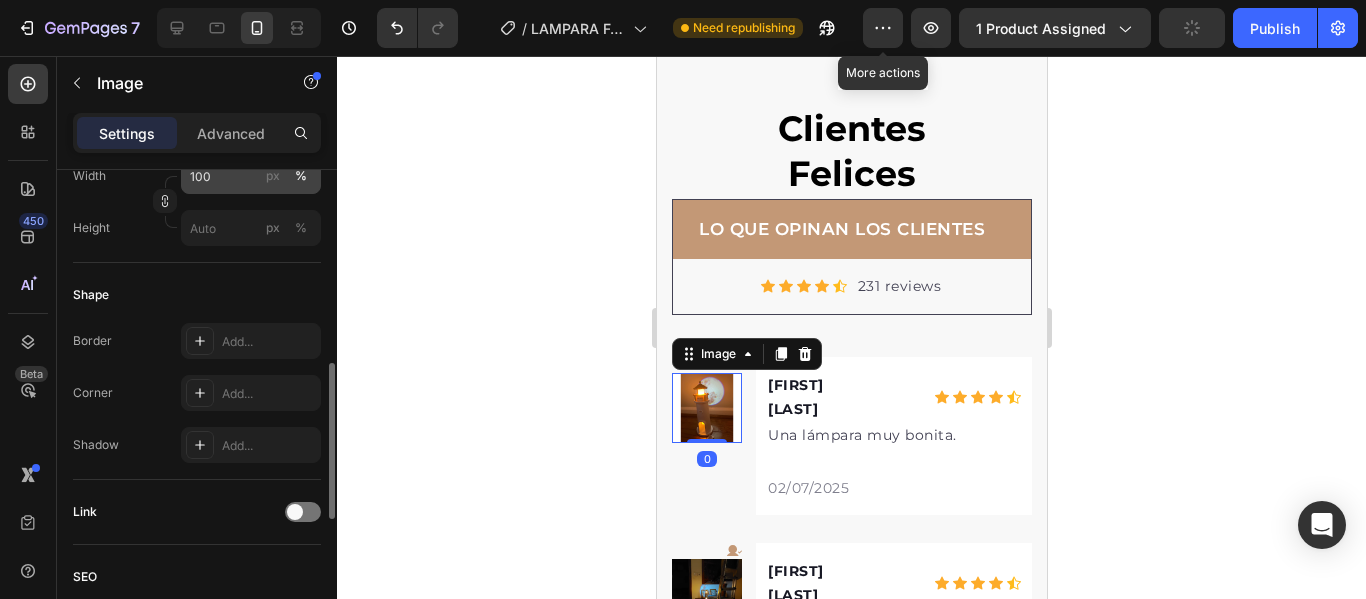 scroll, scrollTop: 400, scrollLeft: 0, axis: vertical 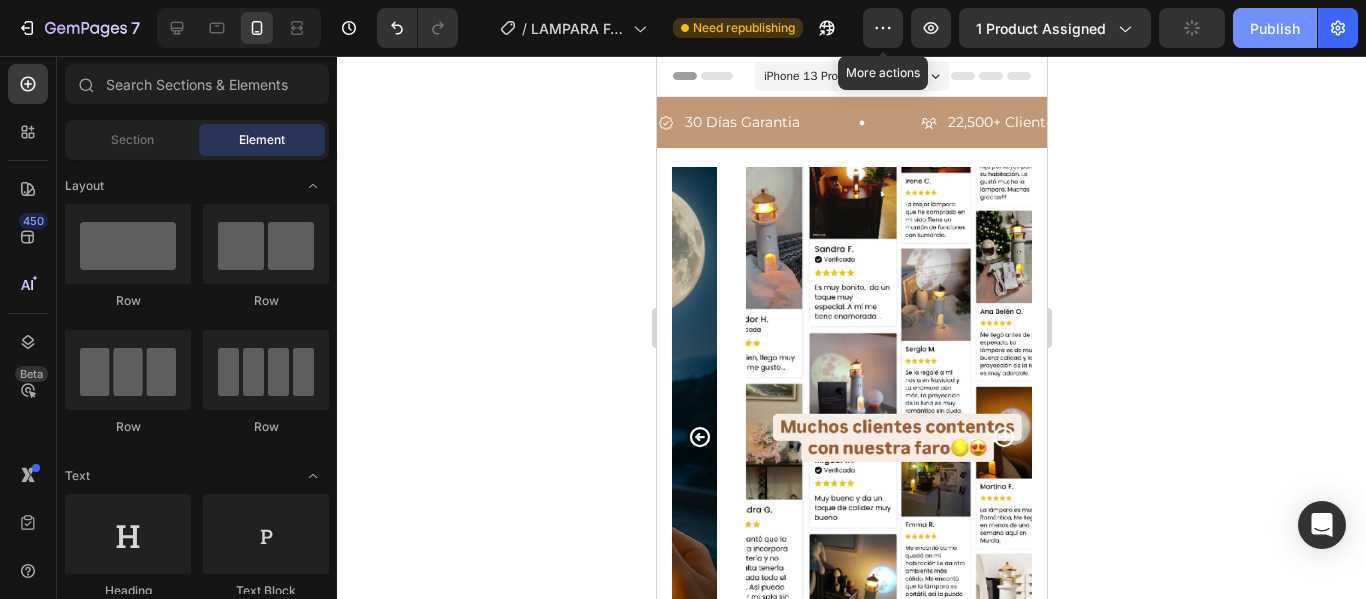click on "Publish" 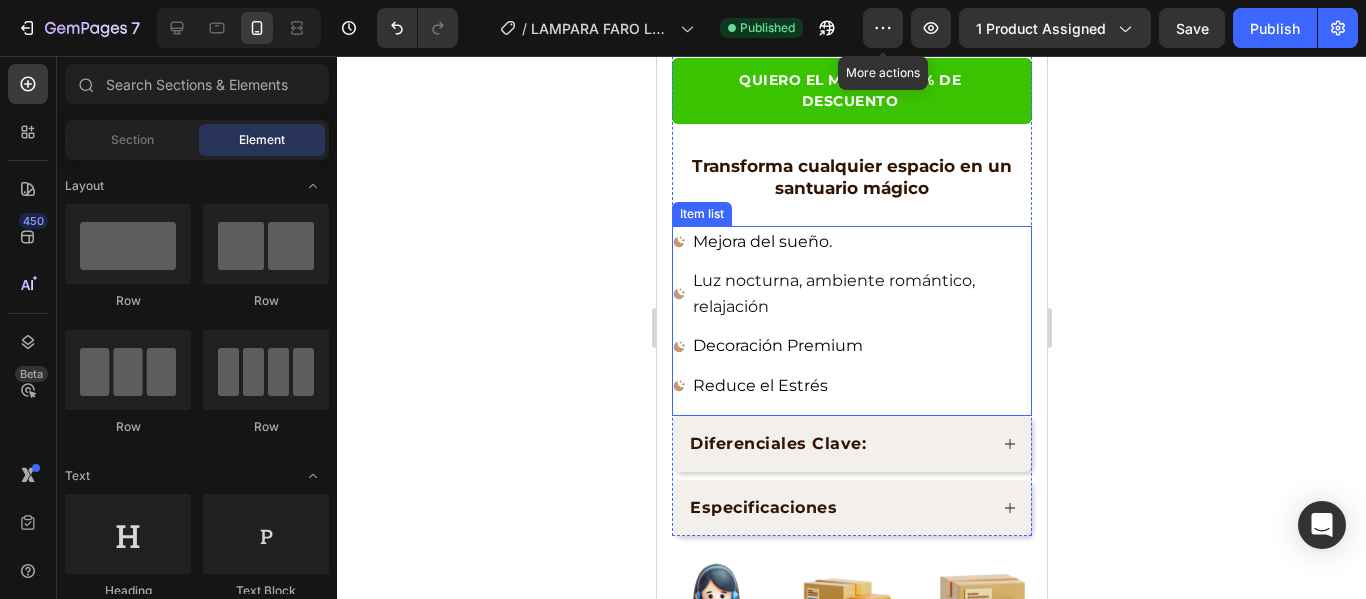 scroll, scrollTop: 800, scrollLeft: 0, axis: vertical 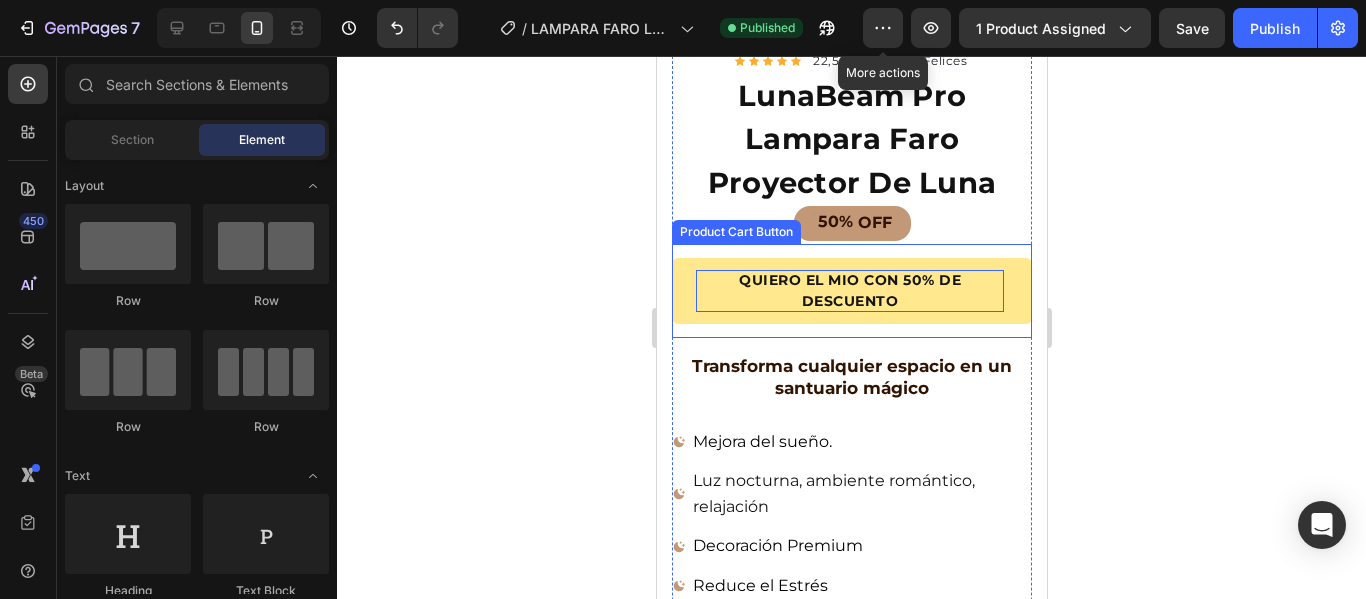 click on "QUIERO EL MIO CON 50% DE DESCUENTO" at bounding box center (849, 291) 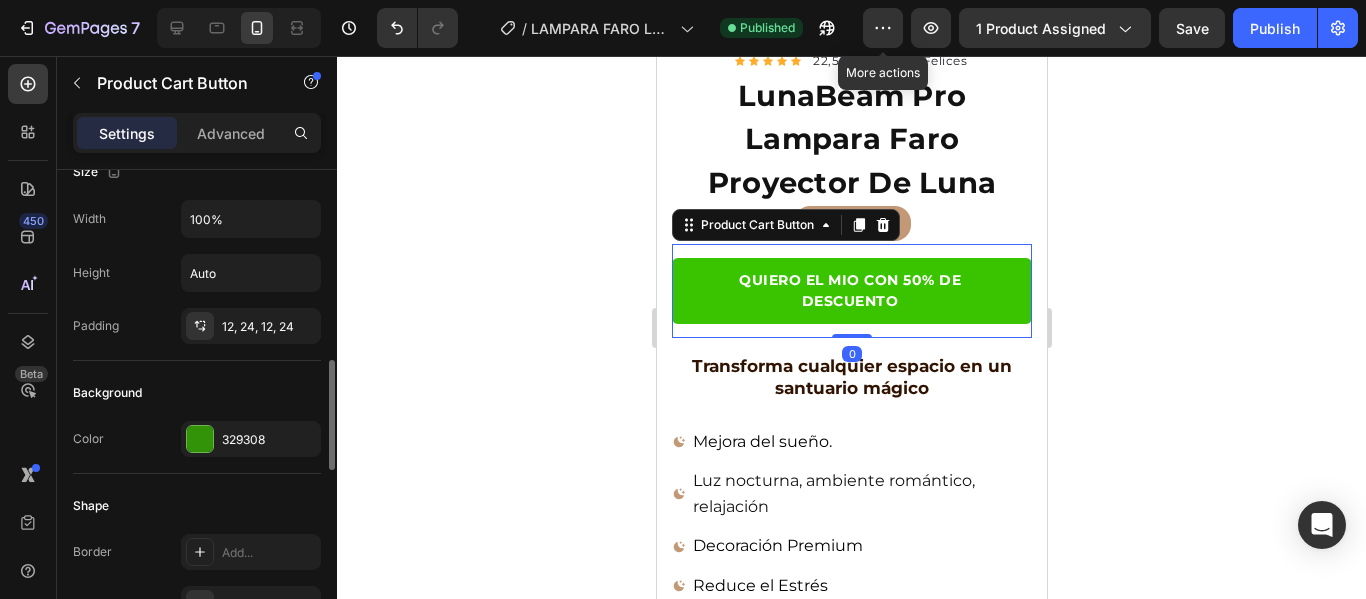 scroll, scrollTop: 400, scrollLeft: 0, axis: vertical 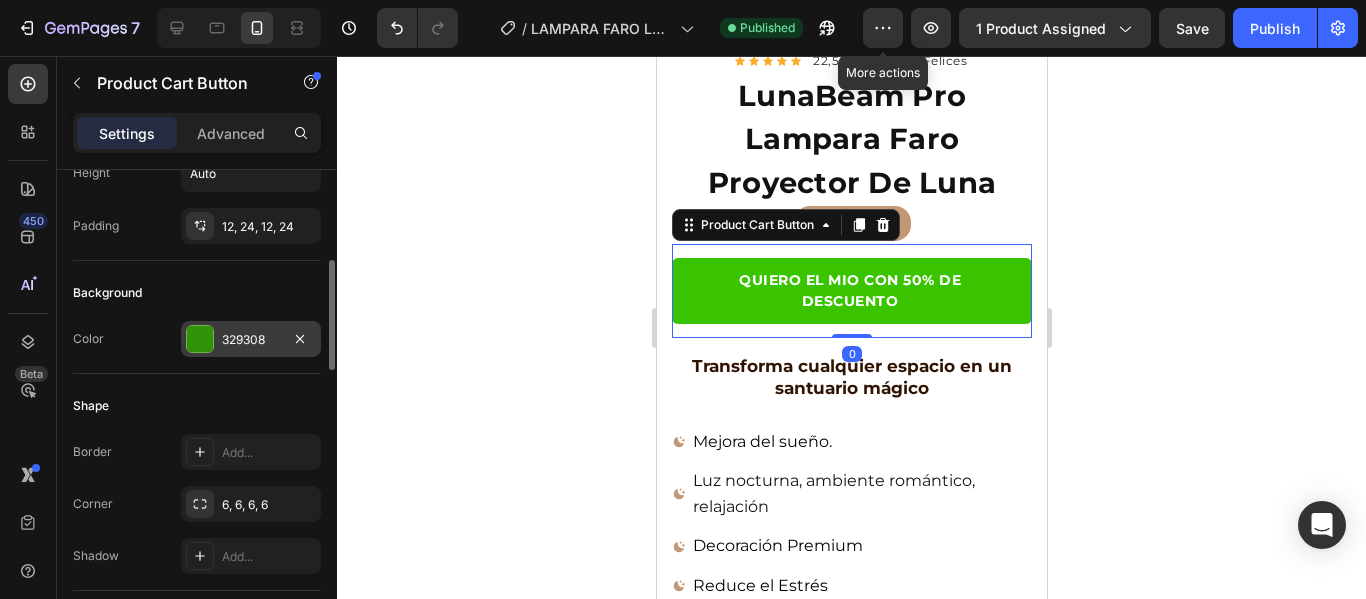 click at bounding box center (200, 339) 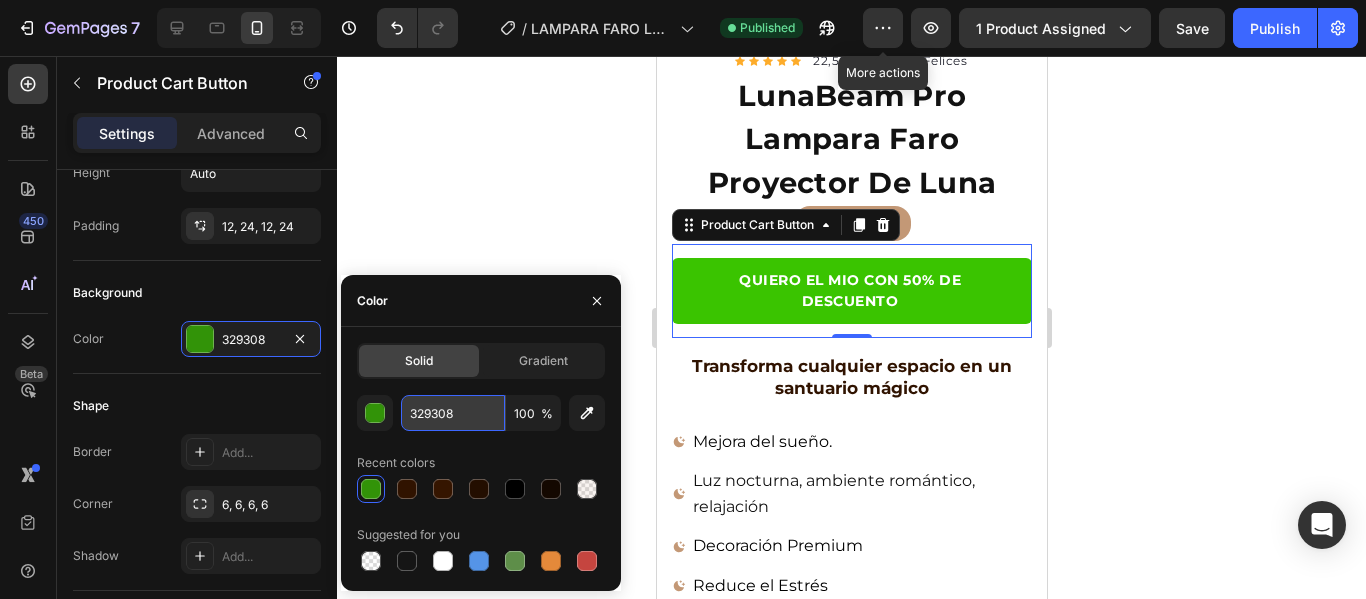 click on "329308" at bounding box center [453, 413] 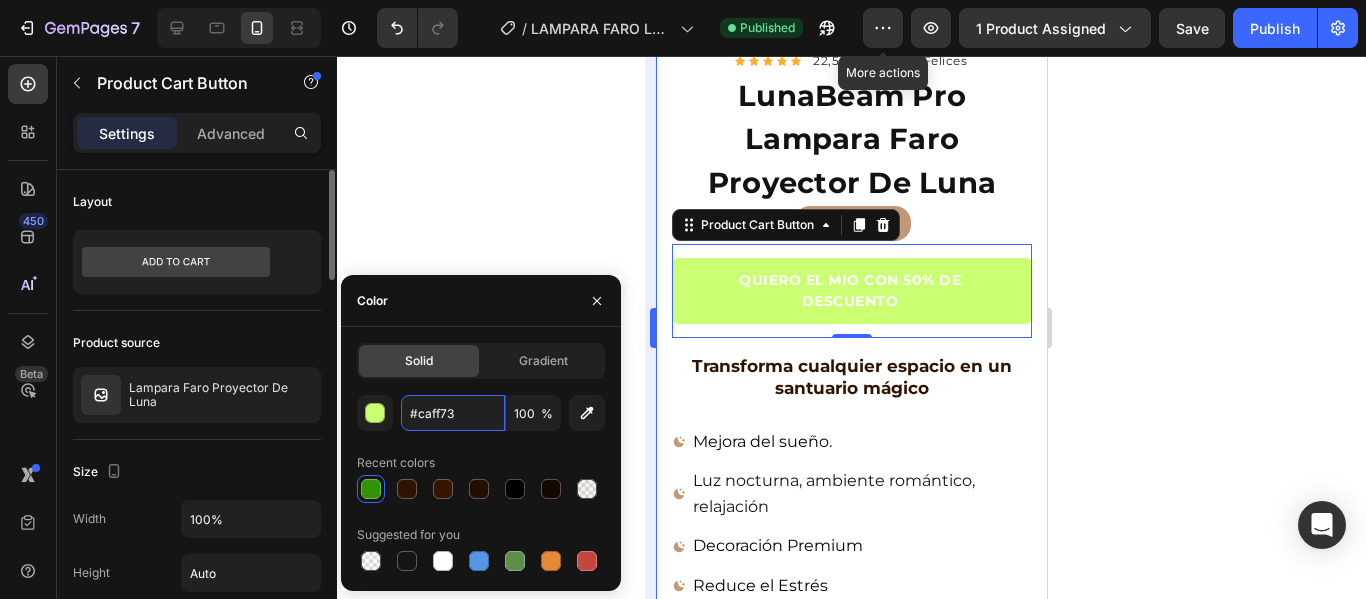 scroll, scrollTop: 300, scrollLeft: 0, axis: vertical 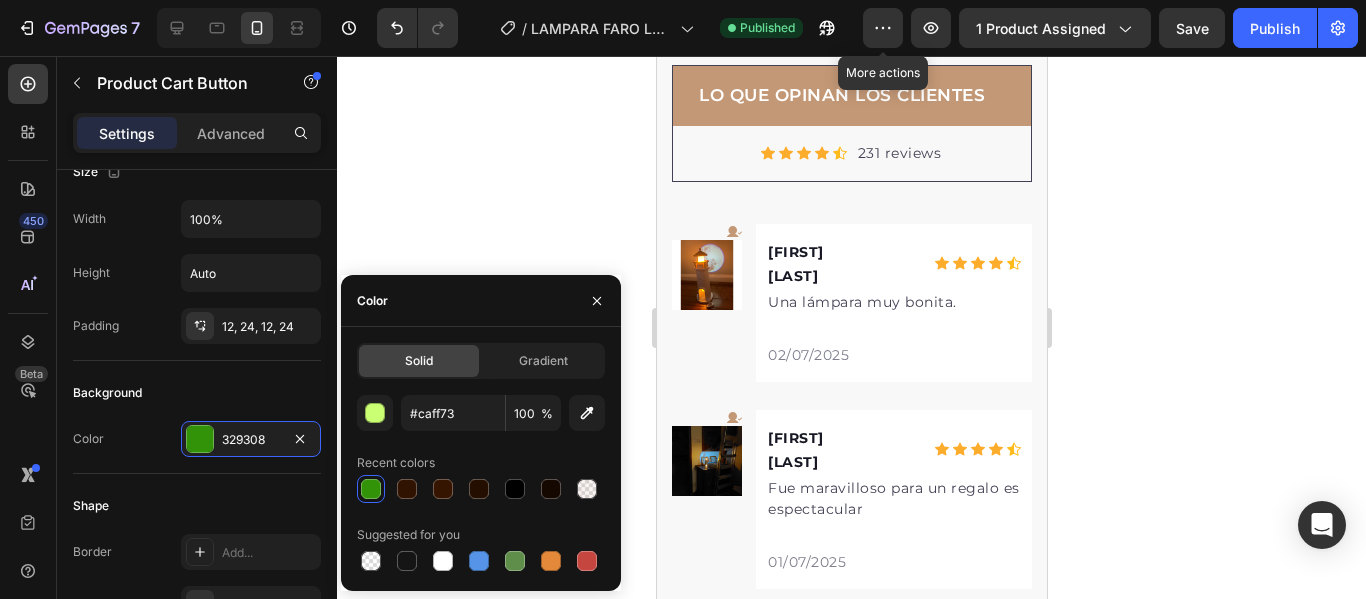 click on "COMPRAR CONTRA ENTREGA" at bounding box center (851, -149) 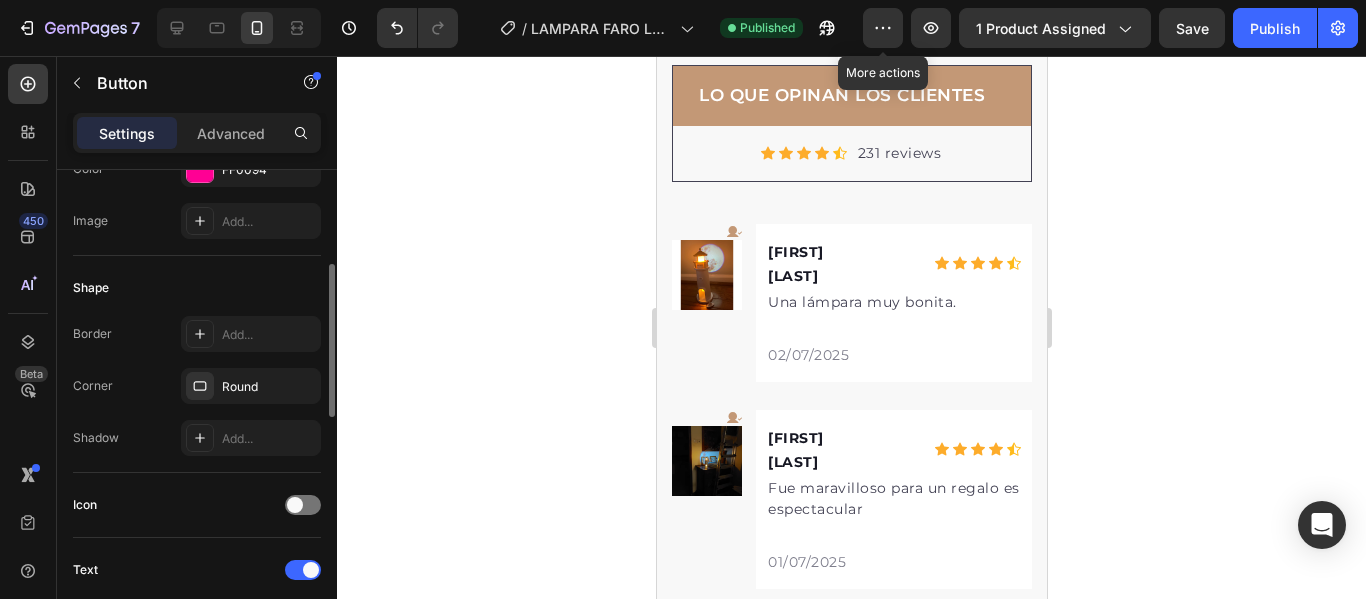 scroll, scrollTop: 0, scrollLeft: 0, axis: both 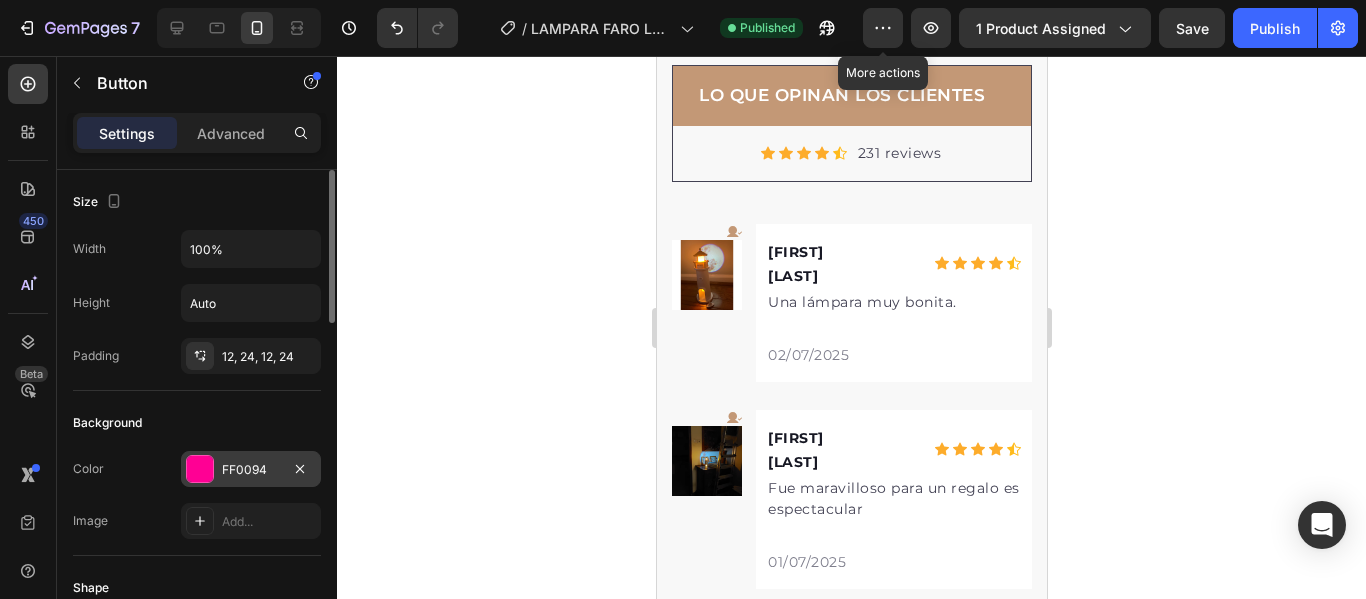 click on "FF0094" at bounding box center (251, 469) 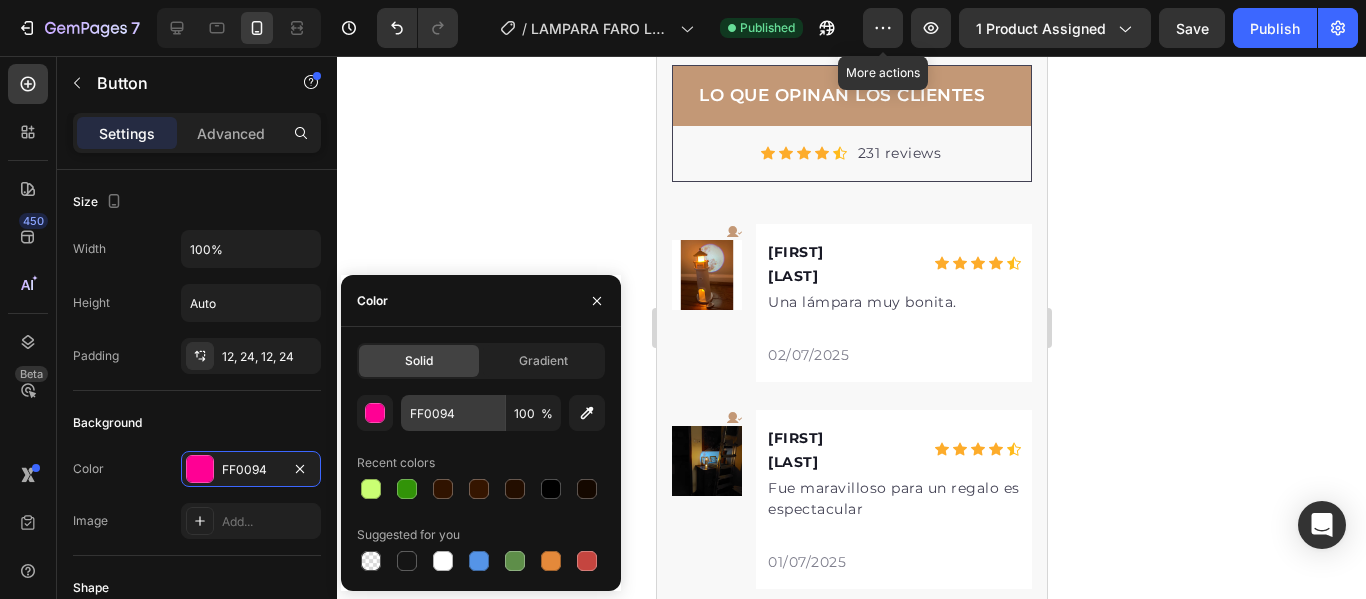 drag, startPoint x: 483, startPoint y: 381, endPoint x: 483, endPoint y: 408, distance: 27 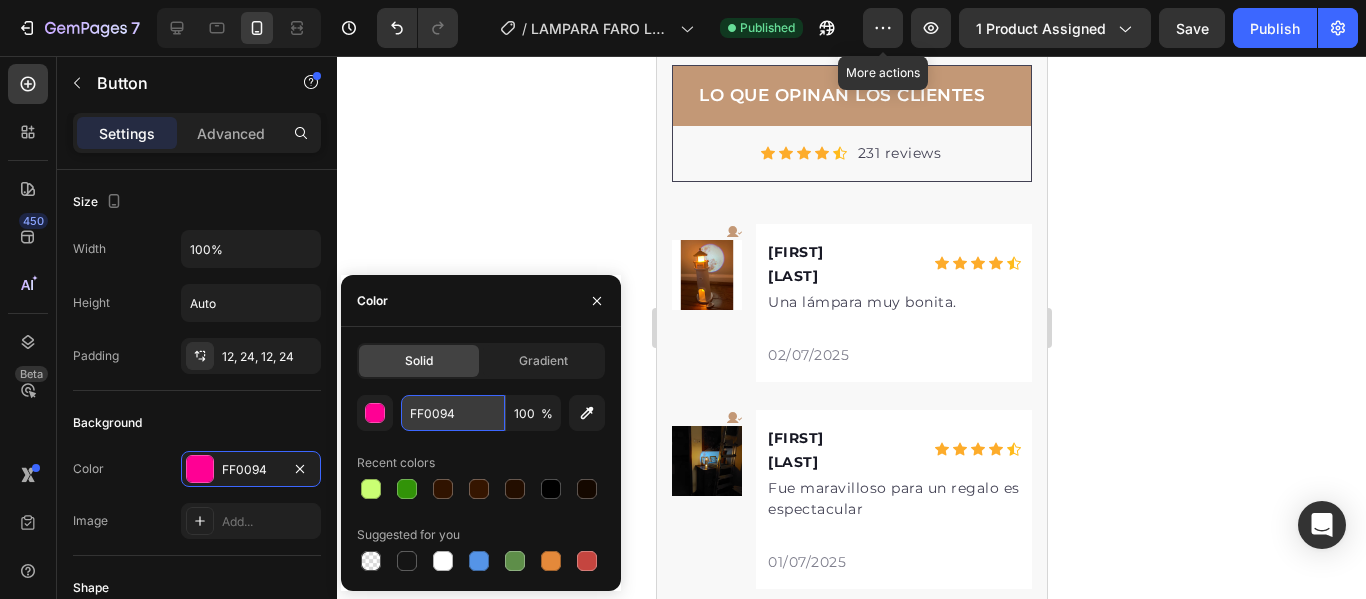 click on "FF0094" at bounding box center (453, 413) 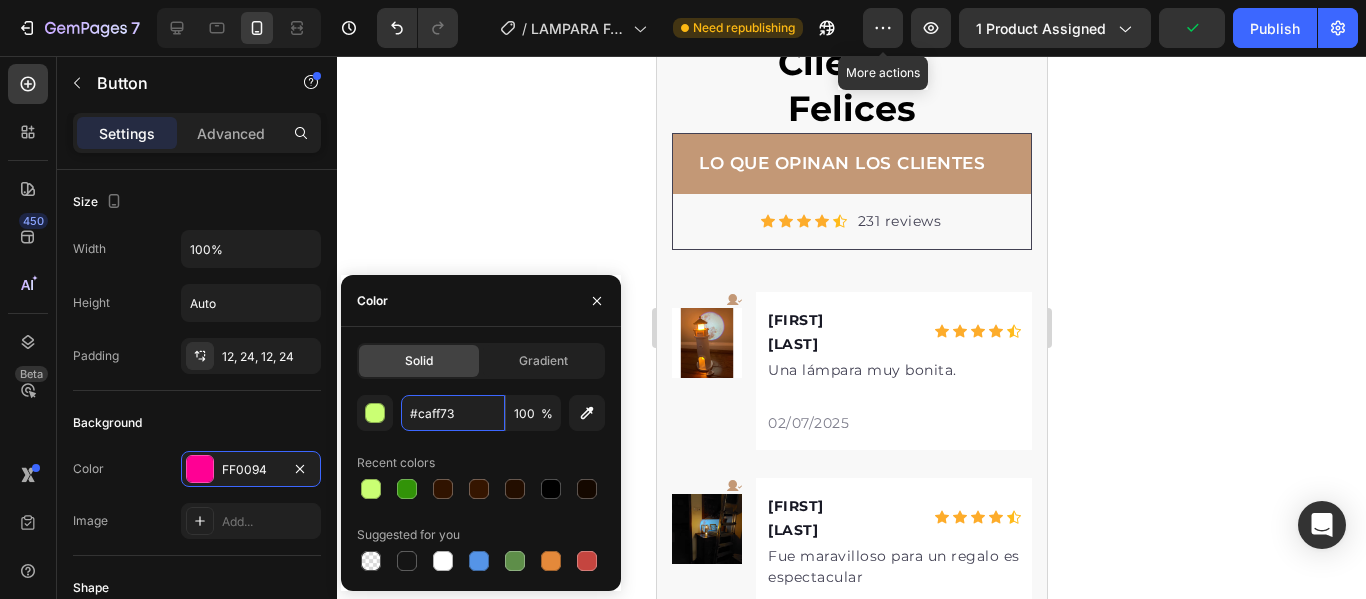 scroll, scrollTop: 2216, scrollLeft: 0, axis: vertical 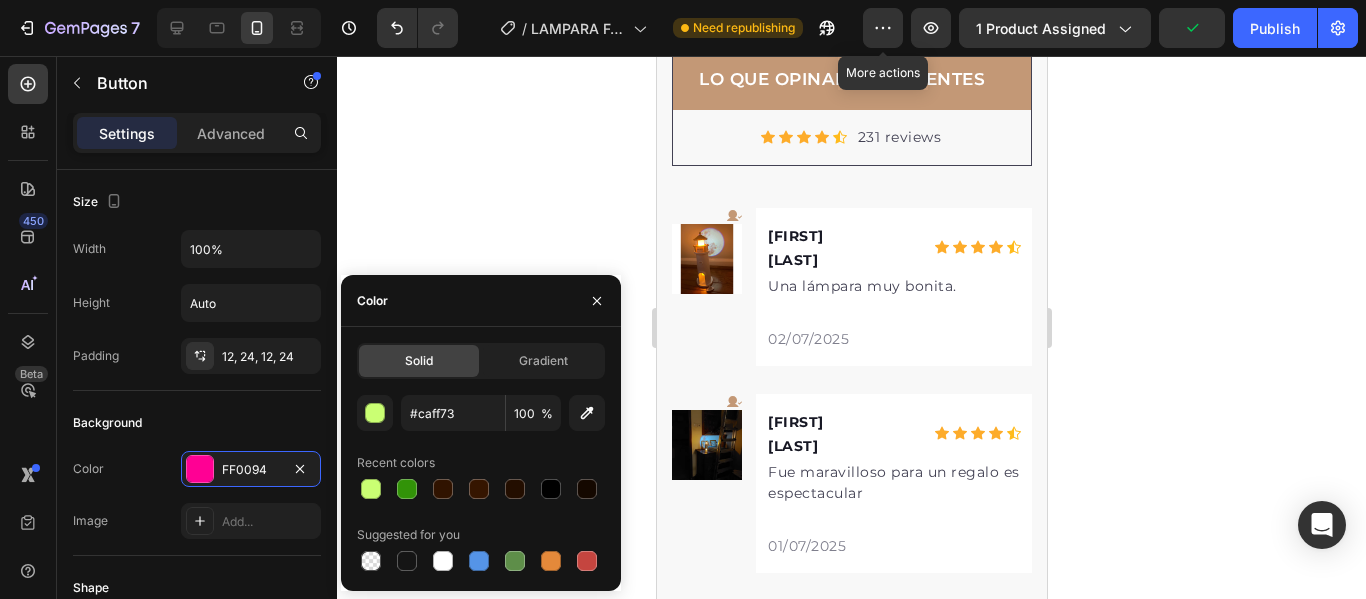 click on "COMPRAR CONTRA ENTREGA" at bounding box center [851, -165] 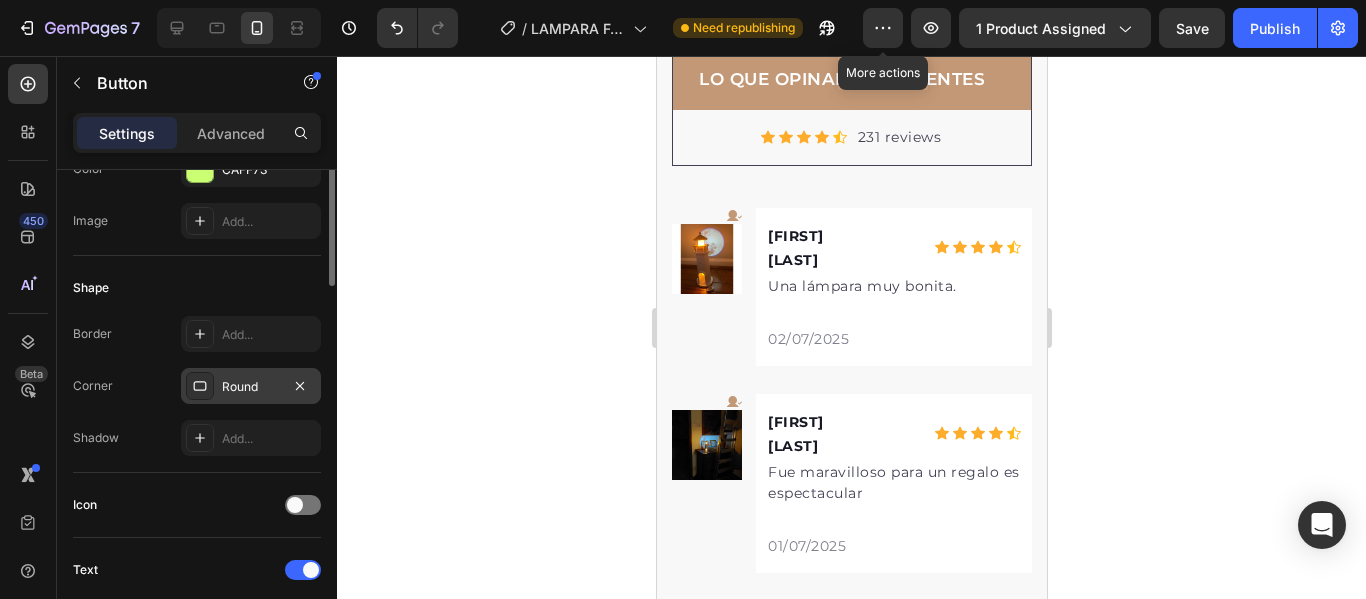 scroll, scrollTop: 200, scrollLeft: 0, axis: vertical 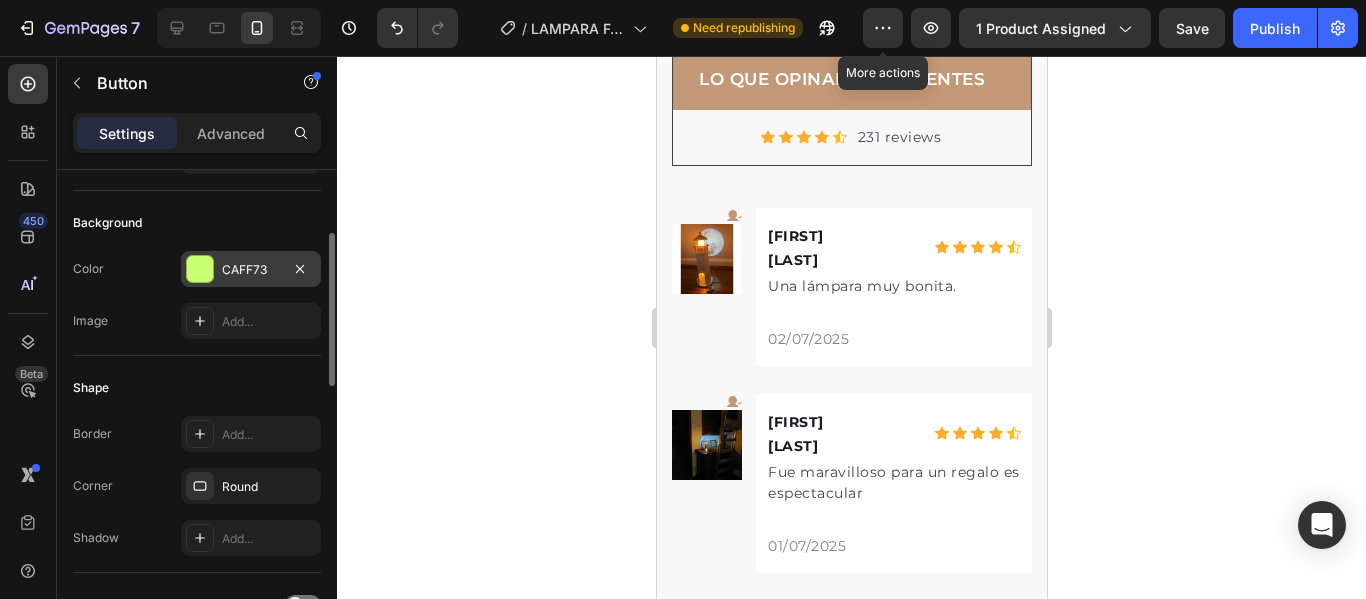click at bounding box center (200, 269) 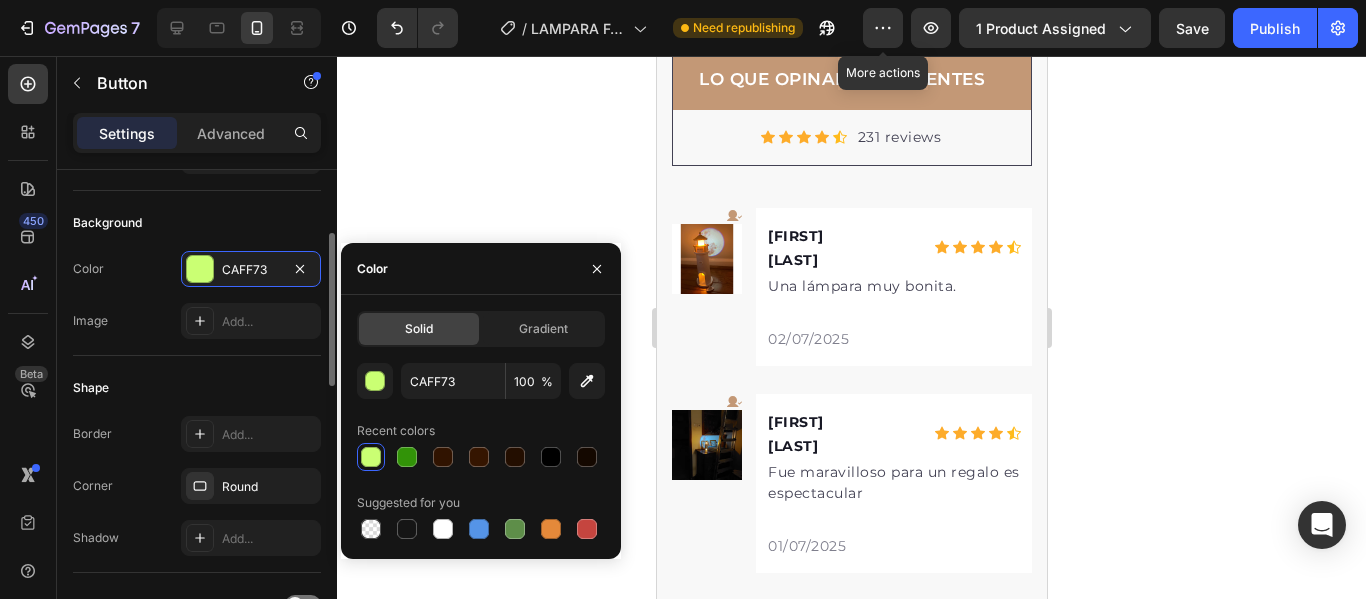 click on "Shape" at bounding box center (197, 388) 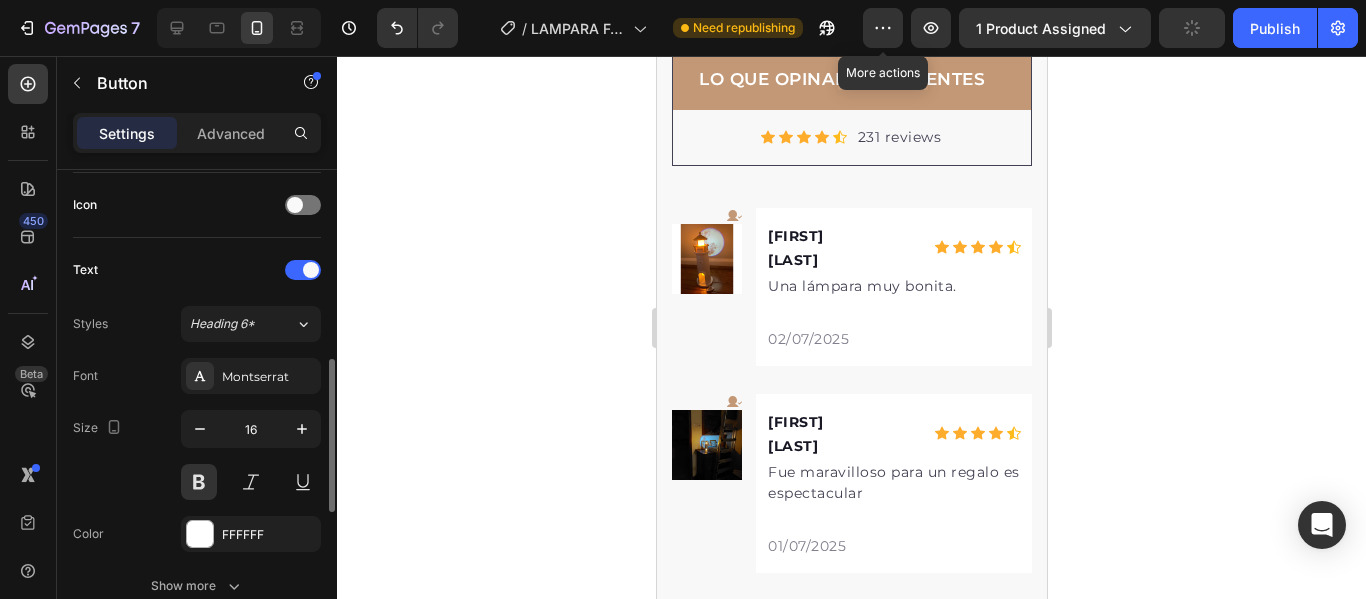 scroll, scrollTop: 700, scrollLeft: 0, axis: vertical 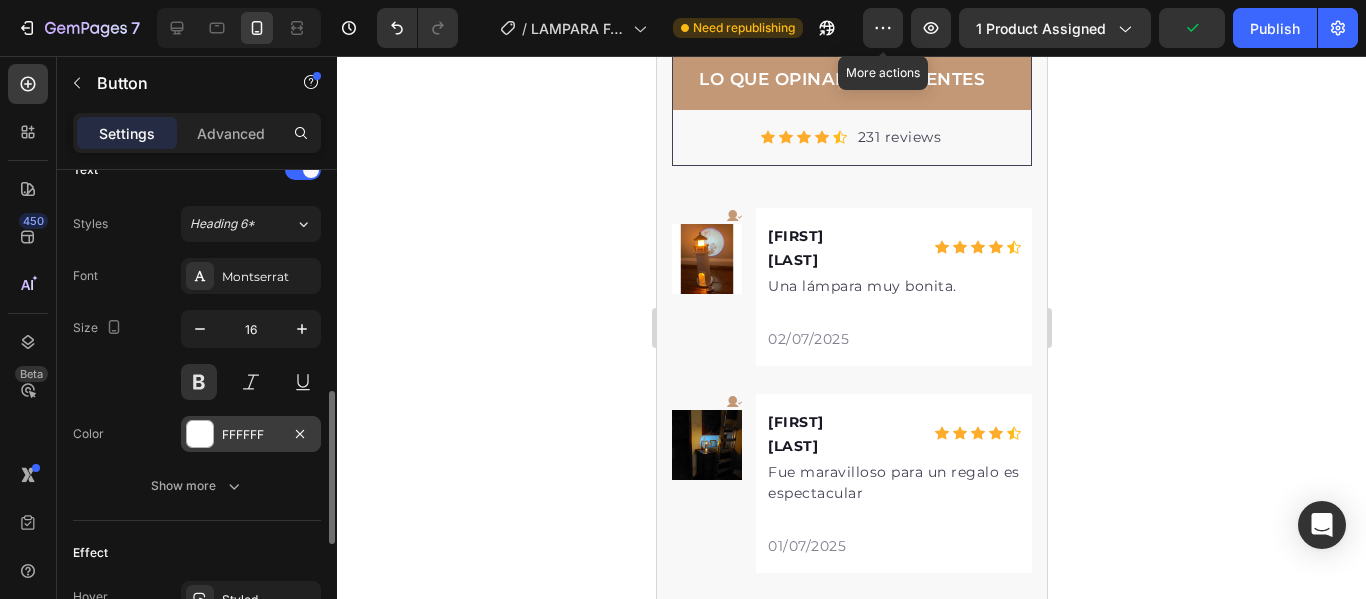 click at bounding box center (200, 434) 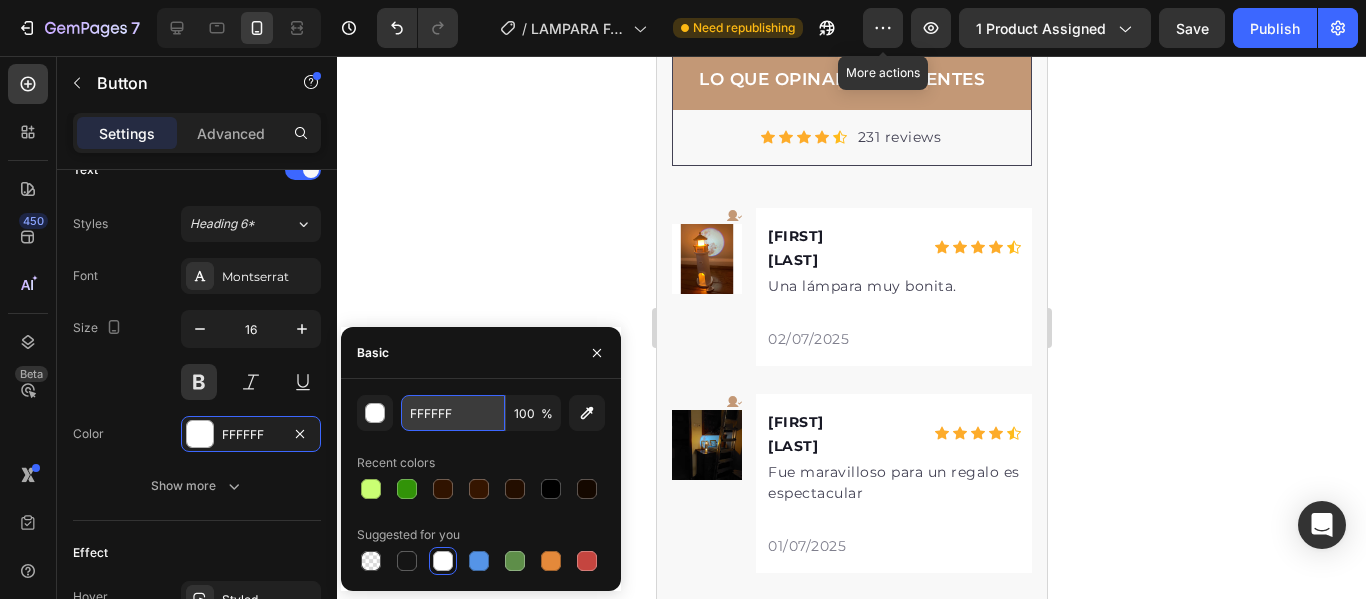 click on "FFFFFF" at bounding box center (0, 0) 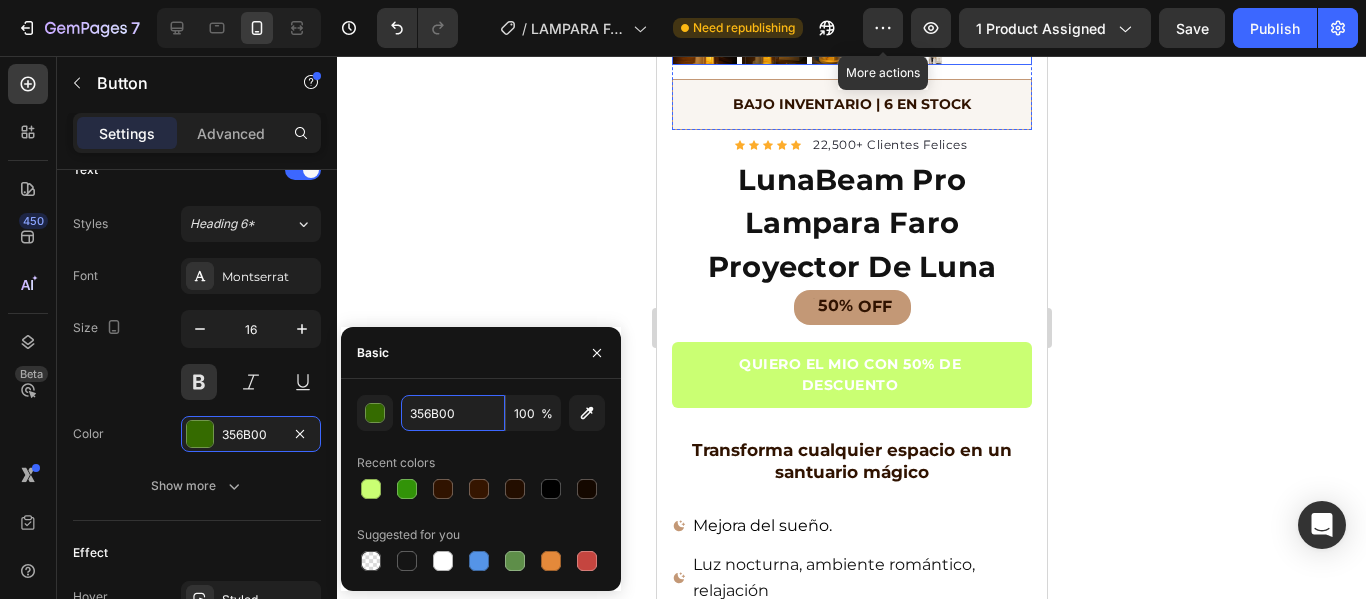 scroll, scrollTop: 816, scrollLeft: 0, axis: vertical 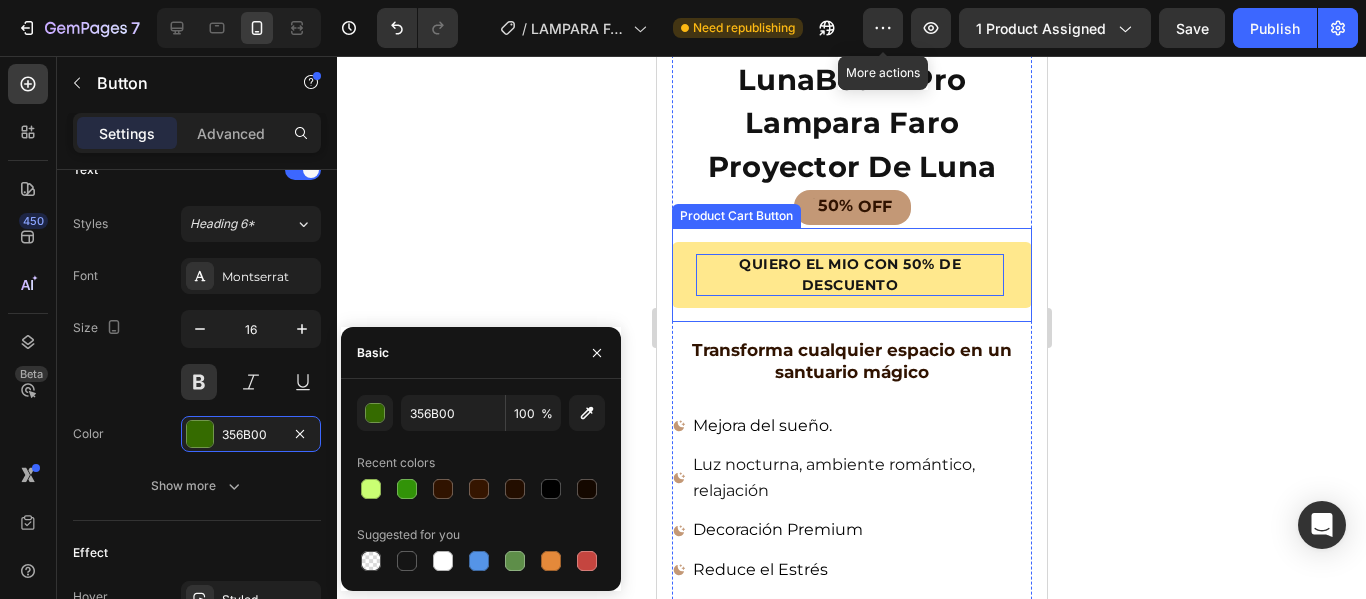 click on "QUIERO EL MIO CON 50% DE DESCUENTO" at bounding box center [849, 275] 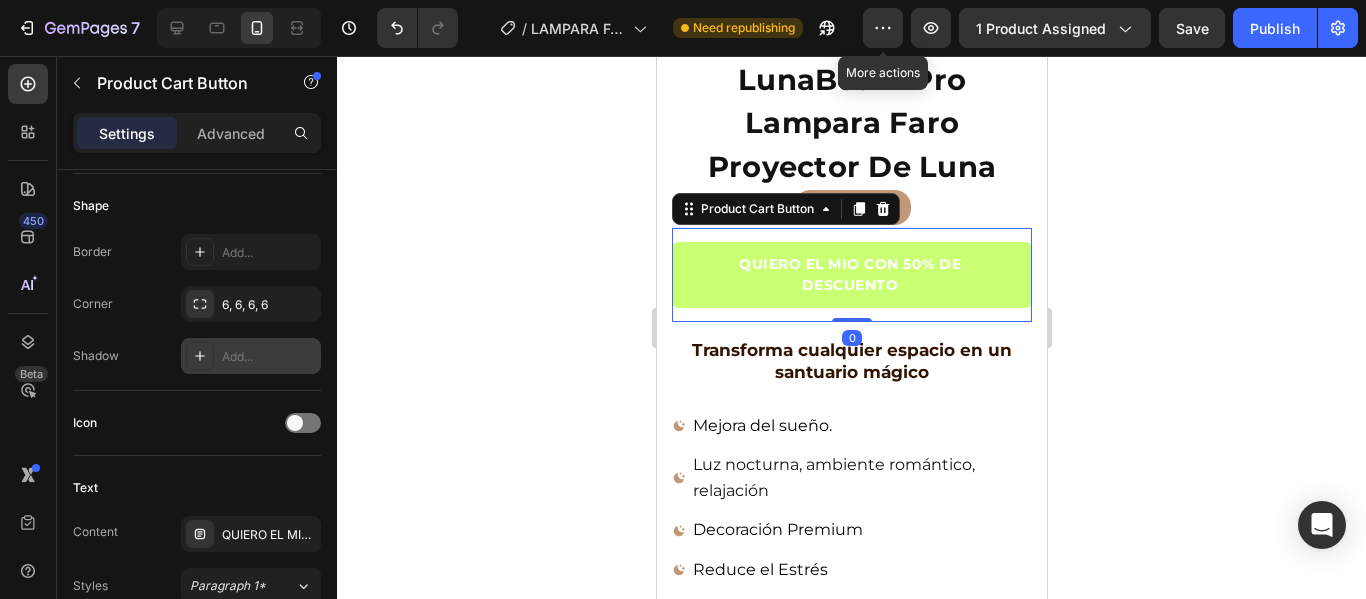scroll, scrollTop: 1000, scrollLeft: 0, axis: vertical 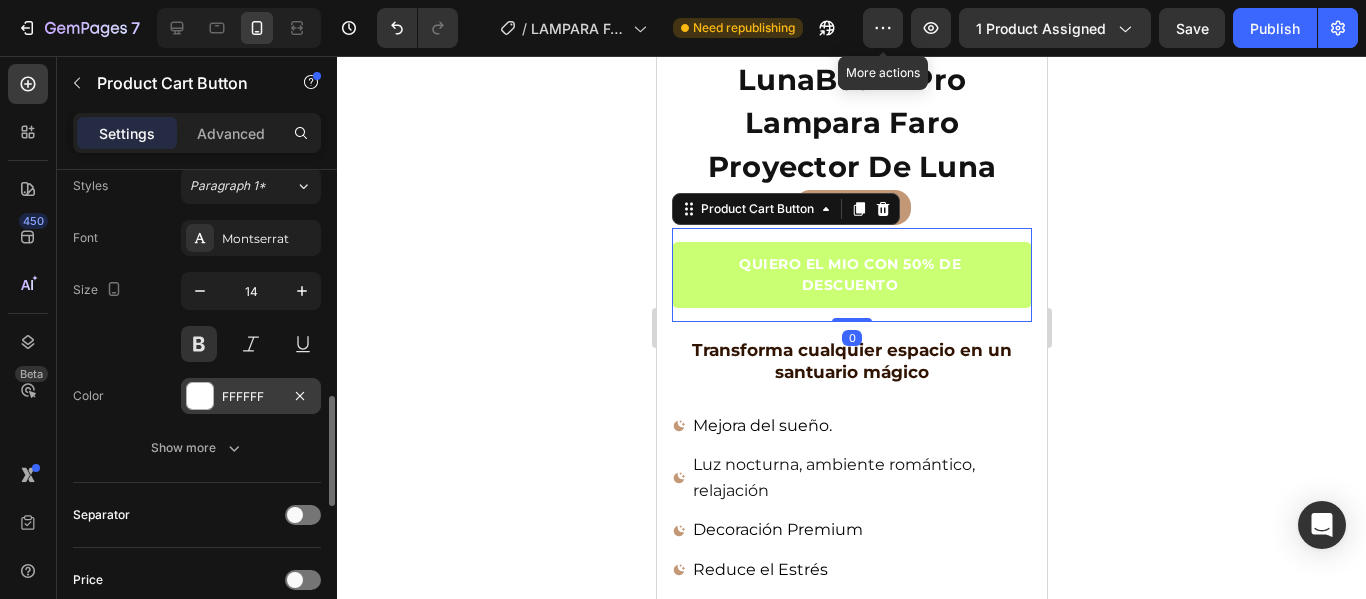 click on "FFFFFF" at bounding box center [251, 396] 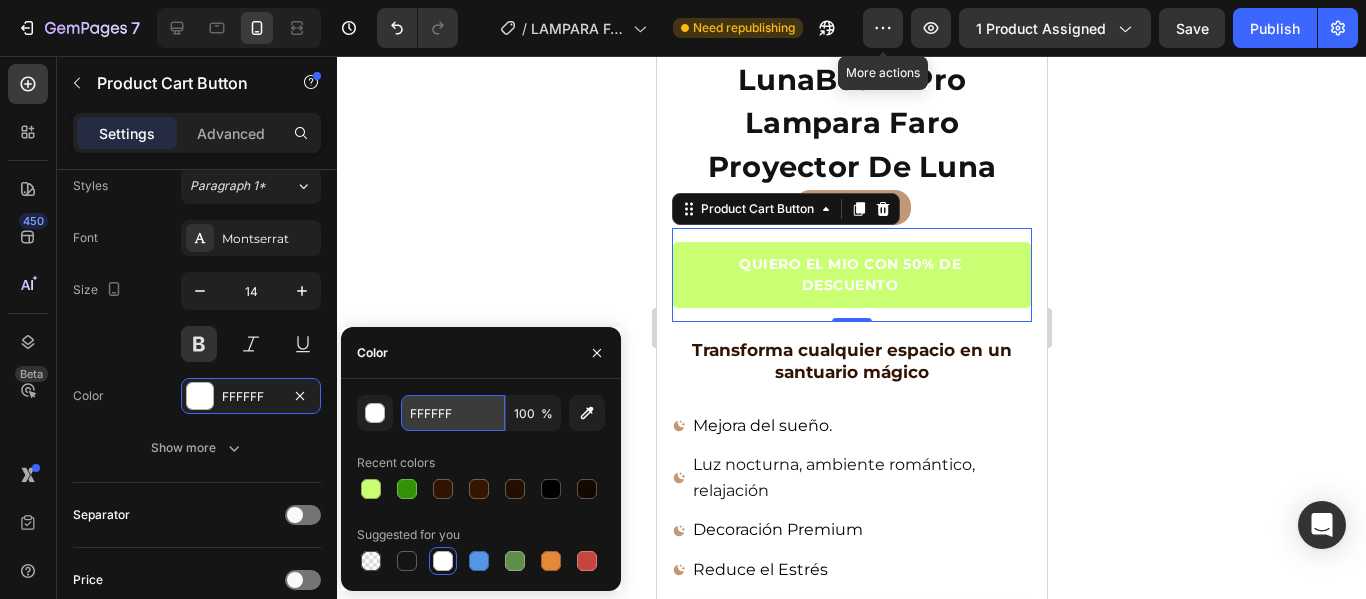 click on "FFFFFF" at bounding box center (453, 413) 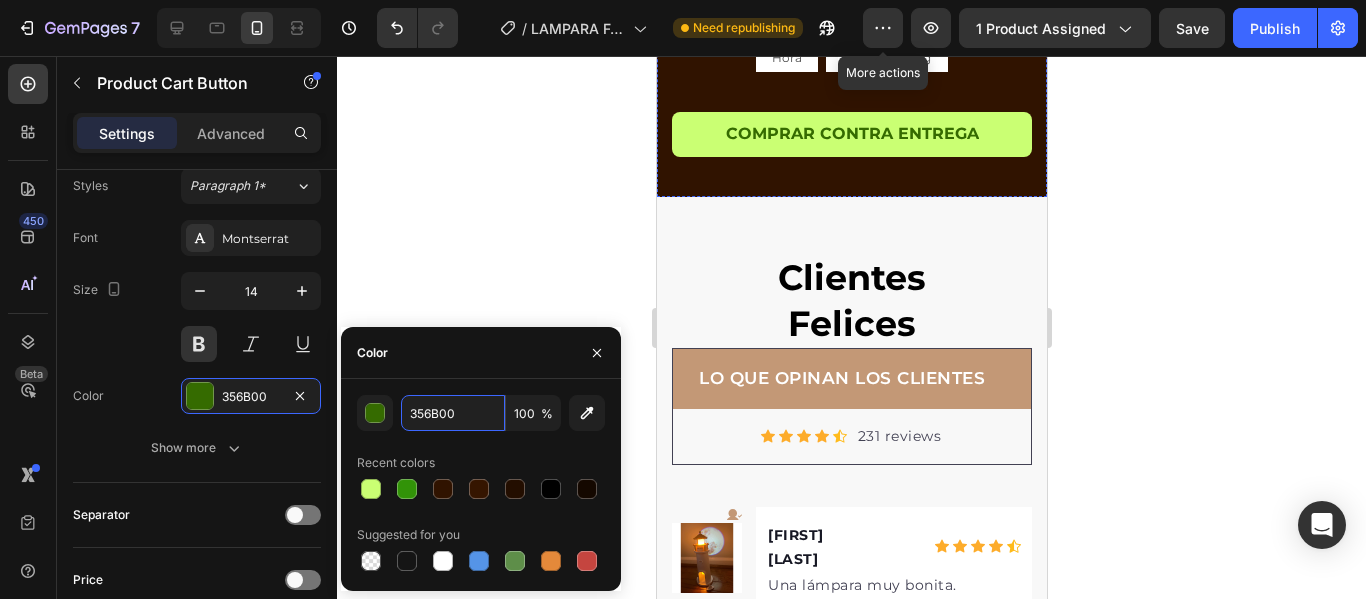 scroll, scrollTop: 2216, scrollLeft: 0, axis: vertical 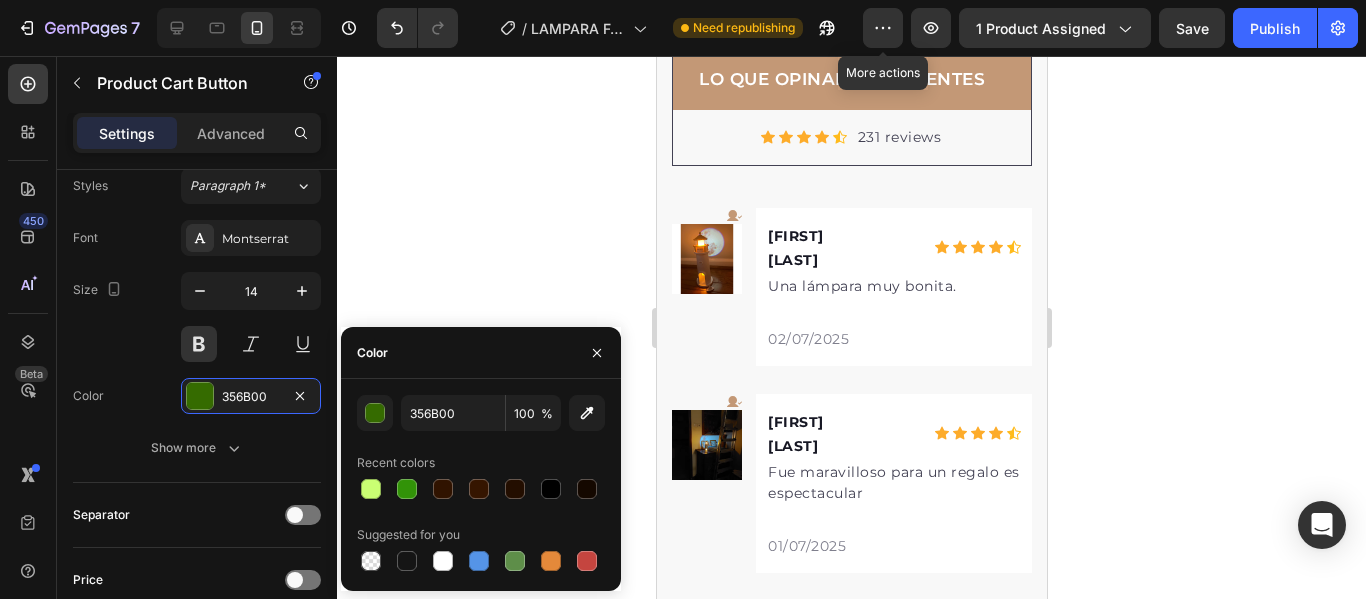 click on "COMPRAR CONTRA ENTREGA" at bounding box center (851, -165) 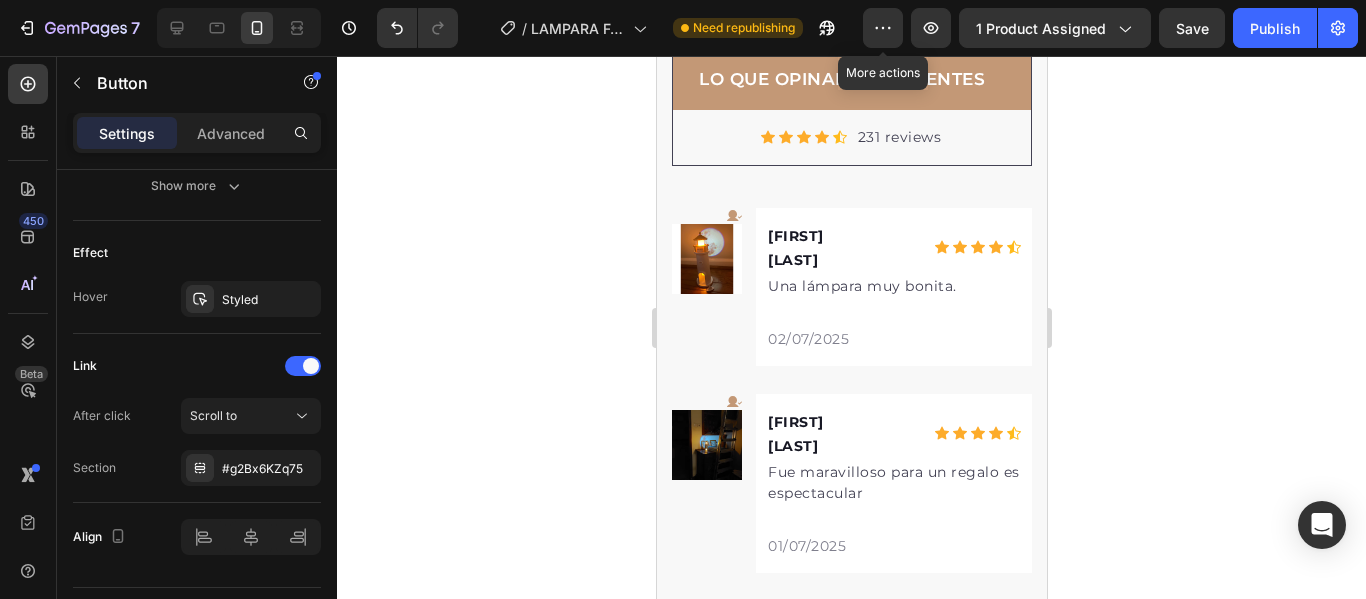 scroll, scrollTop: 0, scrollLeft: 0, axis: both 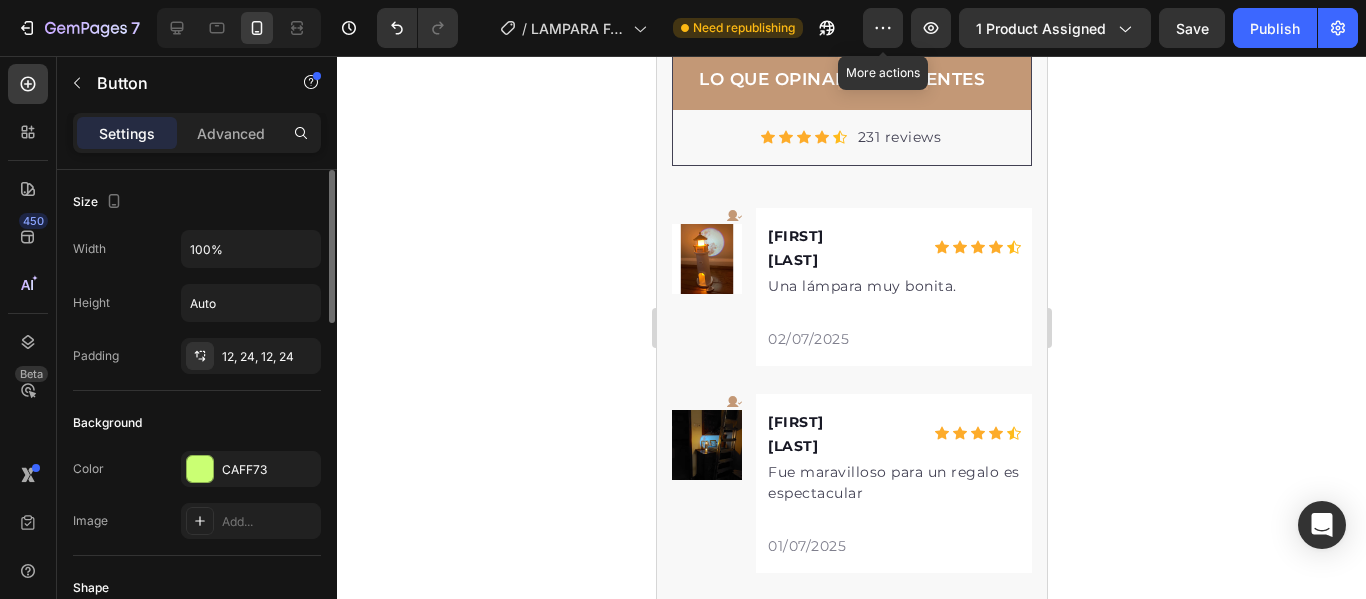 click 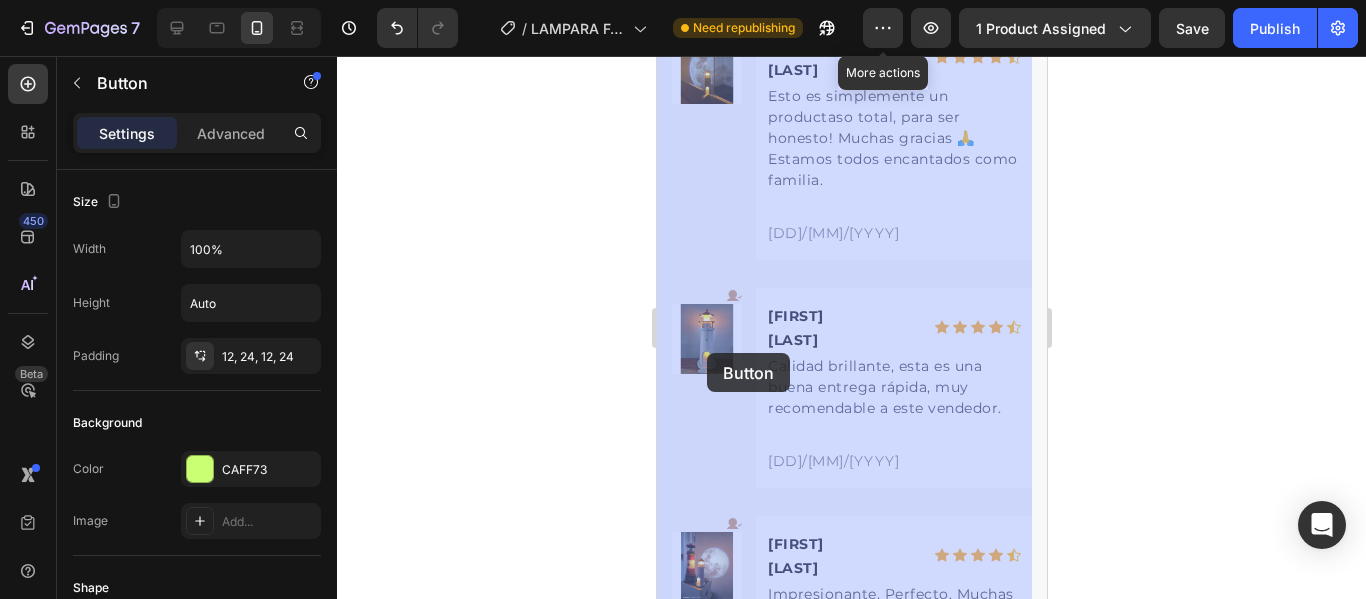 scroll, scrollTop: 4816, scrollLeft: 0, axis: vertical 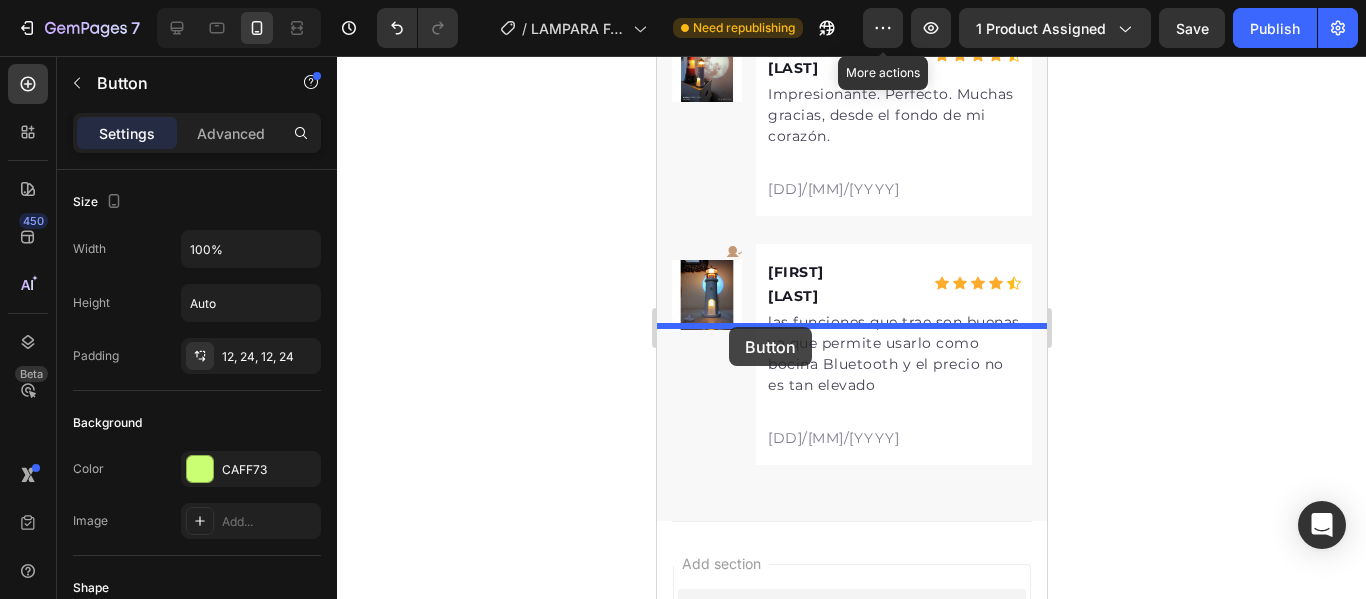 drag, startPoint x: 707, startPoint y: 354, endPoint x: 728, endPoint y: 327, distance: 34.20526 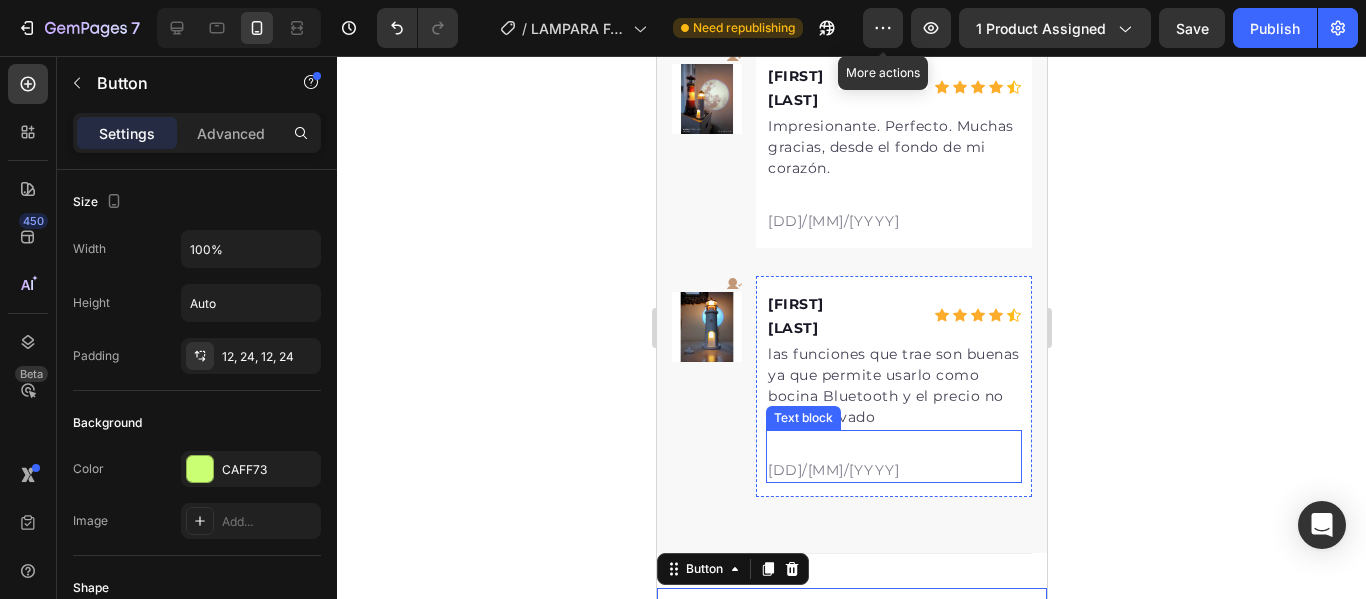 scroll, scrollTop: 4916, scrollLeft: 0, axis: vertical 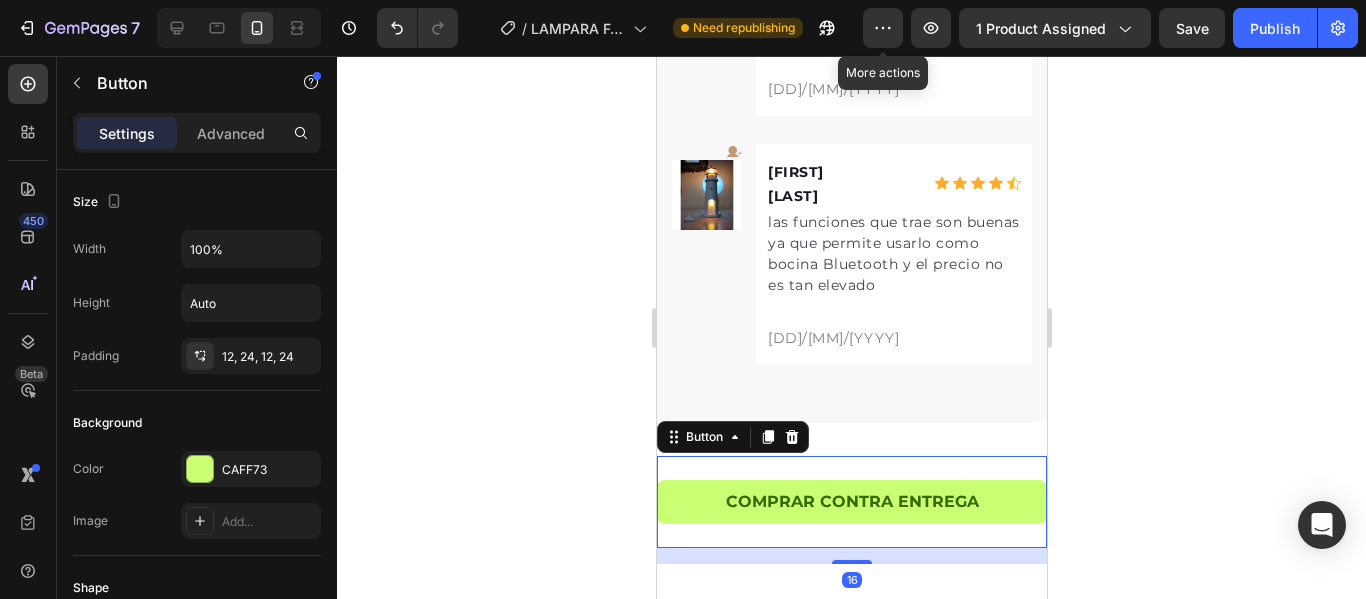 click on "COMPRAR CONTRA ENTREGA Button   16" at bounding box center [851, 502] 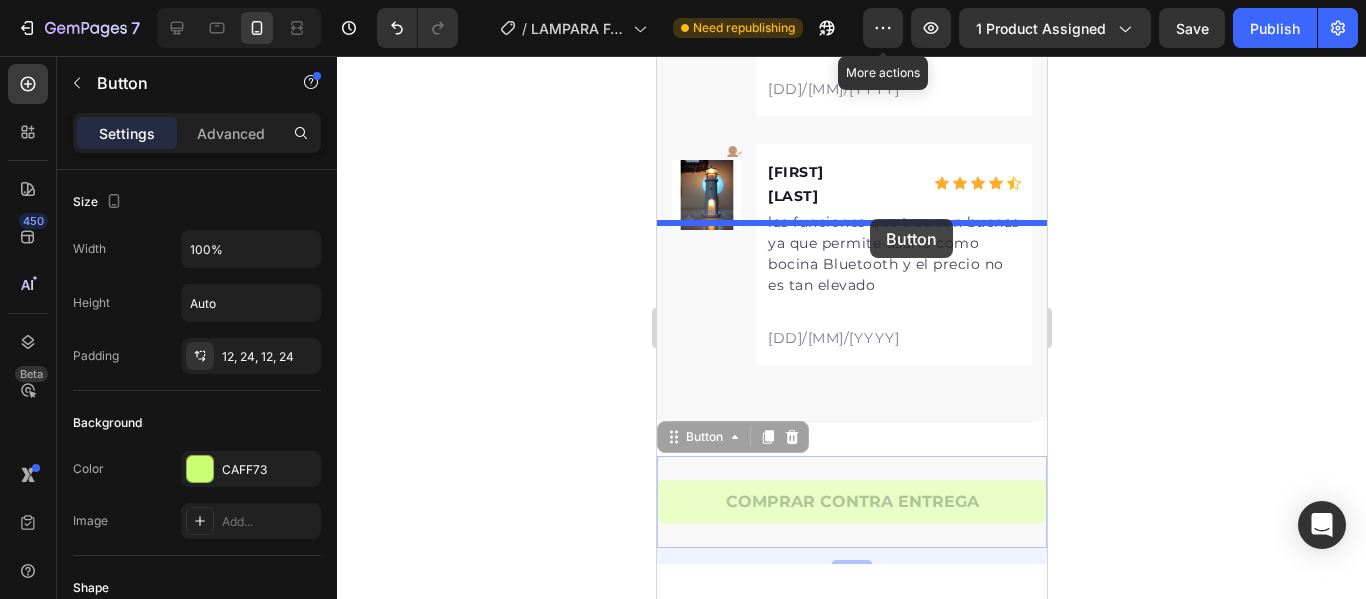 drag, startPoint x: 913, startPoint y: 271, endPoint x: 869, endPoint y: 219, distance: 68.117546 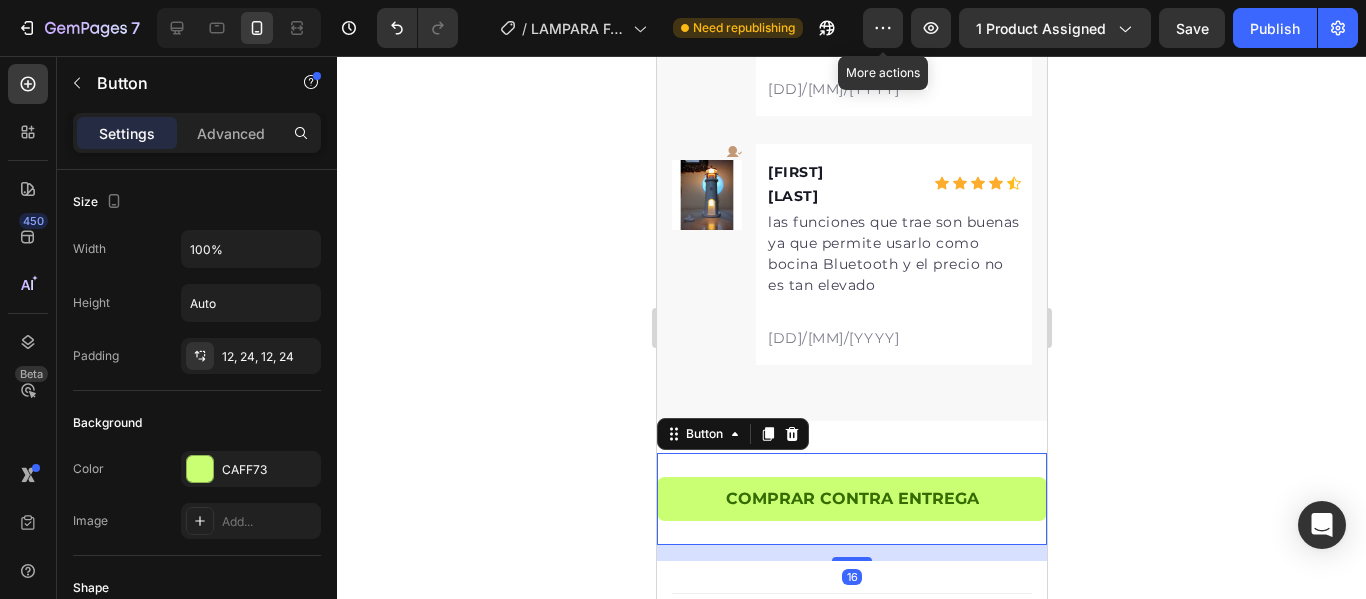 click 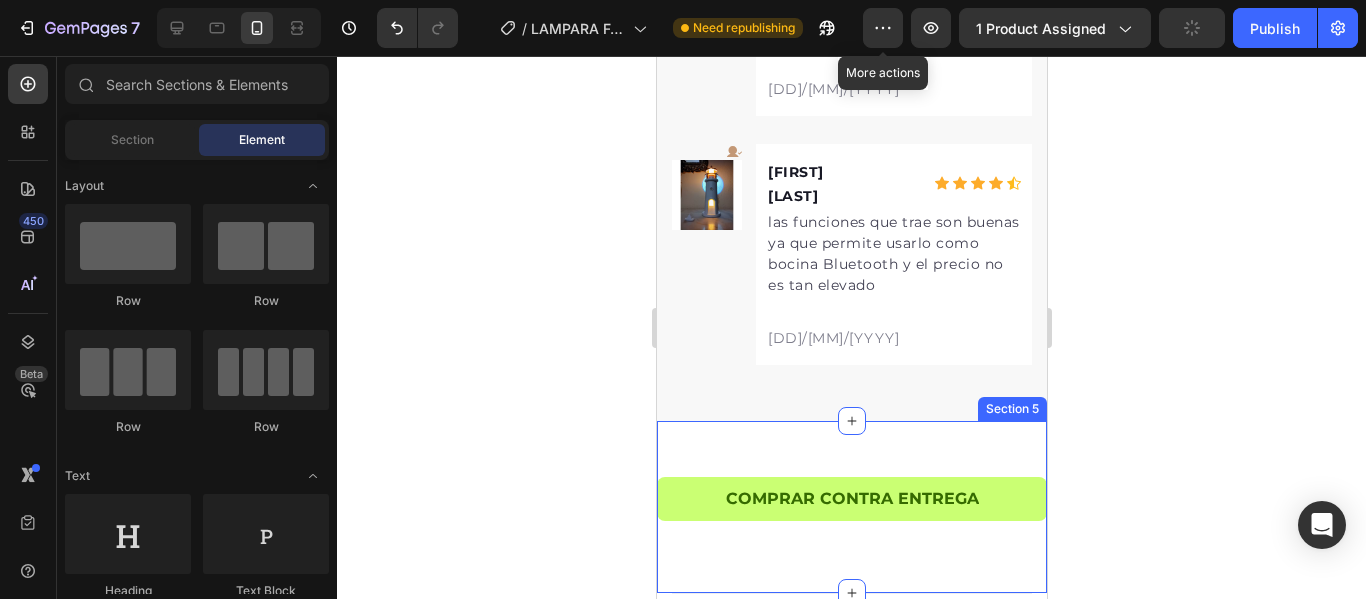 click on "COMPRAR CONTRA ENTREGA Button Section 5" at bounding box center (851, 507) 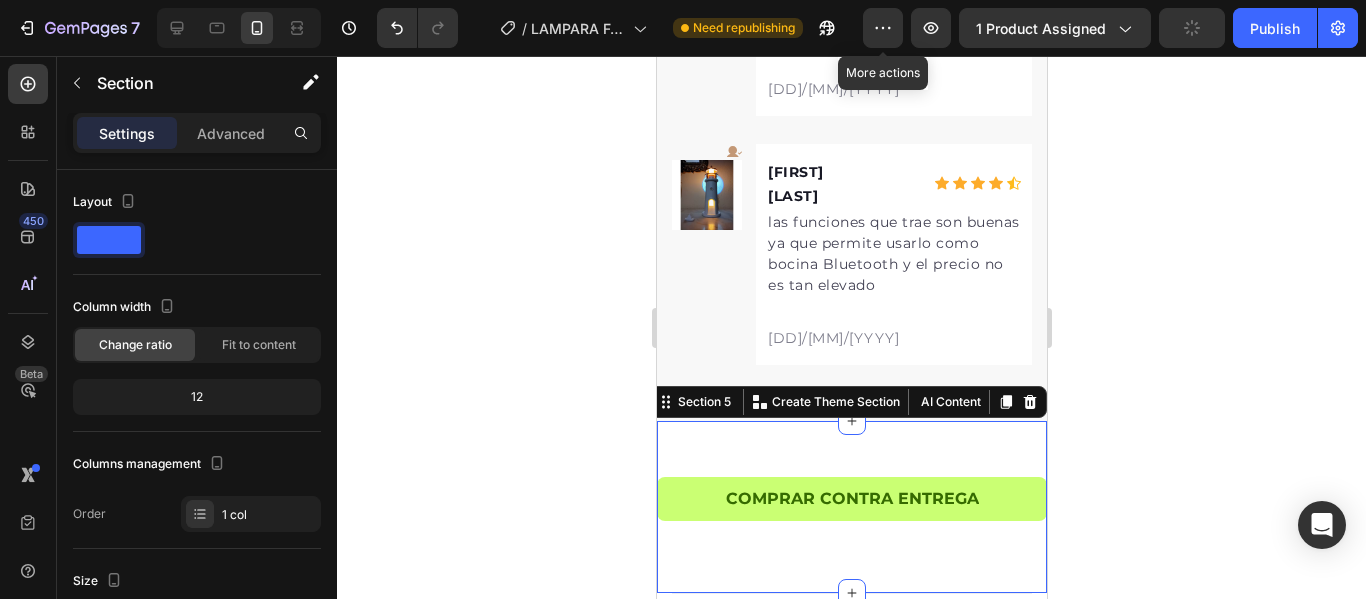 click on "COMPRAR CONTRA ENTREGA Button" at bounding box center (851, 499) 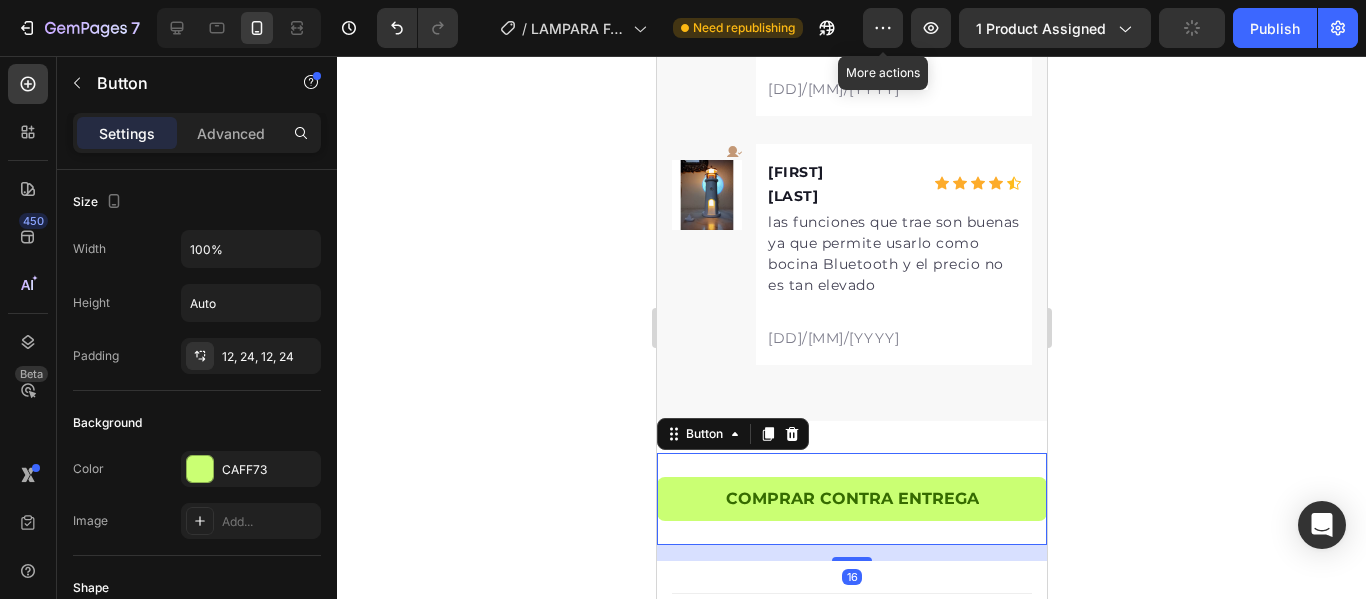 click on "COMPRAR CONTRA ENTREGA Button   16" at bounding box center (851, 499) 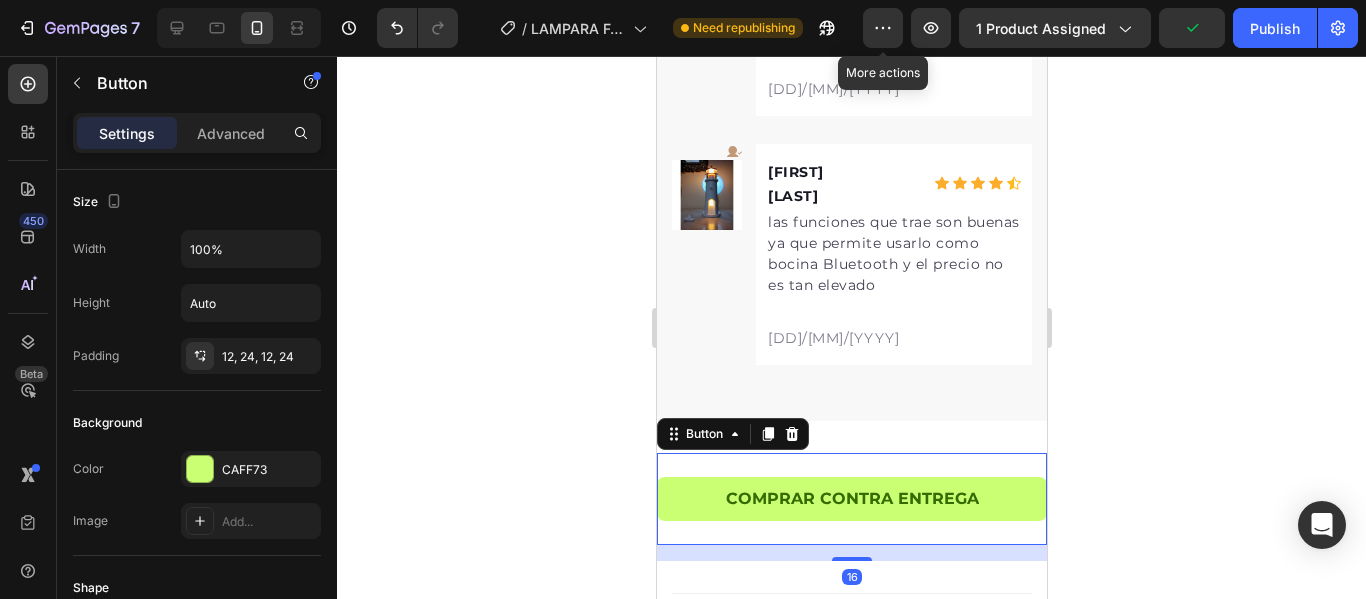 click on "Settings" 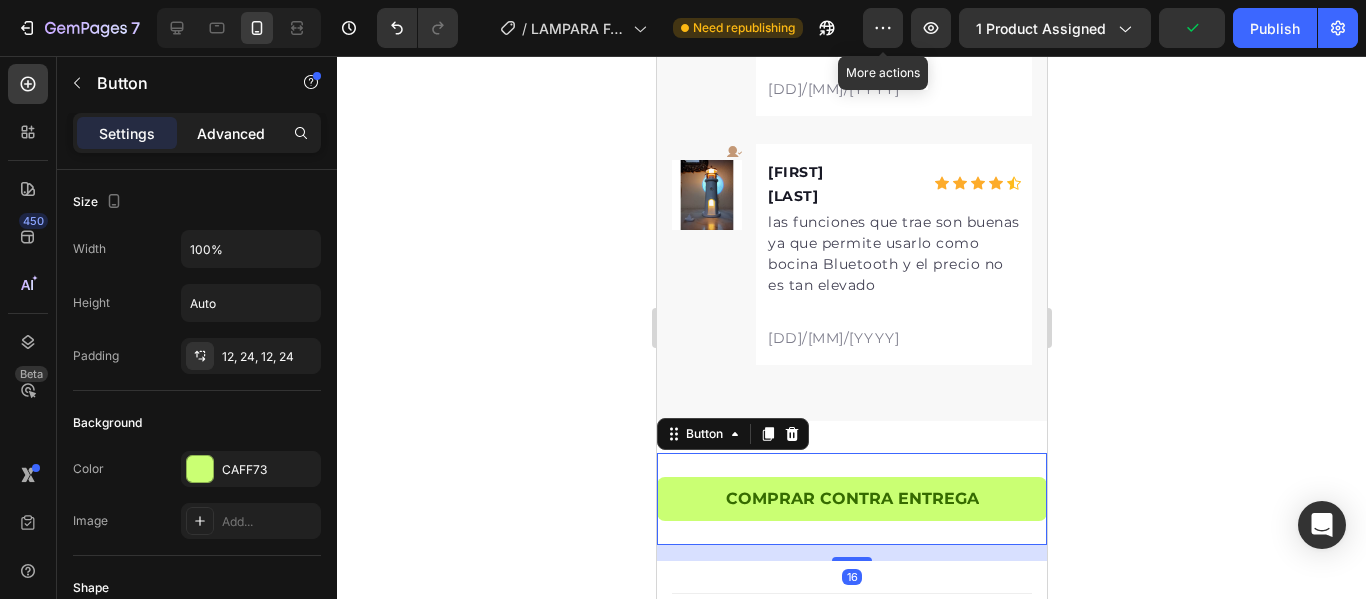 click on "Advanced" at bounding box center (231, 133) 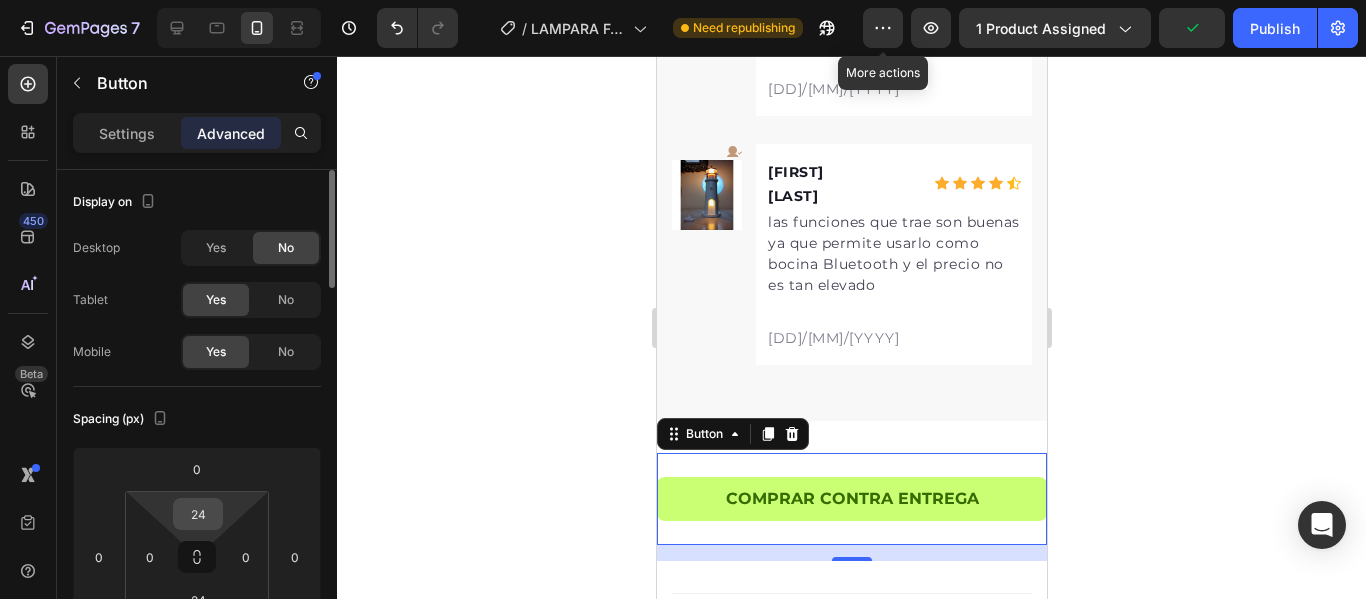 click on "24" at bounding box center [198, 514] 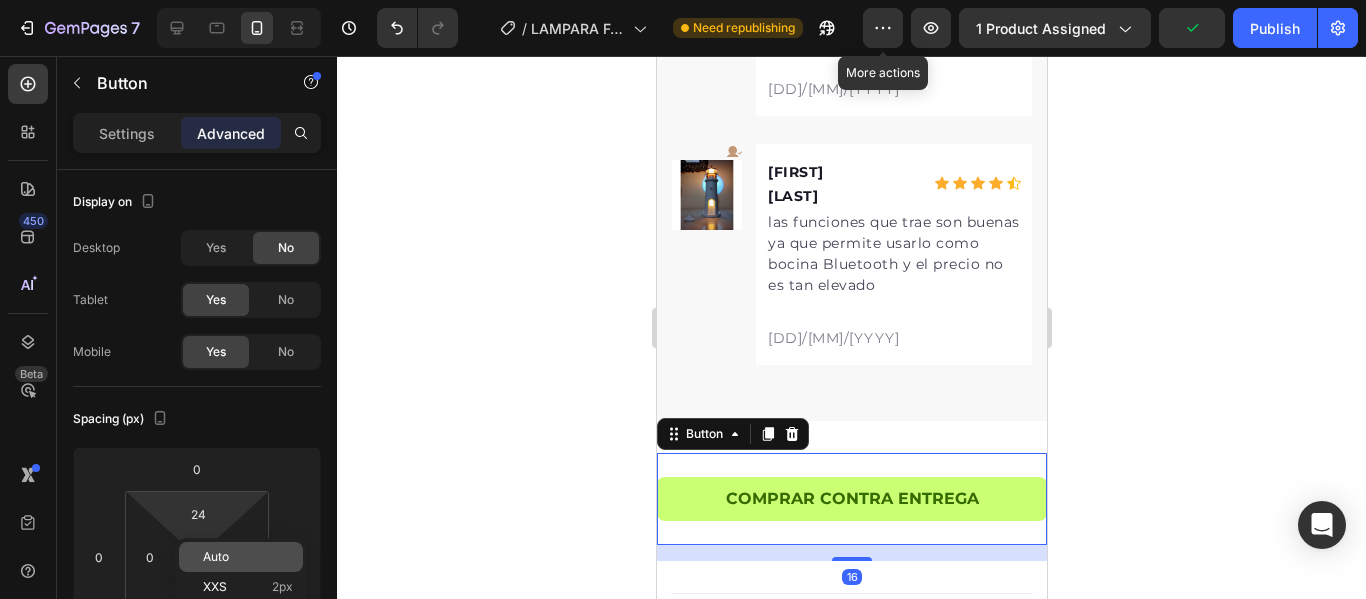 click on "Auto" 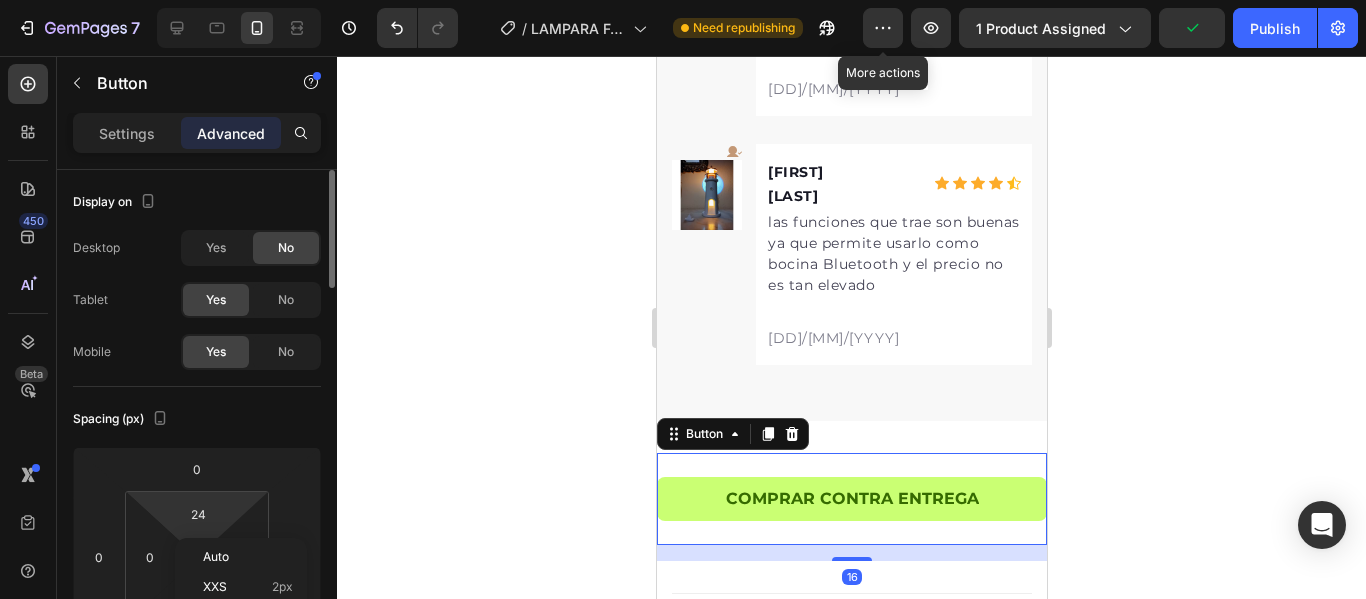 type on "Auto" 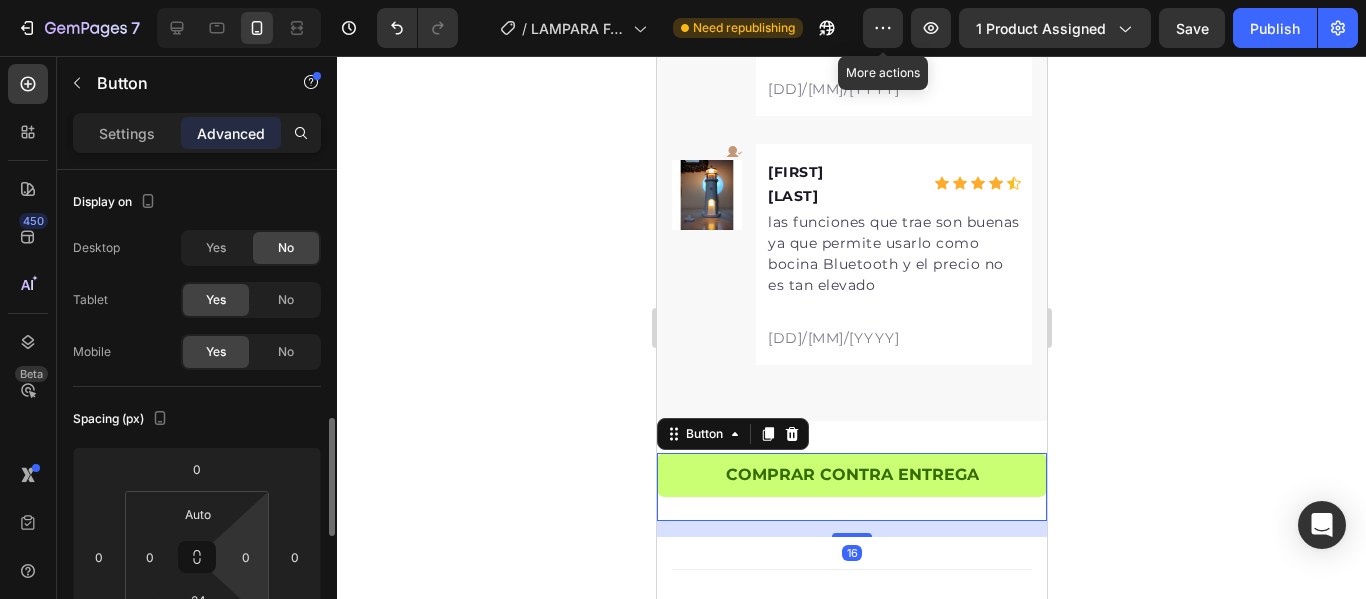 scroll, scrollTop: 200, scrollLeft: 0, axis: vertical 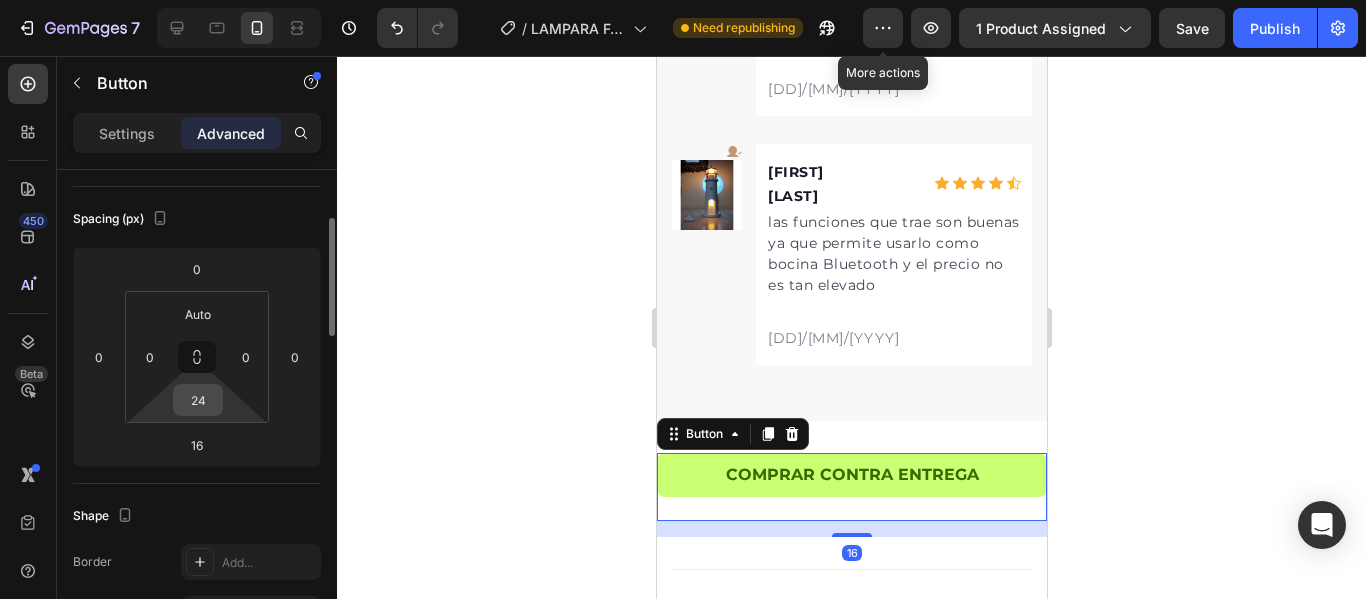 click on "24" at bounding box center (198, 400) 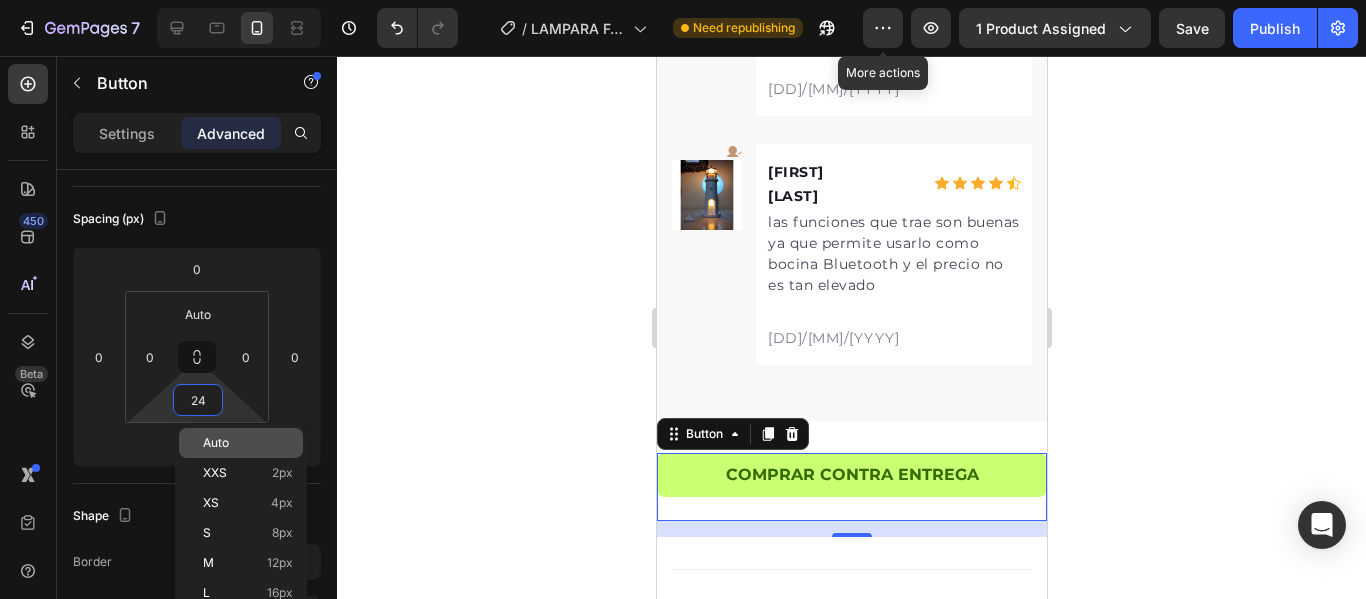click on "Auto" 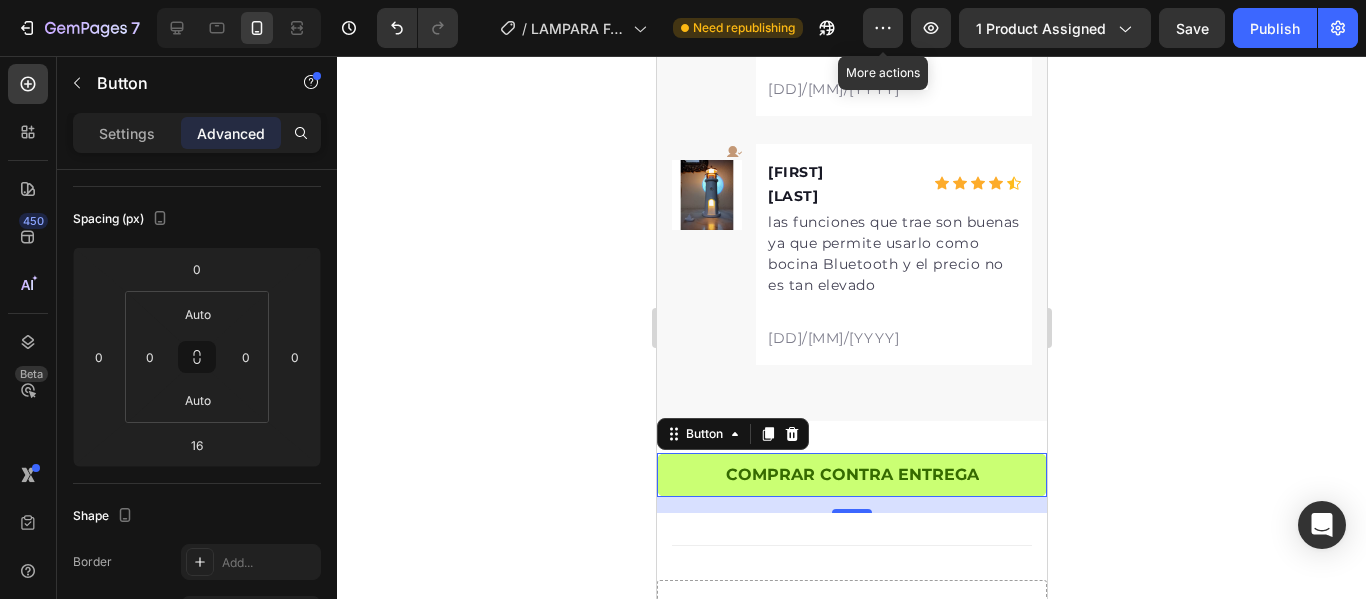 click 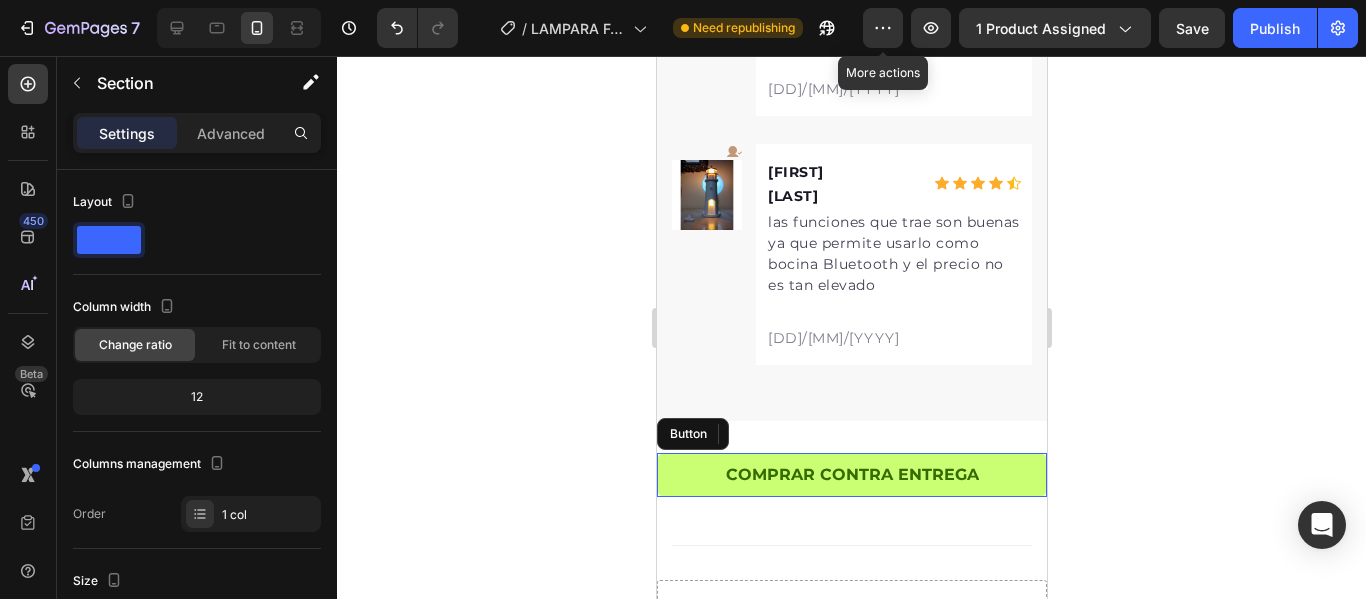 click on "COMPRAR CONTRA ENTREGA Button Section 5" at bounding box center [851, 483] 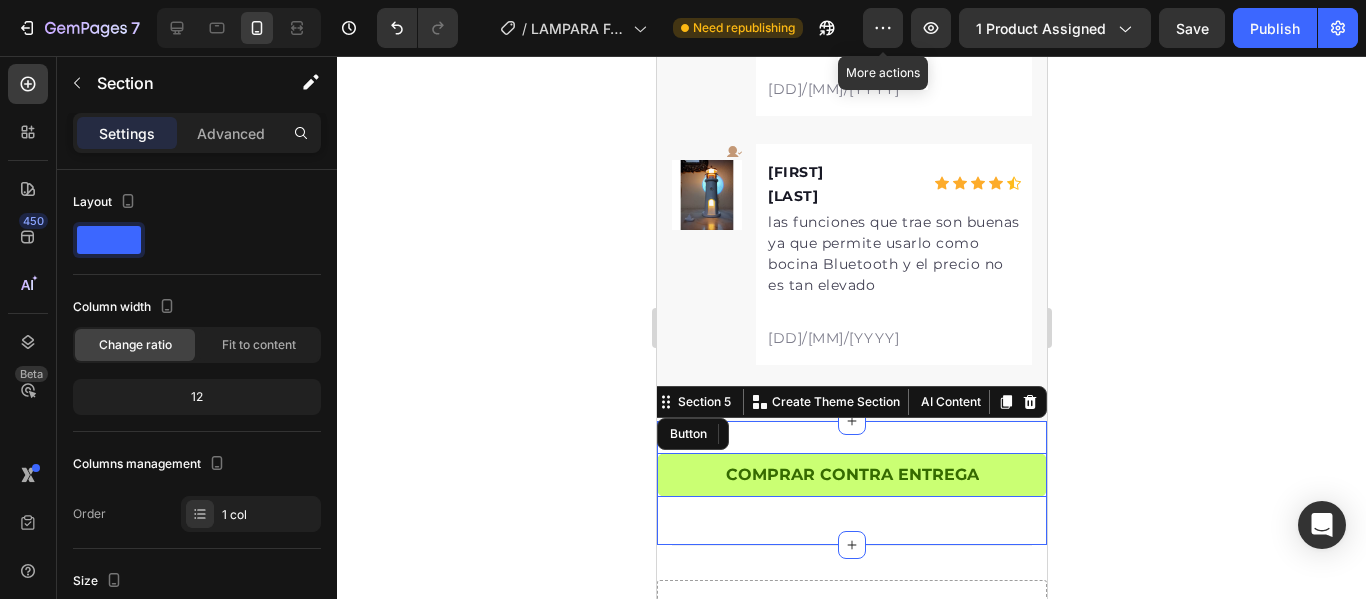 click on "Settings Advanced" at bounding box center [197, 133] 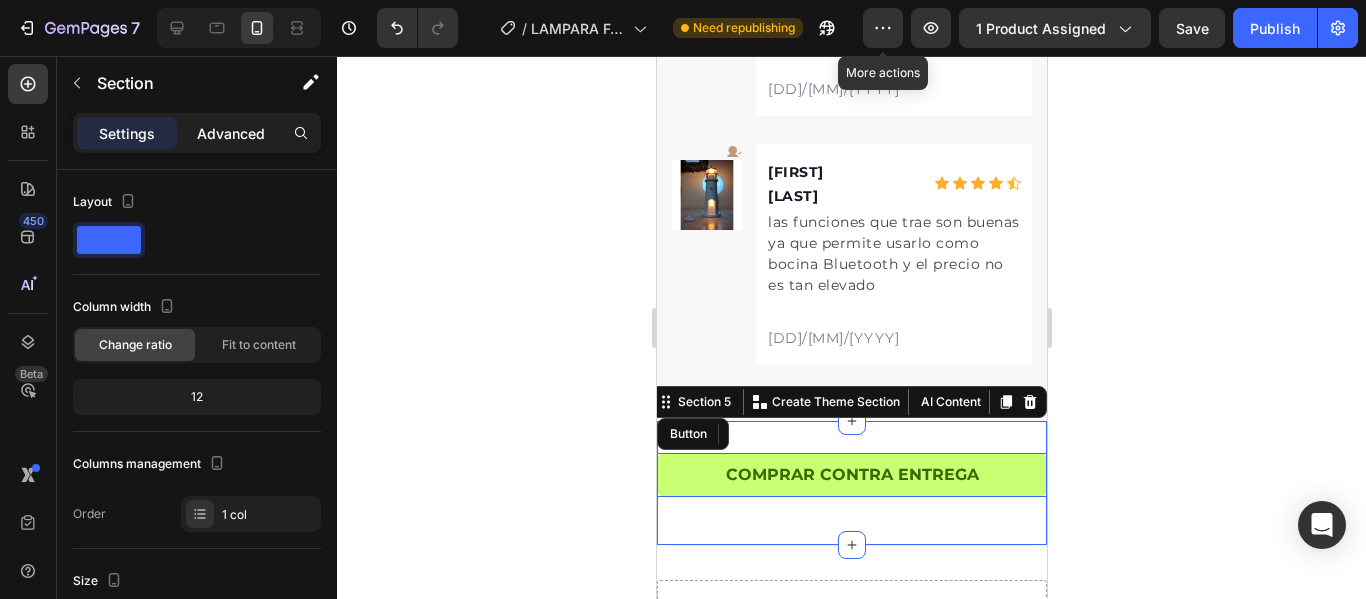 click on "Advanced" at bounding box center (231, 133) 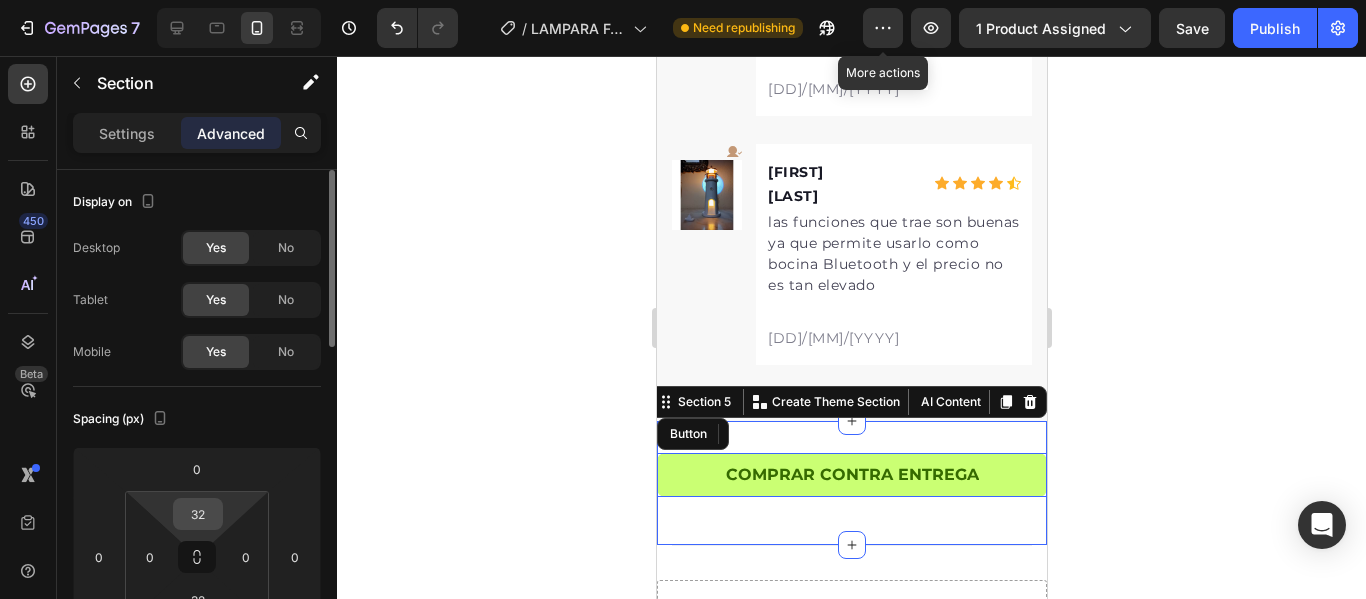 click on "32" at bounding box center [198, 514] 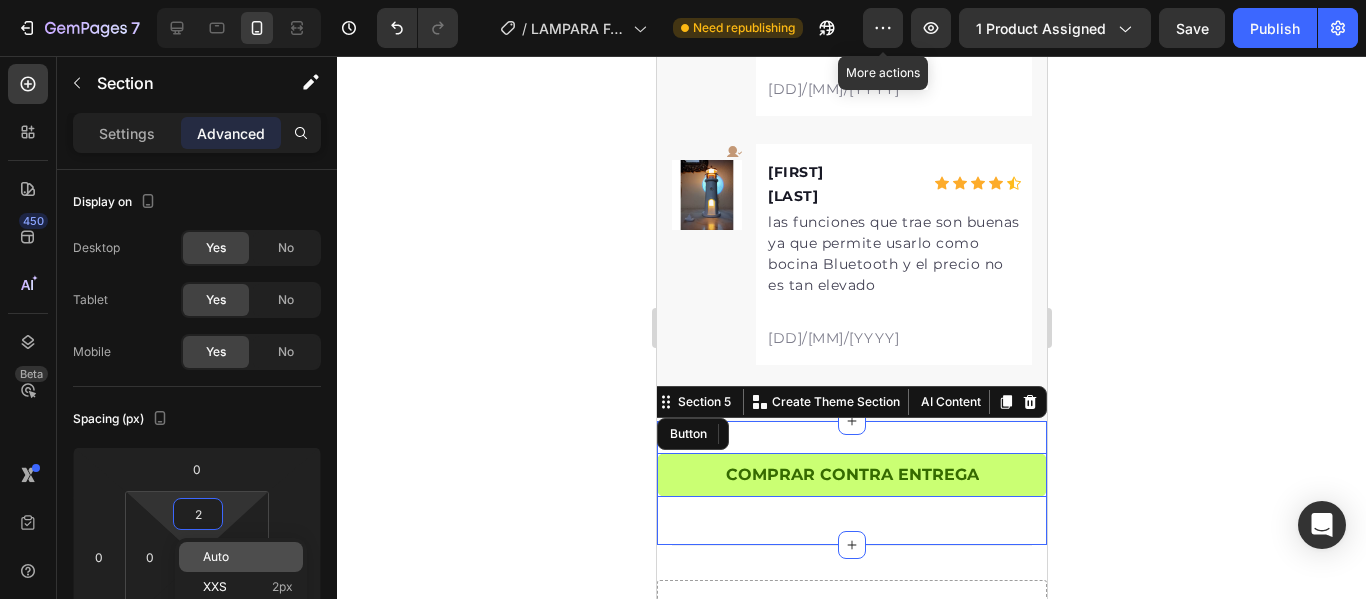 click on "Auto" 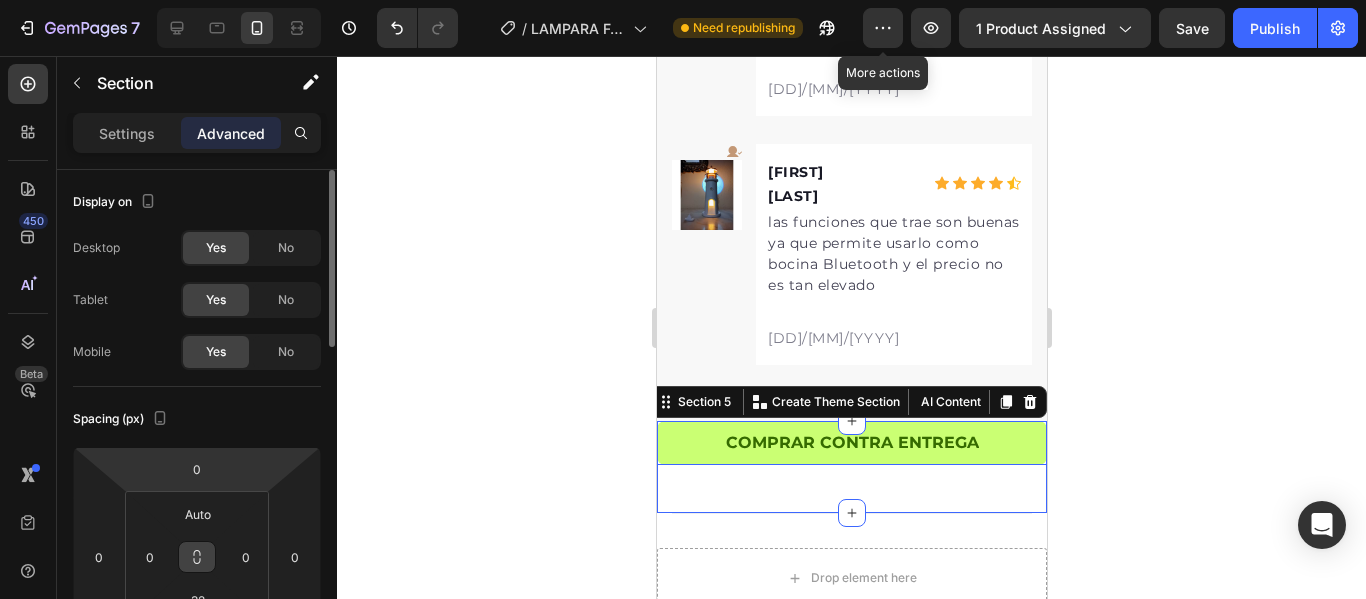 scroll, scrollTop: 200, scrollLeft: 0, axis: vertical 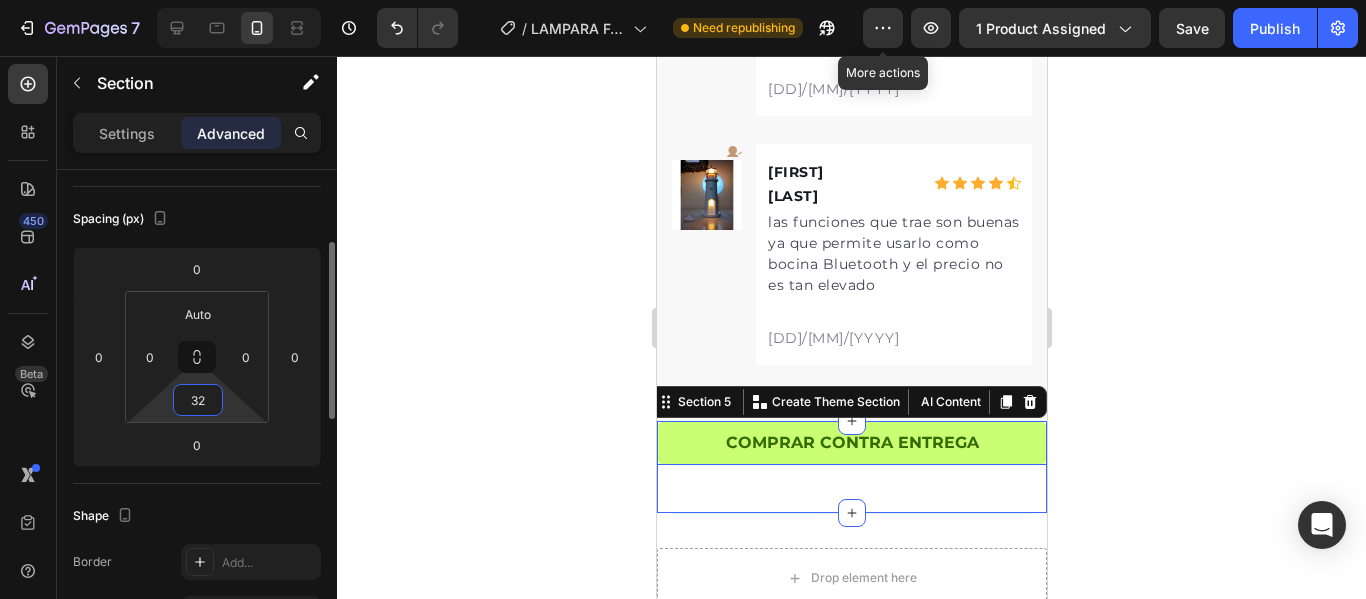 click on "32" at bounding box center (198, 400) 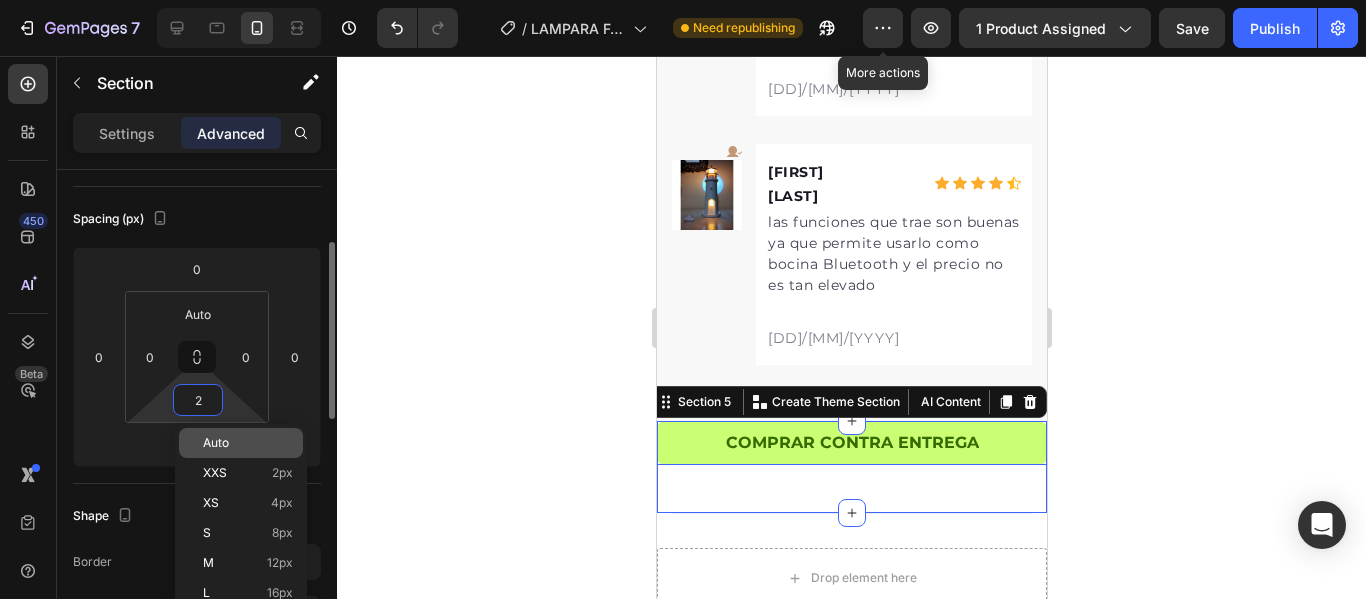 click on "Auto" at bounding box center (216, 443) 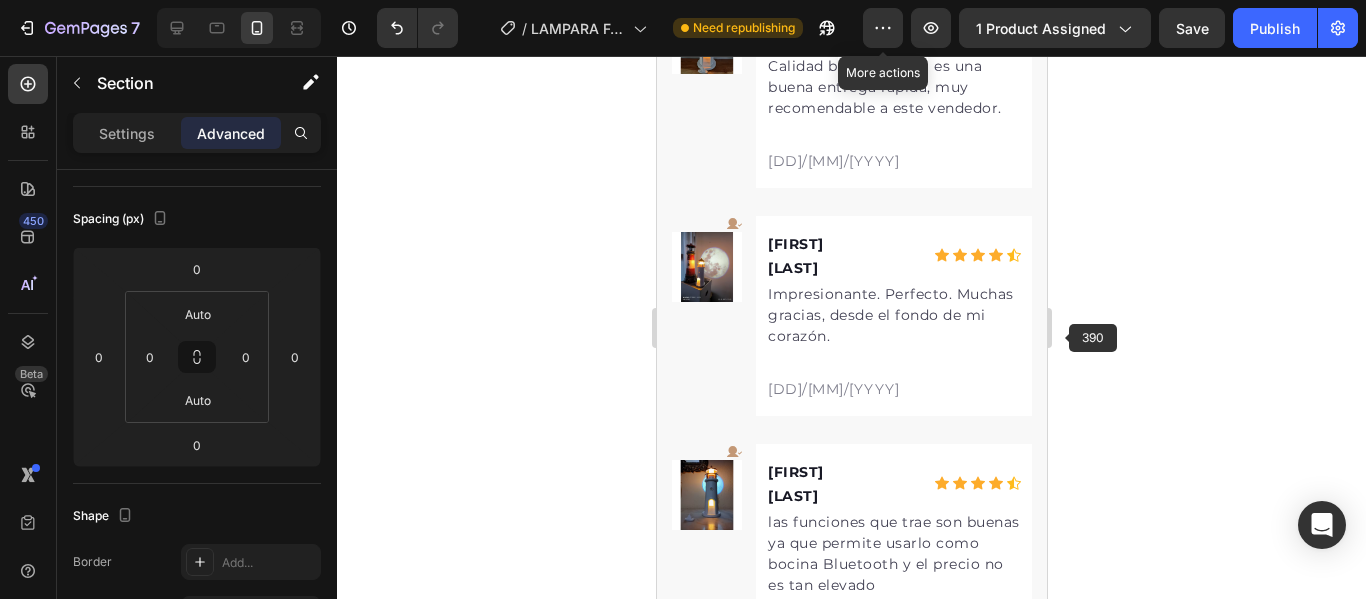 click 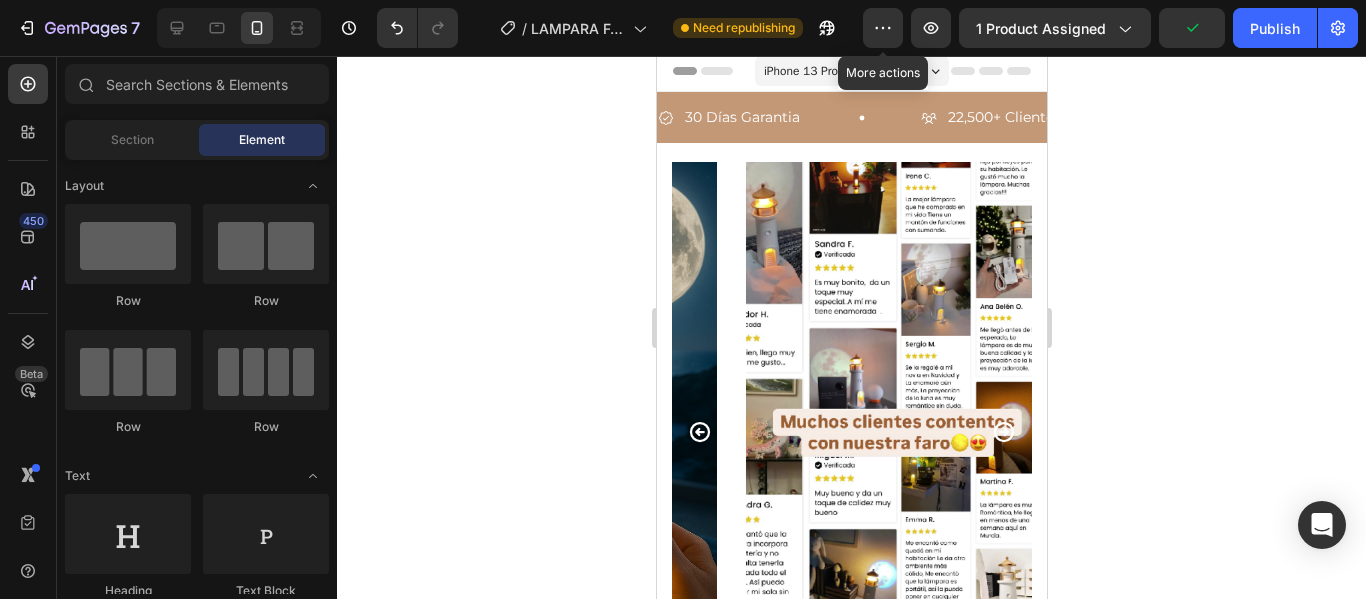 scroll, scrollTop: 0, scrollLeft: 0, axis: both 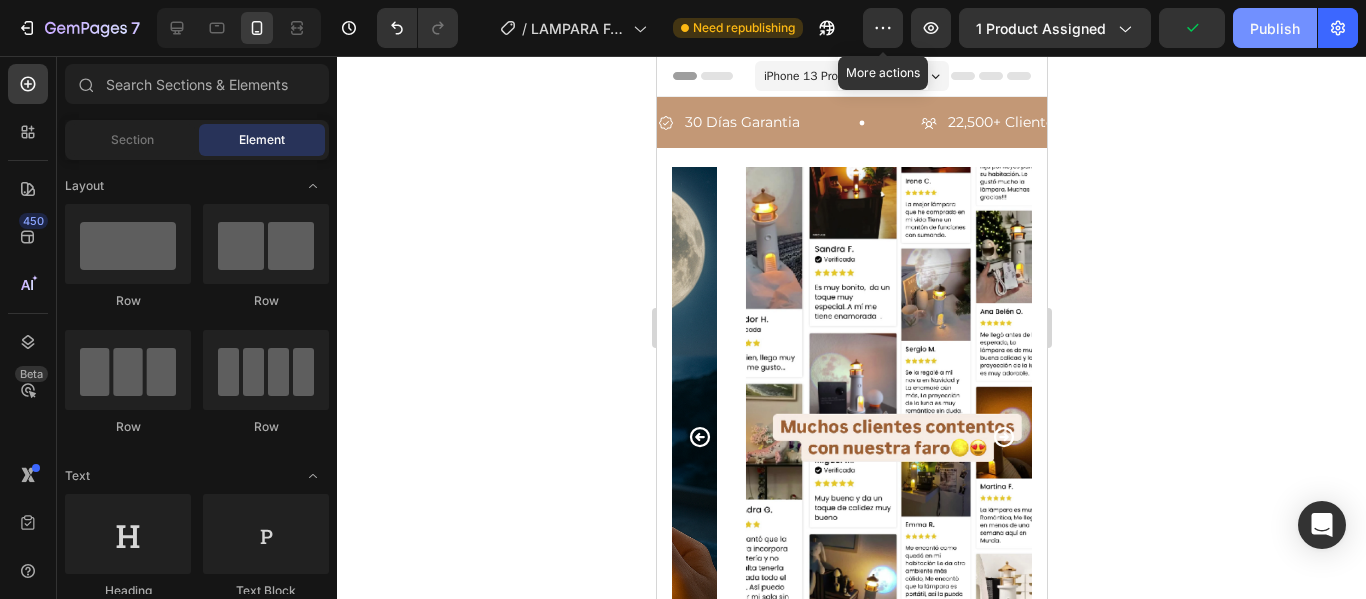 click on "Publish" 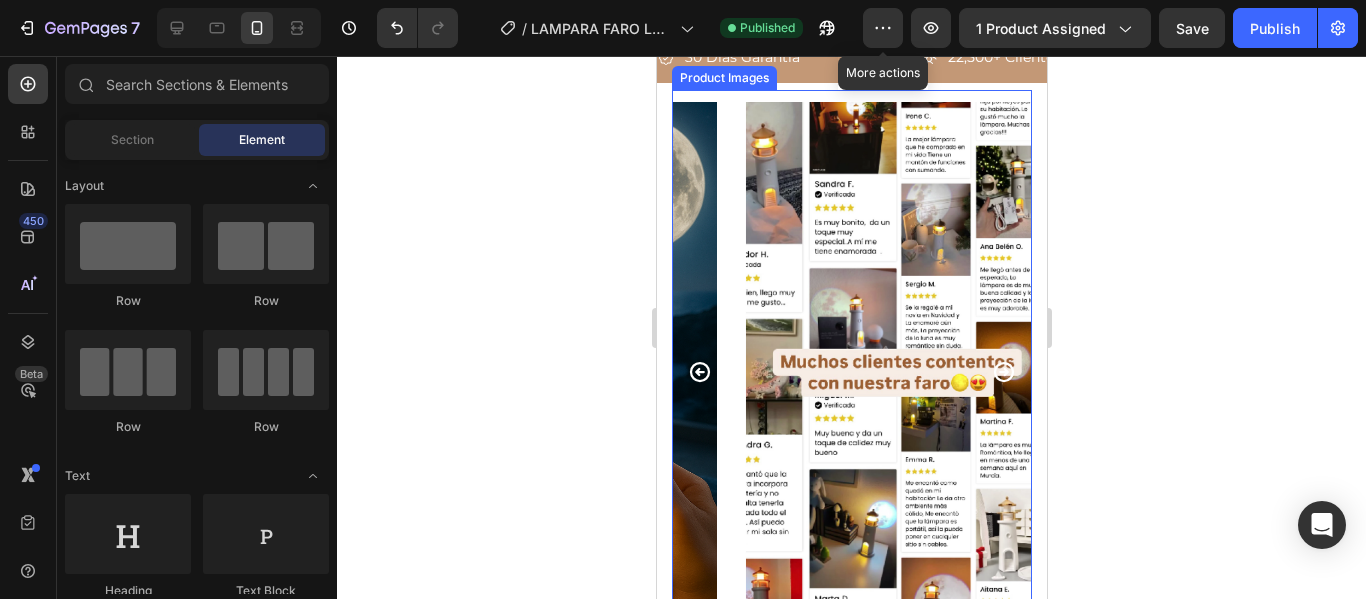 scroll, scrollTop: 100, scrollLeft: 0, axis: vertical 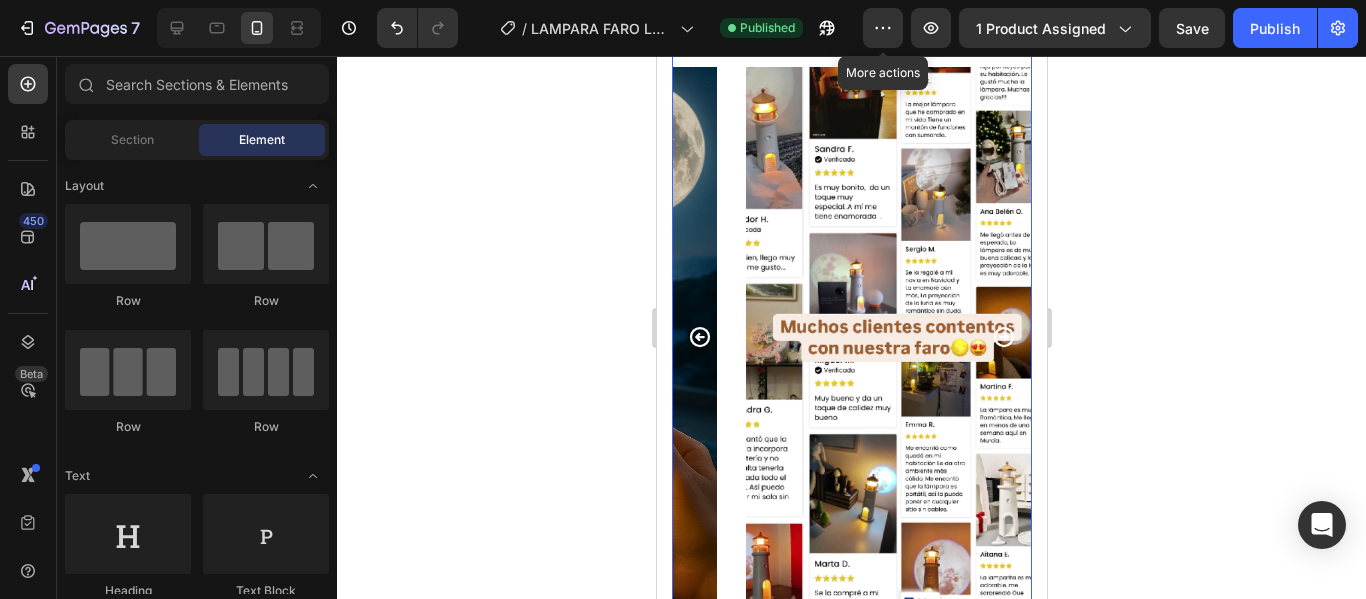 type 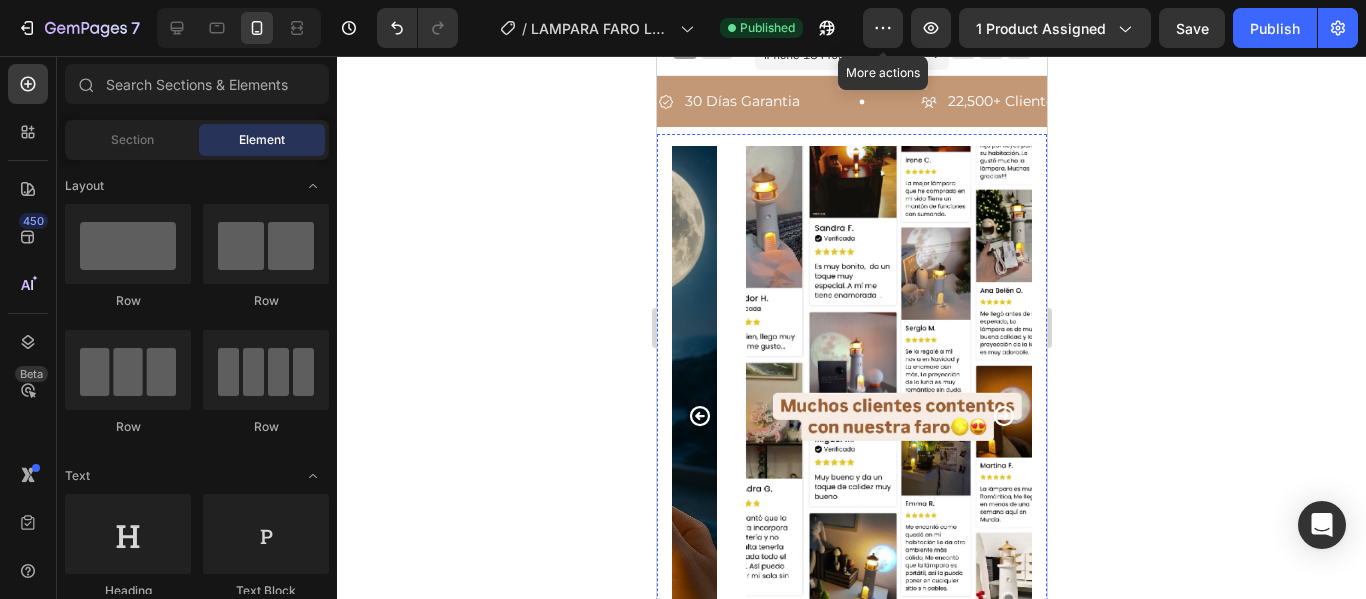 scroll, scrollTop: 0, scrollLeft: 0, axis: both 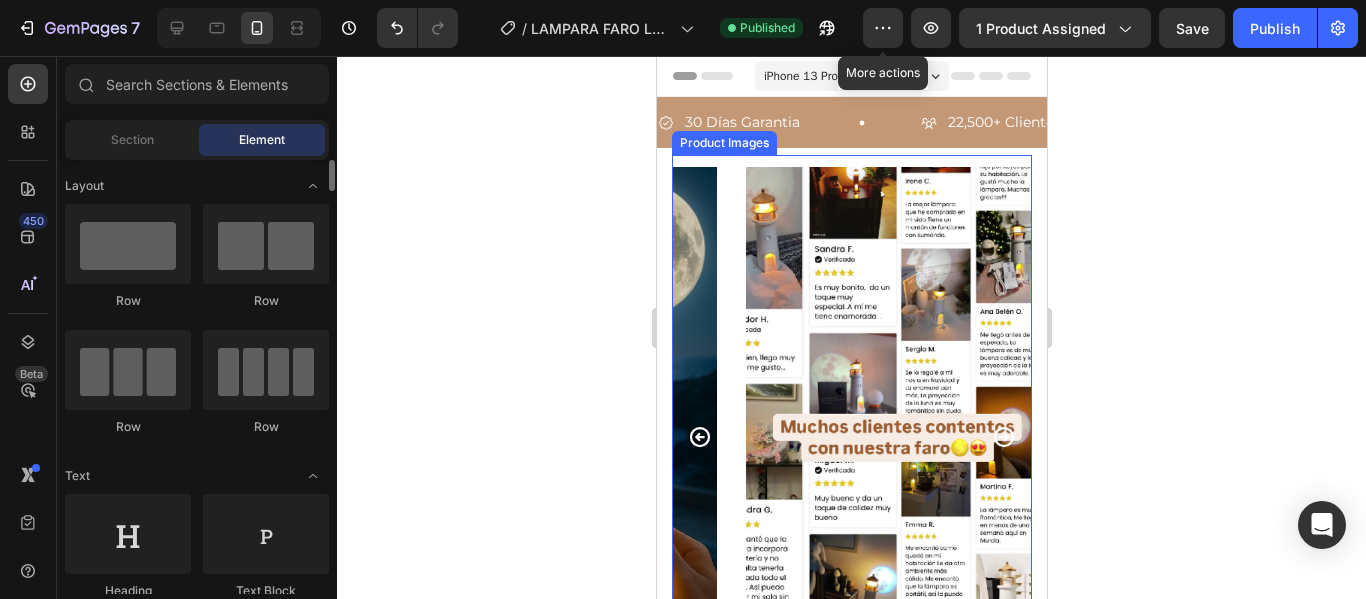 click at bounding box center (896, 437) 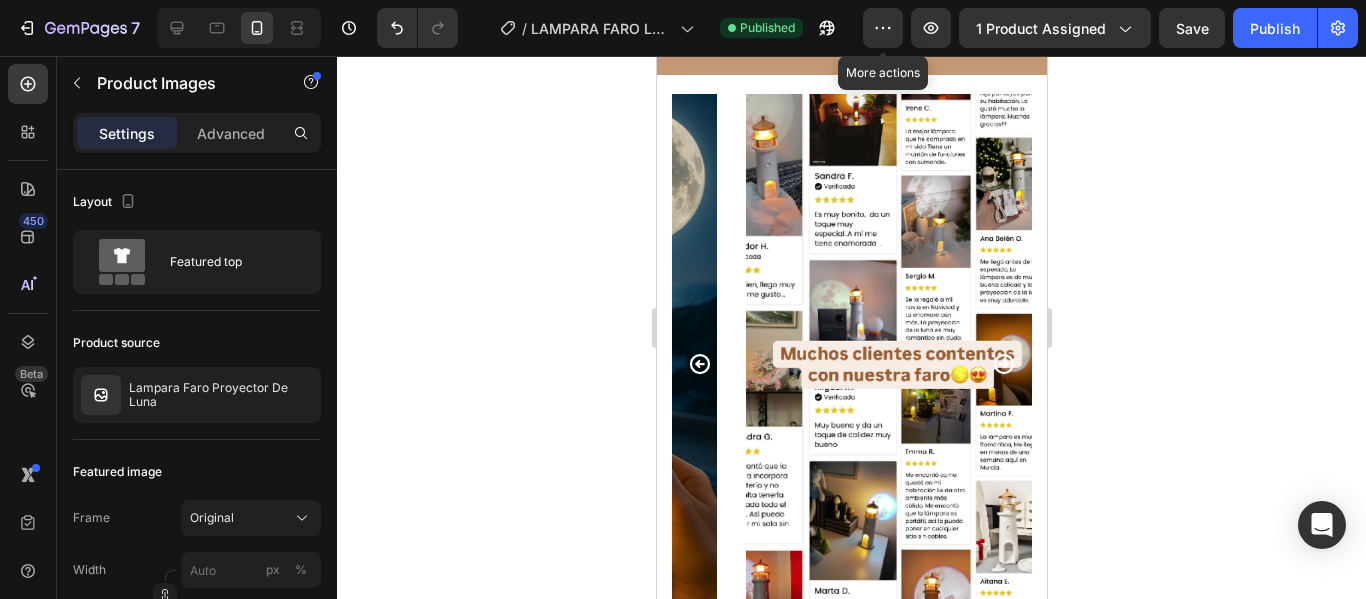 scroll, scrollTop: 0, scrollLeft: 0, axis: both 